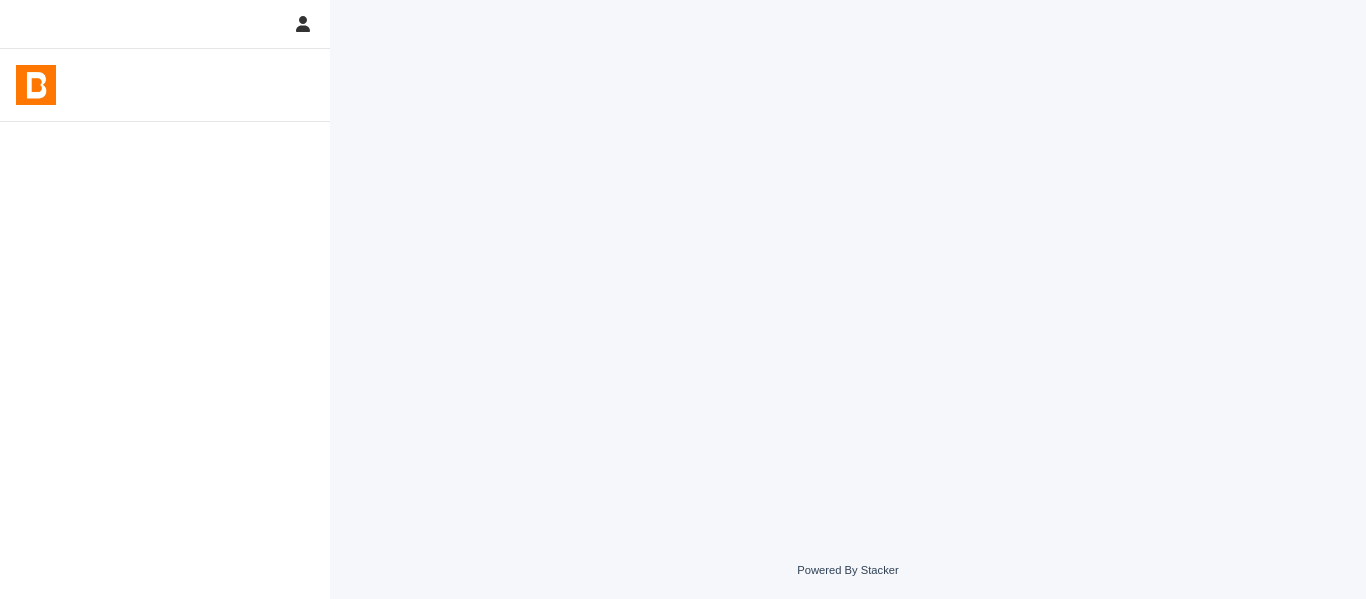 scroll, scrollTop: 0, scrollLeft: 0, axis: both 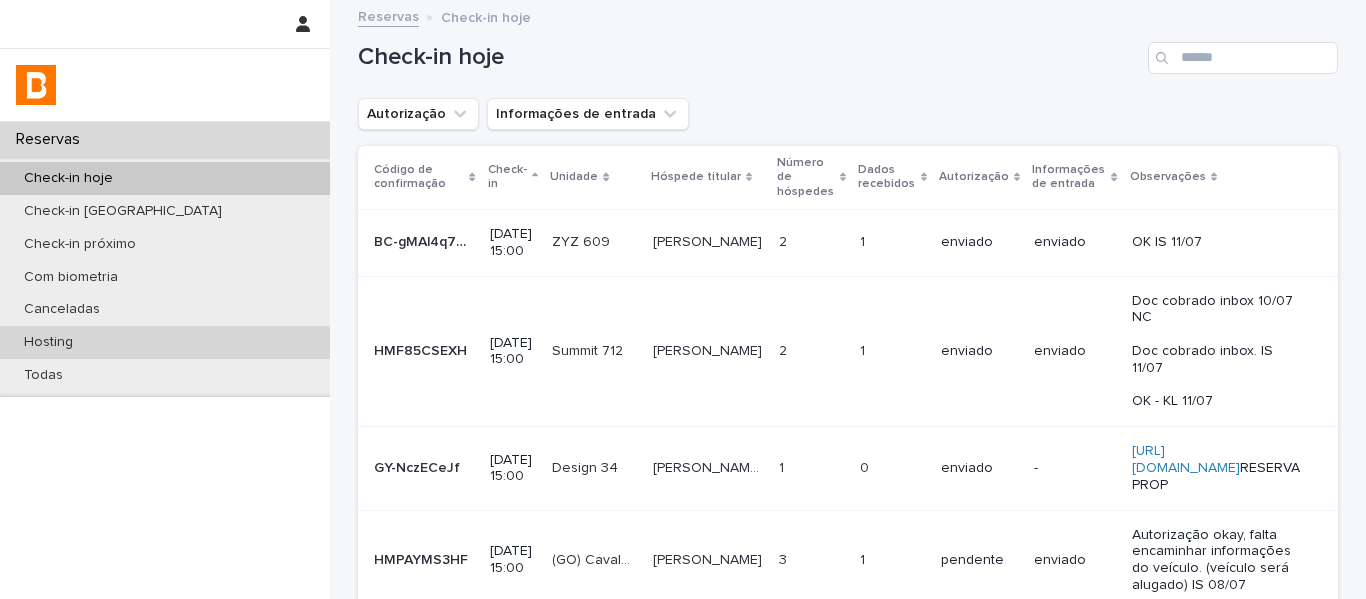 click on "Hosting" at bounding box center [165, 342] 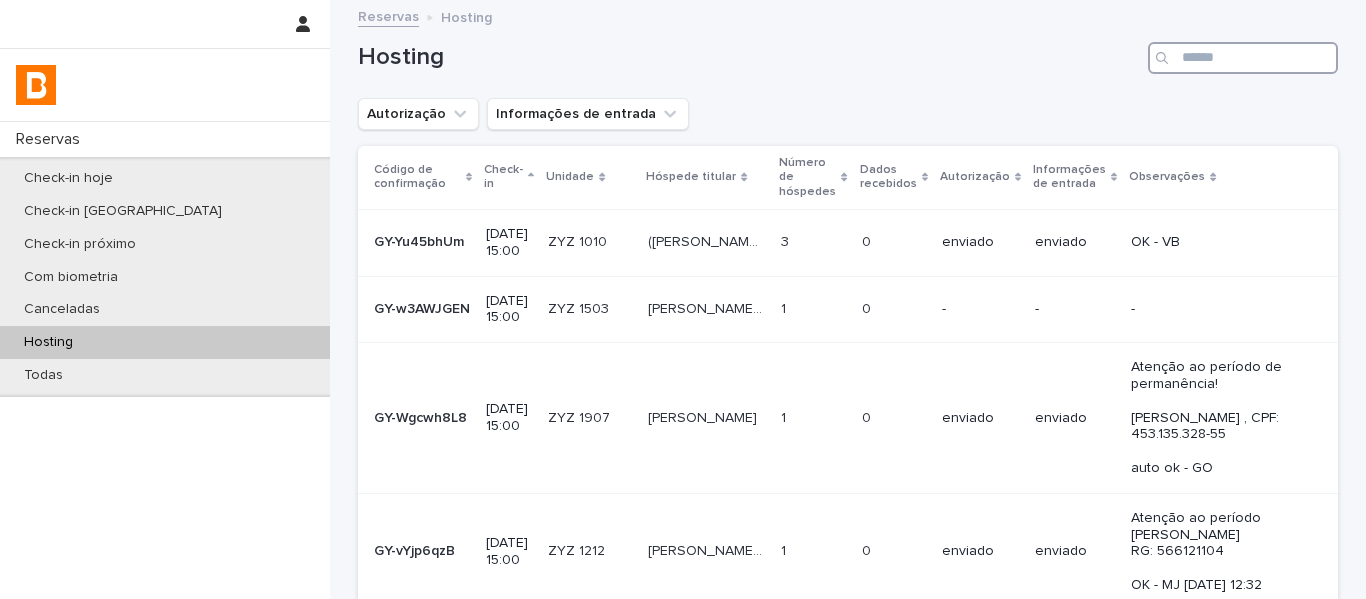 click at bounding box center [1243, 58] 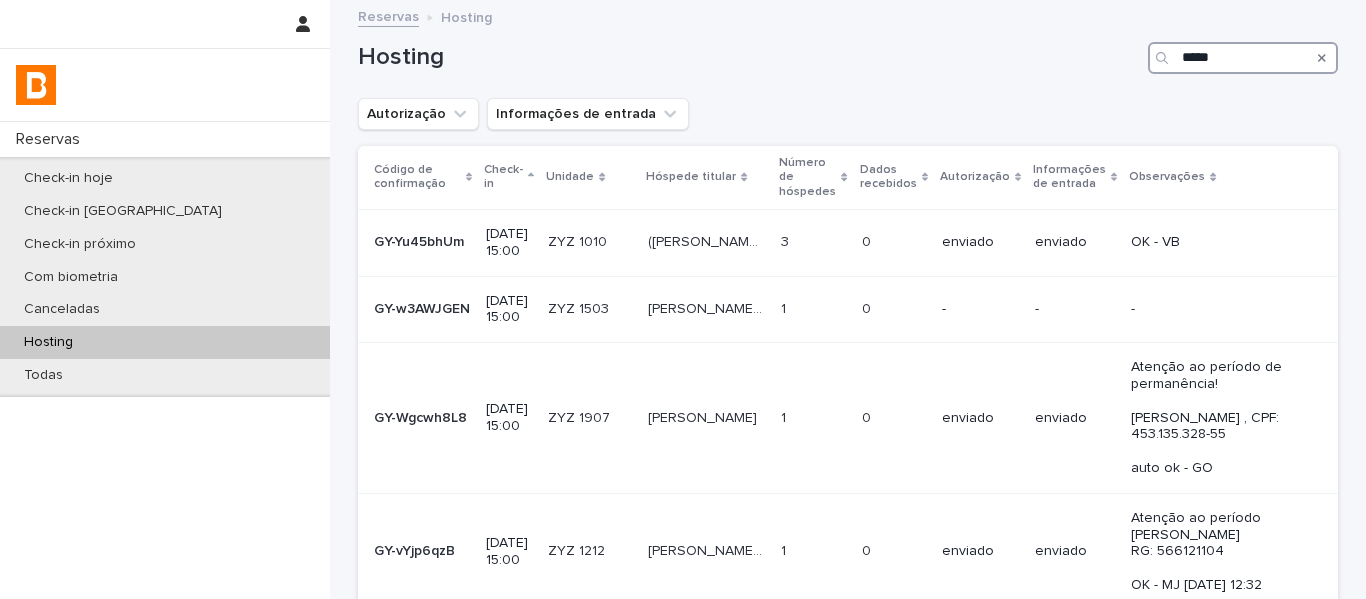type on "******" 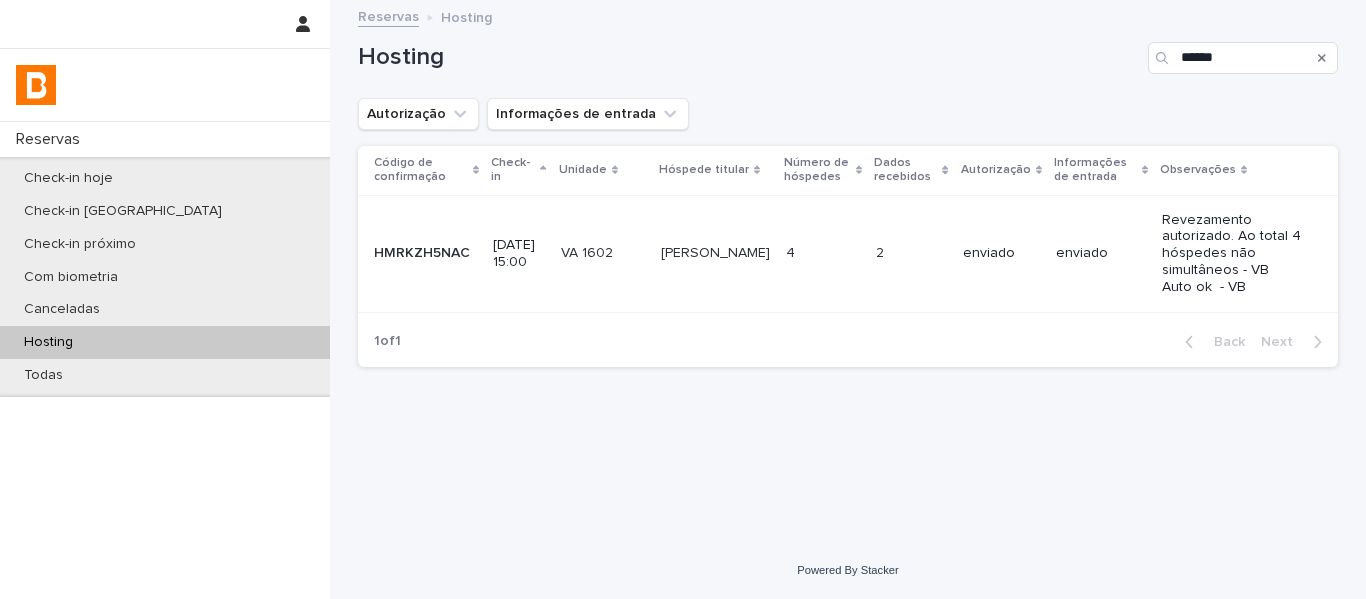click on "enviado" at bounding box center [1001, 253] 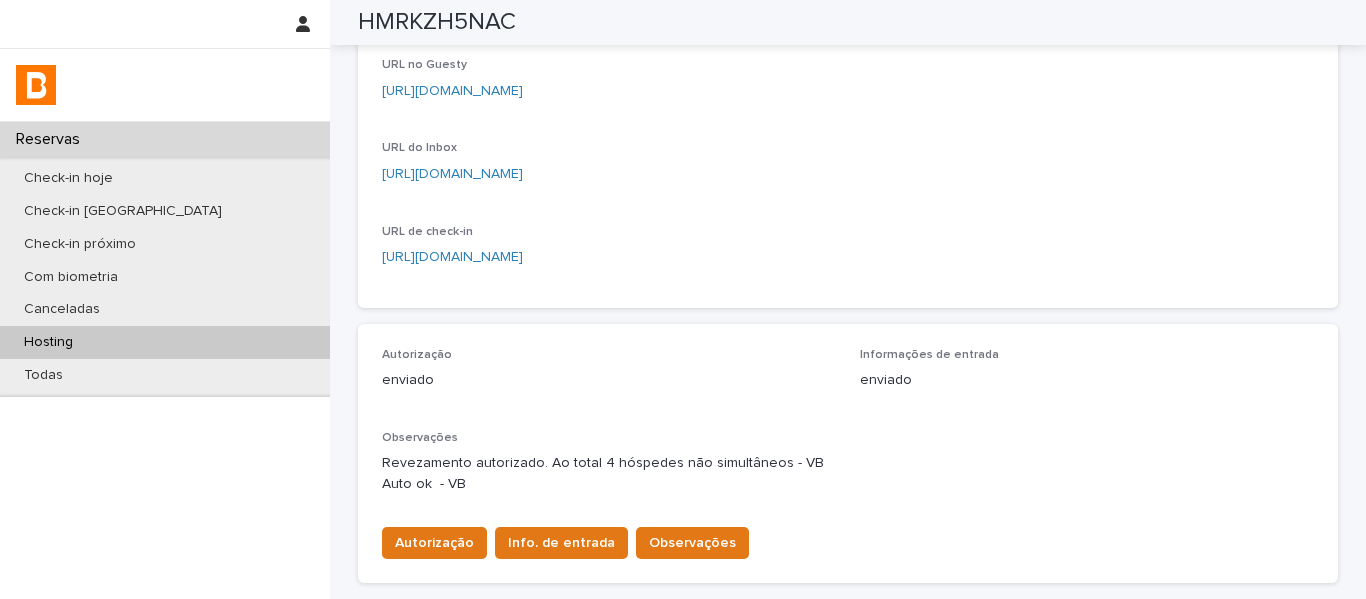 scroll, scrollTop: 276, scrollLeft: 0, axis: vertical 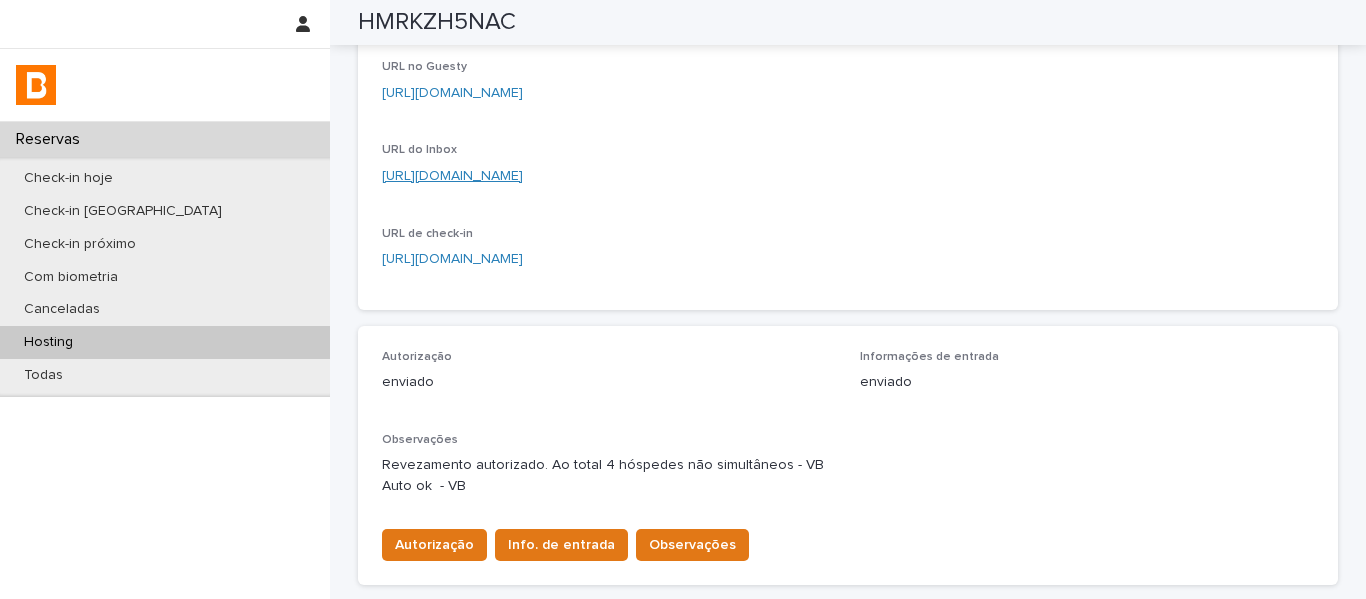 click on "https://app.guesty.com/inbox-v2/68544c9d1f33c2000fa77746?reservationId=68544c9dae3b8c0012b7fa35" at bounding box center [452, 176] 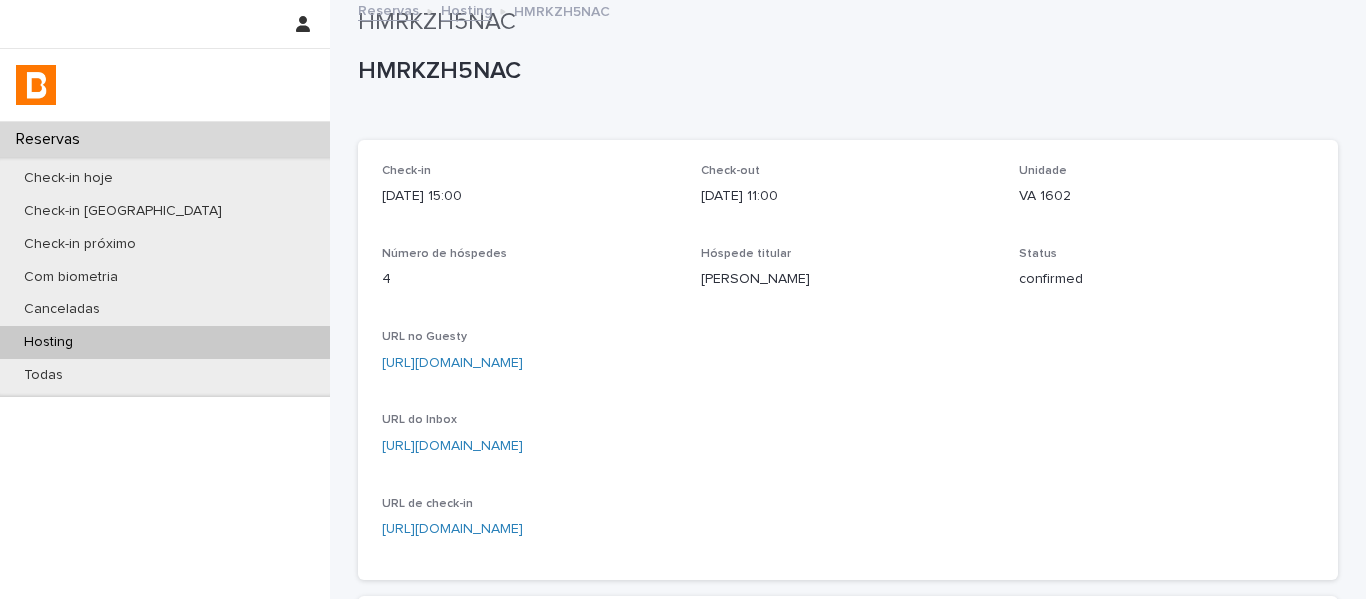 scroll, scrollTop: 0, scrollLeft: 0, axis: both 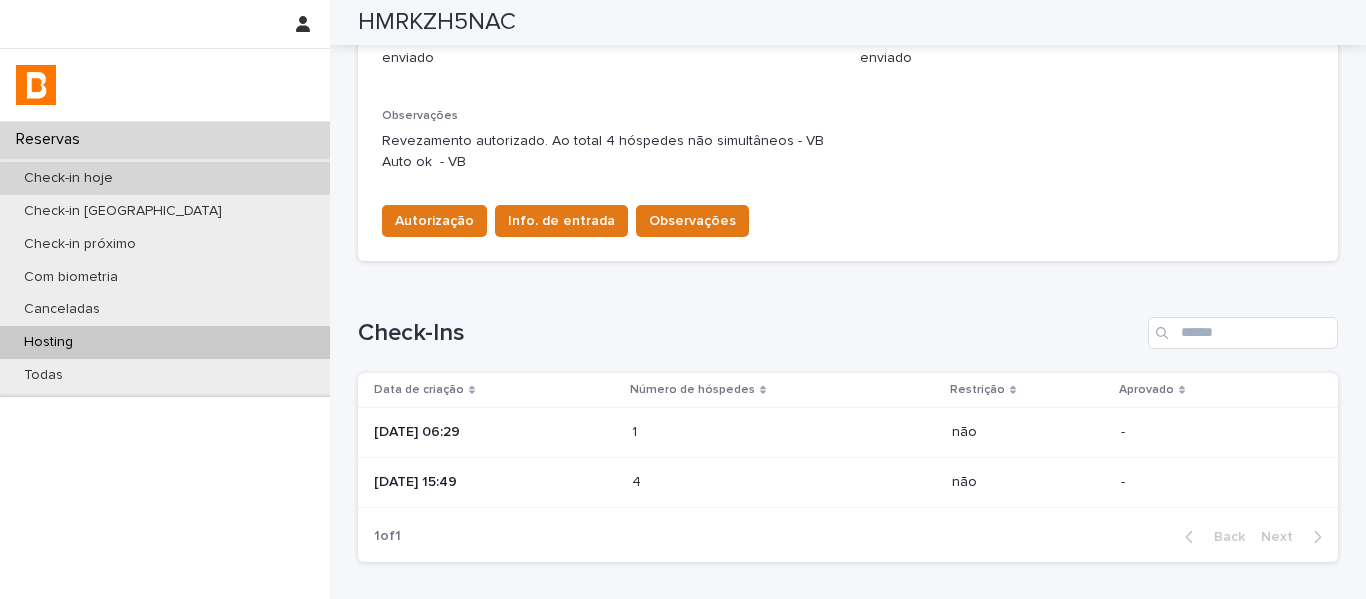 click on "Check-in hoje" at bounding box center [165, 178] 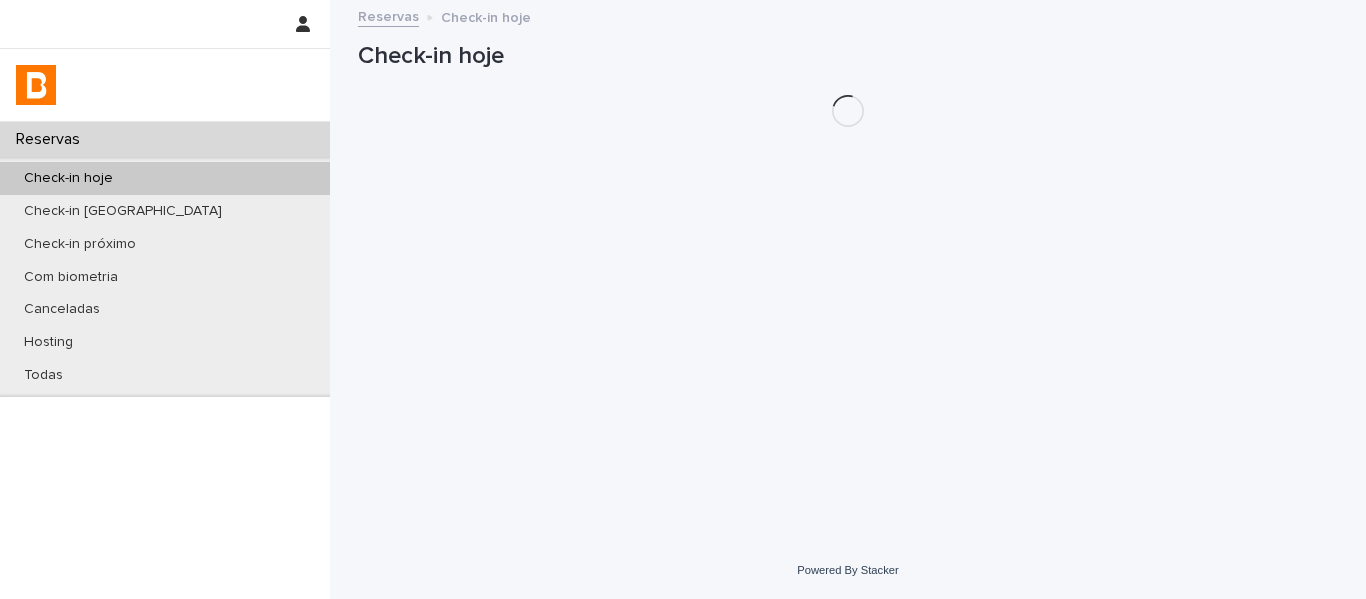 scroll, scrollTop: 0, scrollLeft: 0, axis: both 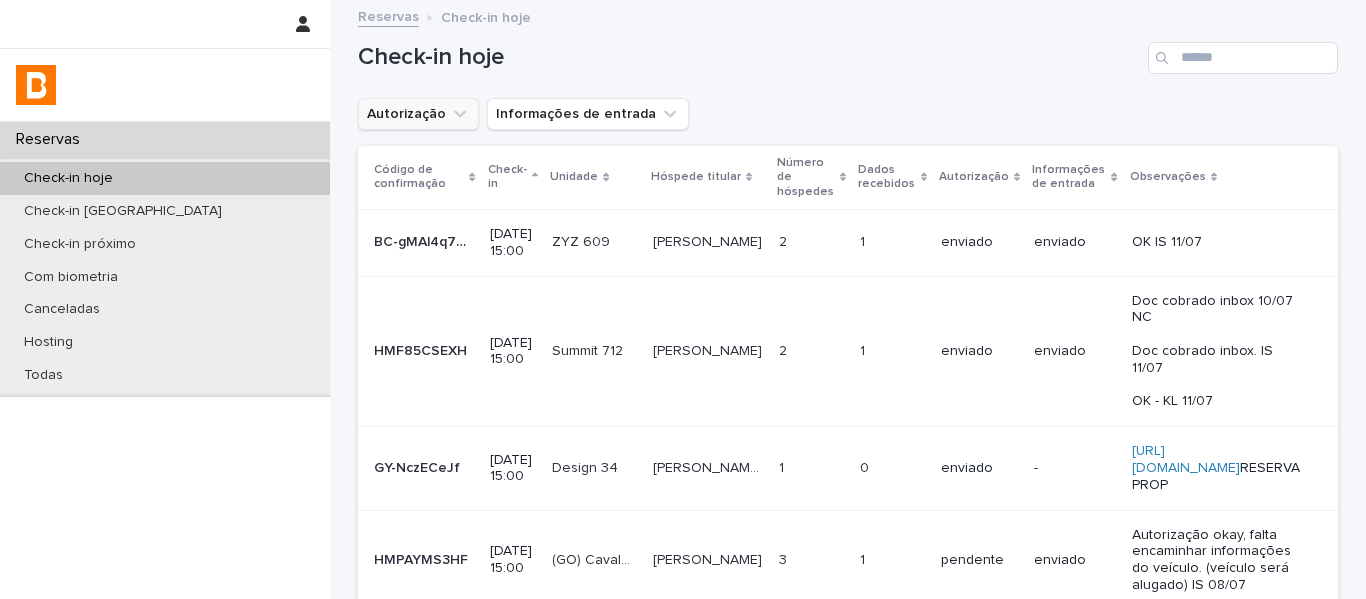 click on "Autorização" at bounding box center (418, 114) 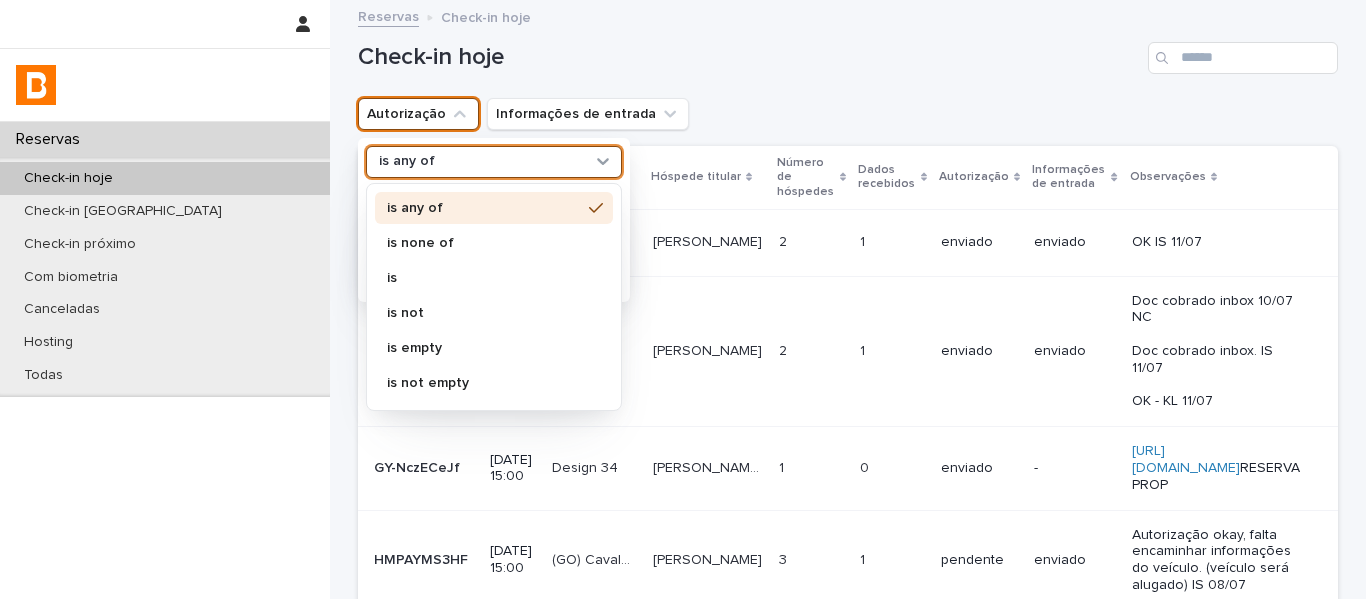click on "is any of" at bounding box center (407, 161) 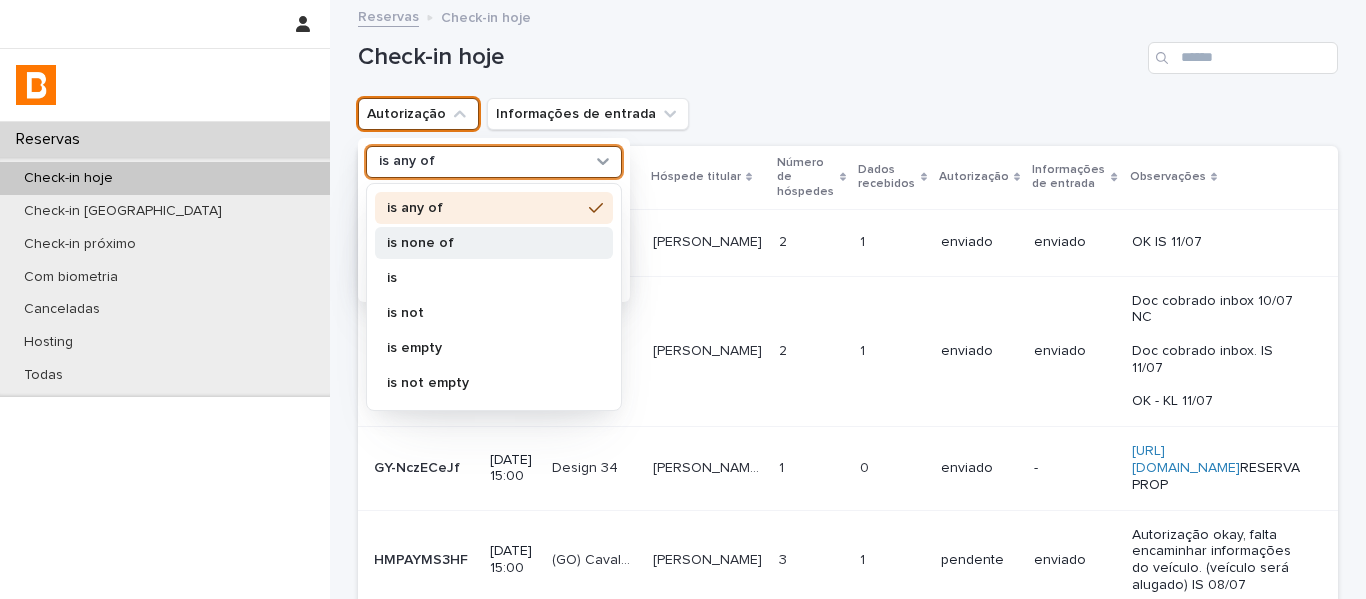 click on "is none of" at bounding box center (484, 243) 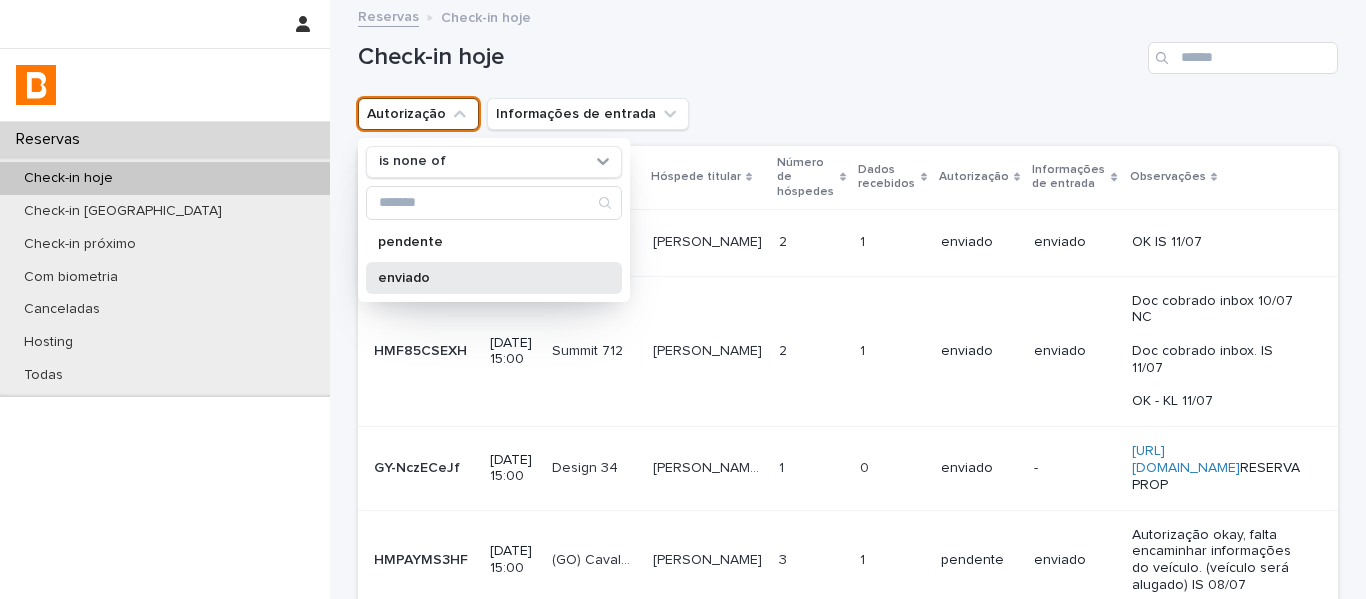click on "enviado" at bounding box center (494, 278) 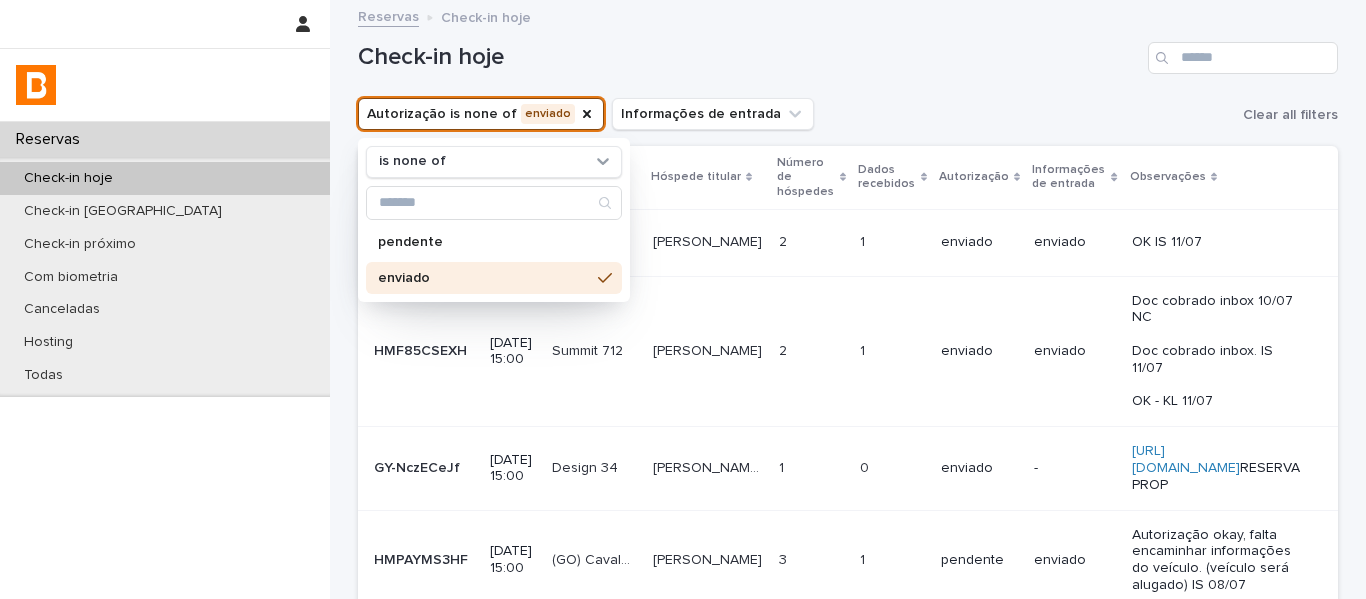 click on "Autorização is none of enviado is none of pendente enviado Informações de entrada Clear all filters" at bounding box center (848, 114) 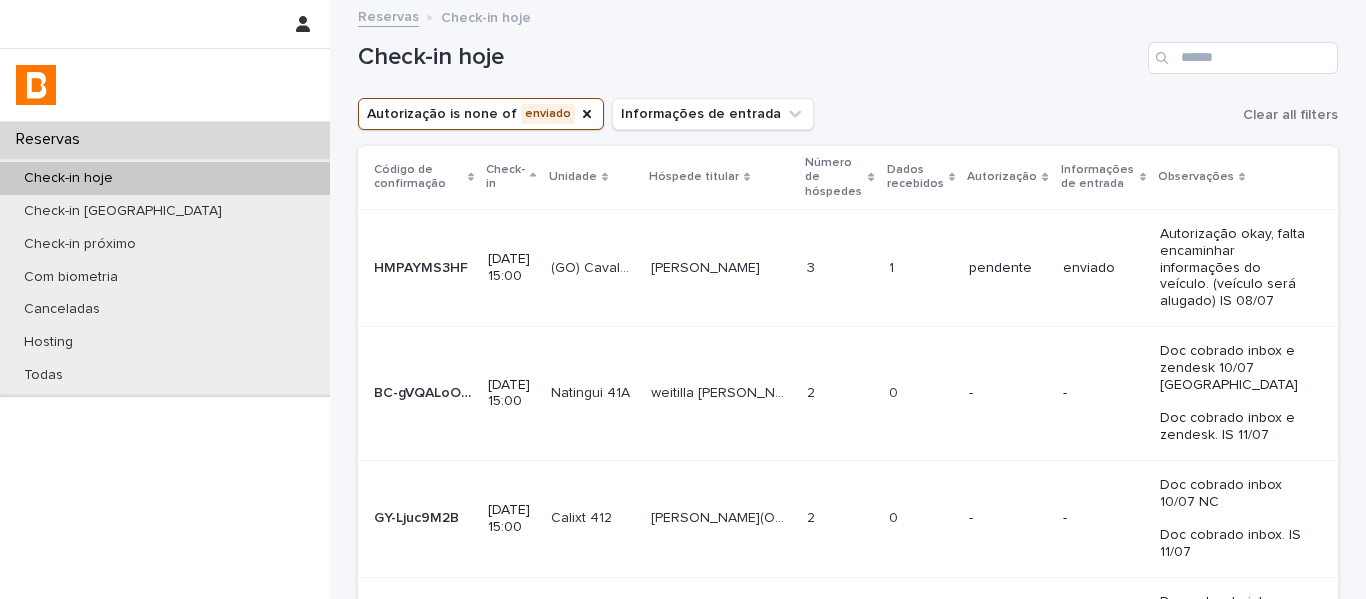 click on "Dados recebidos" at bounding box center (916, 177) 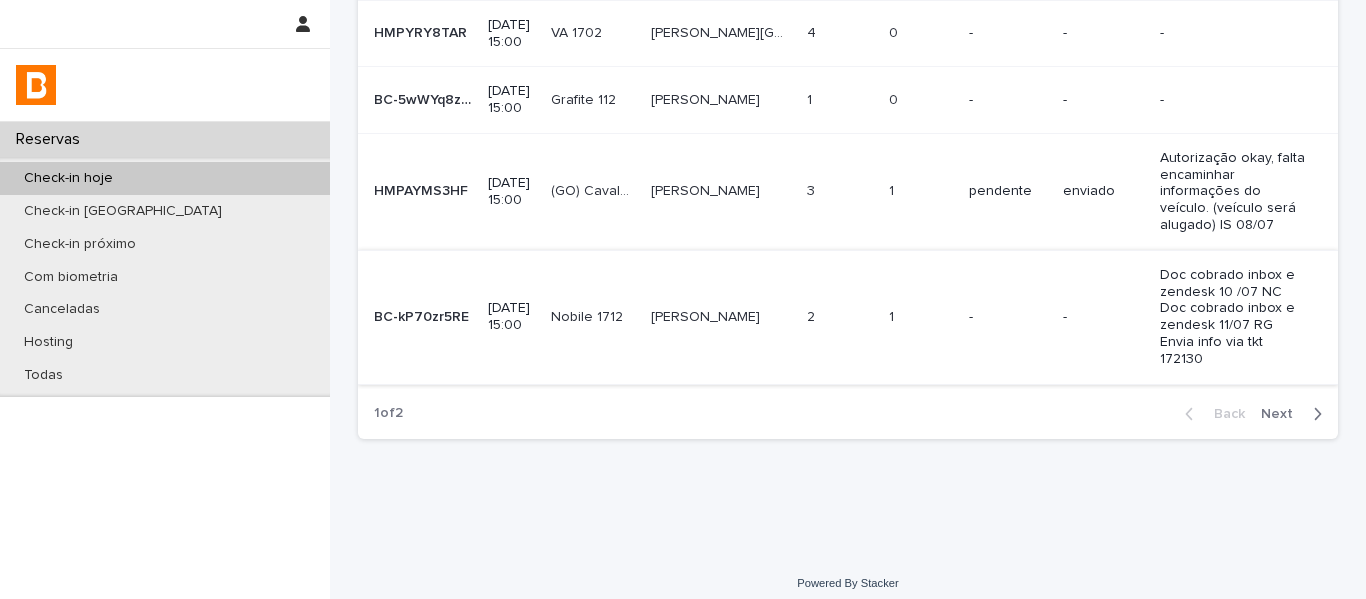 scroll, scrollTop: 792, scrollLeft: 0, axis: vertical 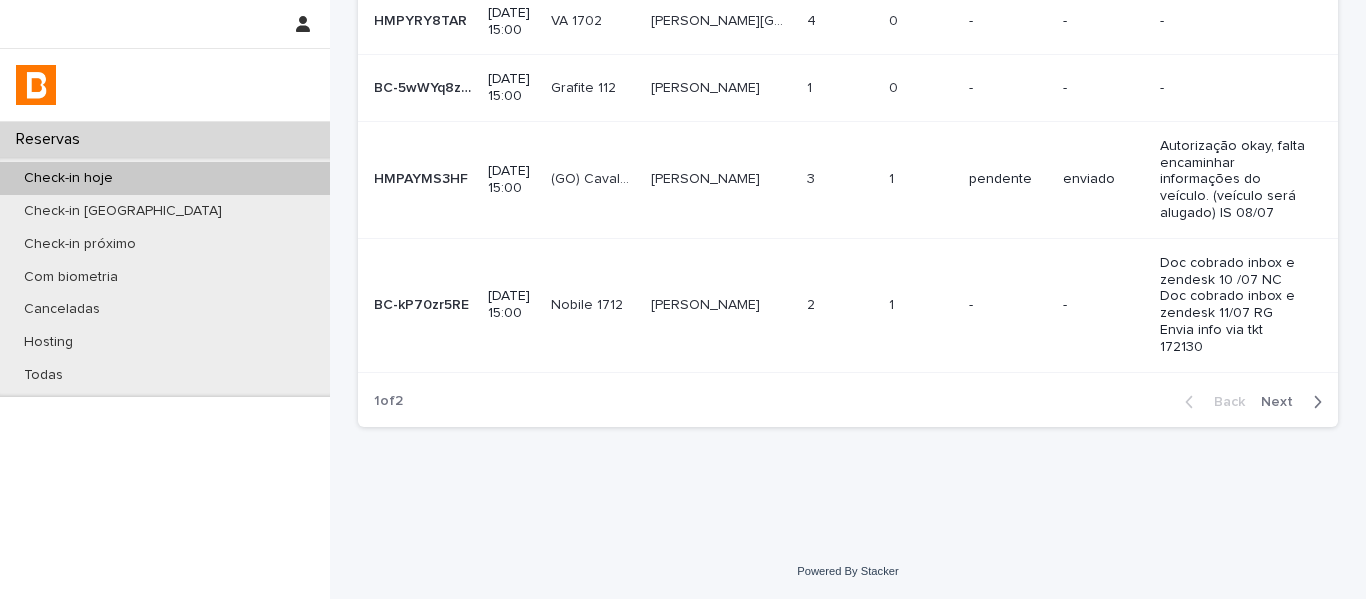 click on "Next" at bounding box center [1283, 402] 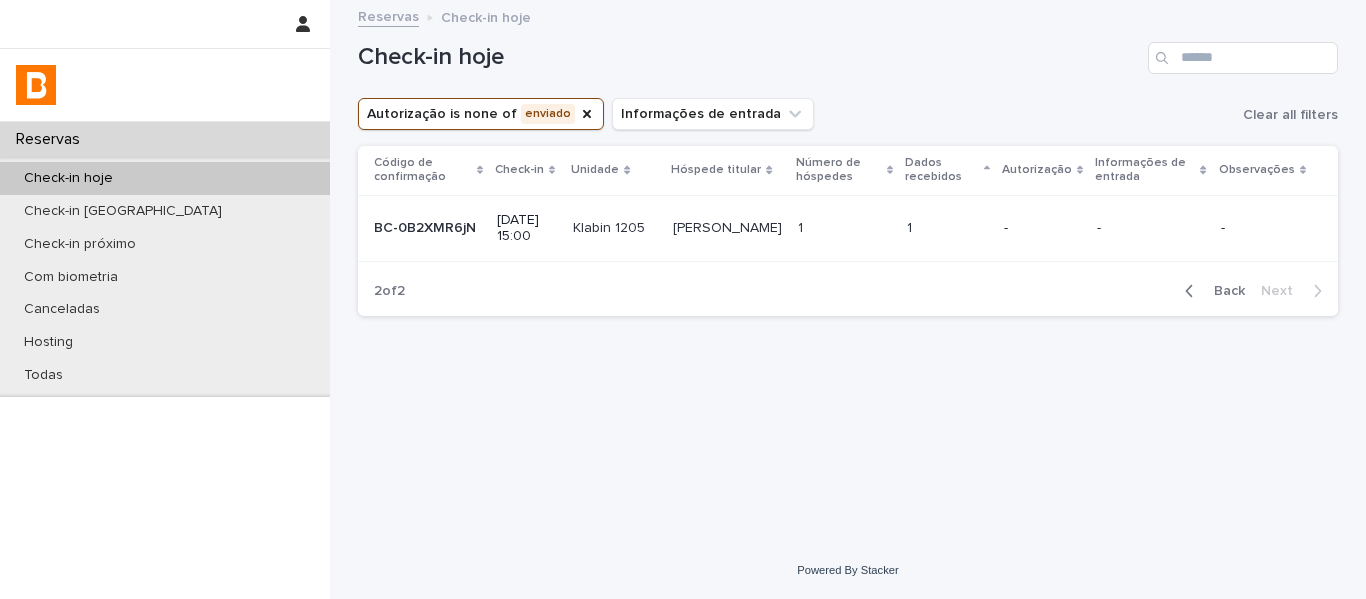 scroll, scrollTop: 0, scrollLeft: 0, axis: both 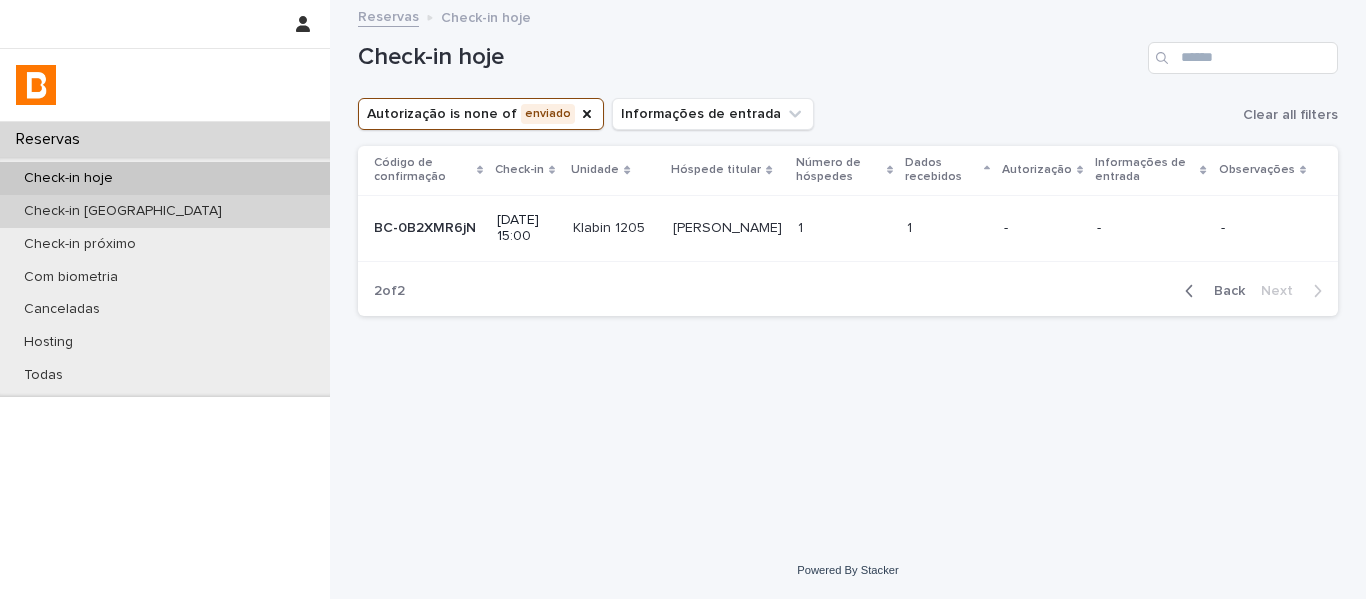 click on "Check-in [GEOGRAPHIC_DATA]" at bounding box center [165, 211] 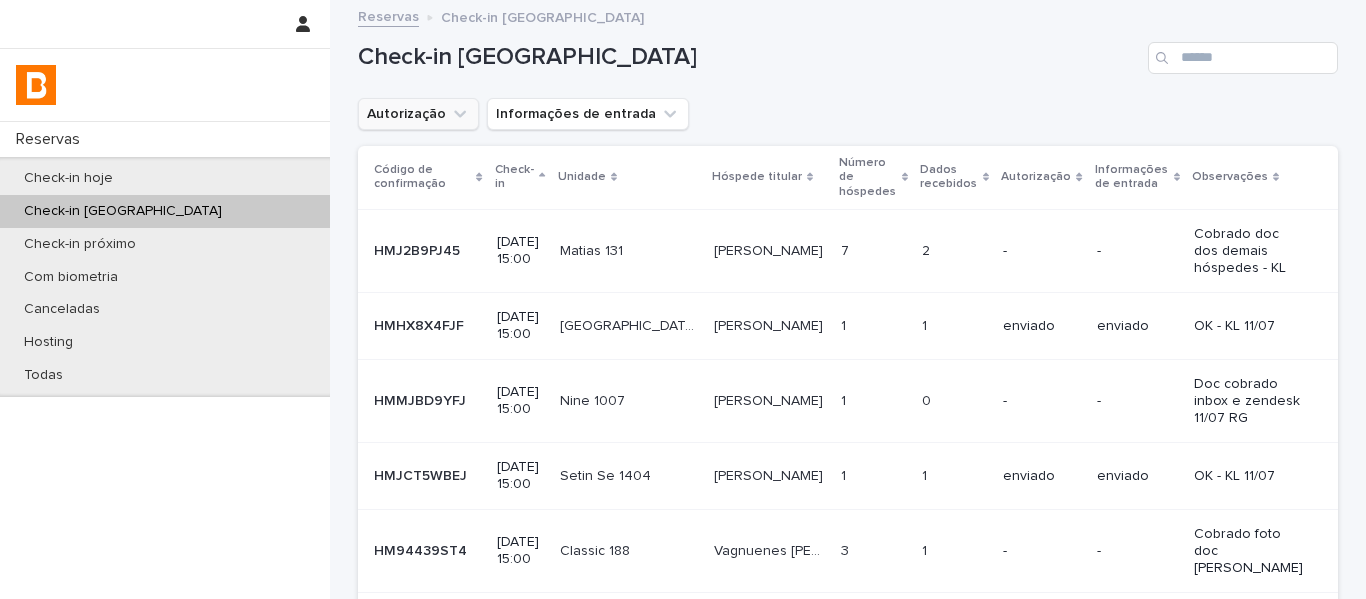 click on "Autorização" at bounding box center (418, 114) 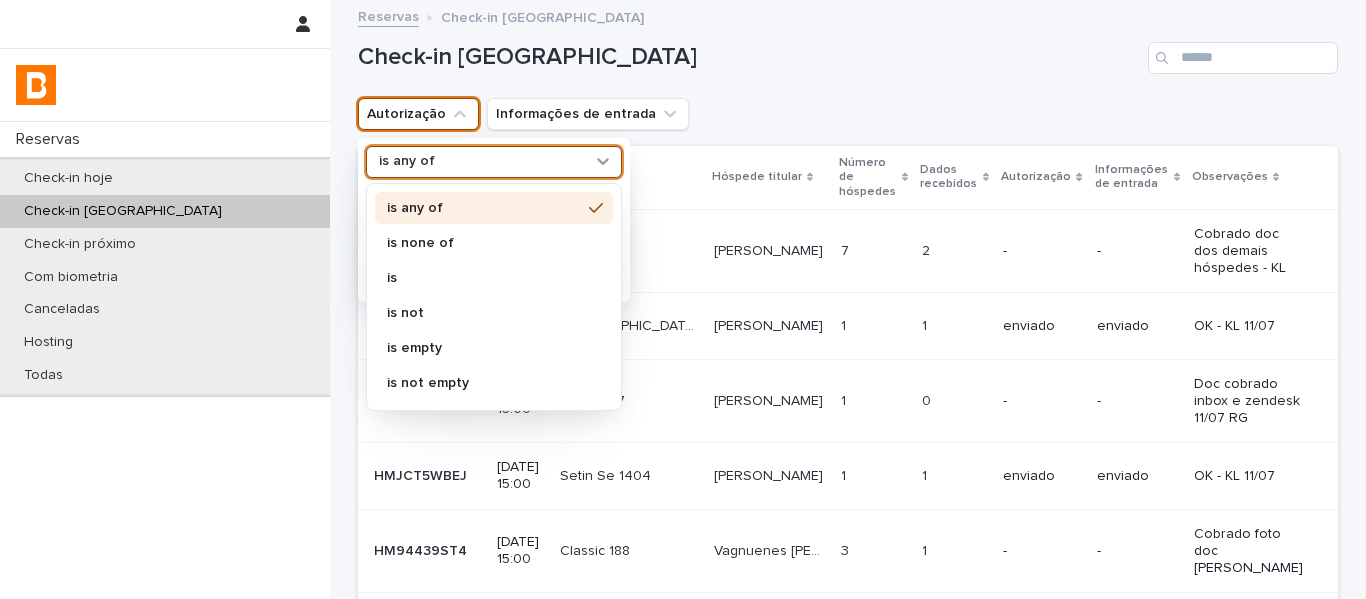 click on "is any of" at bounding box center (407, 161) 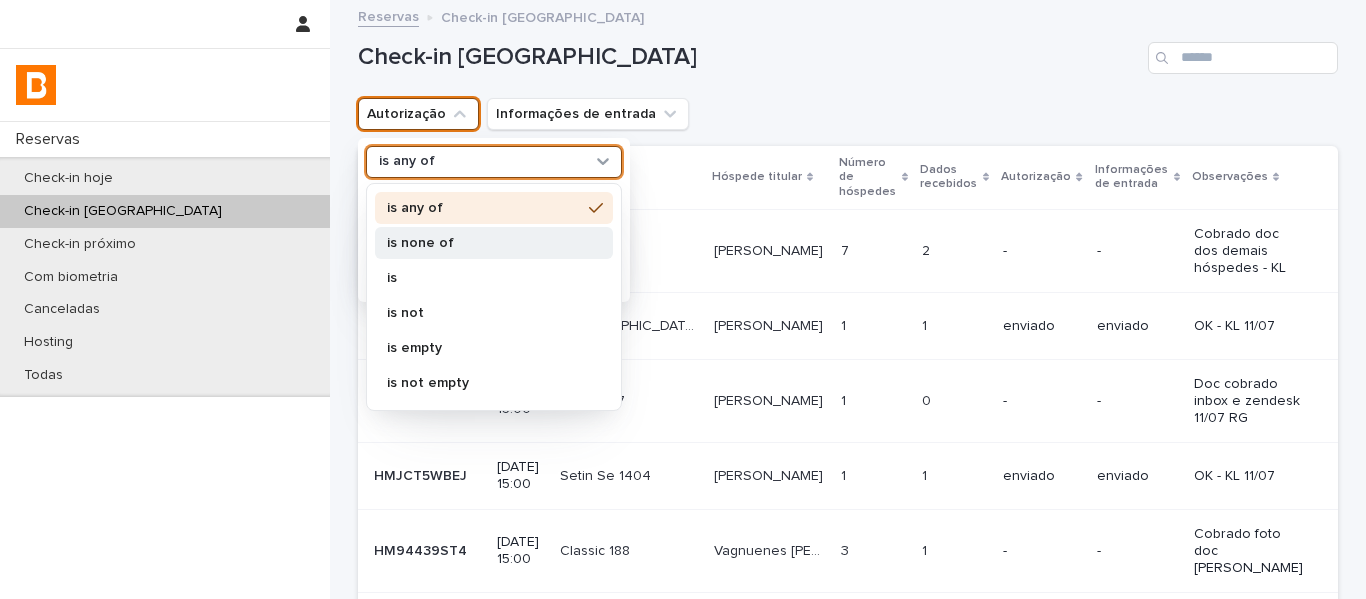 click on "is none of" at bounding box center (494, 243) 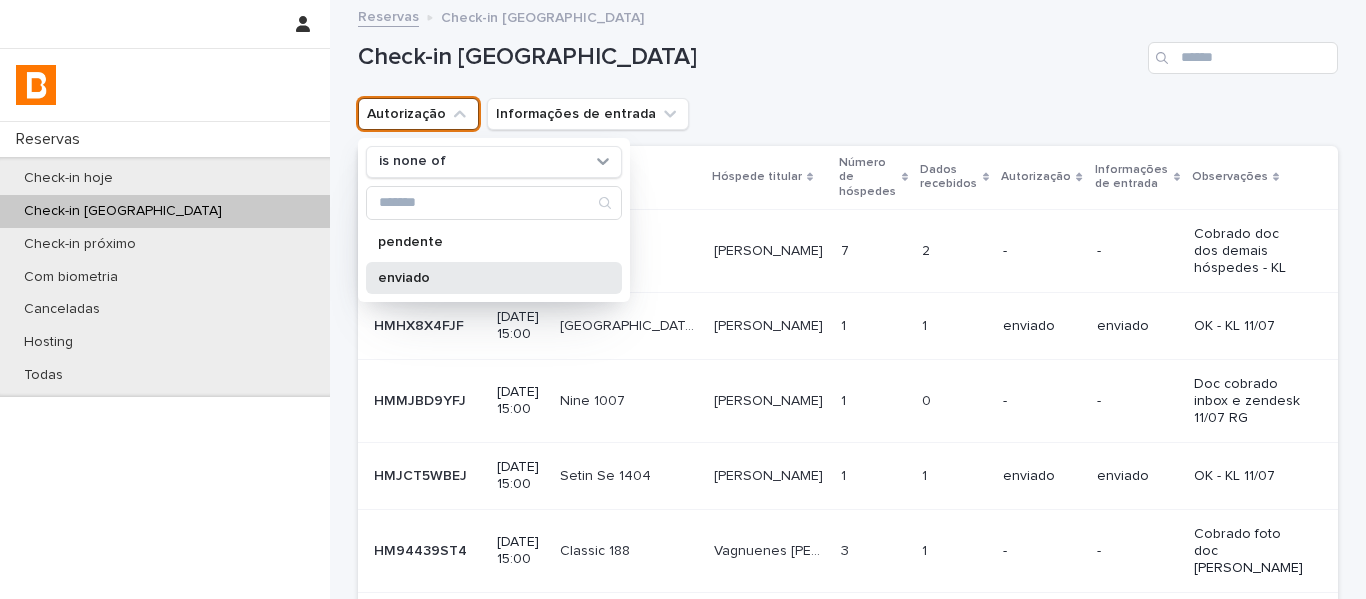 click on "enviado" at bounding box center (484, 278) 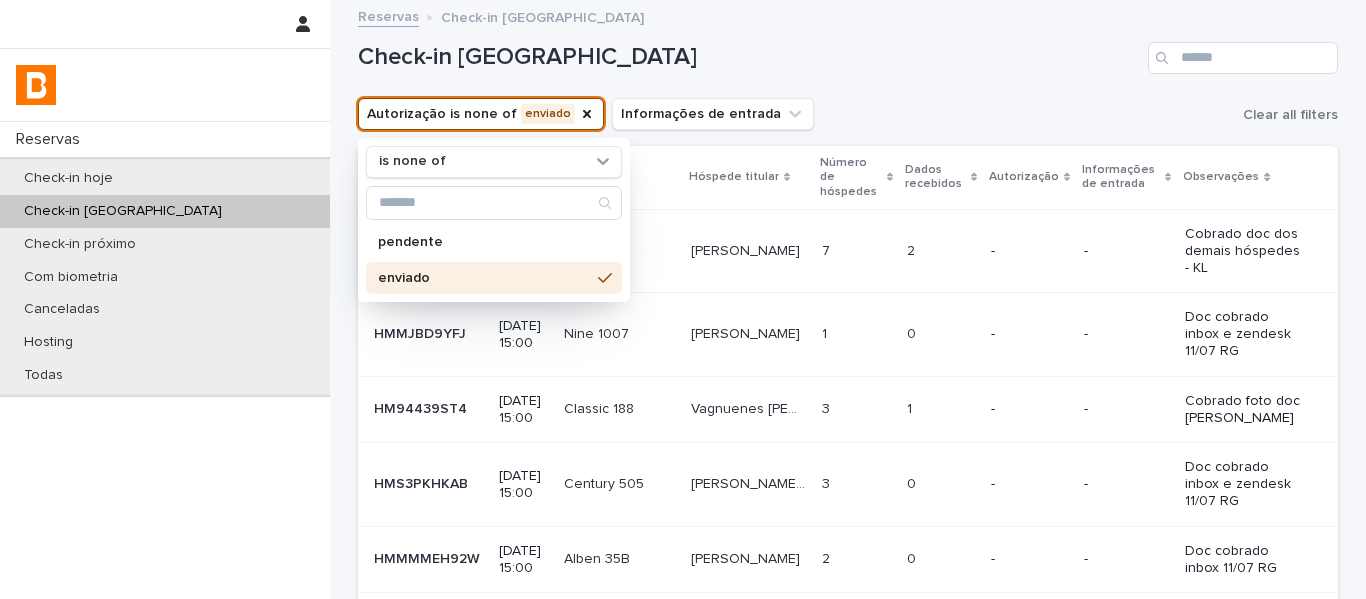 drag, startPoint x: 894, startPoint y: 111, endPoint x: 908, endPoint y: 163, distance: 53.851646 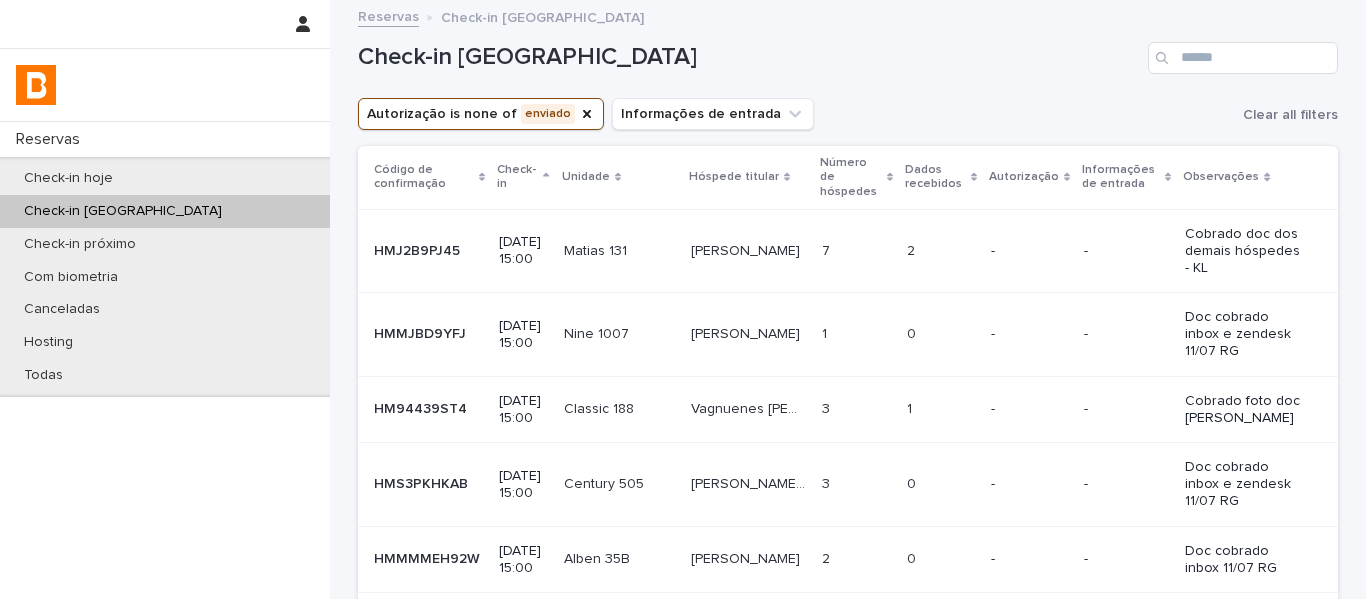 click on "Dados recebidos" at bounding box center (935, 177) 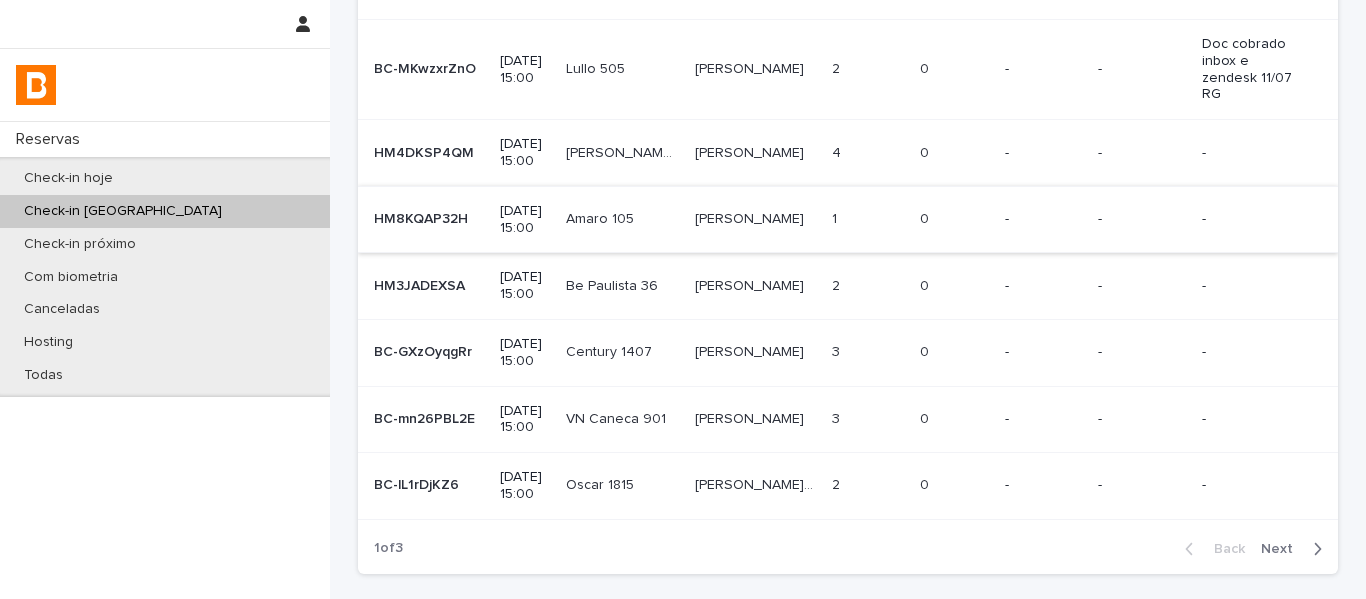 scroll, scrollTop: 489, scrollLeft: 0, axis: vertical 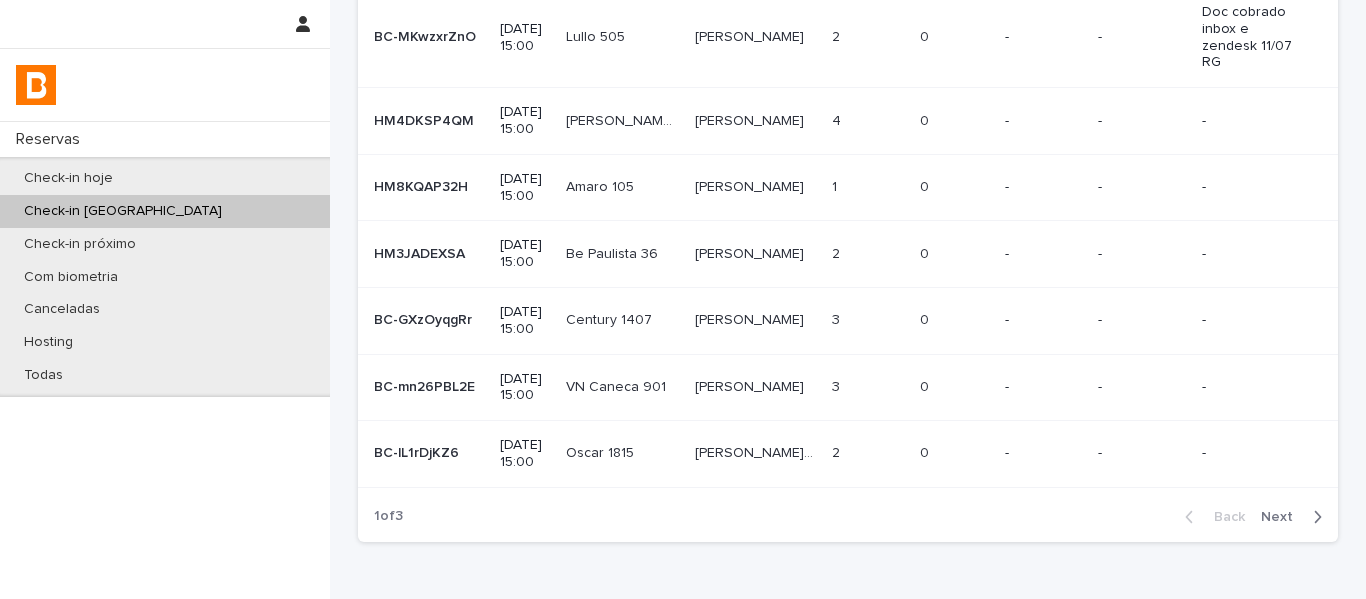 click on "Next" at bounding box center [1283, 517] 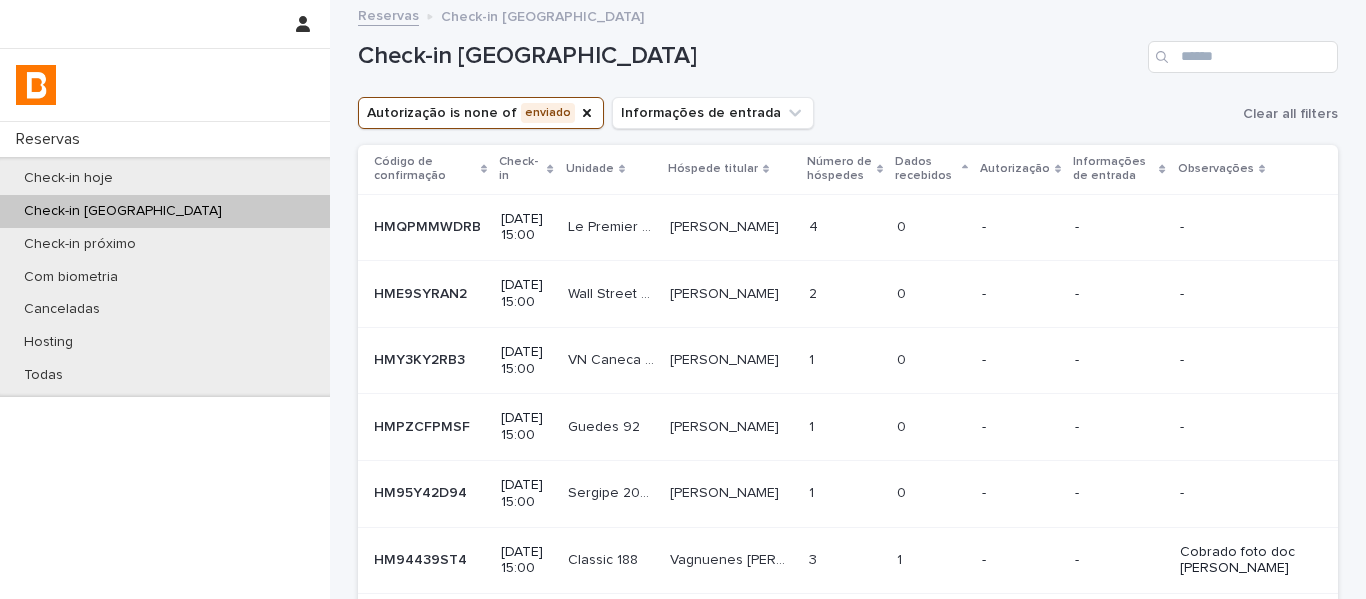 scroll, scrollTop: 0, scrollLeft: 0, axis: both 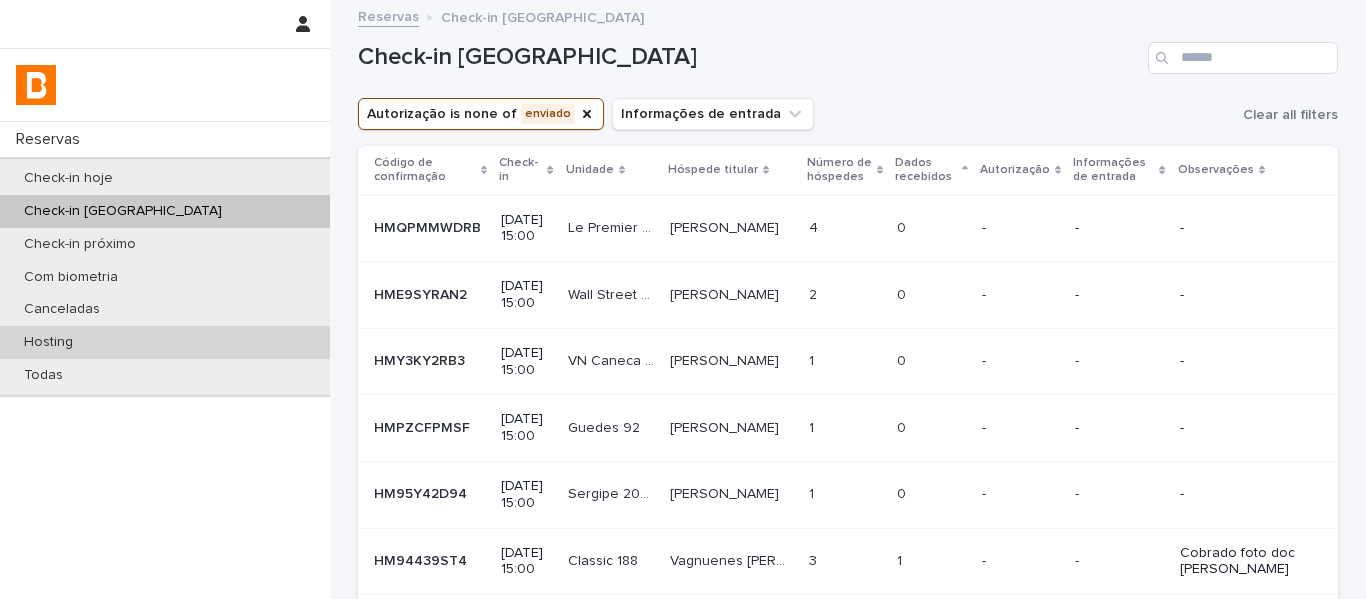 click on "Hosting" at bounding box center (165, 342) 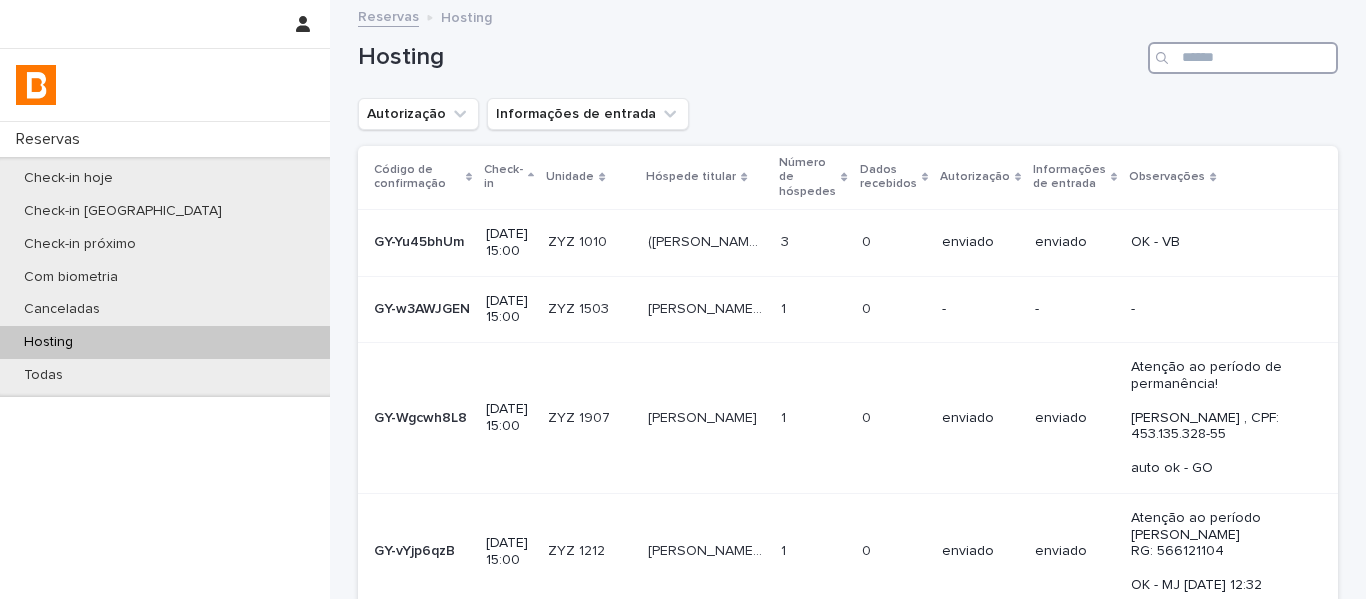 click at bounding box center (1243, 58) 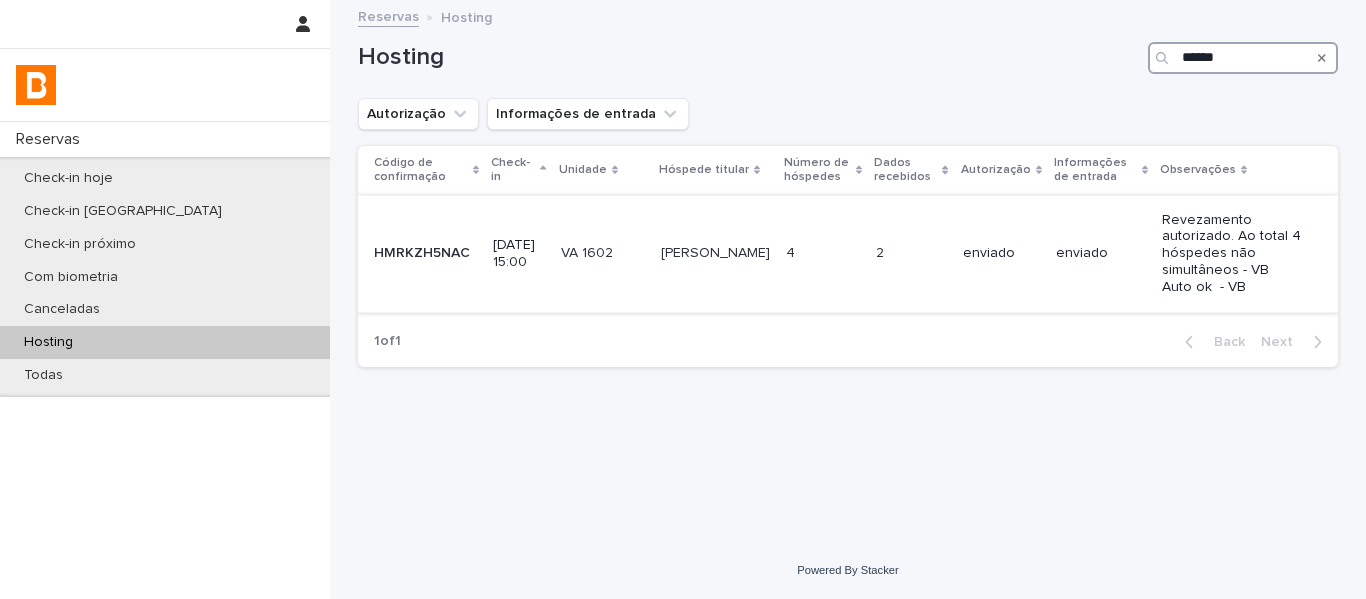 type on "******" 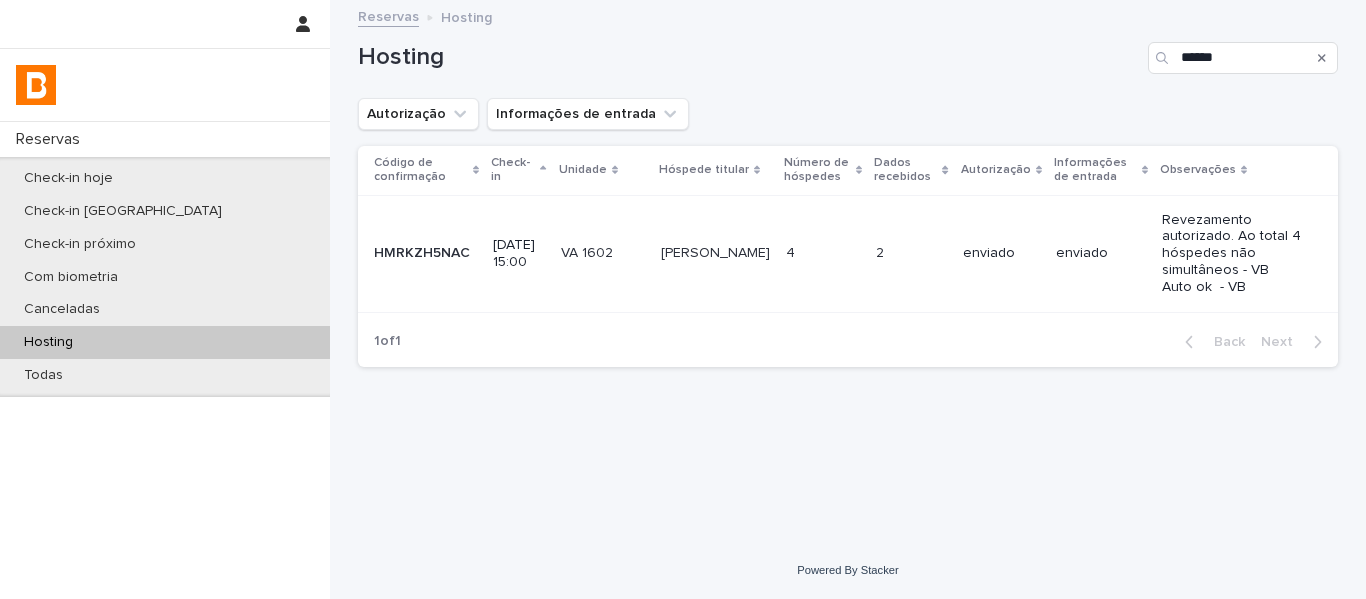 click on "Elaine Izabel Castro Freitas Elaine Izabel Castro Freitas" at bounding box center (715, 253) 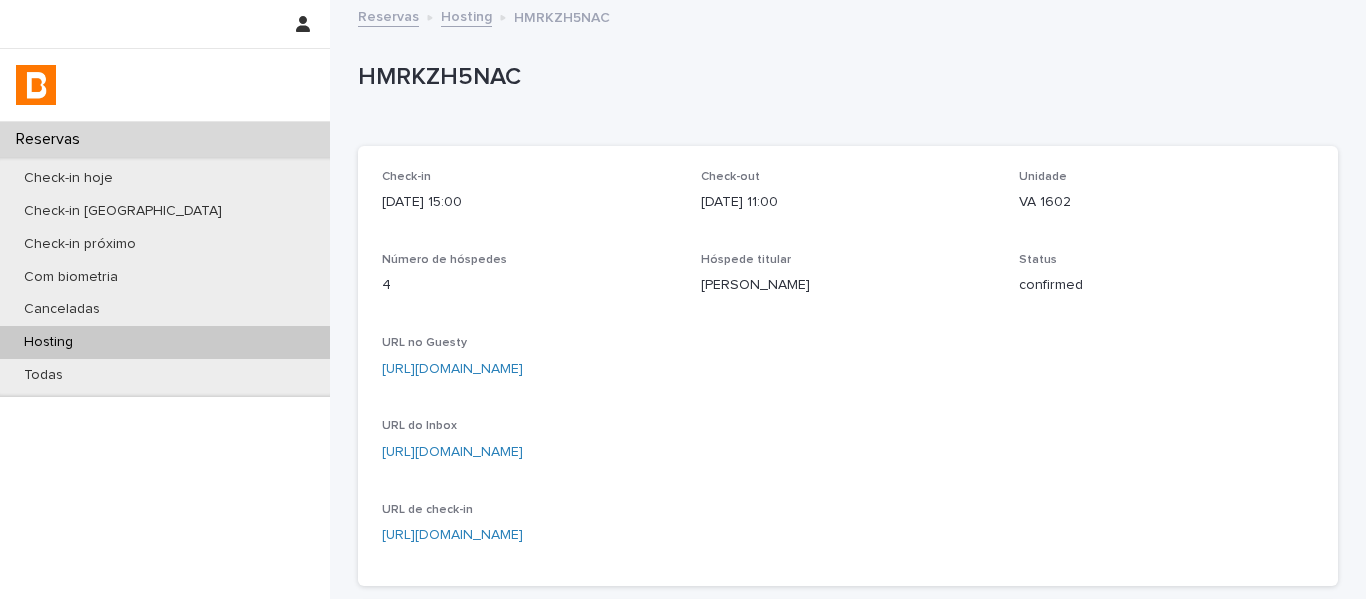 click on "https://app.guesty.com/reservations/68544c9dae3b8c0012b7fa35/summary" at bounding box center [452, 369] 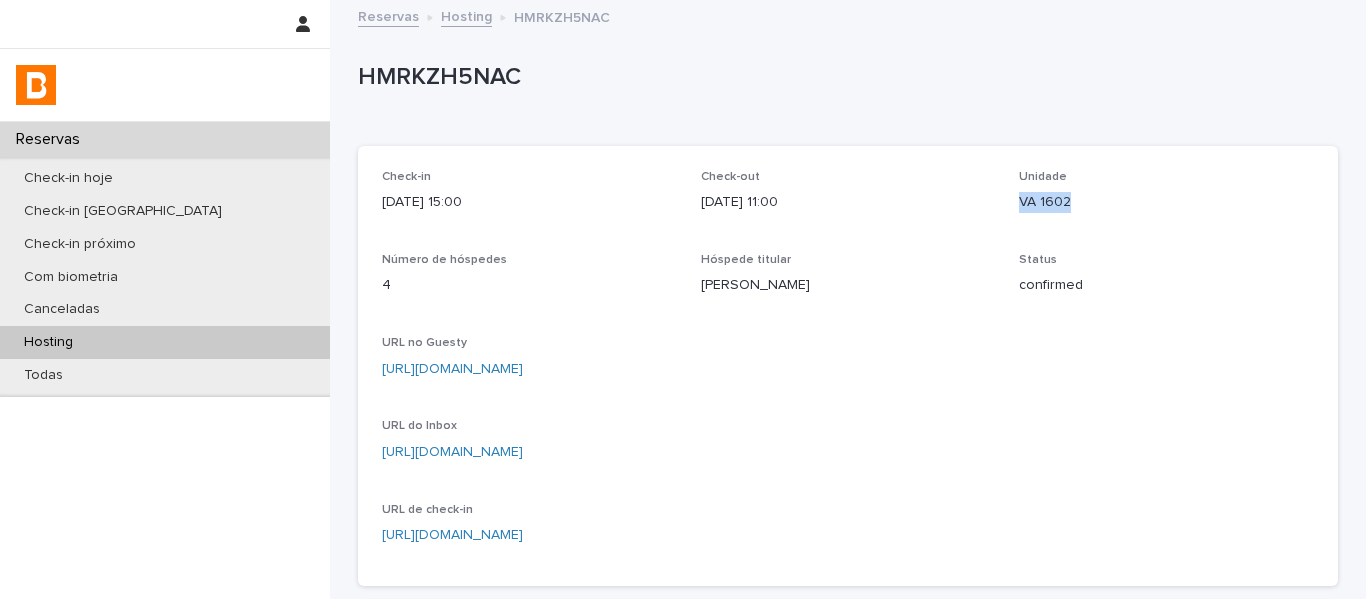 drag, startPoint x: 1066, startPoint y: 209, endPoint x: 1012, endPoint y: 213, distance: 54.147945 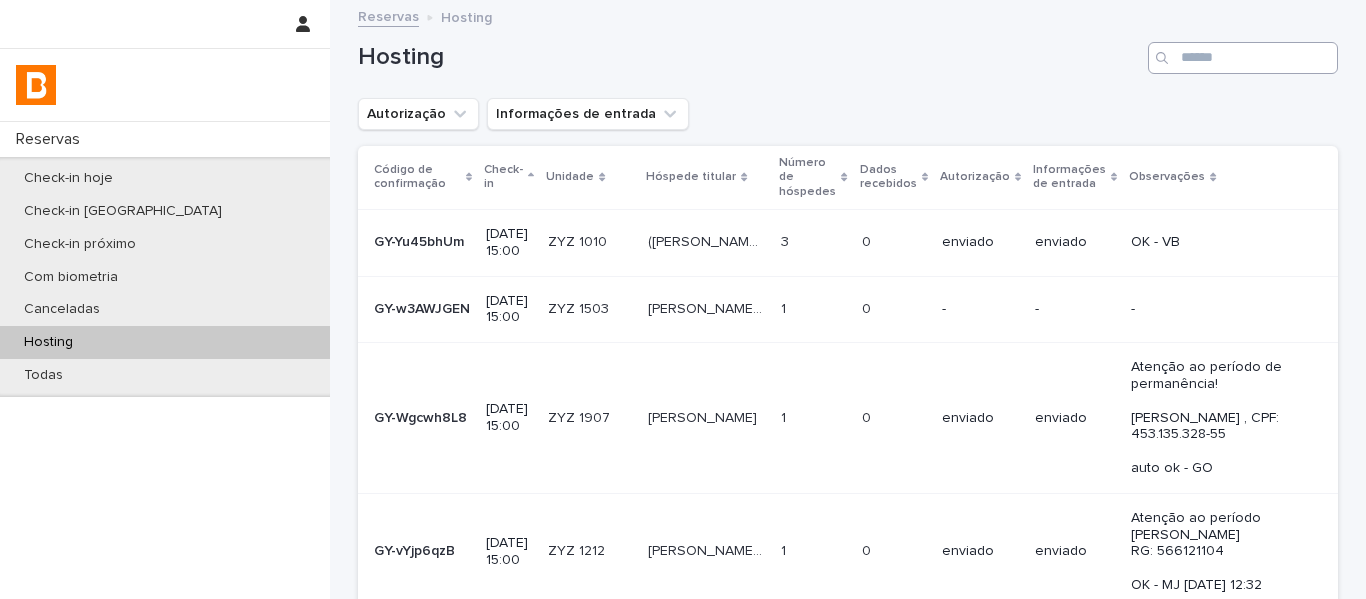 drag, startPoint x: 1167, startPoint y: 60, endPoint x: 1189, endPoint y: 59, distance: 22.022715 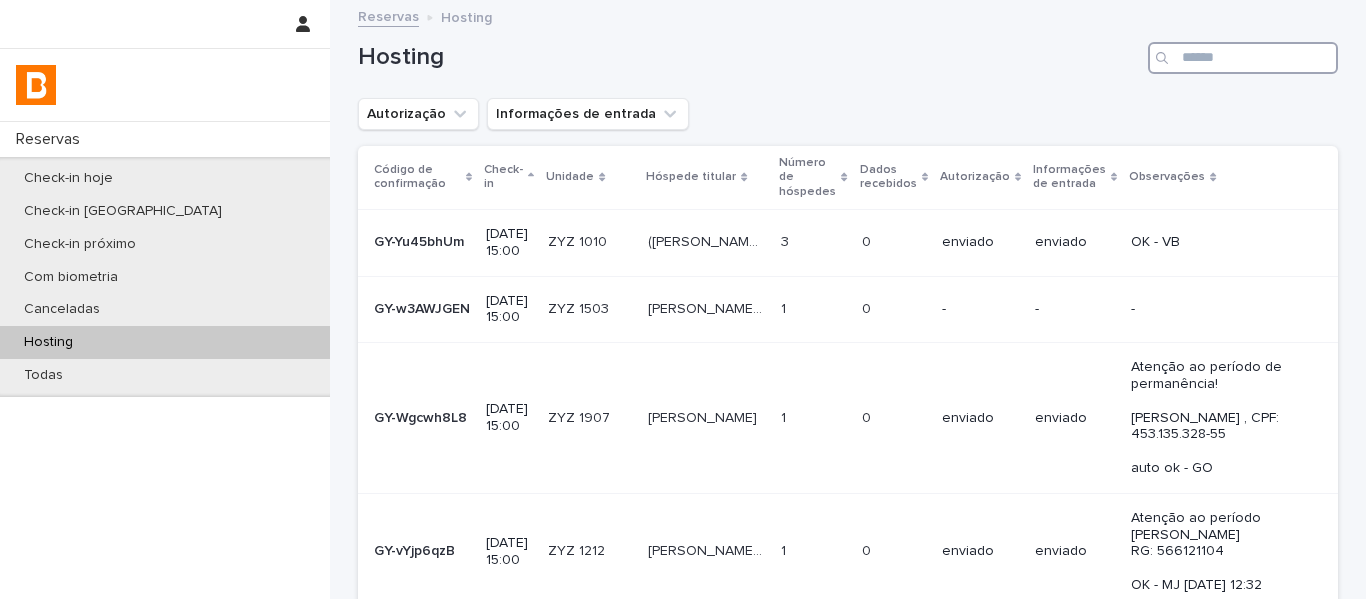 click at bounding box center [1243, 58] 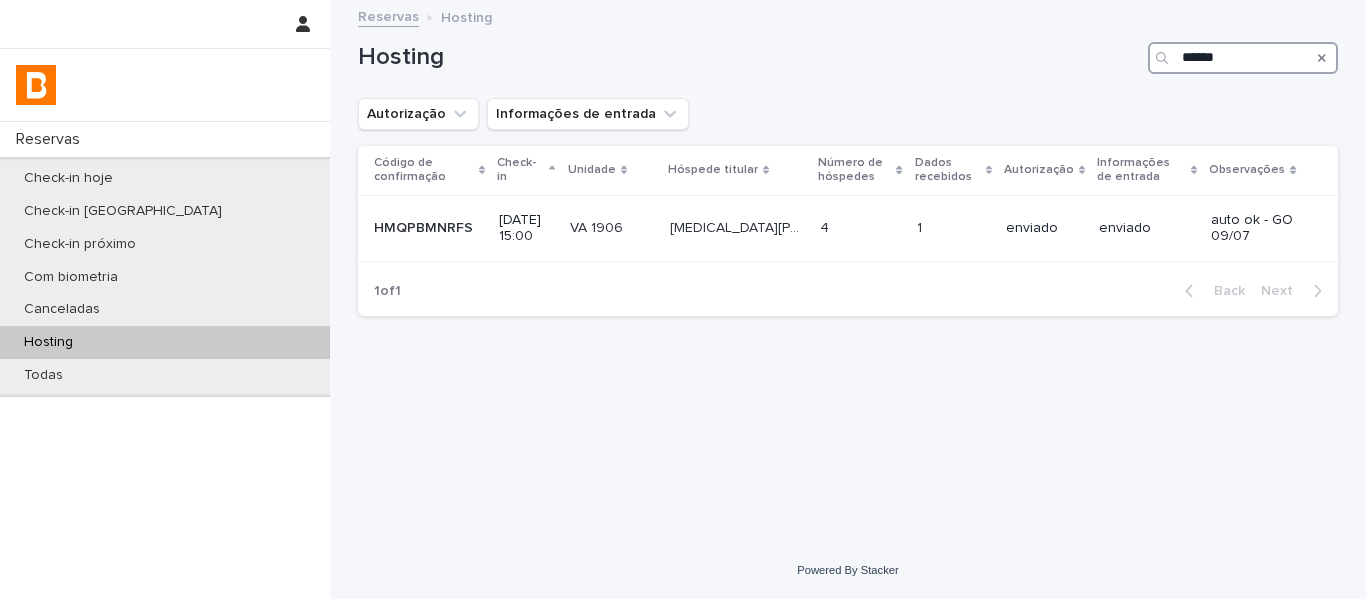 type on "******" 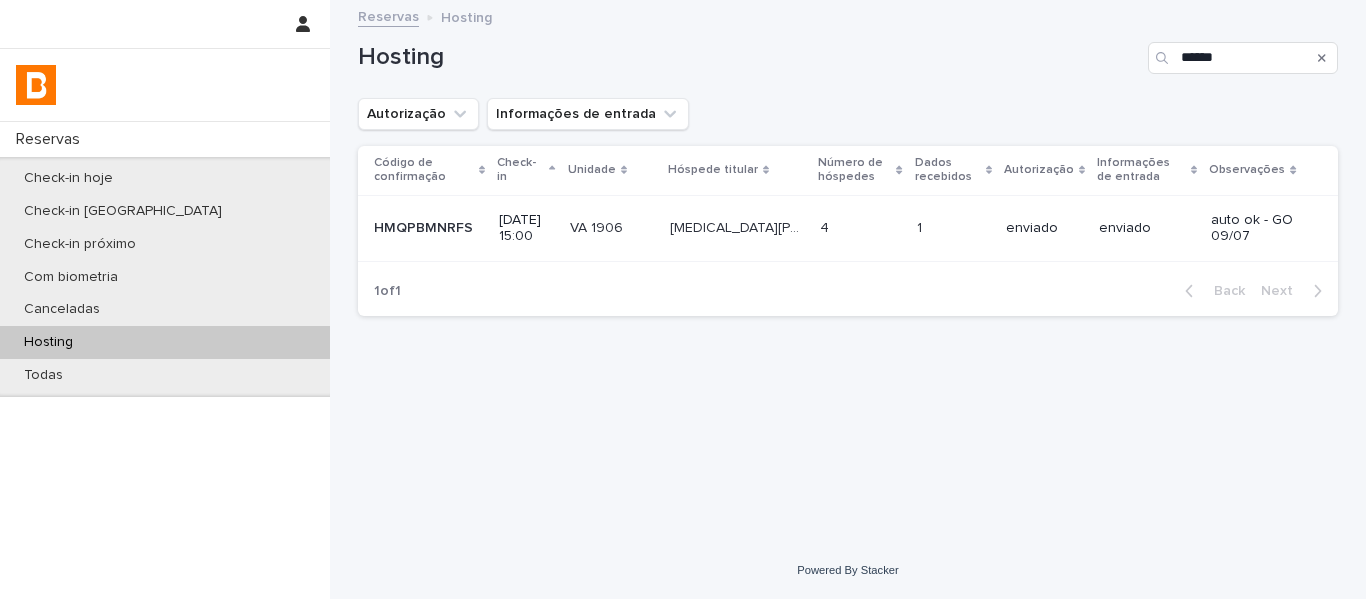 click 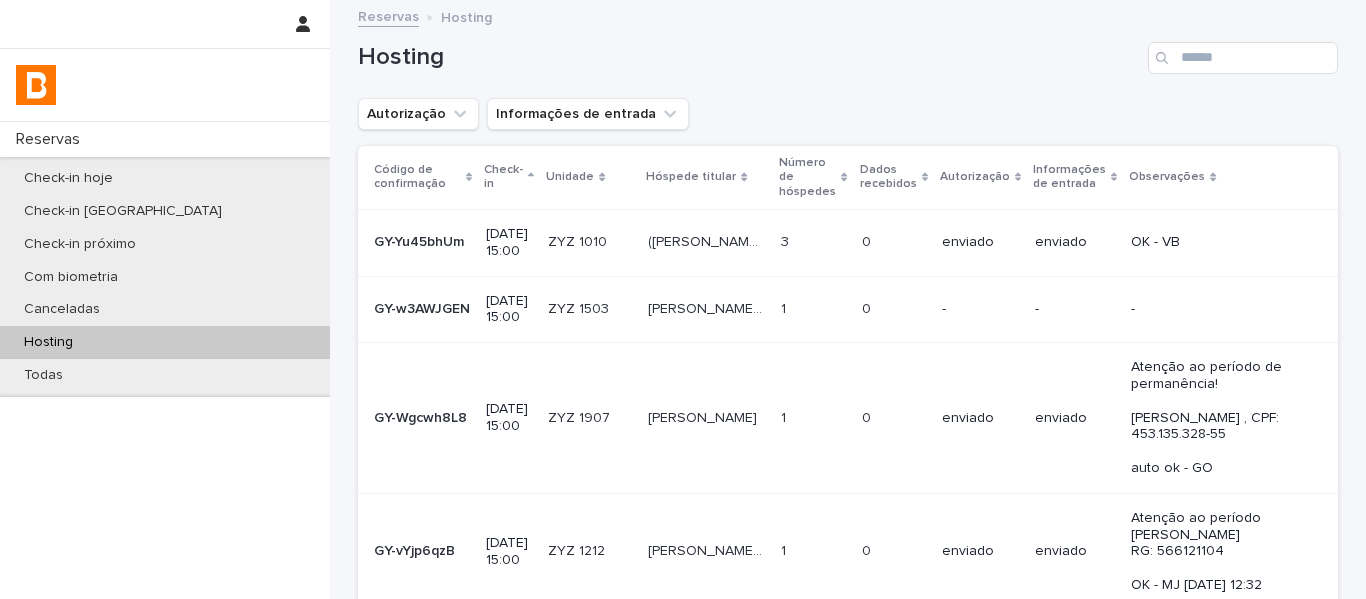 click on "Hosting" at bounding box center [48, 342] 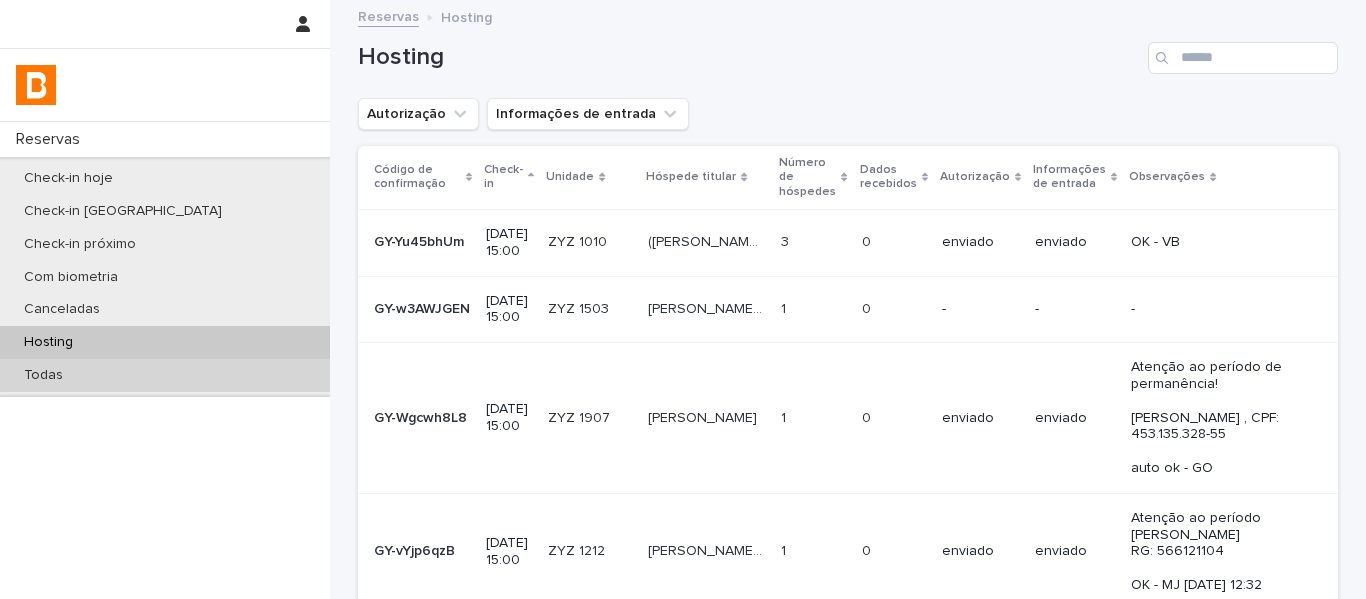 drag, startPoint x: 91, startPoint y: 350, endPoint x: 92, endPoint y: 368, distance: 18.027756 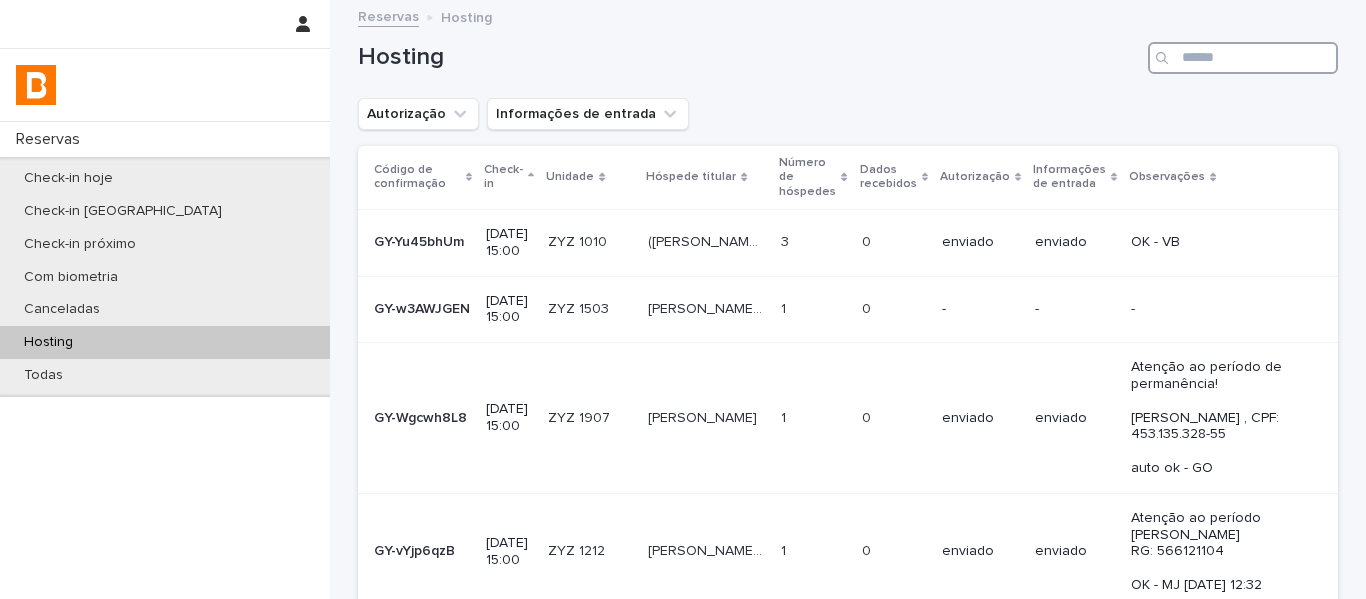 click at bounding box center (1243, 58) 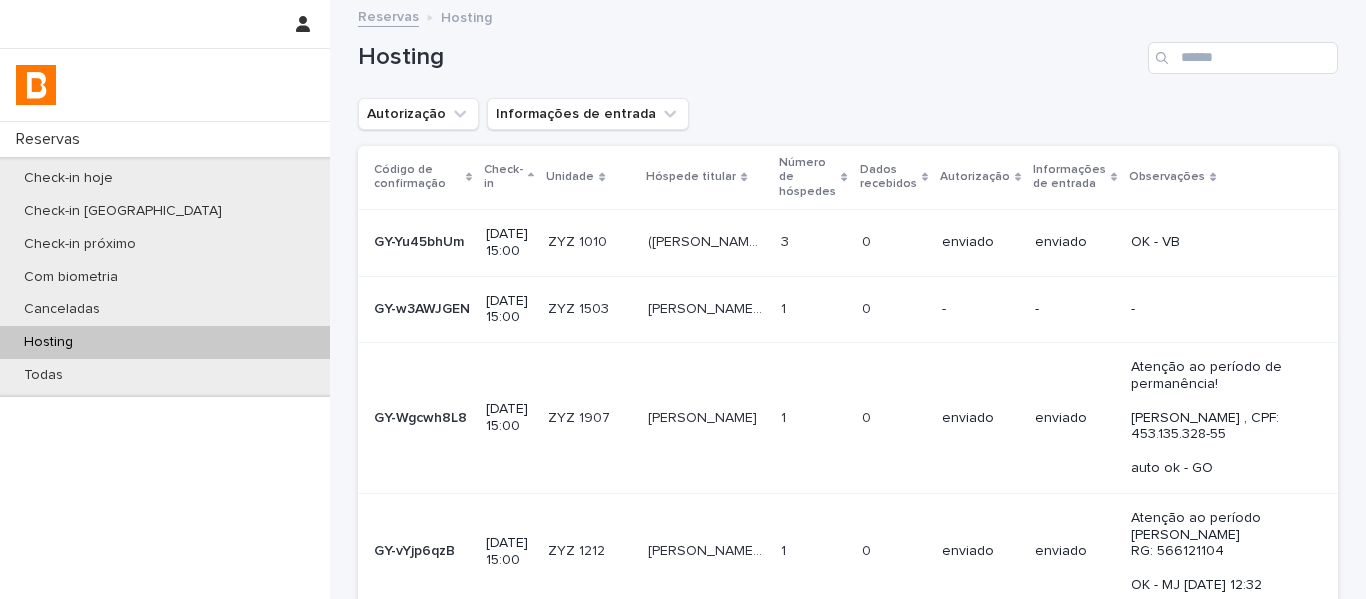 click on "Hosting" at bounding box center (48, 342) 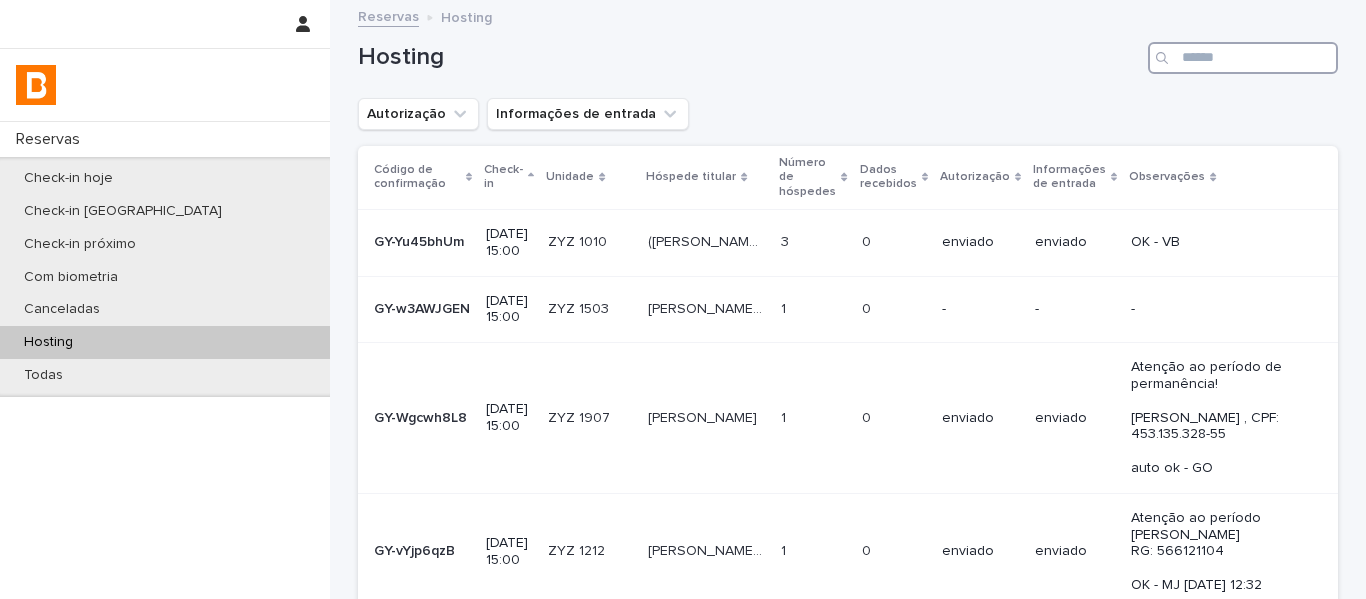 click at bounding box center (1243, 58) 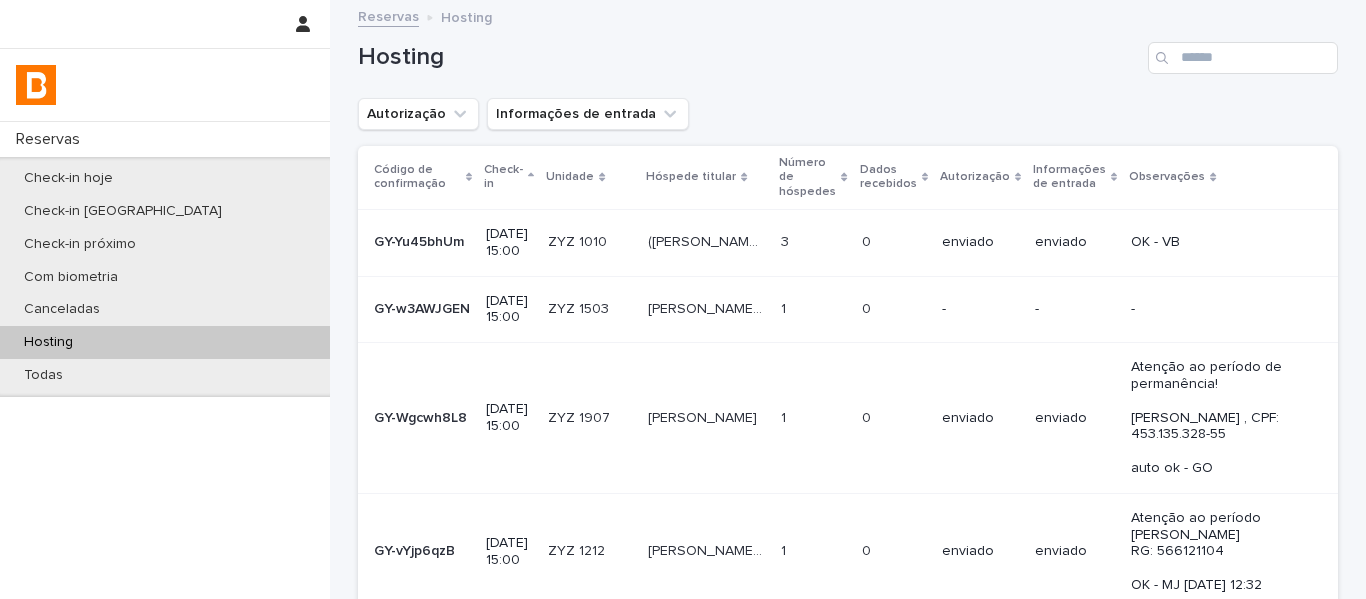 click on "Hosting" at bounding box center [165, 342] 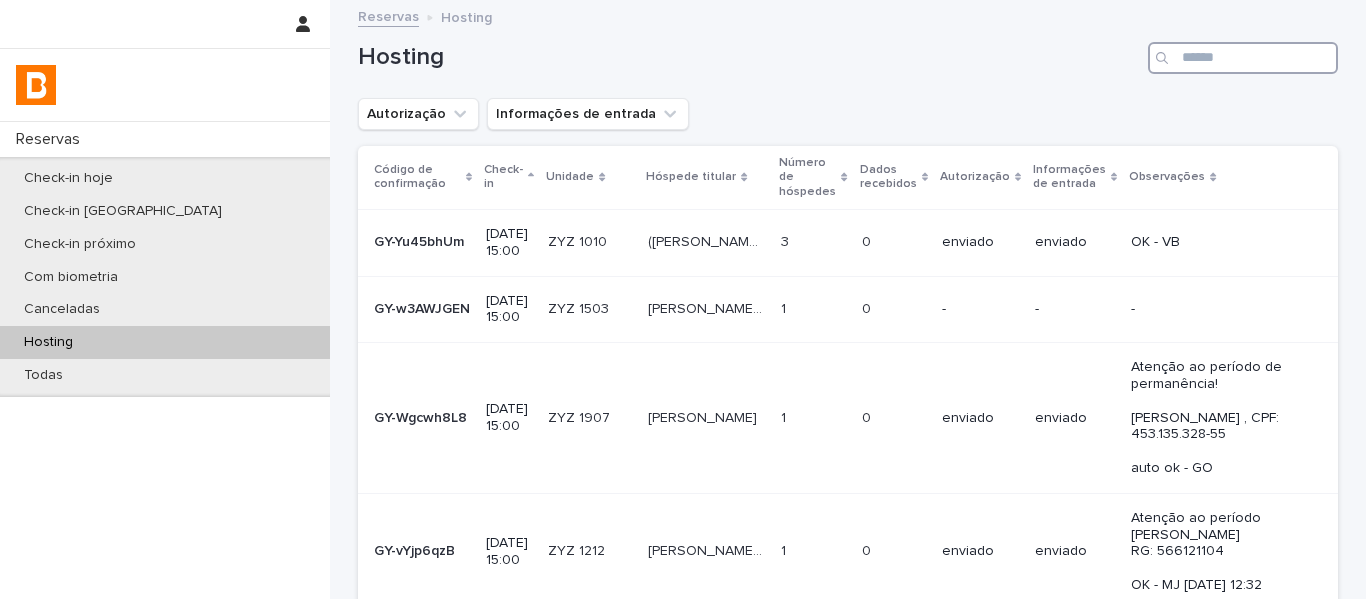 click at bounding box center [1243, 58] 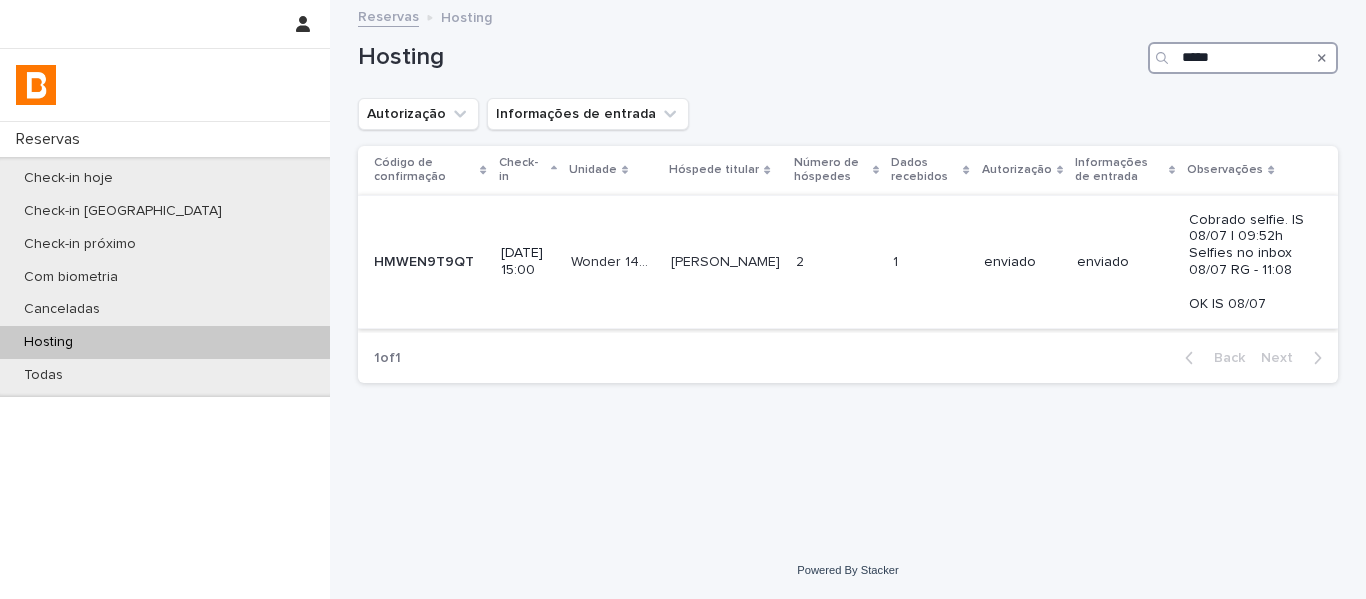 type on "*****" 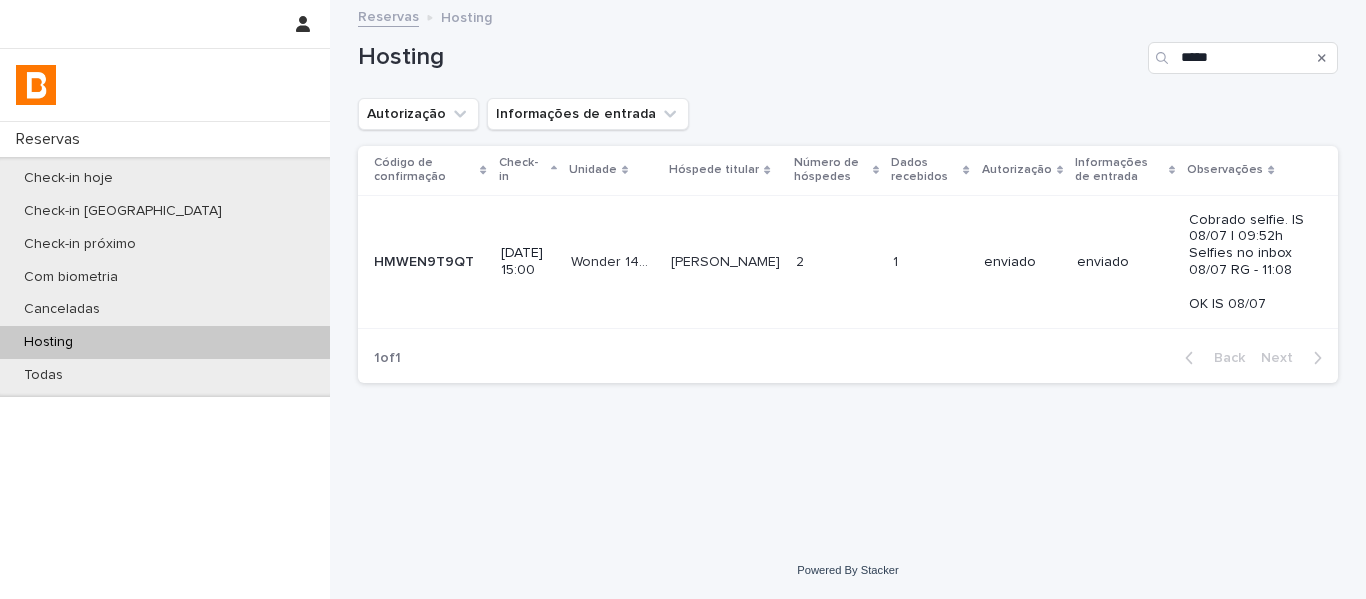 click on "Artur Alves Artur Alves" at bounding box center [725, 262] 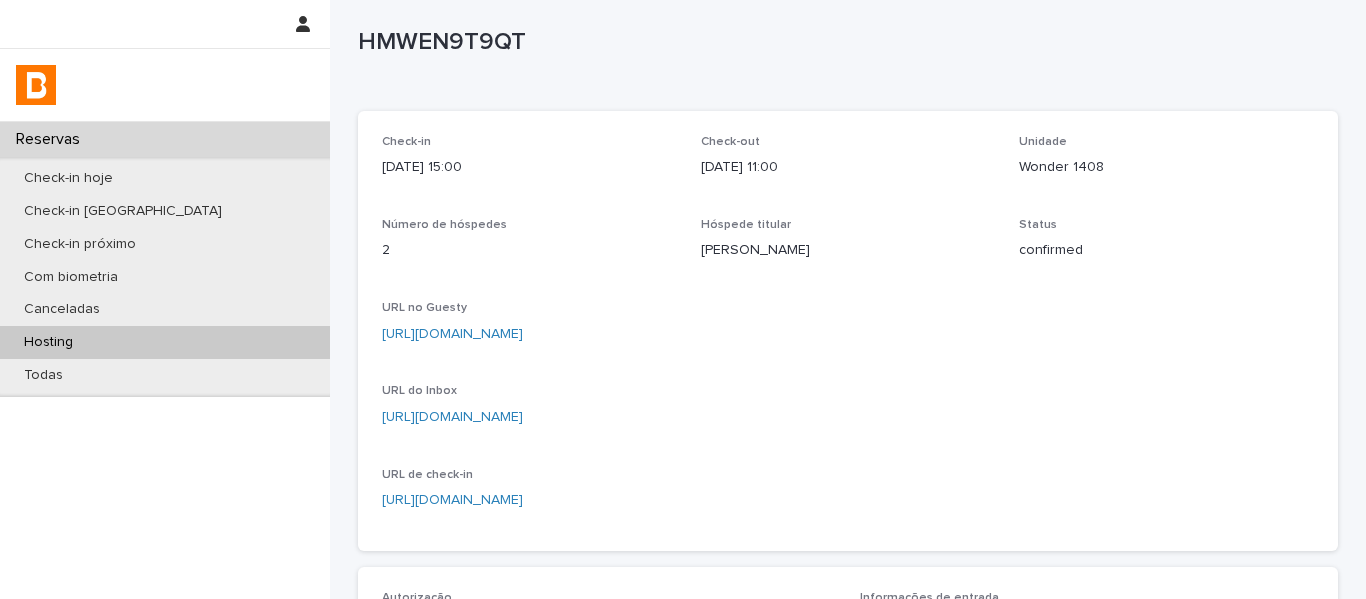 scroll, scrollTop: 0, scrollLeft: 0, axis: both 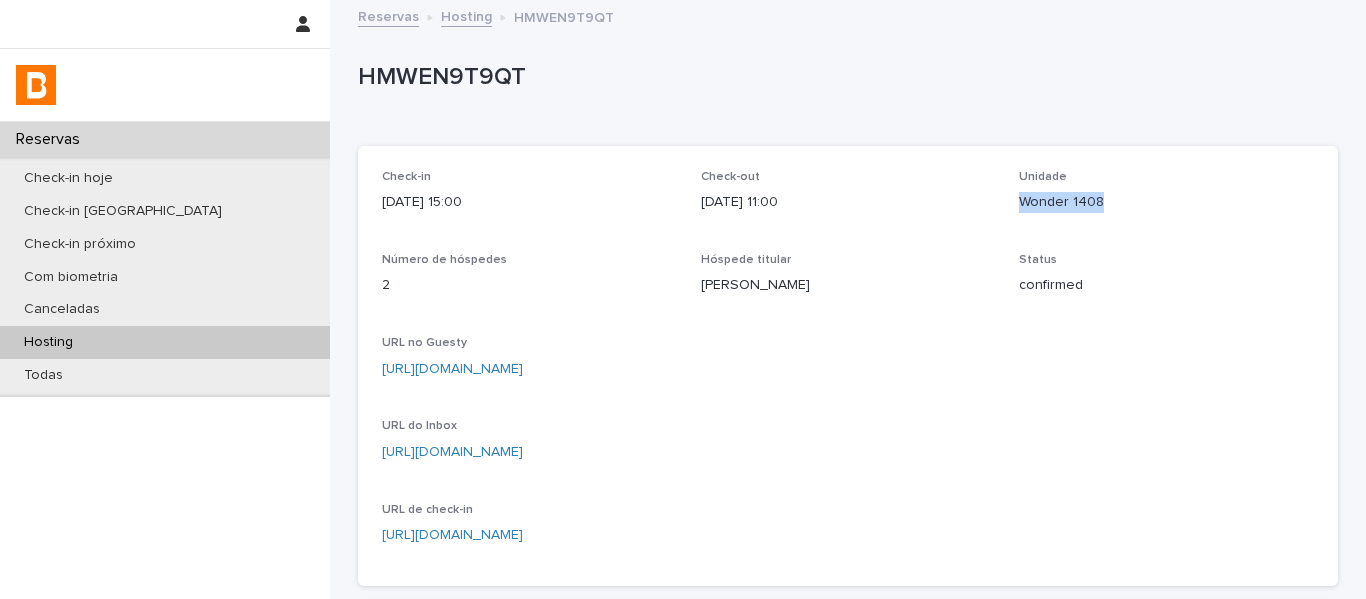 drag, startPoint x: 1103, startPoint y: 198, endPoint x: 1006, endPoint y: 210, distance: 97.73945 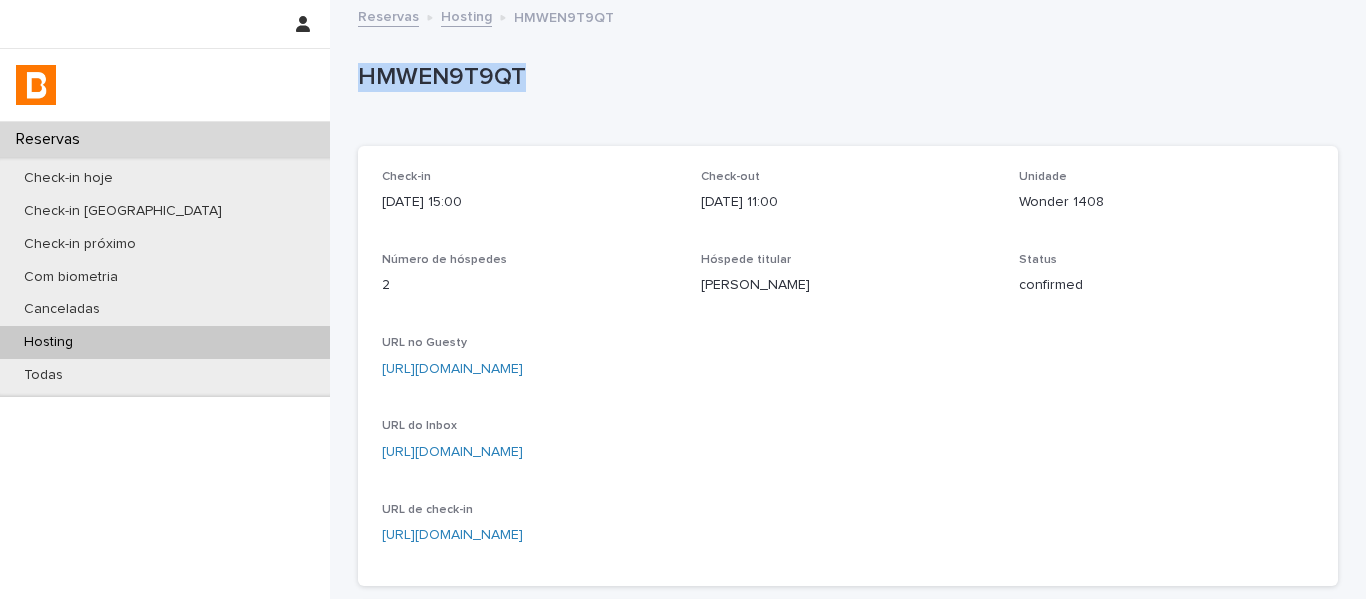 drag, startPoint x: 431, startPoint y: 87, endPoint x: 342, endPoint y: 94, distance: 89.27486 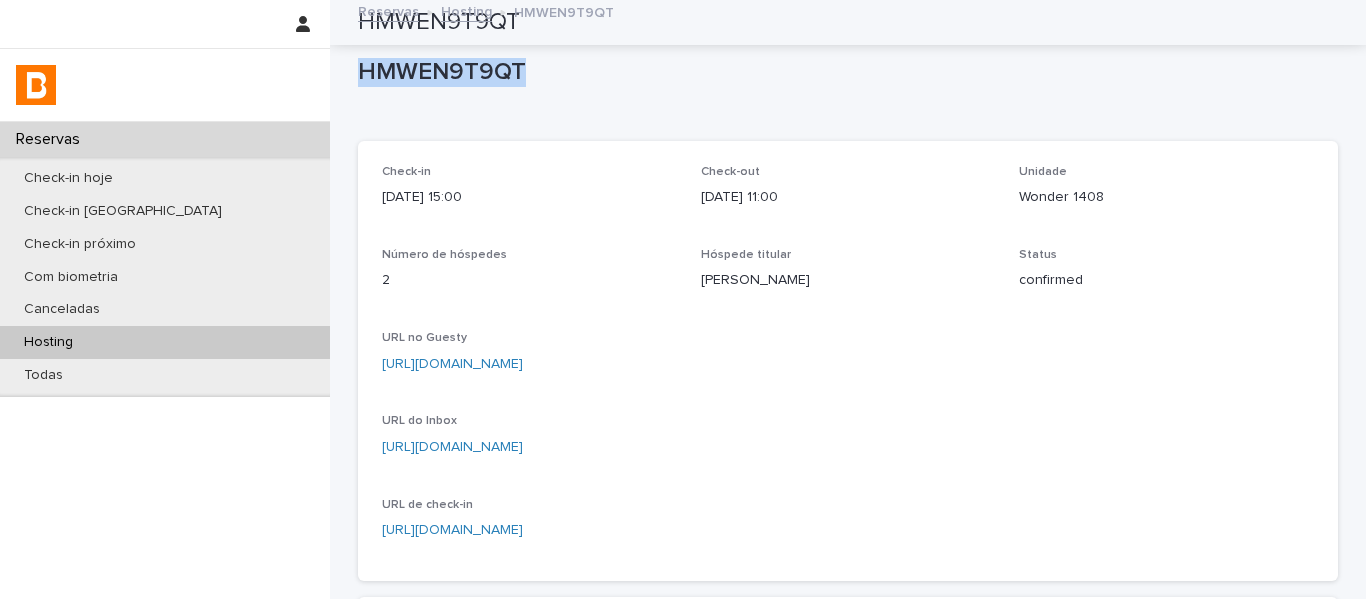 scroll, scrollTop: 0, scrollLeft: 0, axis: both 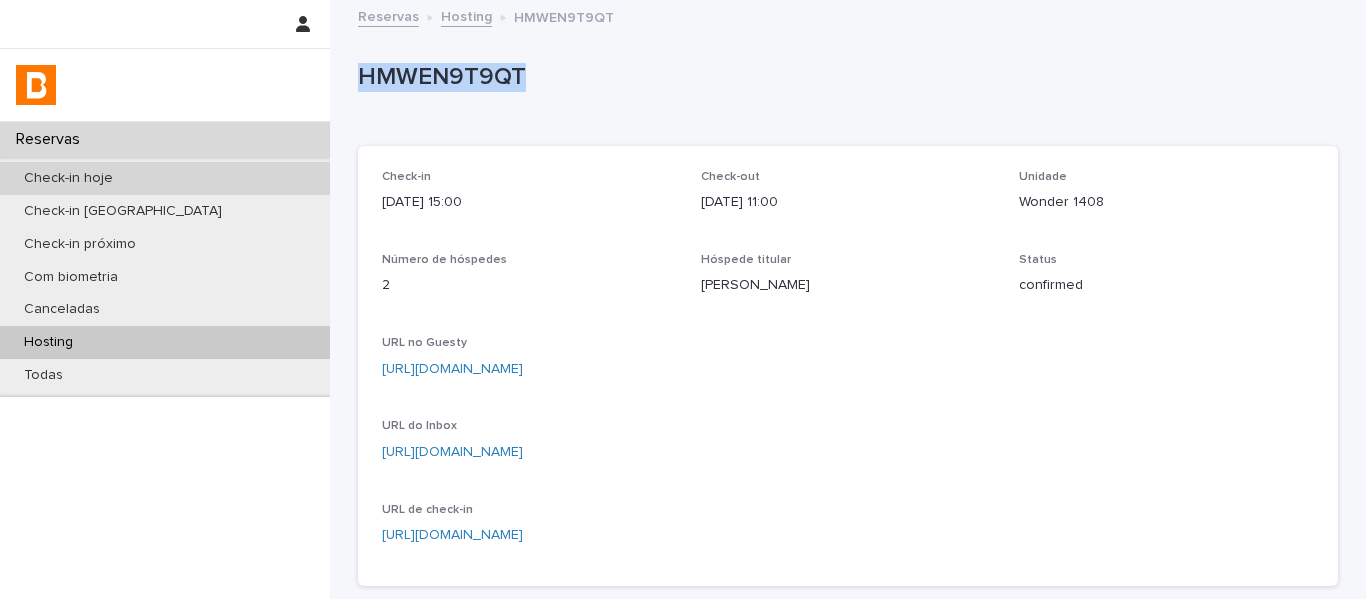 click on "Check-in hoje" at bounding box center (68, 178) 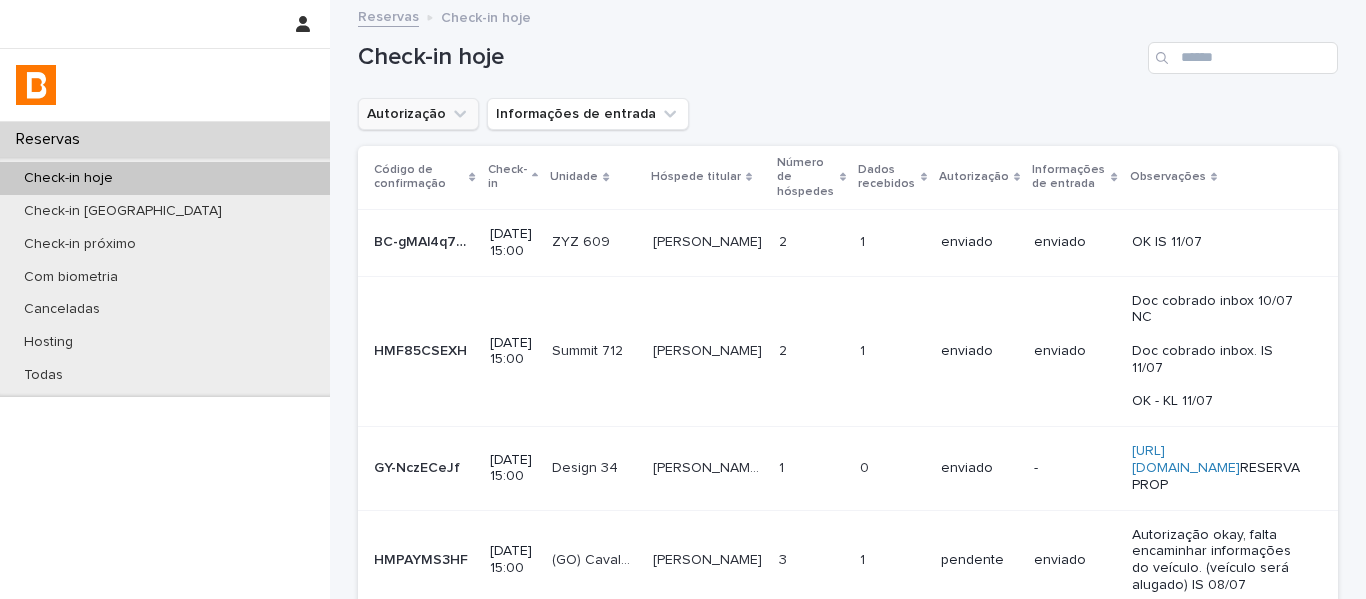 click on "Autorização" at bounding box center (418, 114) 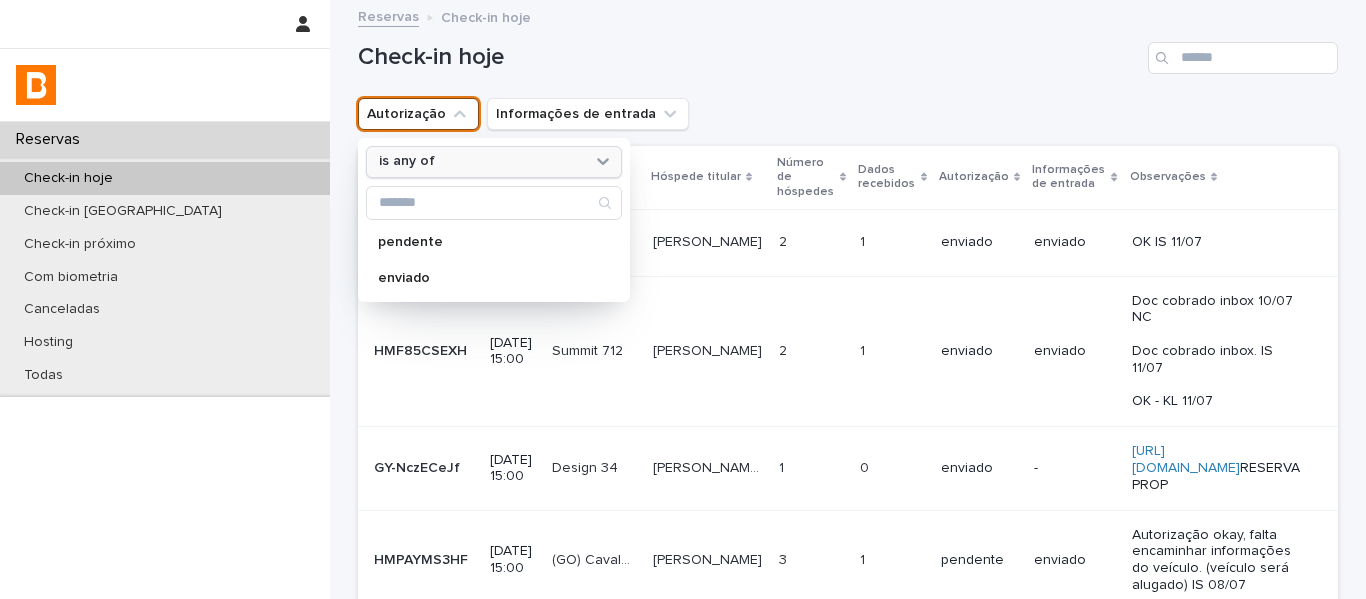 click on "is any of" at bounding box center (481, 161) 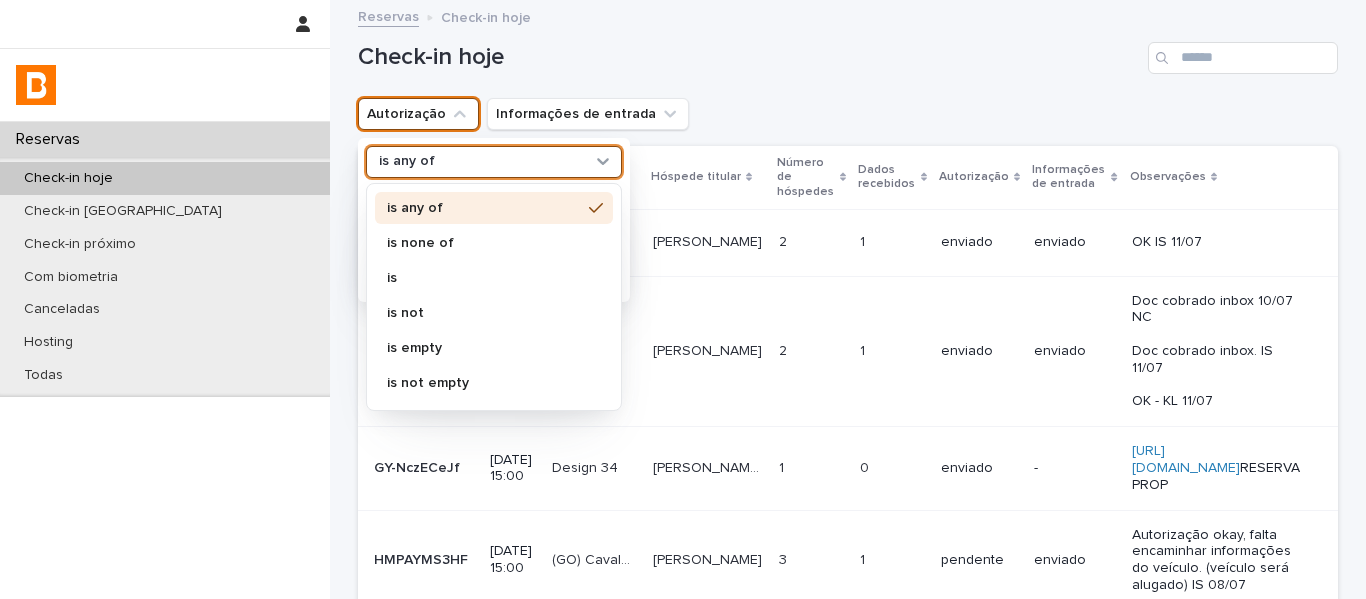 click on "is none of" at bounding box center (484, 243) 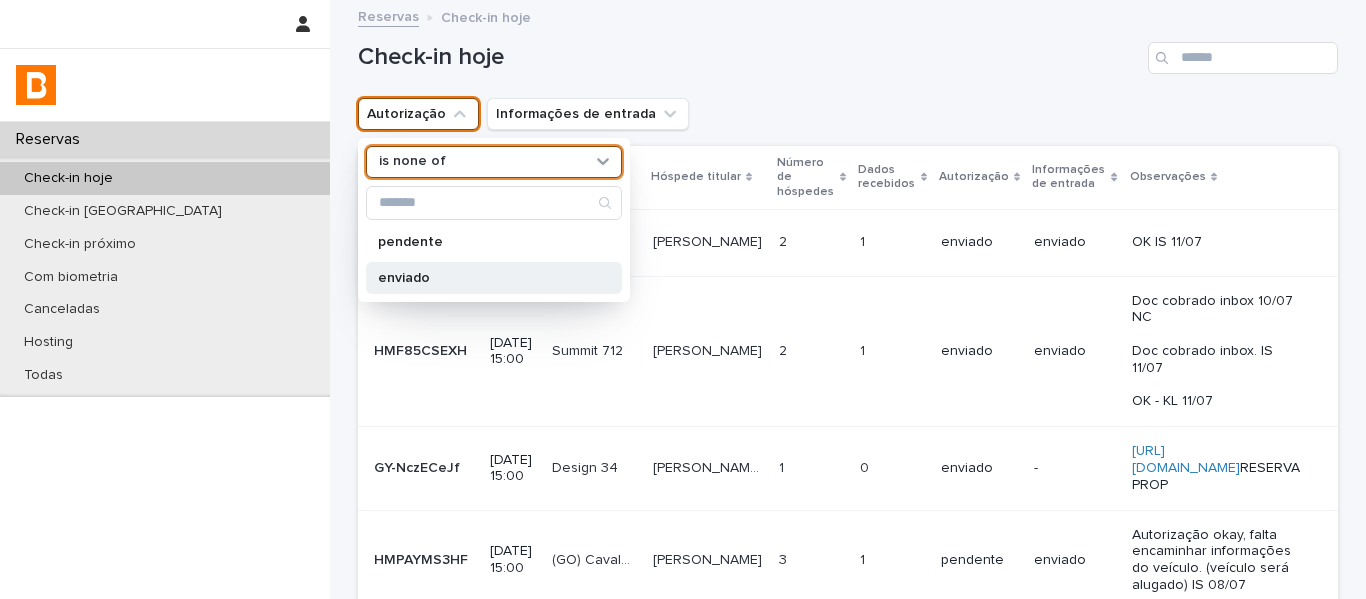 click on "enviado" at bounding box center (484, 278) 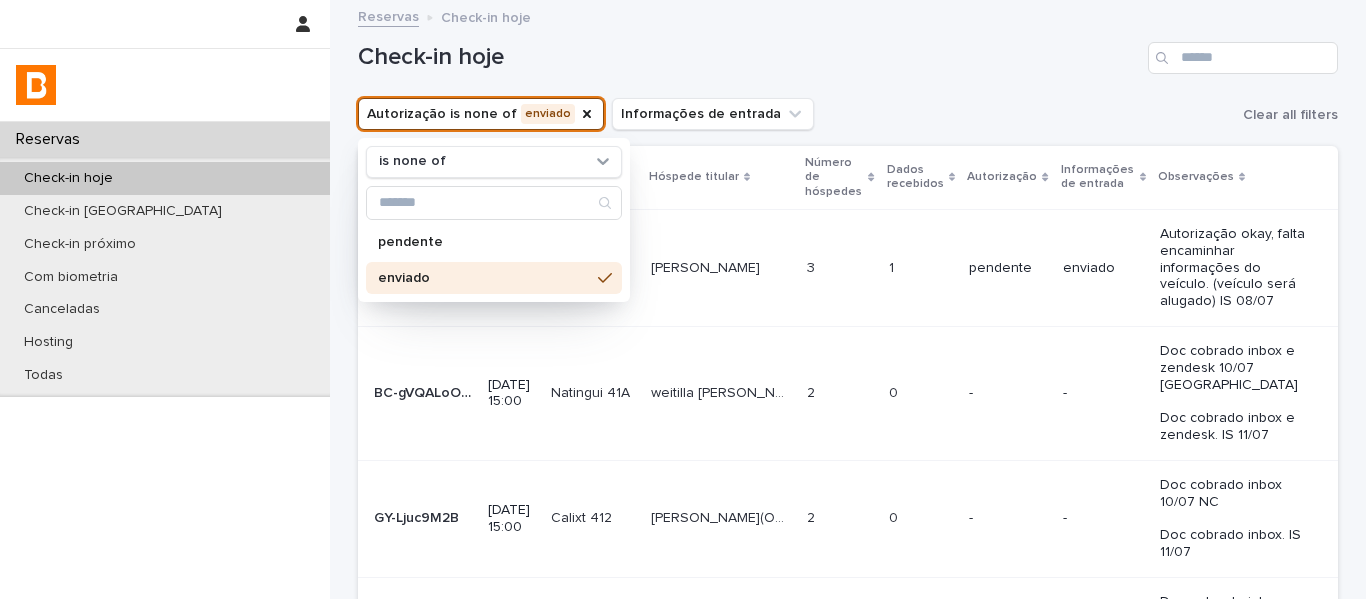 click on "Check-in hoje" at bounding box center [848, 50] 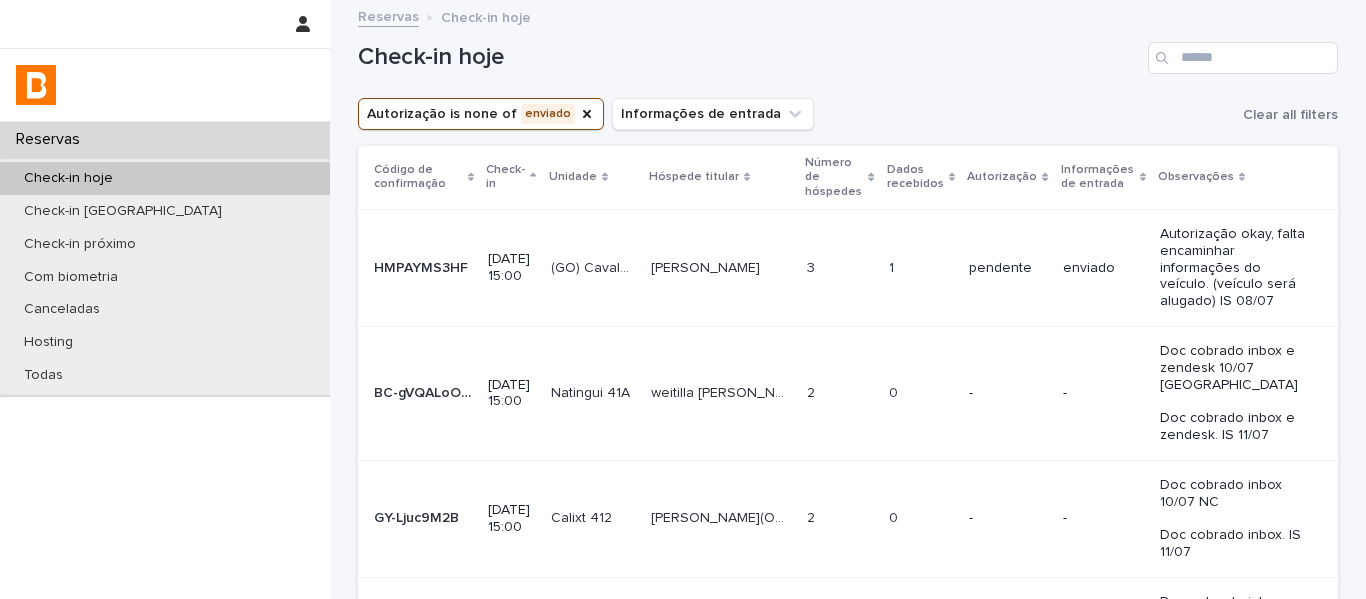 click on "Dados recebidos" at bounding box center (916, 177) 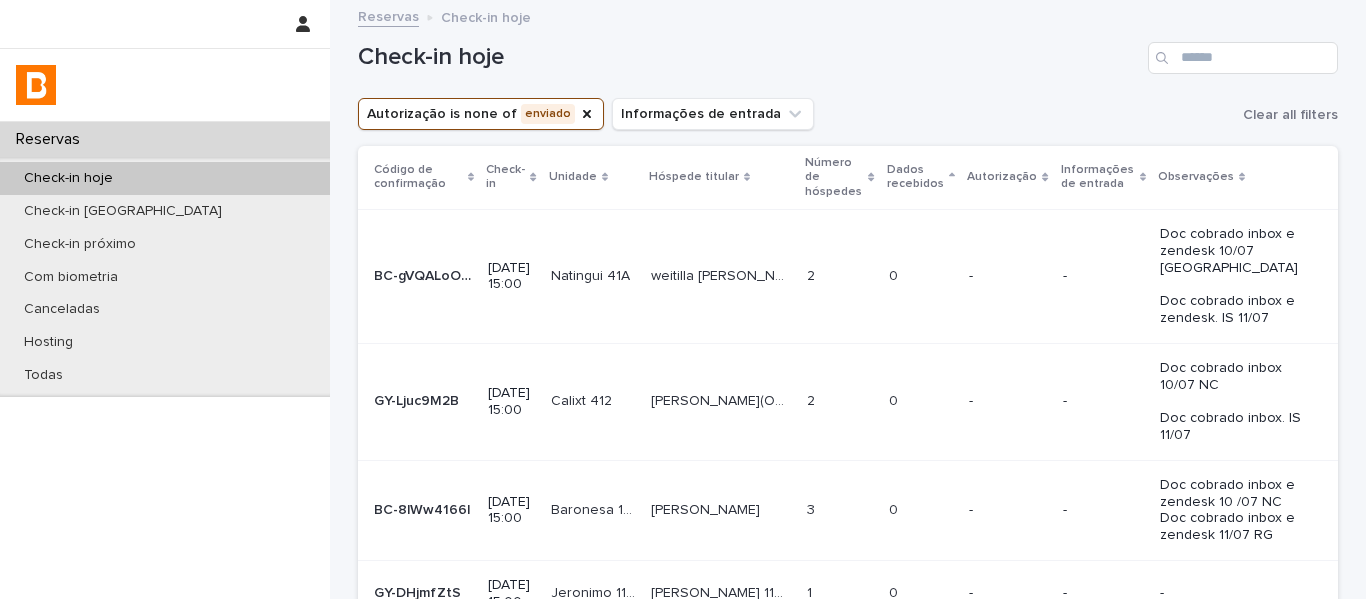 click on "weitilla maria de paiva weitilla maria de paiva" at bounding box center [721, 276] 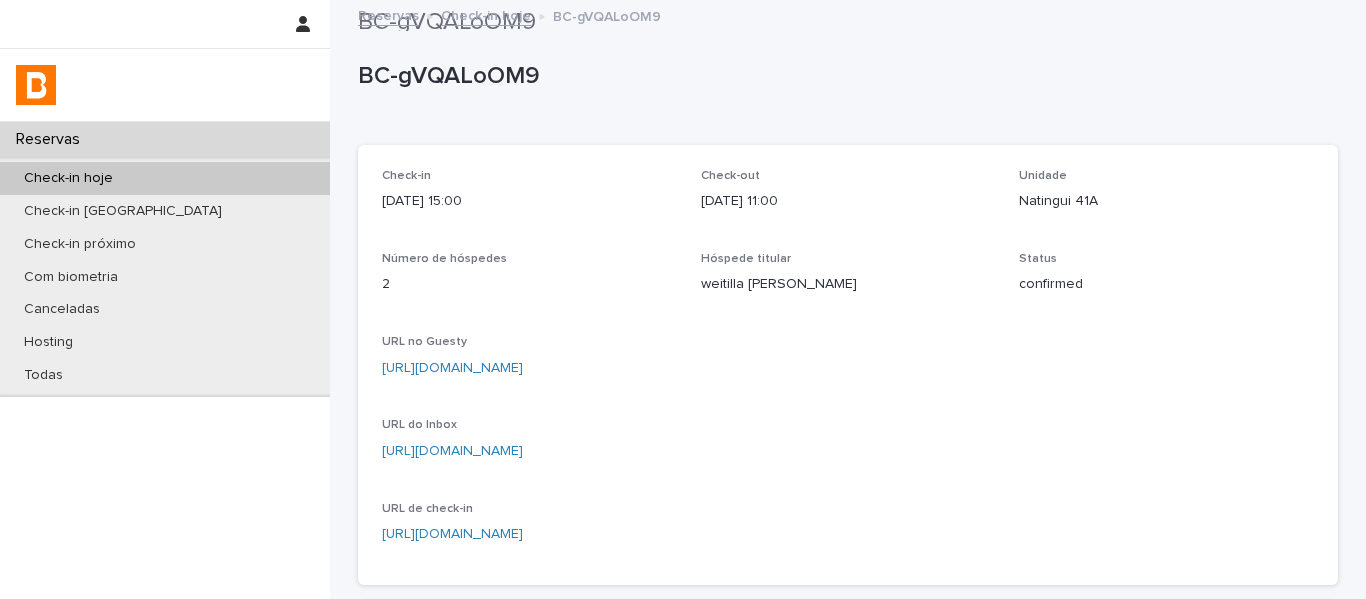 scroll, scrollTop: 0, scrollLeft: 0, axis: both 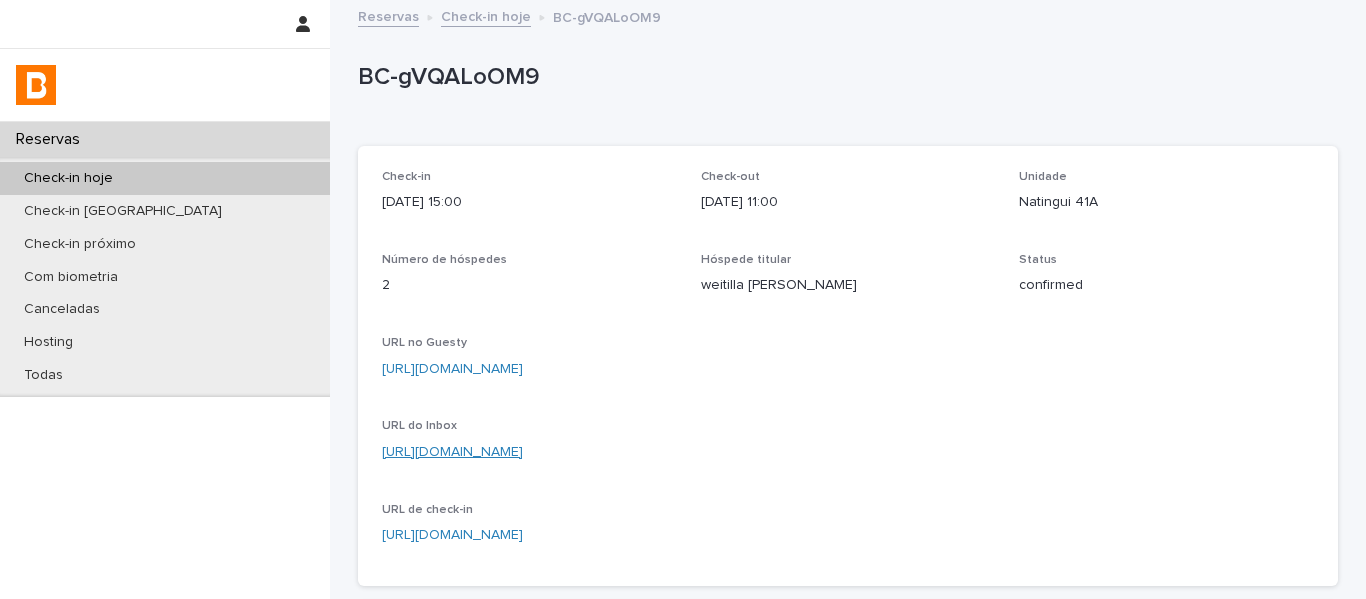 click on "https://app.guesty.com/inbox-v2/685bfb91a993e70013bbe7ca?reservationId=685bfb916296c100112b9e3b" at bounding box center [452, 452] 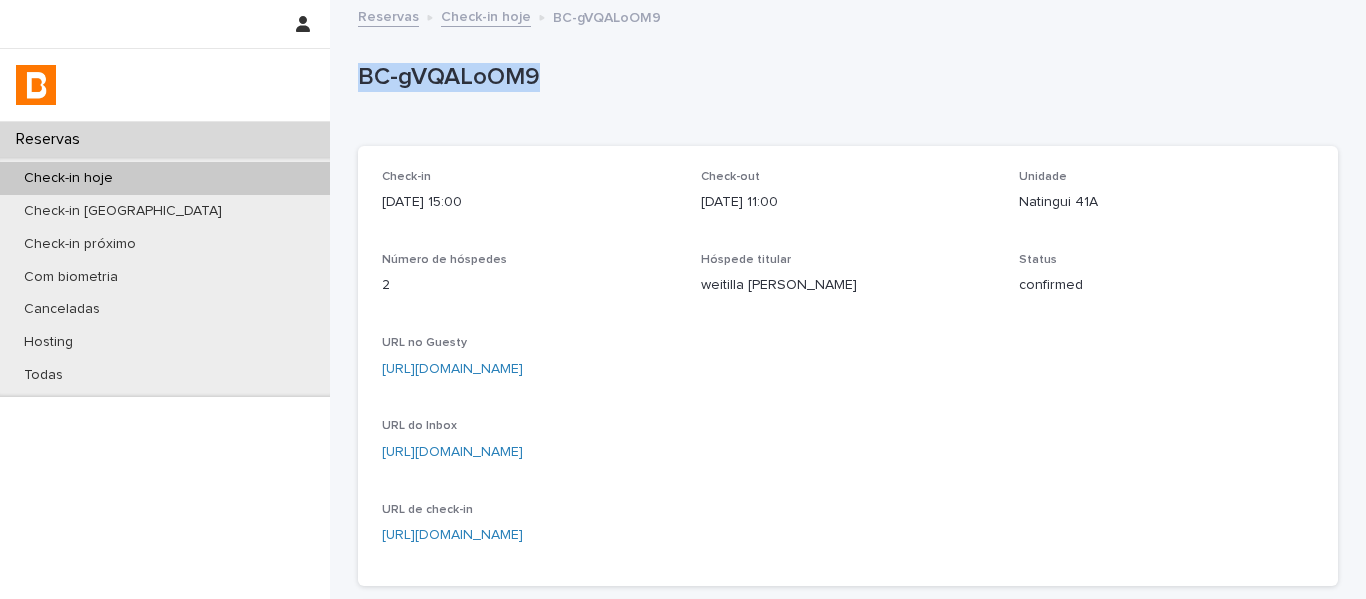 drag, startPoint x: 537, startPoint y: 71, endPoint x: 354, endPoint y: 73, distance: 183.01093 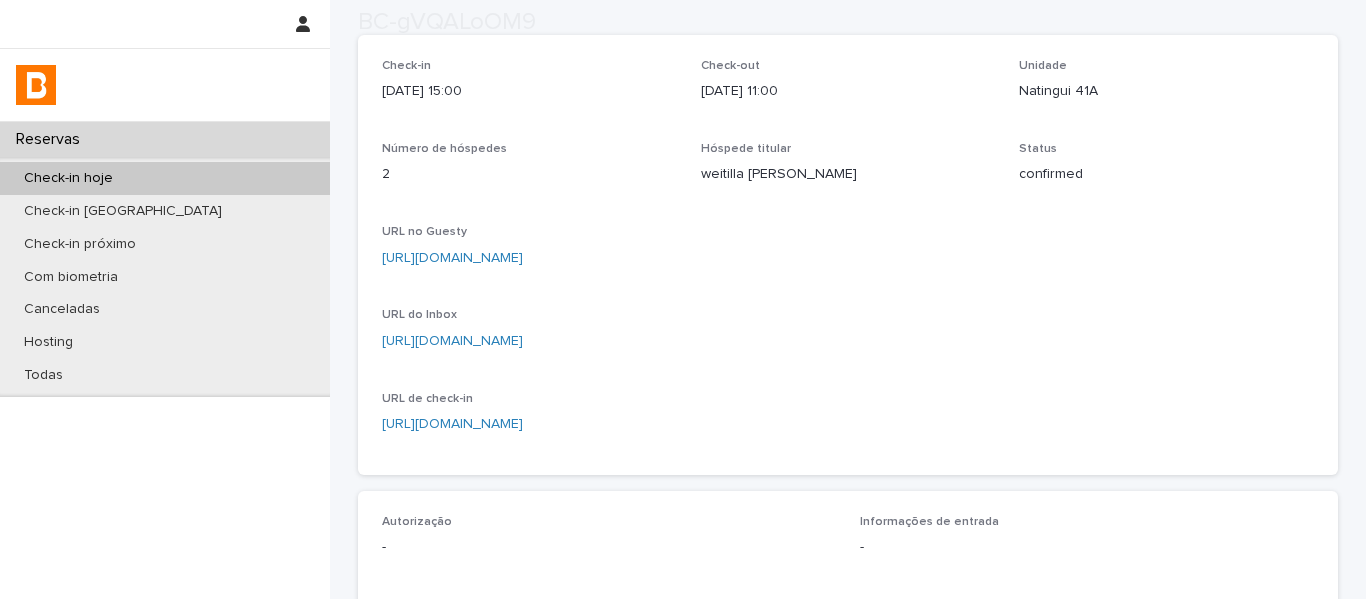 scroll, scrollTop: 400, scrollLeft: 0, axis: vertical 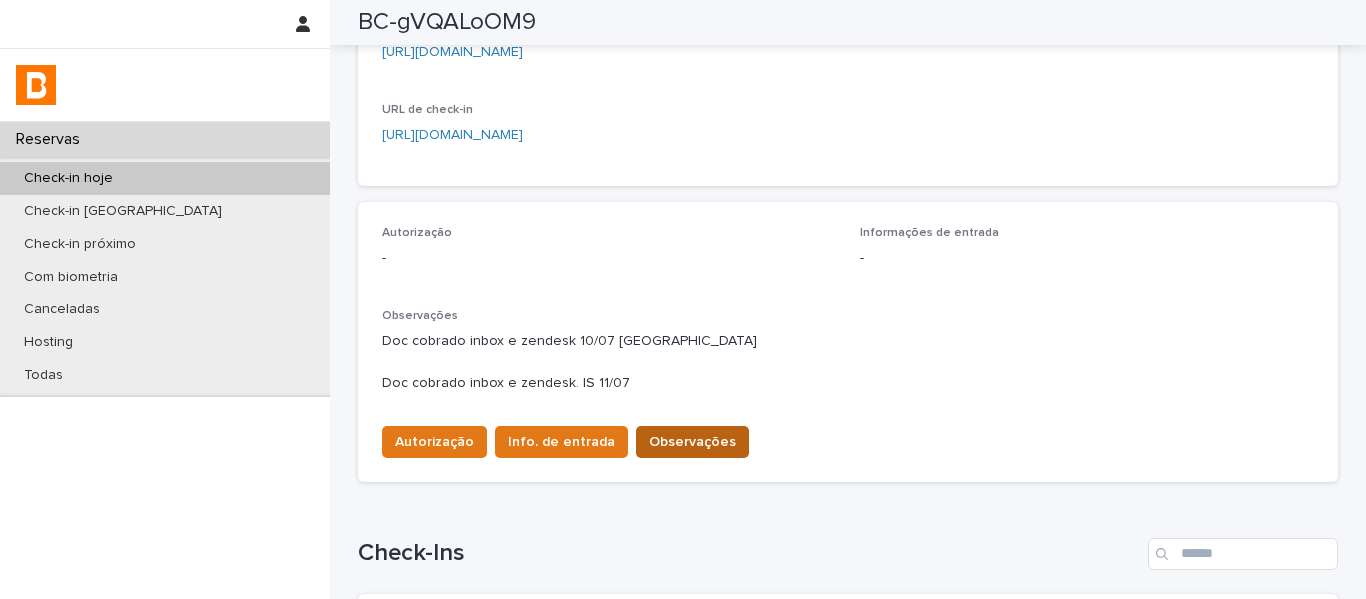 click on "Observações" at bounding box center (692, 442) 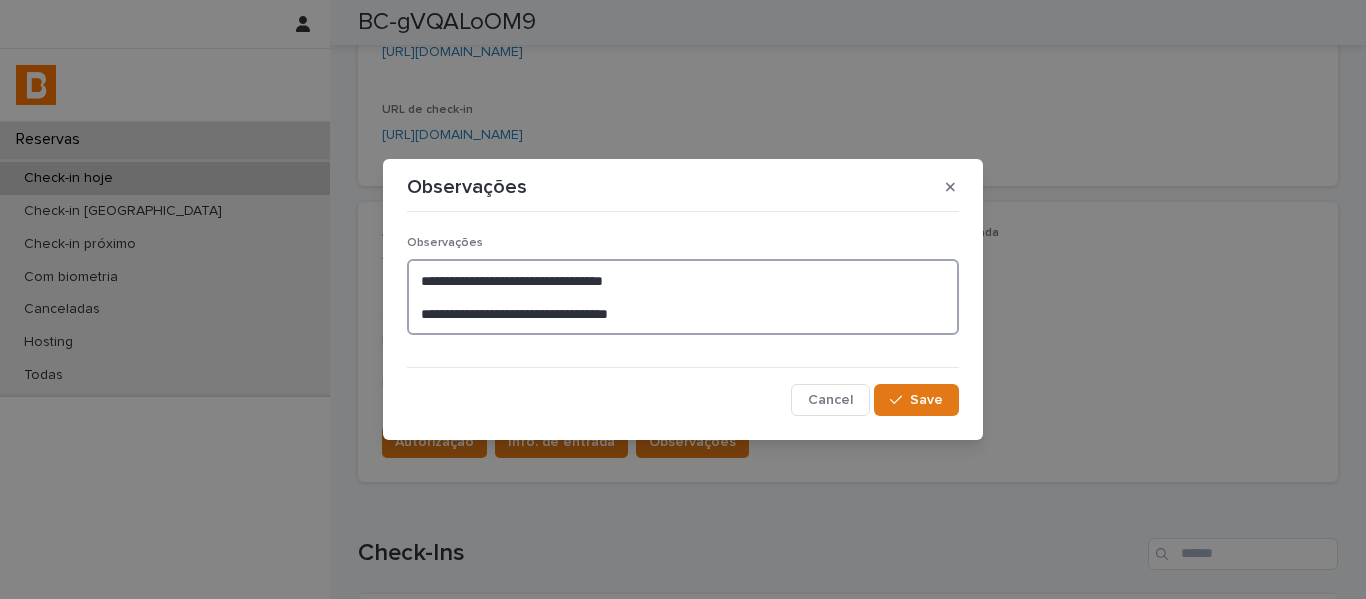 drag, startPoint x: 681, startPoint y: 277, endPoint x: 402, endPoint y: 272, distance: 279.0448 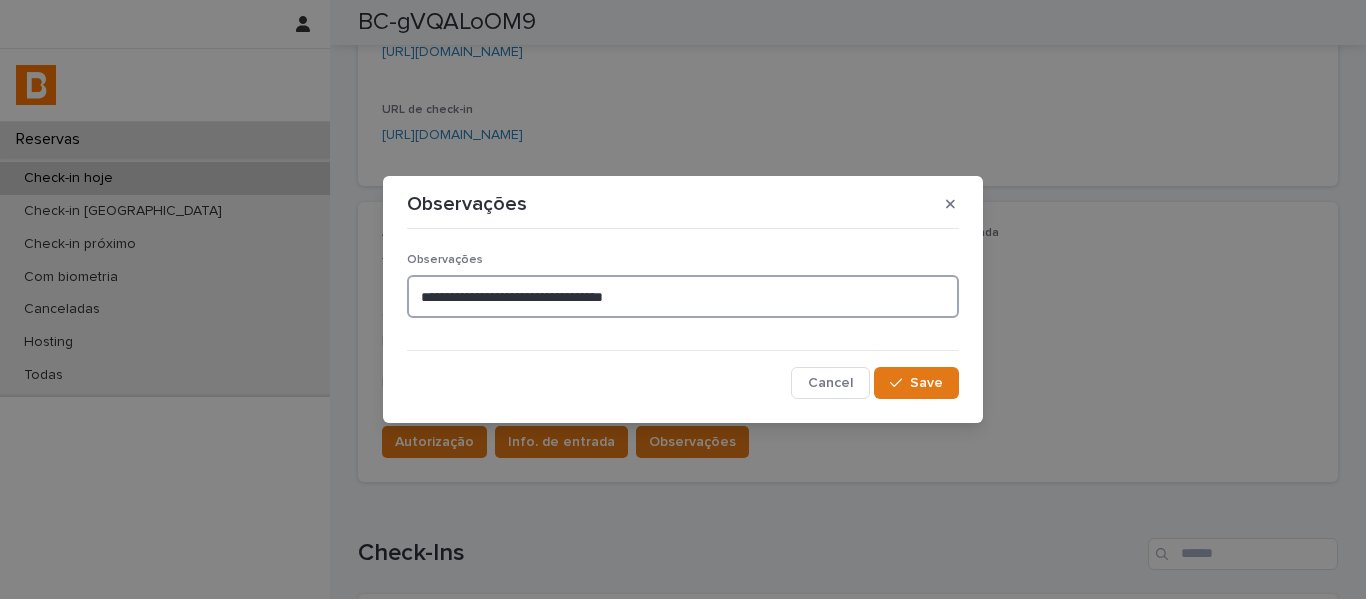 click on "**********" at bounding box center [683, 296] 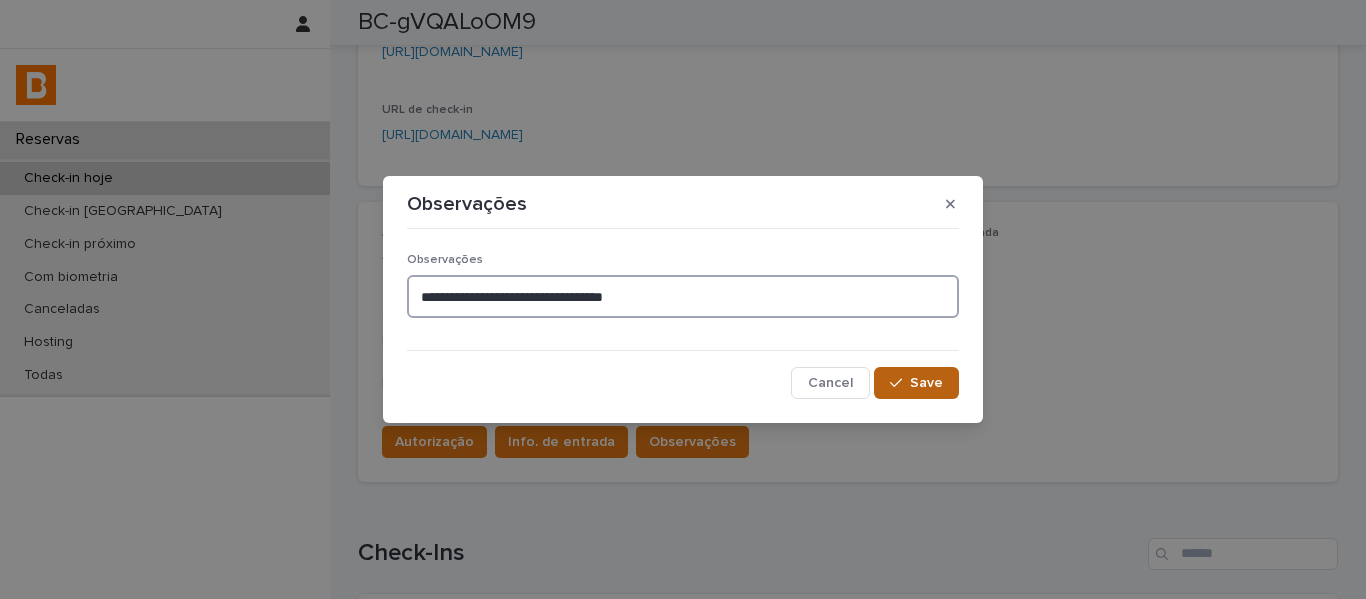 type on "**********" 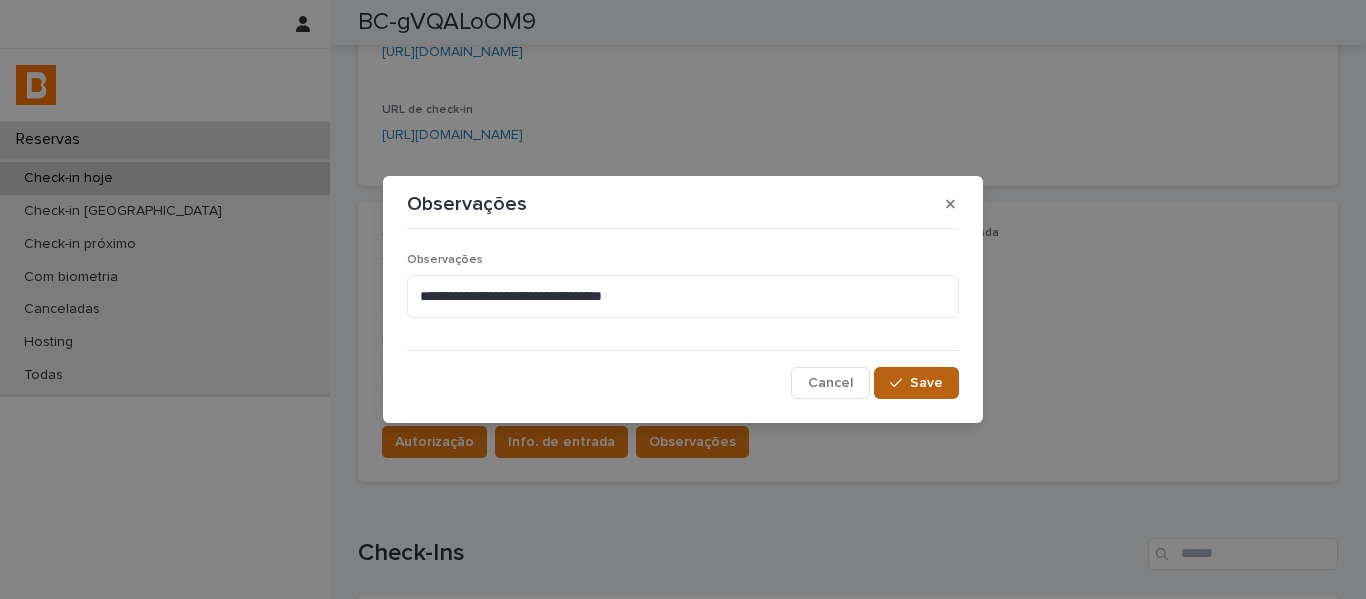 click on "Save" at bounding box center (916, 383) 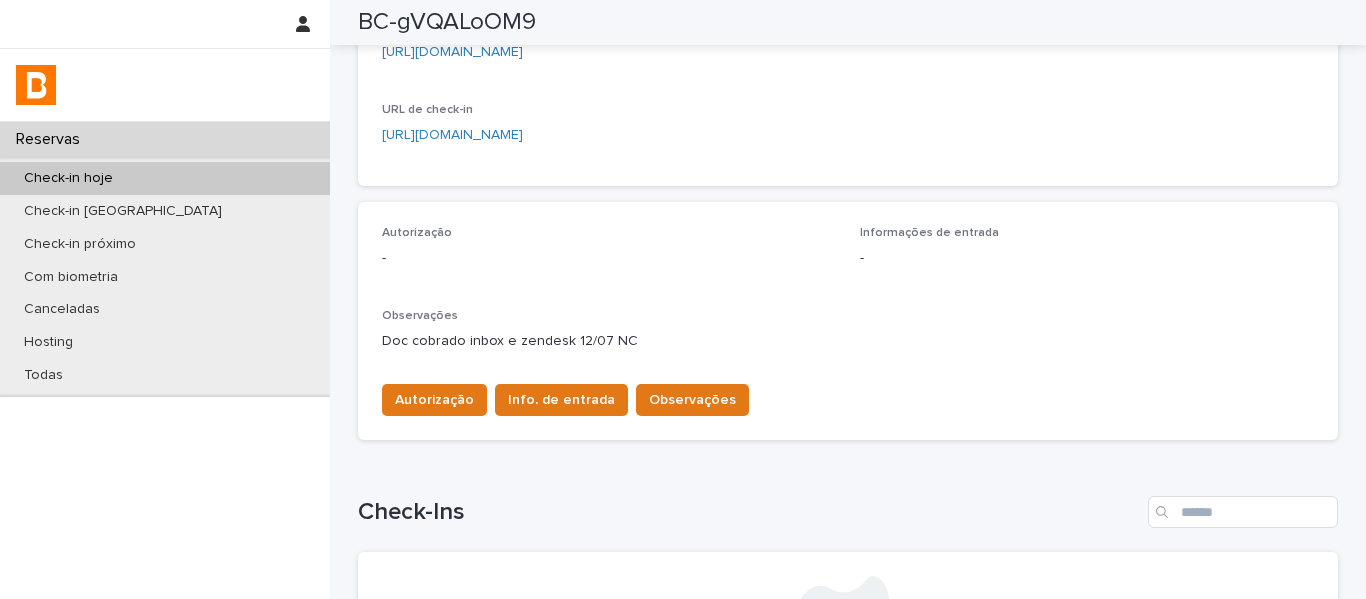 scroll, scrollTop: 379, scrollLeft: 0, axis: vertical 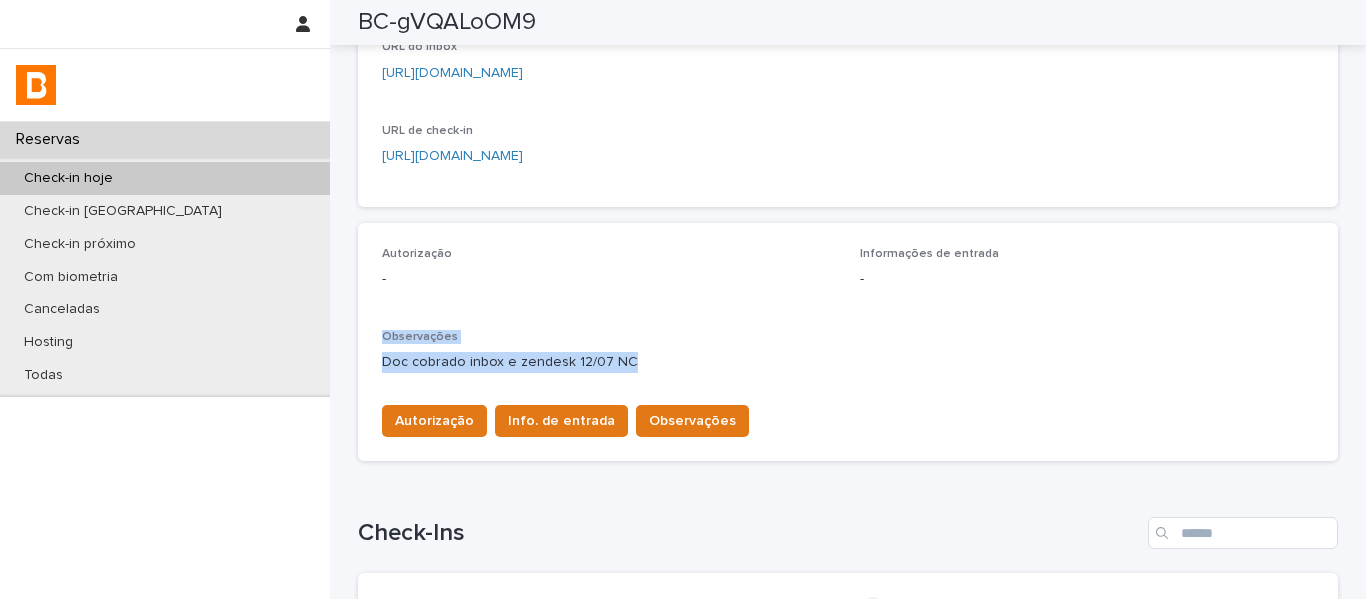 drag, startPoint x: 636, startPoint y: 357, endPoint x: 365, endPoint y: 341, distance: 271.47192 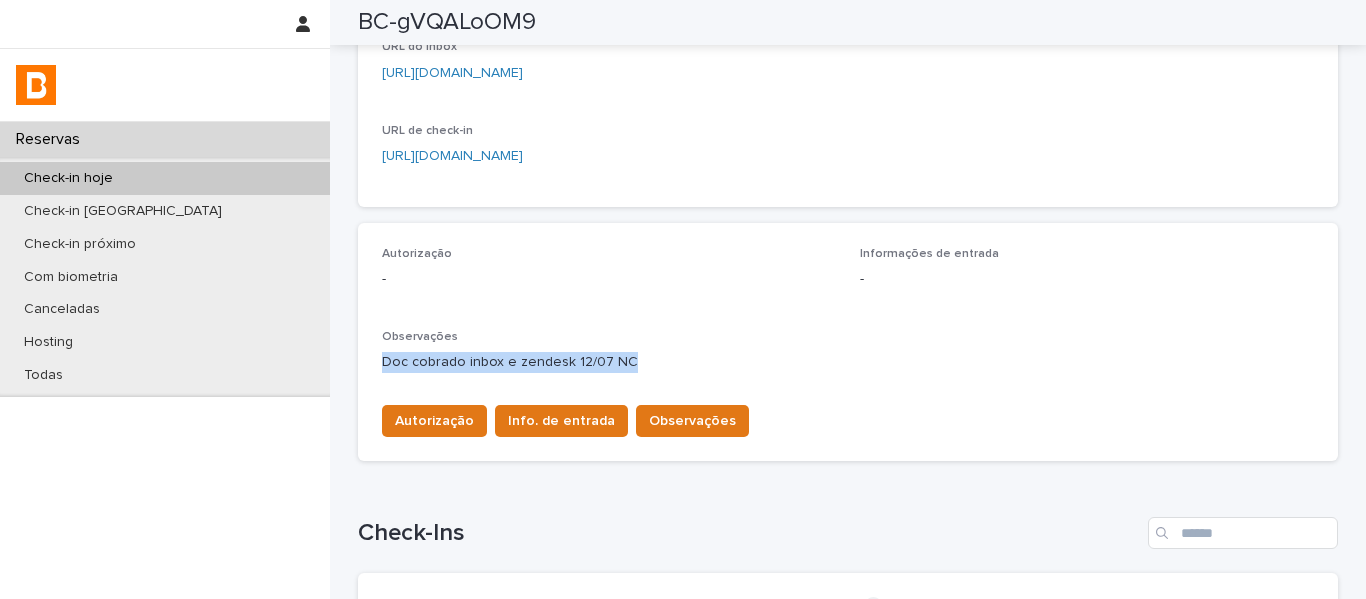 drag, startPoint x: 626, startPoint y: 363, endPoint x: 363, endPoint y: 384, distance: 263.83707 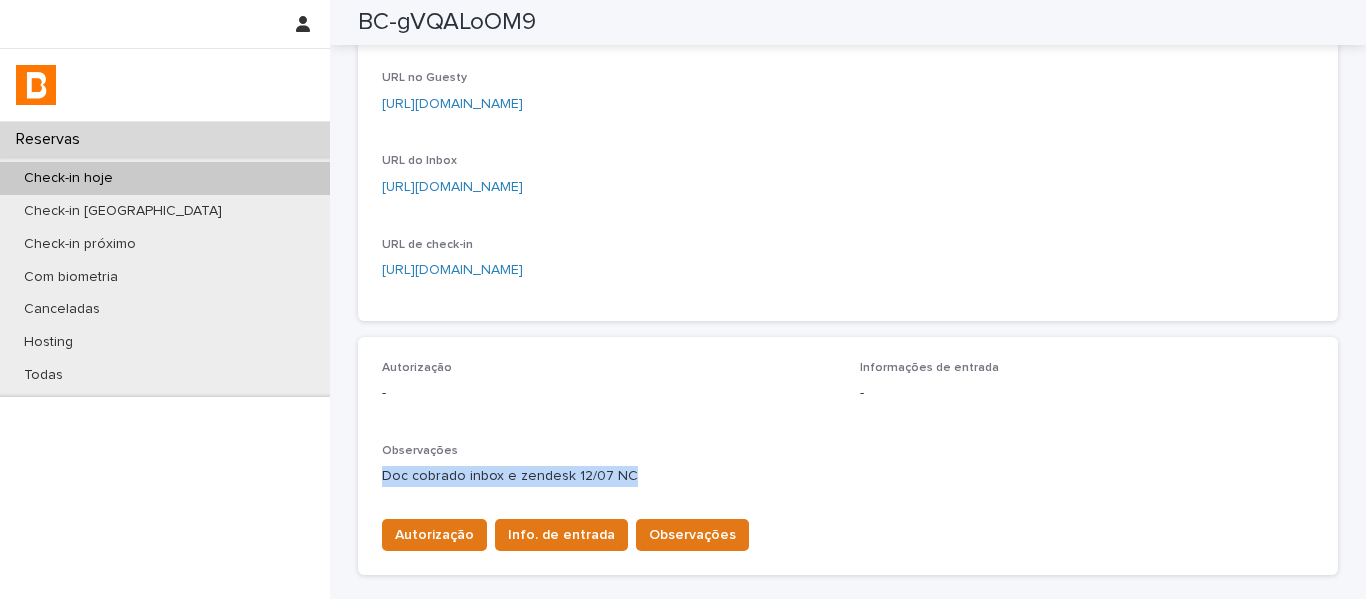scroll, scrollTop: 0, scrollLeft: 0, axis: both 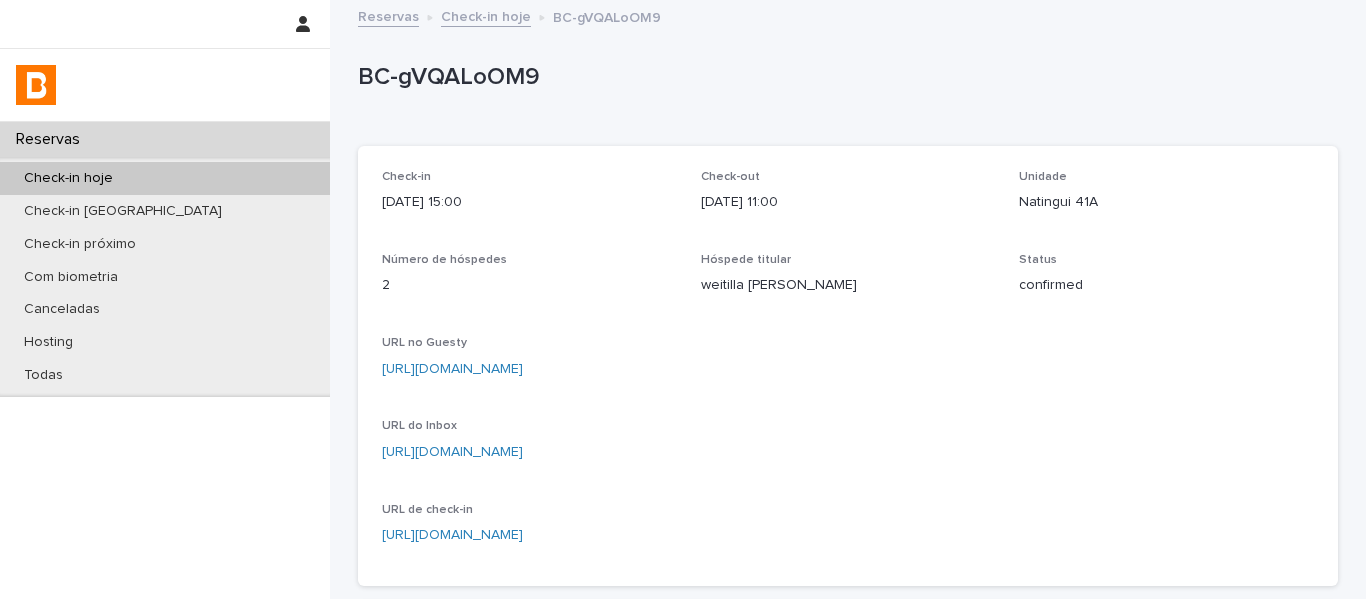 click on "Check-in hoje" at bounding box center (486, 15) 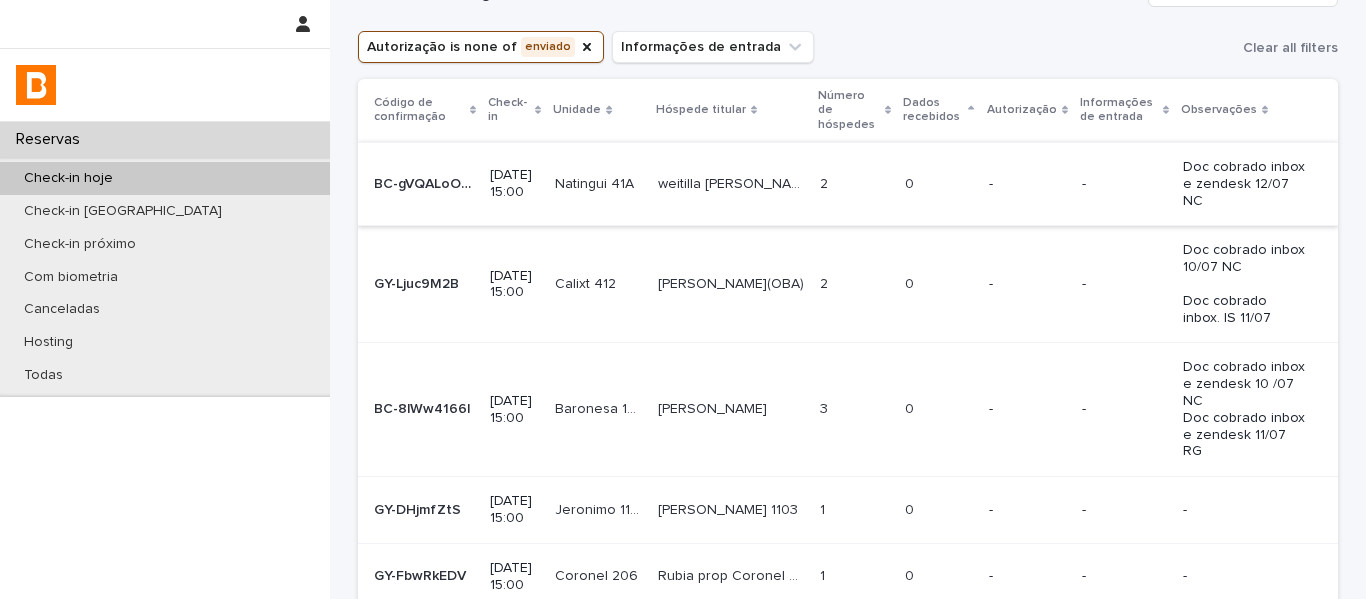 scroll, scrollTop: 100, scrollLeft: 0, axis: vertical 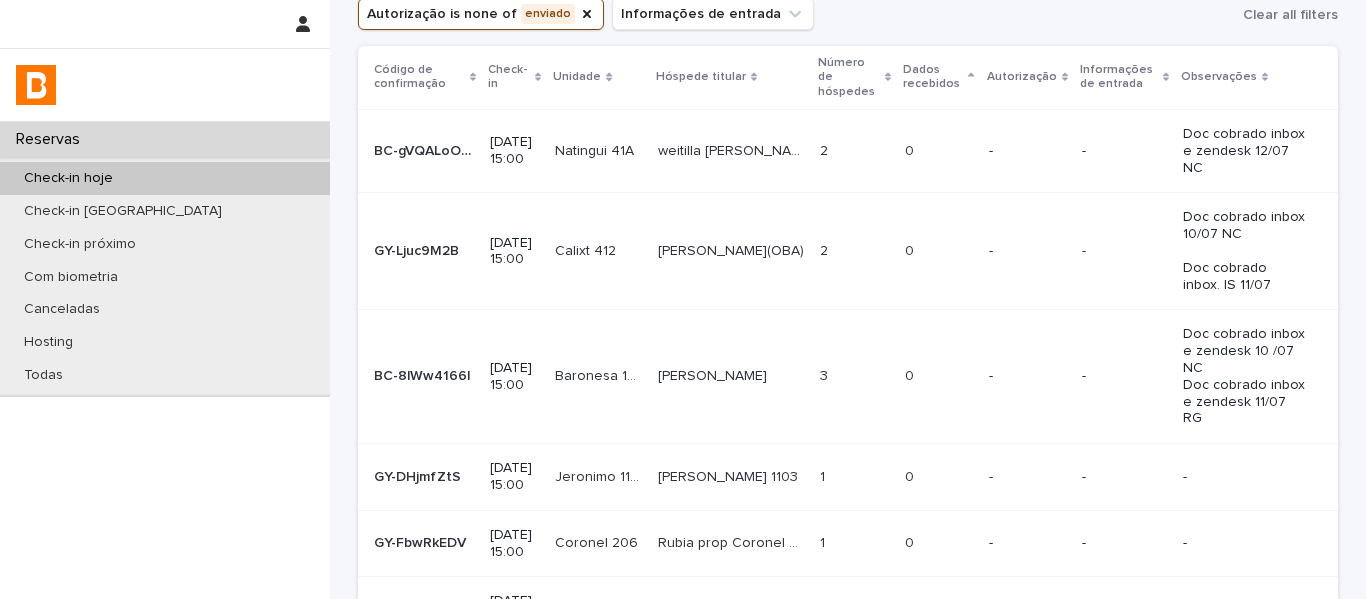 click at bounding box center [854, 251] 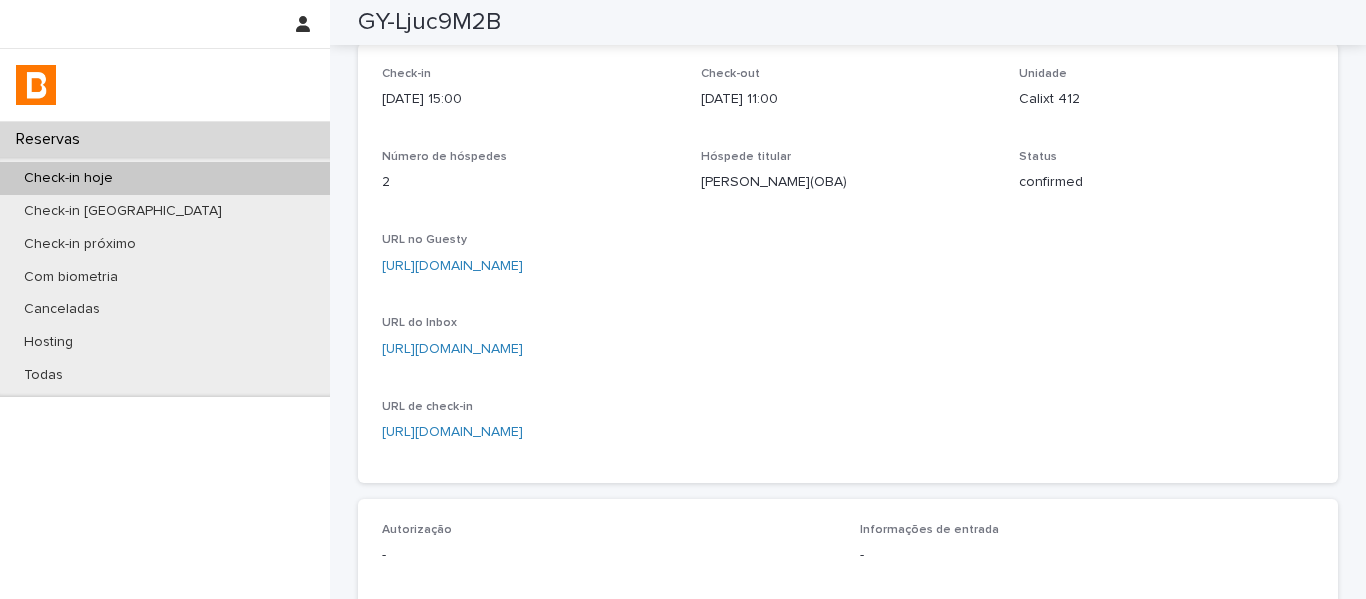 scroll, scrollTop: 100, scrollLeft: 0, axis: vertical 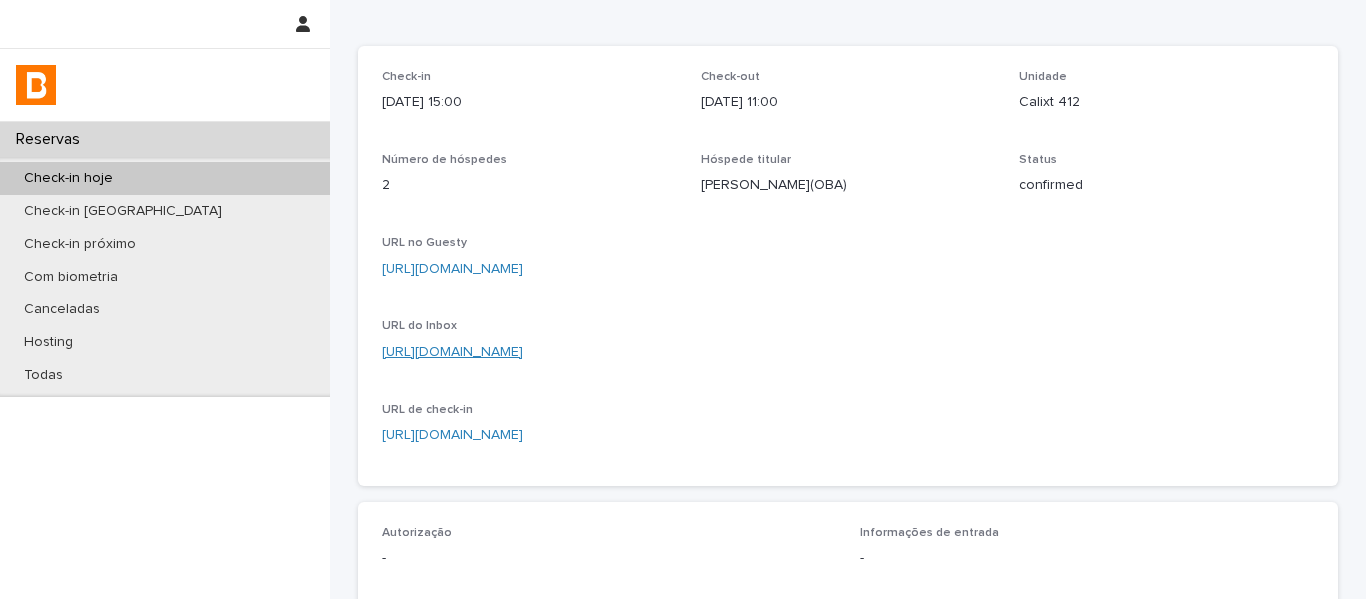 click on "https://app.guesty.com/inbox-v2/685c679b40b6f30068b1e37b?reservationId=685c679b6ea23cedb9e8ffbc" at bounding box center [452, 352] 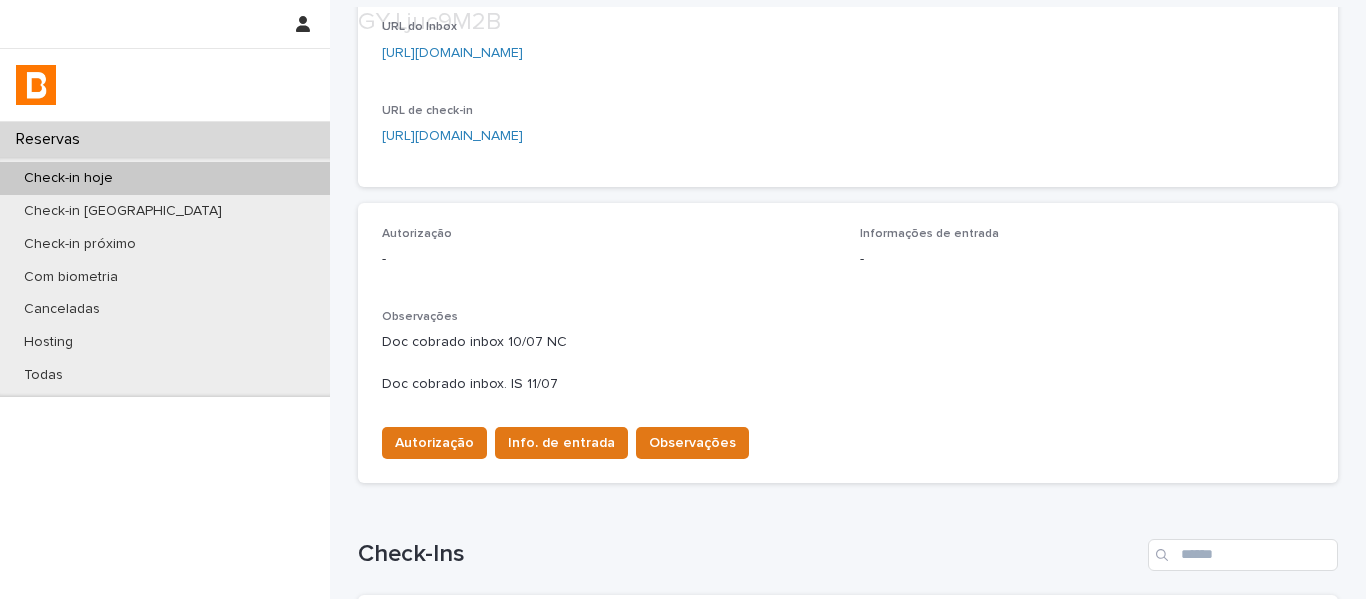 scroll, scrollTop: 400, scrollLeft: 0, axis: vertical 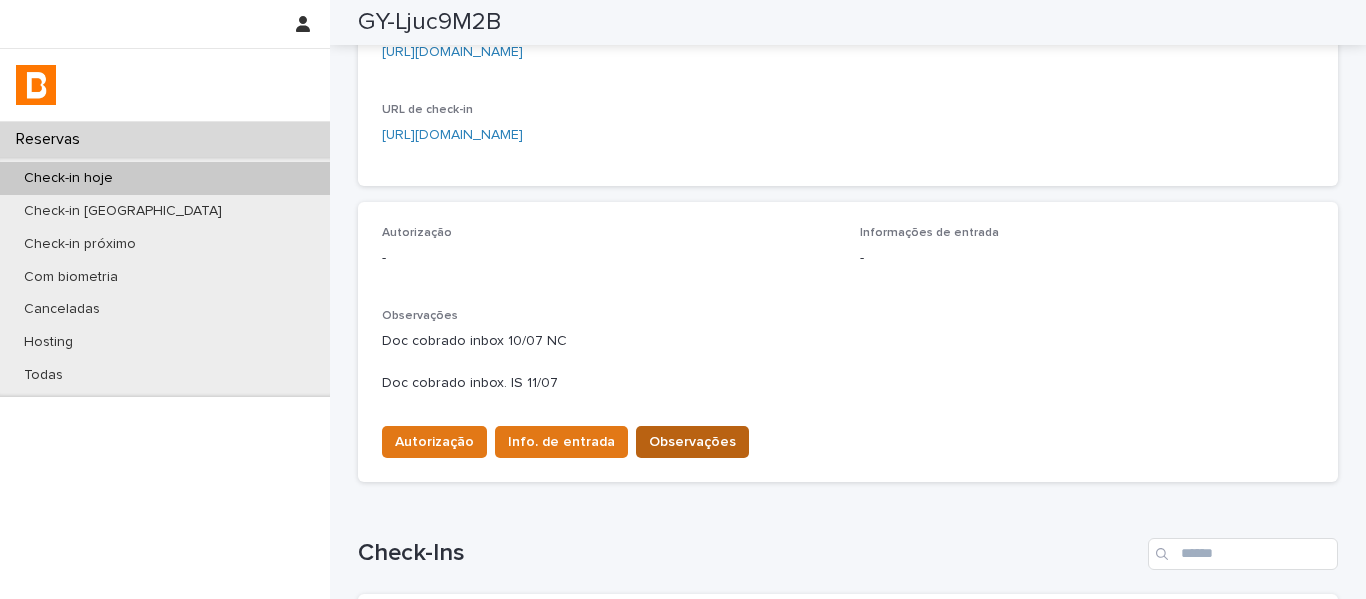 click on "Observações" at bounding box center (692, 442) 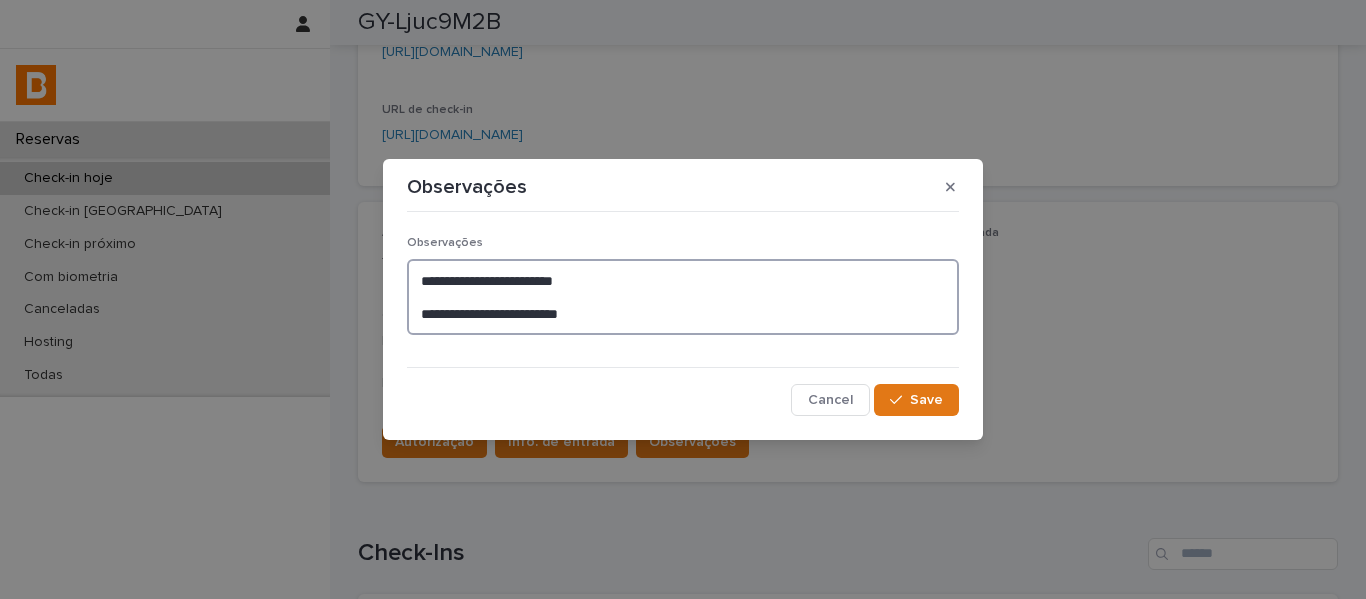 drag, startPoint x: 635, startPoint y: 317, endPoint x: 316, endPoint y: 258, distance: 324.41025 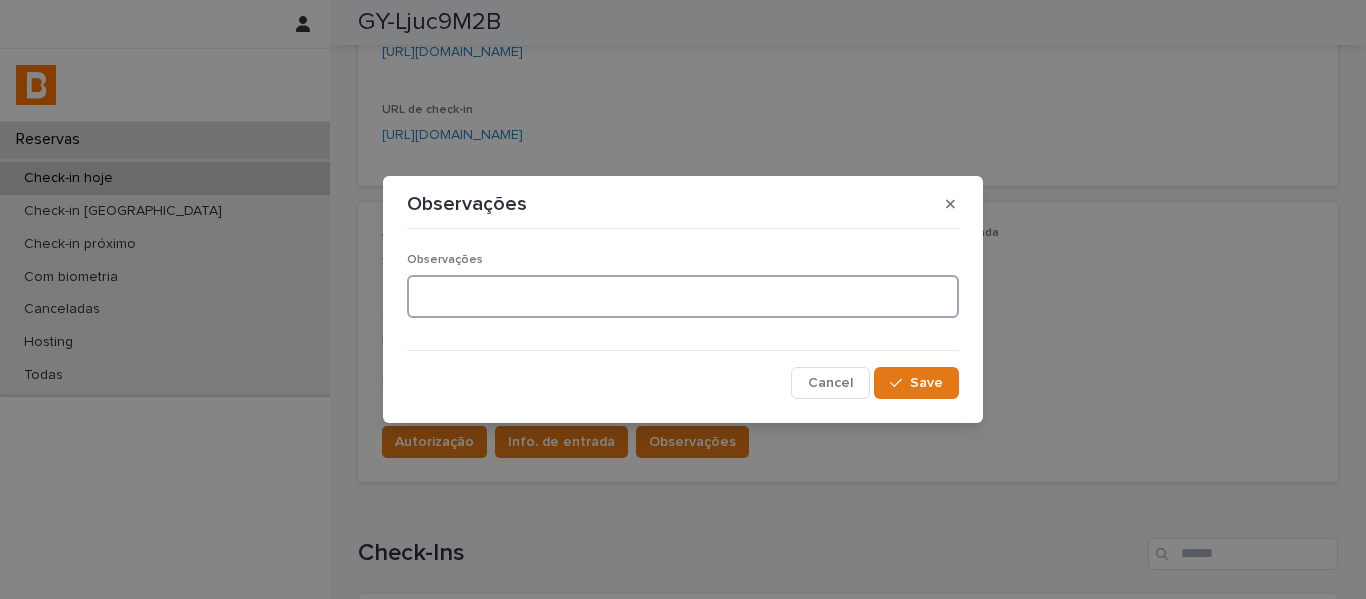 paste on "**********" 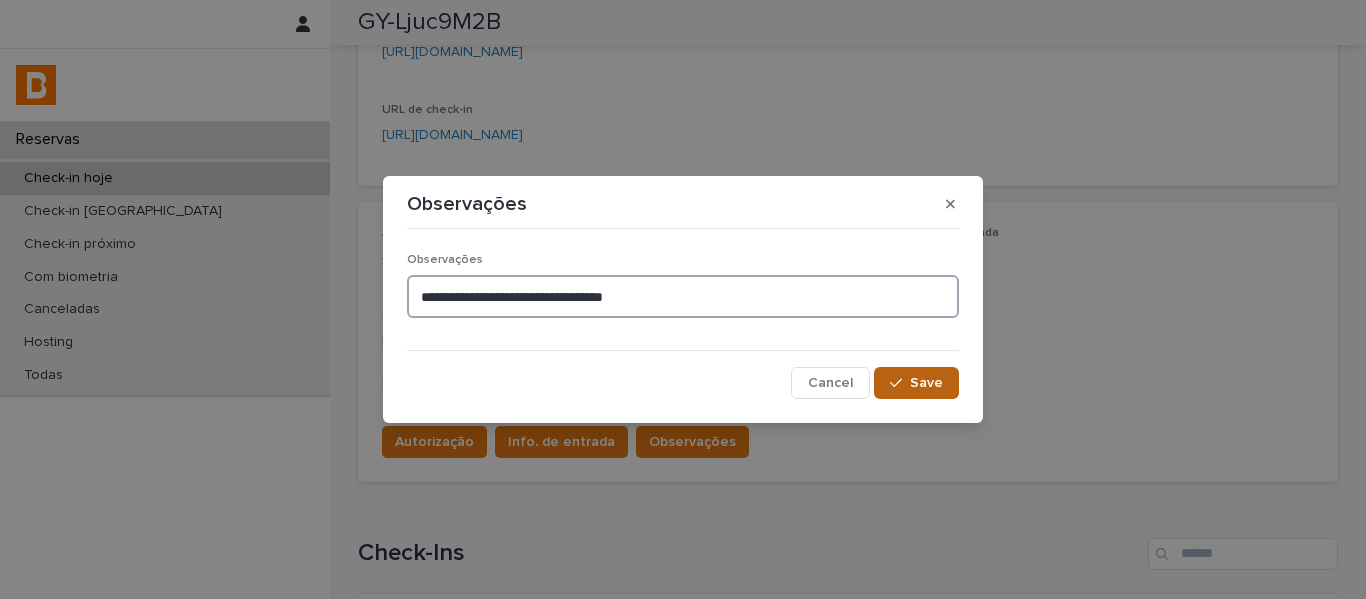 type on "**********" 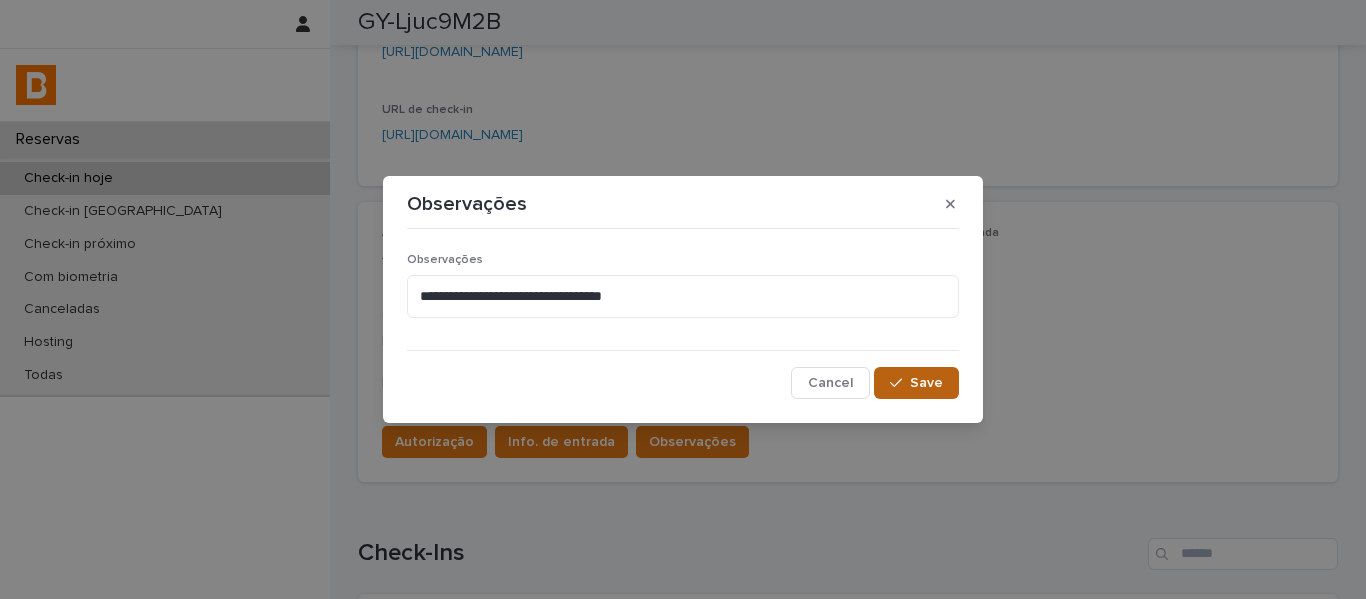 click on "Save" at bounding box center (926, 383) 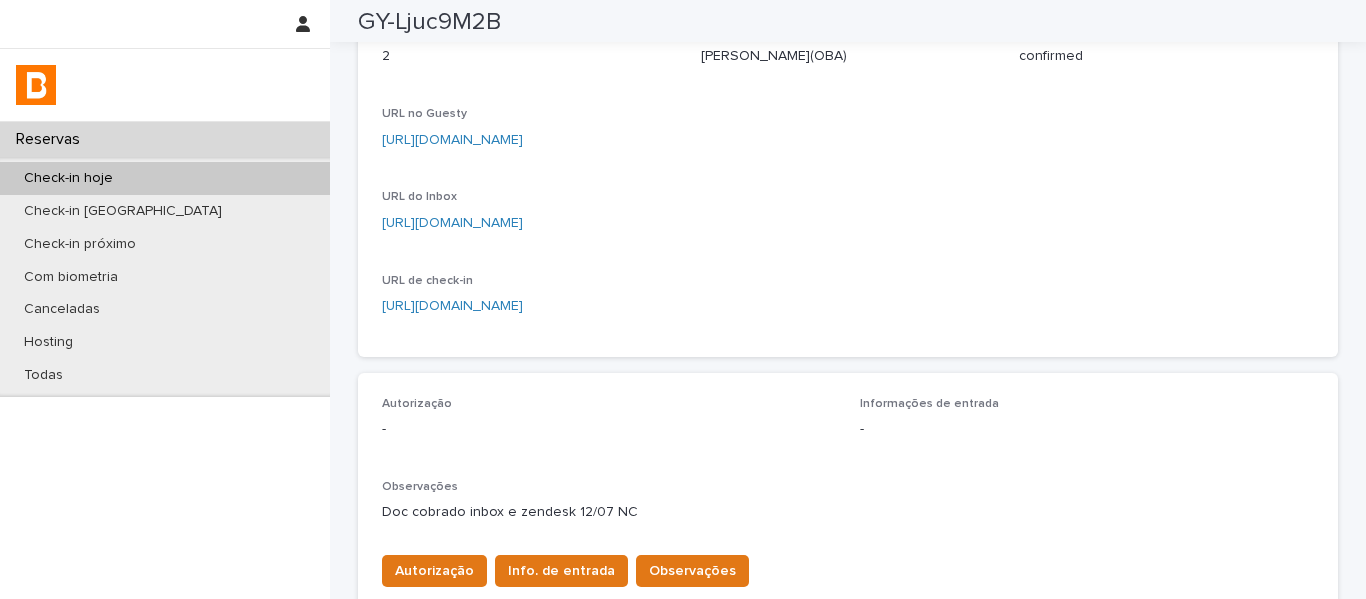 scroll, scrollTop: 0, scrollLeft: 0, axis: both 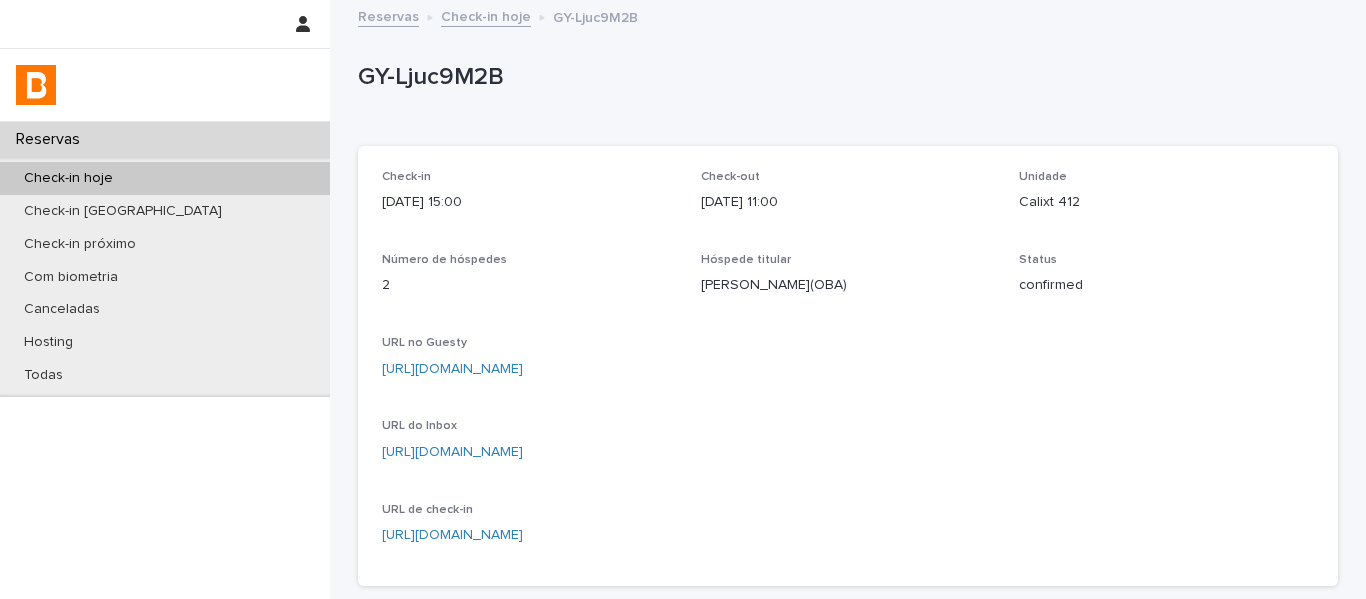 click on "Check-in hoje" at bounding box center (486, 15) 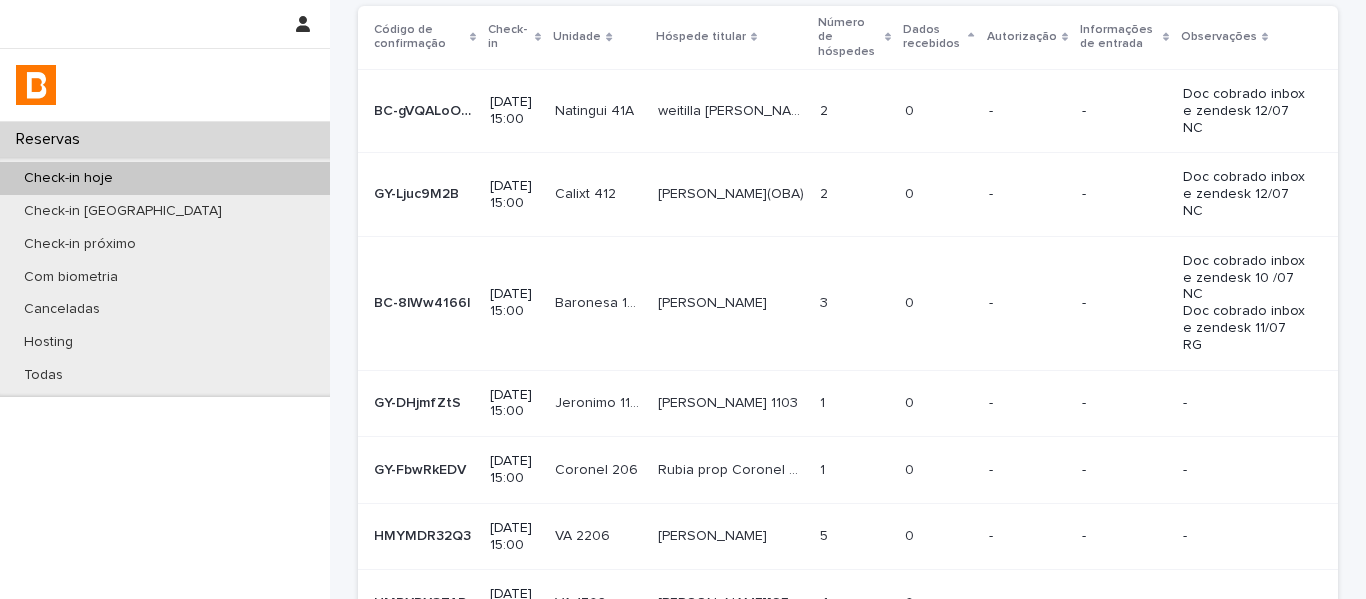 scroll, scrollTop: 200, scrollLeft: 0, axis: vertical 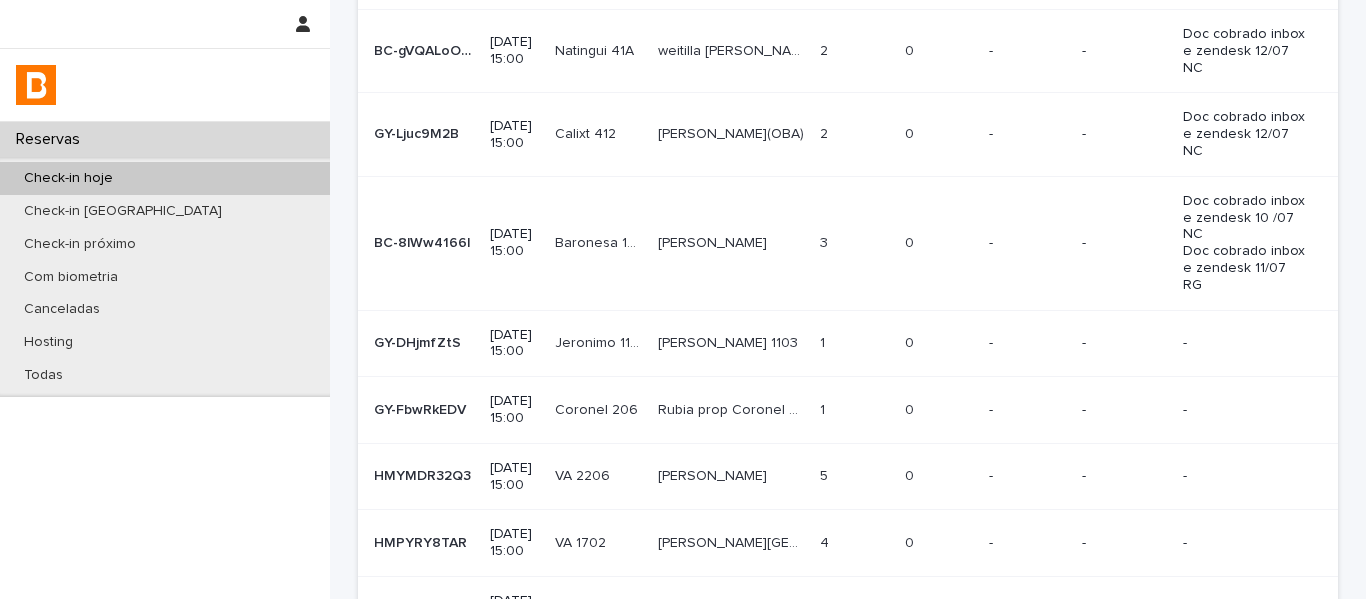 click on "Baronesa 1215 Baronesa 1215" at bounding box center (598, 243) 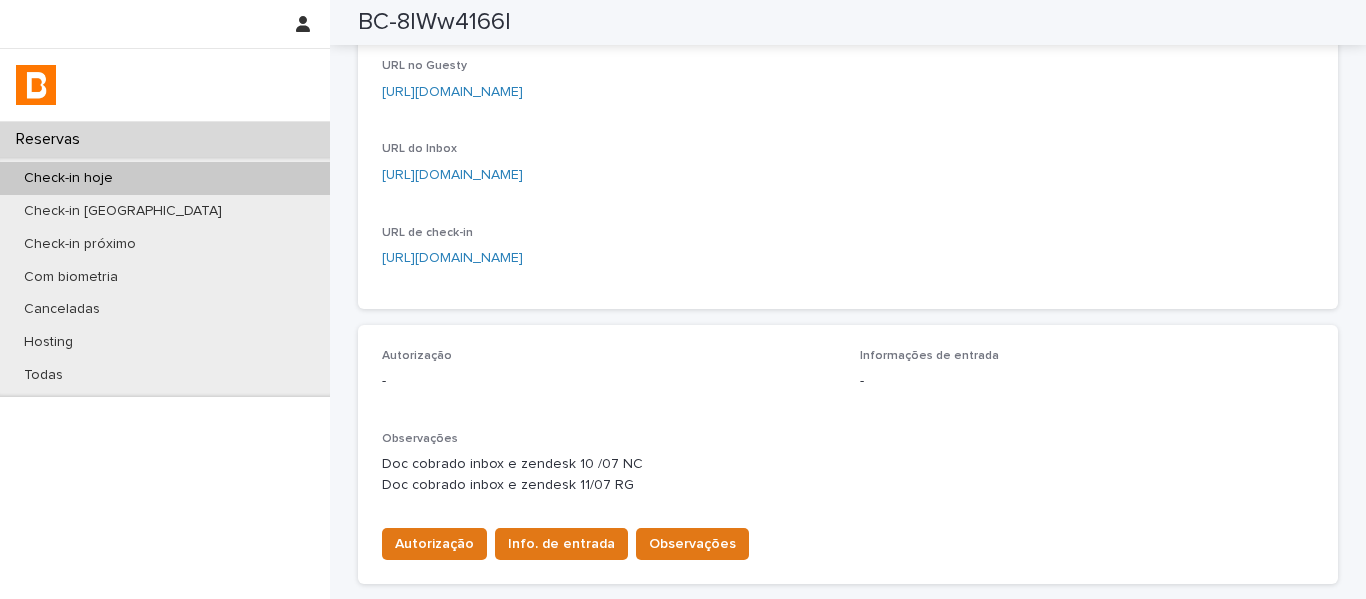 scroll, scrollTop: 276, scrollLeft: 0, axis: vertical 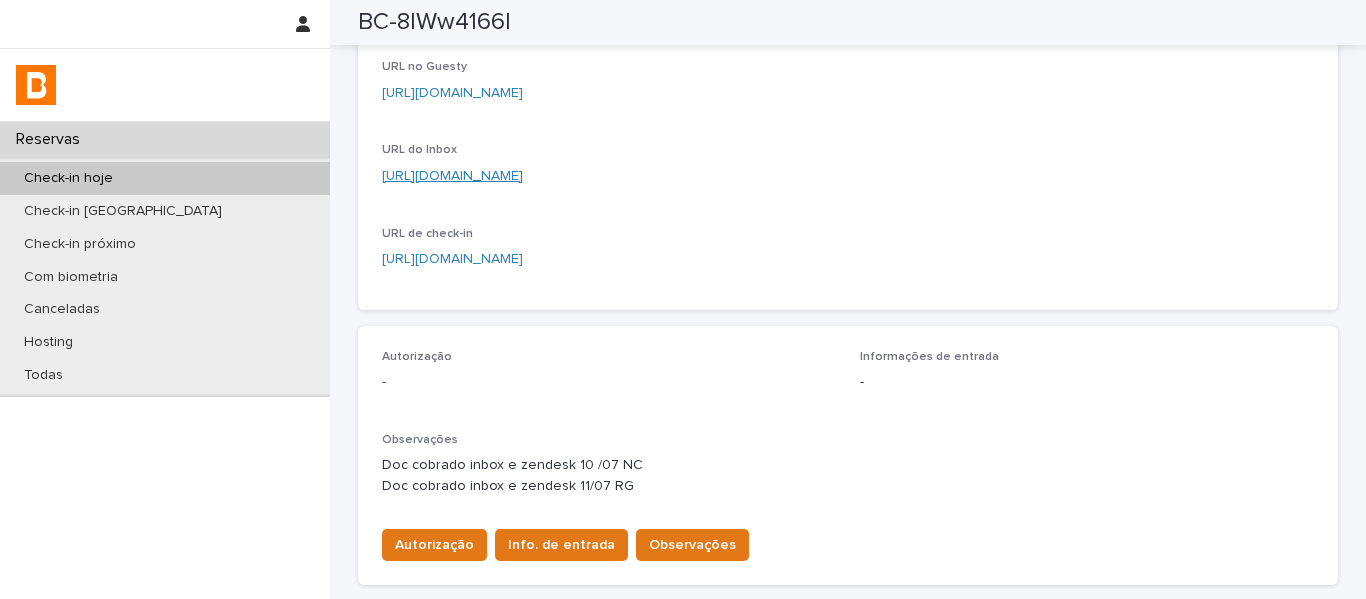 click on "https://app.guesty.com/inbox-v2/6865bb2ba82de600106ff84a?reservationId=6865bb2b4351070038f73952" at bounding box center [452, 176] 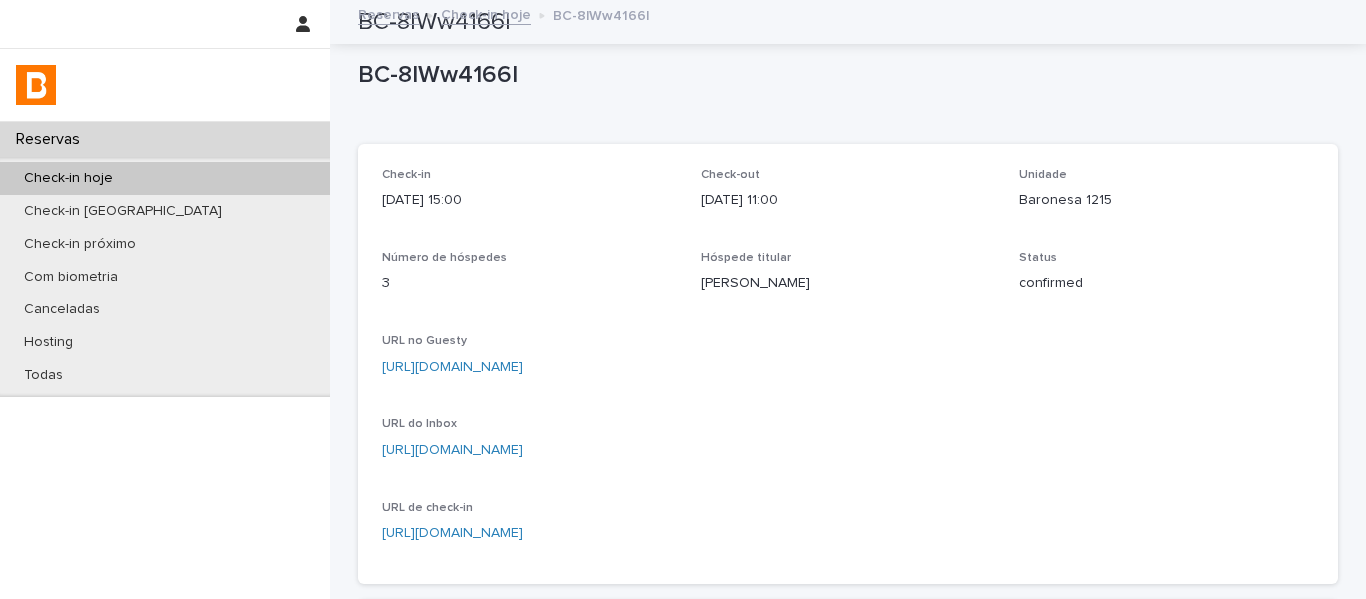 scroll, scrollTop: 0, scrollLeft: 0, axis: both 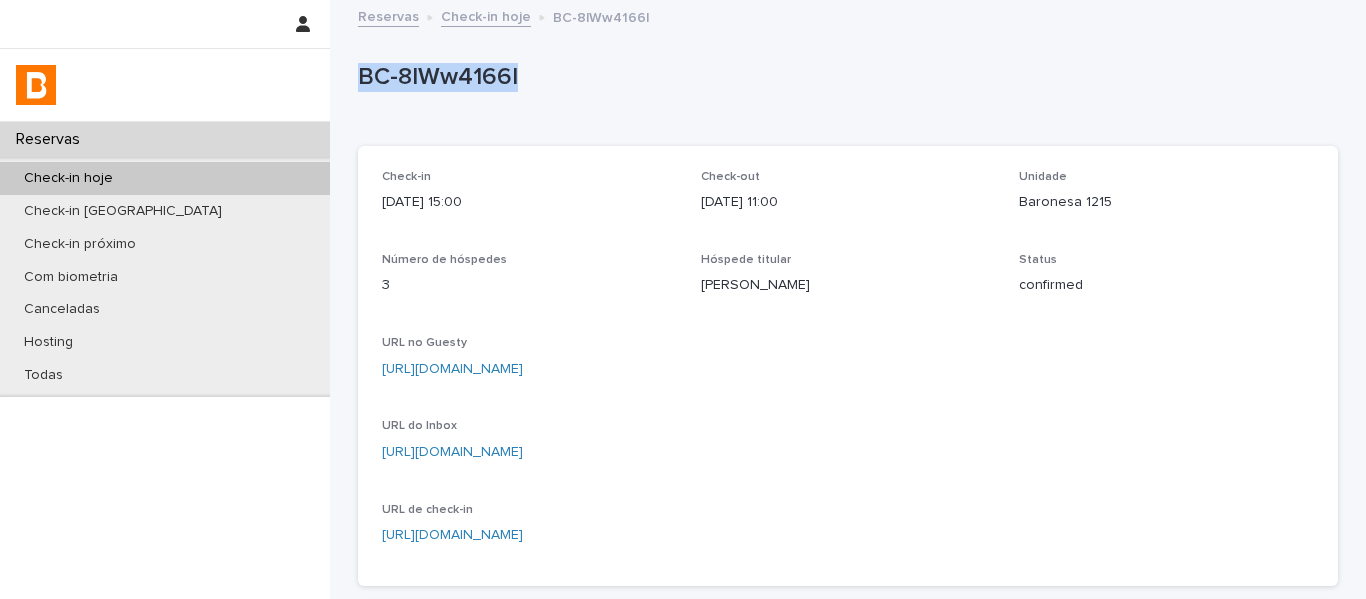 drag, startPoint x: 543, startPoint y: 97, endPoint x: 335, endPoint y: 85, distance: 208.34587 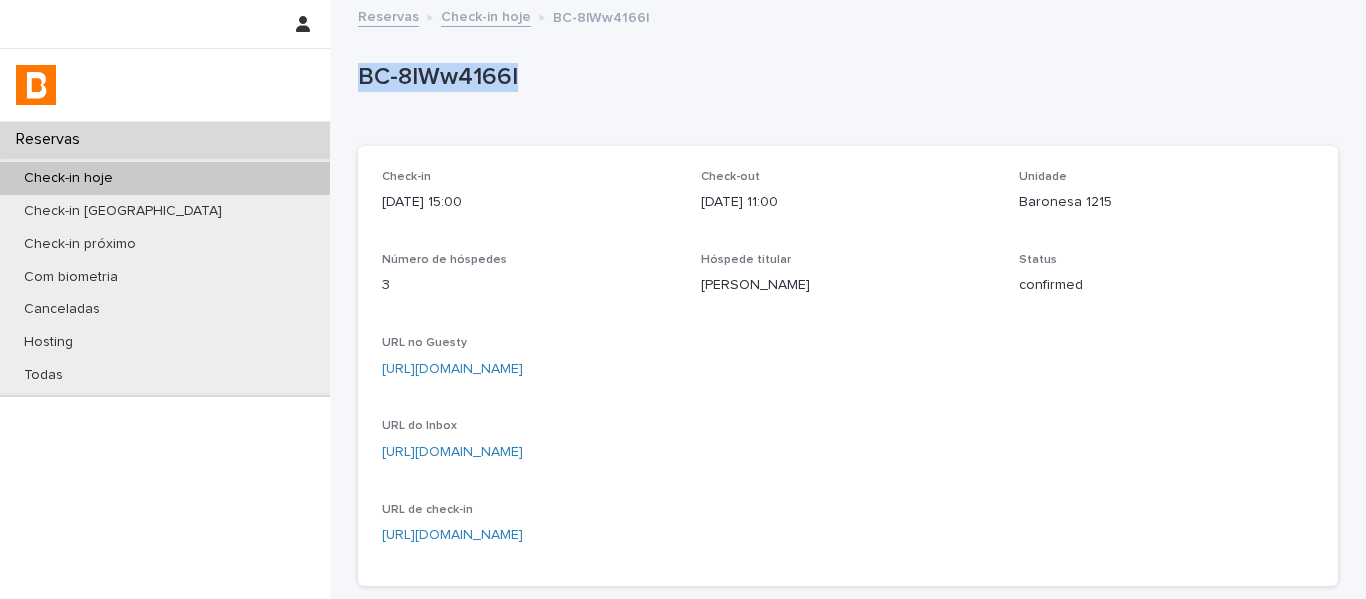 copy on "BC-8lWw4166l" 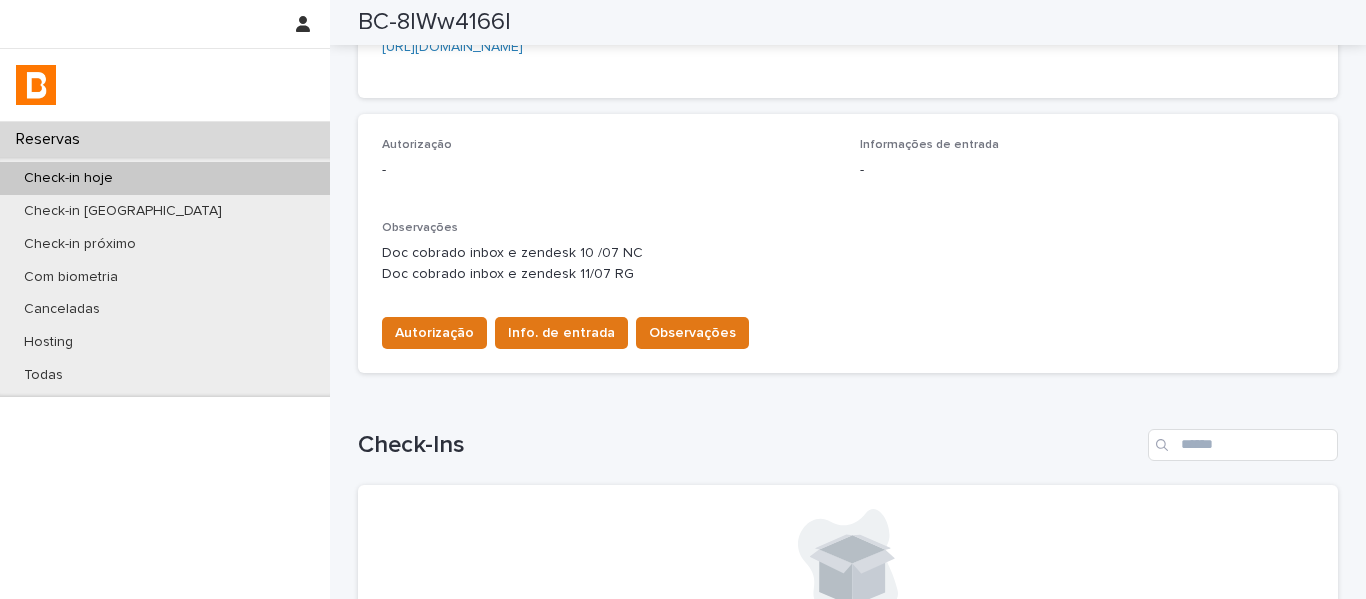 scroll, scrollTop: 500, scrollLeft: 0, axis: vertical 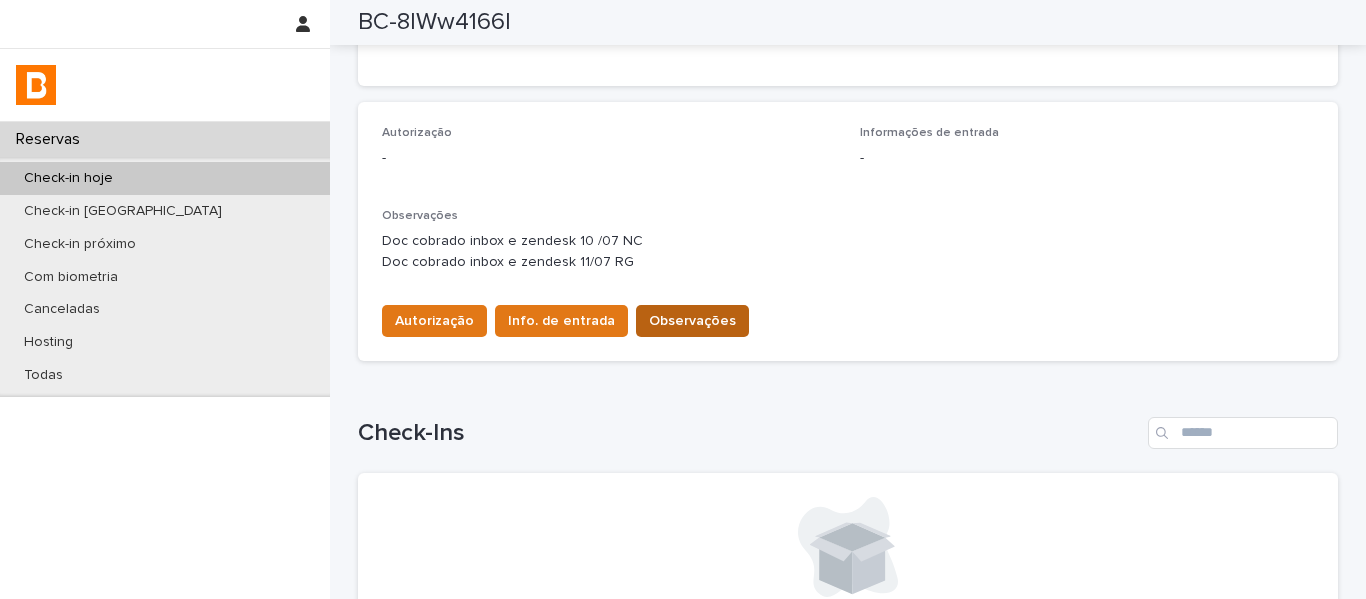 click on "Observações" at bounding box center [692, 321] 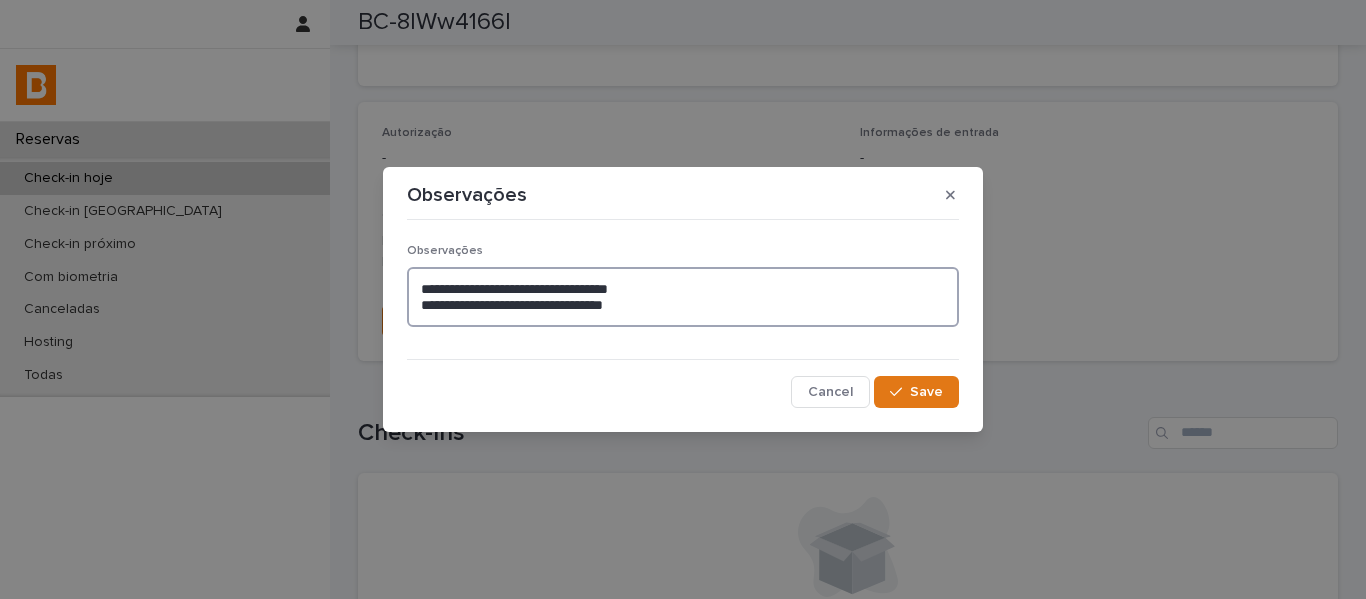 drag, startPoint x: 700, startPoint y: 304, endPoint x: 407, endPoint y: 292, distance: 293.24564 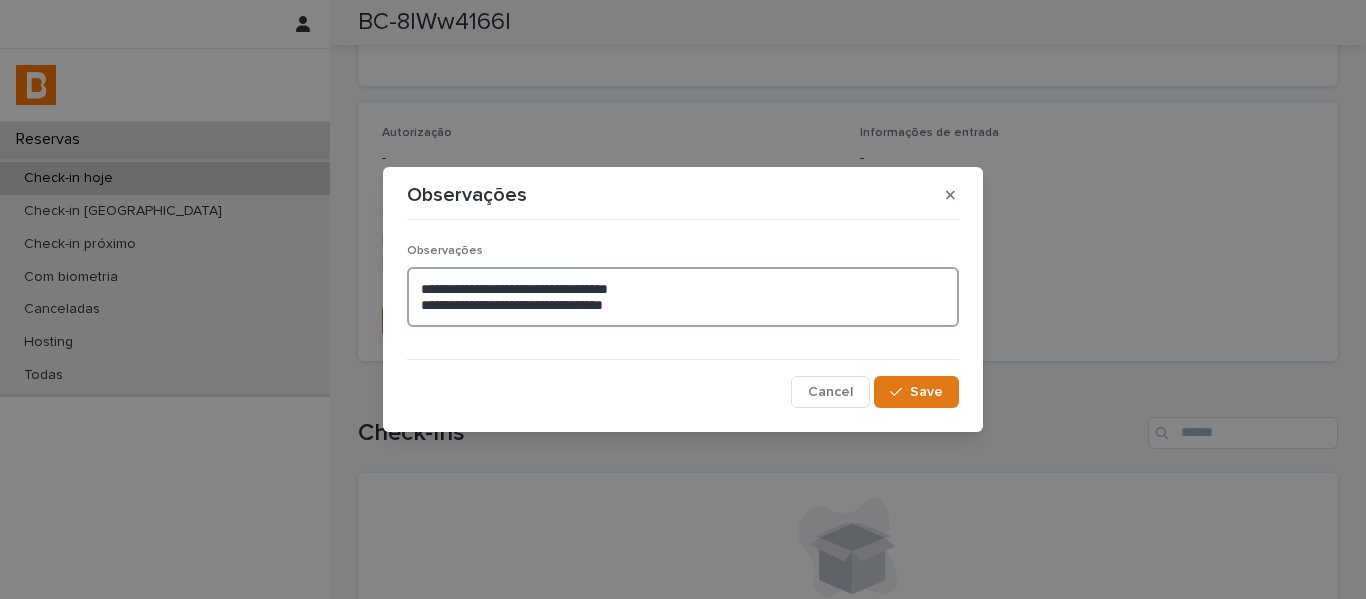 paste 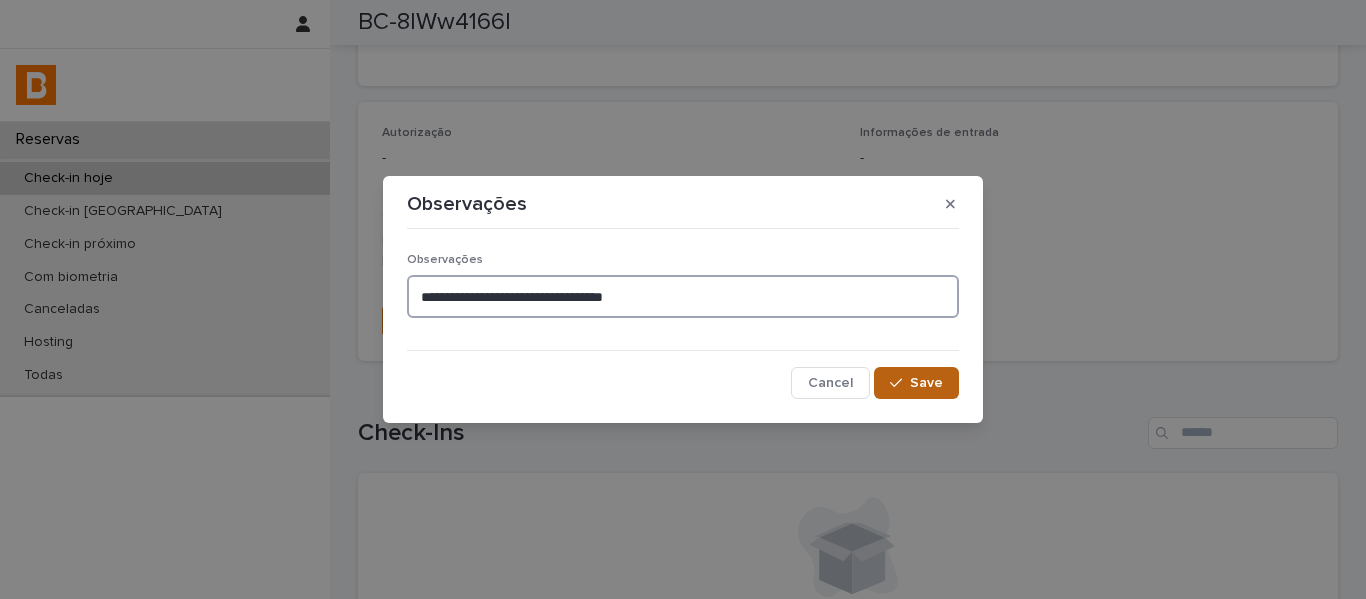 type on "**********" 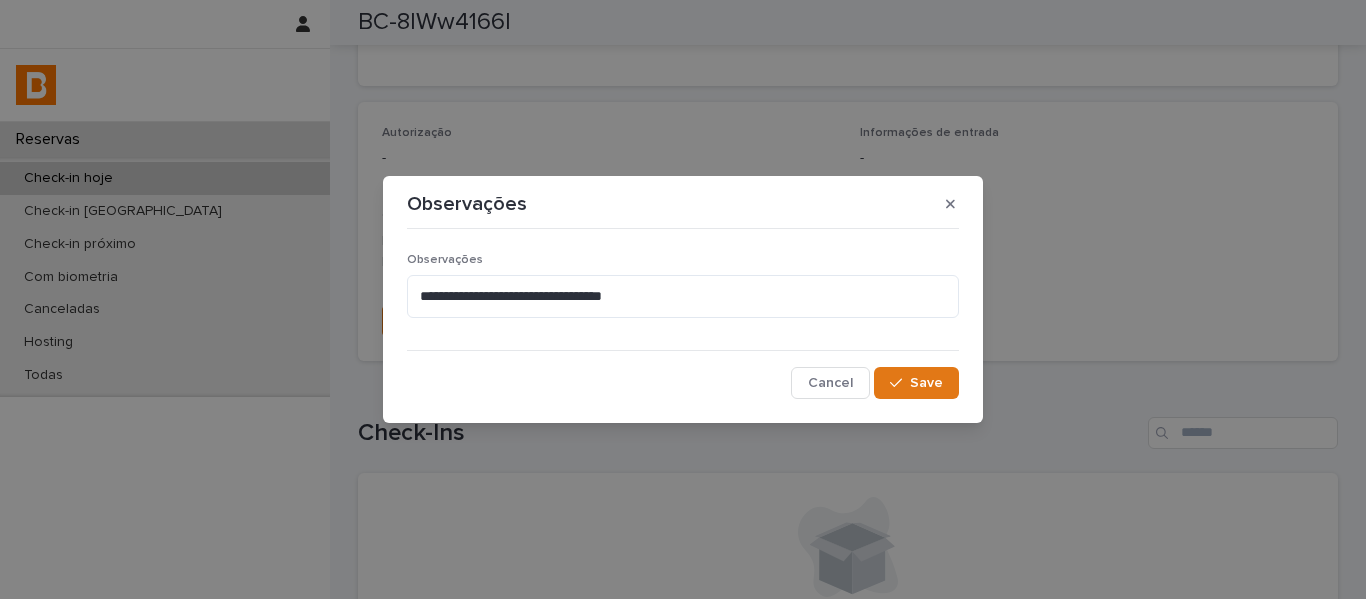 drag, startPoint x: 951, startPoint y: 386, endPoint x: 969, endPoint y: 343, distance: 46.615448 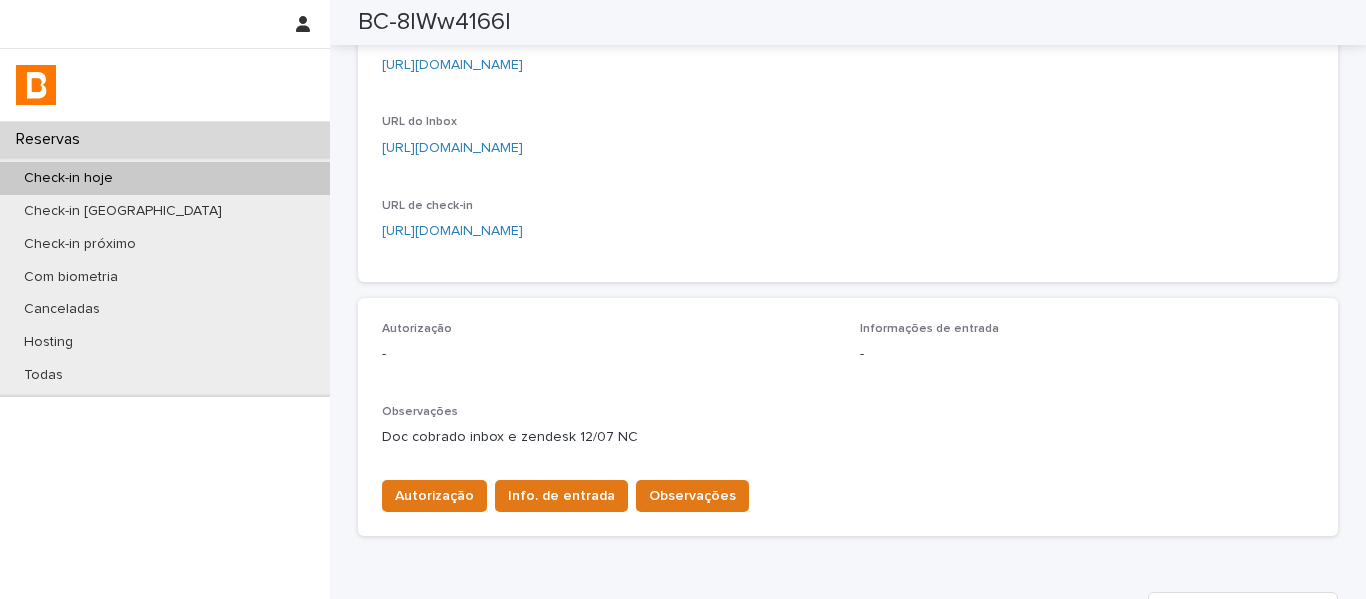 scroll, scrollTop: 0, scrollLeft: 0, axis: both 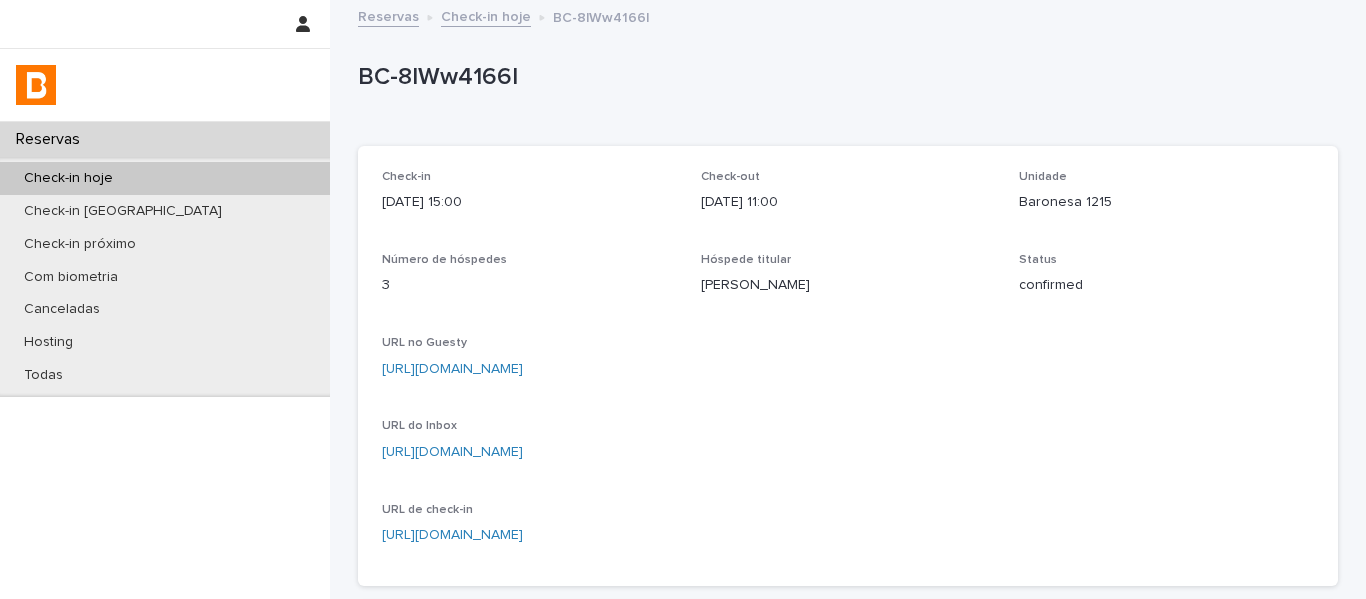 click on "Check-in hoje" at bounding box center [486, 15] 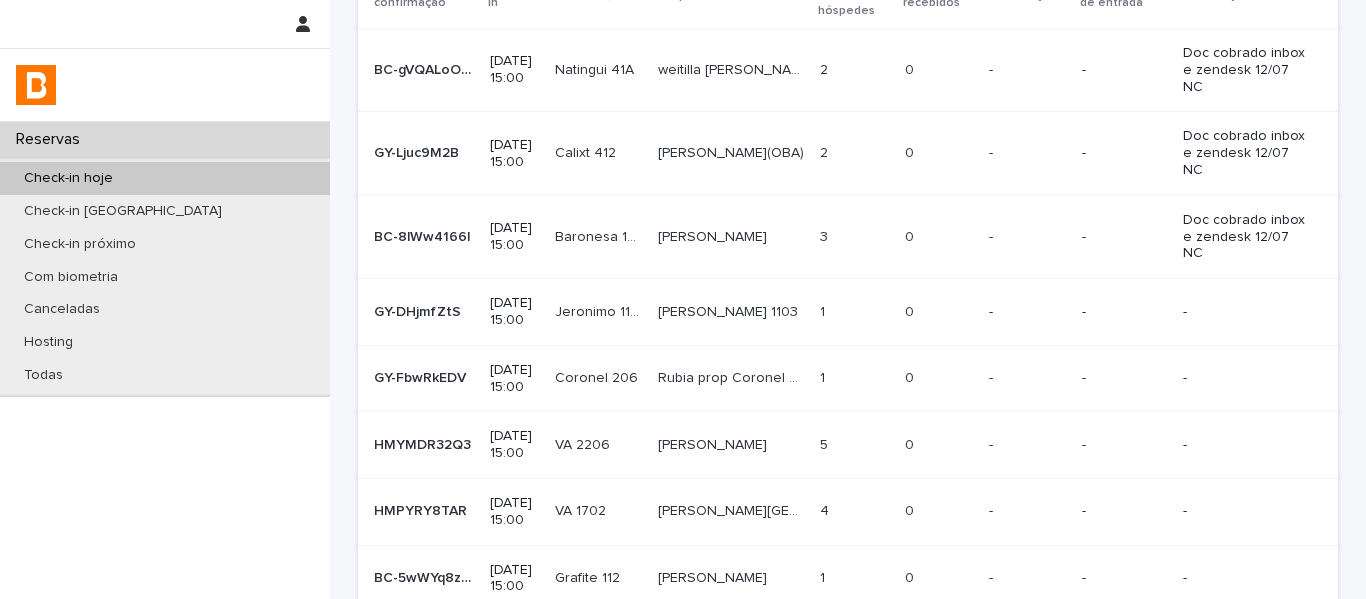 scroll, scrollTop: 200, scrollLeft: 0, axis: vertical 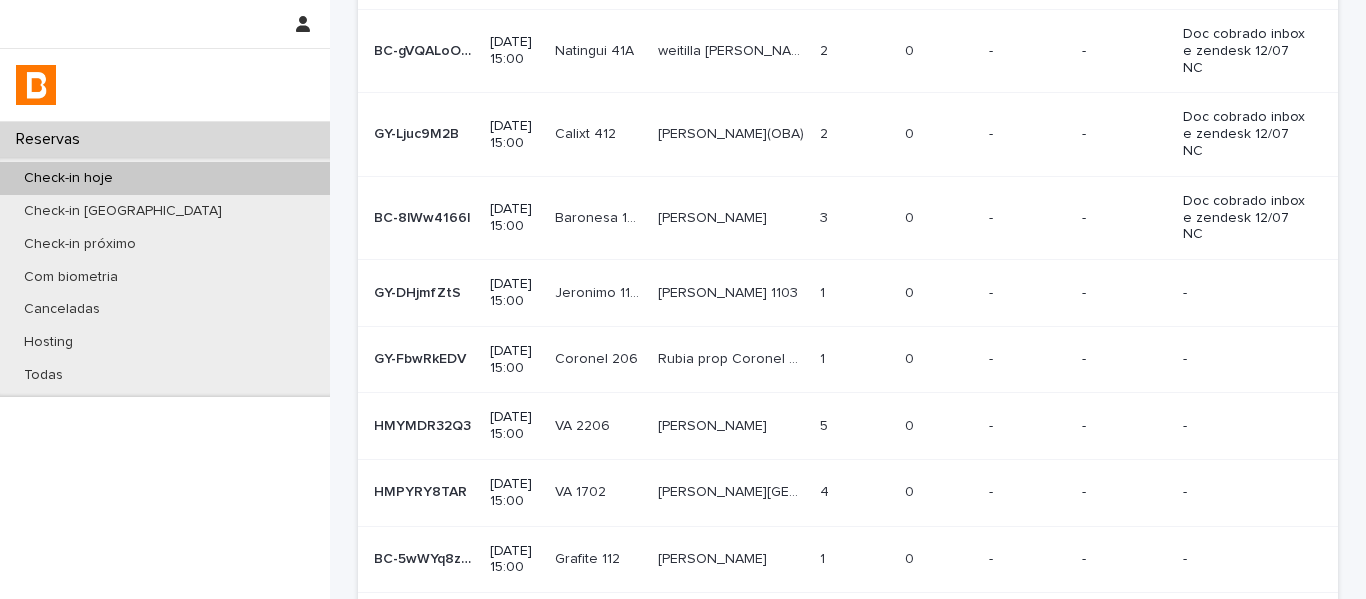 click on "Jeronimo 1103" at bounding box center [600, 291] 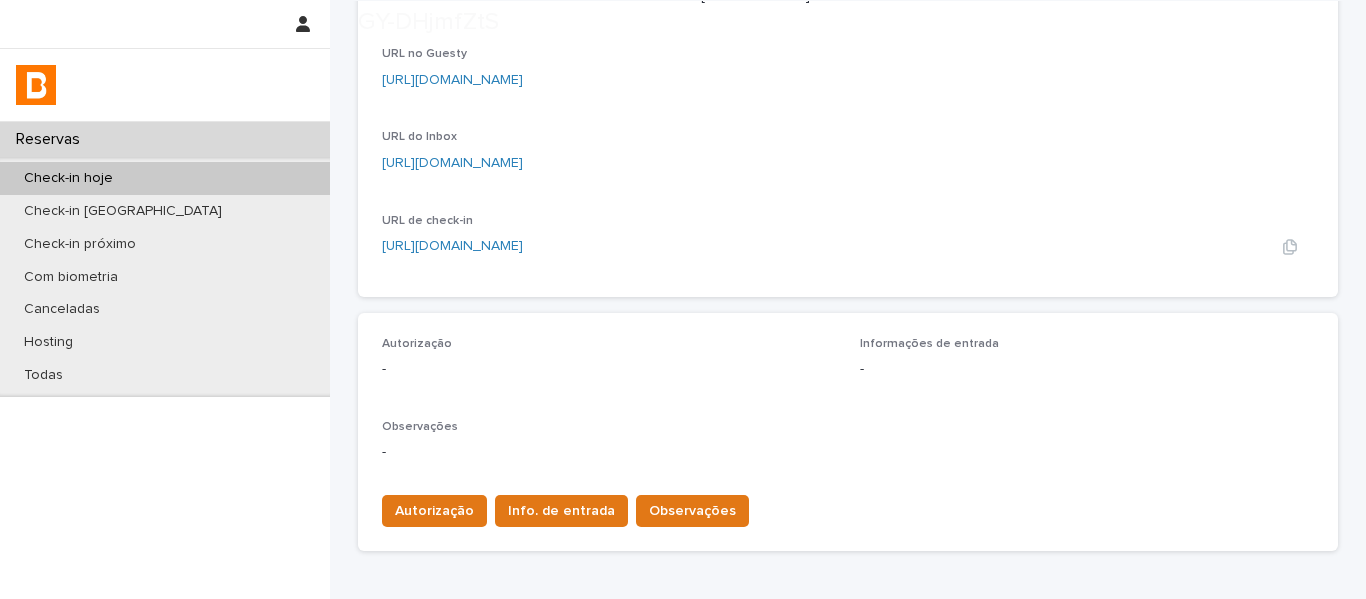 scroll, scrollTop: 300, scrollLeft: 0, axis: vertical 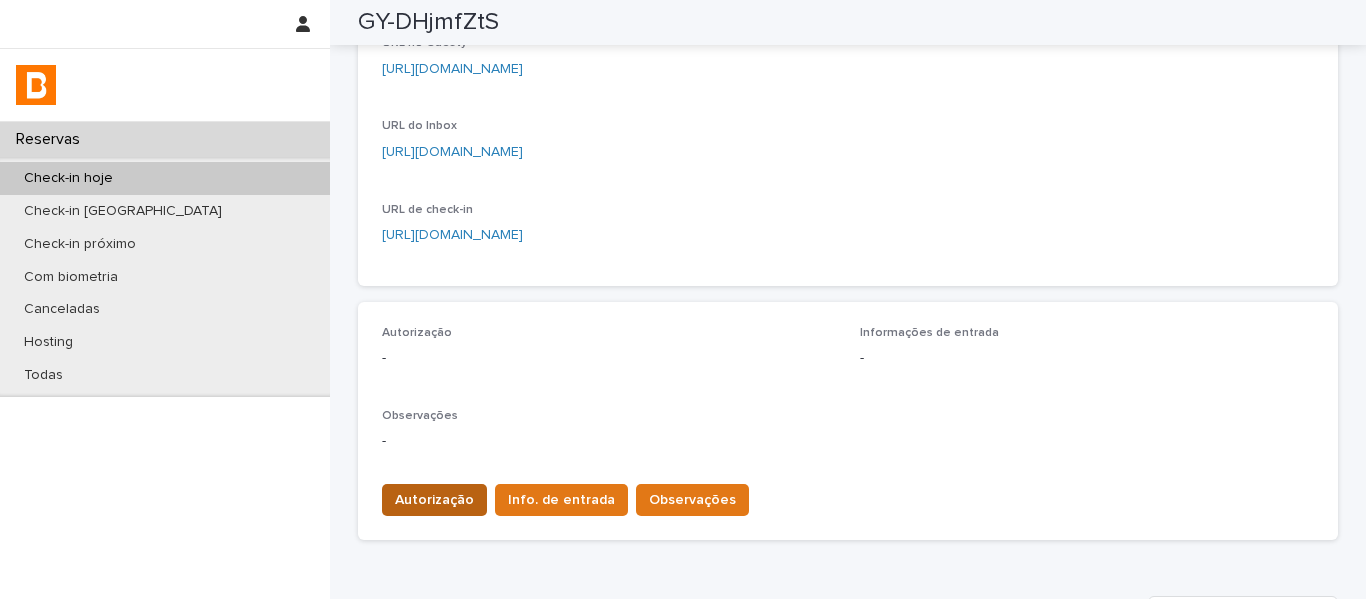click on "Autorização" at bounding box center [434, 500] 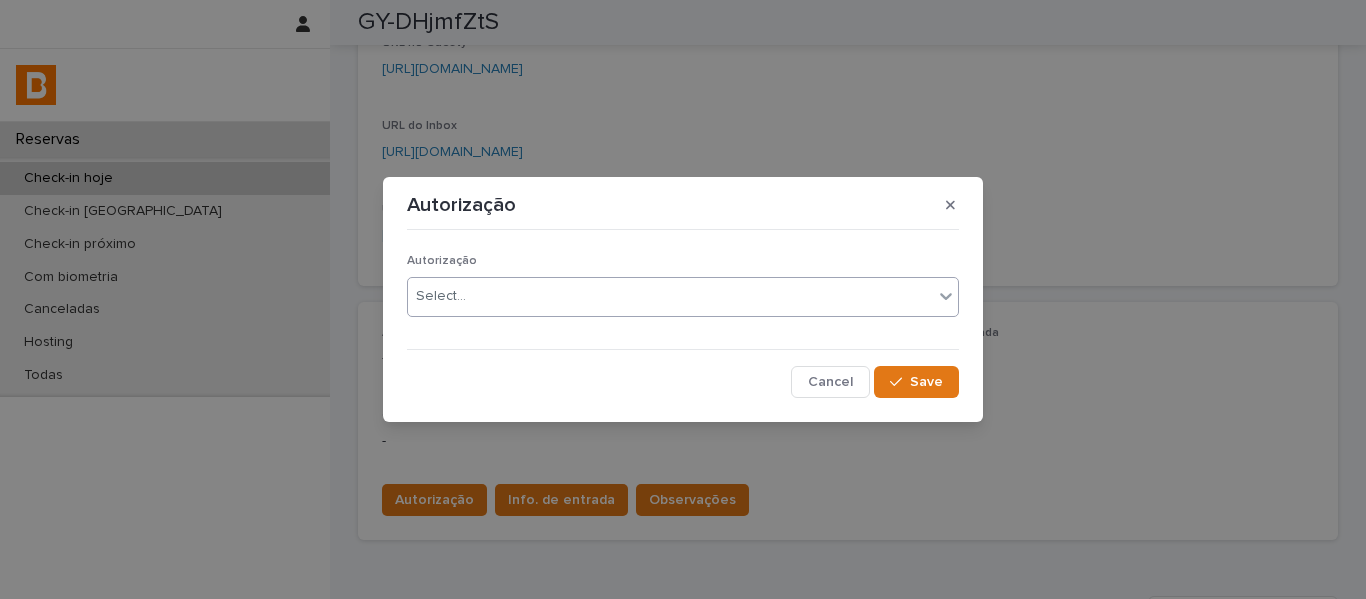 click on "Select..." at bounding box center (441, 296) 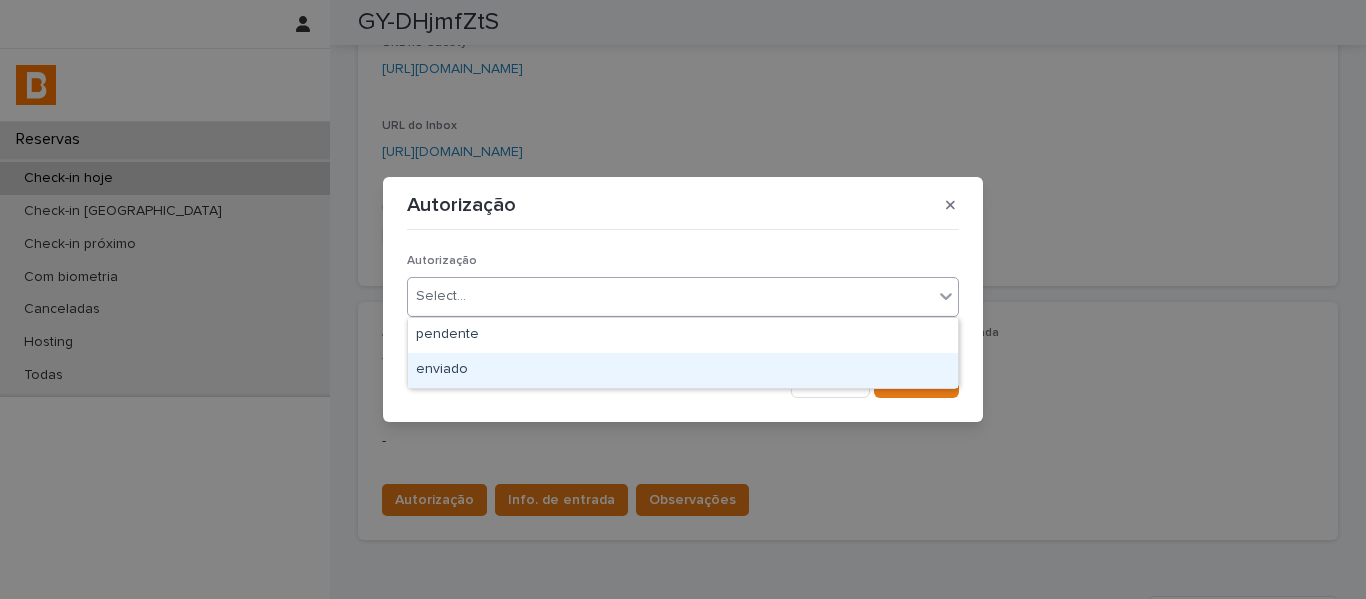 click on "enviado" at bounding box center (683, 370) 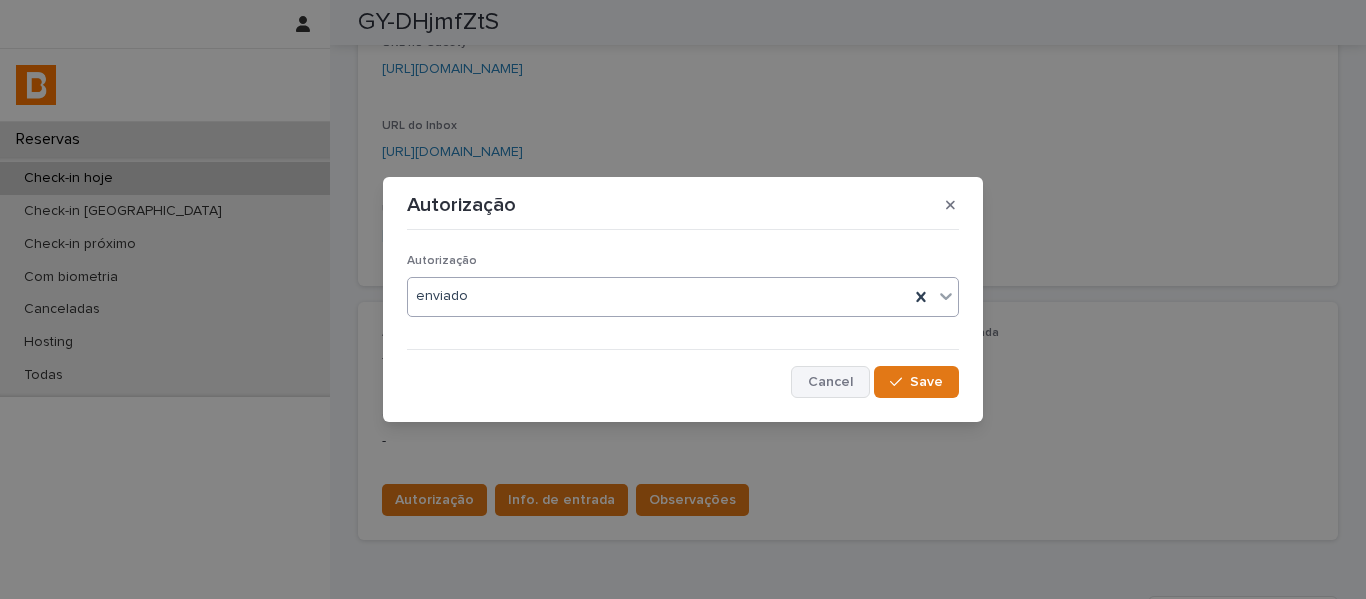 click on "Cancel" at bounding box center (830, 382) 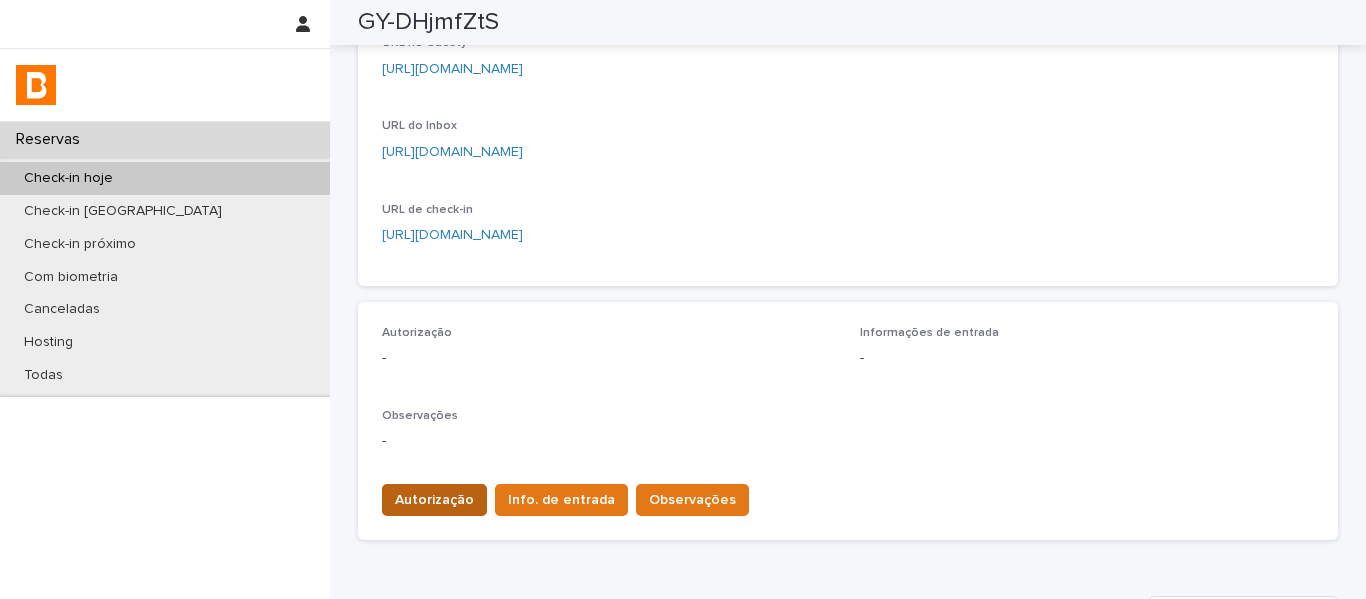 click on "Autorização" at bounding box center (434, 500) 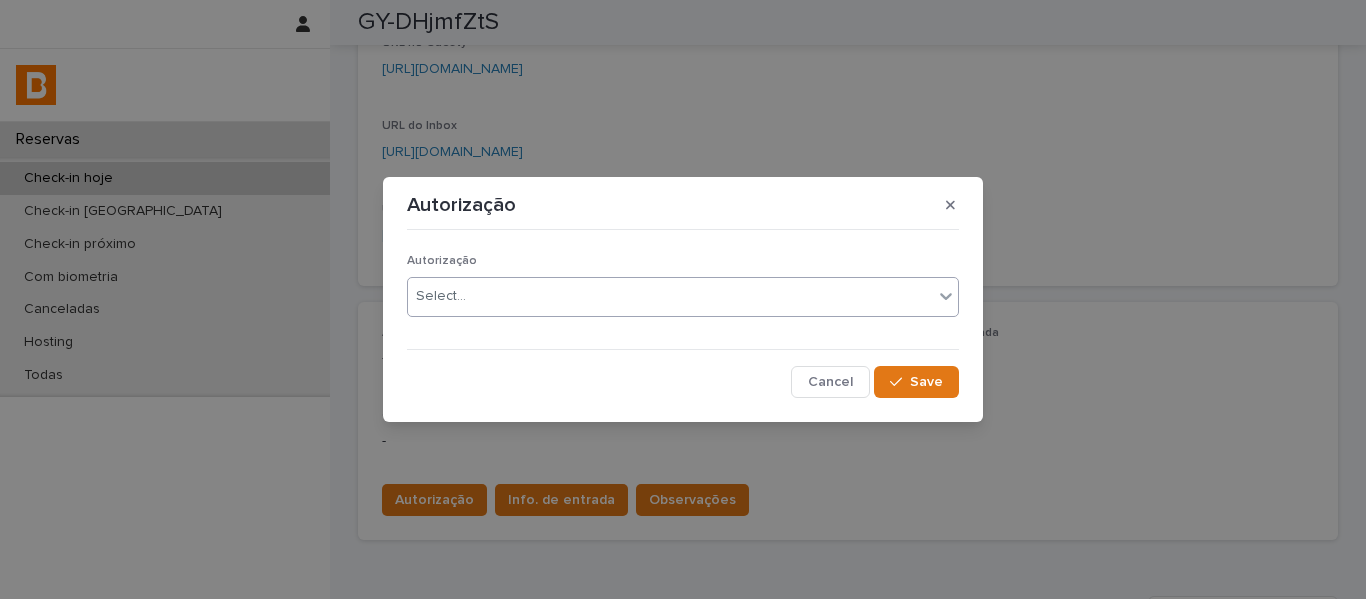 click on "Select..." at bounding box center [441, 296] 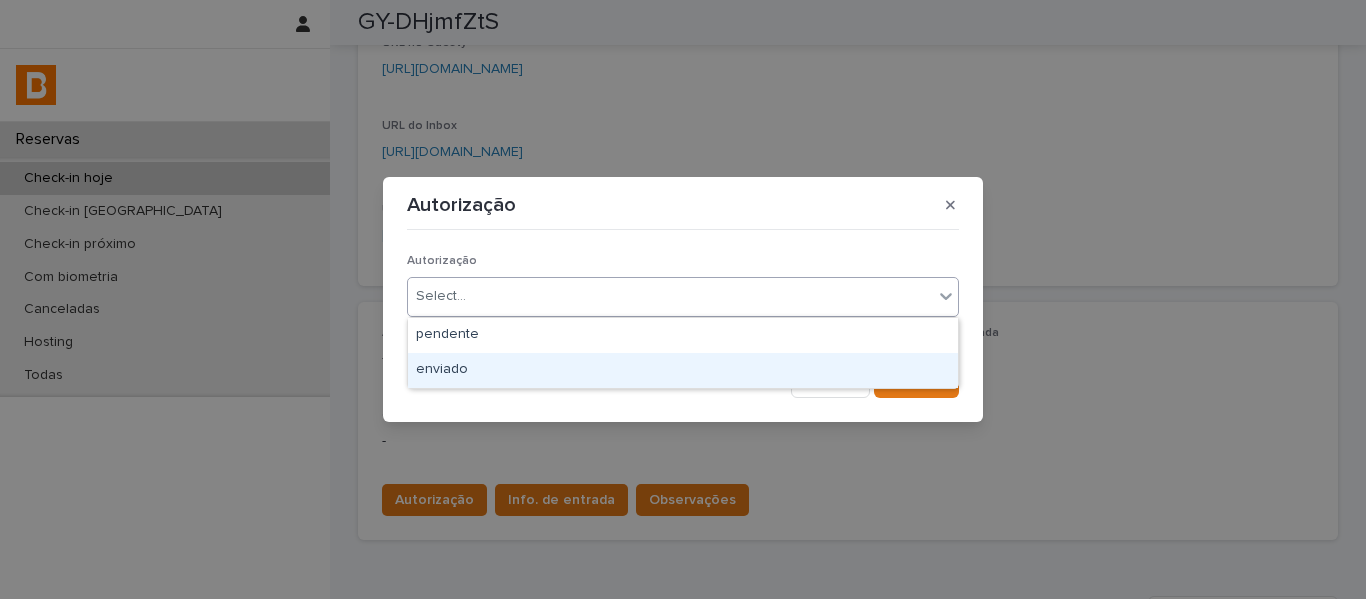drag, startPoint x: 466, startPoint y: 352, endPoint x: 743, endPoint y: 376, distance: 278.03778 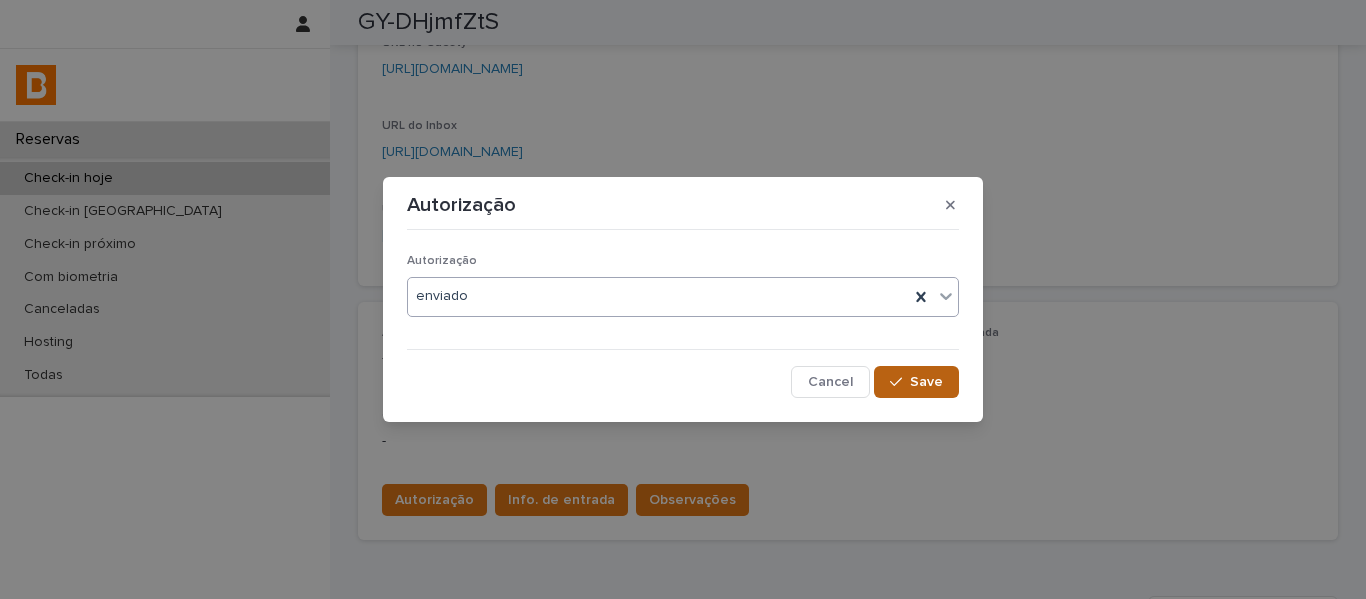 click at bounding box center [900, 382] 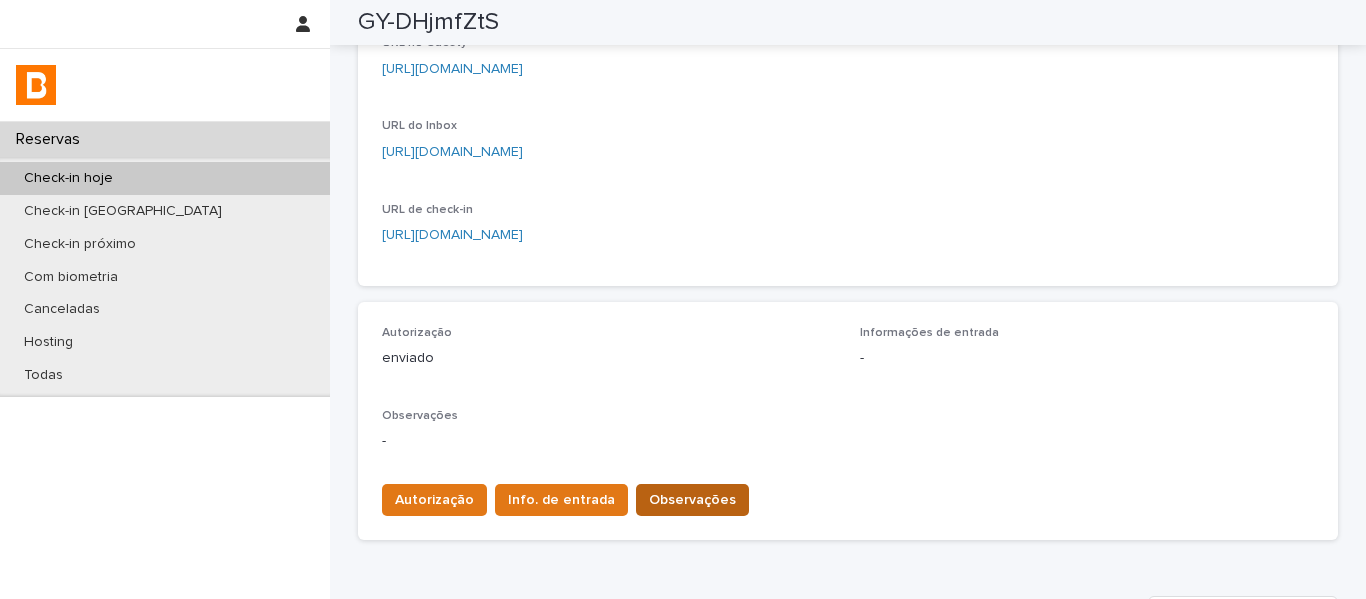 click on "Observações" at bounding box center [692, 500] 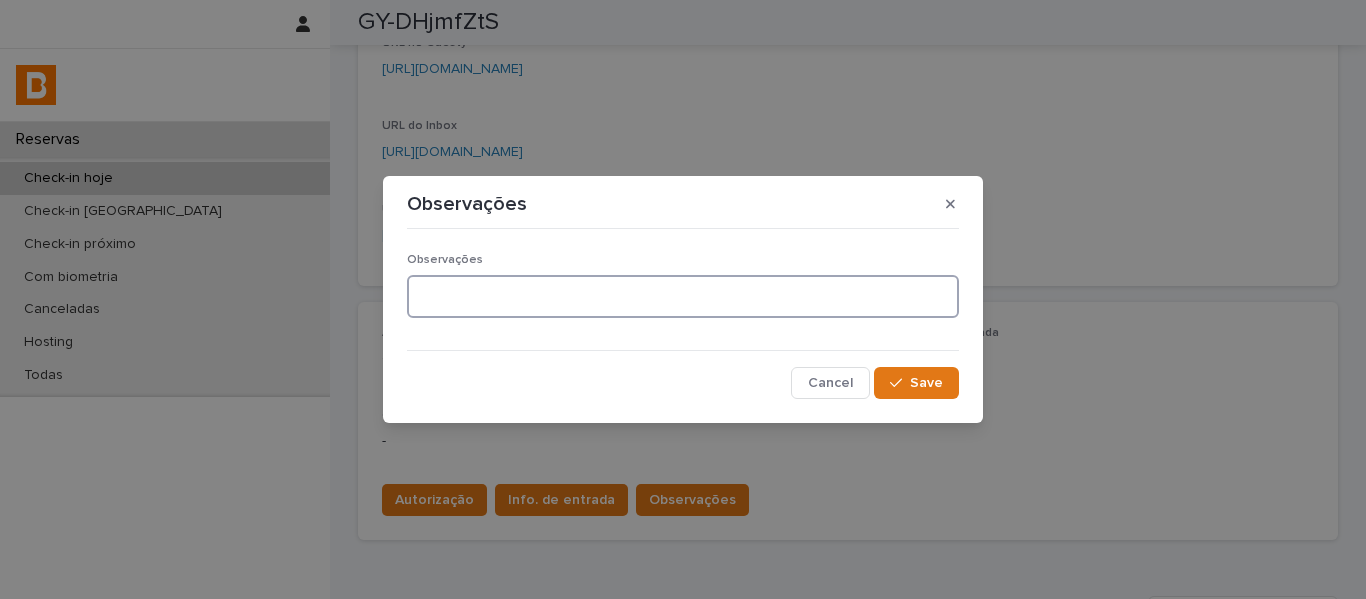 click at bounding box center (683, 296) 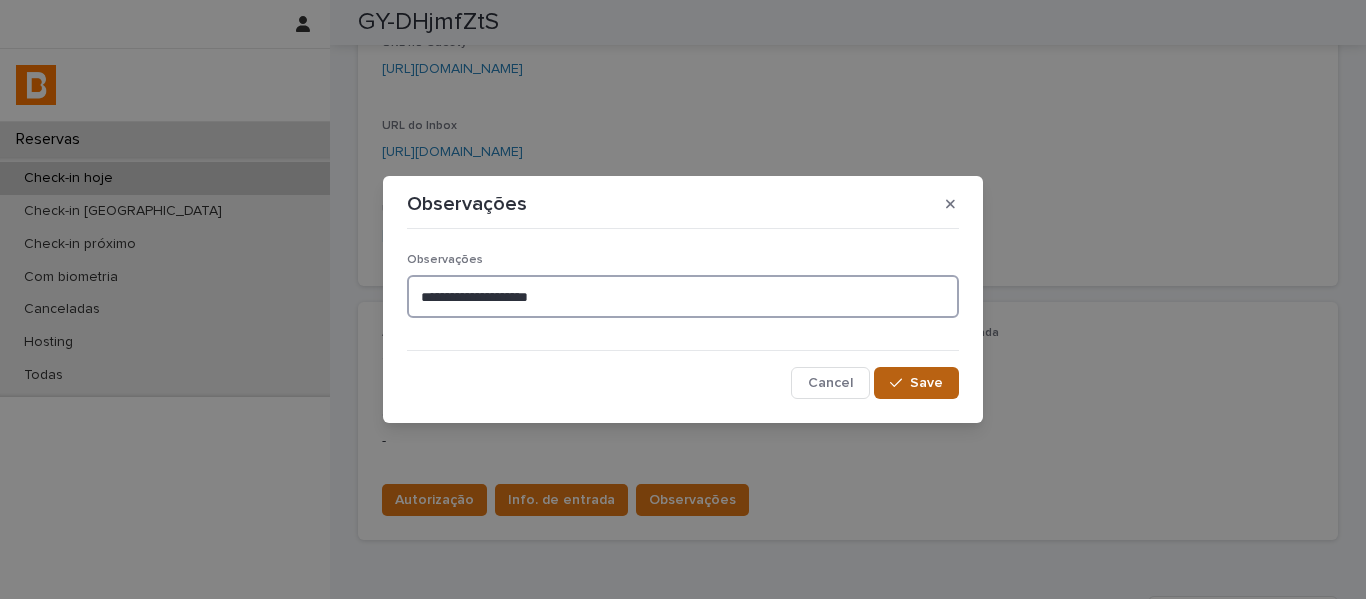 type on "**********" 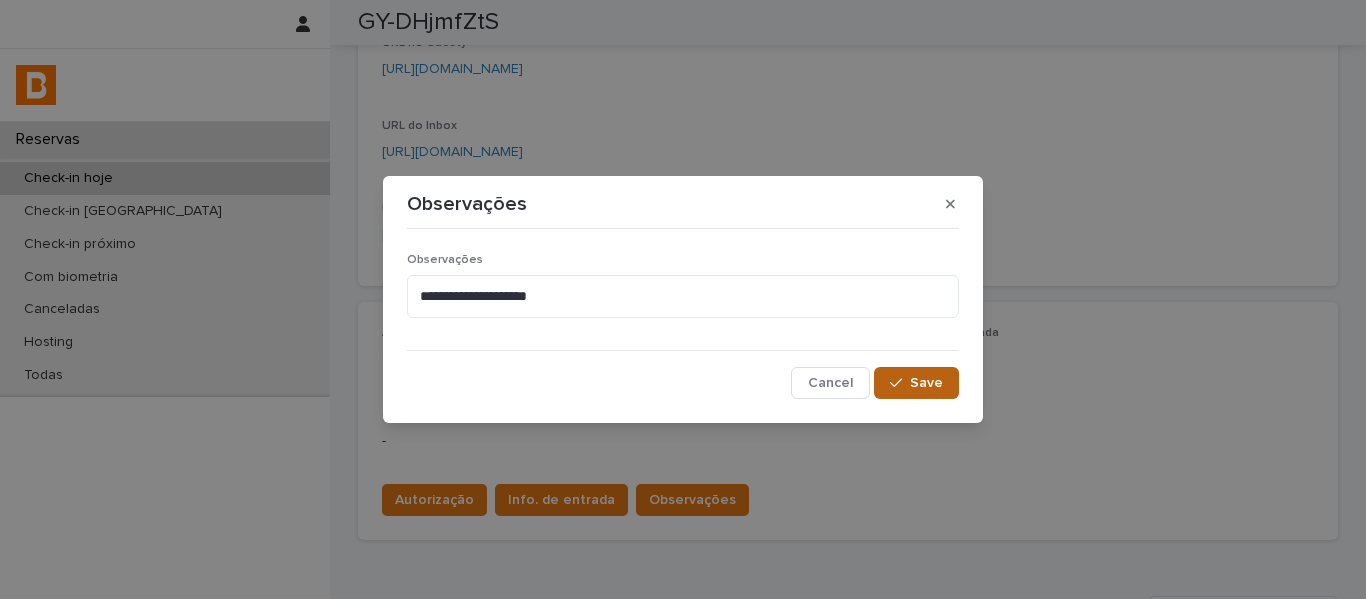 click on "Save" at bounding box center (916, 383) 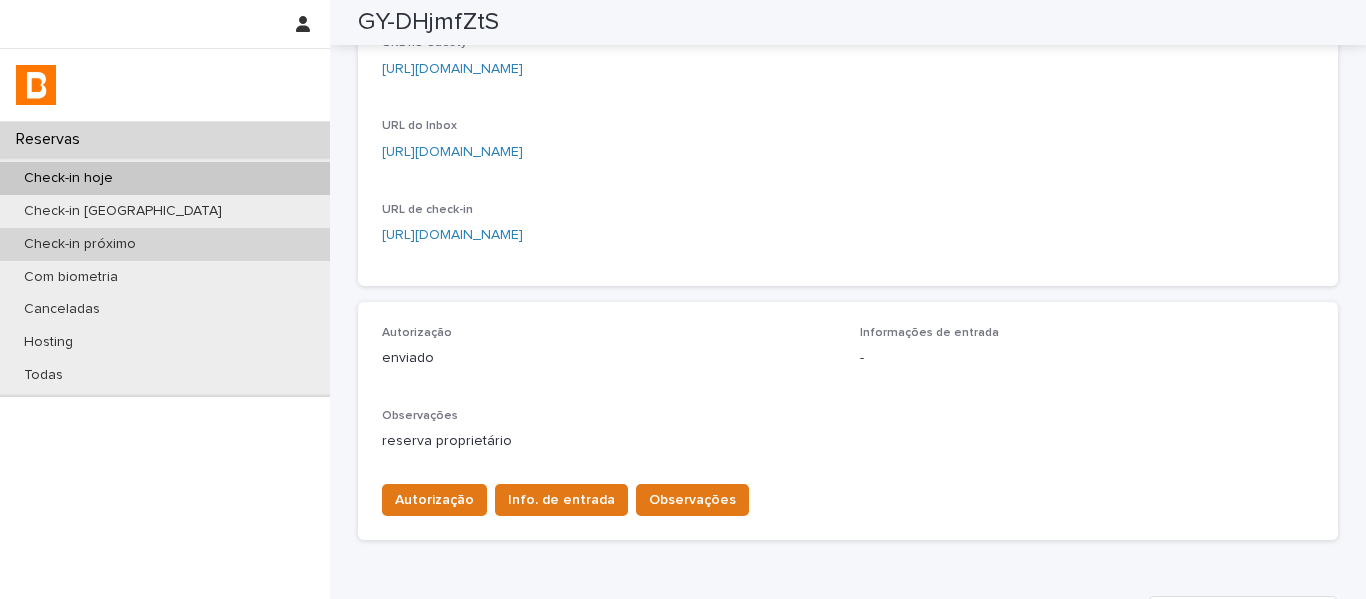 click on "Check-in próximo" at bounding box center (165, 244) 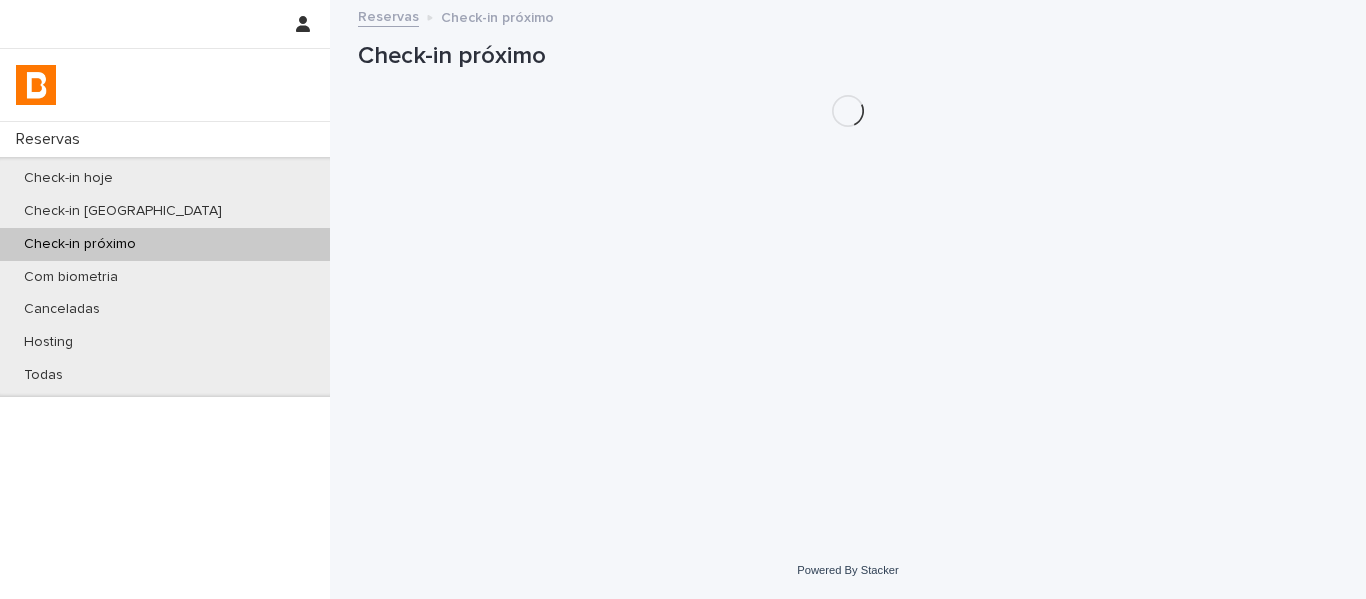 scroll, scrollTop: 0, scrollLeft: 0, axis: both 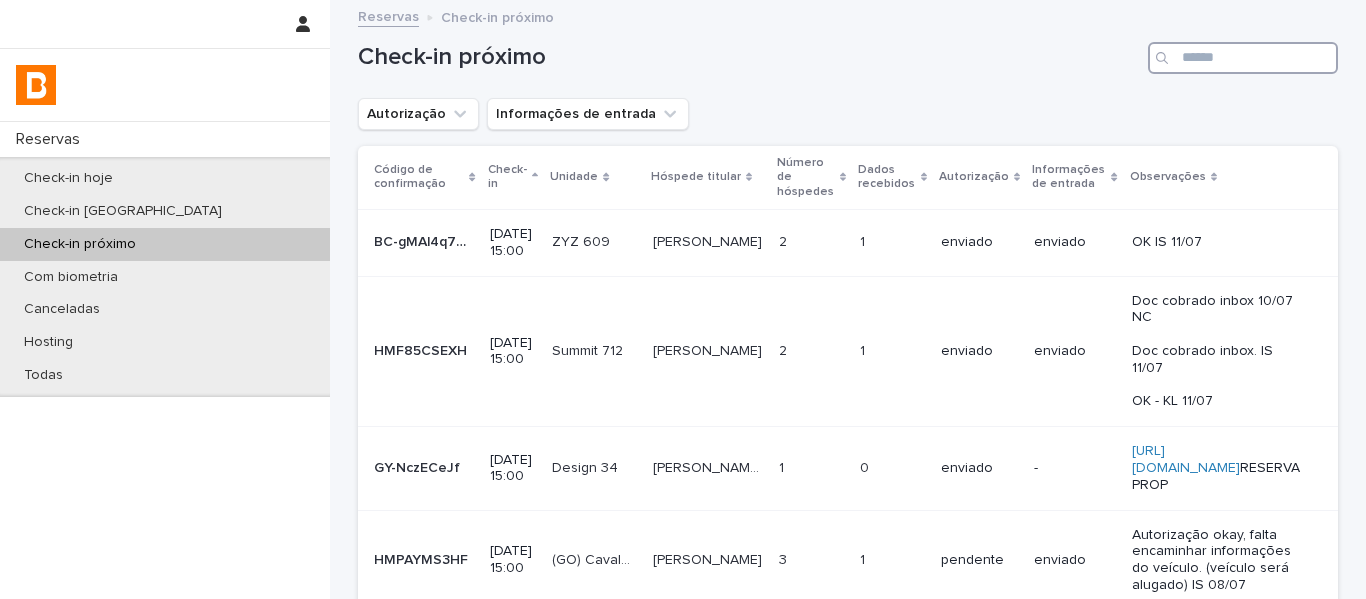 click at bounding box center [1243, 58] 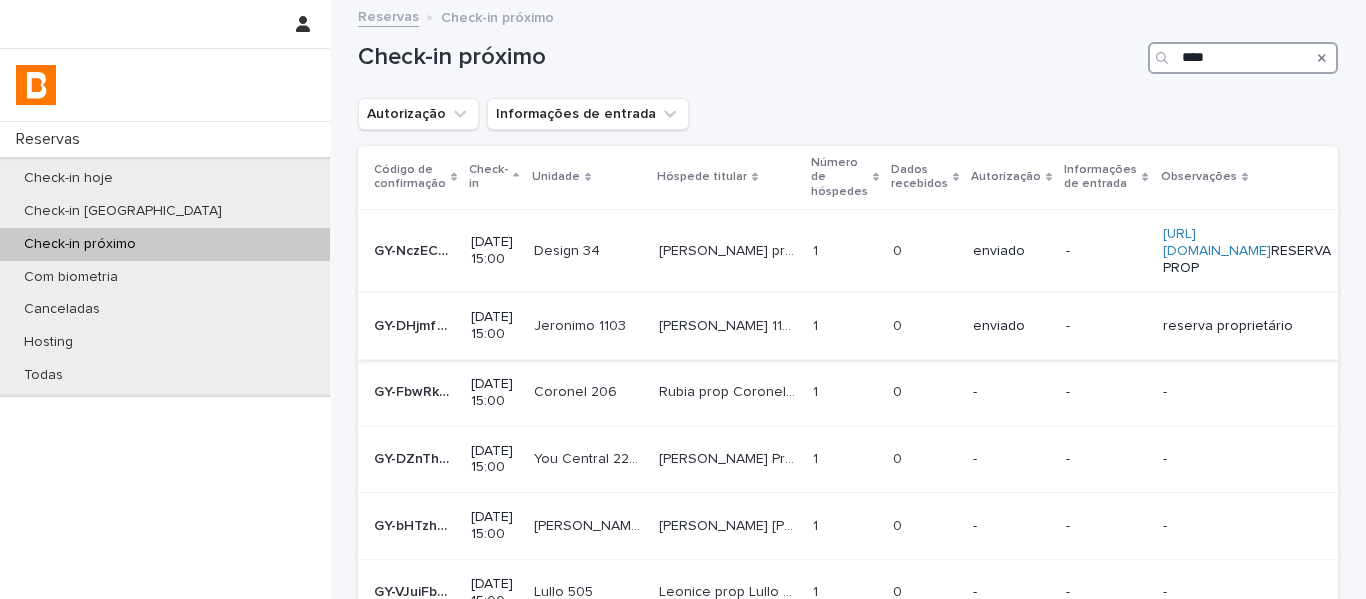scroll, scrollTop: 100, scrollLeft: 0, axis: vertical 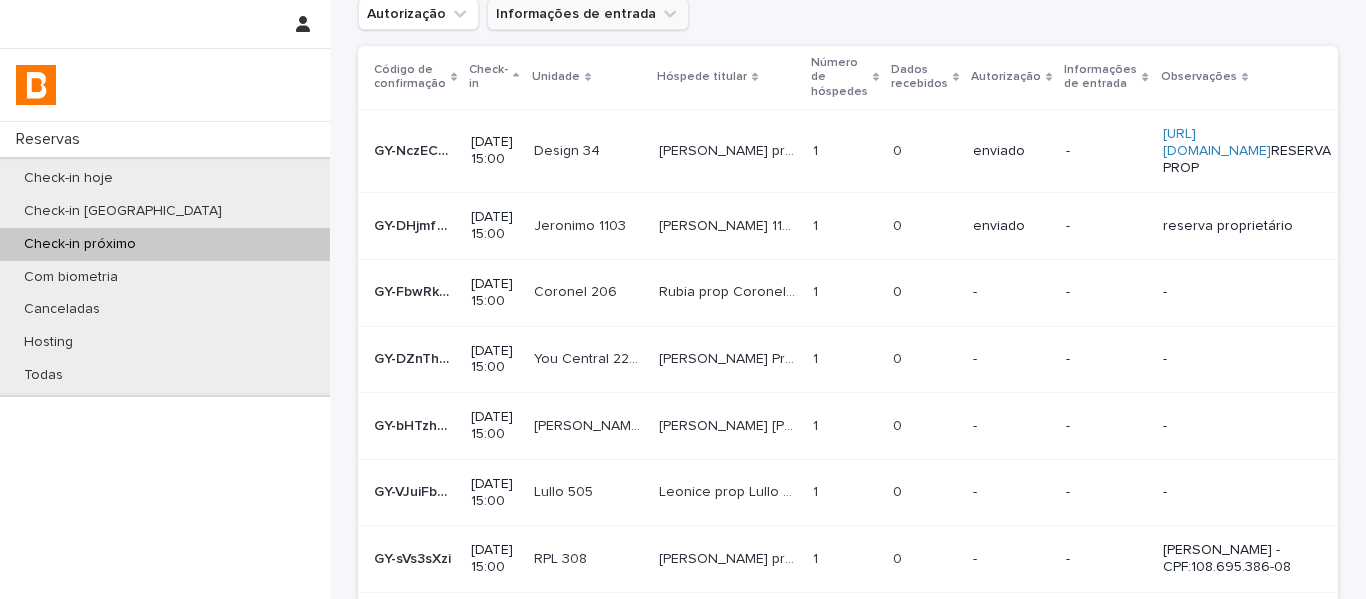 type on "****" 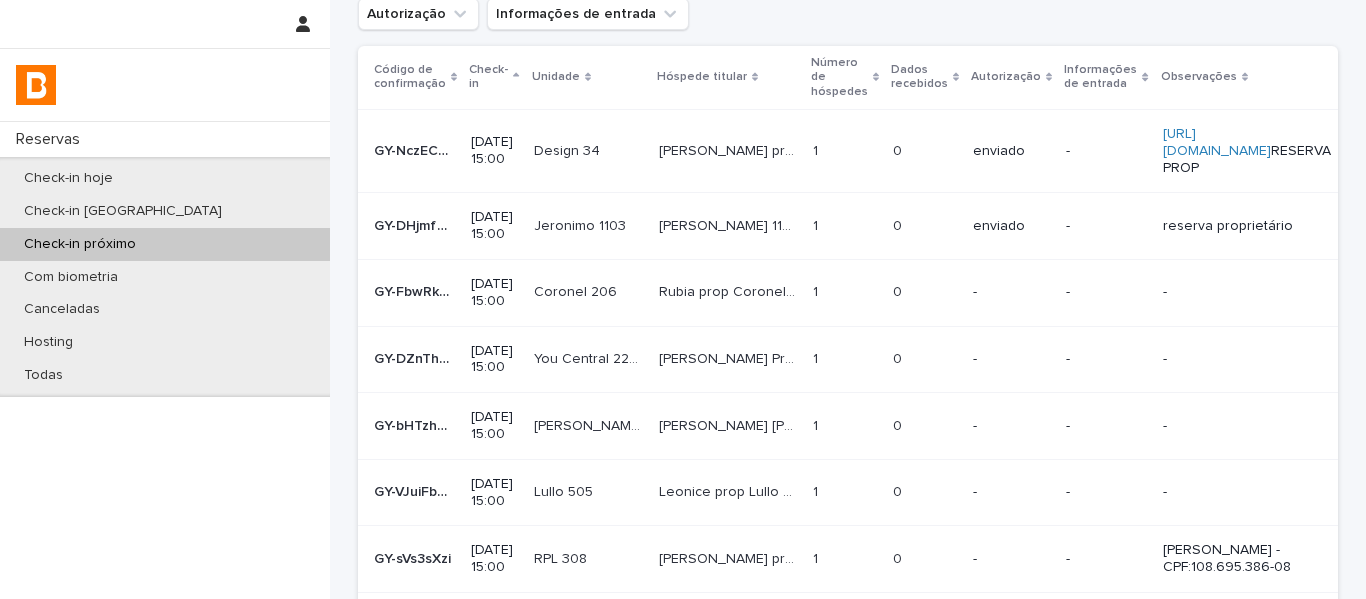 click on "1 1" at bounding box center (845, 359) 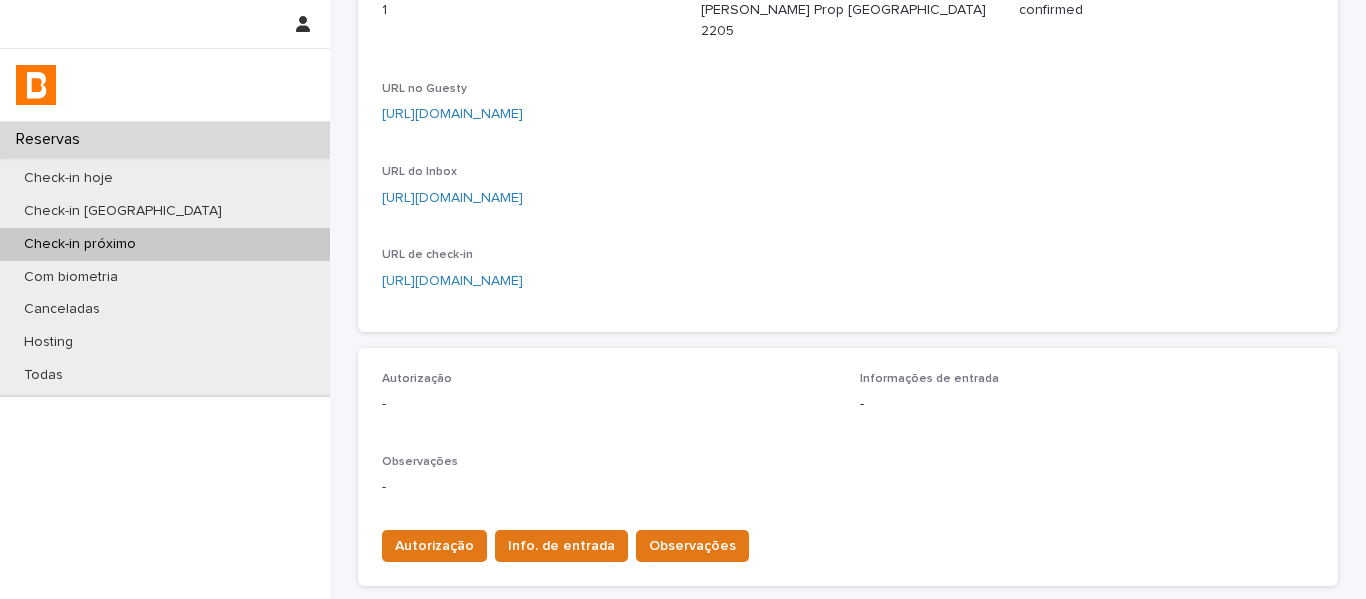 scroll, scrollTop: 300, scrollLeft: 0, axis: vertical 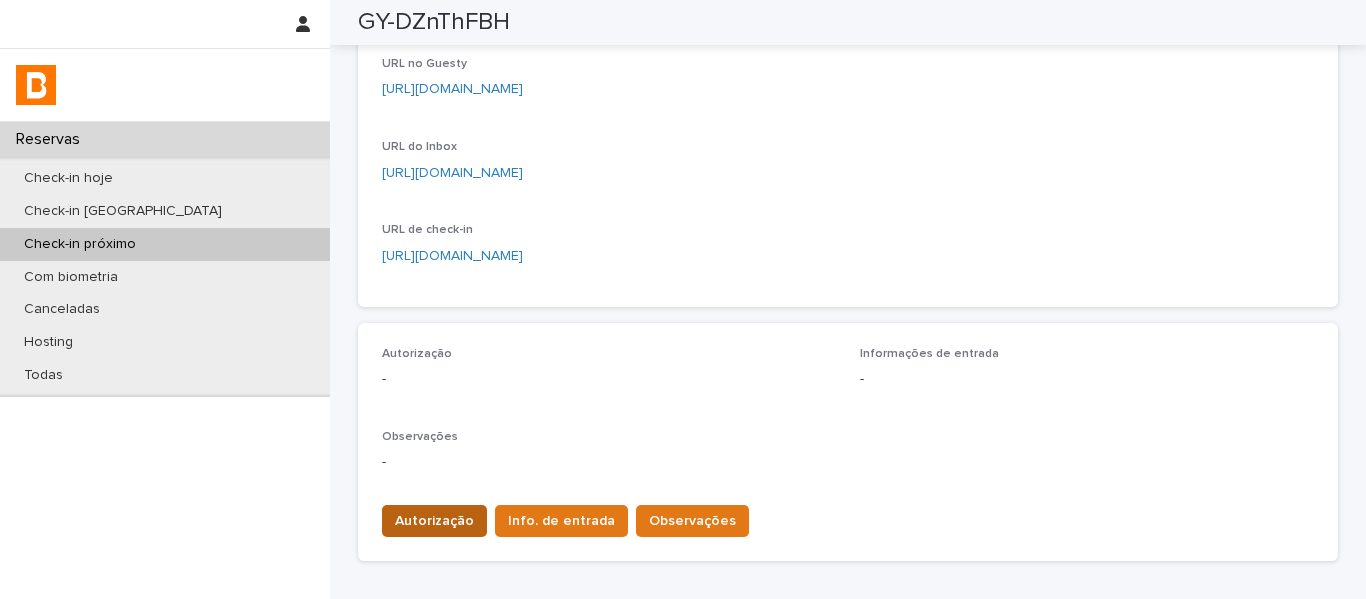 click on "Autorização" at bounding box center (434, 521) 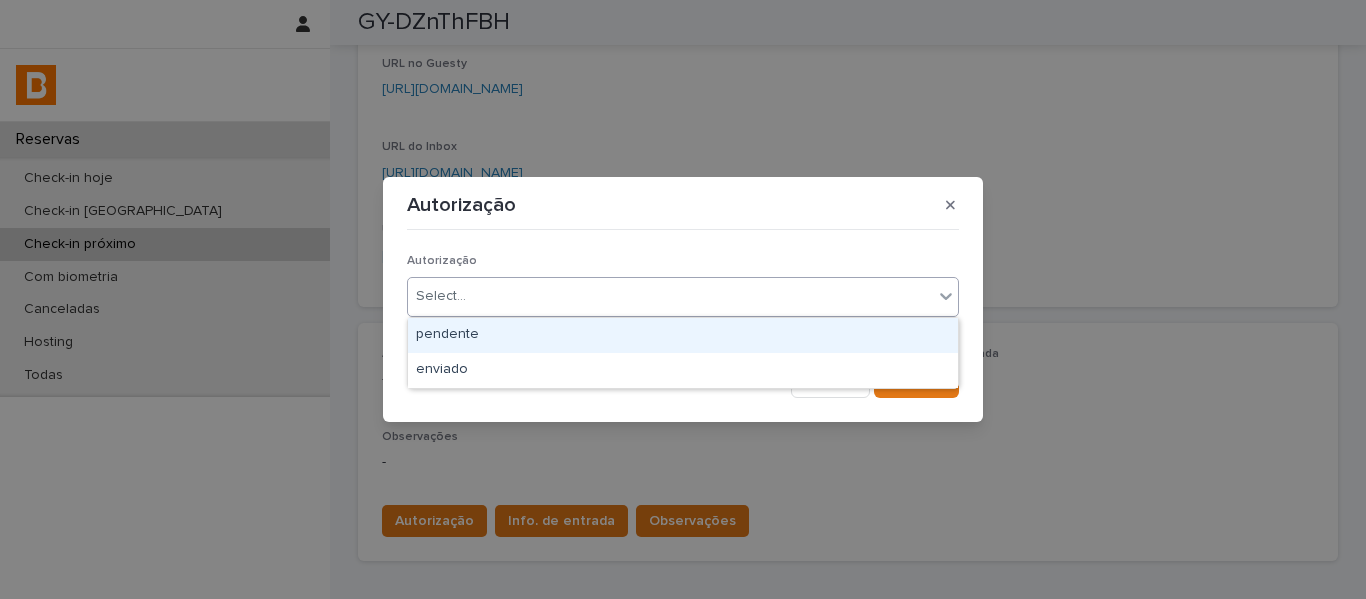 click on "Select..." at bounding box center [441, 296] 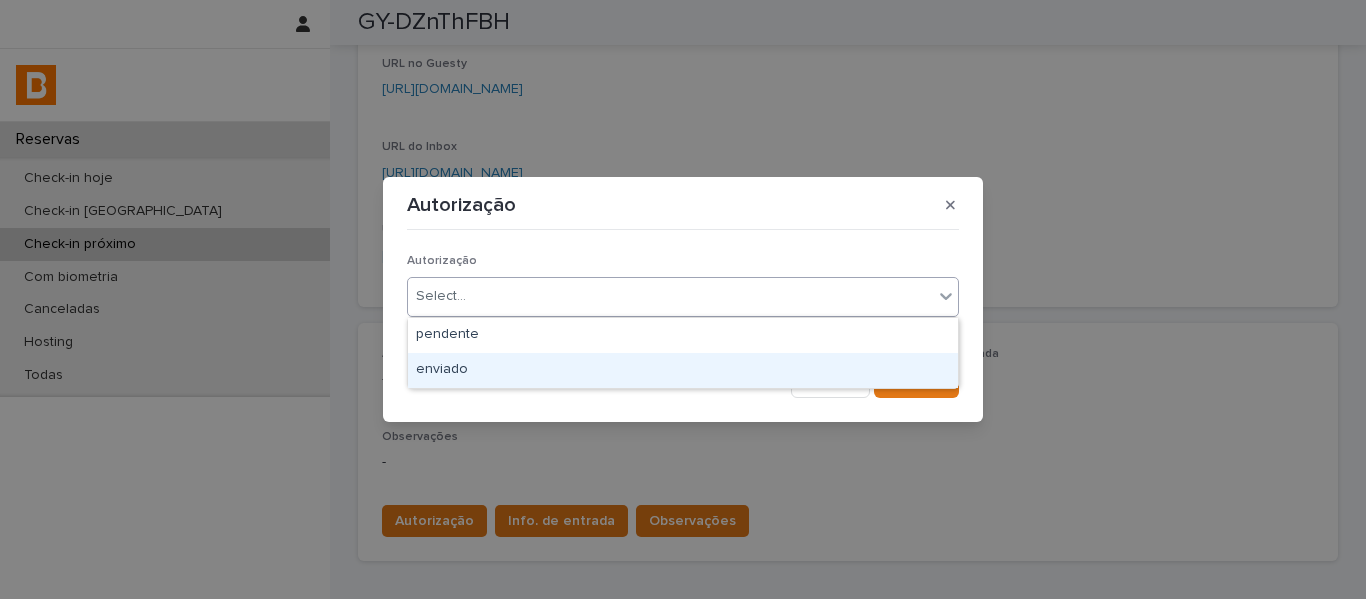 click on "enviado" at bounding box center [683, 370] 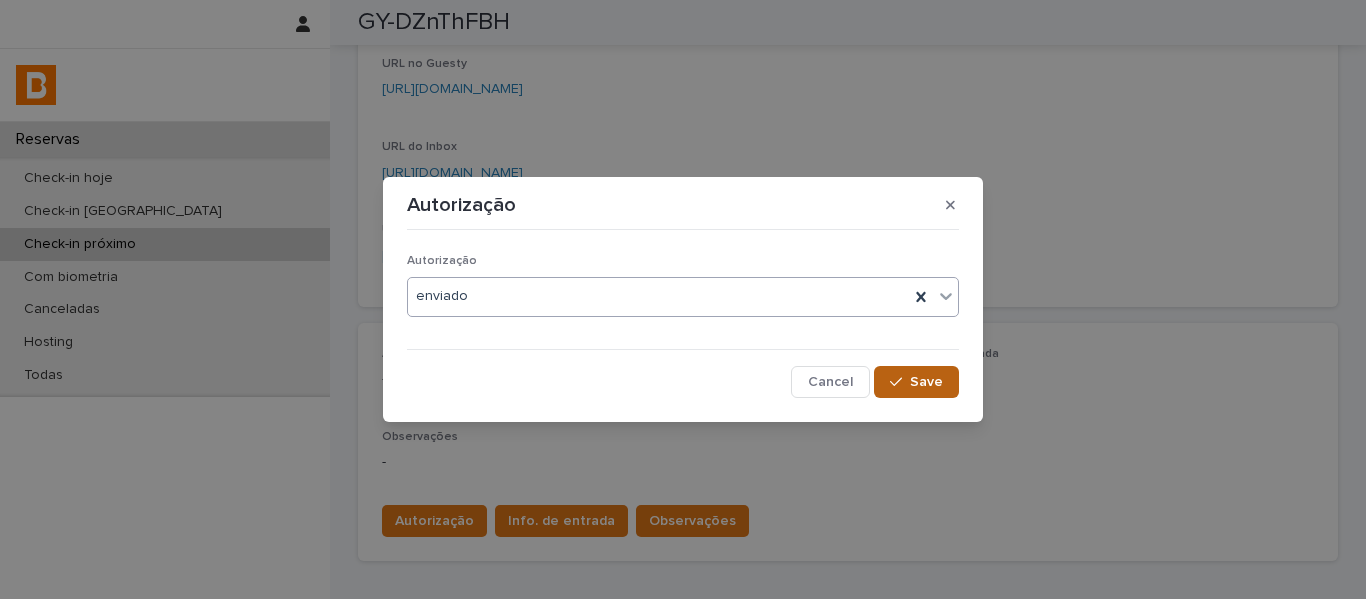 click on "Save" at bounding box center (926, 382) 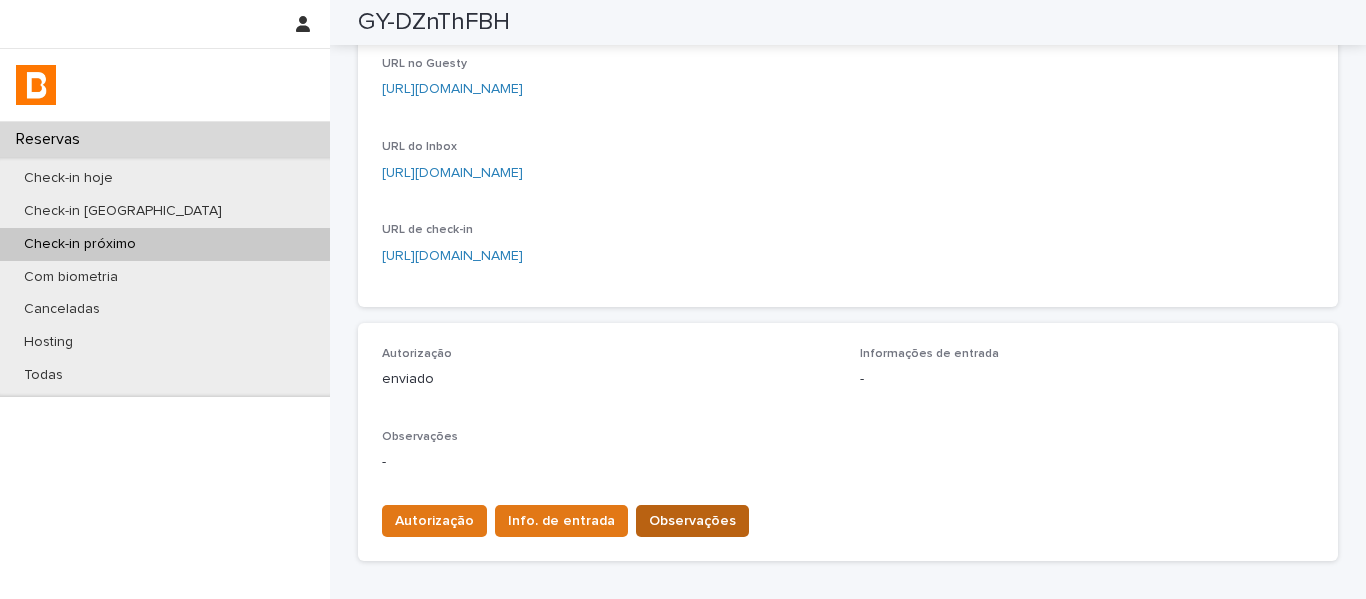 click on "Observações" at bounding box center [692, 521] 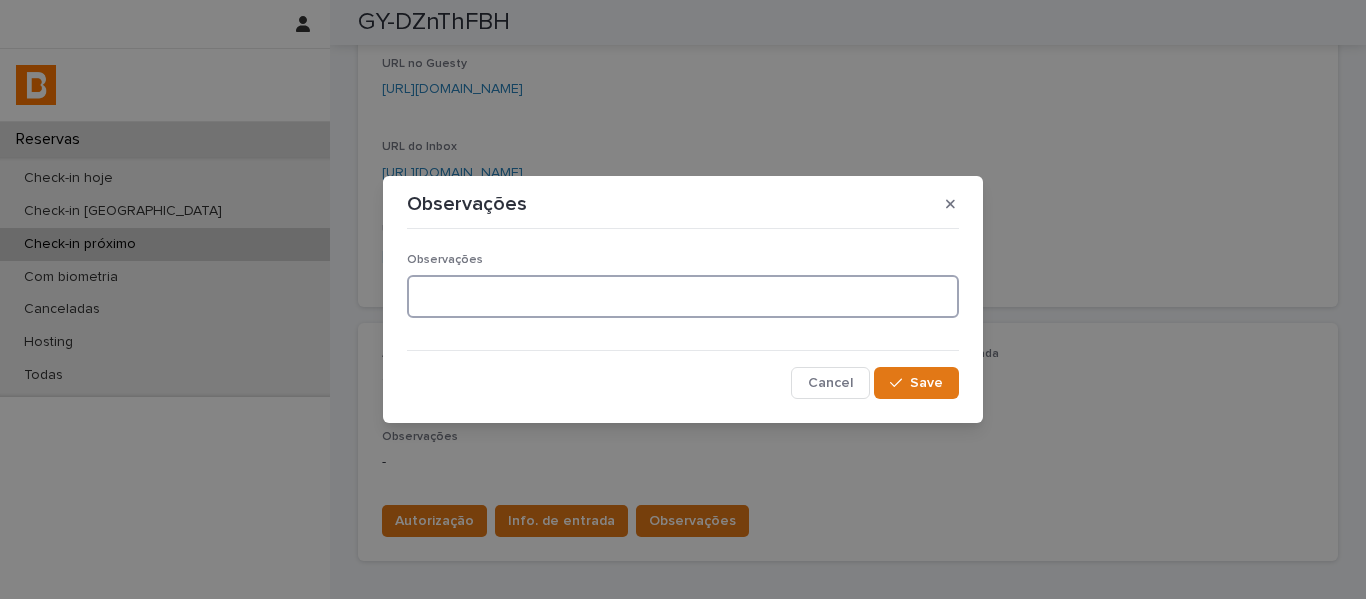 click at bounding box center (683, 296) 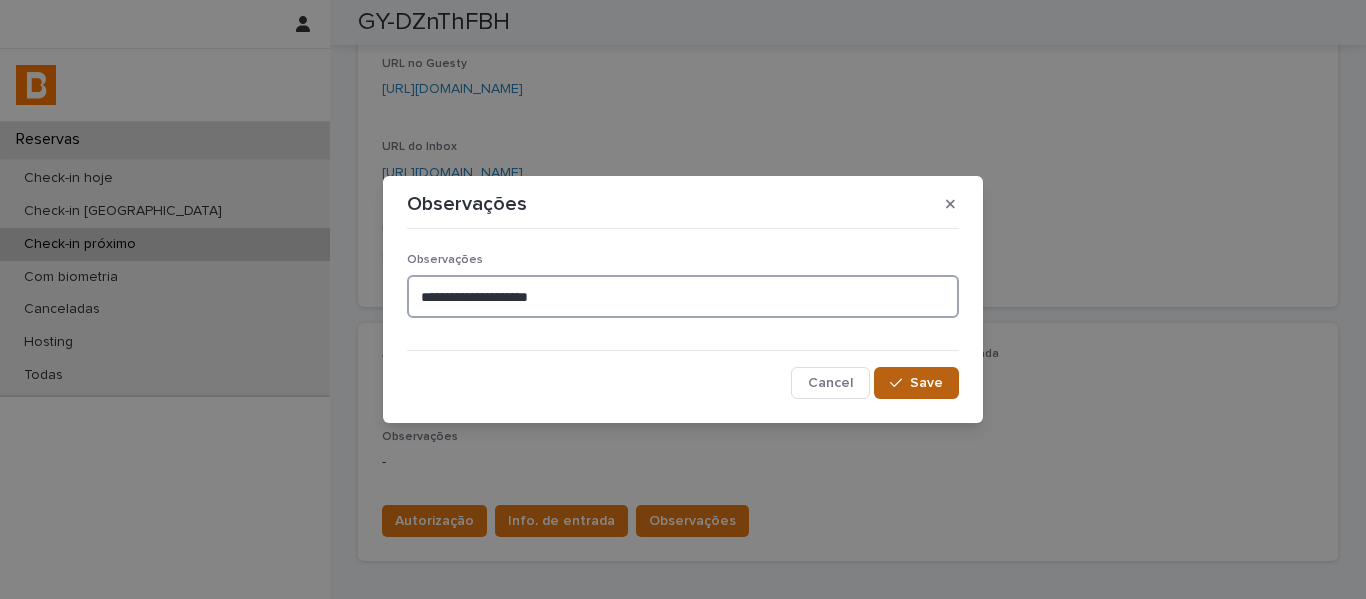 type on "**********" 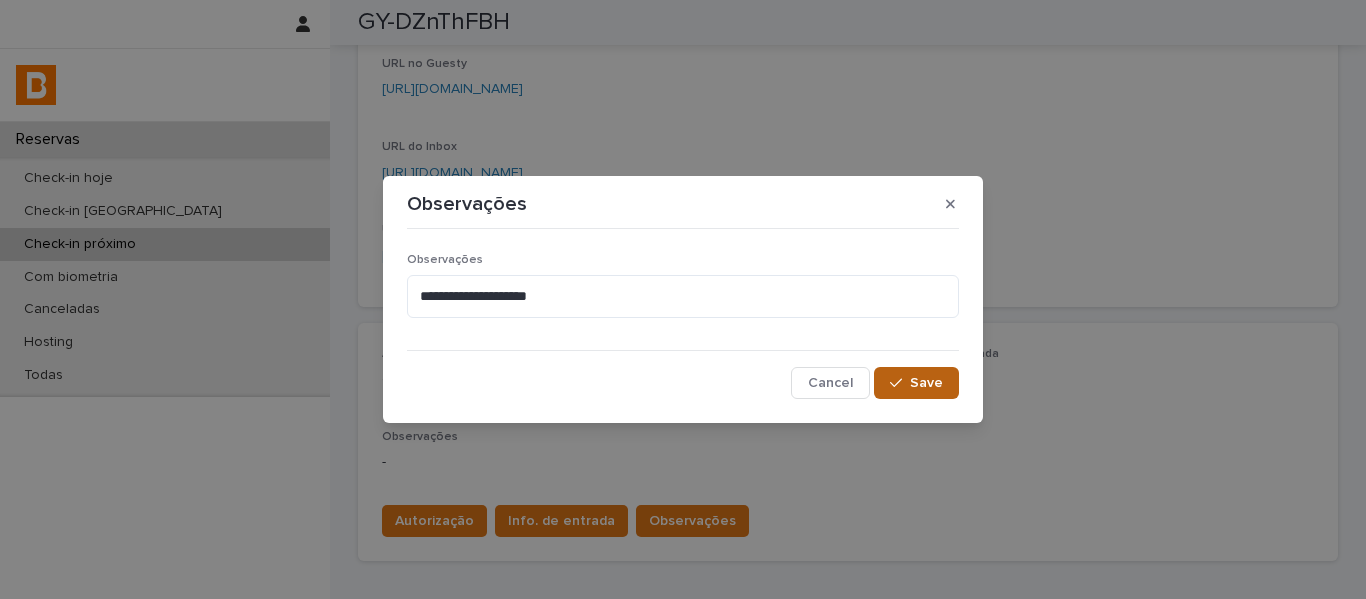 click on "Save" at bounding box center [916, 383] 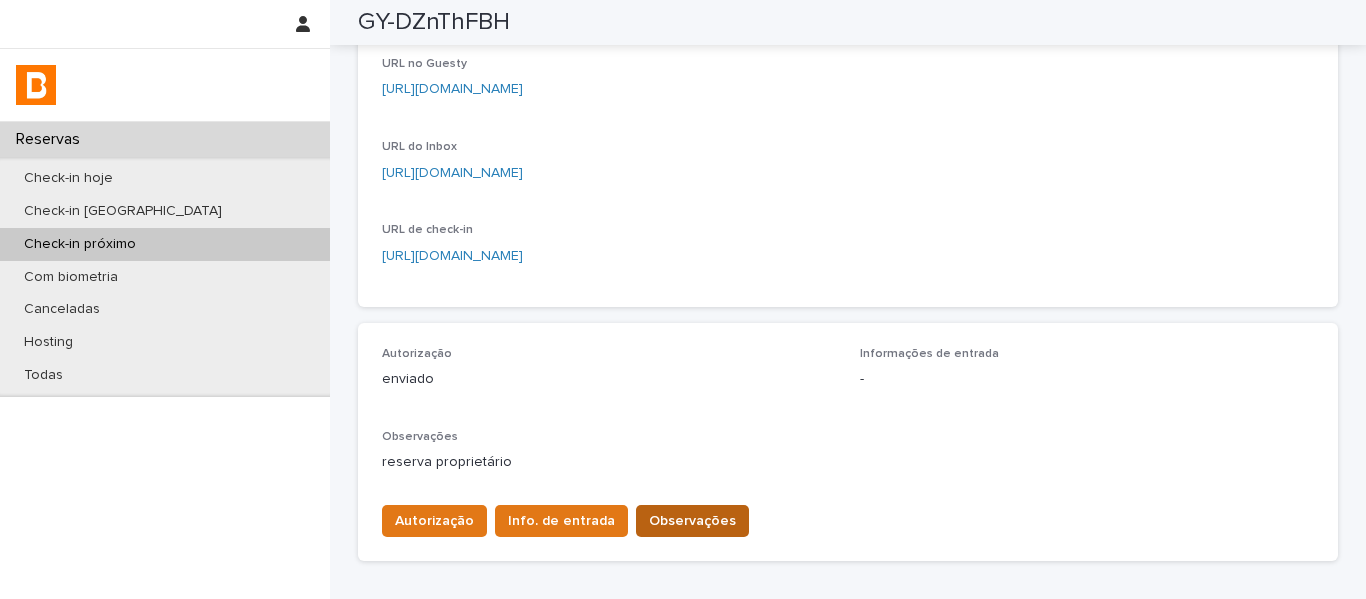 click on "Observações" at bounding box center [692, 521] 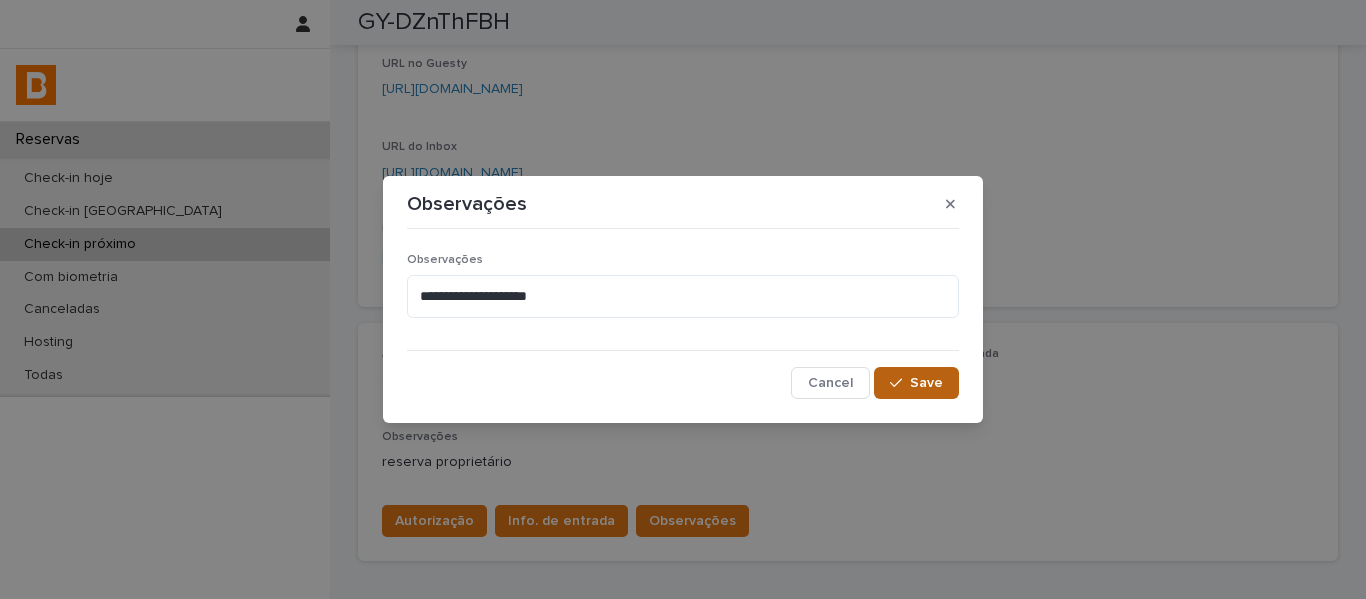 click on "Save" at bounding box center (916, 383) 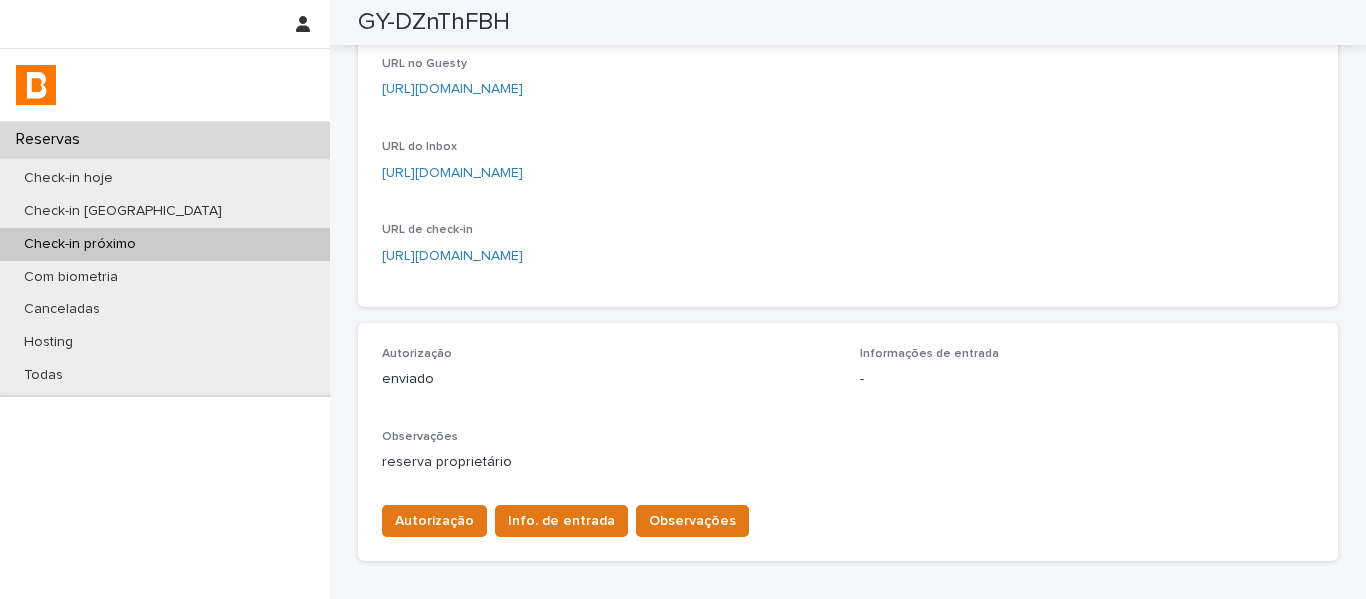 scroll, scrollTop: 0, scrollLeft: 0, axis: both 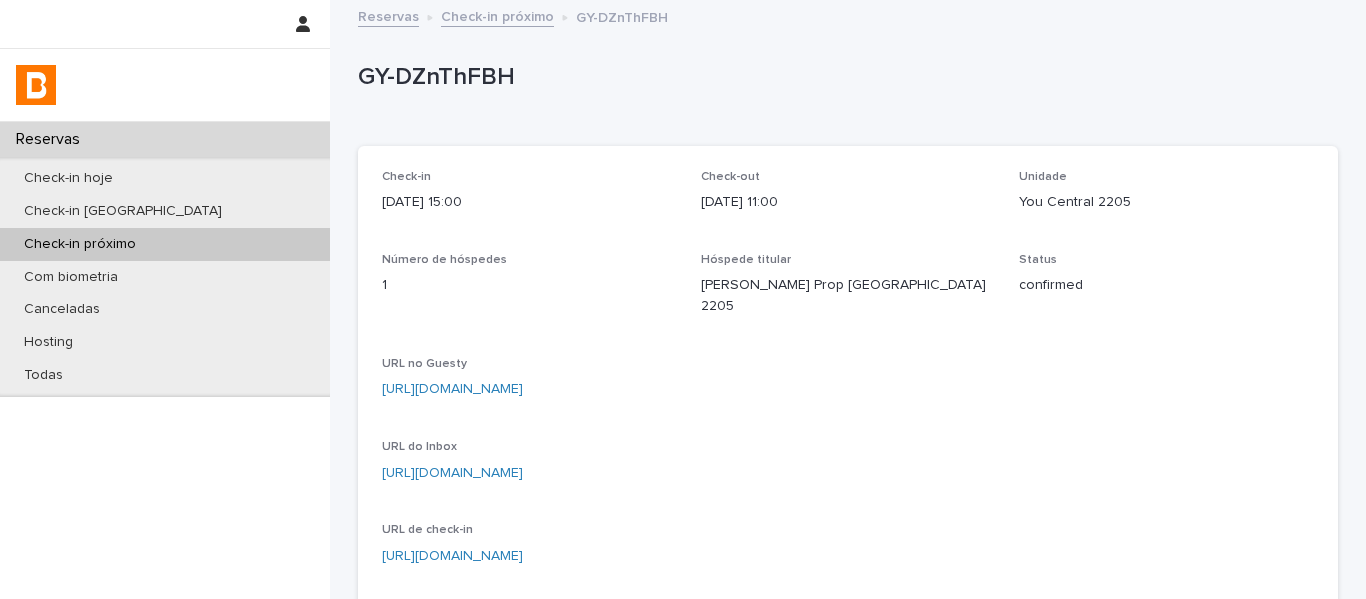 click on "Check-in próximo" at bounding box center (497, 15) 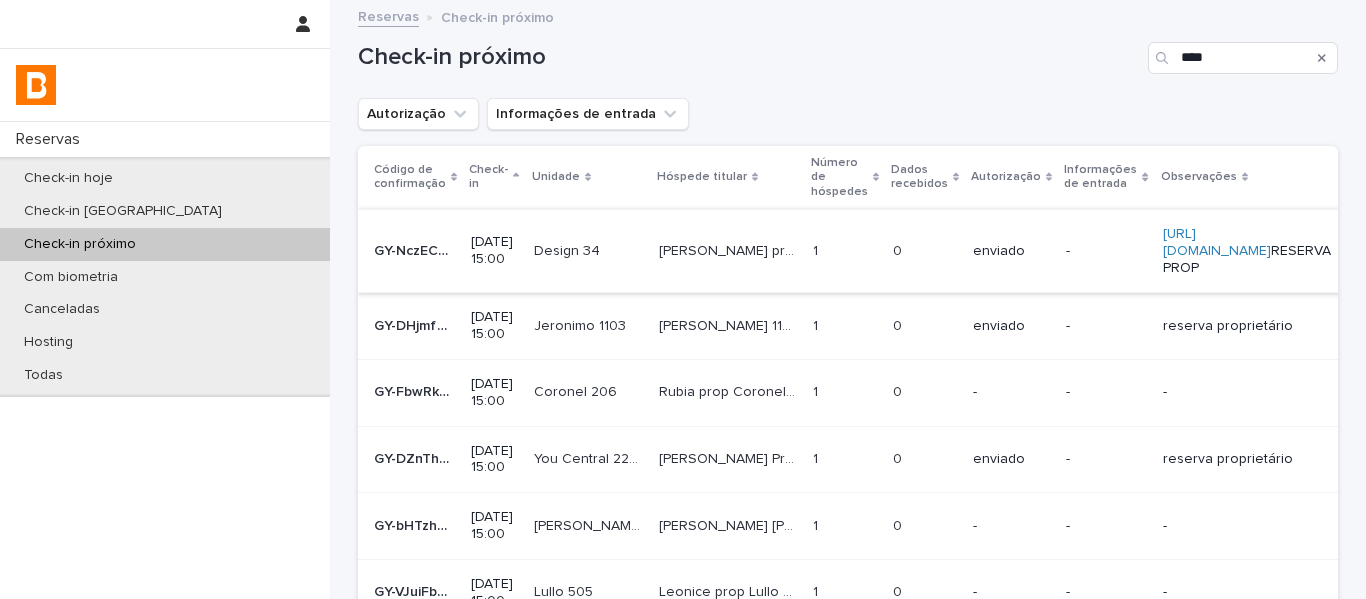 scroll, scrollTop: 100, scrollLeft: 0, axis: vertical 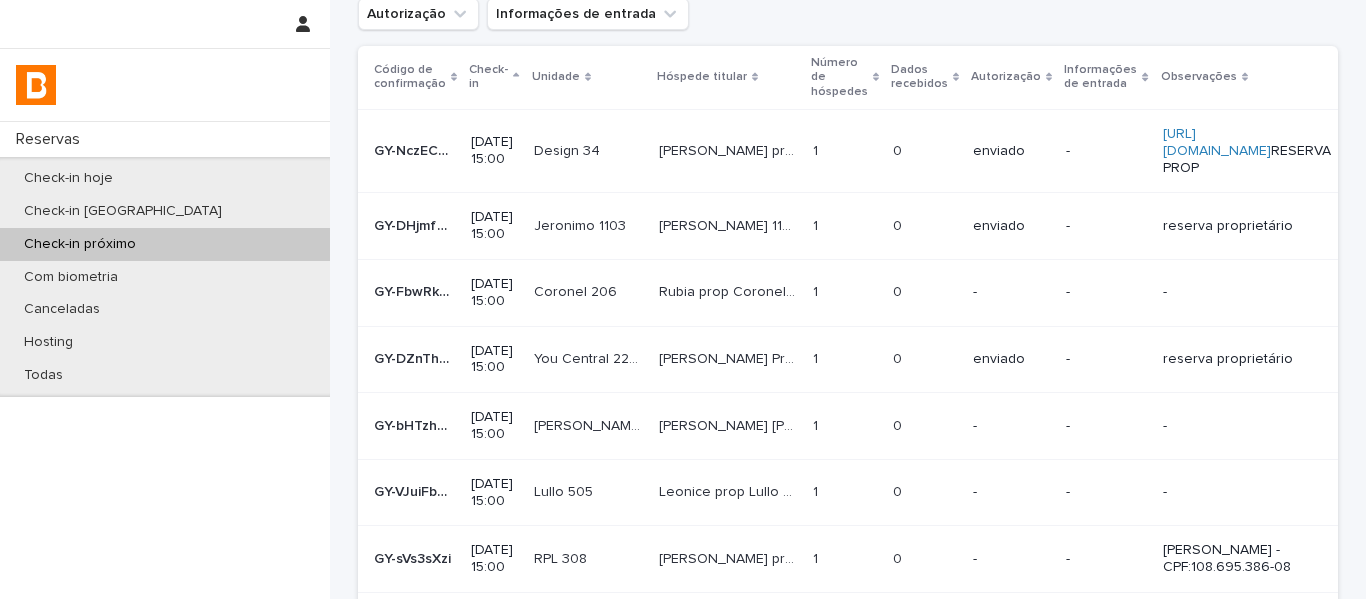 click on "Rodrigo Prop Gabriele 61A" at bounding box center [730, 424] 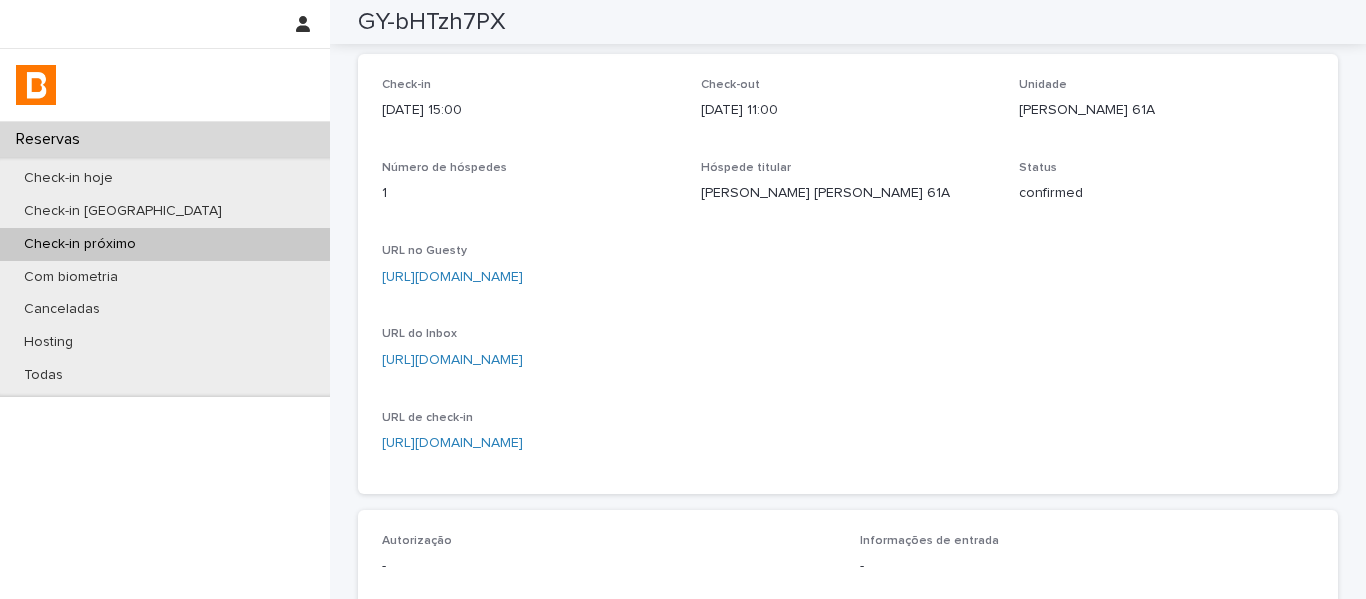 scroll, scrollTop: 0, scrollLeft: 0, axis: both 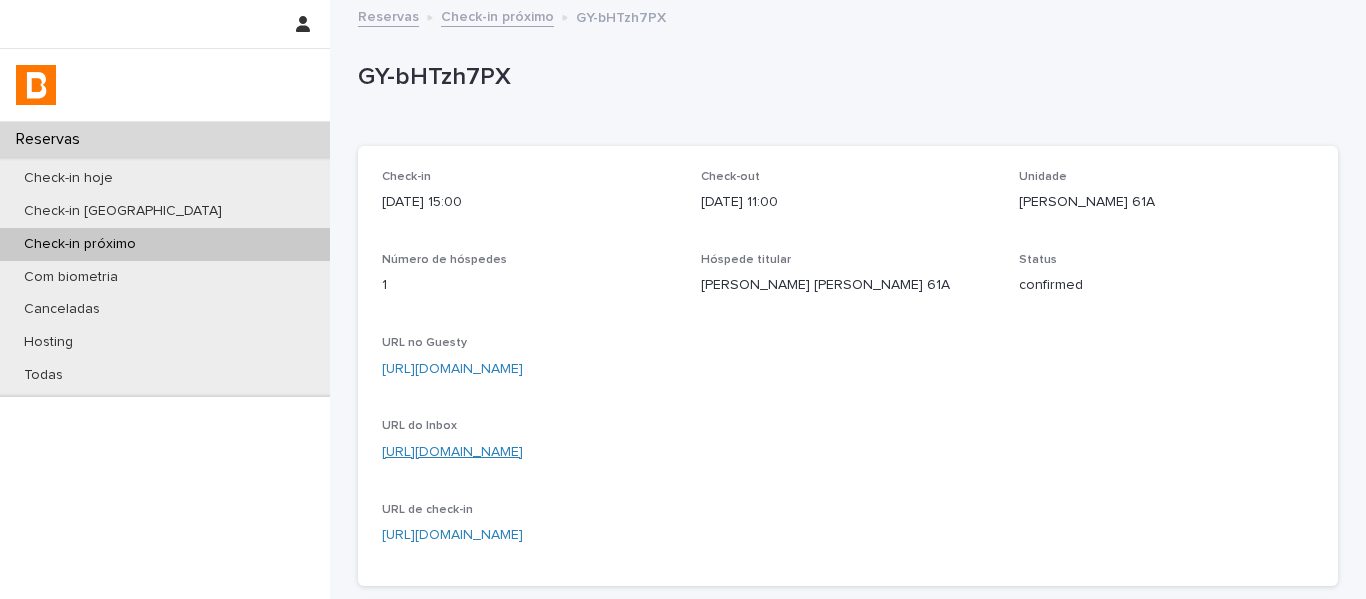 click on "https://app.guesty.com/inbox-v2/66cf91b512d8fc0011103b07?reservationId=6818bb21a4fb4f2ad0eb91f7" at bounding box center (452, 452) 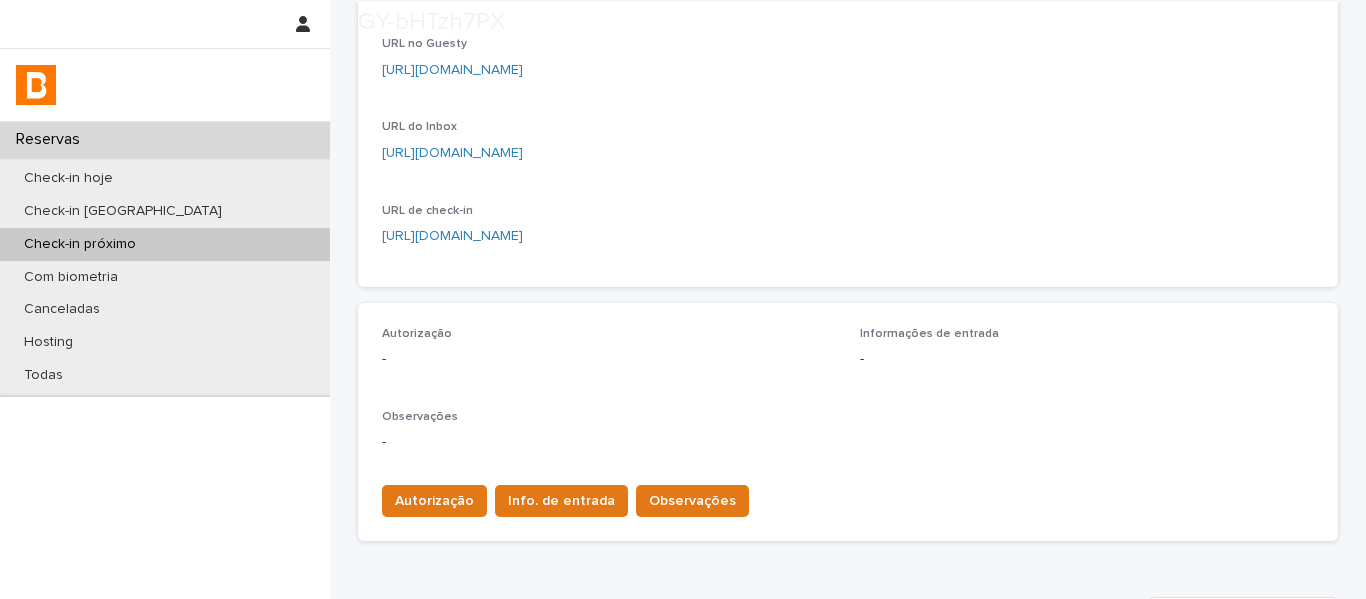 scroll, scrollTop: 300, scrollLeft: 0, axis: vertical 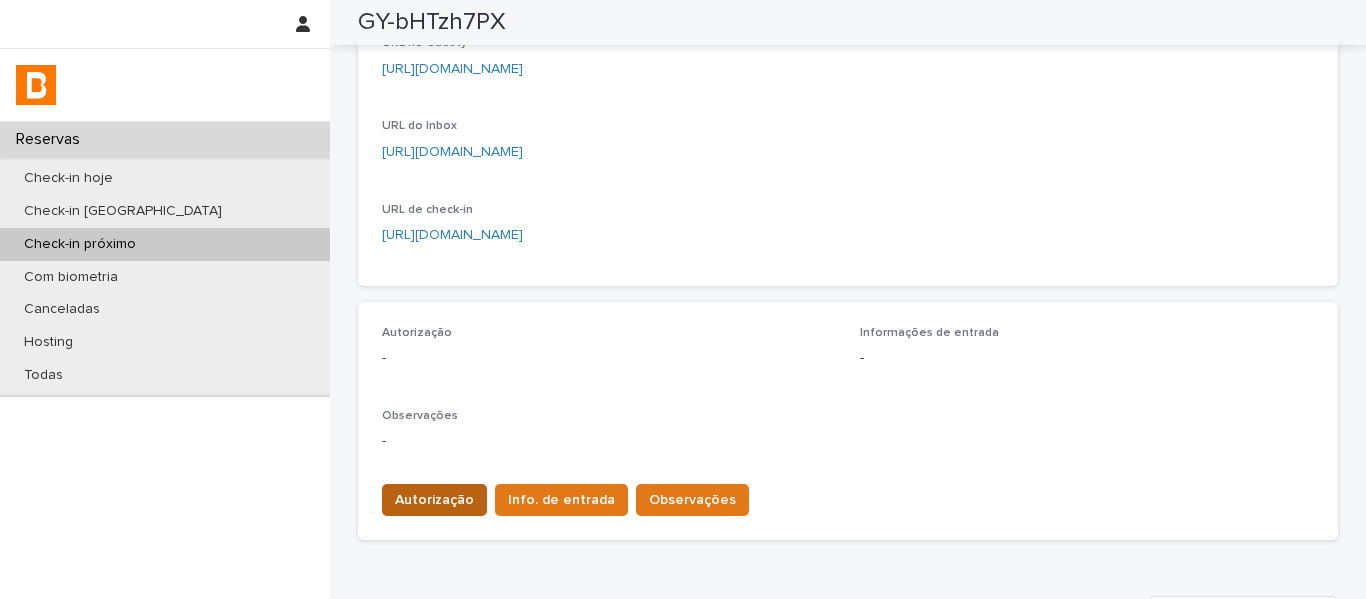 click on "Autorização" at bounding box center [434, 500] 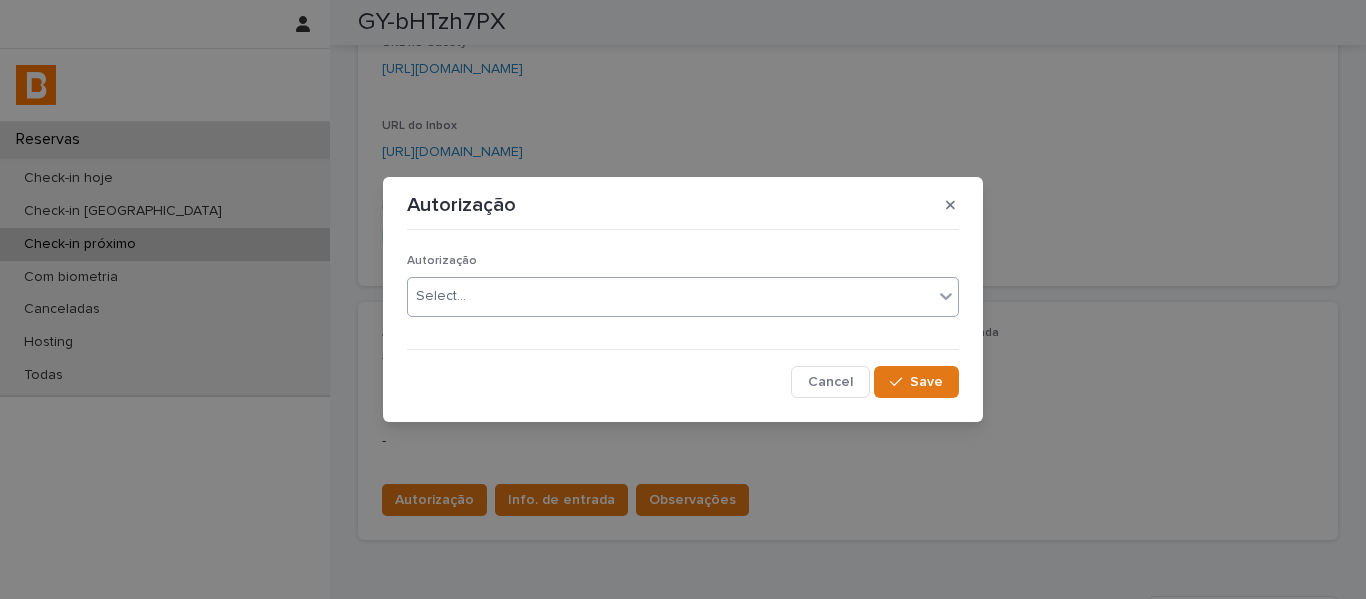 drag, startPoint x: 450, startPoint y: 291, endPoint x: 448, endPoint y: 307, distance: 16.124516 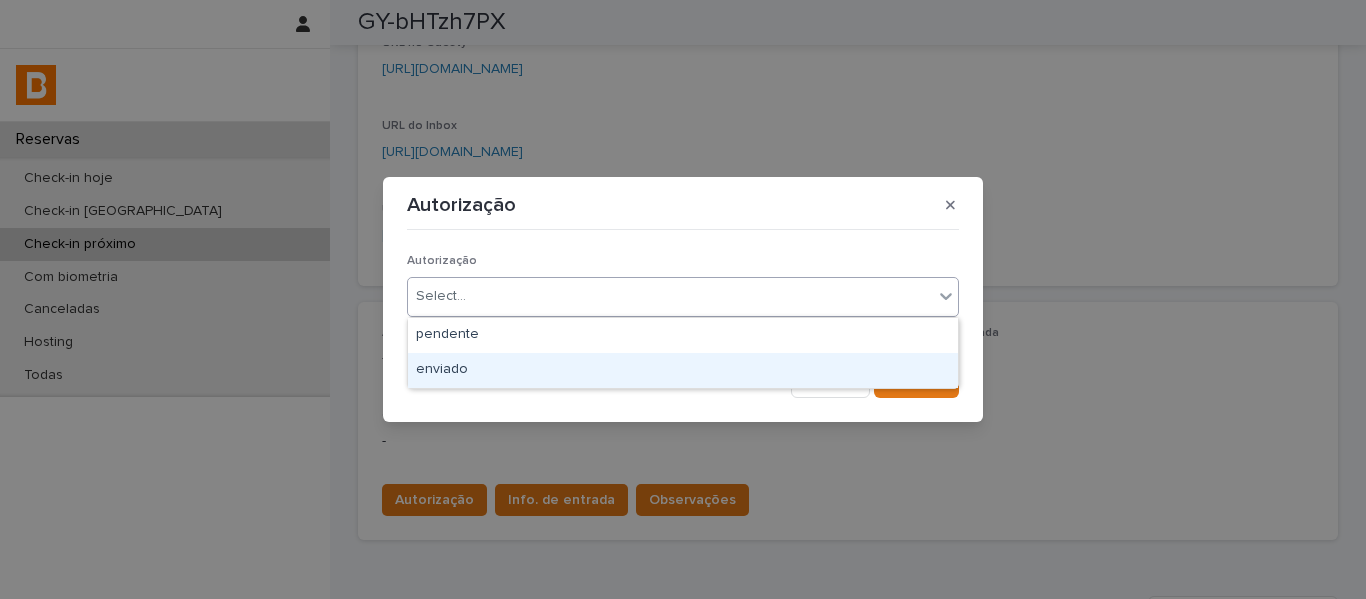 drag, startPoint x: 443, startPoint y: 374, endPoint x: 707, endPoint y: 372, distance: 264.00757 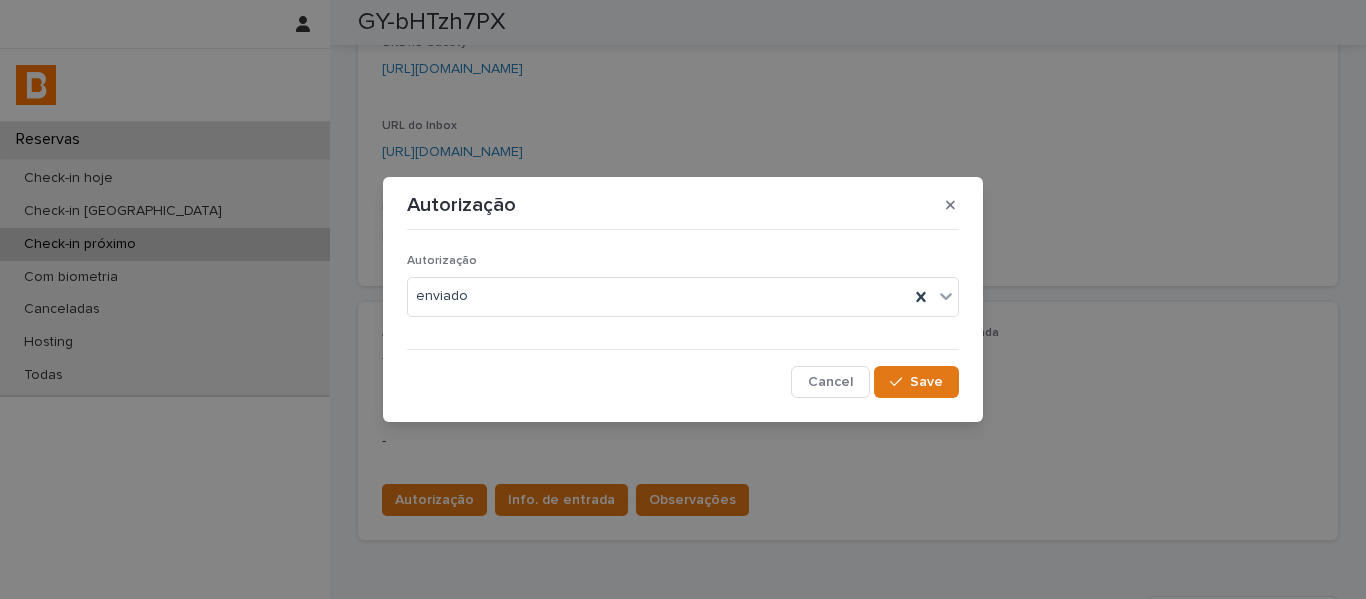 drag, startPoint x: 903, startPoint y: 384, endPoint x: 766, endPoint y: 456, distance: 154.76756 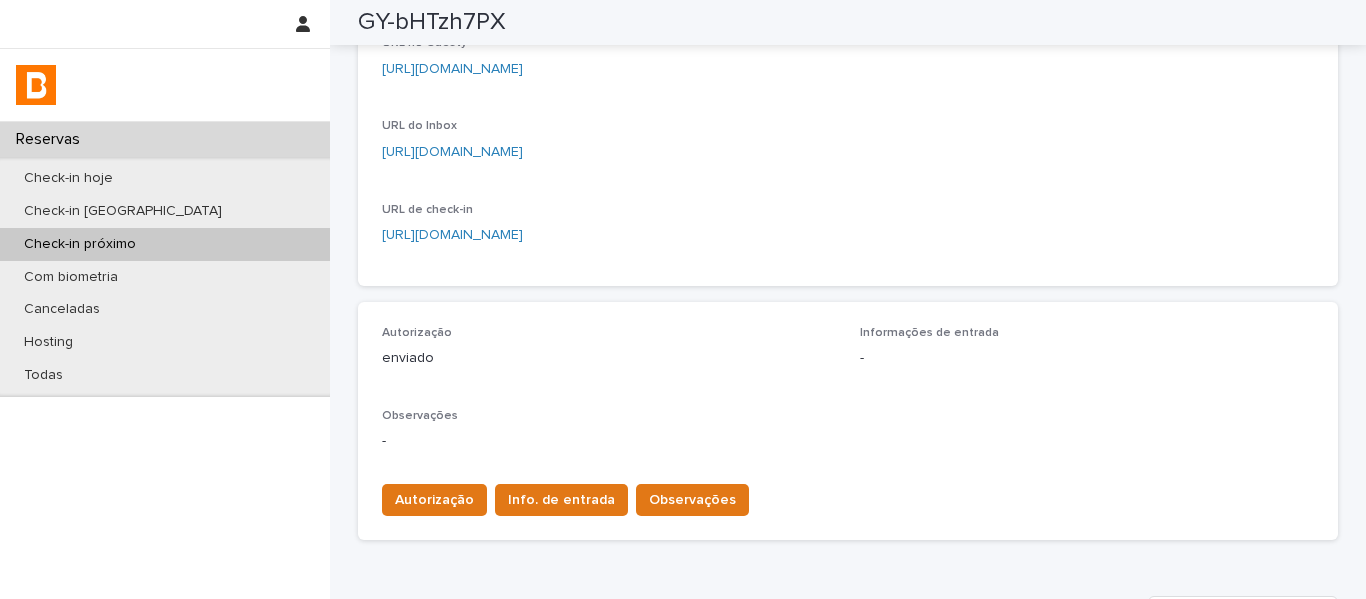 click on "Observações" at bounding box center [692, 500] 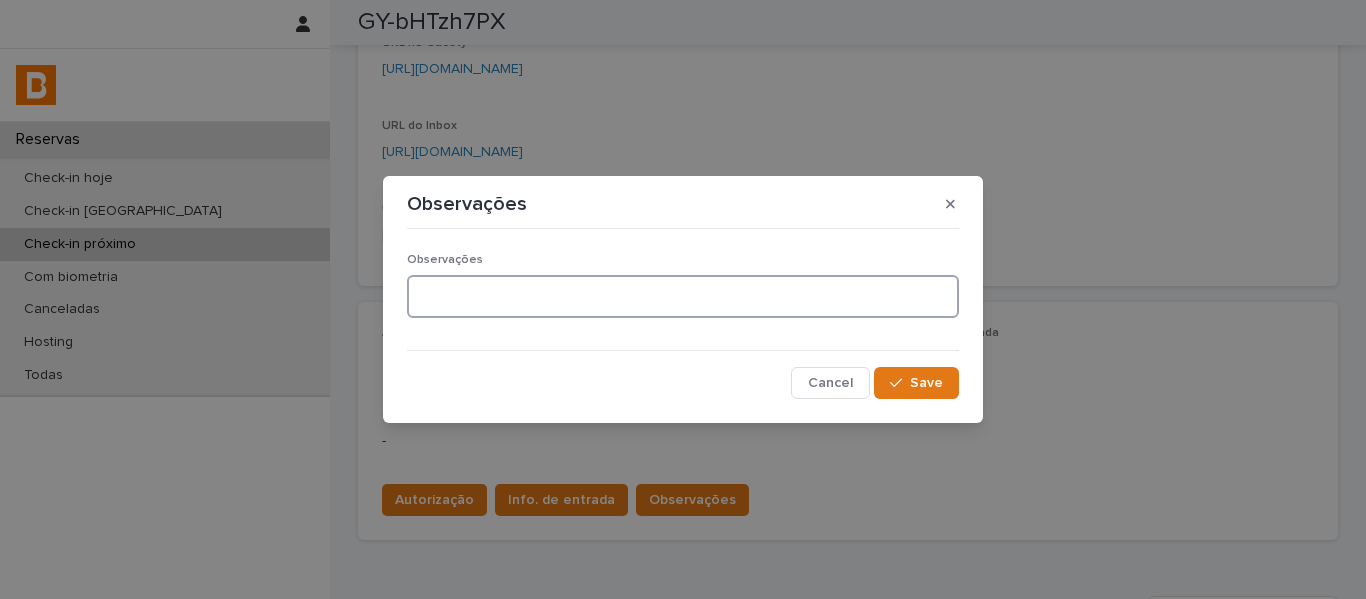 click at bounding box center [683, 296] 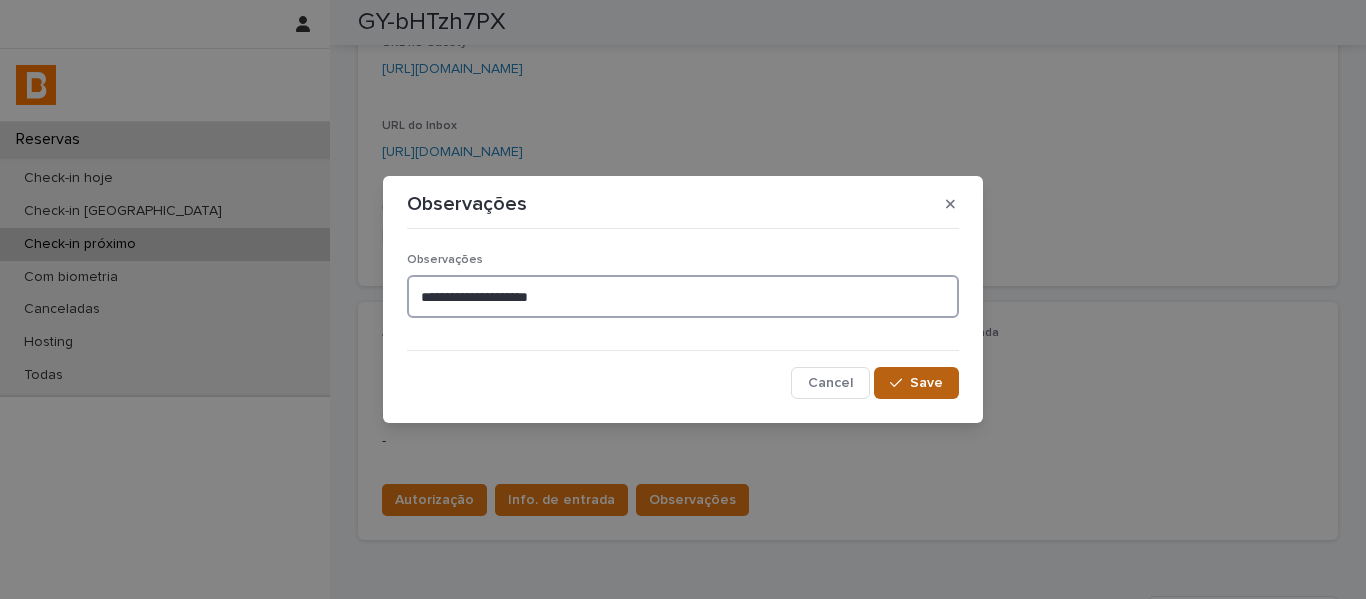 type on "**********" 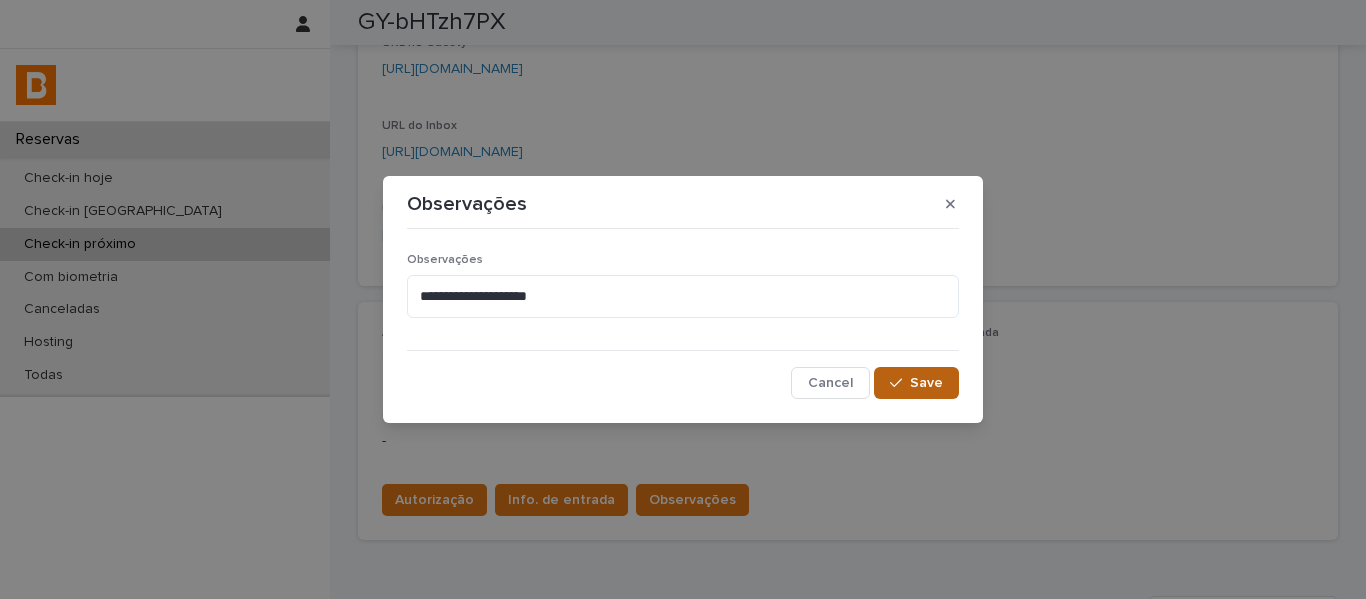 click on "Save" at bounding box center [916, 383] 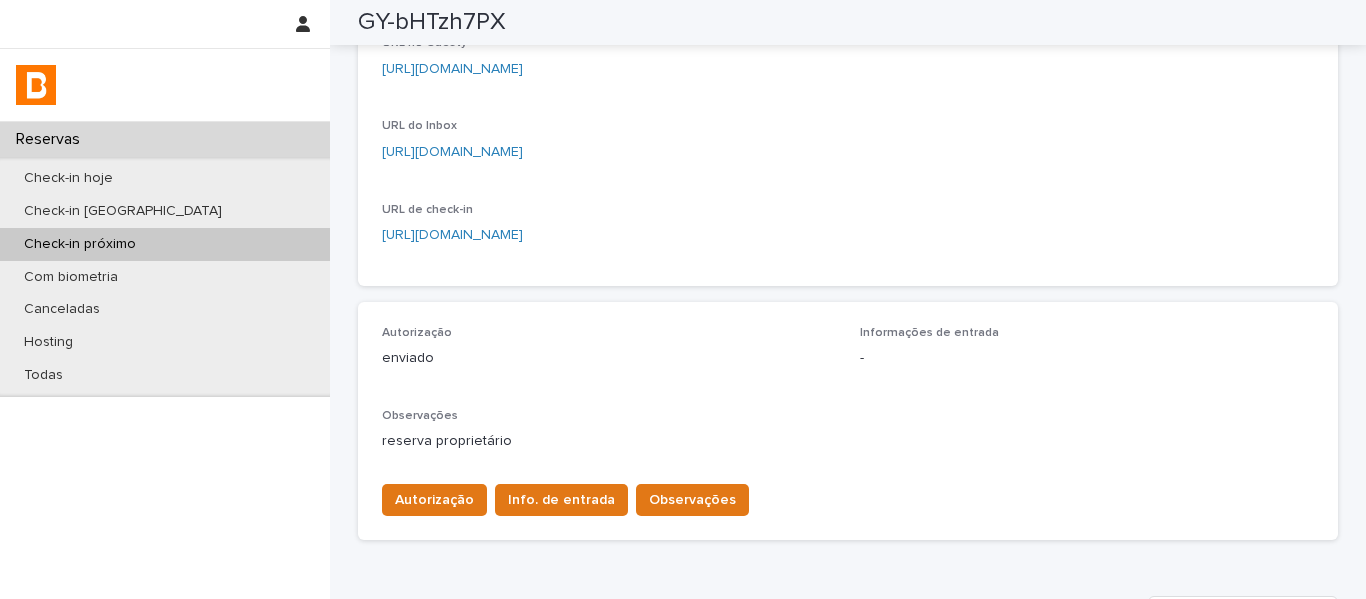 scroll, scrollTop: 0, scrollLeft: 0, axis: both 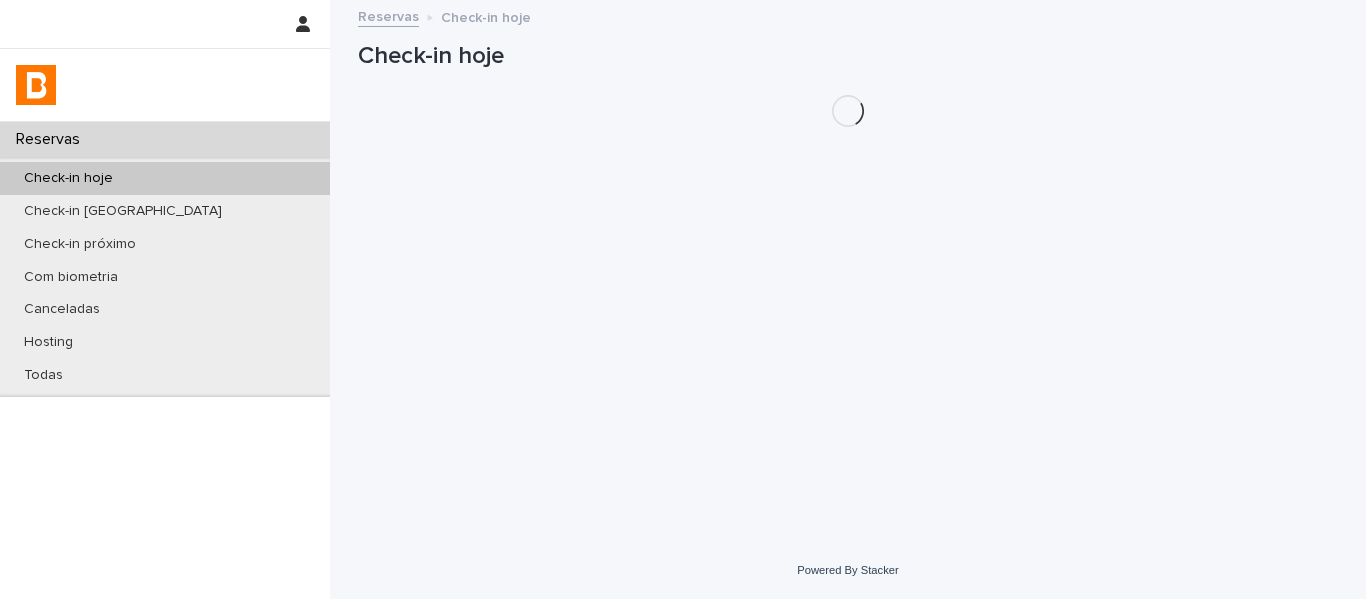 click on "Check-in hoje" at bounding box center [165, 178] 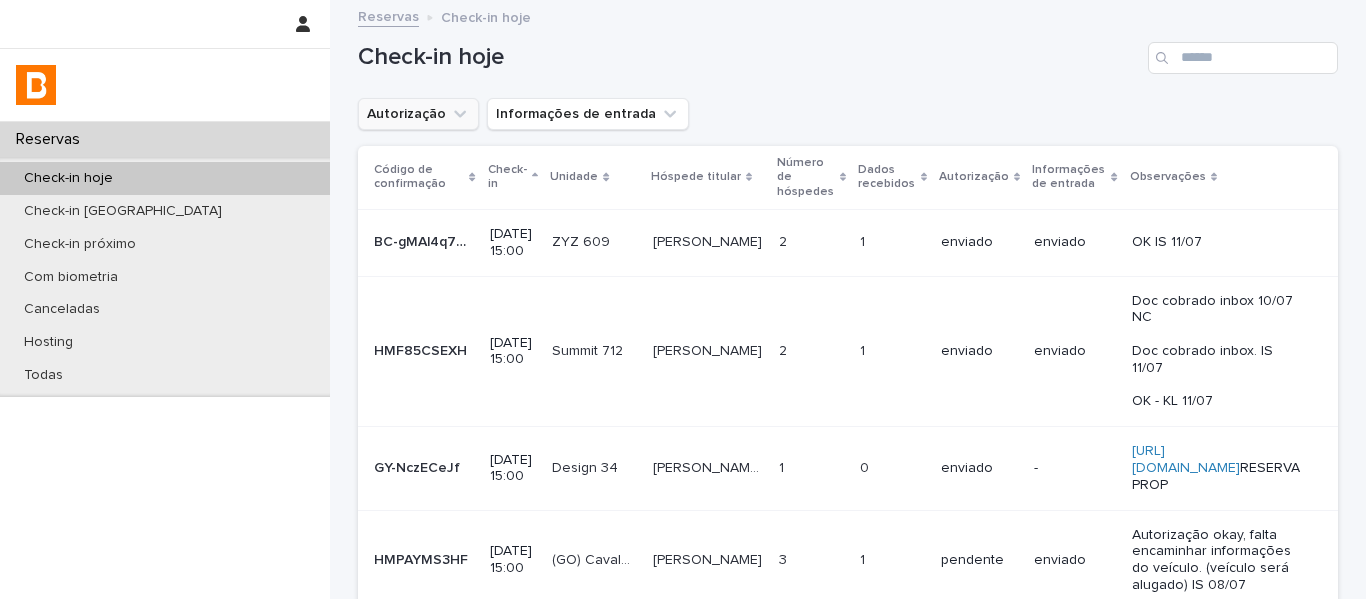 click on "Autorização" at bounding box center (418, 114) 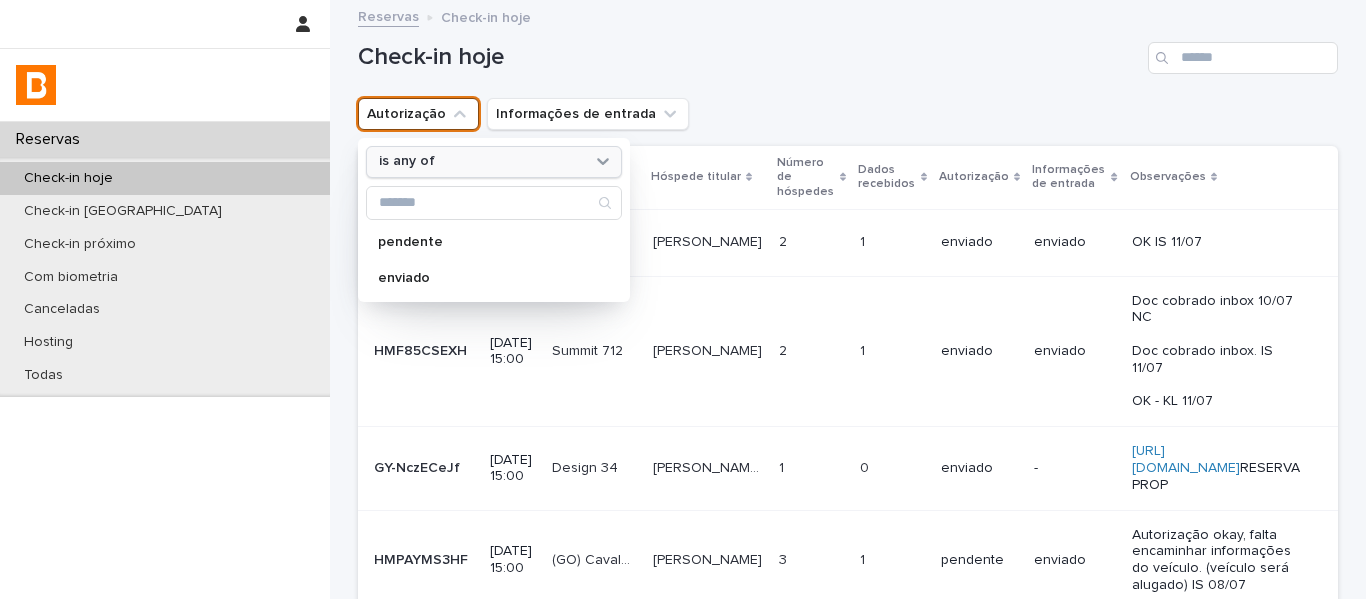 click on "is any of" at bounding box center (407, 161) 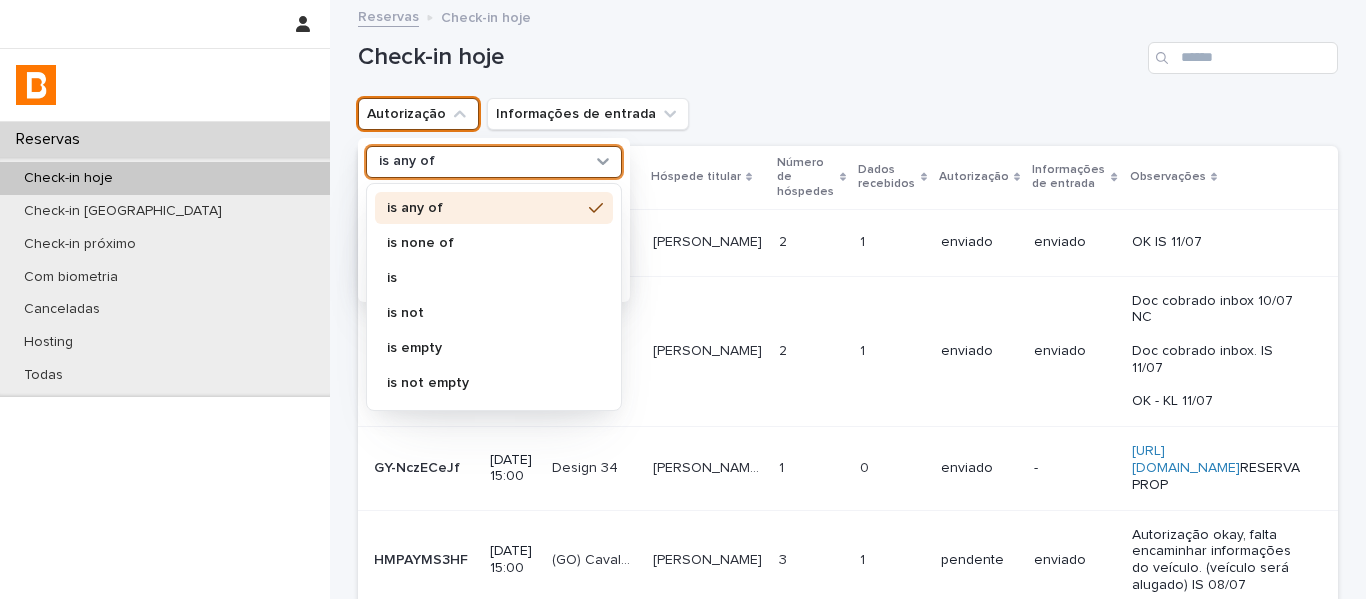 click on "is none of" at bounding box center [484, 243] 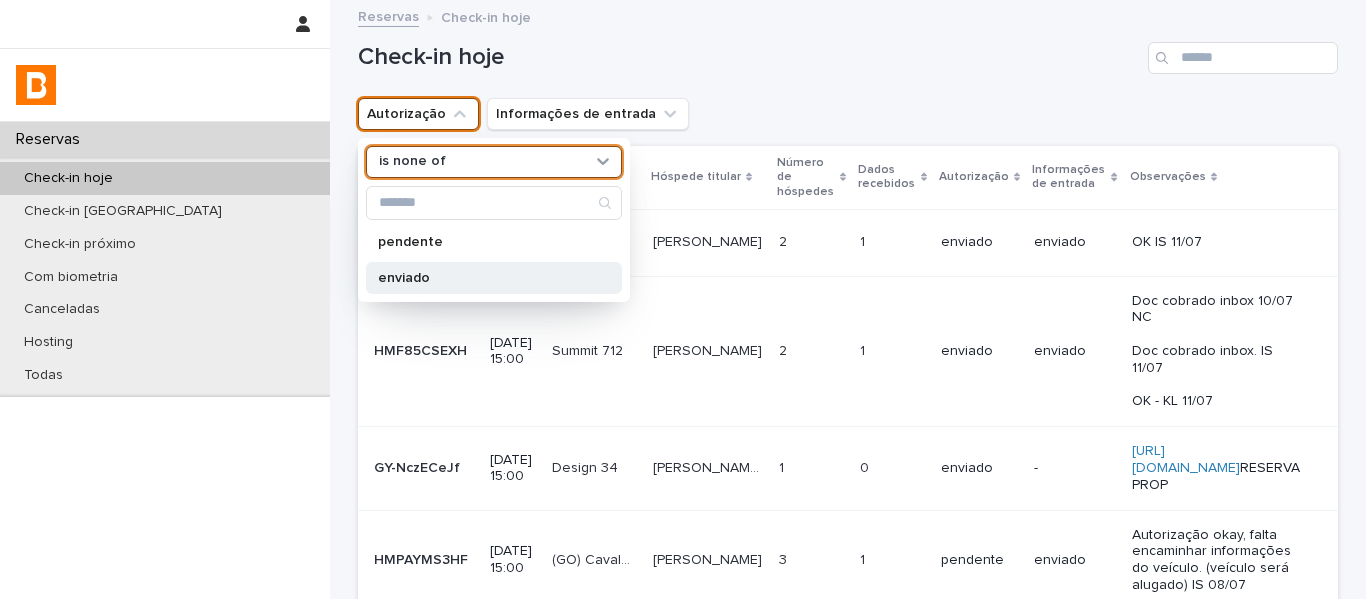 click on "enviado" at bounding box center [484, 278] 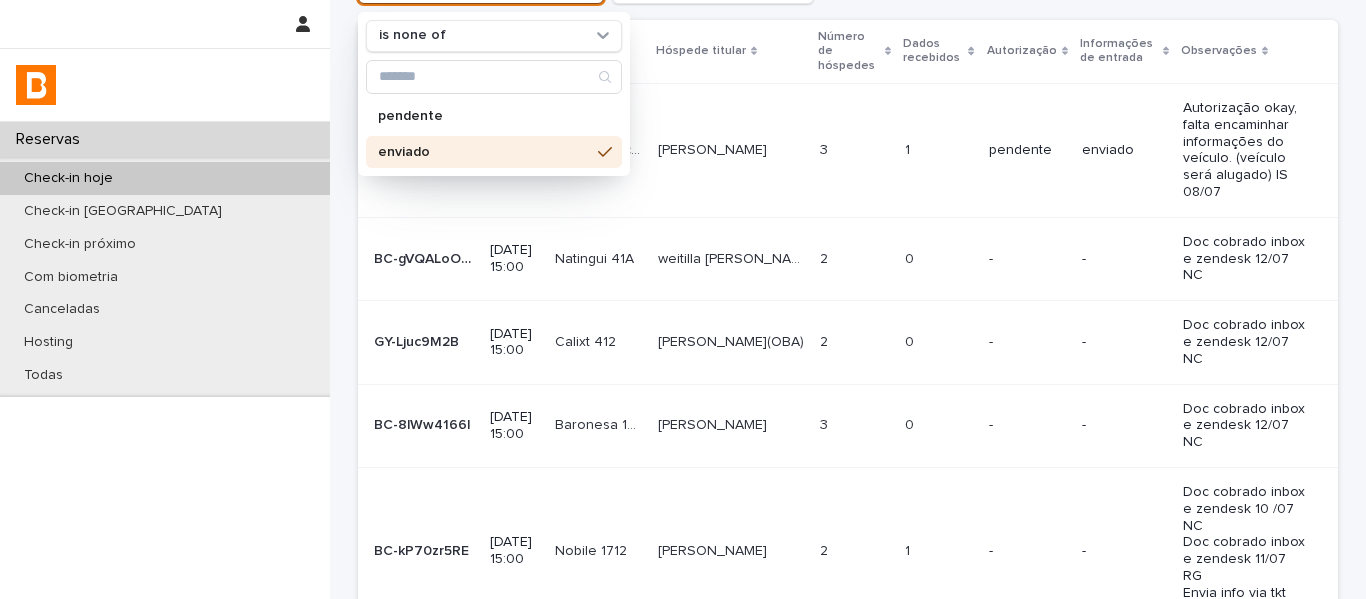 scroll, scrollTop: 0, scrollLeft: 0, axis: both 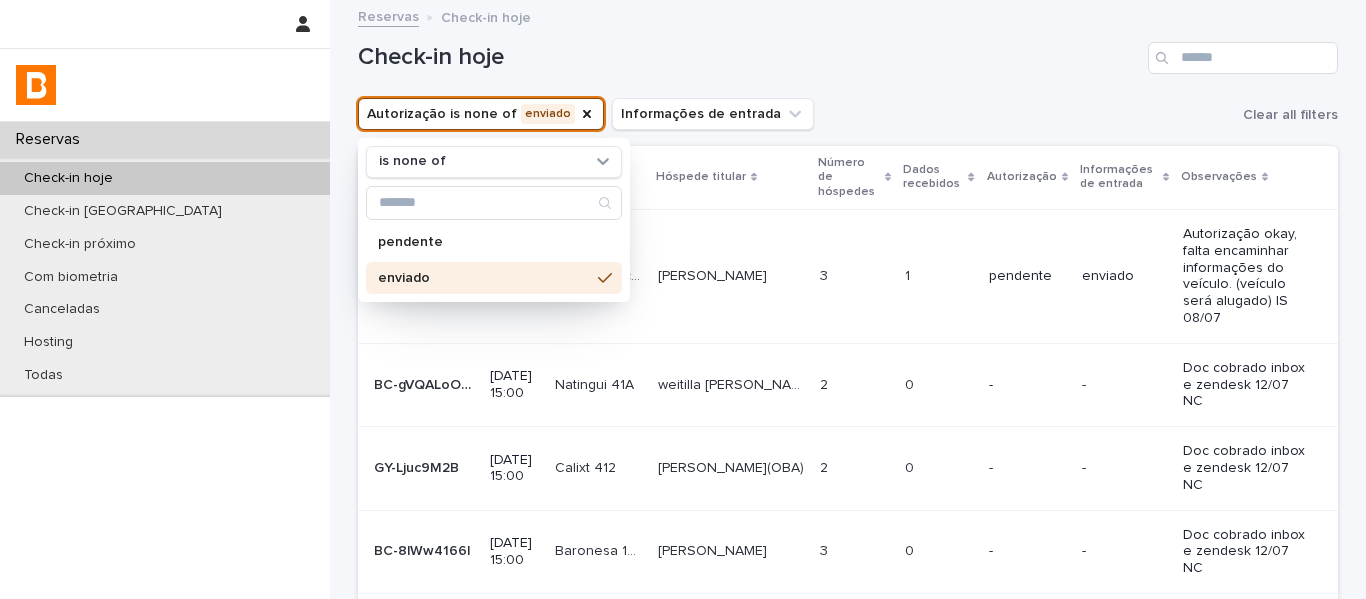 click on "Dados recebidos" at bounding box center (933, 177) 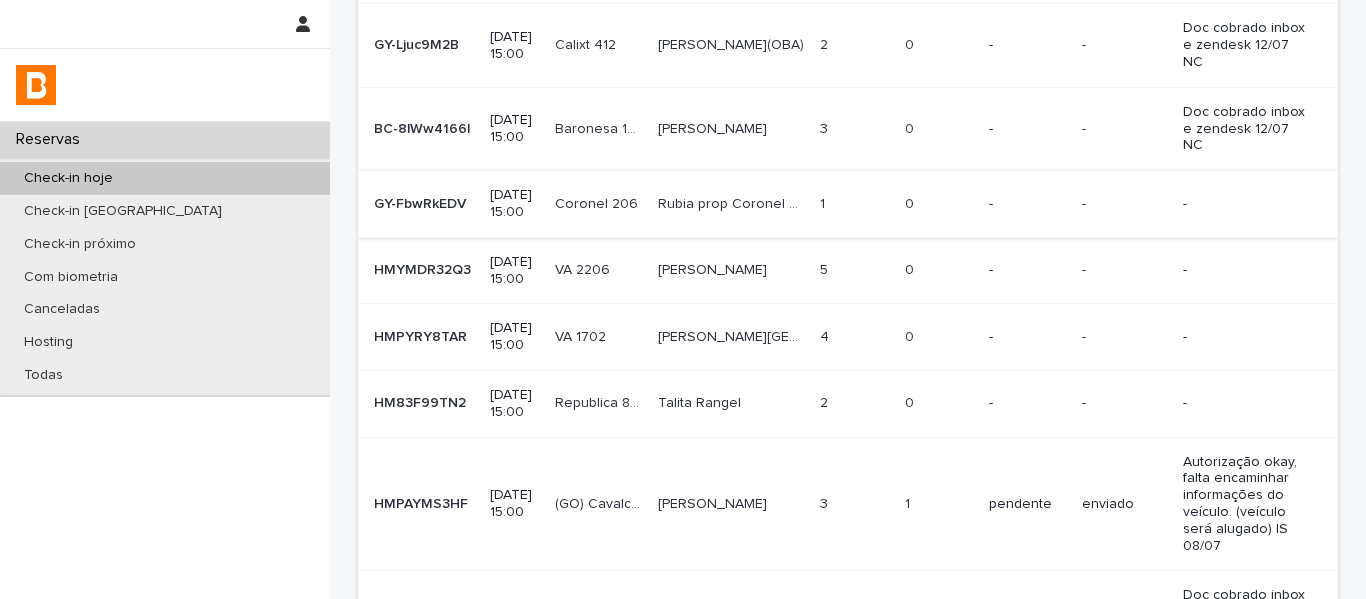 scroll, scrollTop: 300, scrollLeft: 0, axis: vertical 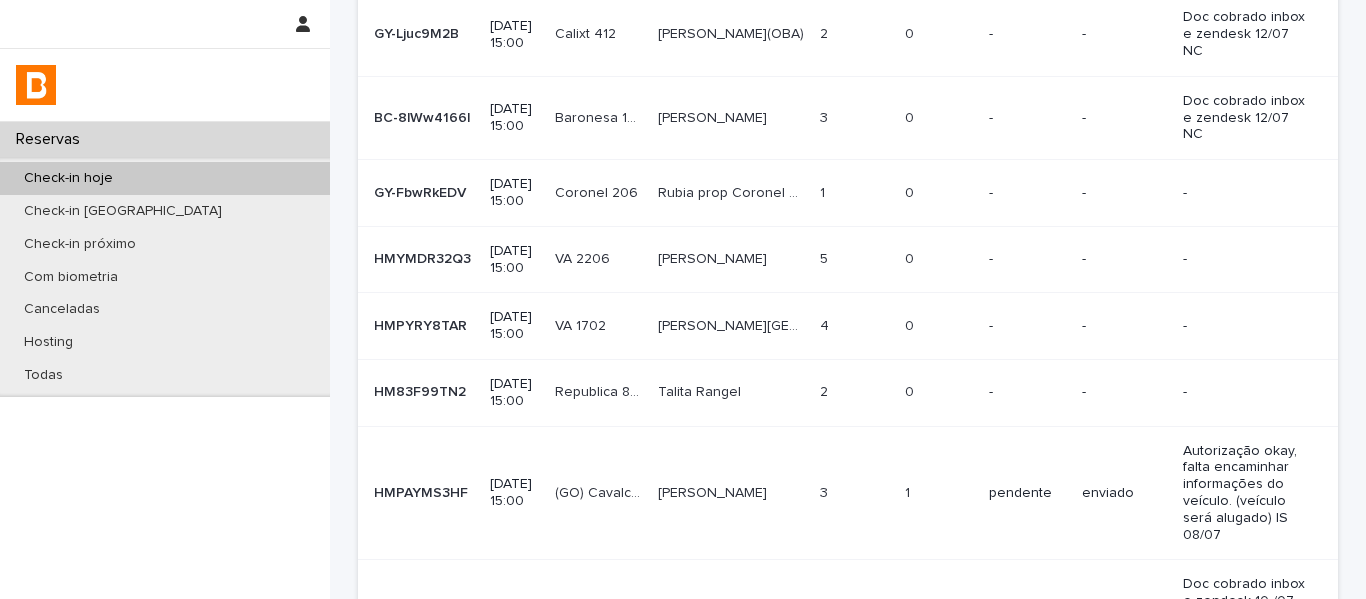 click on "Coronel 206 Coronel 206" at bounding box center [598, 193] 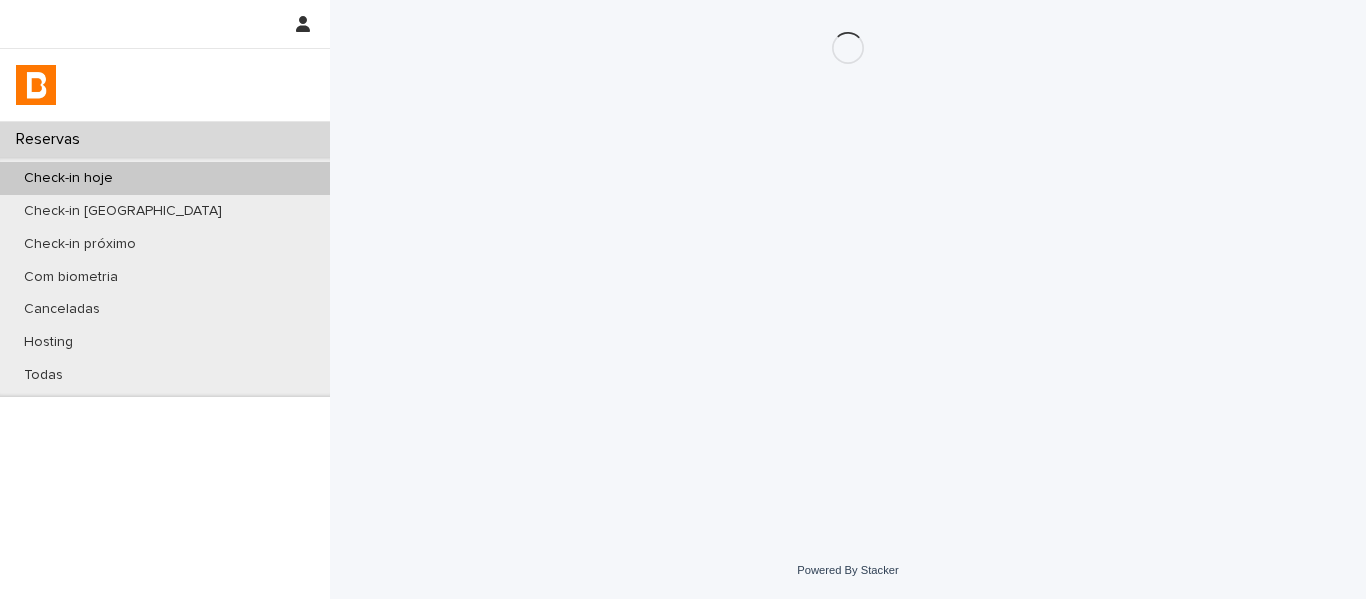 scroll, scrollTop: 0, scrollLeft: 0, axis: both 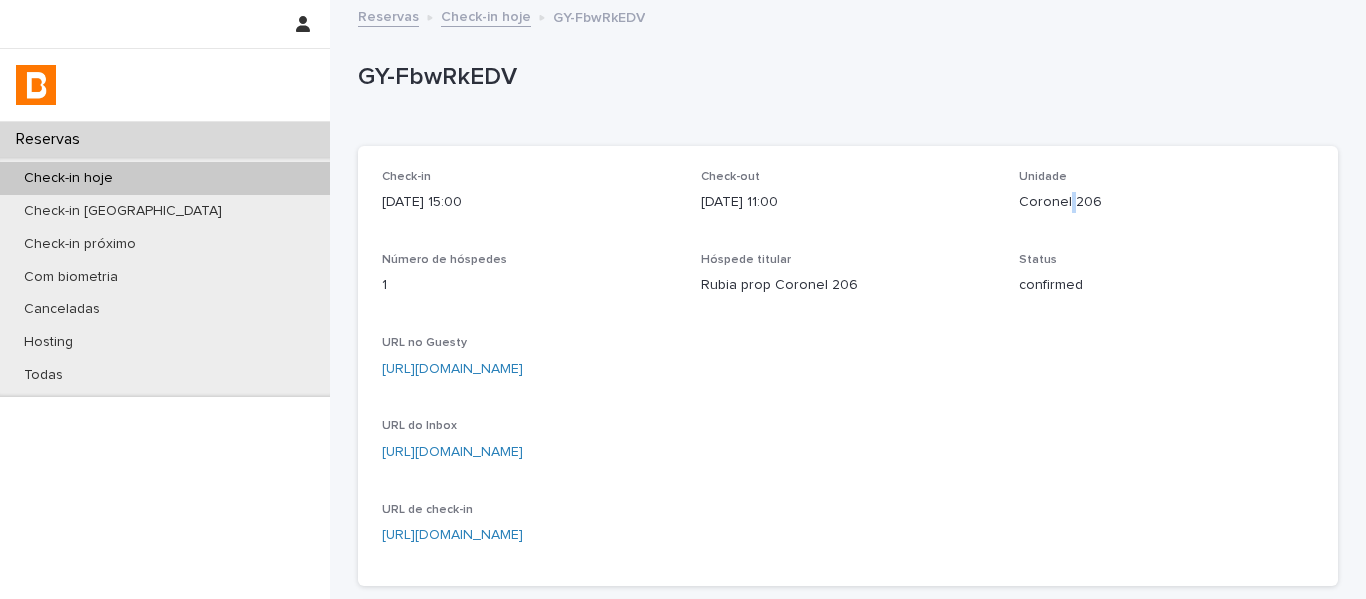 click on "Coronel 206" at bounding box center (1166, 202) 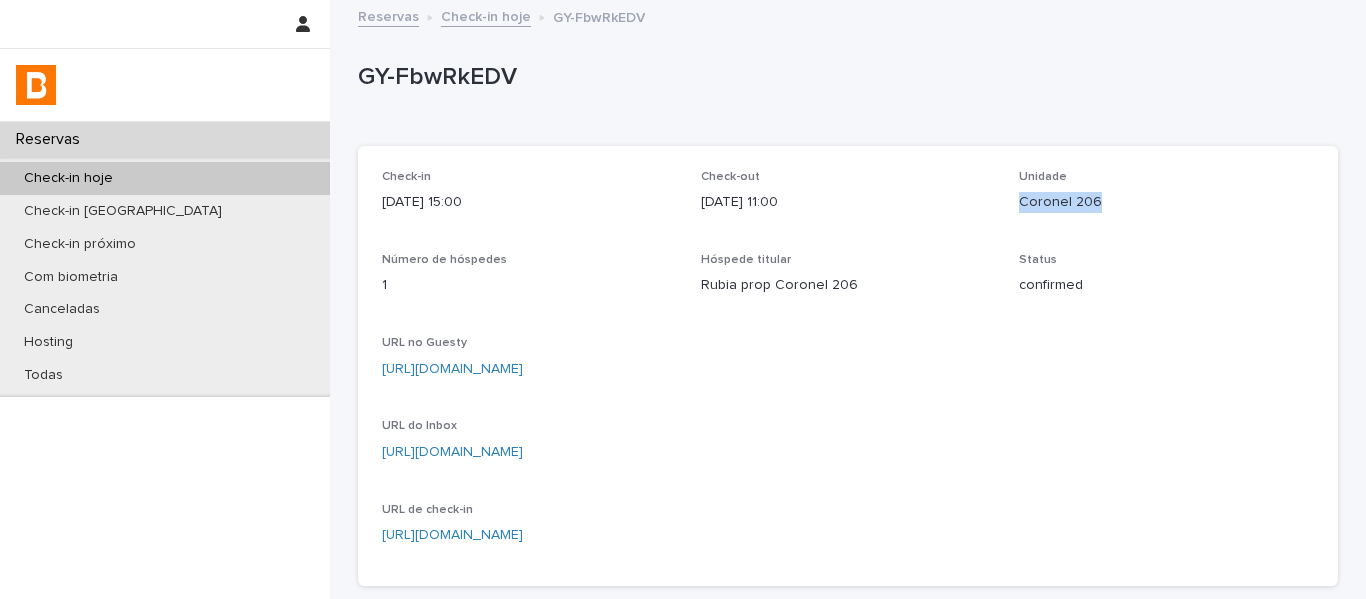 drag, startPoint x: 1102, startPoint y: 211, endPoint x: 1009, endPoint y: 222, distance: 93.64828 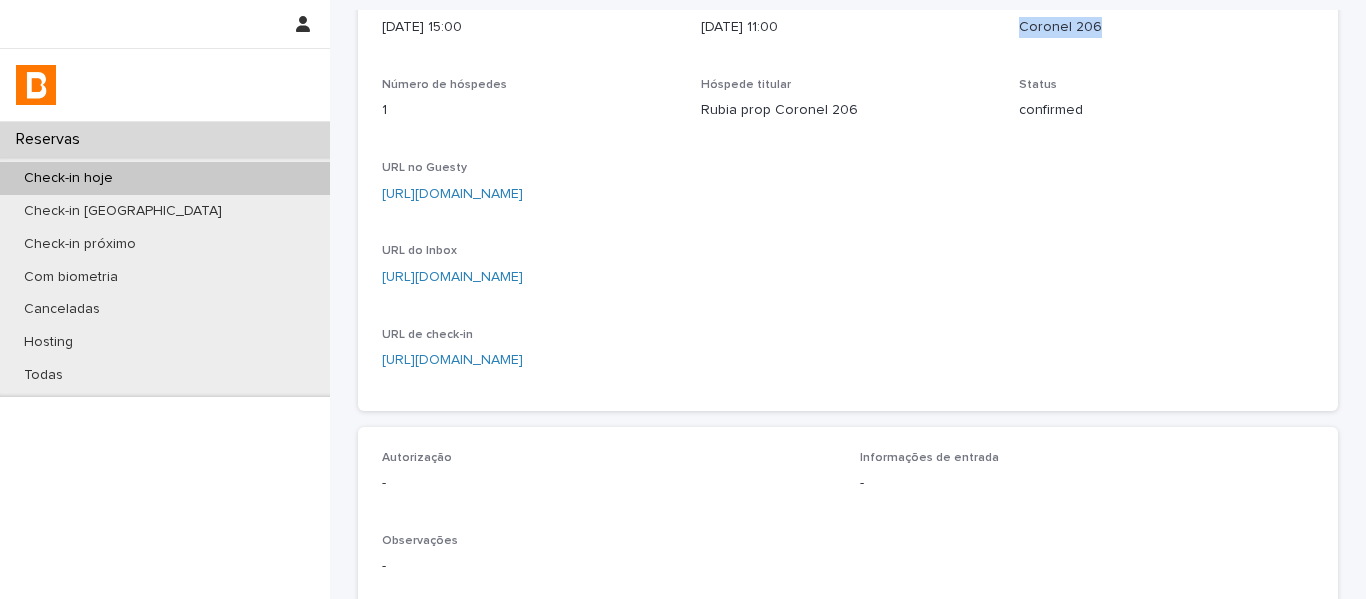 scroll, scrollTop: 0, scrollLeft: 0, axis: both 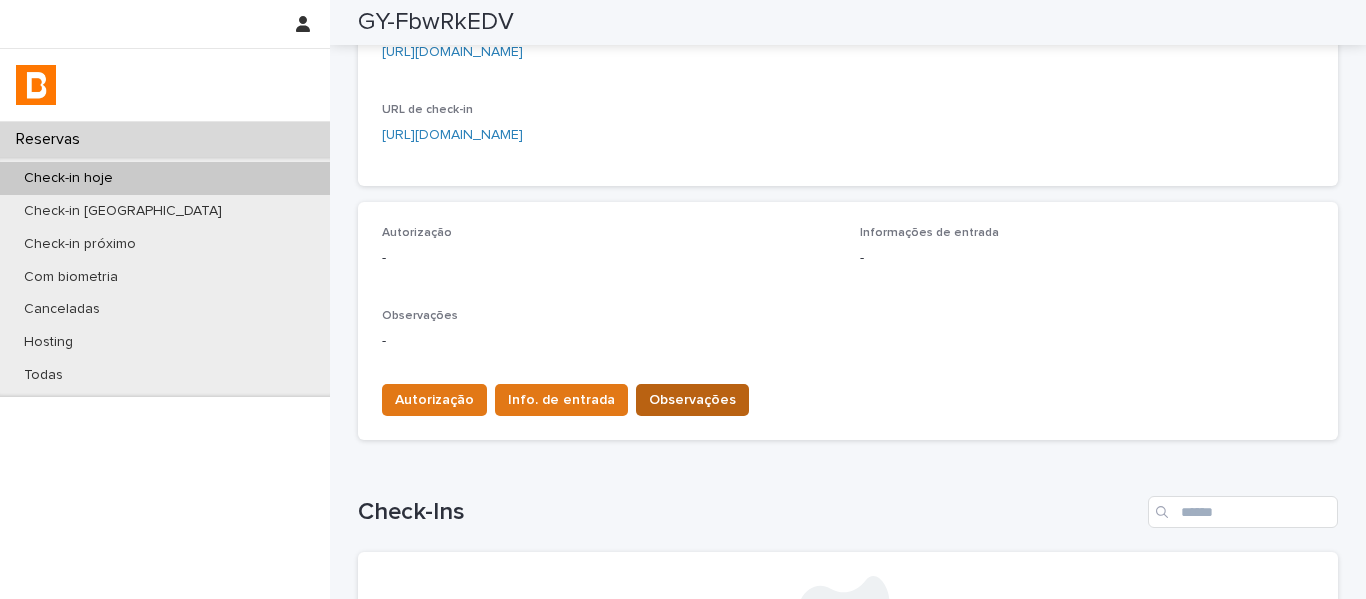 click on "Observações" at bounding box center [692, 400] 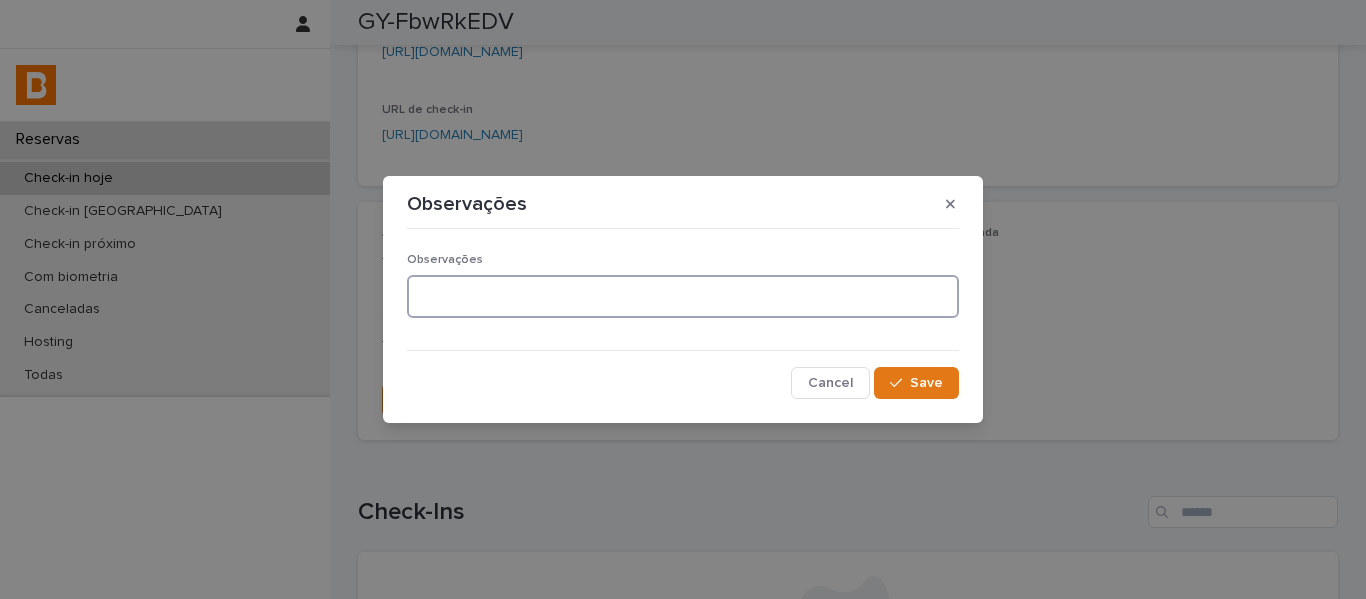 click at bounding box center [683, 296] 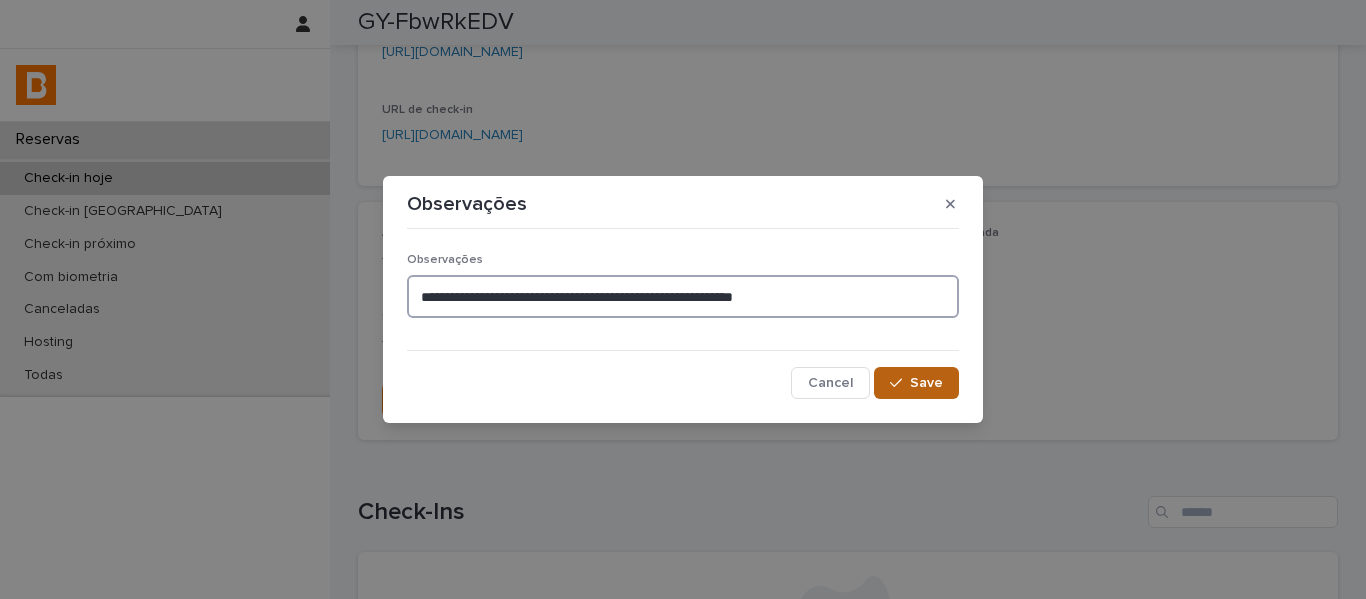 type on "**********" 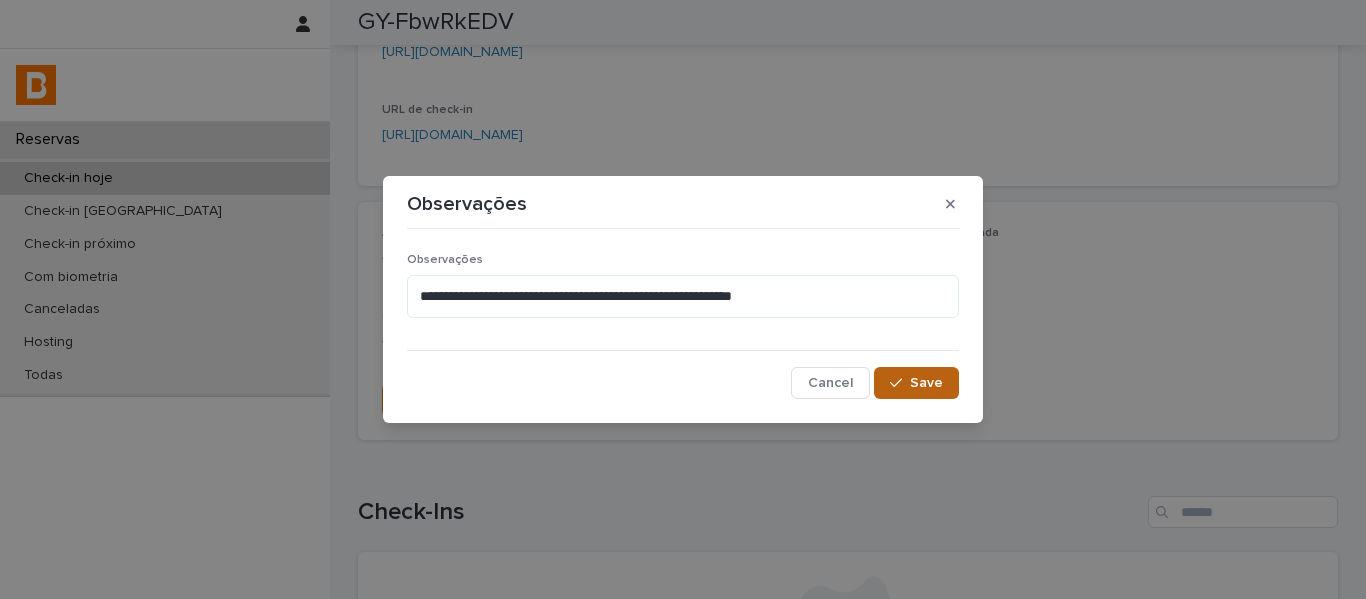 click on "Save" at bounding box center [926, 383] 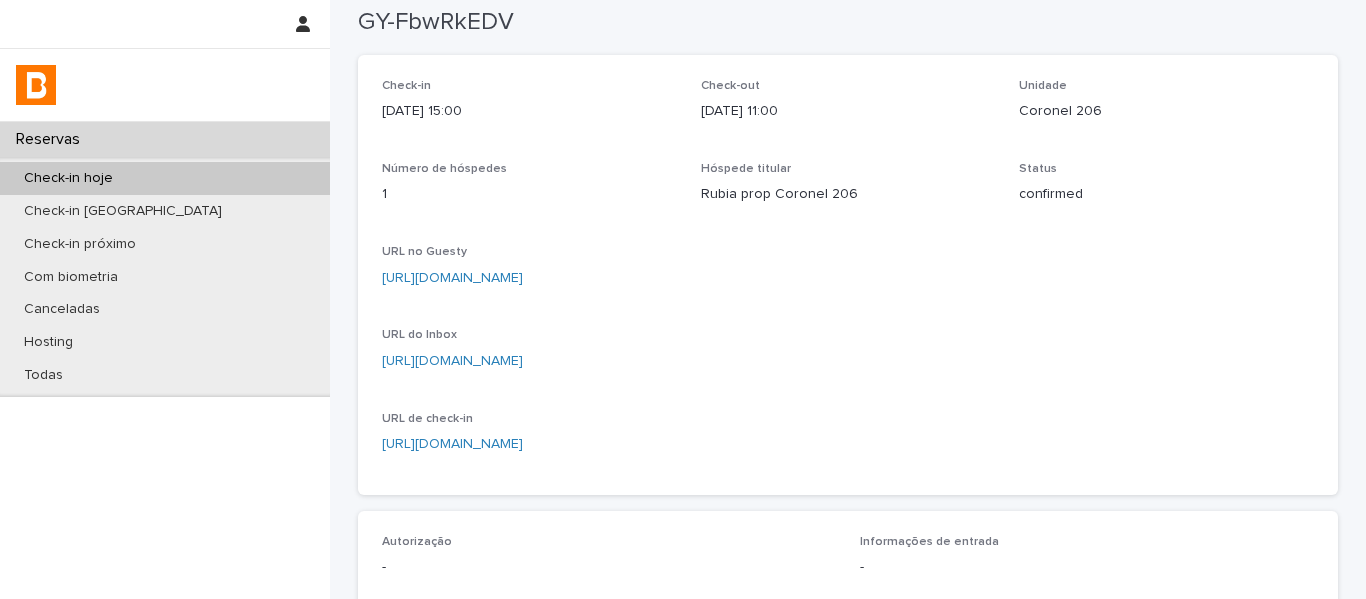 scroll, scrollTop: 0, scrollLeft: 0, axis: both 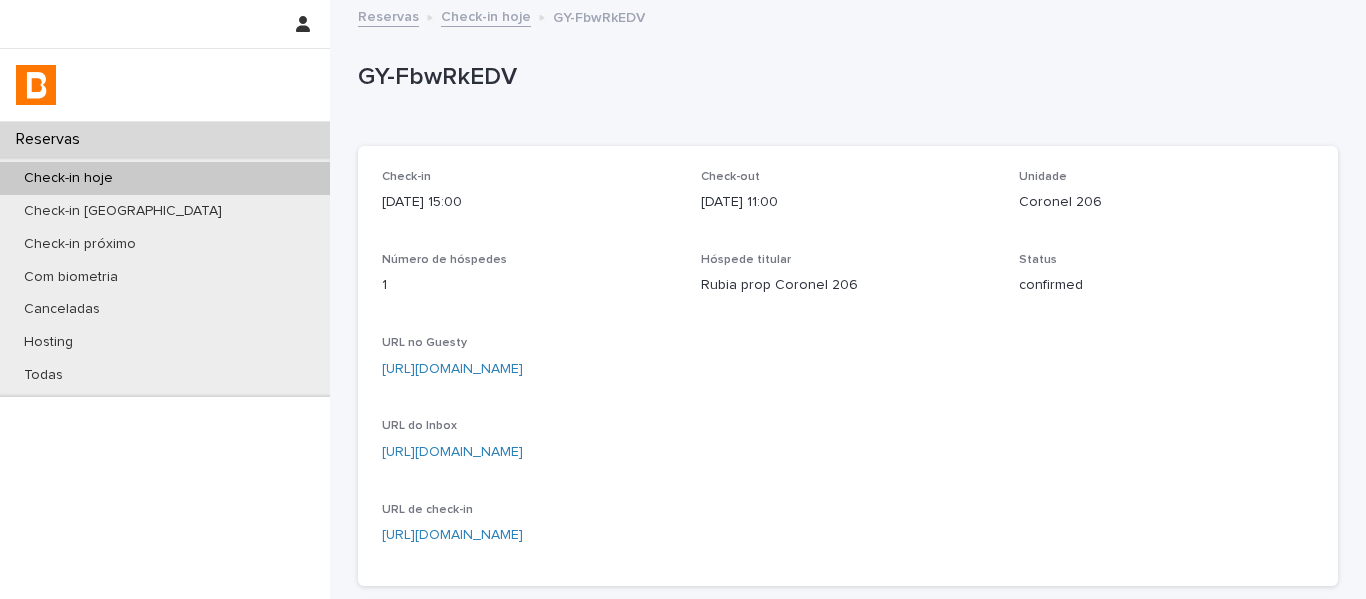 click on "Check-in hoje" at bounding box center [486, 15] 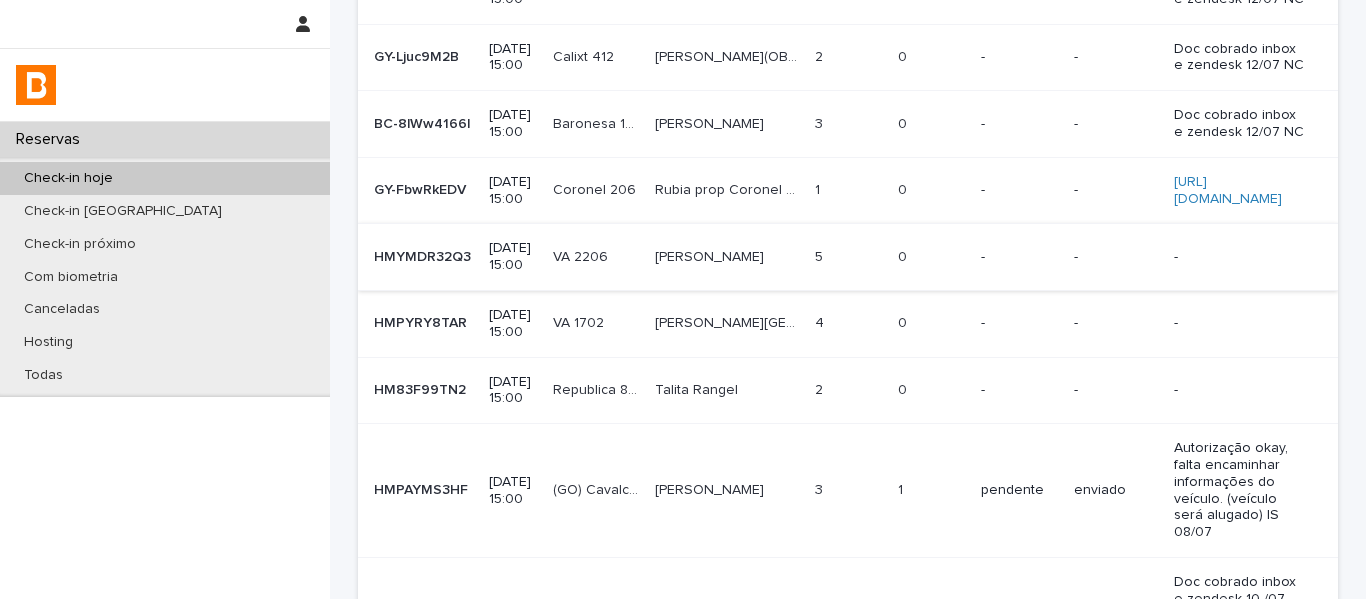 scroll, scrollTop: 300, scrollLeft: 0, axis: vertical 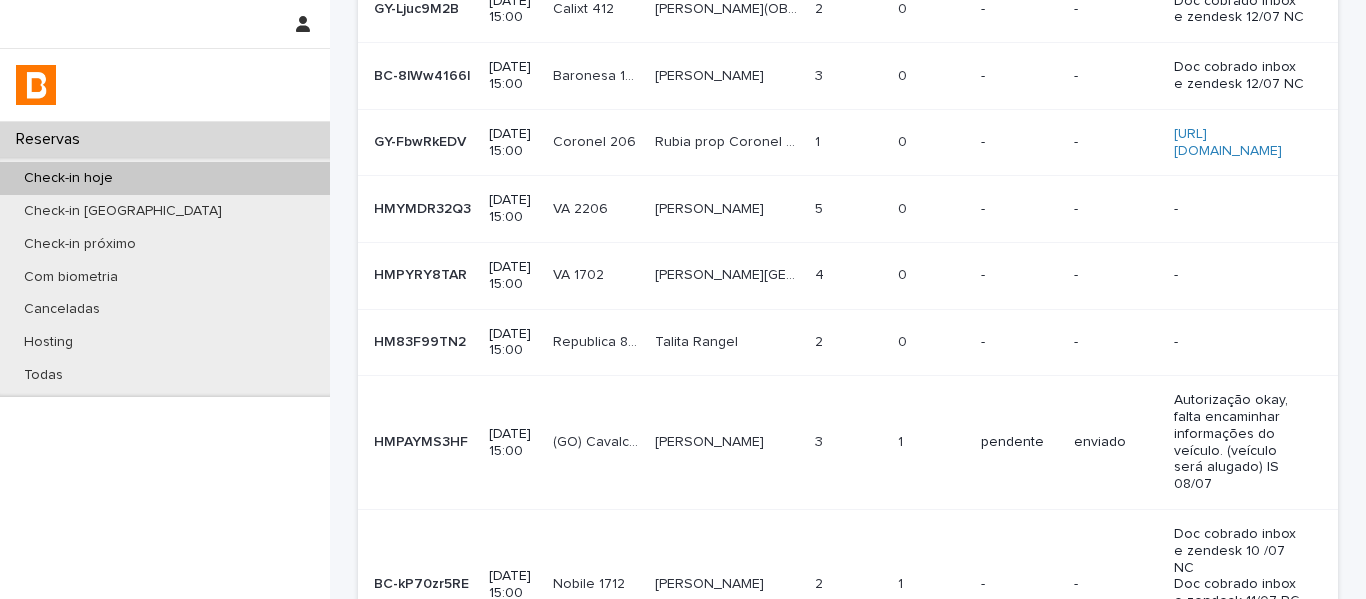 click on "5 5" at bounding box center (849, 209) 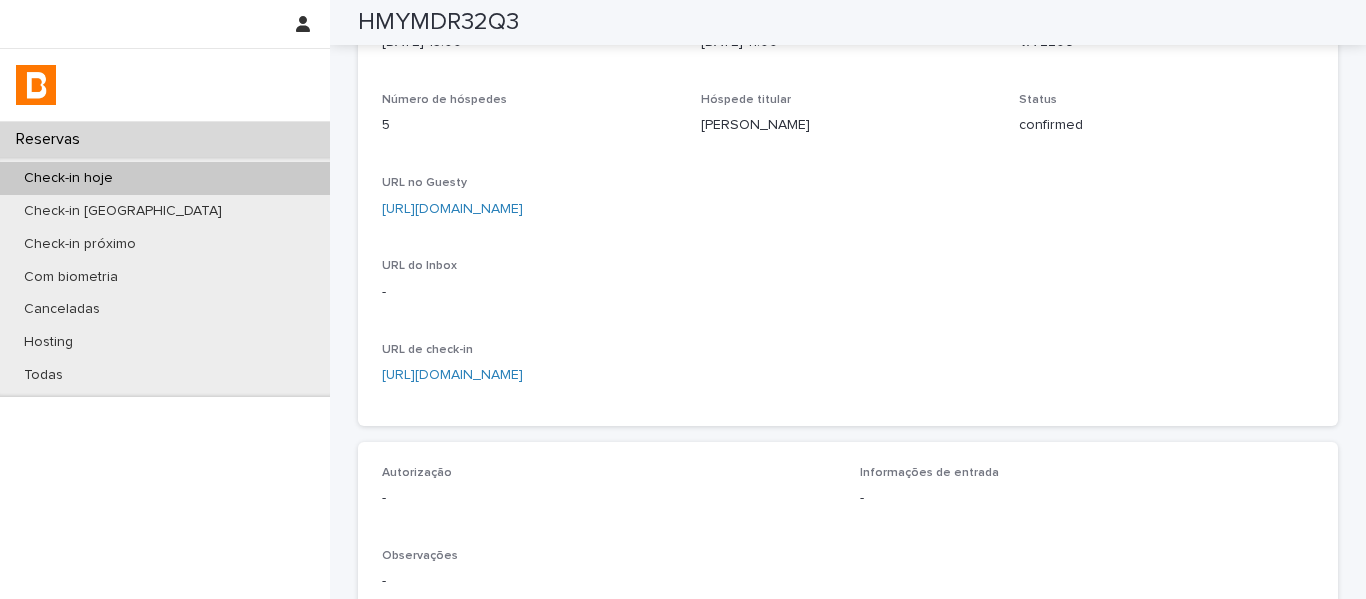 scroll, scrollTop: 0, scrollLeft: 0, axis: both 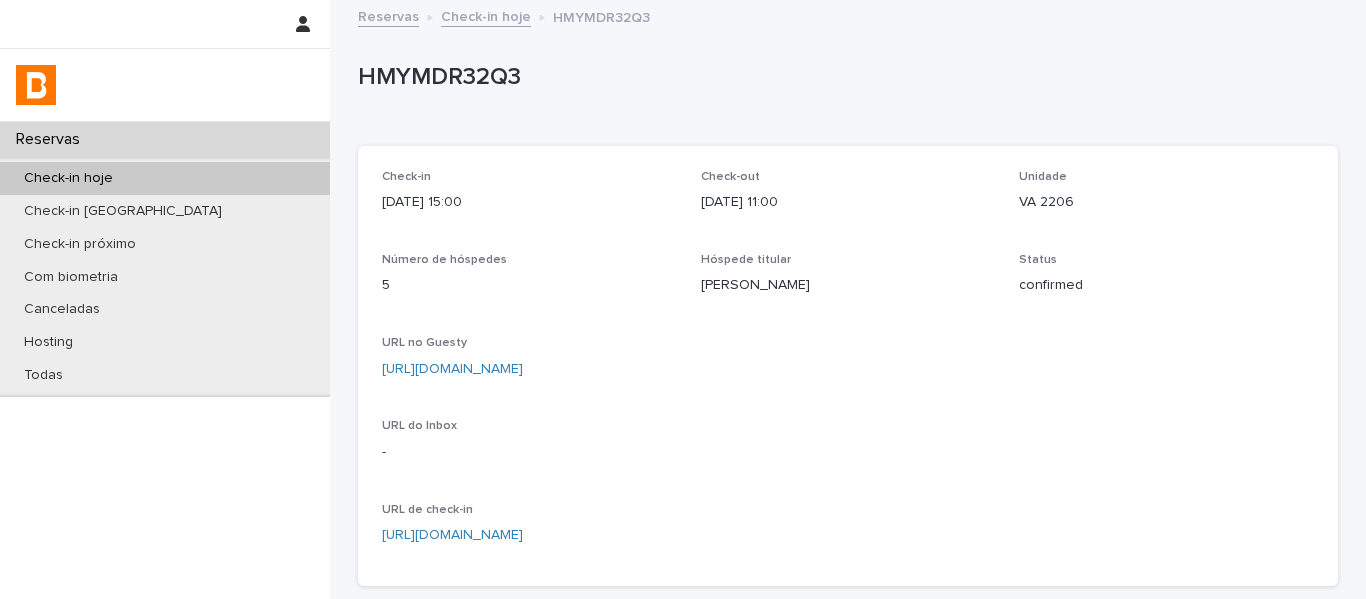 click on "[URL][DOMAIN_NAME]" at bounding box center (452, 369) 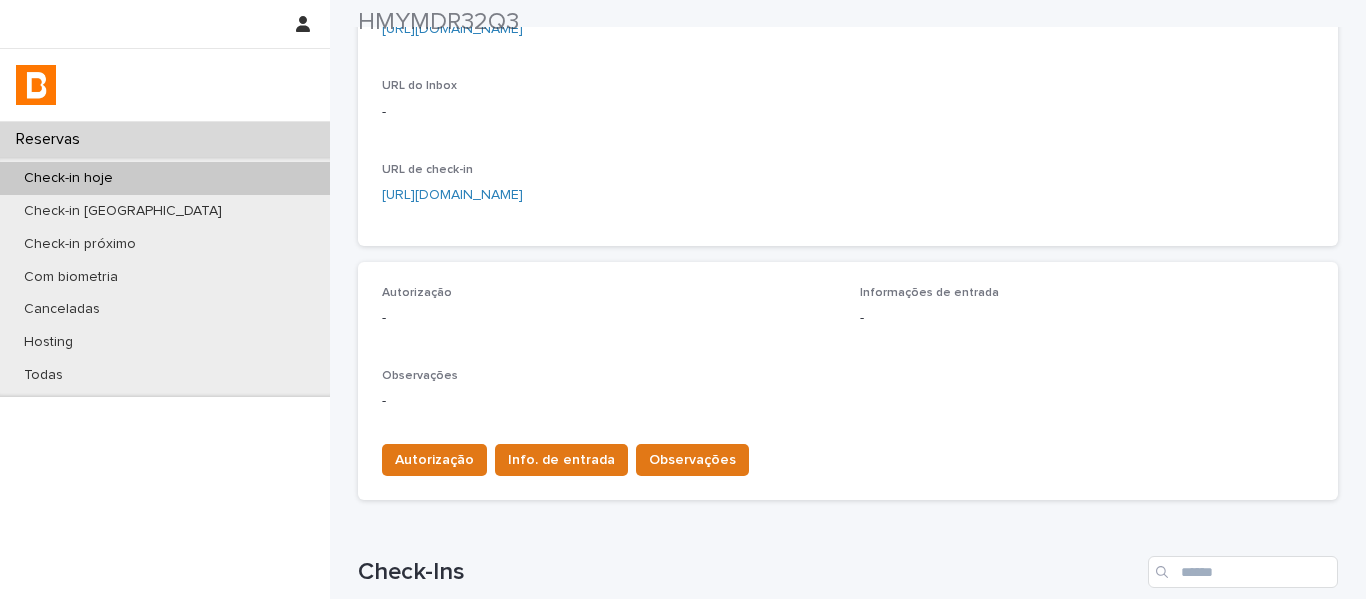 scroll, scrollTop: 400, scrollLeft: 0, axis: vertical 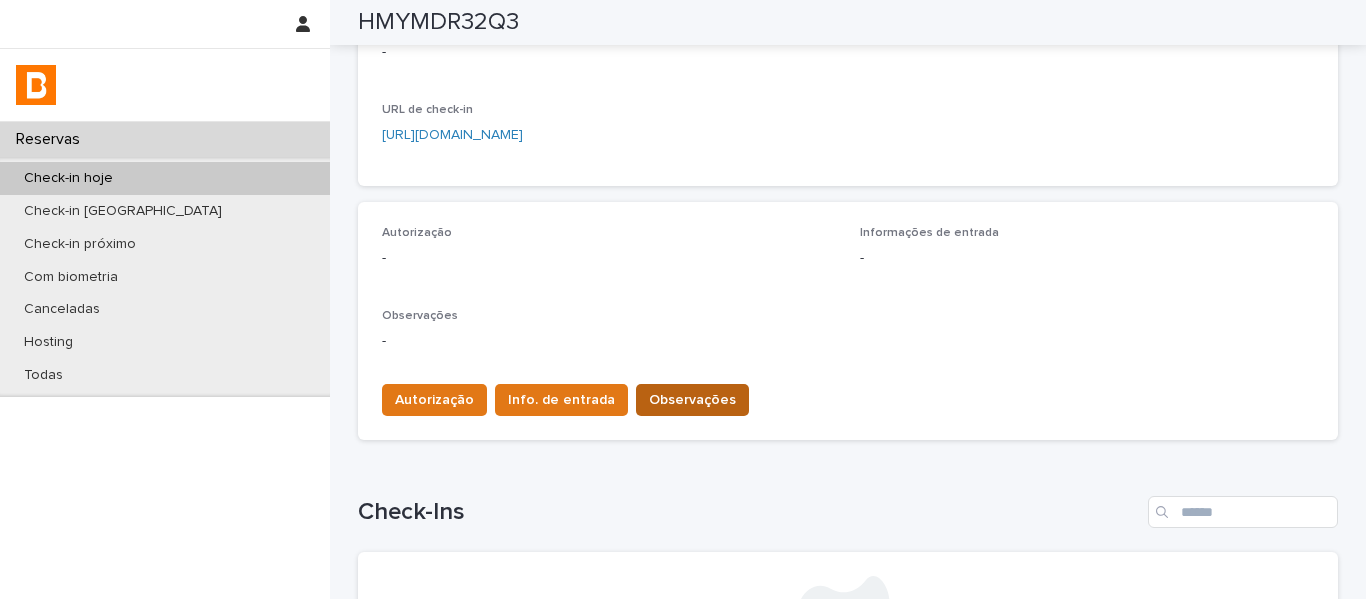 click on "Observações" at bounding box center (692, 400) 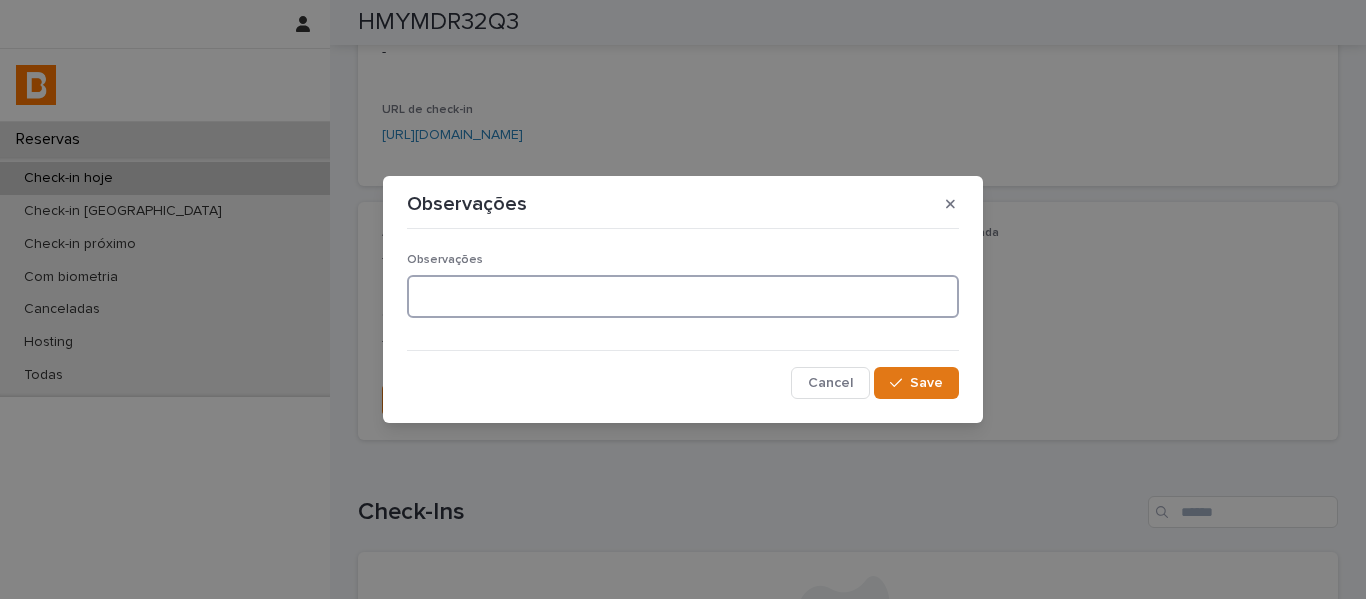 click at bounding box center (683, 296) 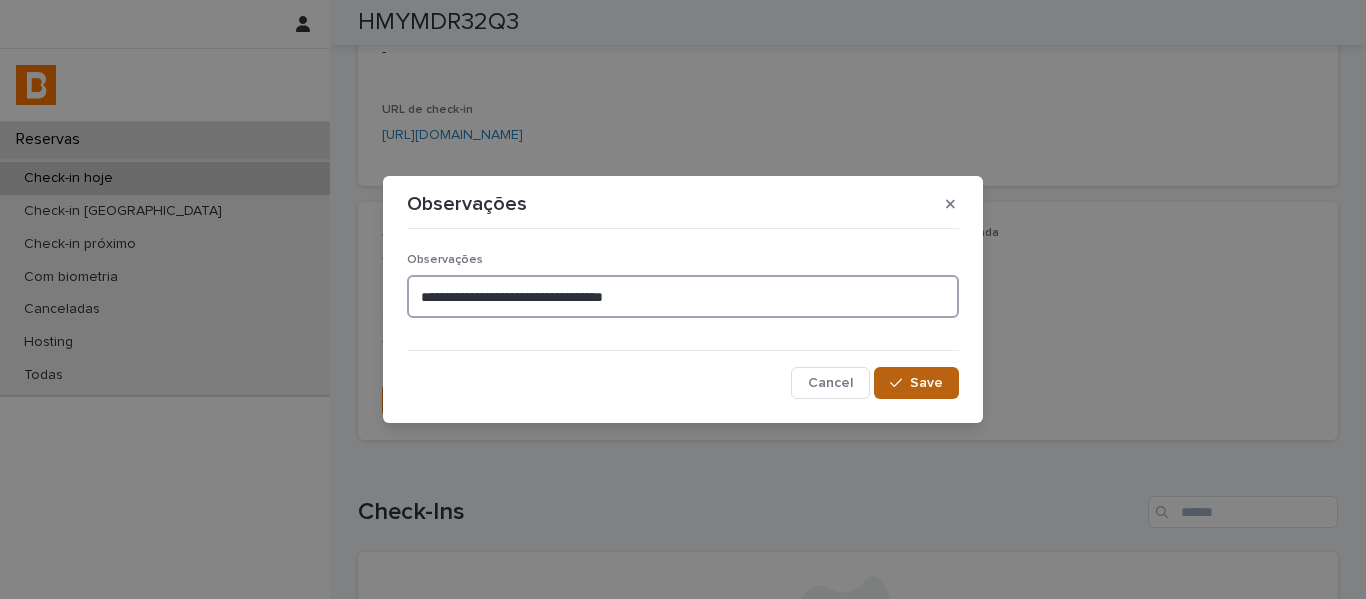 type on "**********" 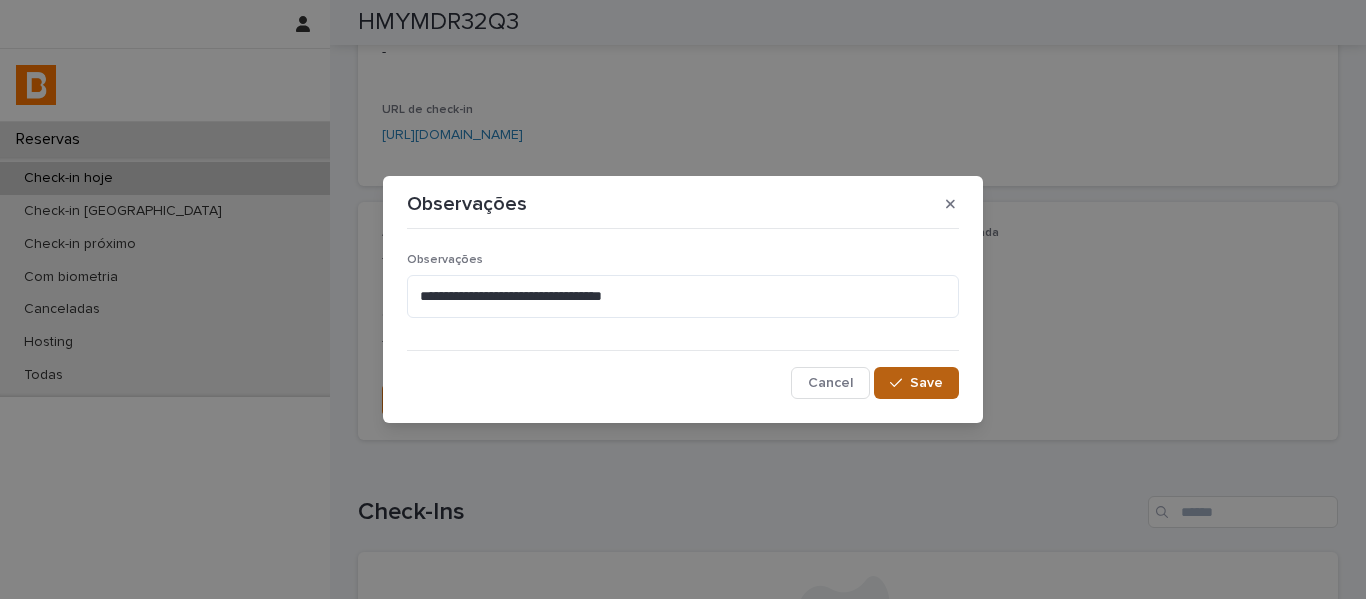 click on "Save" at bounding box center (916, 383) 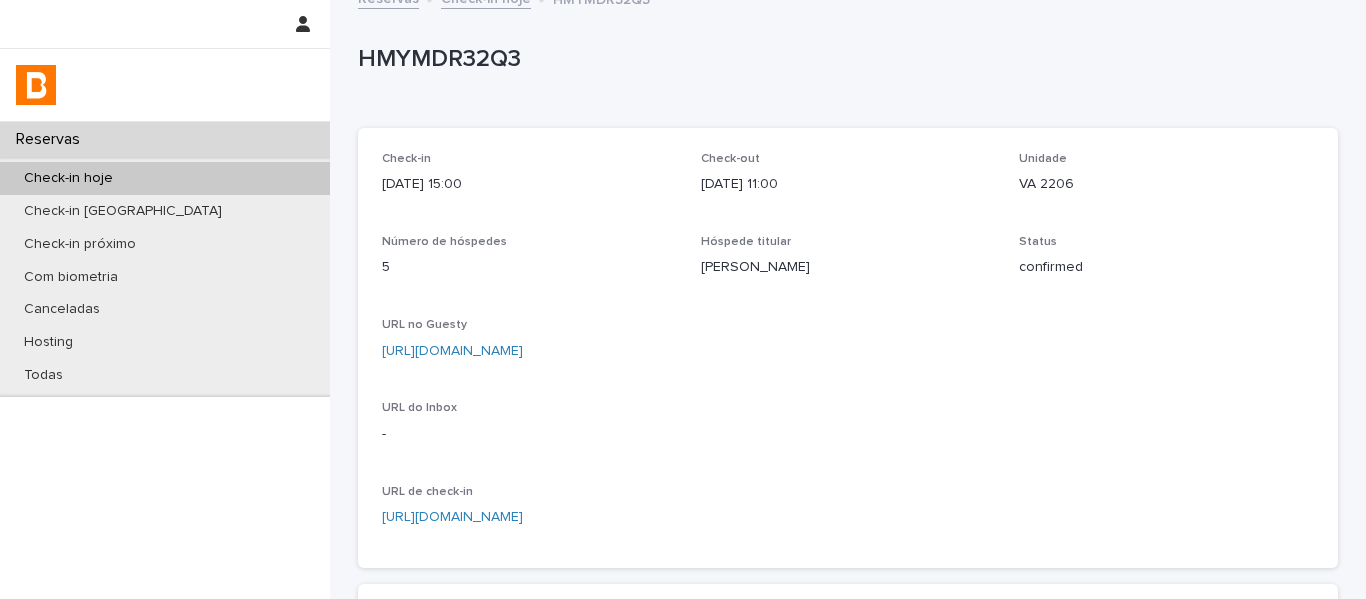 scroll, scrollTop: 0, scrollLeft: 0, axis: both 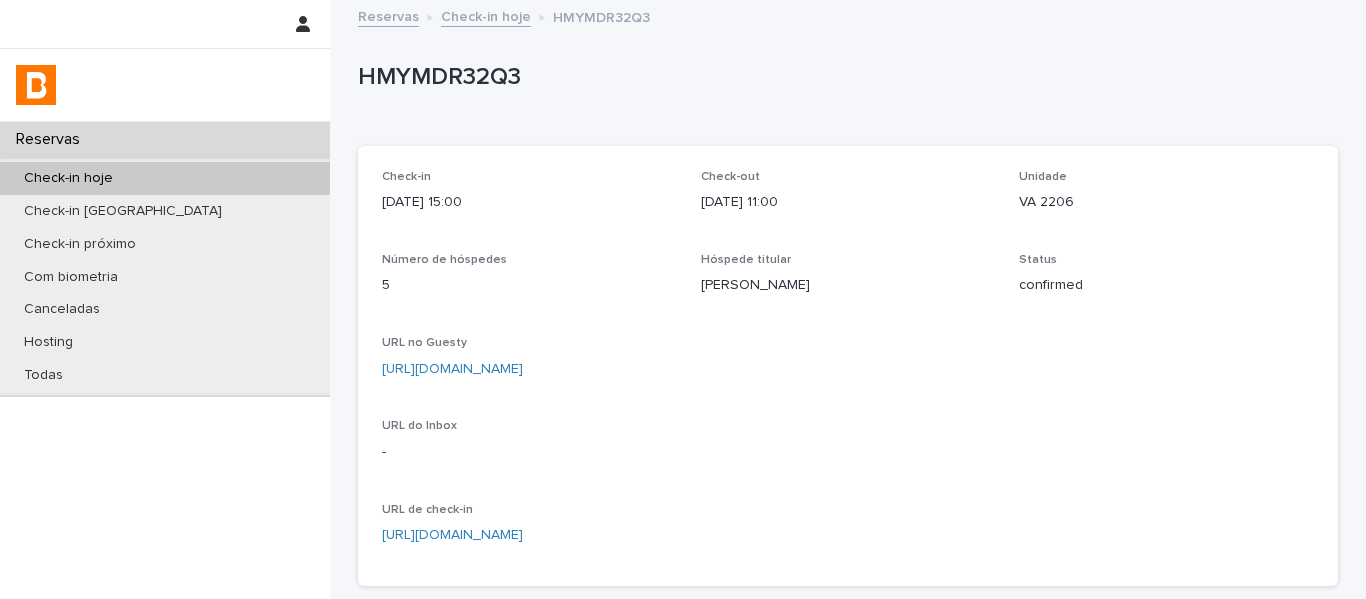 click on "Check-in hoje" at bounding box center [486, 15] 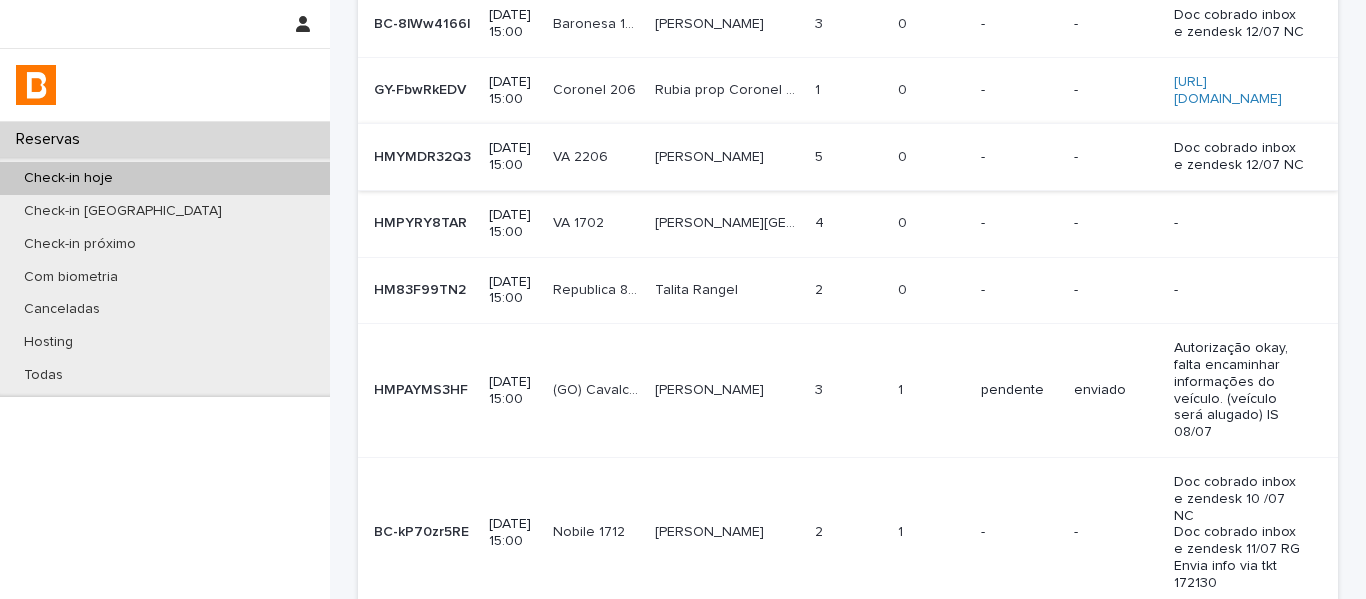 scroll, scrollTop: 400, scrollLeft: 0, axis: vertical 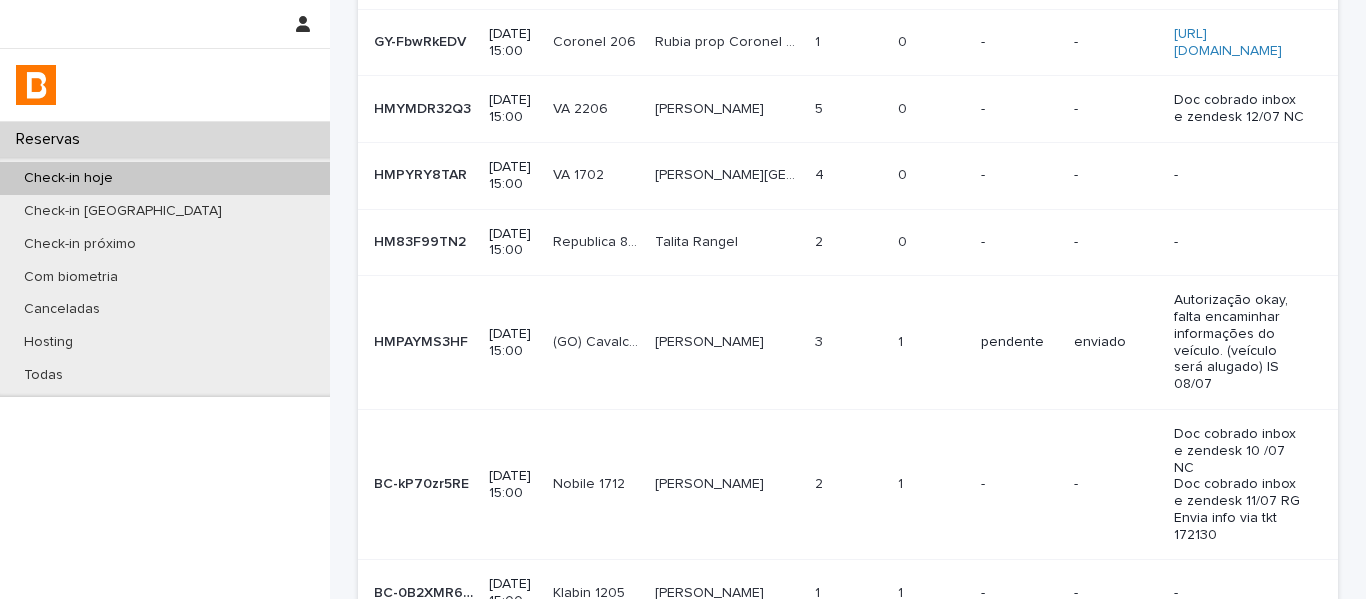 click on "4 4" at bounding box center (849, 175) 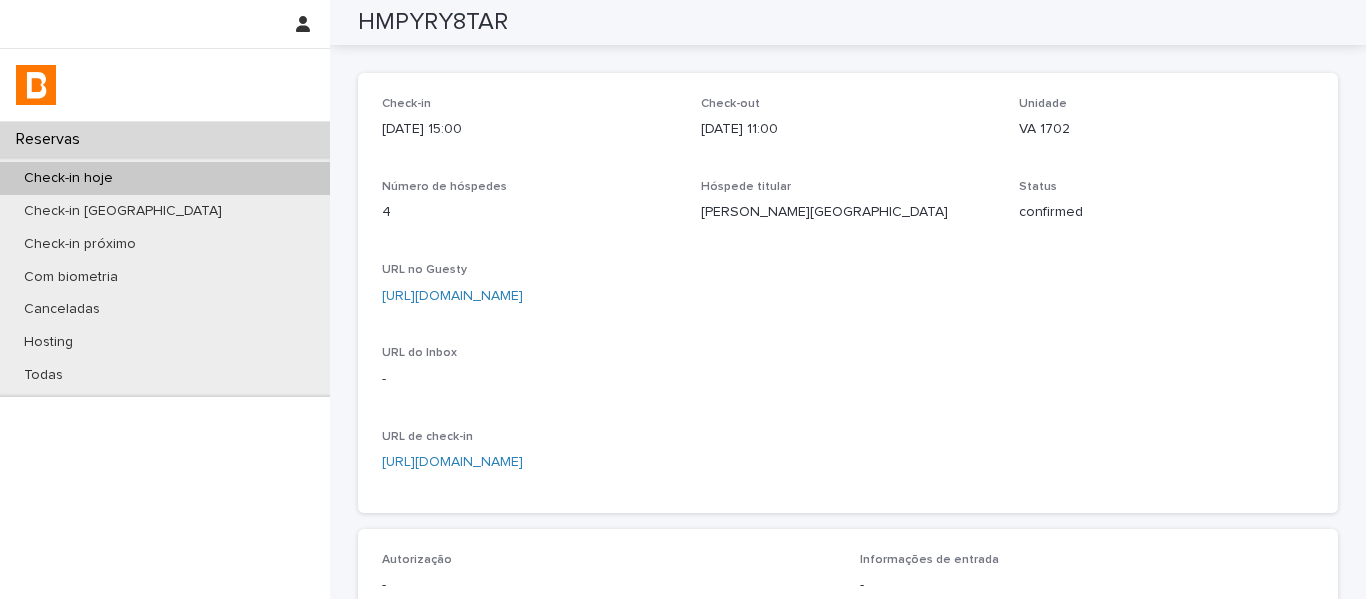 scroll, scrollTop: 56, scrollLeft: 0, axis: vertical 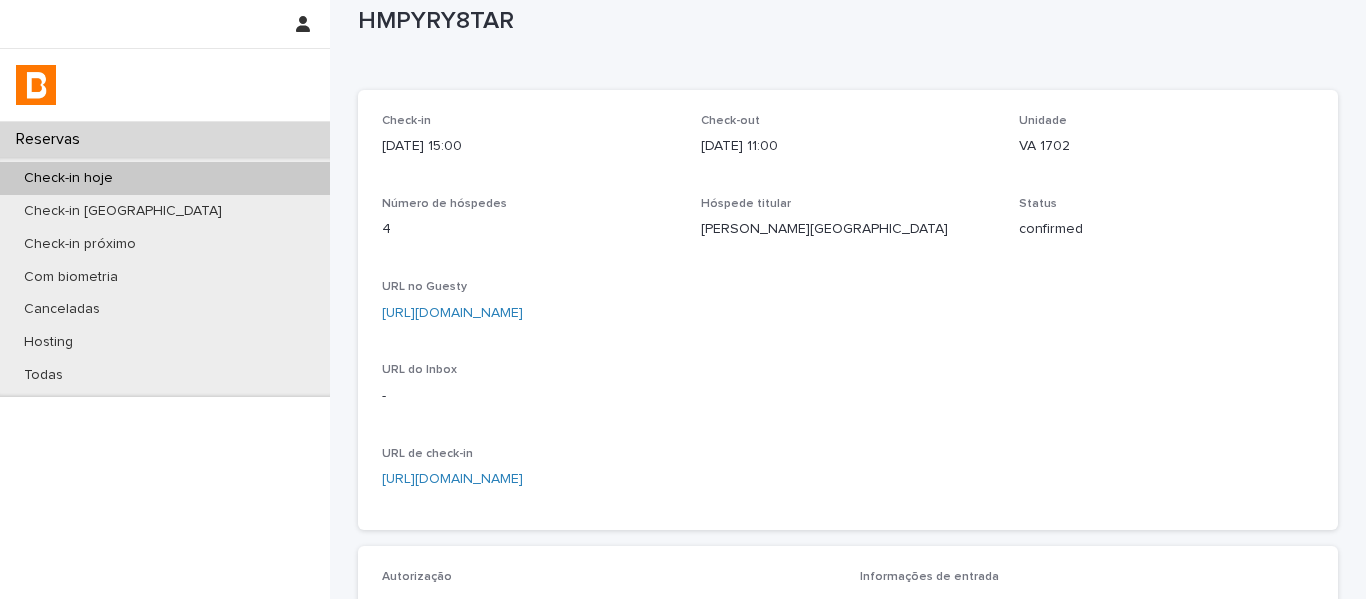 click on "[URL][DOMAIN_NAME]" at bounding box center [452, 313] 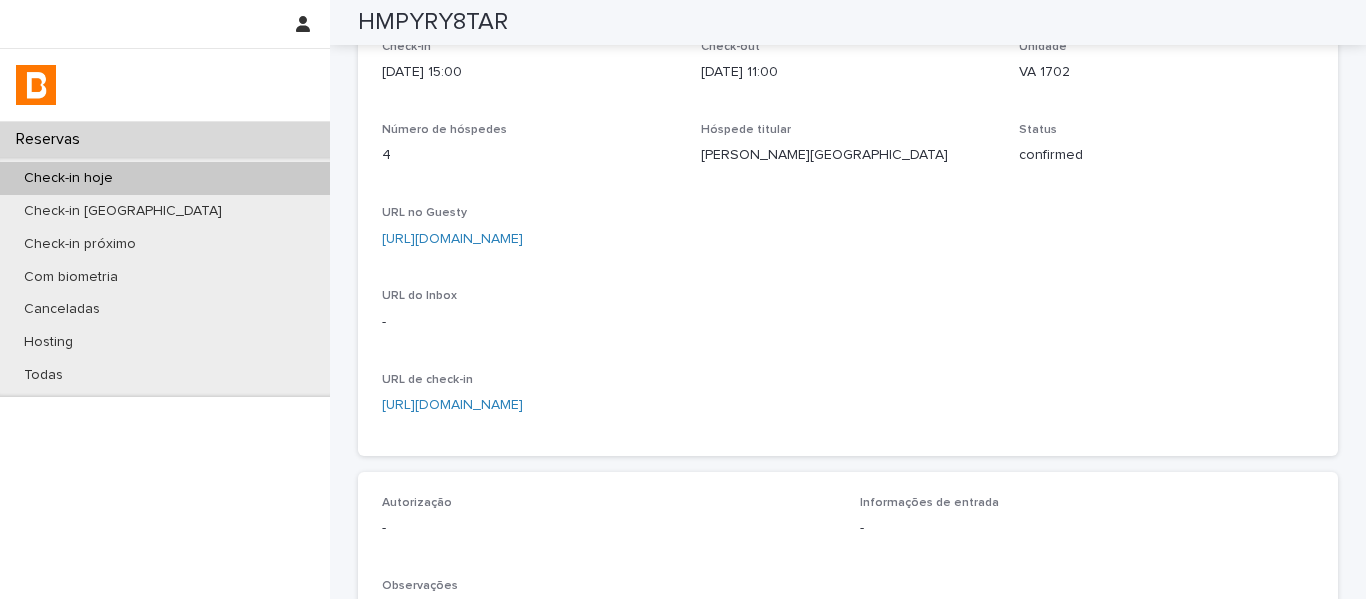scroll, scrollTop: 56, scrollLeft: 0, axis: vertical 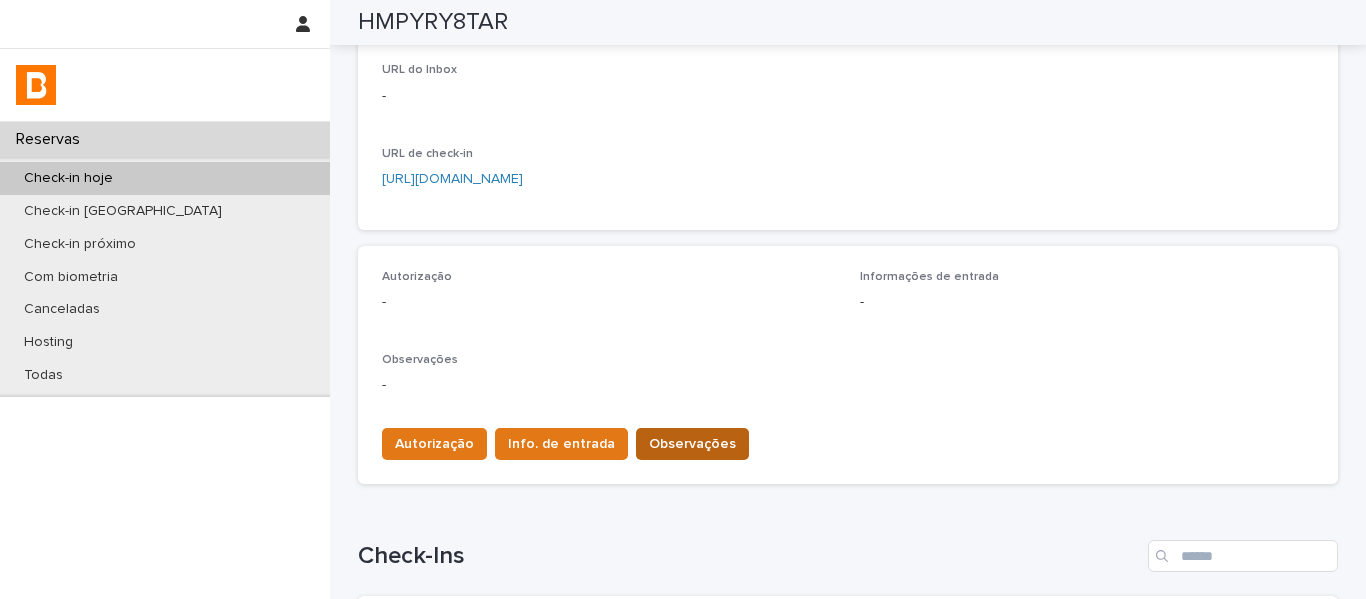 click on "Observações" at bounding box center [692, 444] 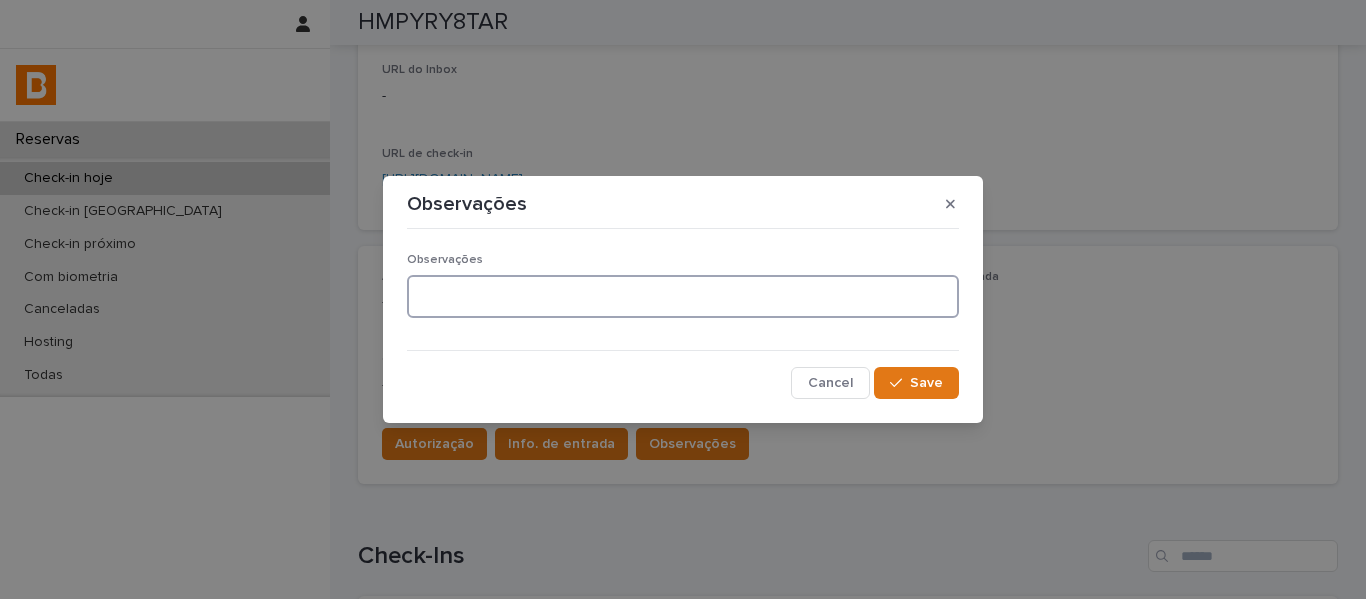 click at bounding box center [683, 296] 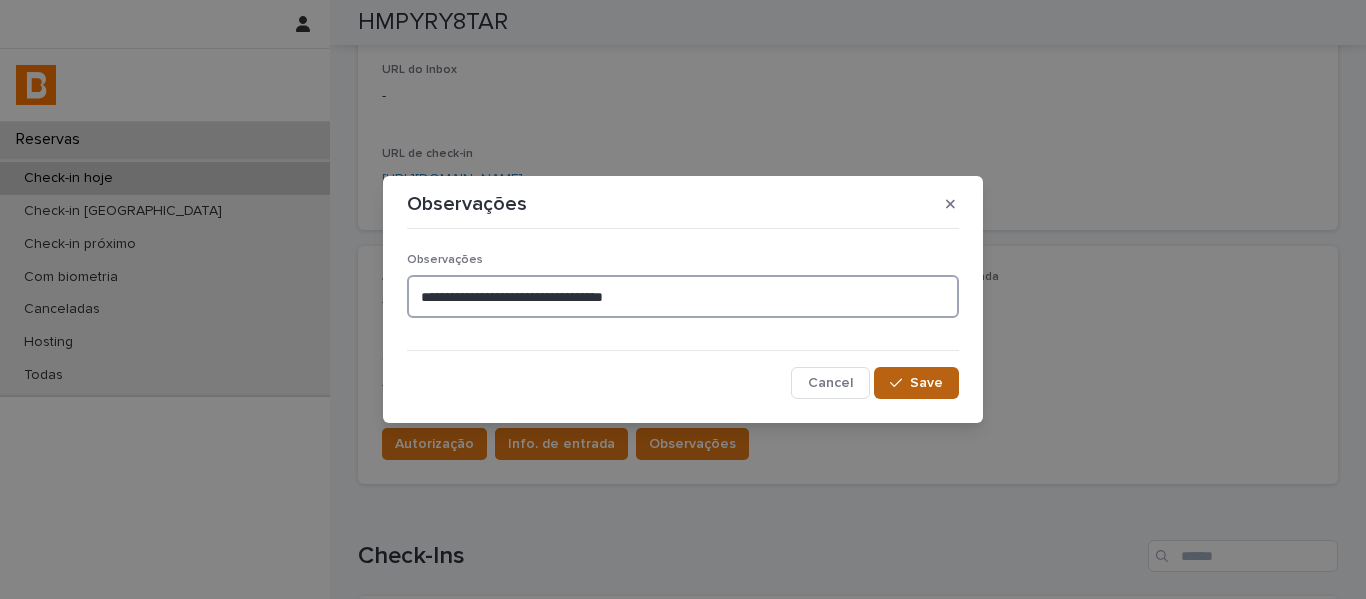type on "**********" 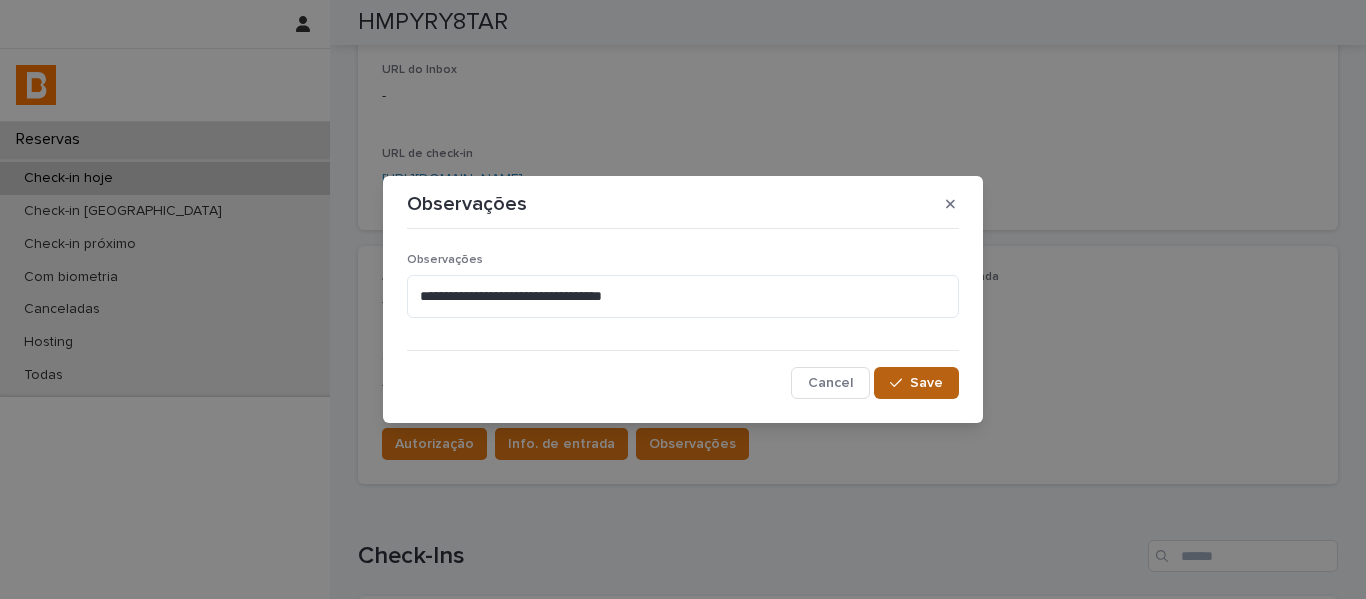click on "Save" at bounding box center [926, 383] 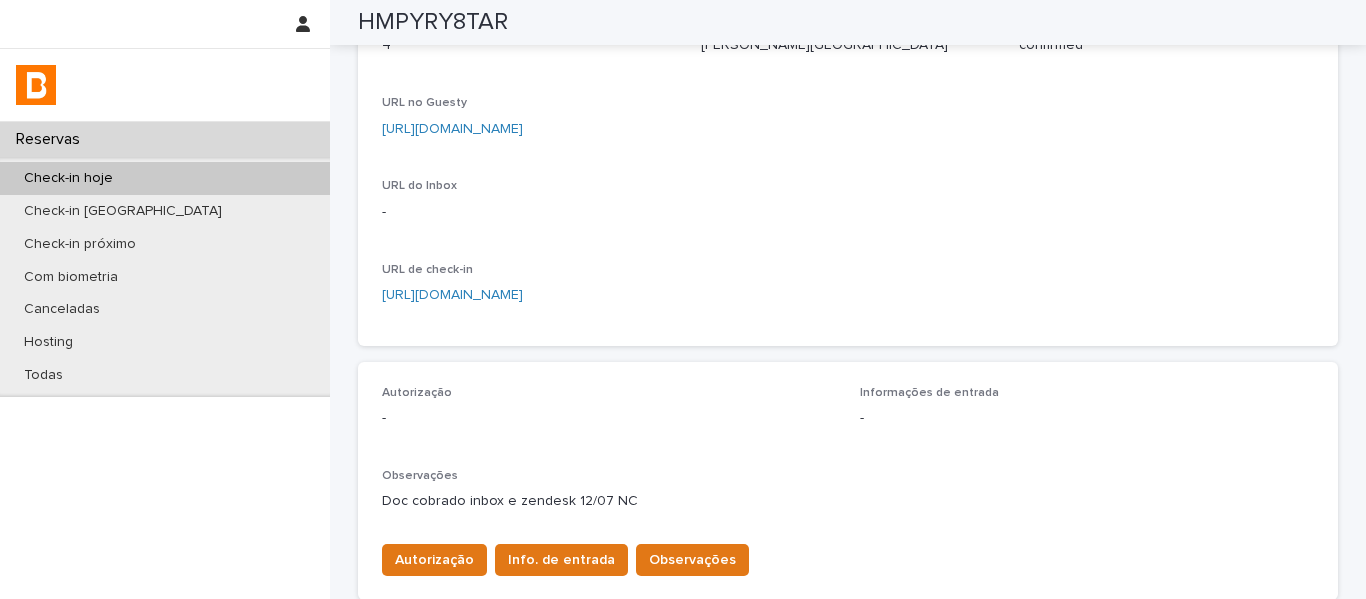 scroll, scrollTop: 0, scrollLeft: 0, axis: both 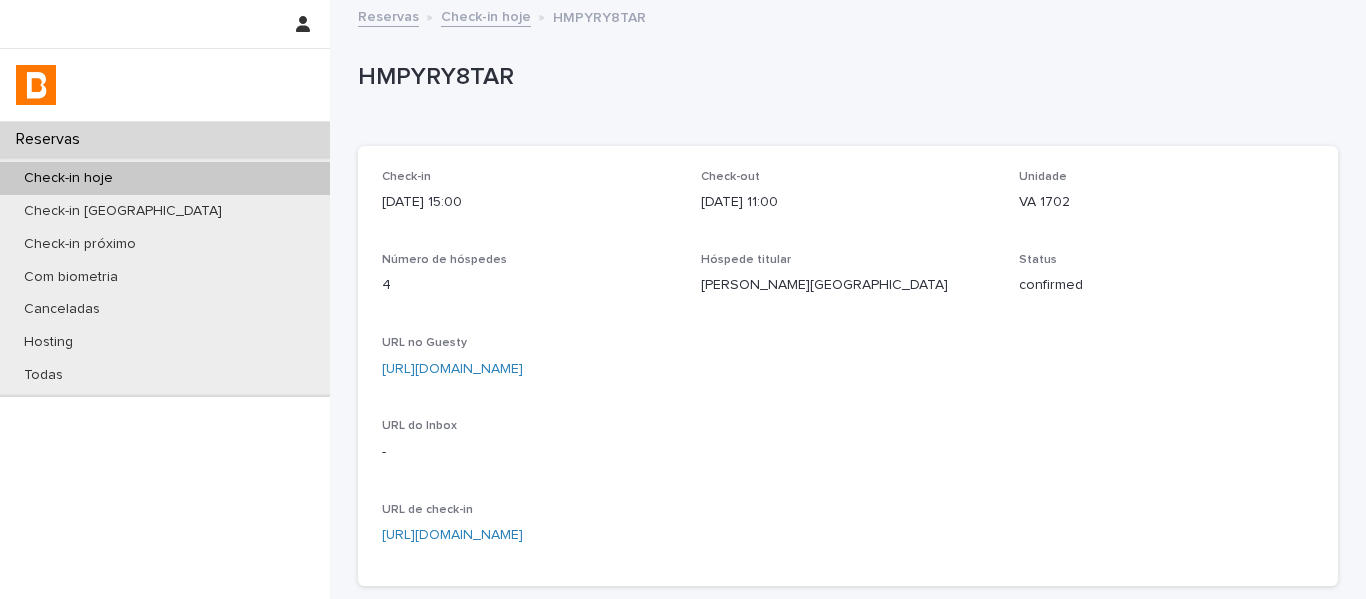 click on "Check-in hoje" at bounding box center [486, 15] 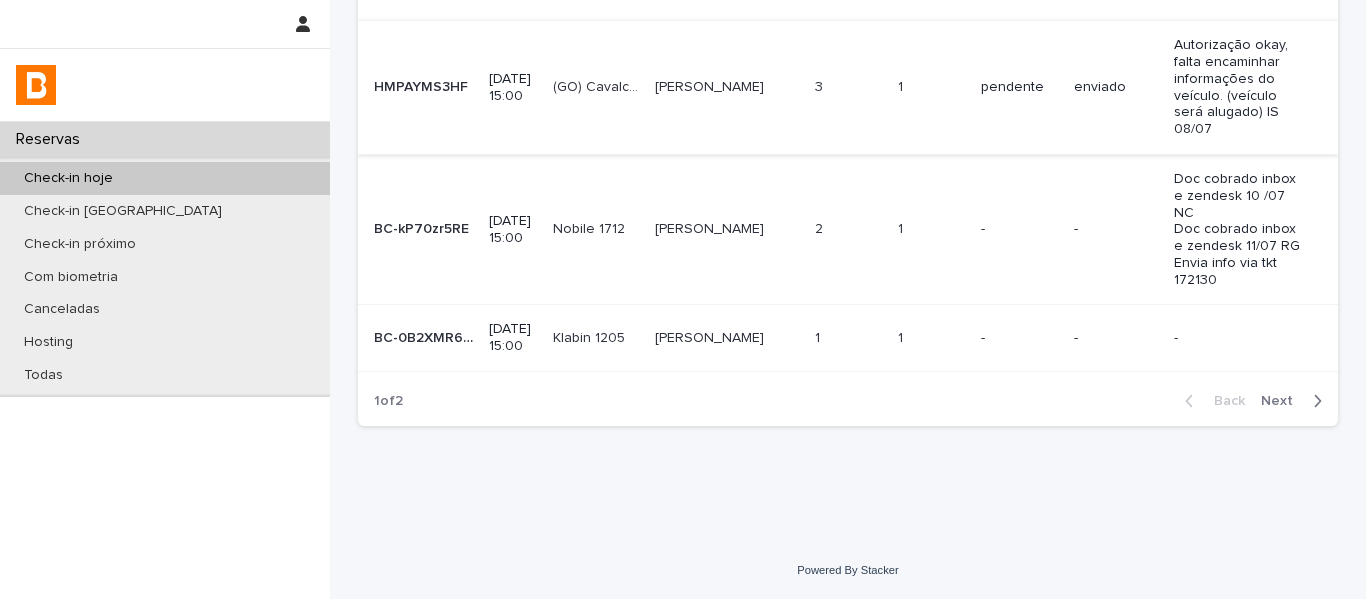 scroll, scrollTop: 687, scrollLeft: 0, axis: vertical 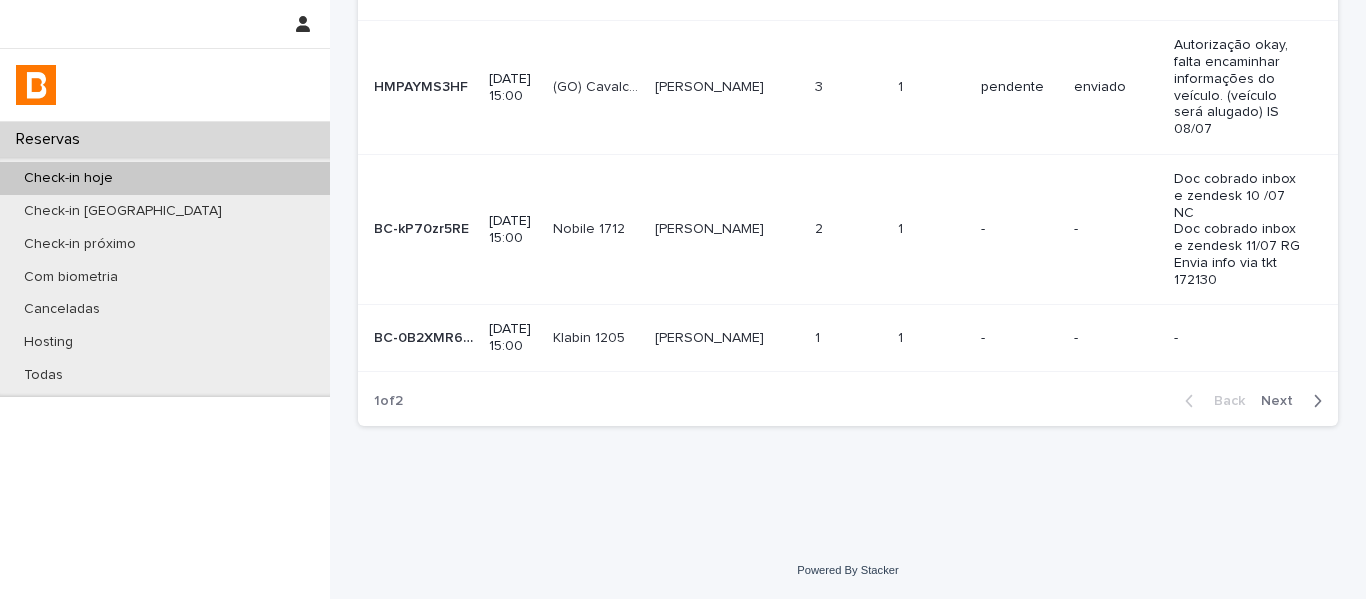 click on "(GO) Cavalcante 11 (GO) Cavalcante 11" at bounding box center (596, 88) 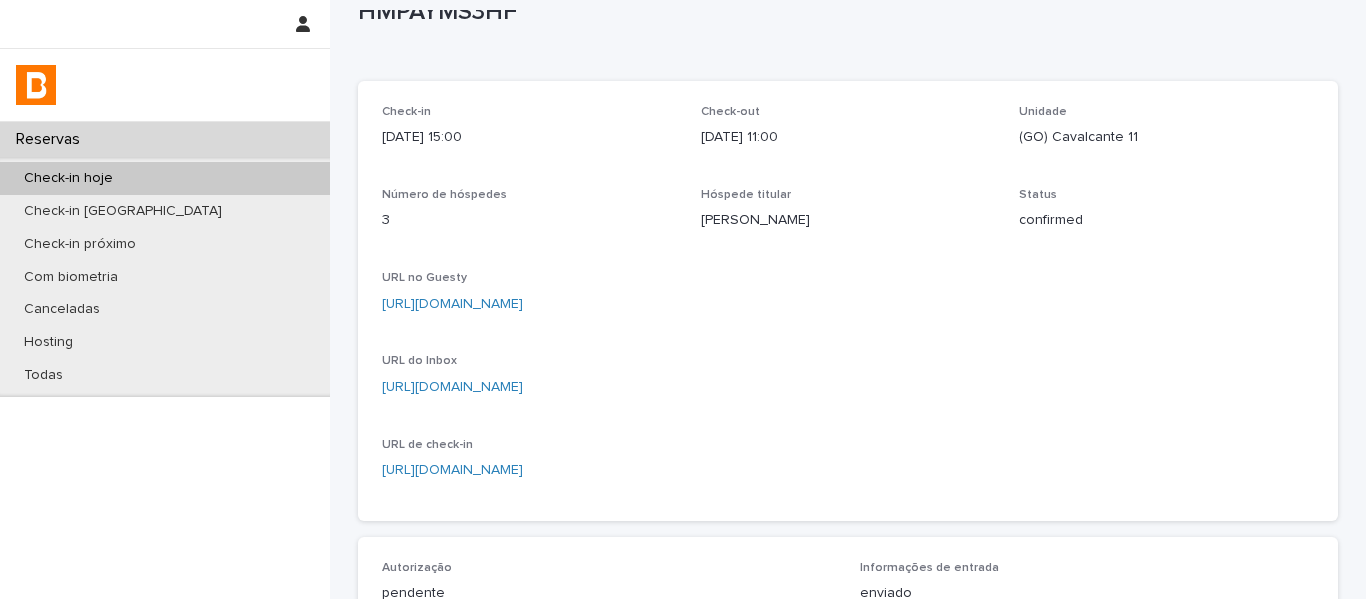 scroll, scrollTop: 0, scrollLeft: 0, axis: both 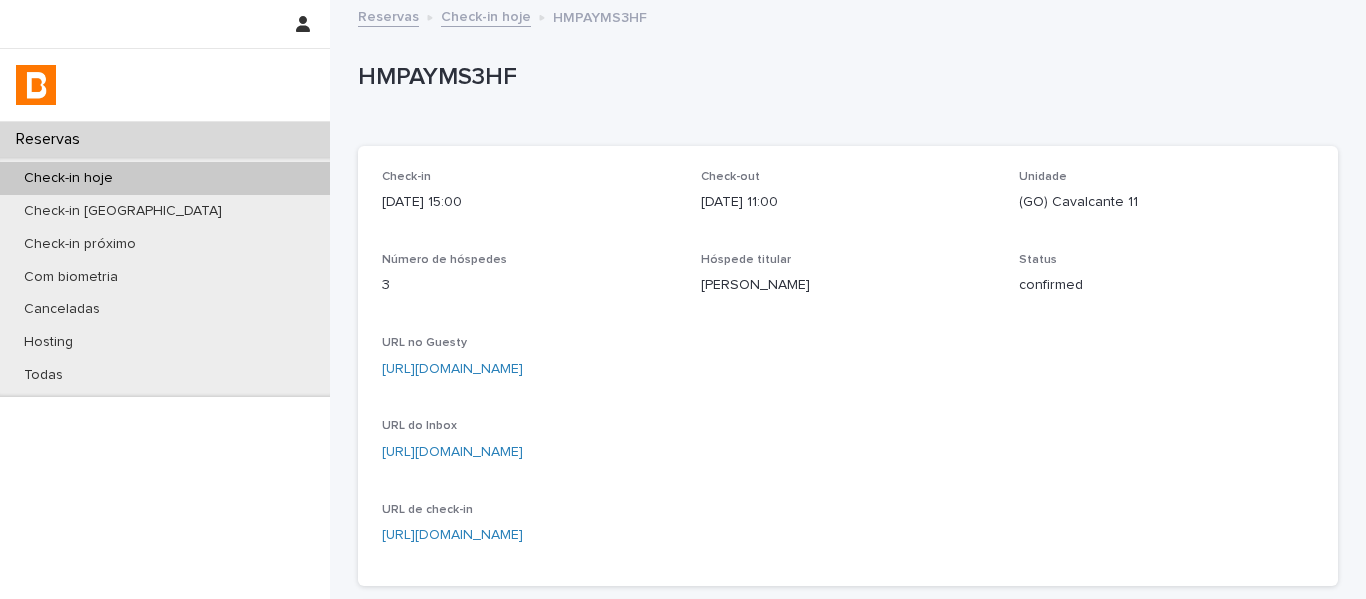 click on "Check-in hoje" at bounding box center (486, 15) 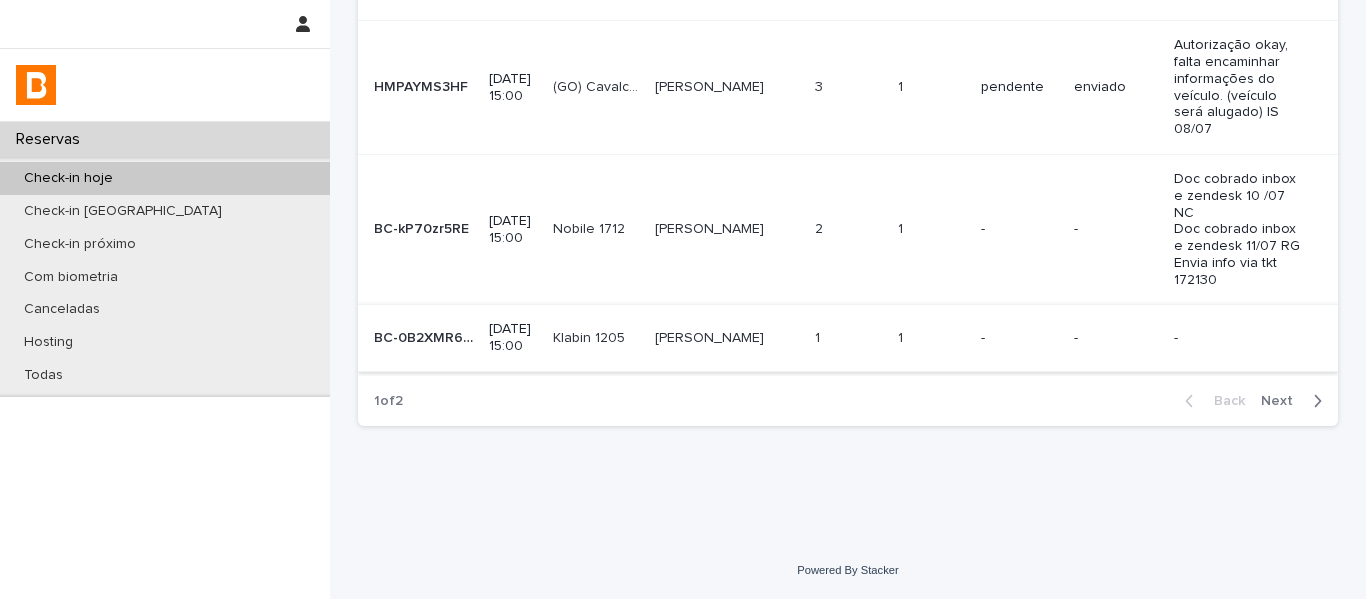 scroll, scrollTop: 687, scrollLeft: 0, axis: vertical 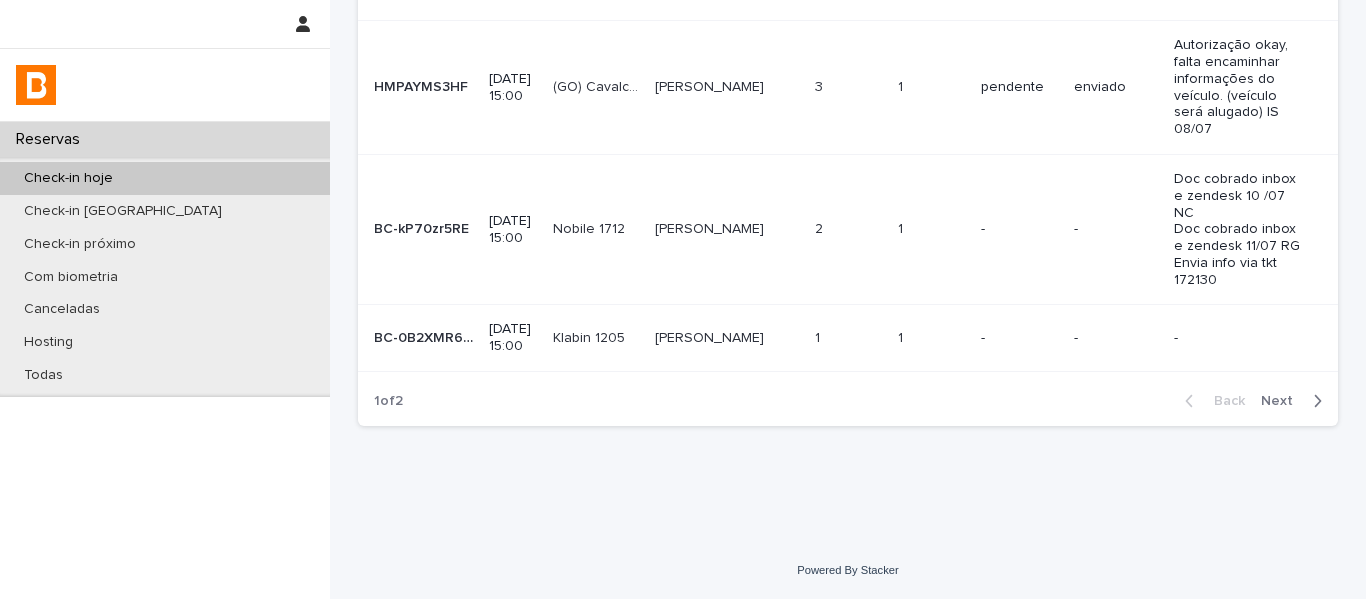 click at bounding box center [931, 229] 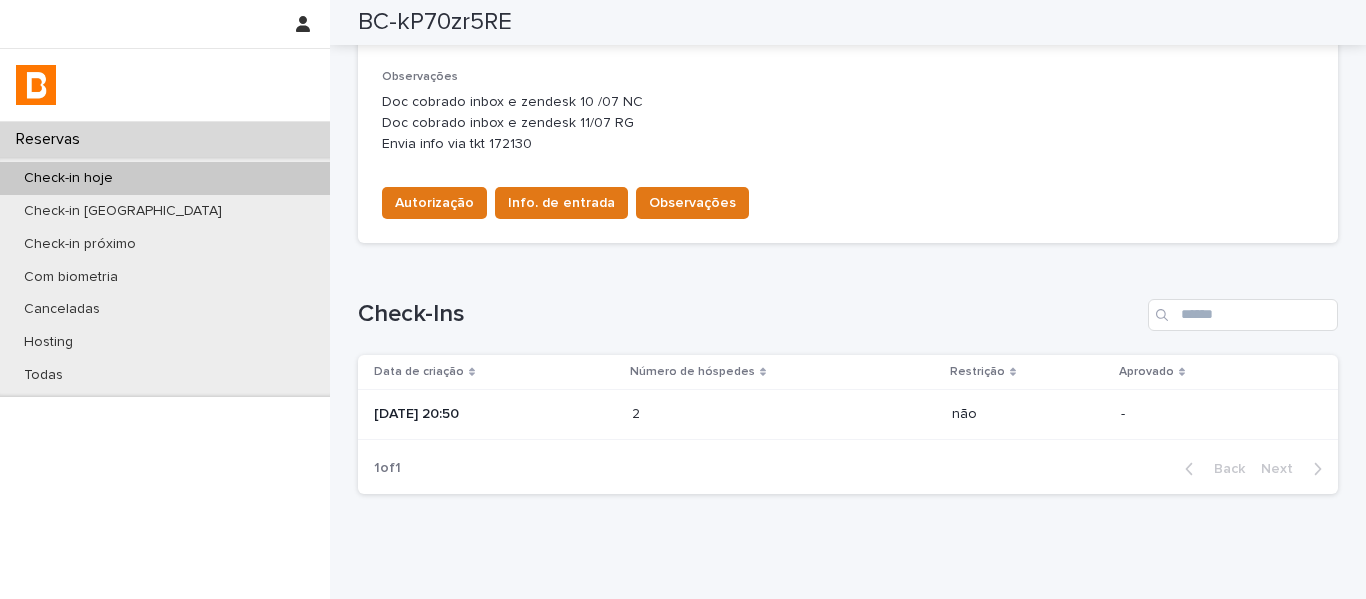 scroll, scrollTop: 700, scrollLeft: 0, axis: vertical 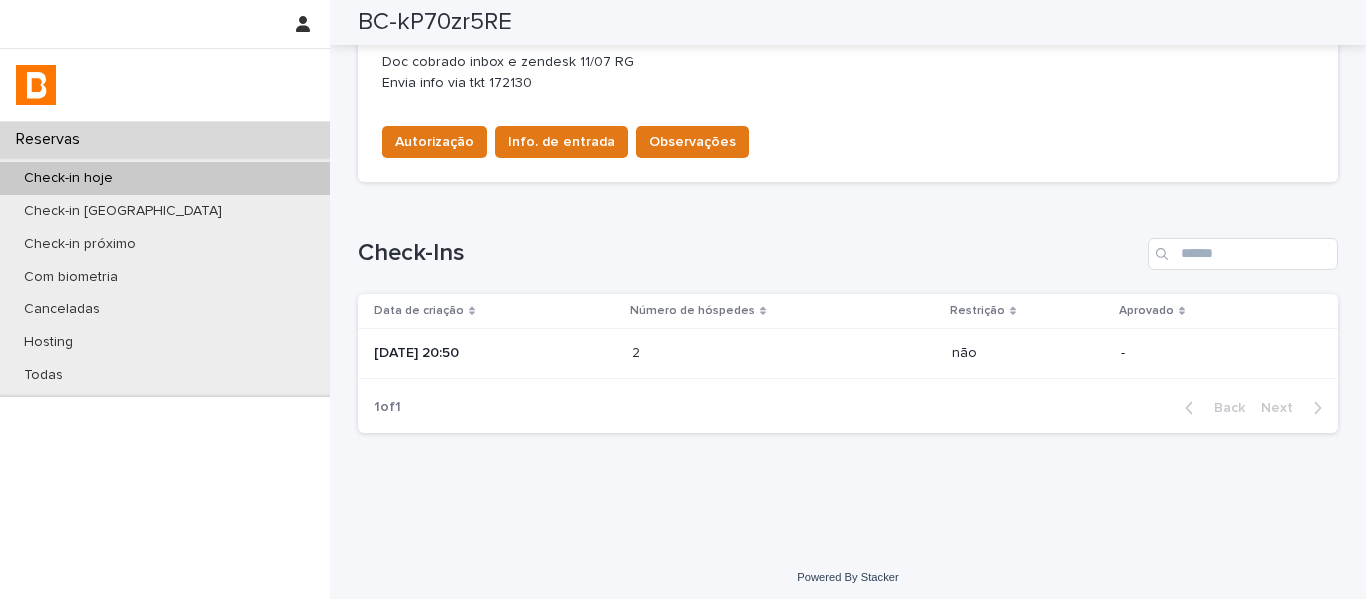 click at bounding box center (719, 353) 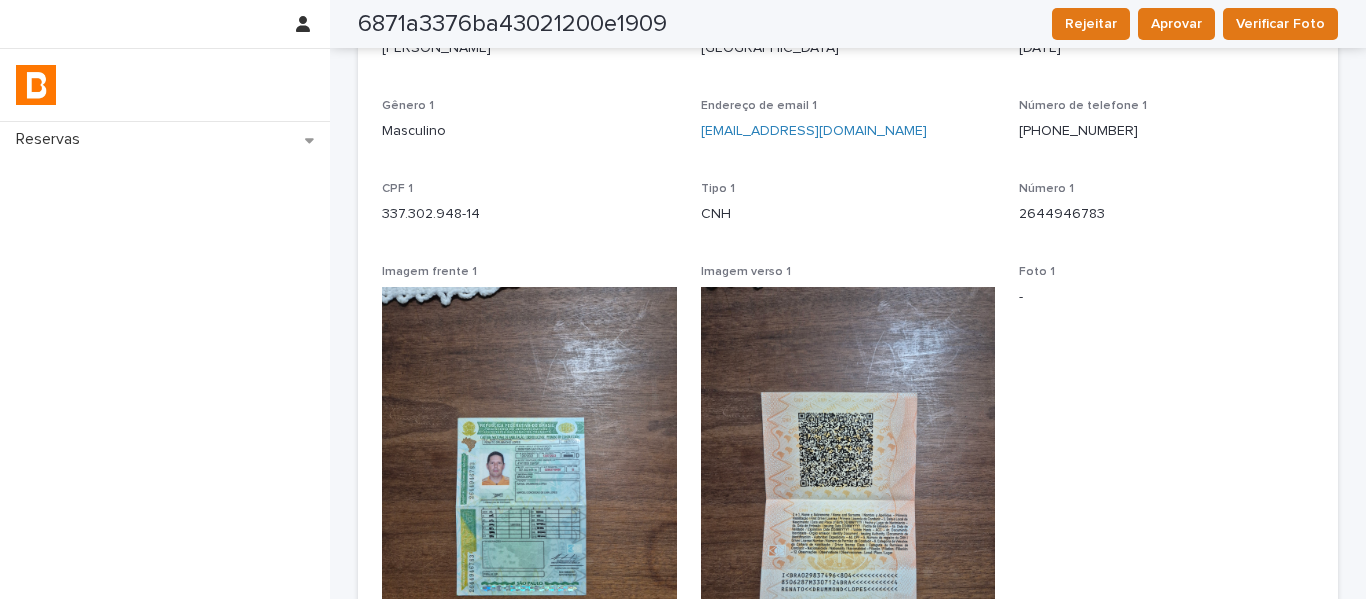 scroll, scrollTop: 300, scrollLeft: 0, axis: vertical 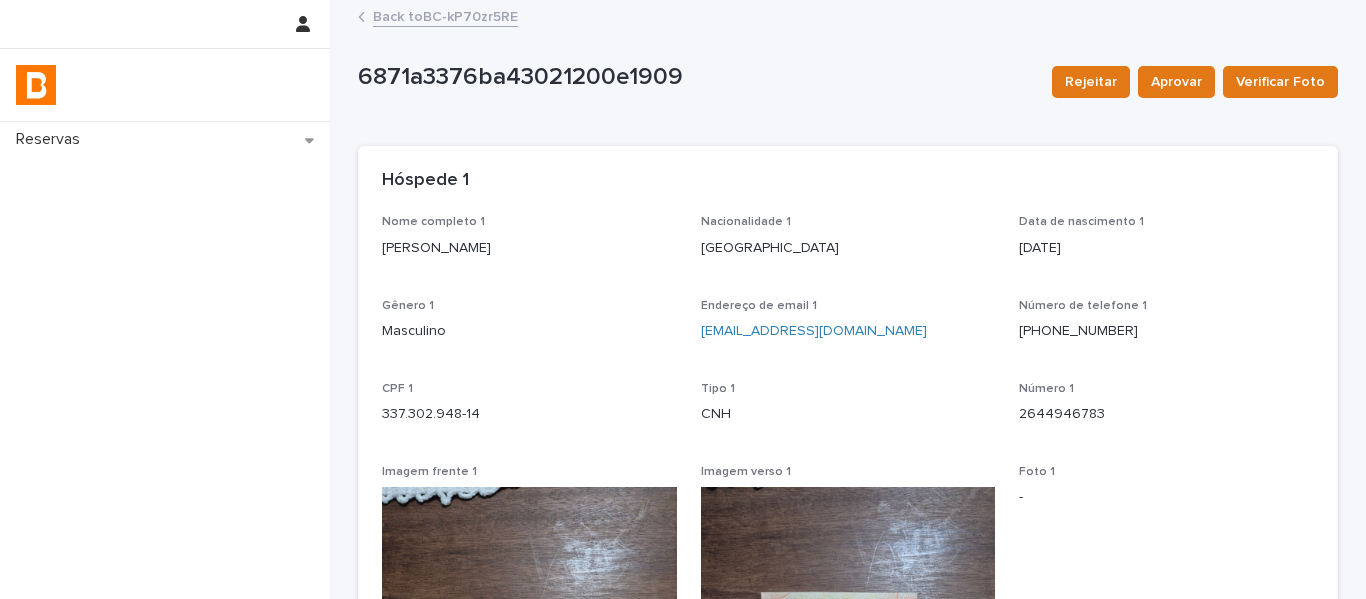 click on "Back to  BC-kP70zr5RE" at bounding box center (445, 15) 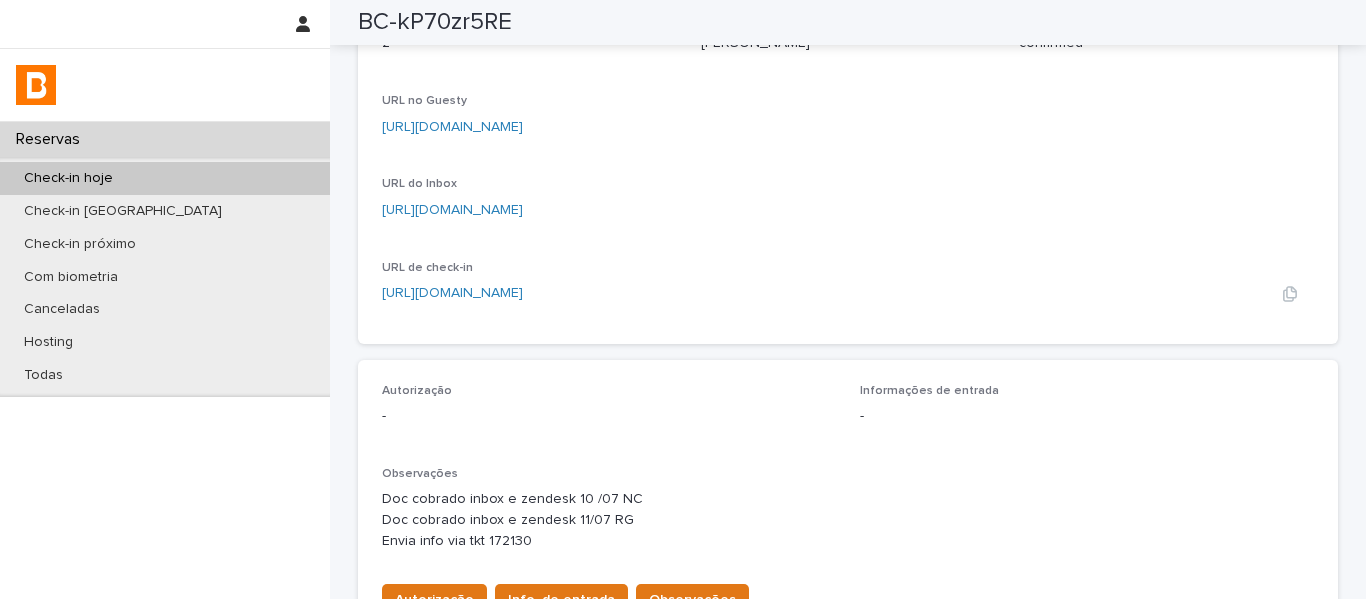 scroll, scrollTop: 207, scrollLeft: 0, axis: vertical 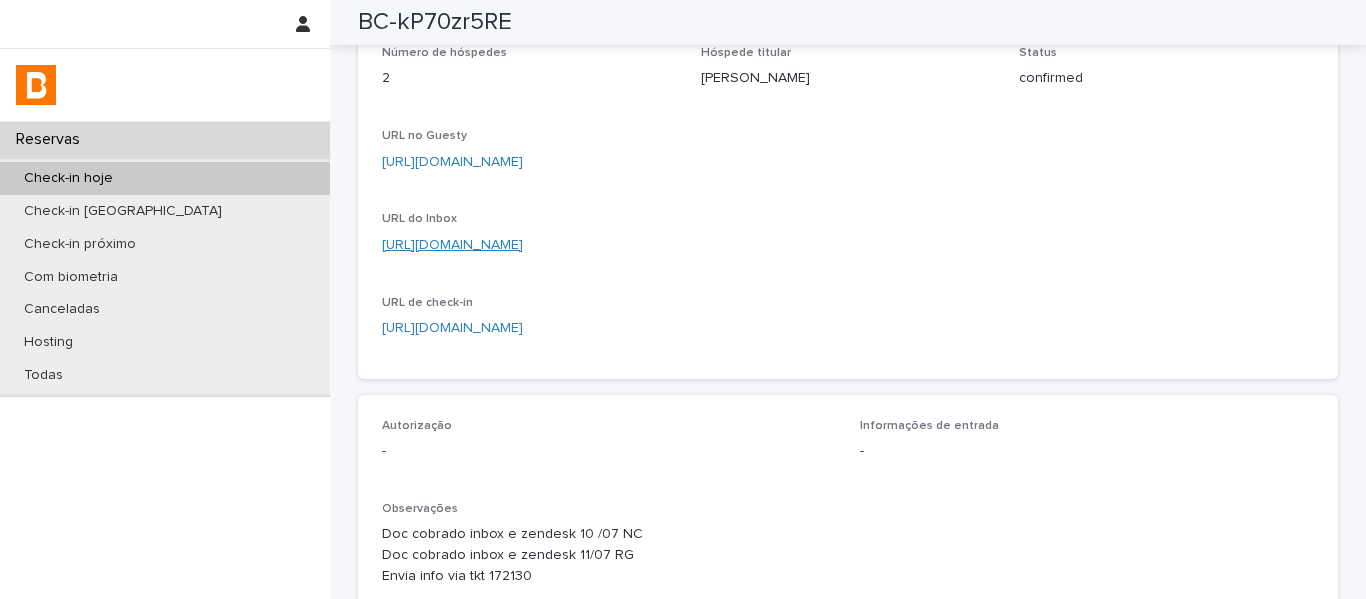 click on "[URL][DOMAIN_NAME]" at bounding box center [452, 245] 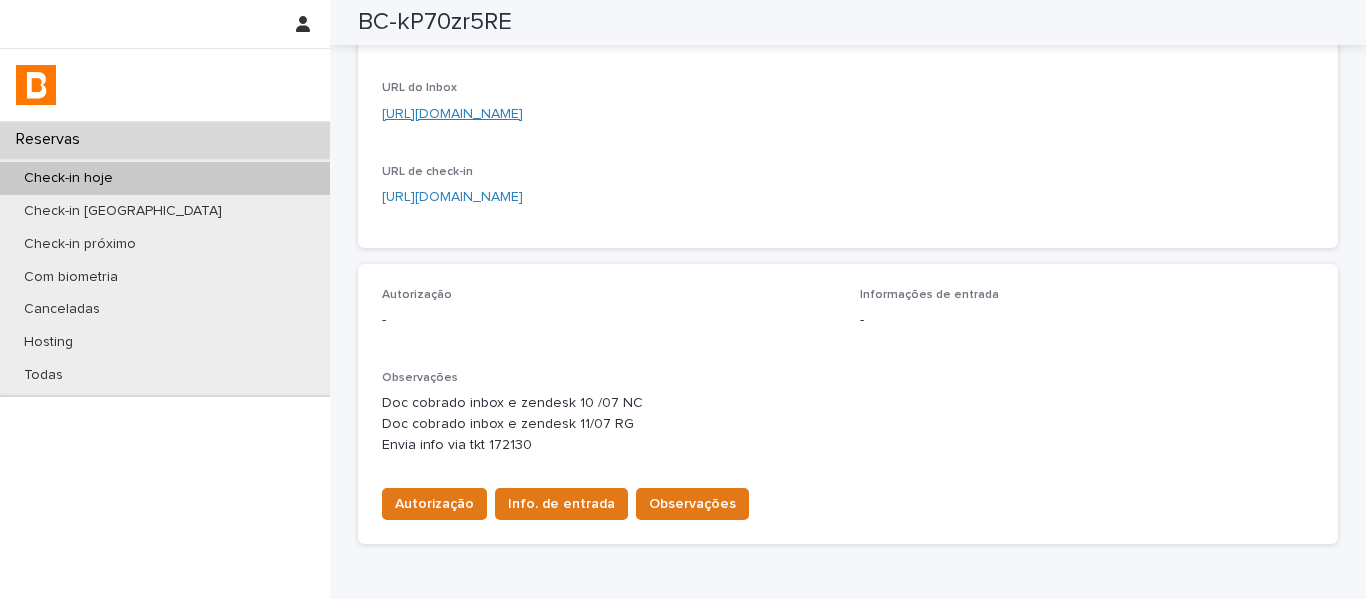 scroll, scrollTop: 307, scrollLeft: 0, axis: vertical 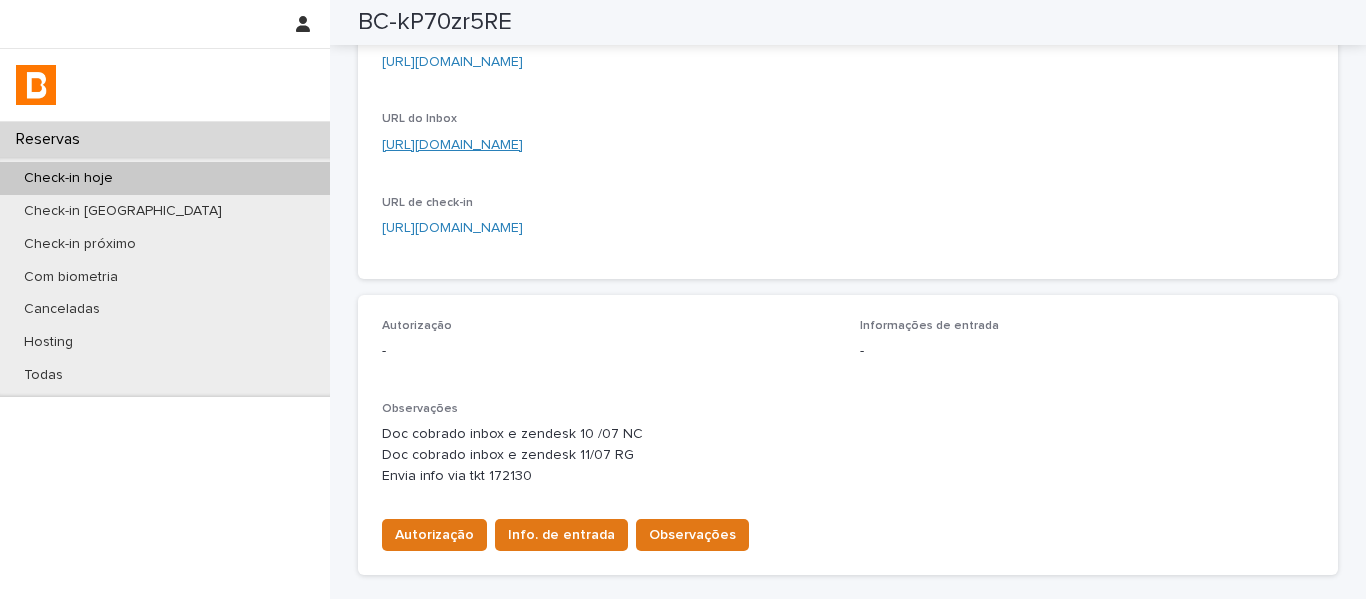 click on "[URL][DOMAIN_NAME]" at bounding box center (452, 145) 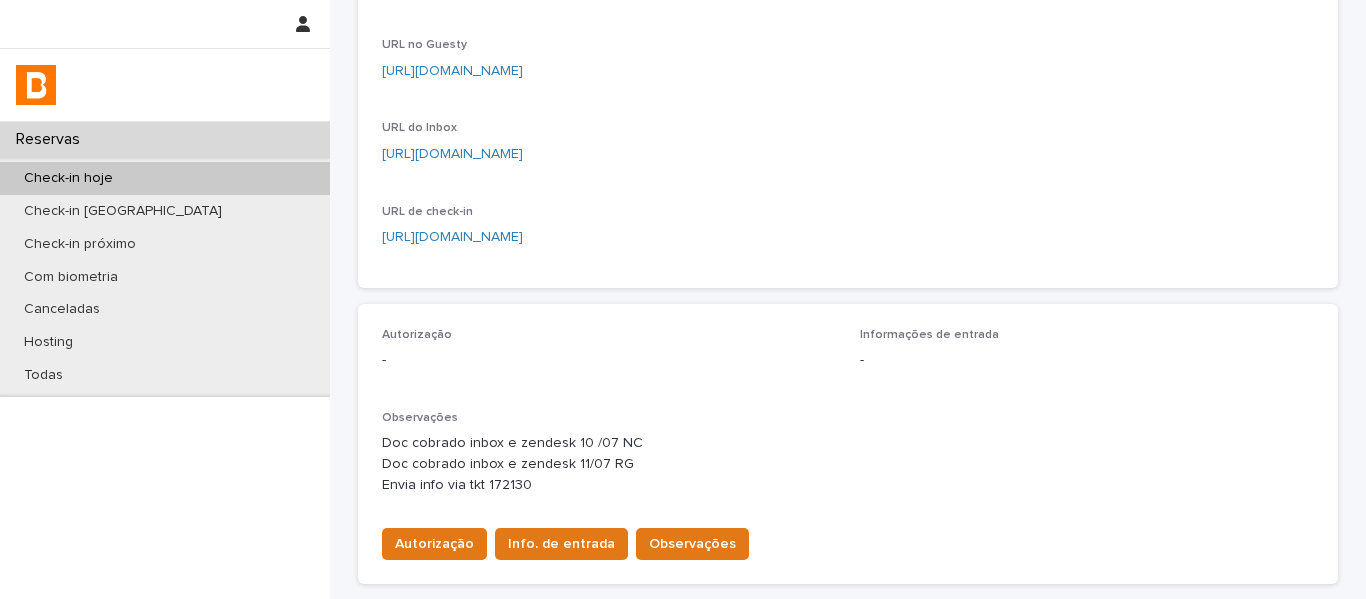 scroll, scrollTop: 307, scrollLeft: 0, axis: vertical 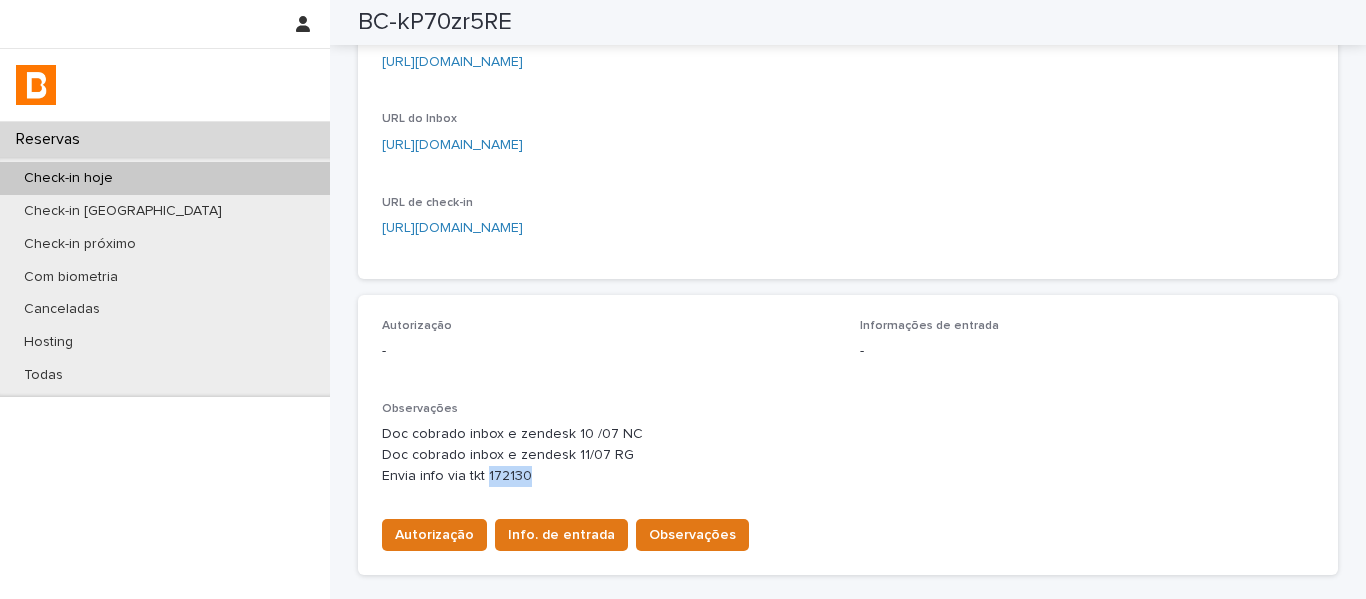 drag, startPoint x: 511, startPoint y: 469, endPoint x: 477, endPoint y: 467, distance: 34.058773 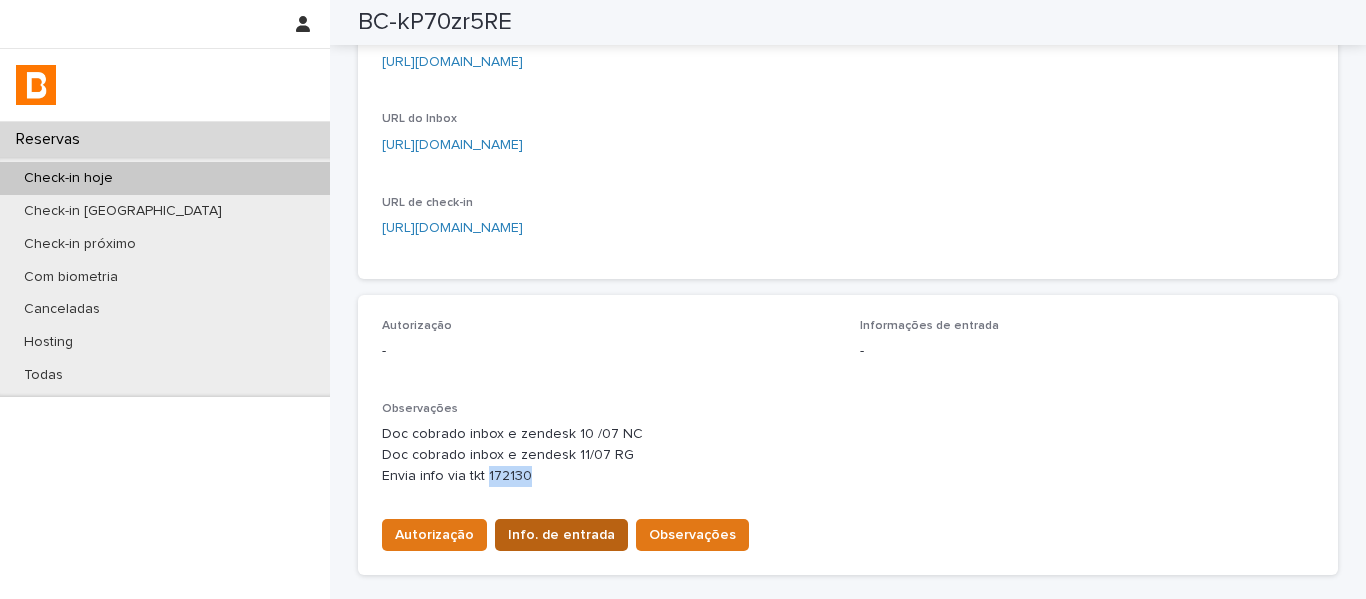 click on "Info. de entrada" at bounding box center [561, 535] 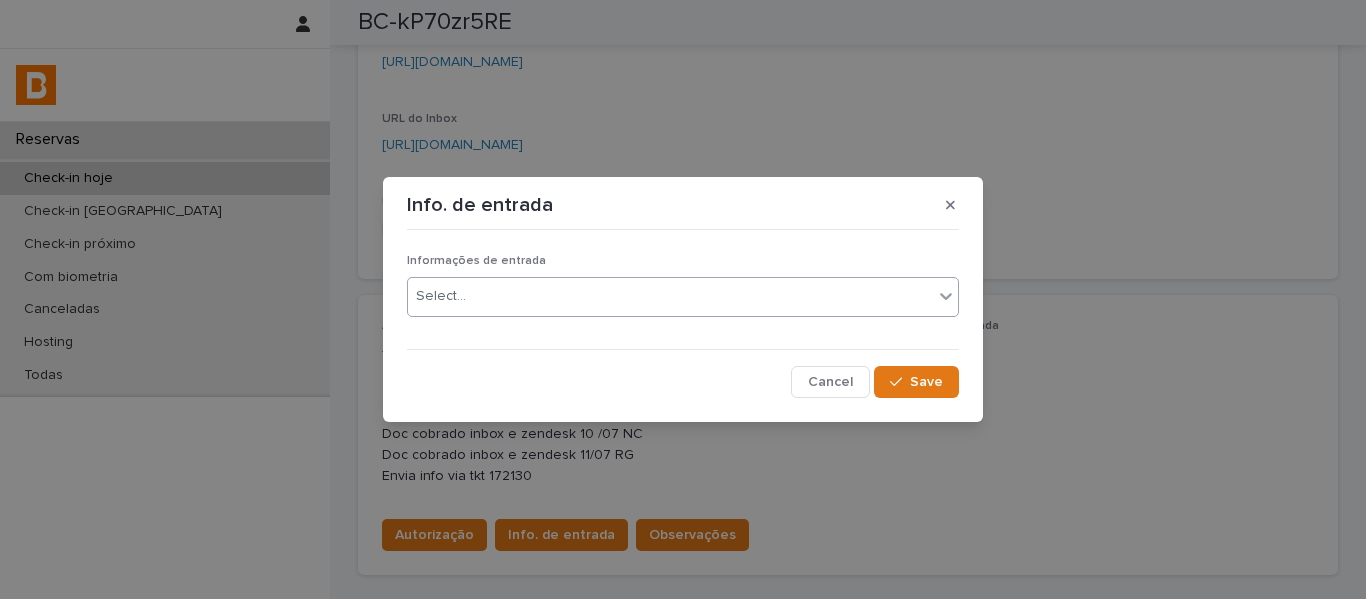 click on "Select..." at bounding box center [670, 296] 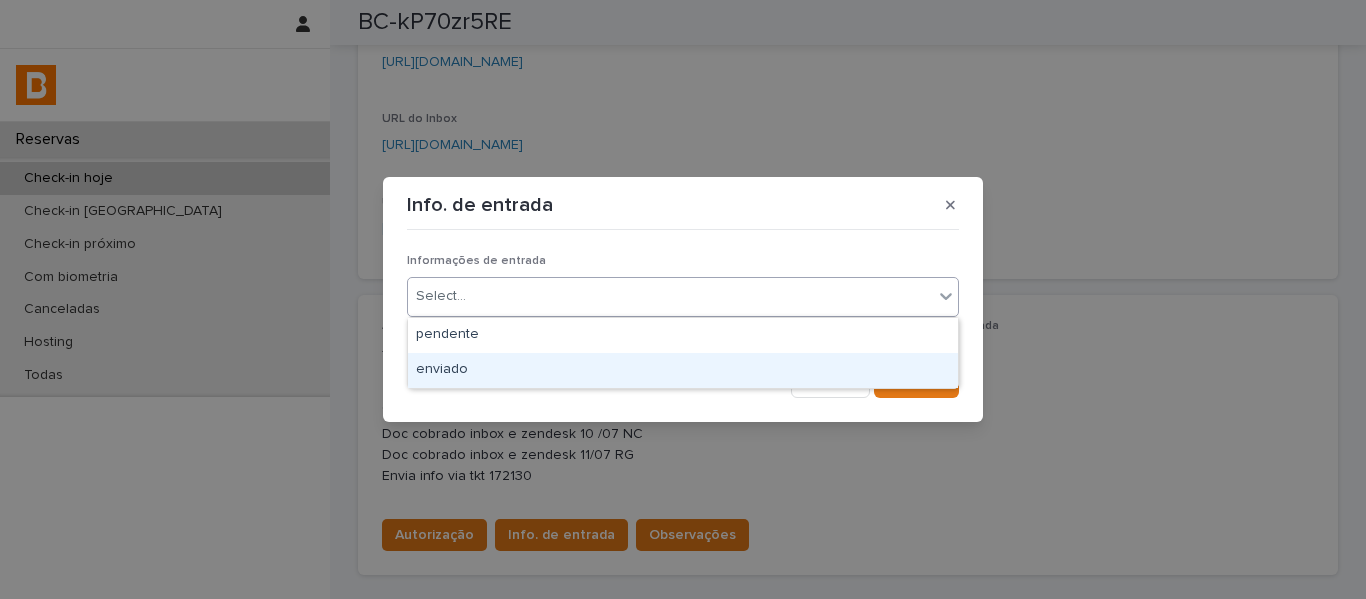 click on "enviado" at bounding box center [683, 370] 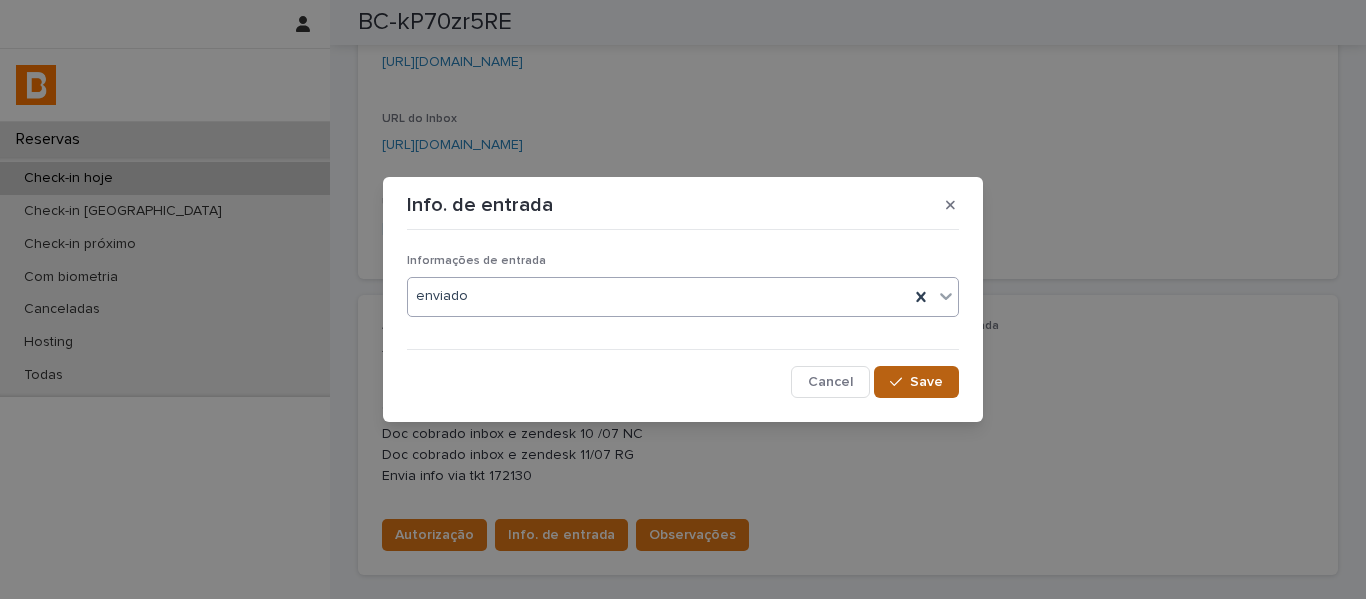drag, startPoint x: 923, startPoint y: 382, endPoint x: 933, endPoint y: 385, distance: 10.440307 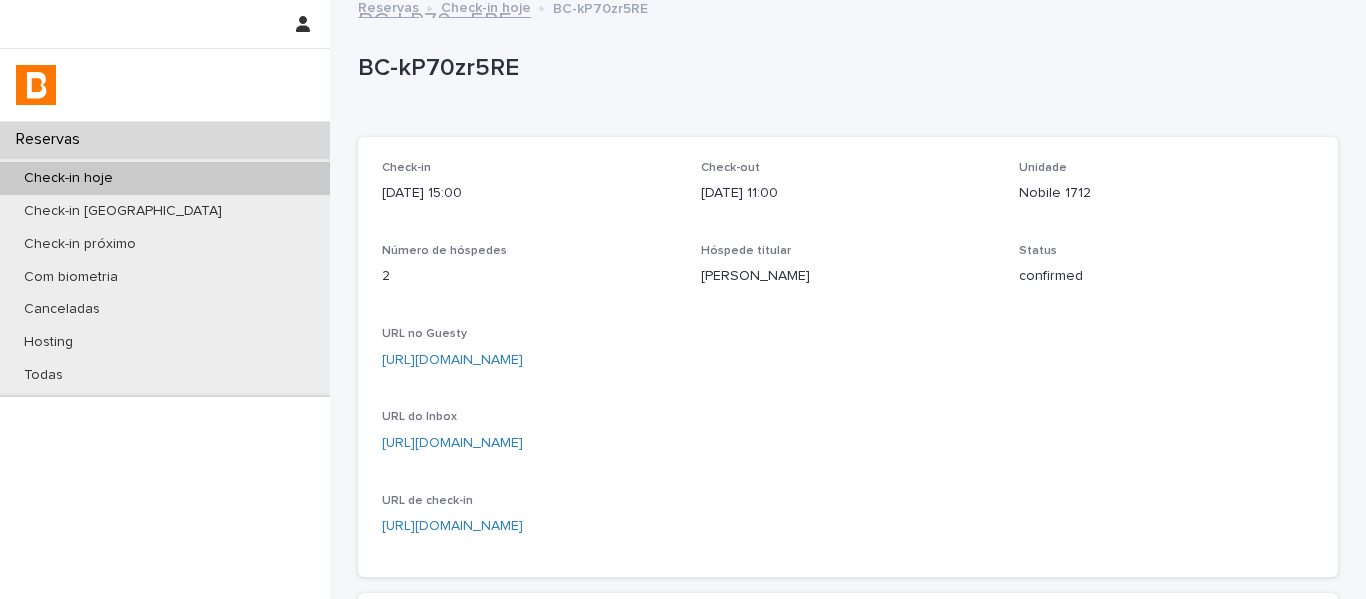 scroll, scrollTop: 0, scrollLeft: 0, axis: both 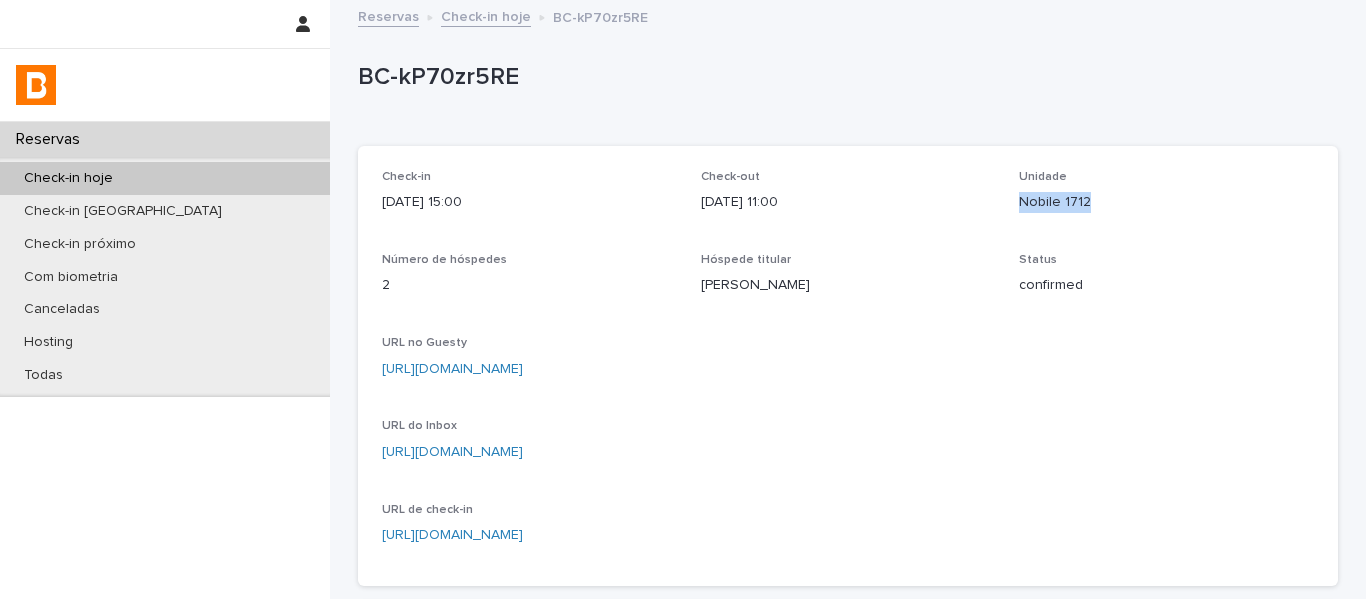 drag, startPoint x: 1087, startPoint y: 219, endPoint x: 1001, endPoint y: 226, distance: 86.28442 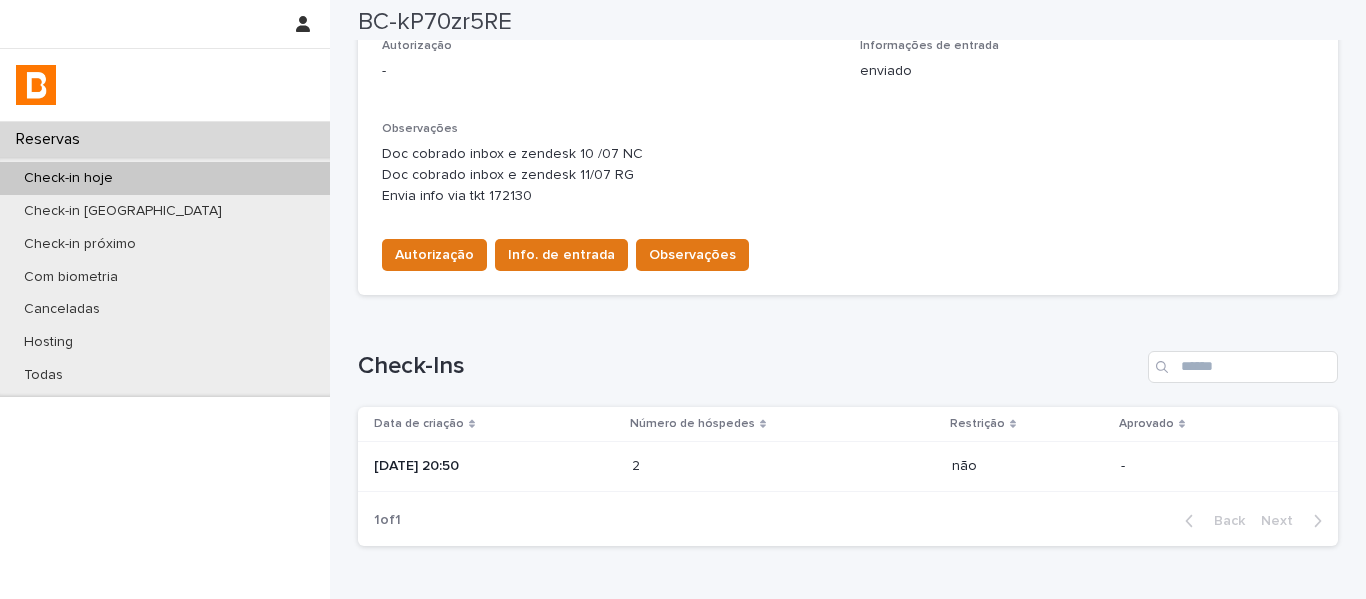 scroll, scrollTop: 707, scrollLeft: 0, axis: vertical 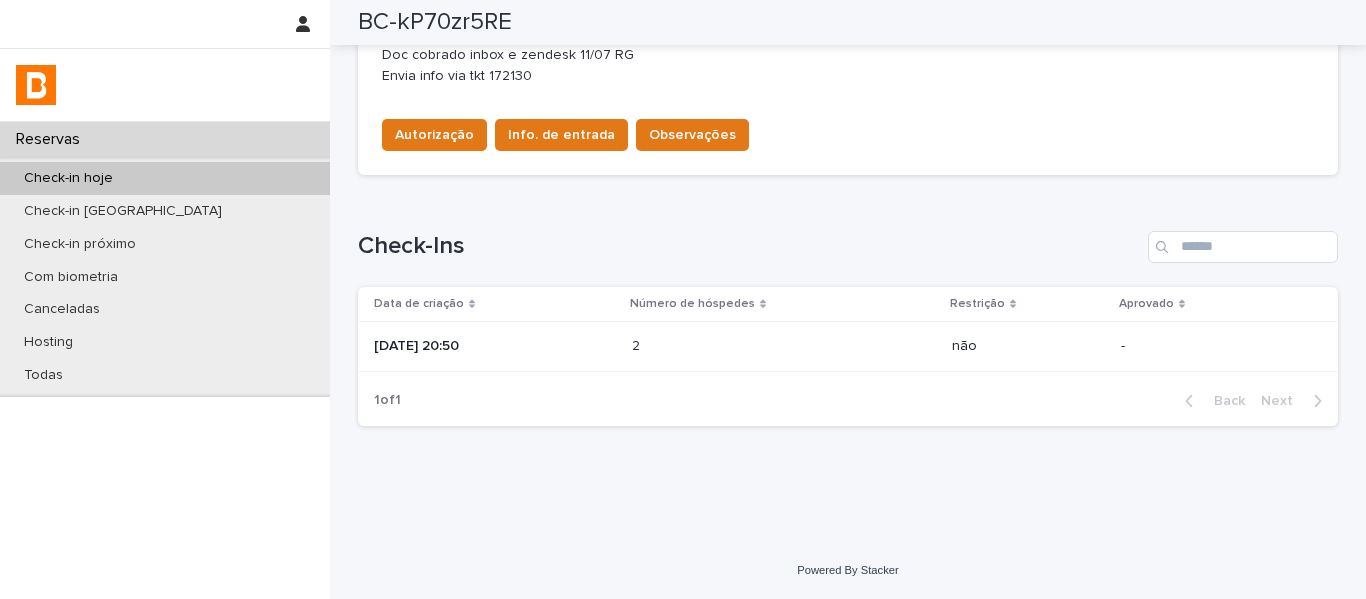 click on "2 2" at bounding box center [784, 347] 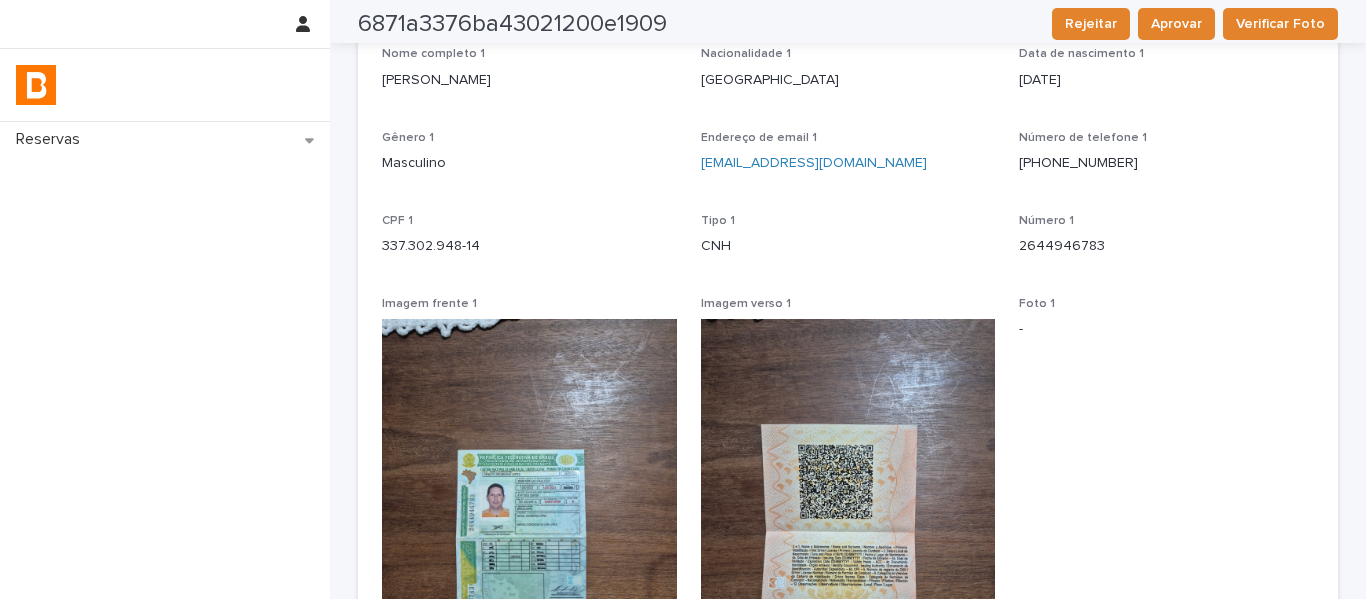 scroll, scrollTop: 0, scrollLeft: 0, axis: both 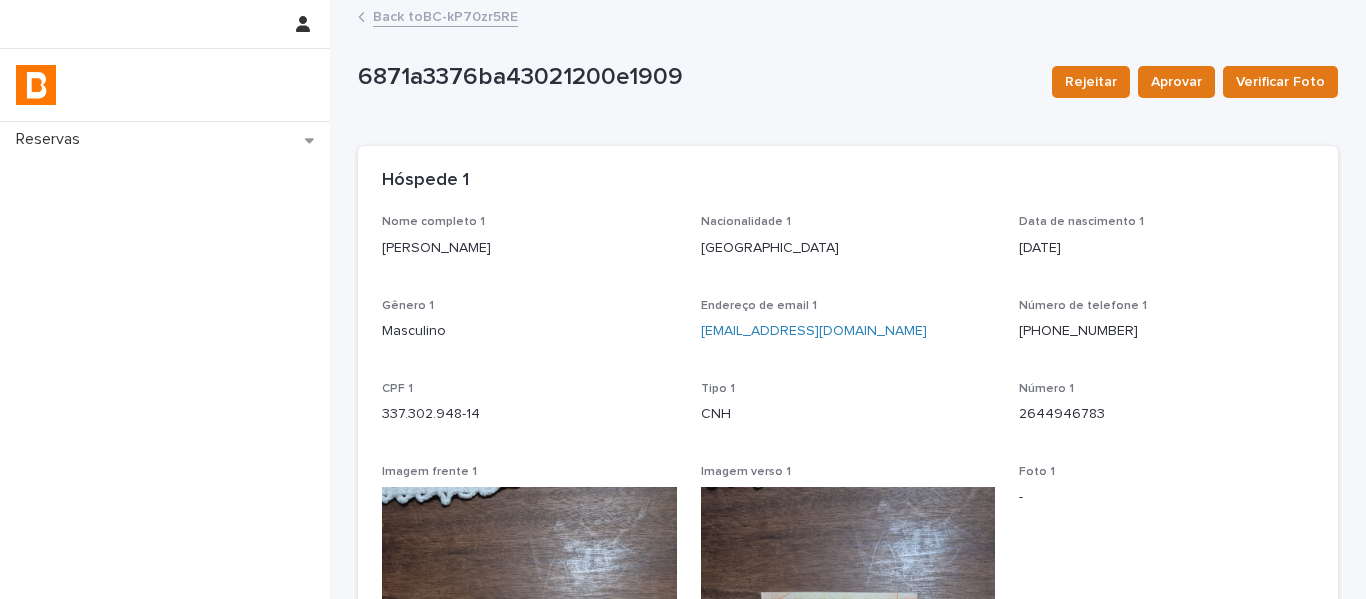 click on "Back to  BC-kP70zr5RE" at bounding box center [445, 15] 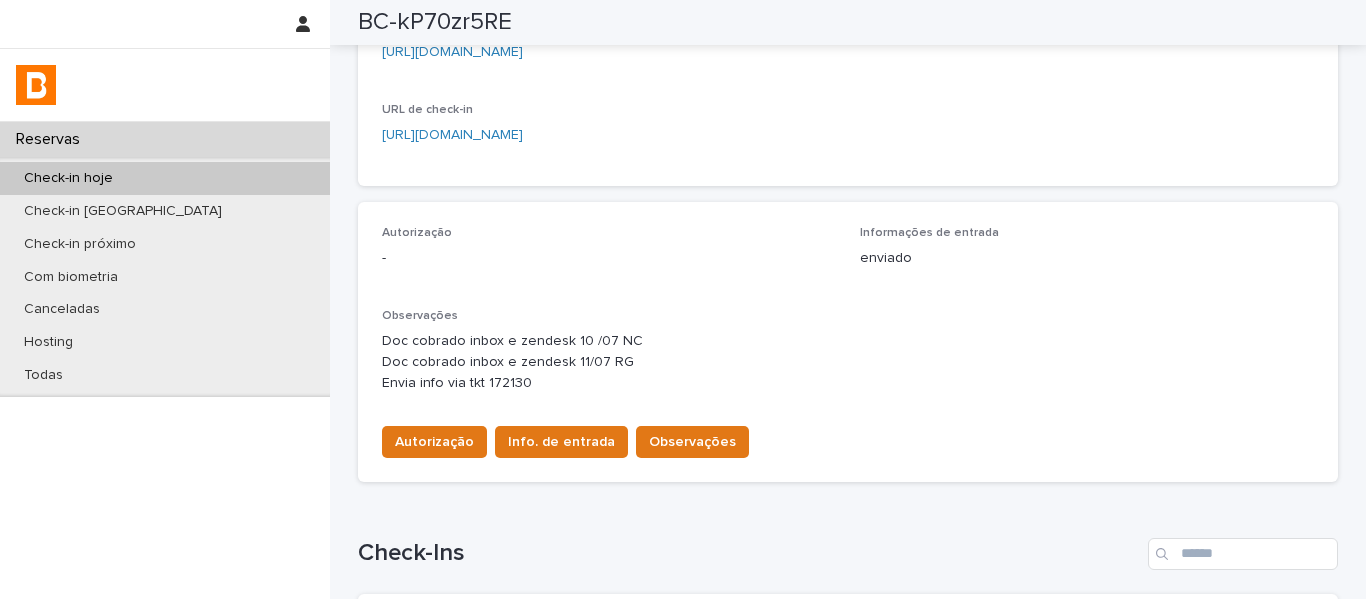 scroll, scrollTop: 700, scrollLeft: 0, axis: vertical 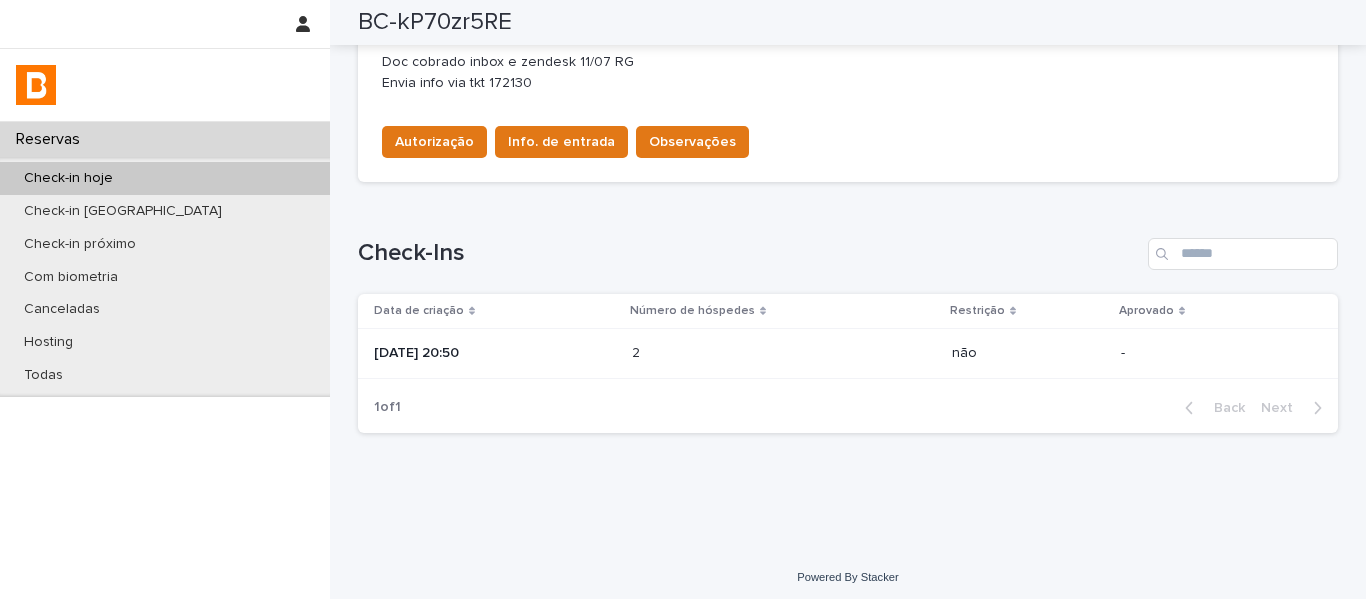 click on "2 2" at bounding box center [784, 354] 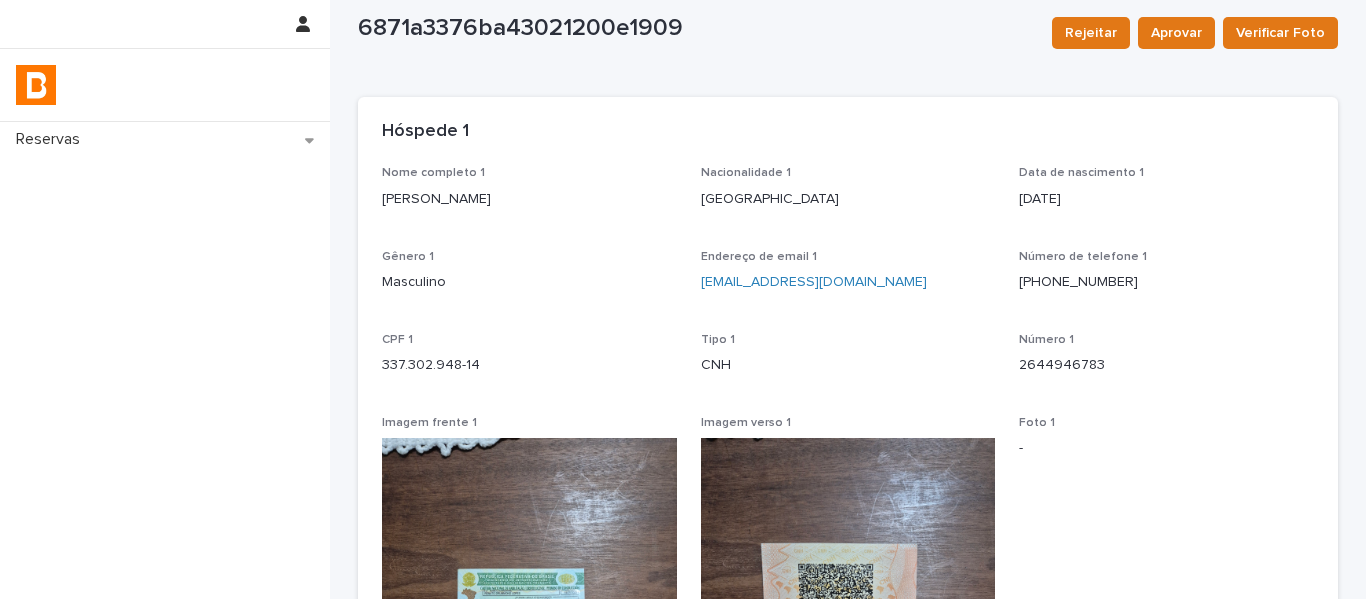 scroll, scrollTop: 0, scrollLeft: 0, axis: both 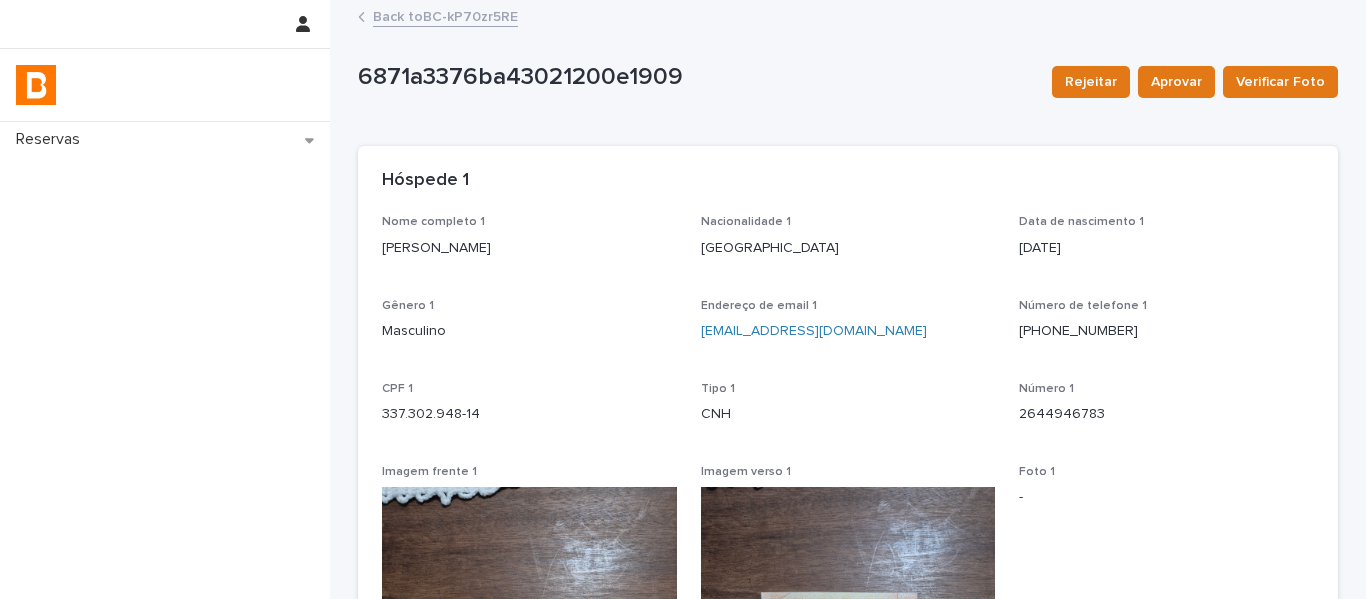 drag, startPoint x: 549, startPoint y: 268, endPoint x: 372, endPoint y: 264, distance: 177.0452 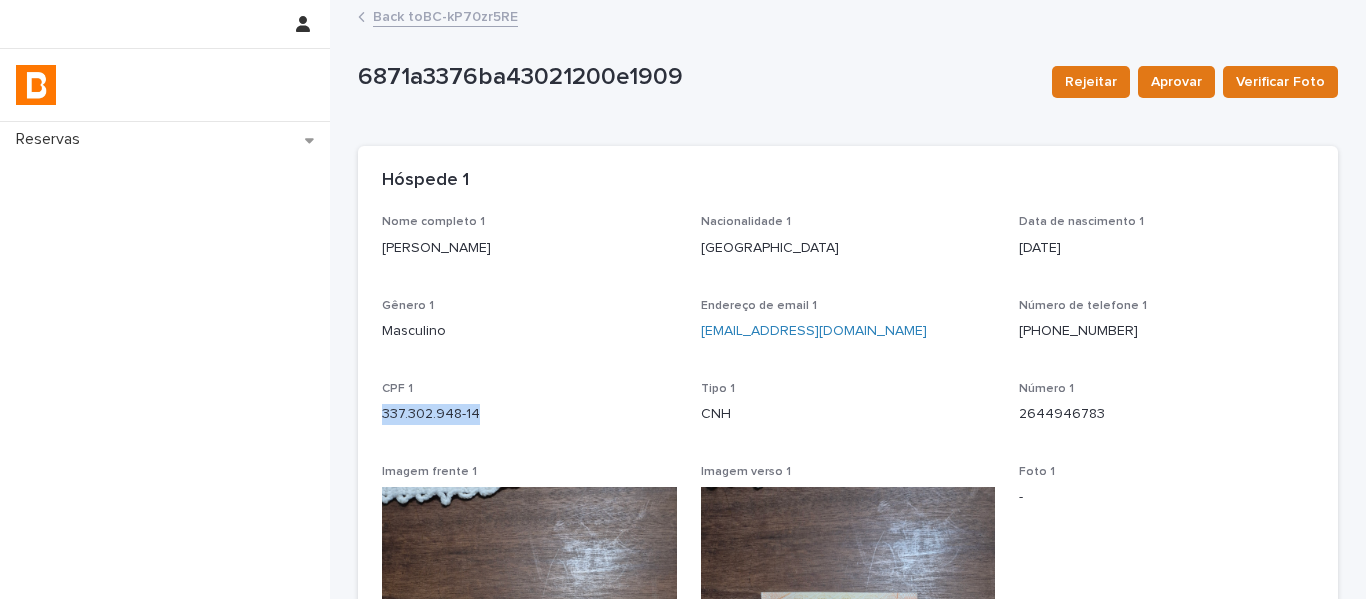 drag, startPoint x: 476, startPoint y: 421, endPoint x: 369, endPoint y: 425, distance: 107.07474 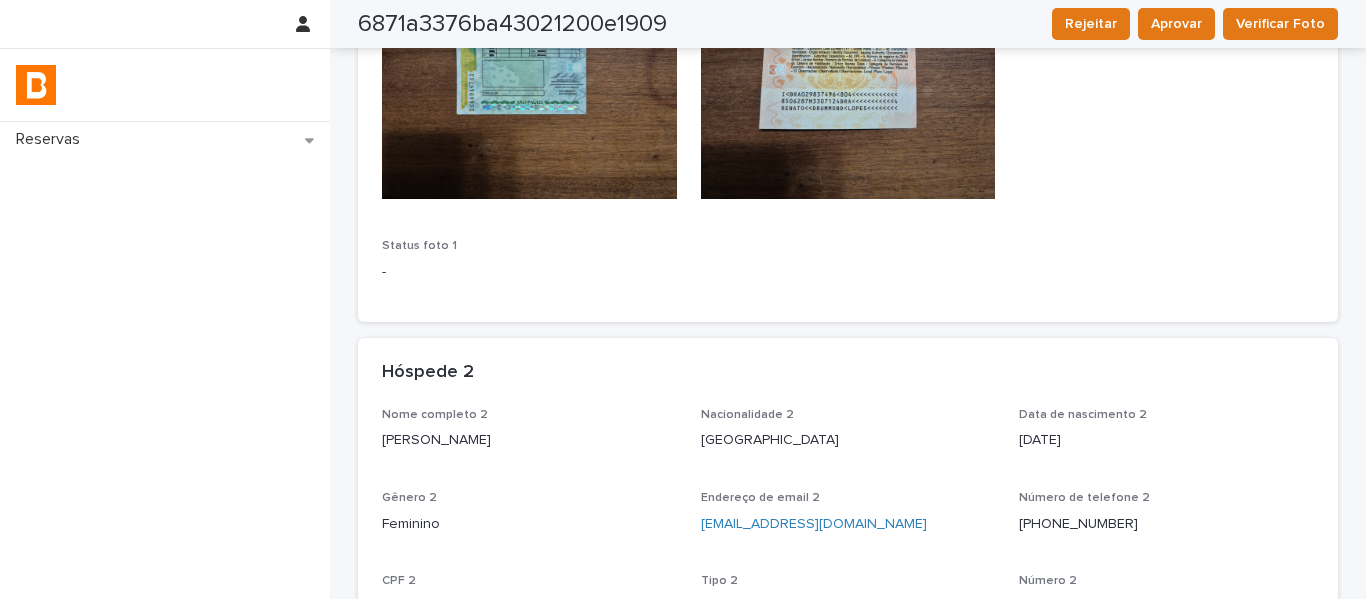scroll, scrollTop: 700, scrollLeft: 0, axis: vertical 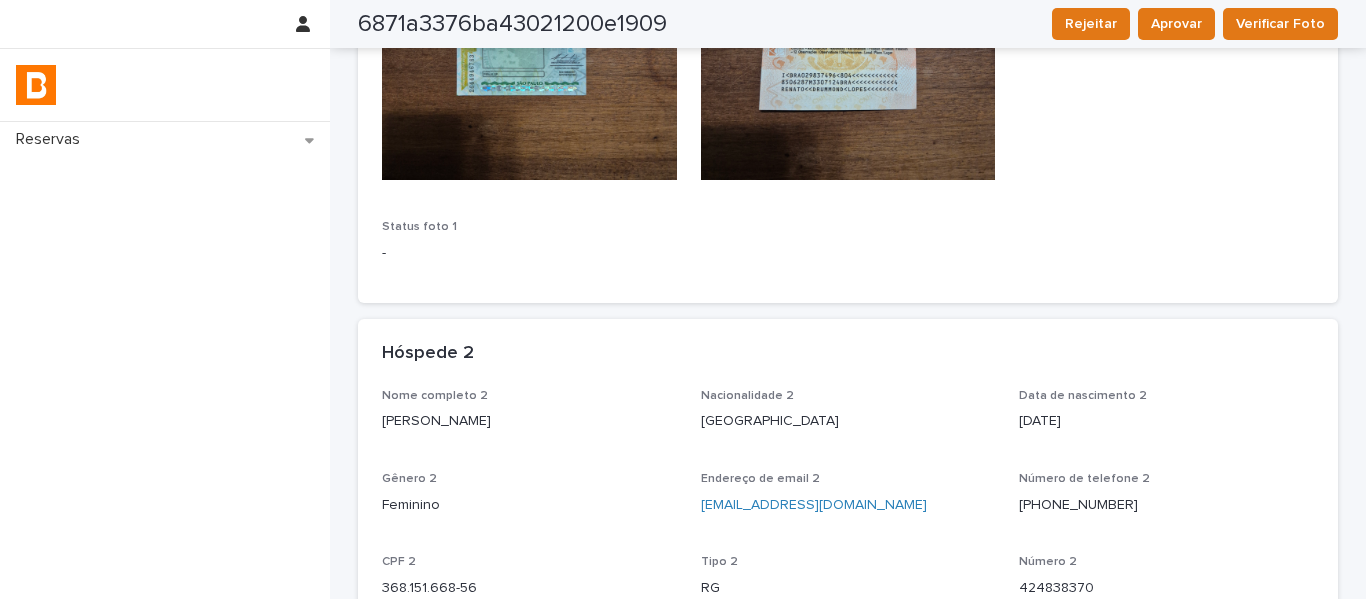 drag, startPoint x: 587, startPoint y: 426, endPoint x: 357, endPoint y: 433, distance: 230.10649 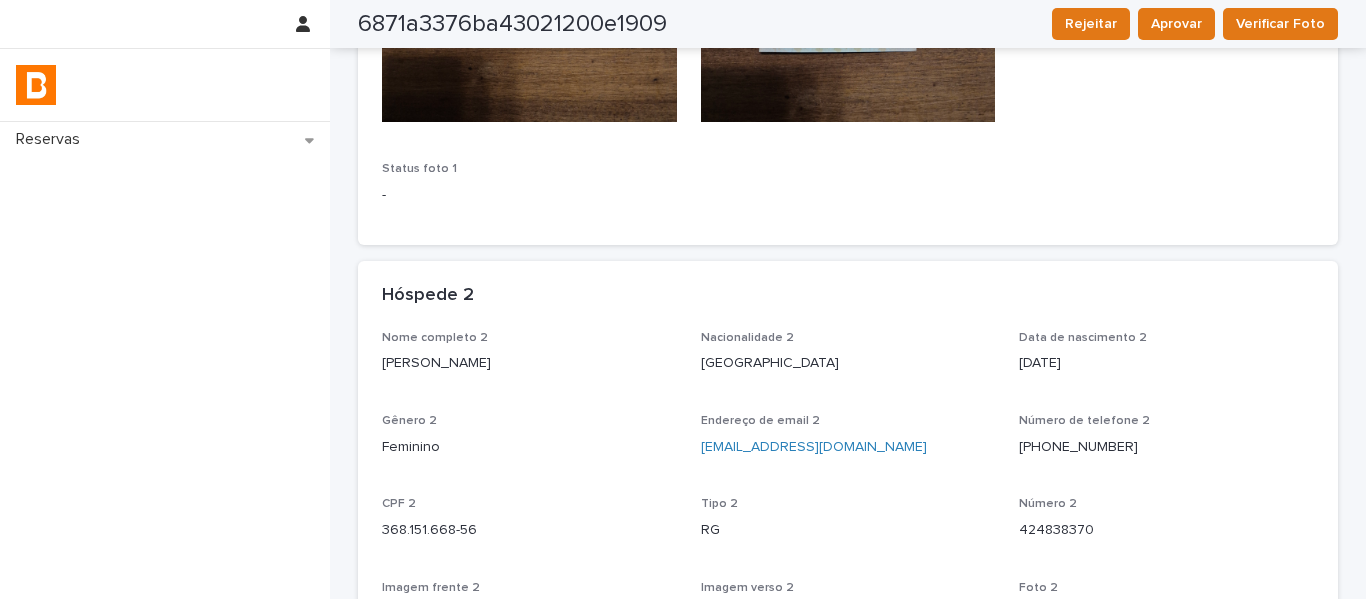 scroll, scrollTop: 900, scrollLeft: 0, axis: vertical 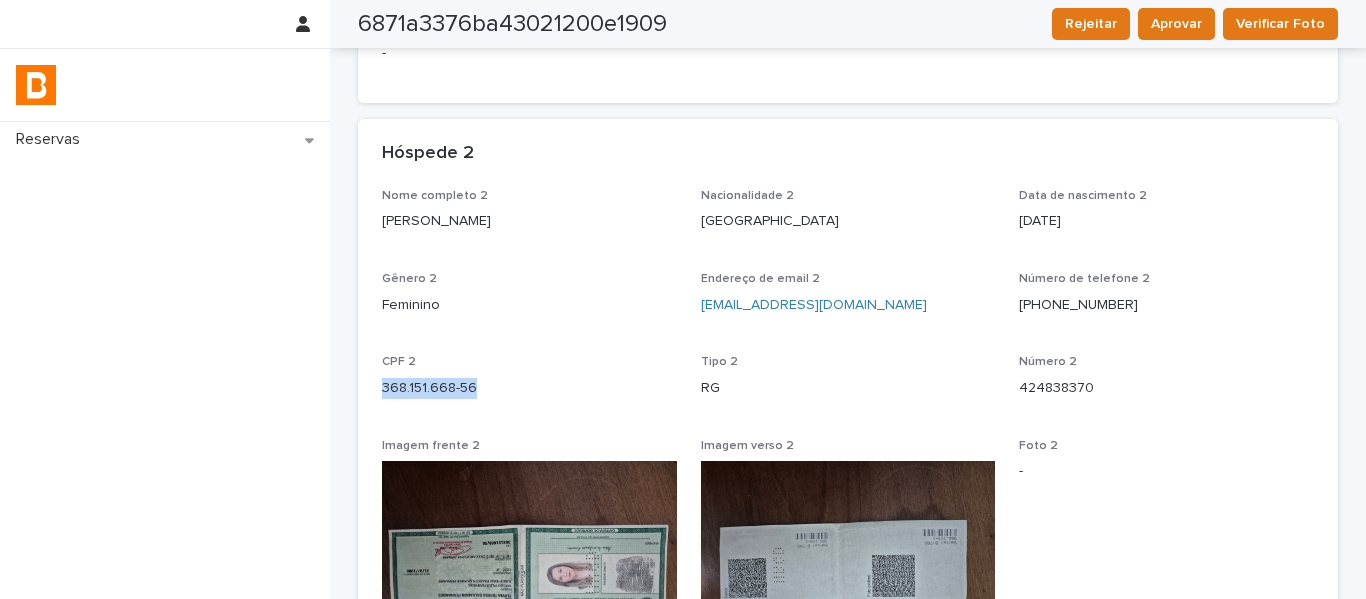 drag, startPoint x: 475, startPoint y: 392, endPoint x: 376, endPoint y: 391, distance: 99.00505 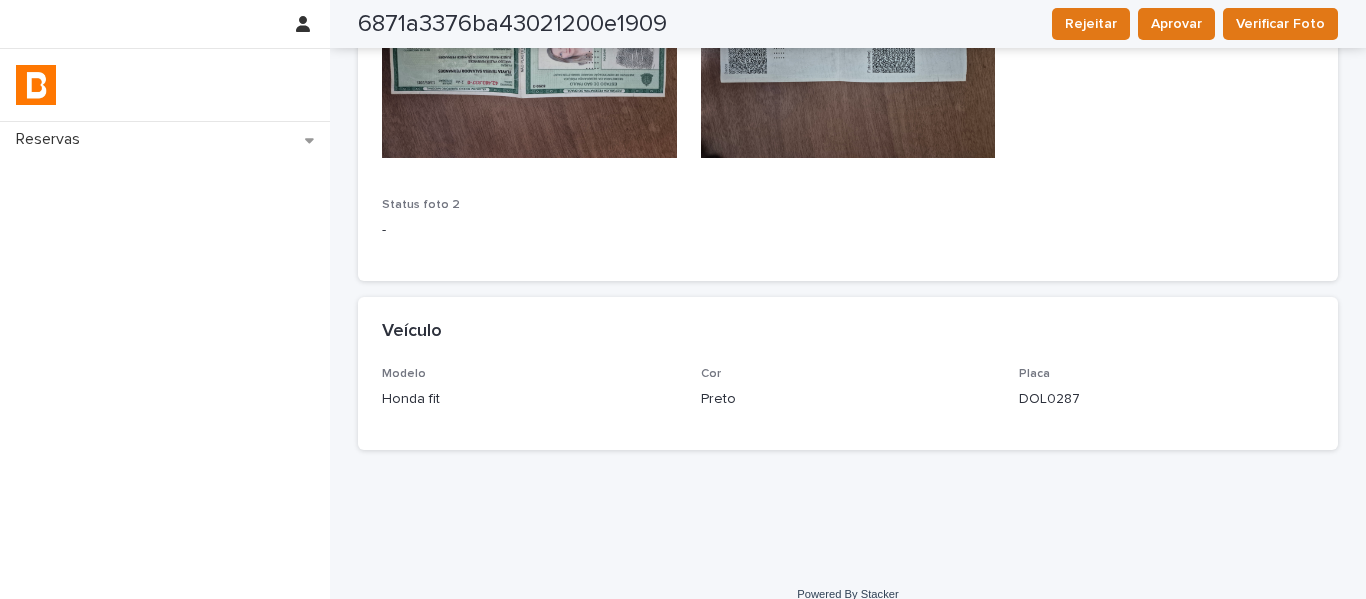 scroll, scrollTop: 1448, scrollLeft: 0, axis: vertical 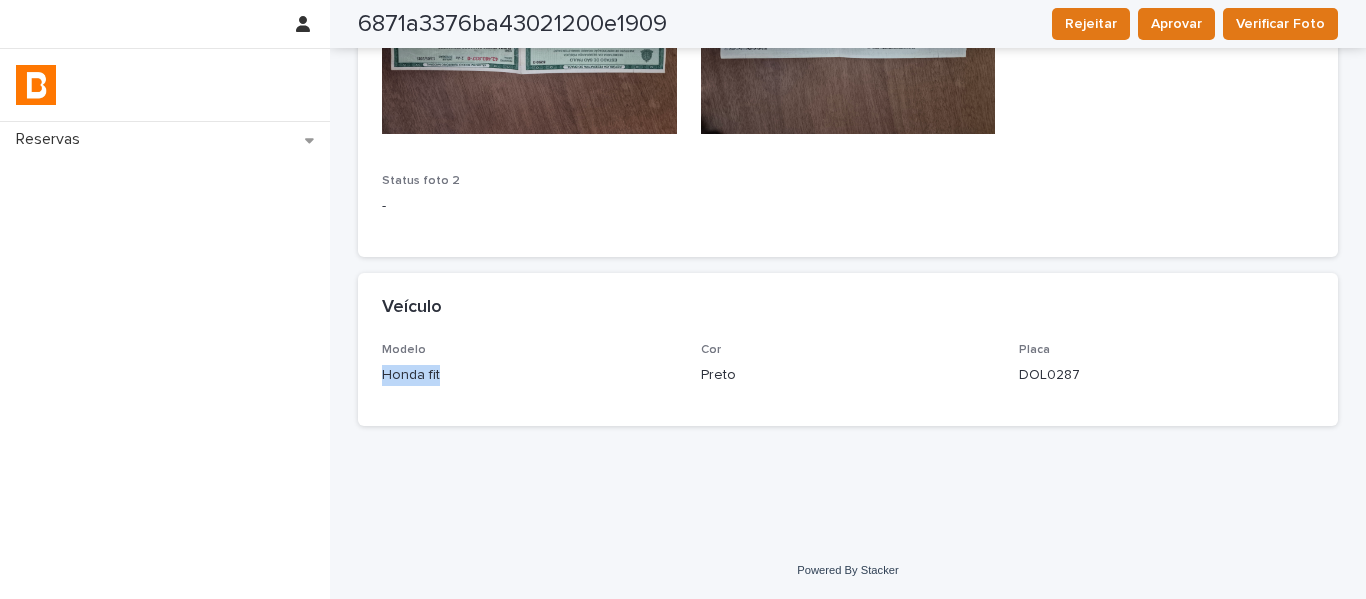 drag, startPoint x: 460, startPoint y: 392, endPoint x: 374, endPoint y: 385, distance: 86.28442 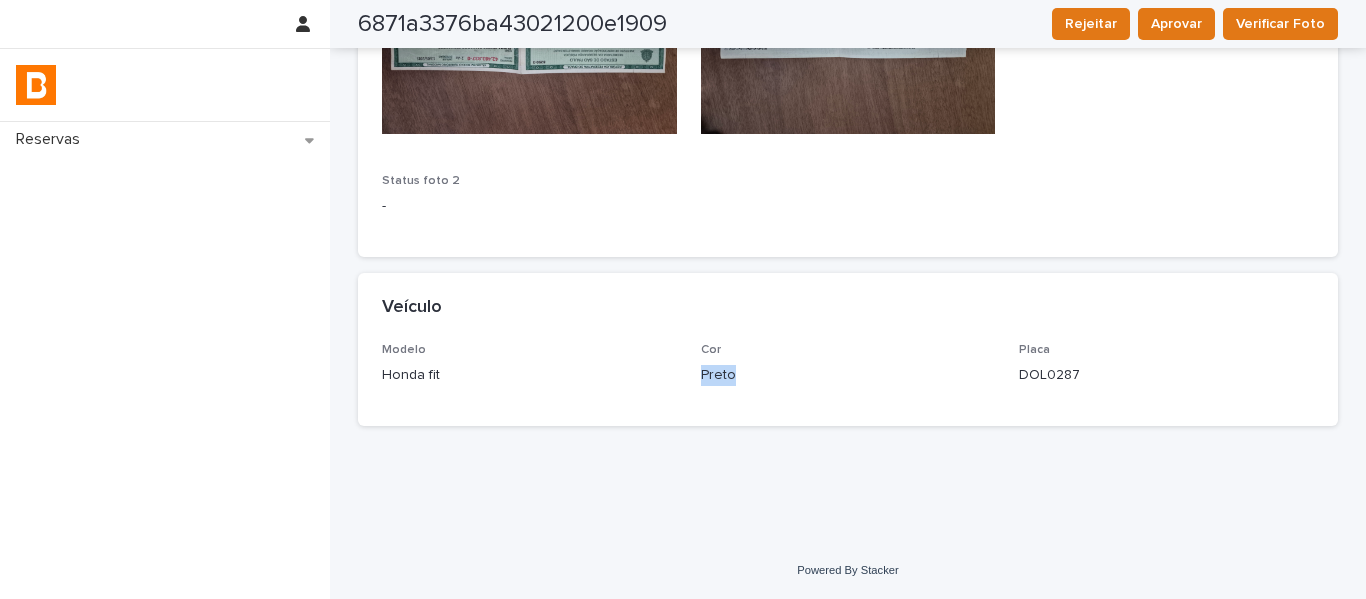 drag, startPoint x: 732, startPoint y: 385, endPoint x: 684, endPoint y: 385, distance: 48 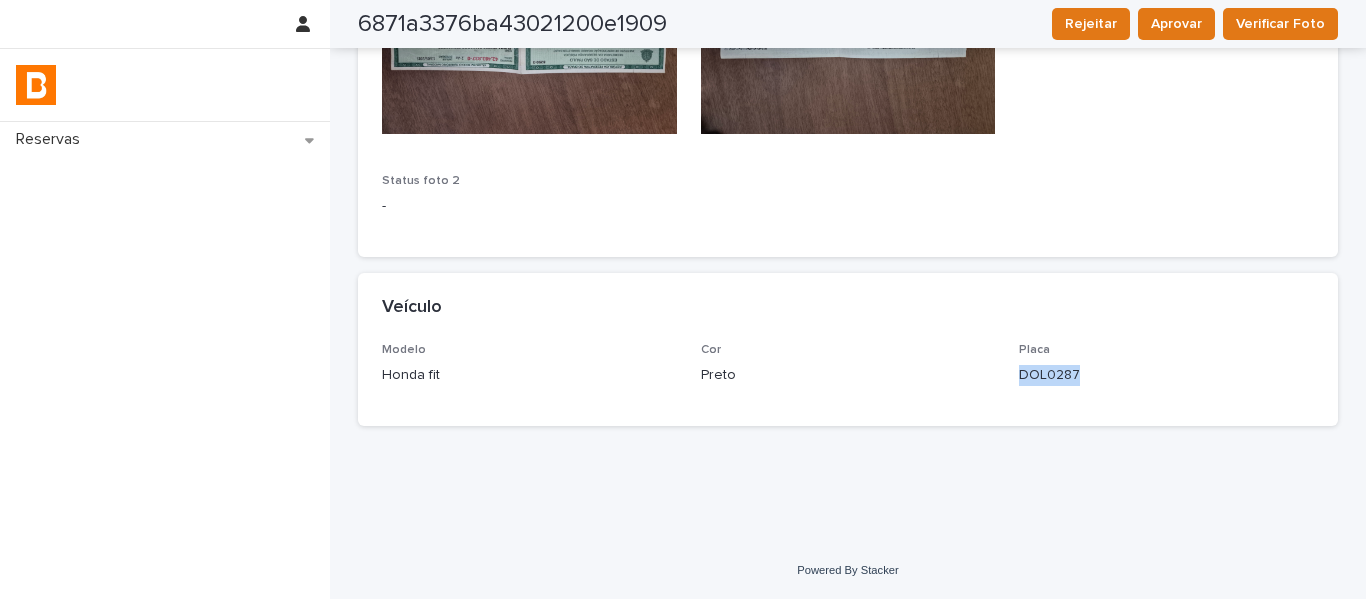 drag, startPoint x: 1086, startPoint y: 383, endPoint x: 1014, endPoint y: 384, distance: 72.00694 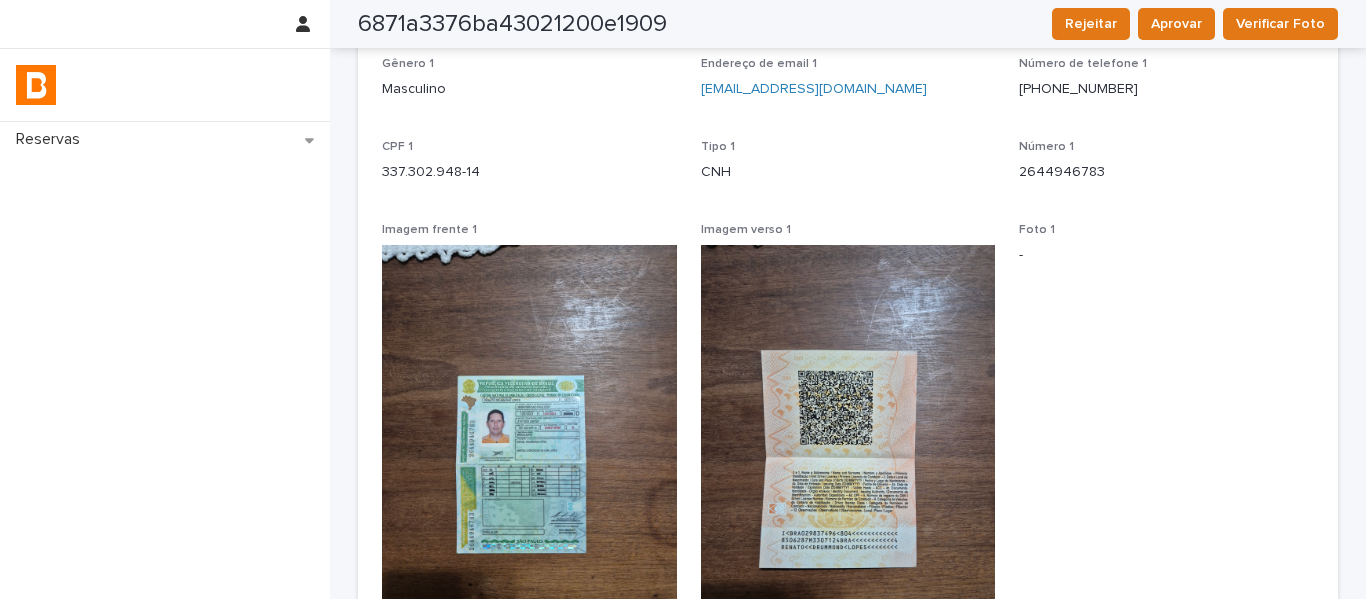 scroll, scrollTop: 0, scrollLeft: 0, axis: both 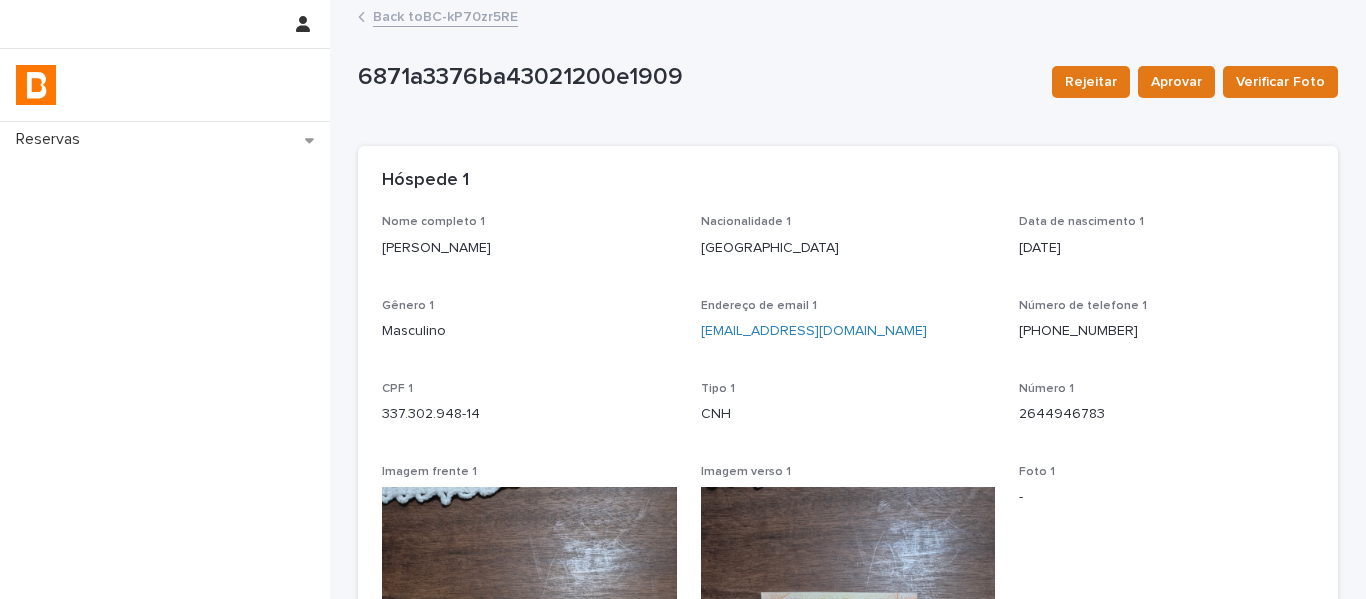 click on "Back to  BC-kP70zr5RE" at bounding box center [445, 15] 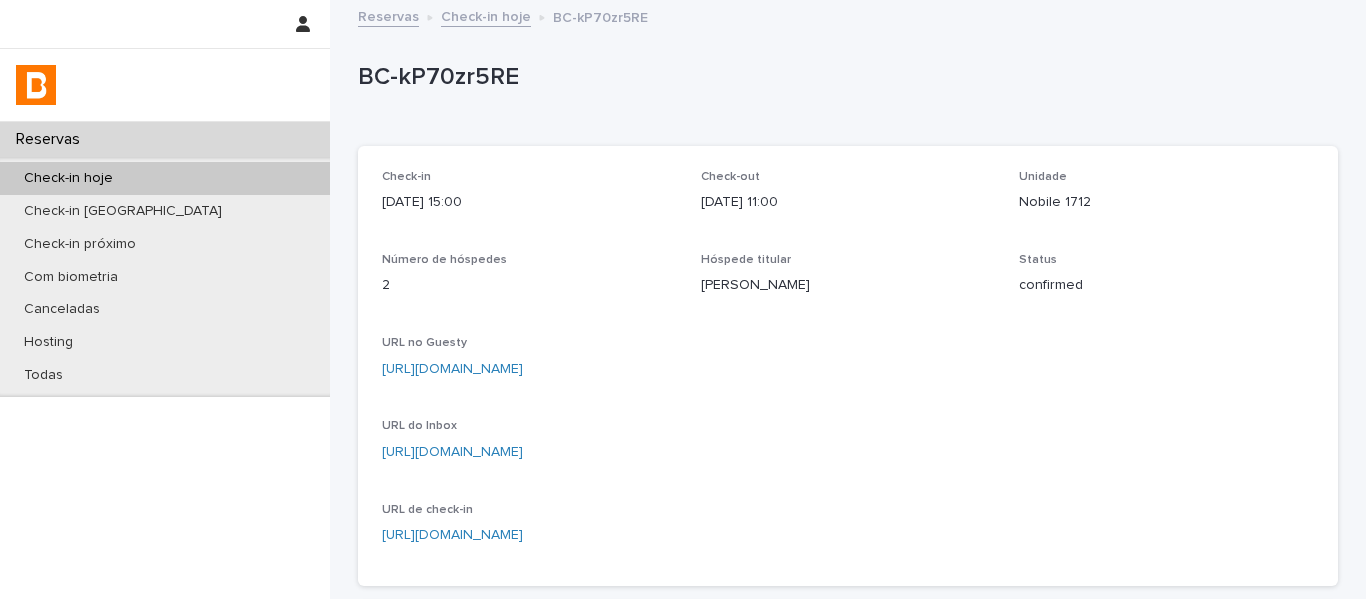 click on "Check-in [DATE] 15:00 Check-out [DATE] 11:00 Unidade Nobile 1712 Número de hóspedes 2 Hóspede titular [PERSON_NAME] Status confirmed URL no Guesty [URL][DOMAIN_NAME] URL do Inbox [URL][DOMAIN_NAME] URL de check-in [URL][DOMAIN_NAME]" at bounding box center [848, 366] 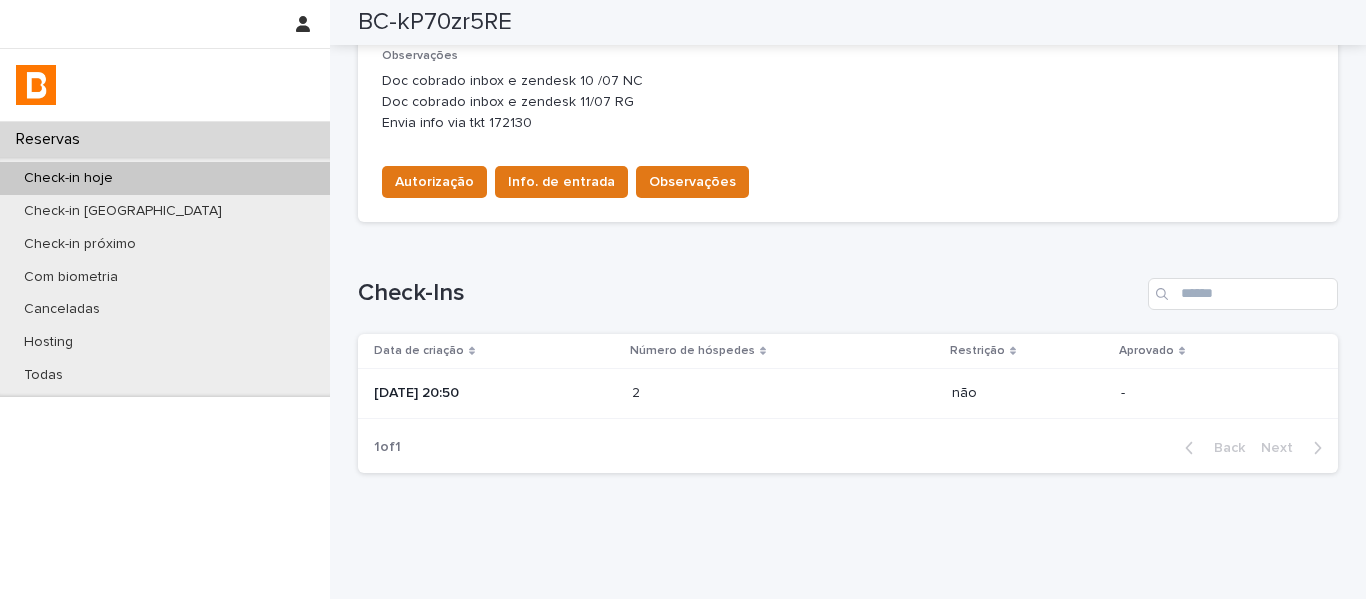 scroll, scrollTop: 707, scrollLeft: 0, axis: vertical 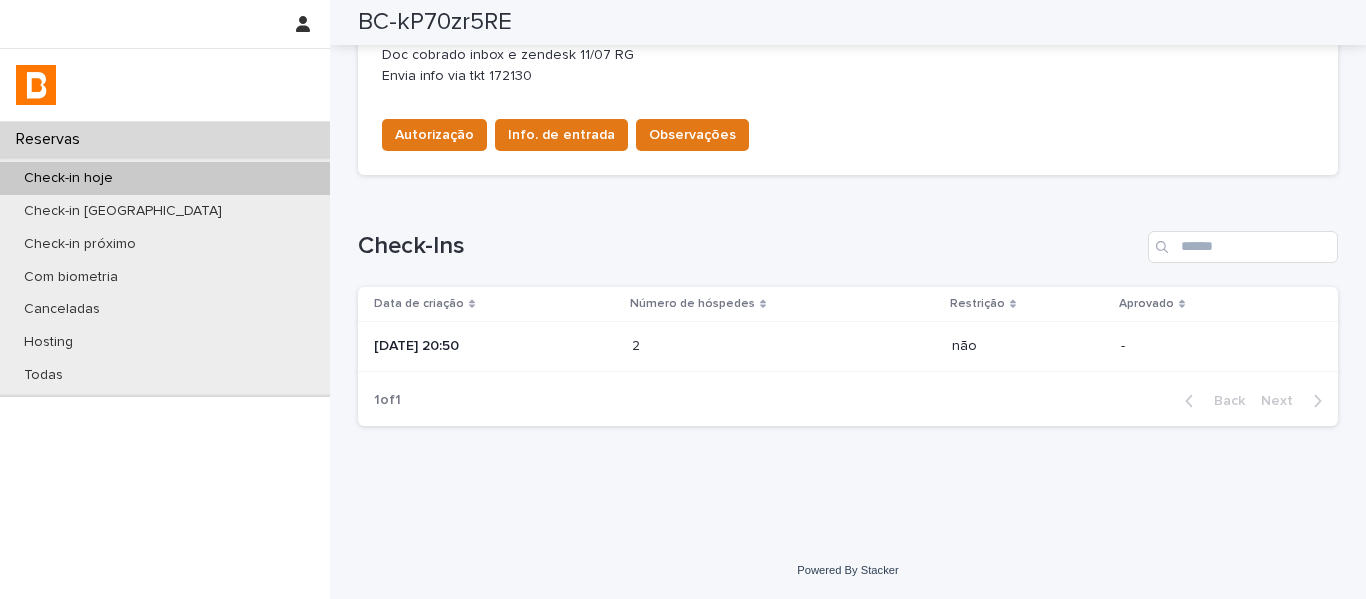 click at bounding box center (719, 346) 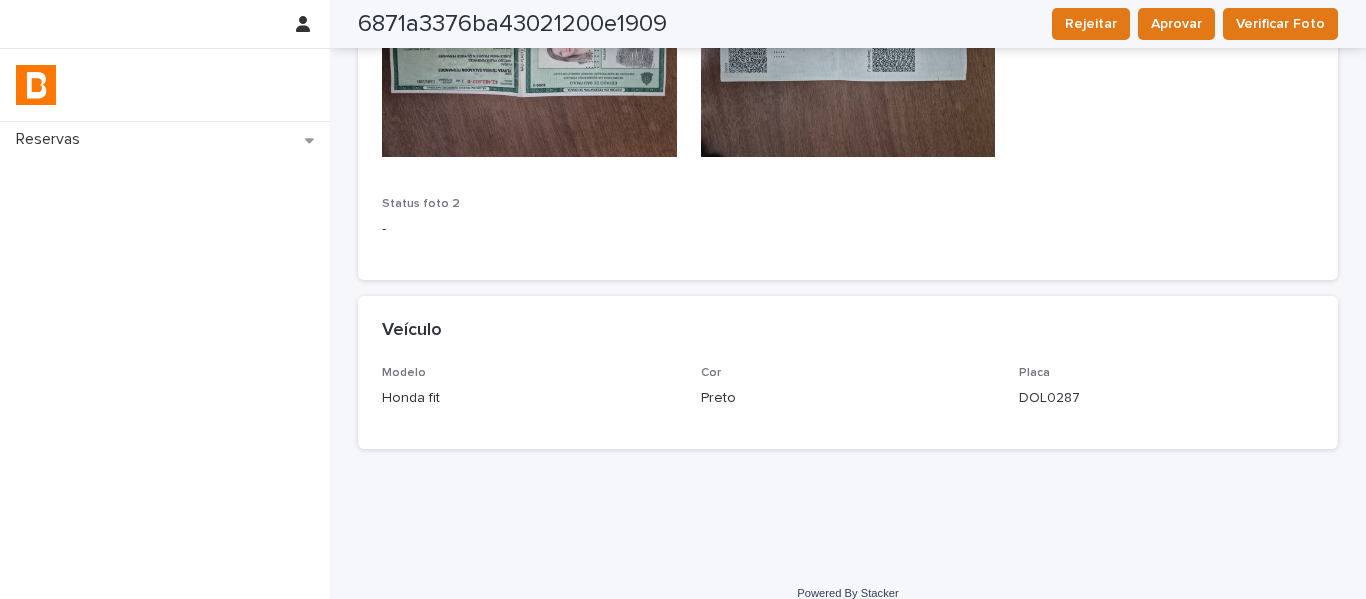 scroll, scrollTop: 1448, scrollLeft: 0, axis: vertical 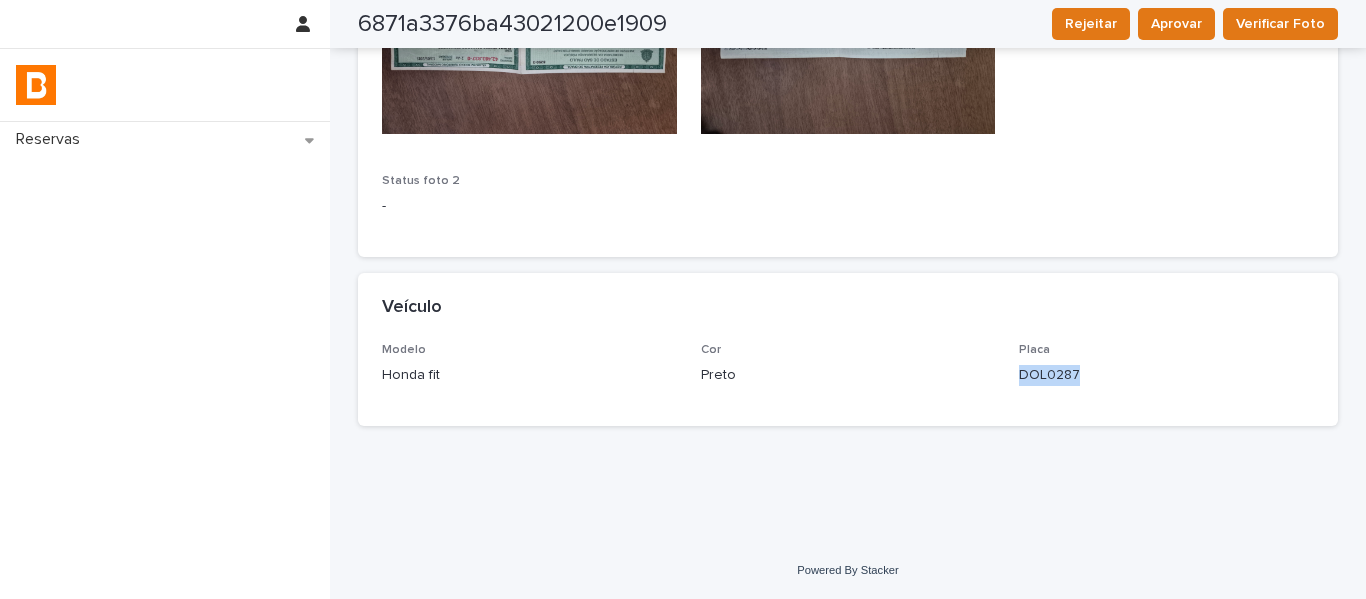 drag, startPoint x: 1054, startPoint y: 382, endPoint x: 1012, endPoint y: 384, distance: 42.047592 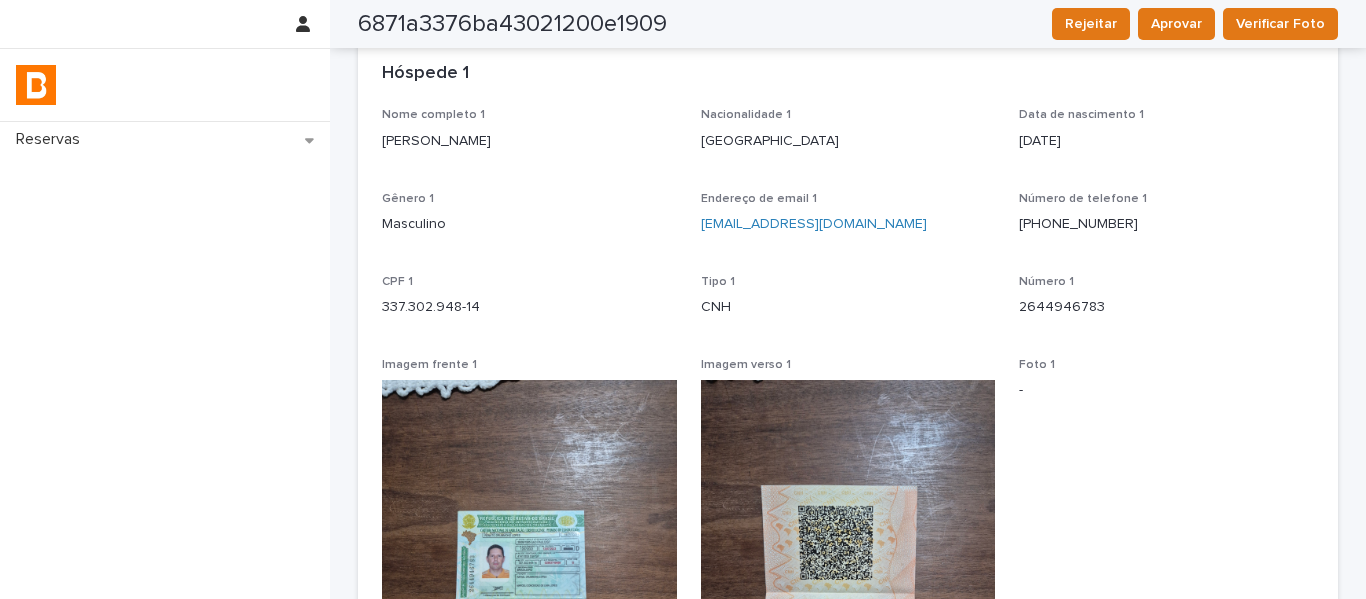scroll, scrollTop: 0, scrollLeft: 0, axis: both 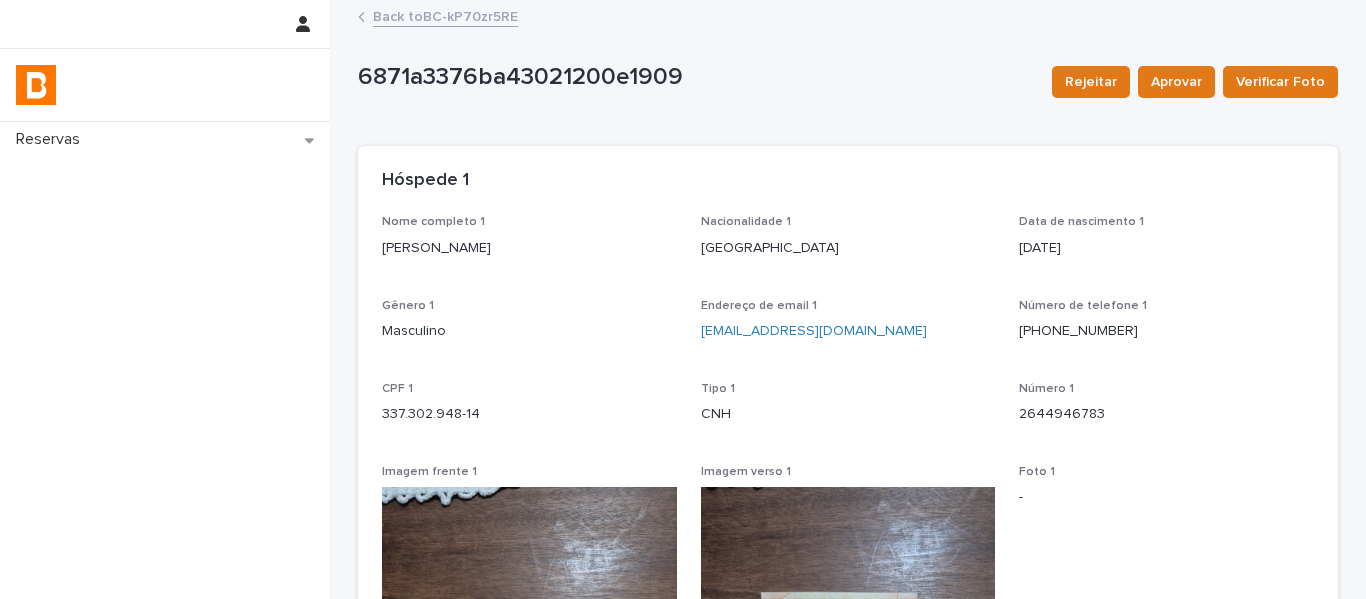 click on "Back to  BC-kP70zr5RE" at bounding box center [445, 15] 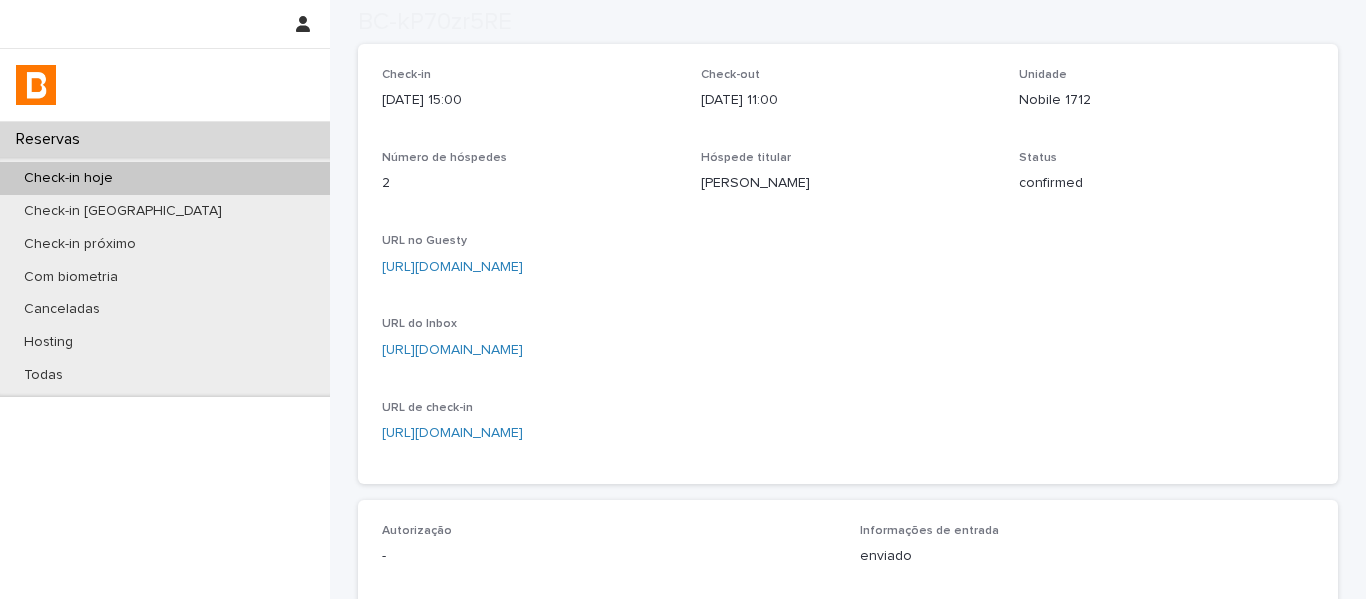 scroll, scrollTop: 300, scrollLeft: 0, axis: vertical 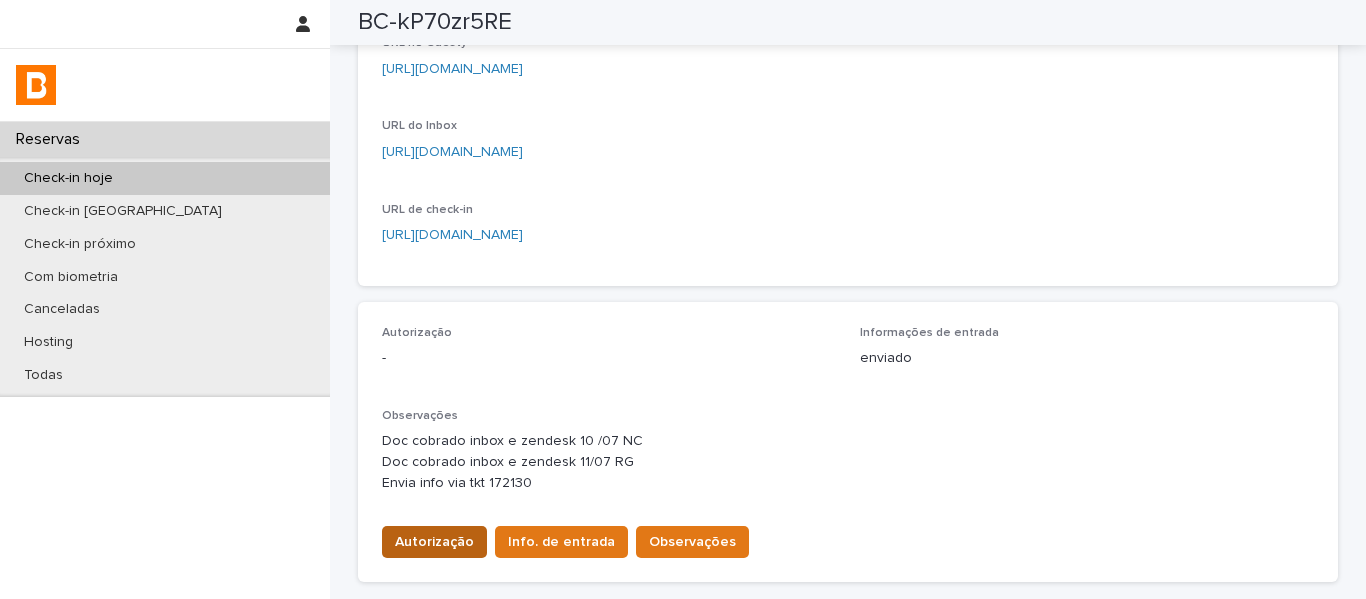 click on "Autorização" at bounding box center (434, 542) 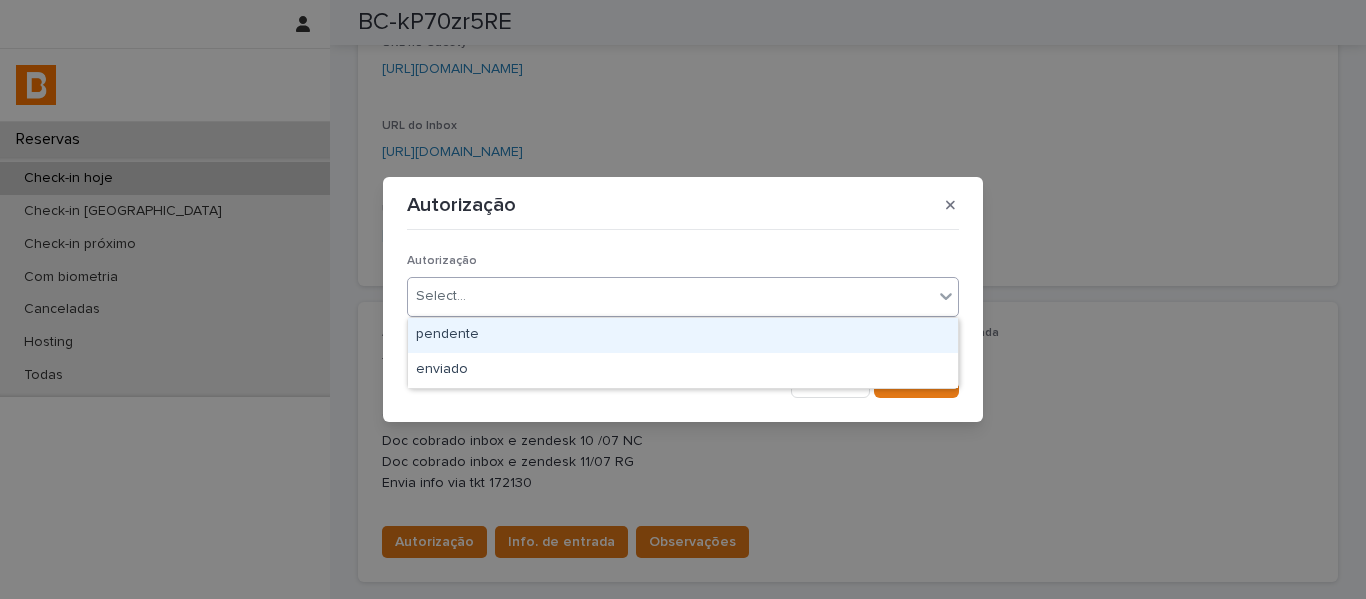 click on "Select..." at bounding box center [670, 296] 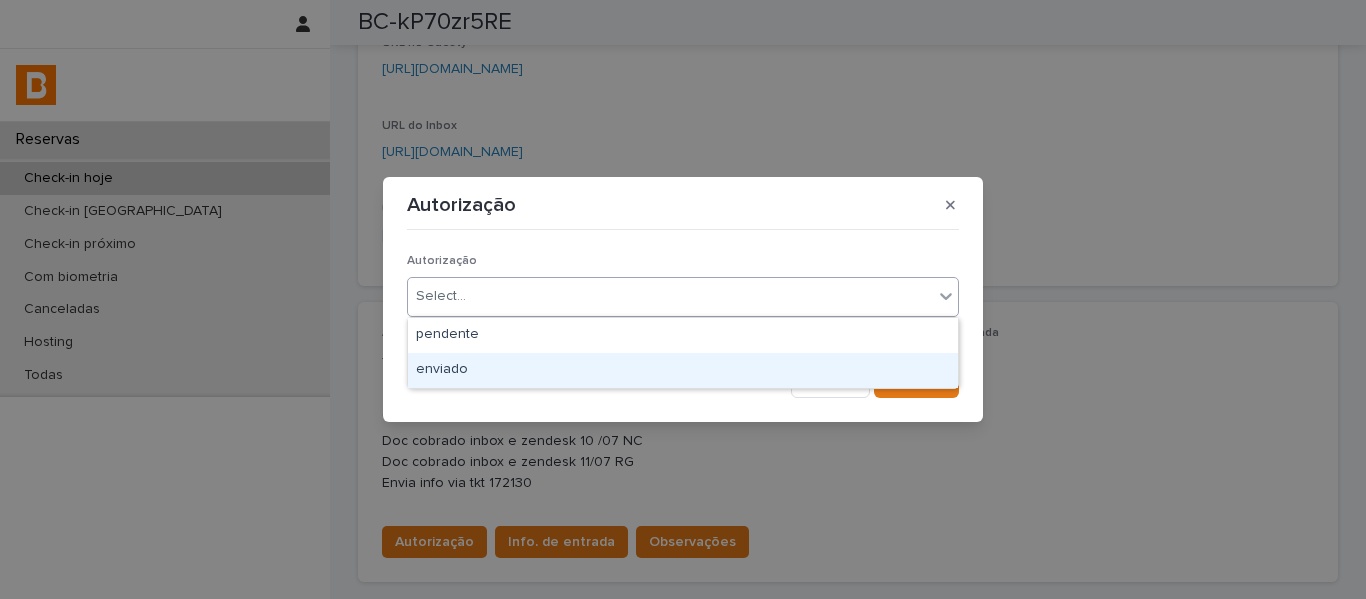 click on "enviado" at bounding box center [683, 370] 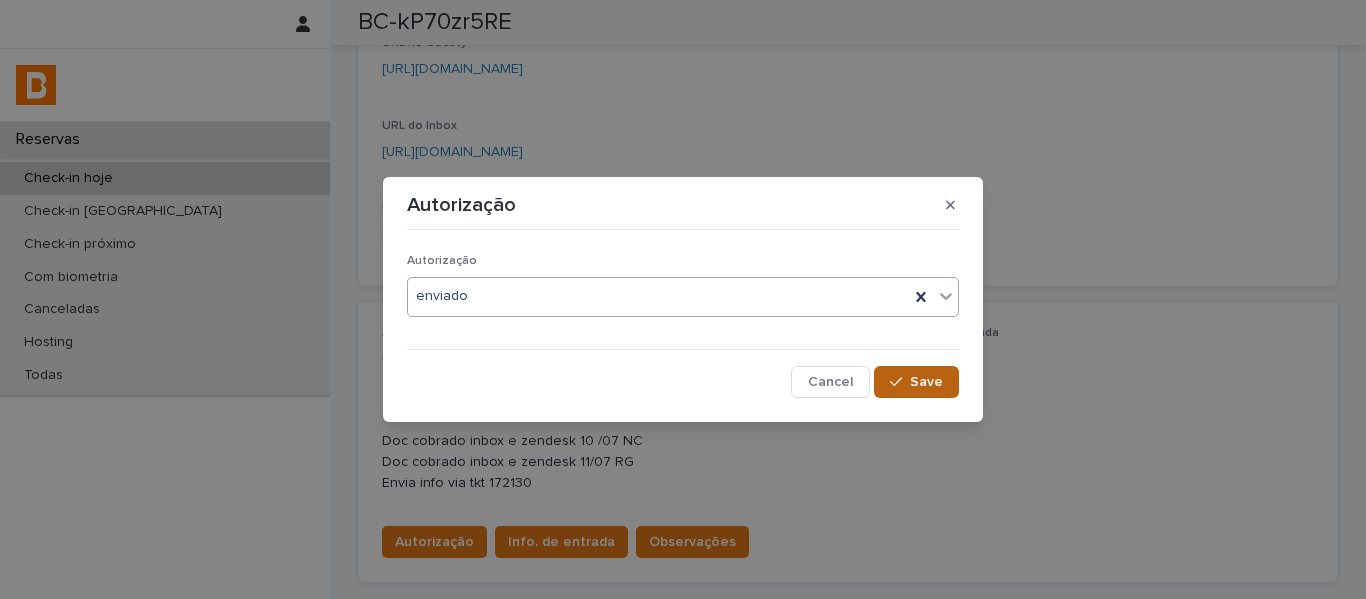 click on "Save" at bounding box center [926, 382] 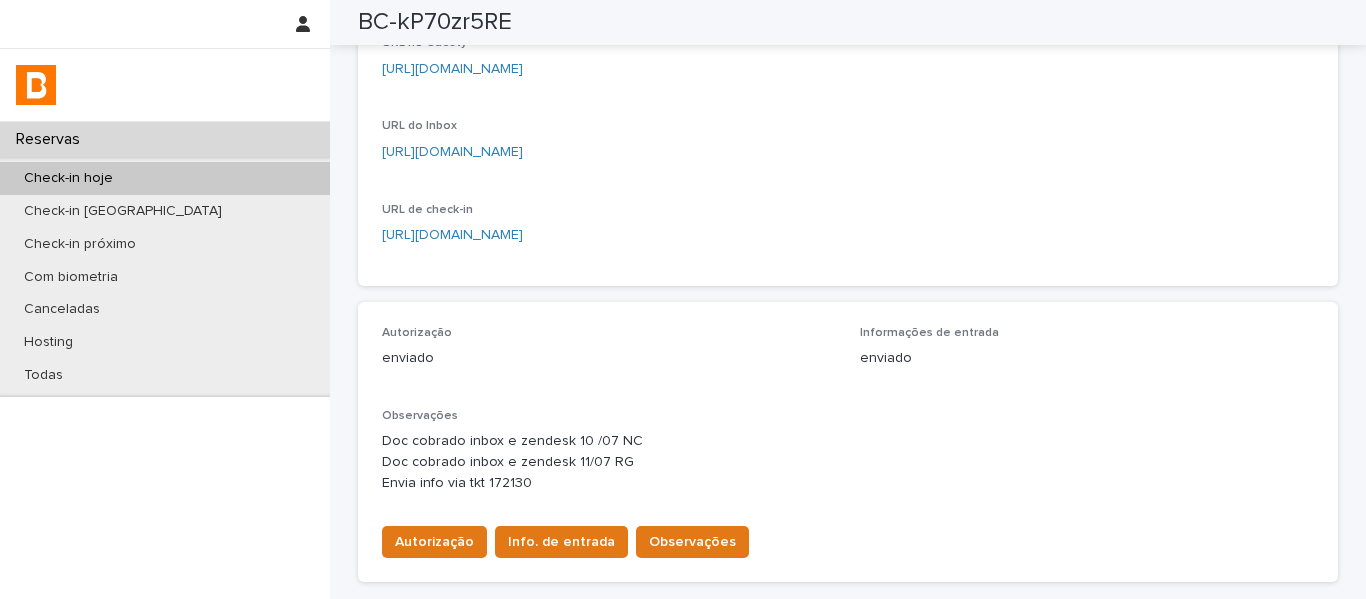 click on "Observações" at bounding box center [692, 542] 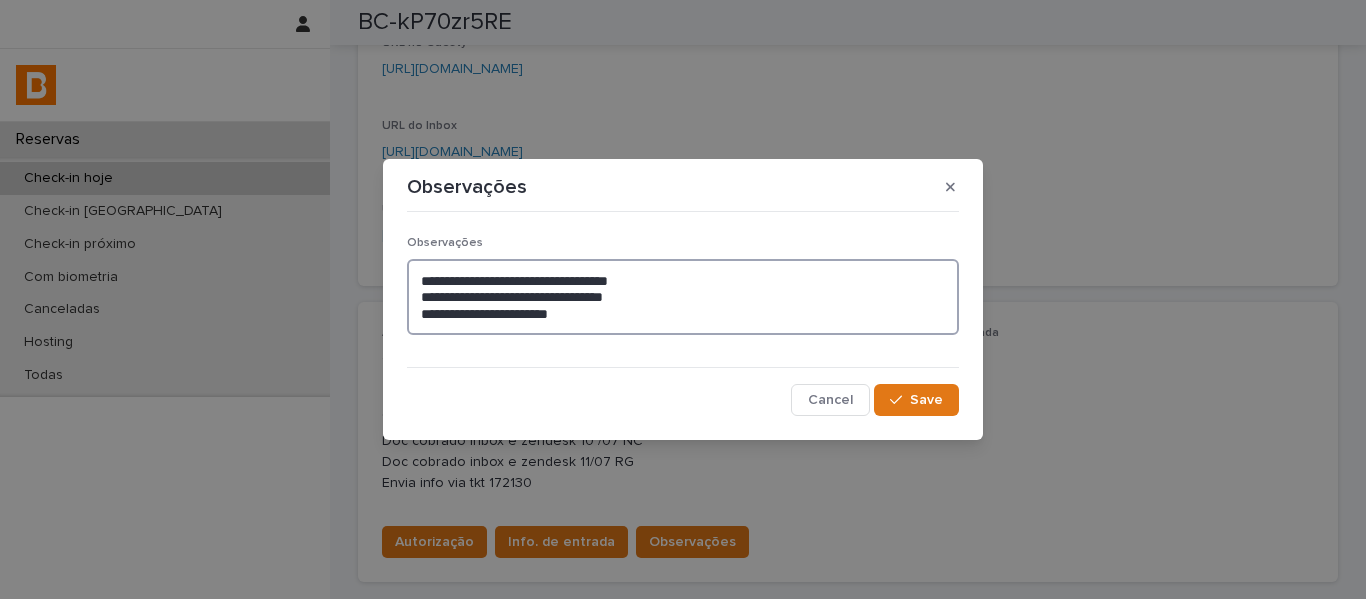 drag, startPoint x: 675, startPoint y: 303, endPoint x: 410, endPoint y: 279, distance: 266.08456 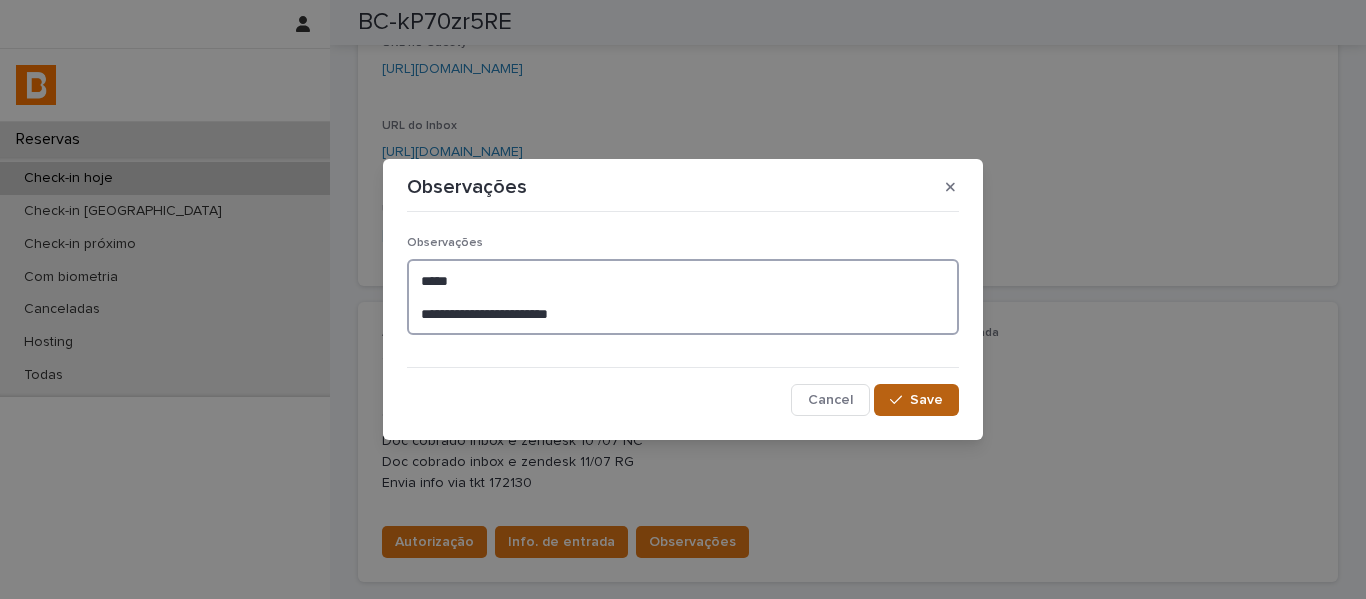 type on "**********" 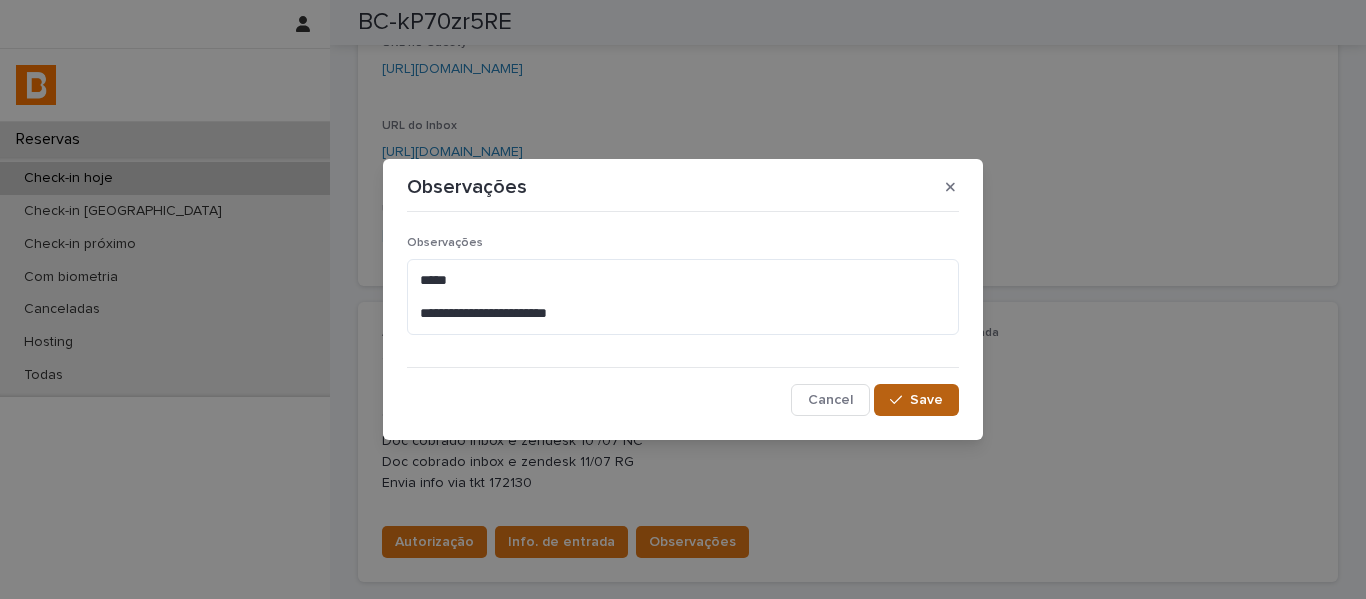 click on "Save" at bounding box center (916, 400) 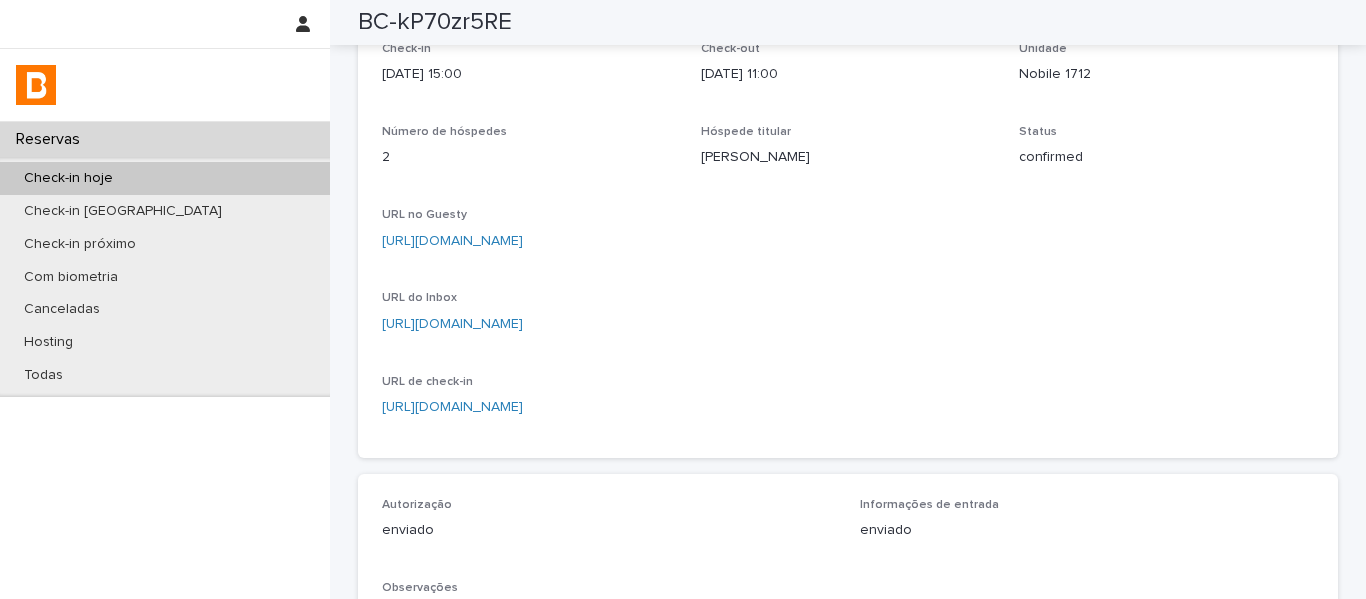scroll, scrollTop: 0, scrollLeft: 0, axis: both 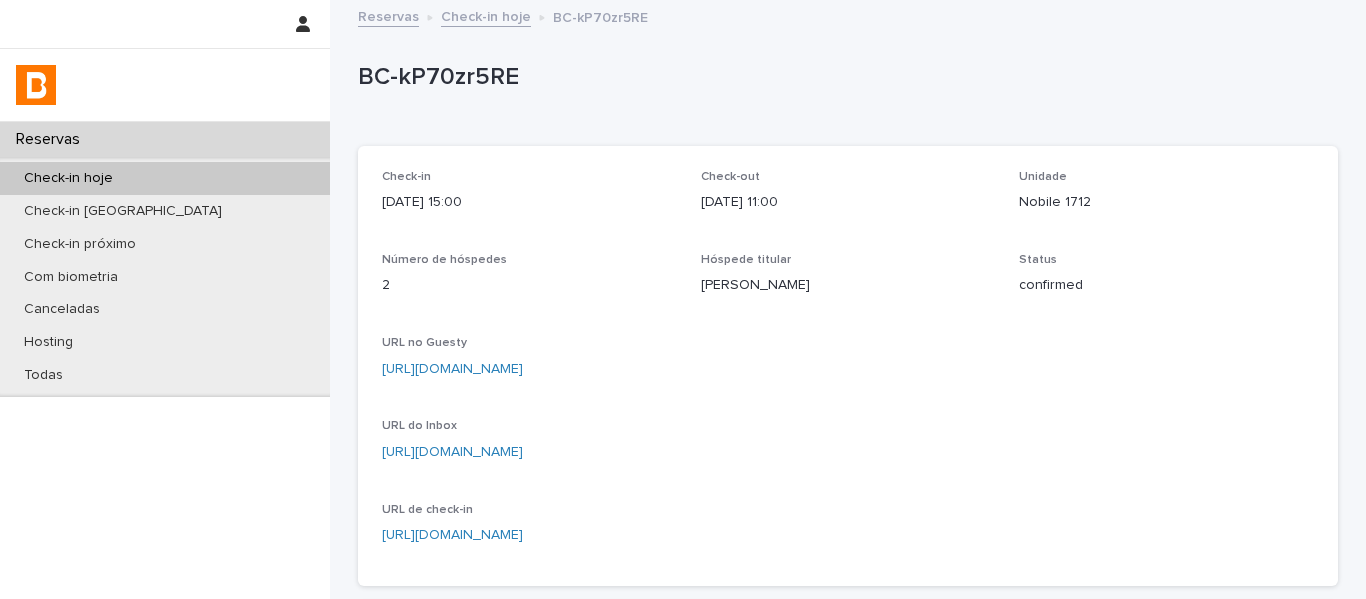click on "Check-in hoje" at bounding box center (486, 15) 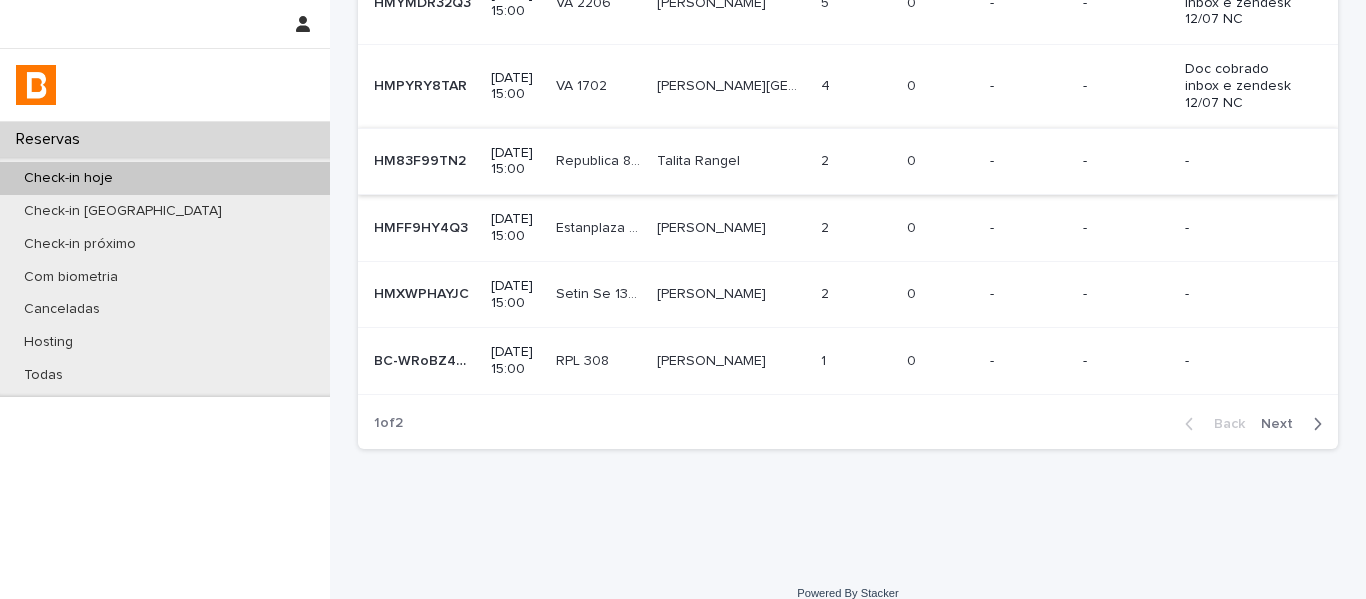 scroll, scrollTop: 600, scrollLeft: 0, axis: vertical 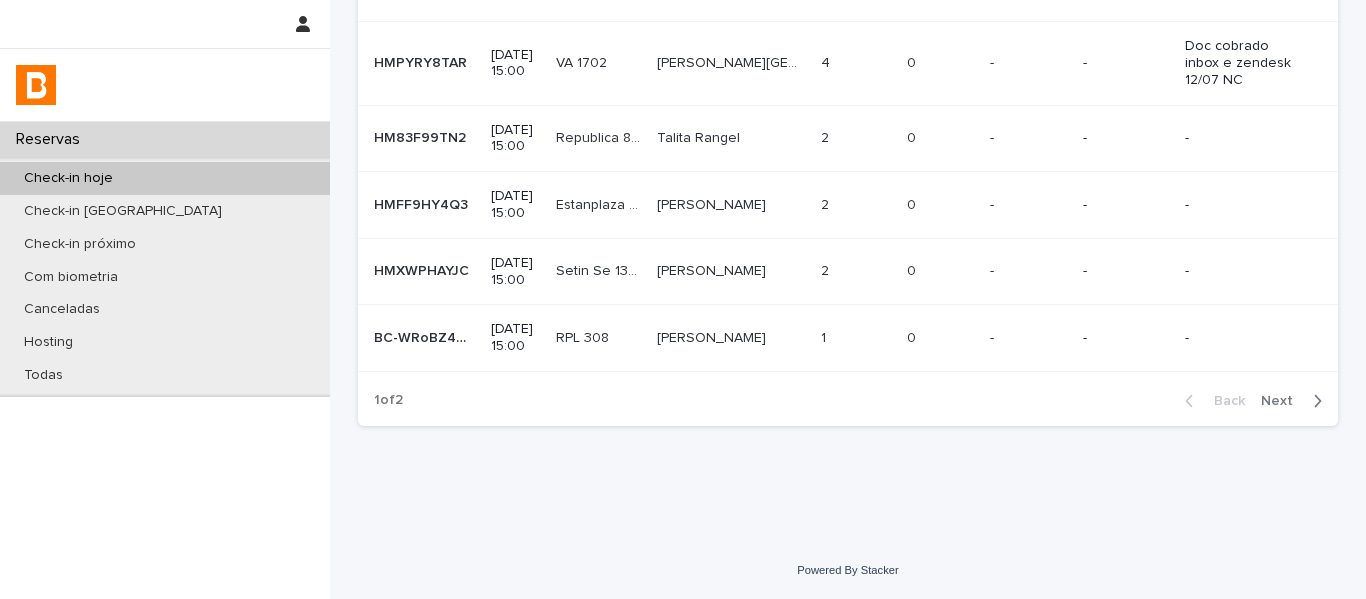 click on "[PERSON_NAME] [PERSON_NAME]" at bounding box center (730, 338) 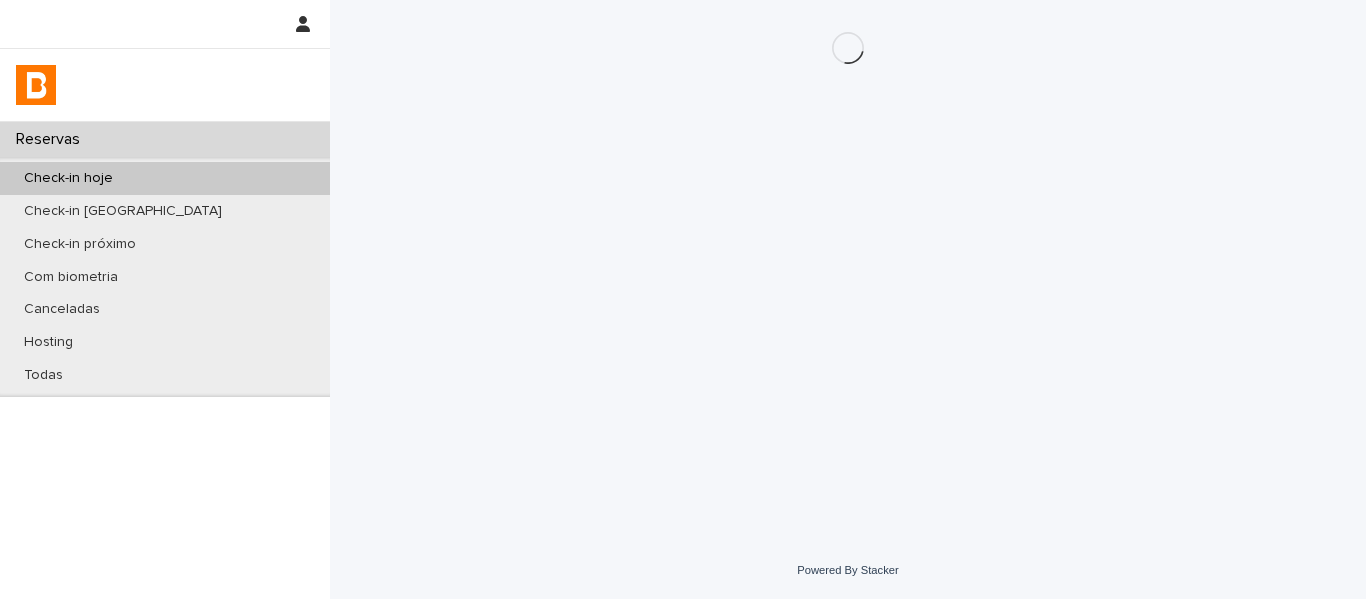 scroll, scrollTop: 0, scrollLeft: 0, axis: both 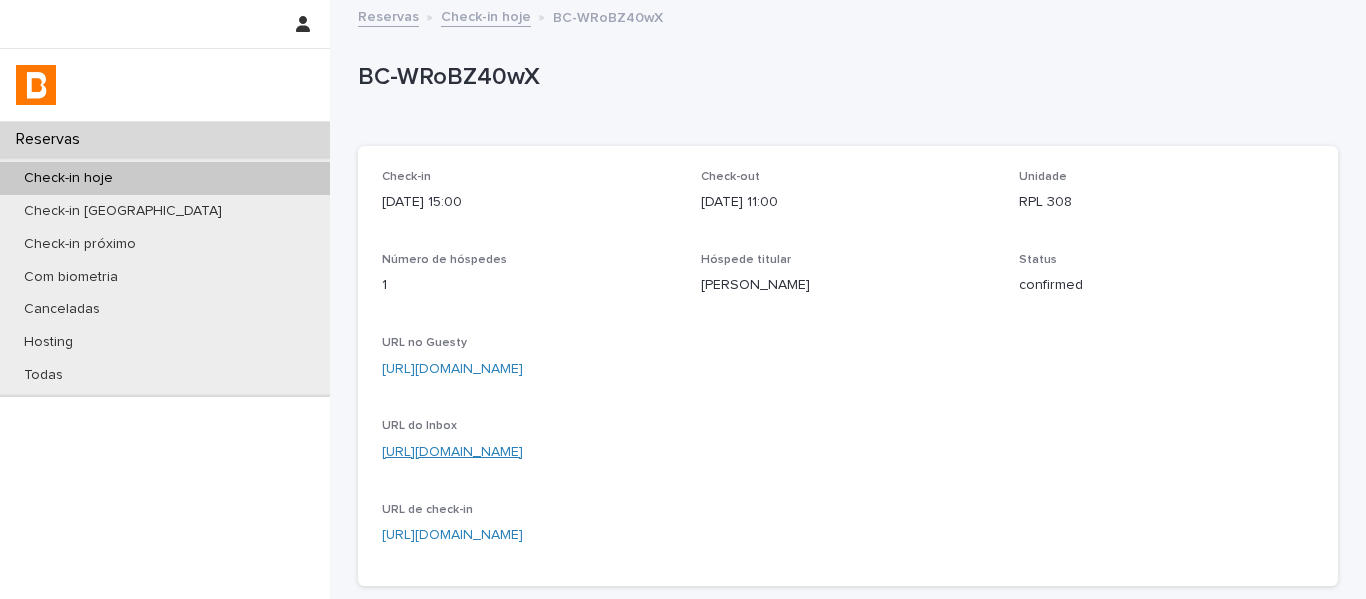 click on "[URL][DOMAIN_NAME]" at bounding box center (452, 452) 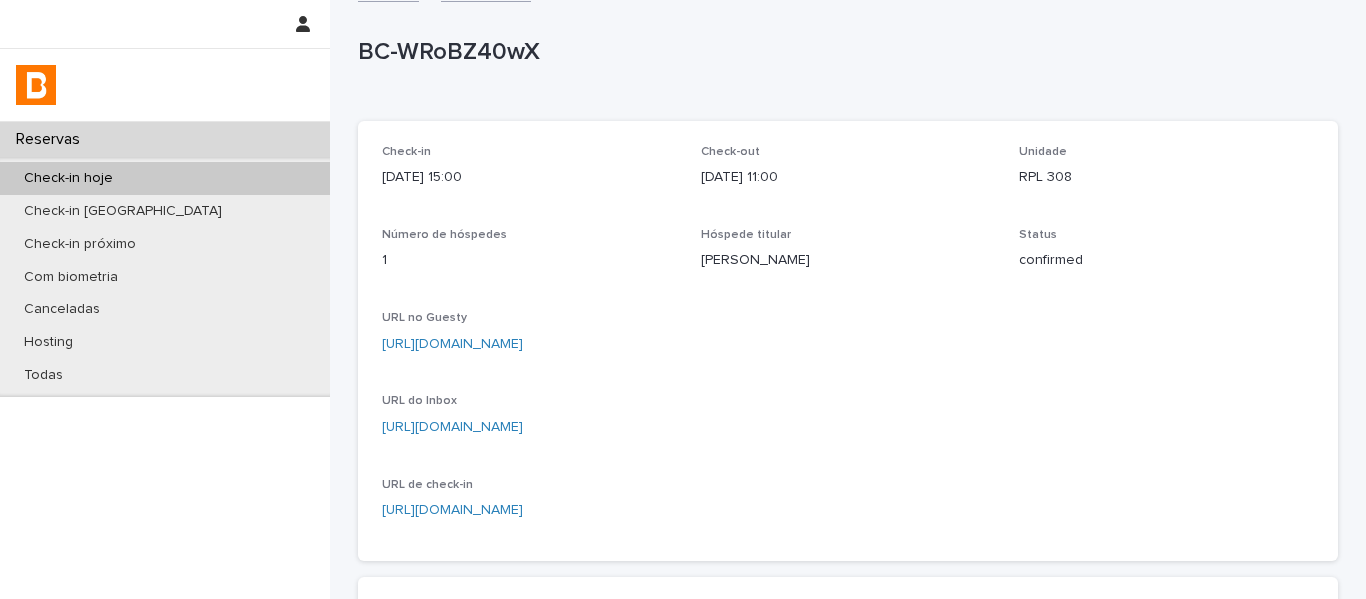 scroll, scrollTop: 0, scrollLeft: 0, axis: both 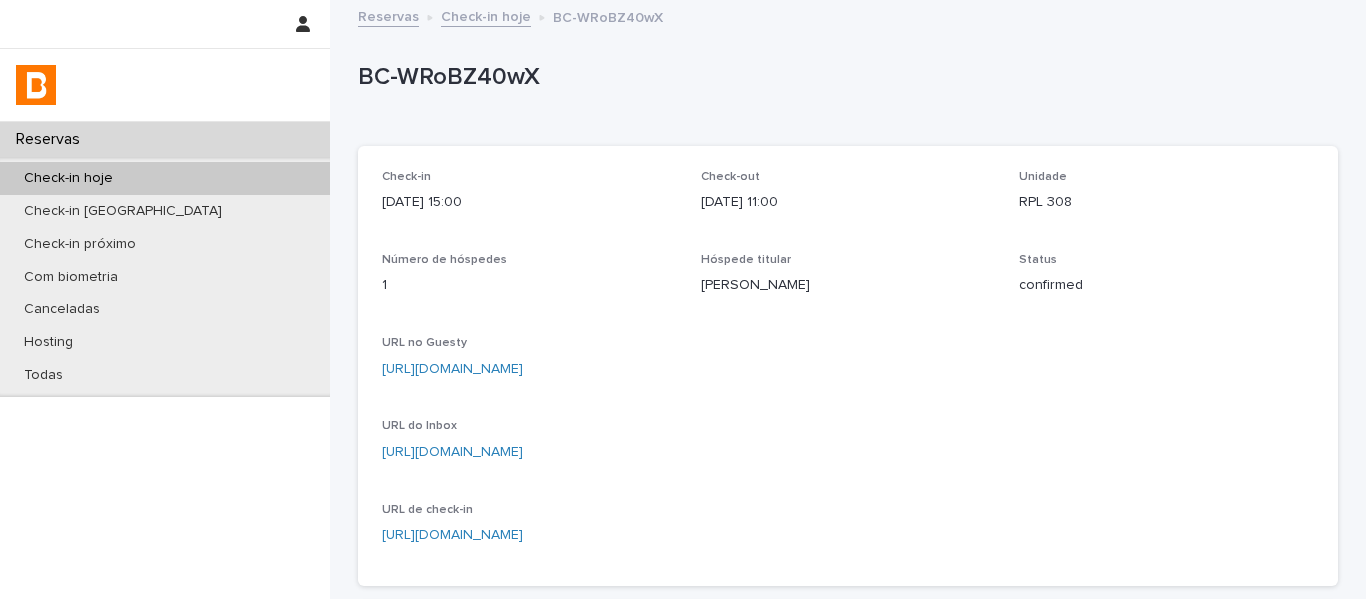 click on "Check-in hoje" at bounding box center [486, 15] 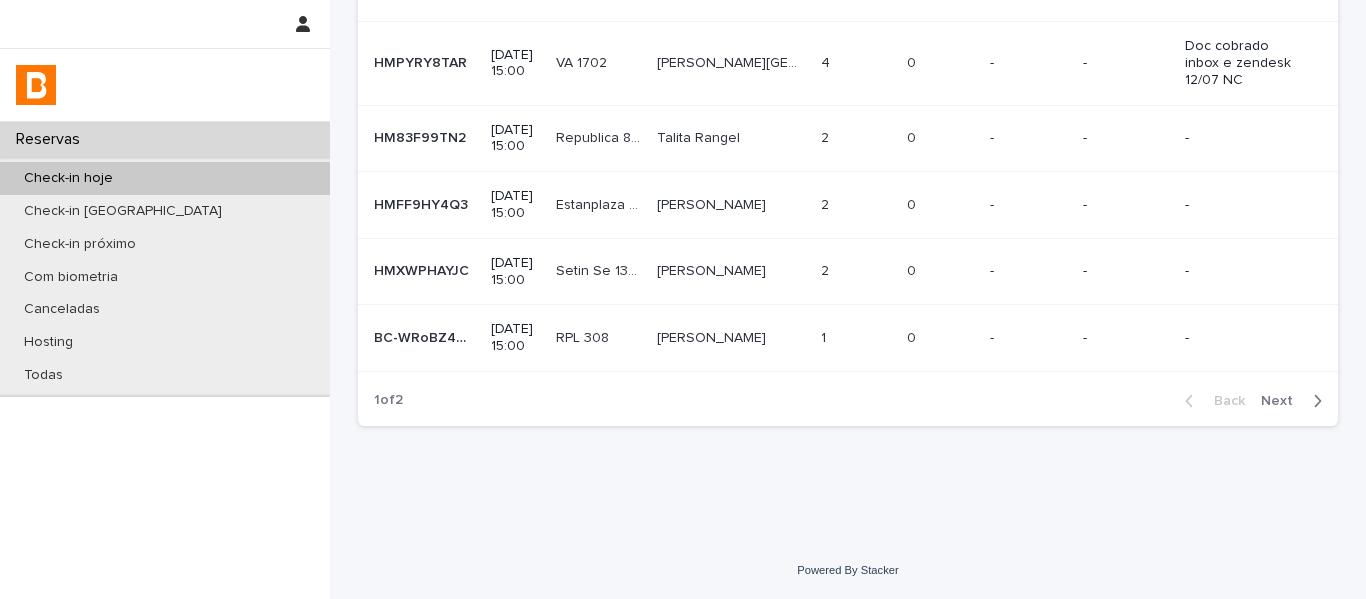 scroll, scrollTop: 687, scrollLeft: 0, axis: vertical 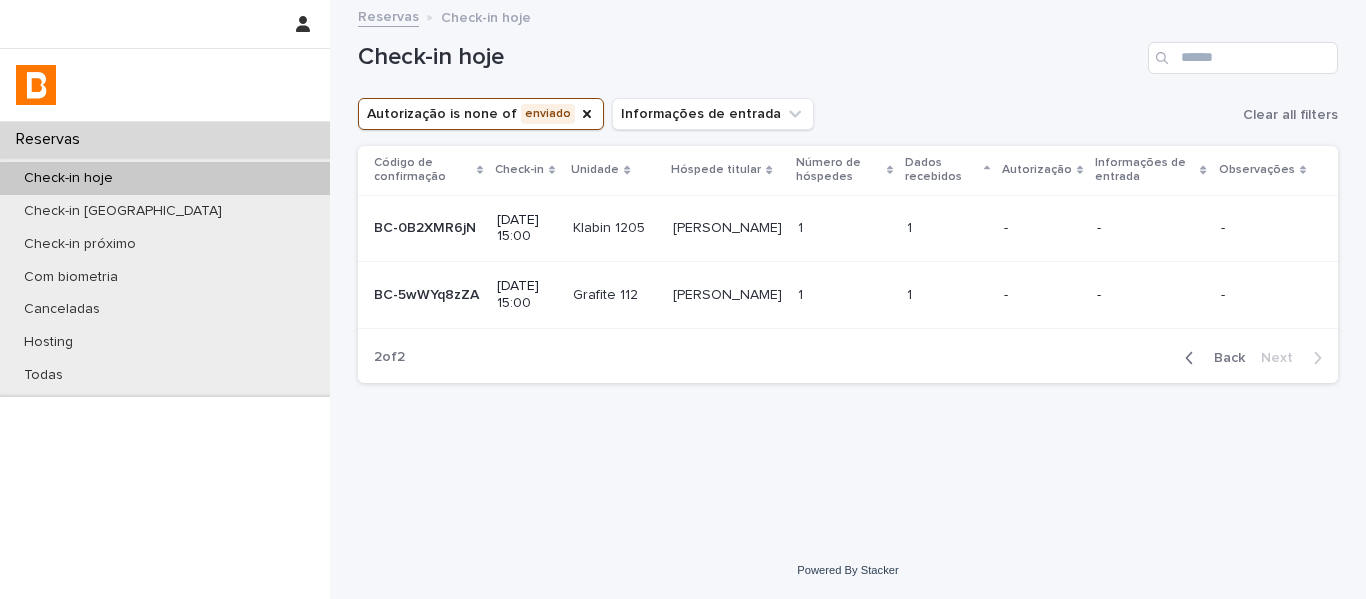 click at bounding box center [615, 228] 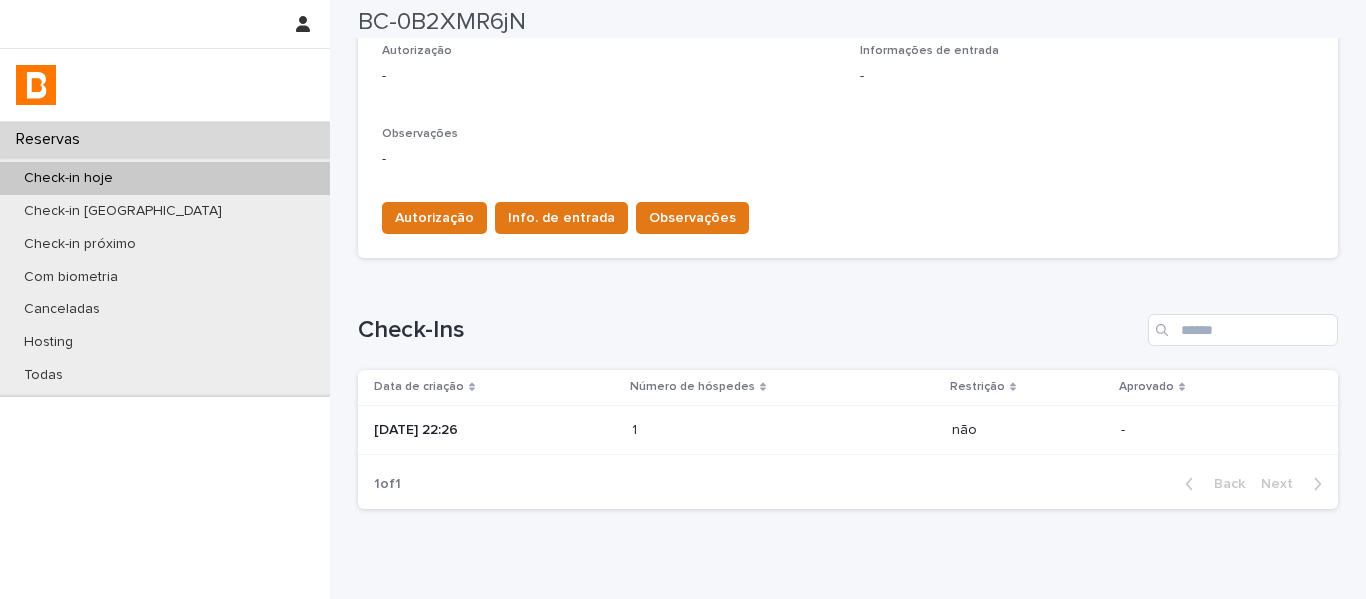 scroll, scrollTop: 665, scrollLeft: 0, axis: vertical 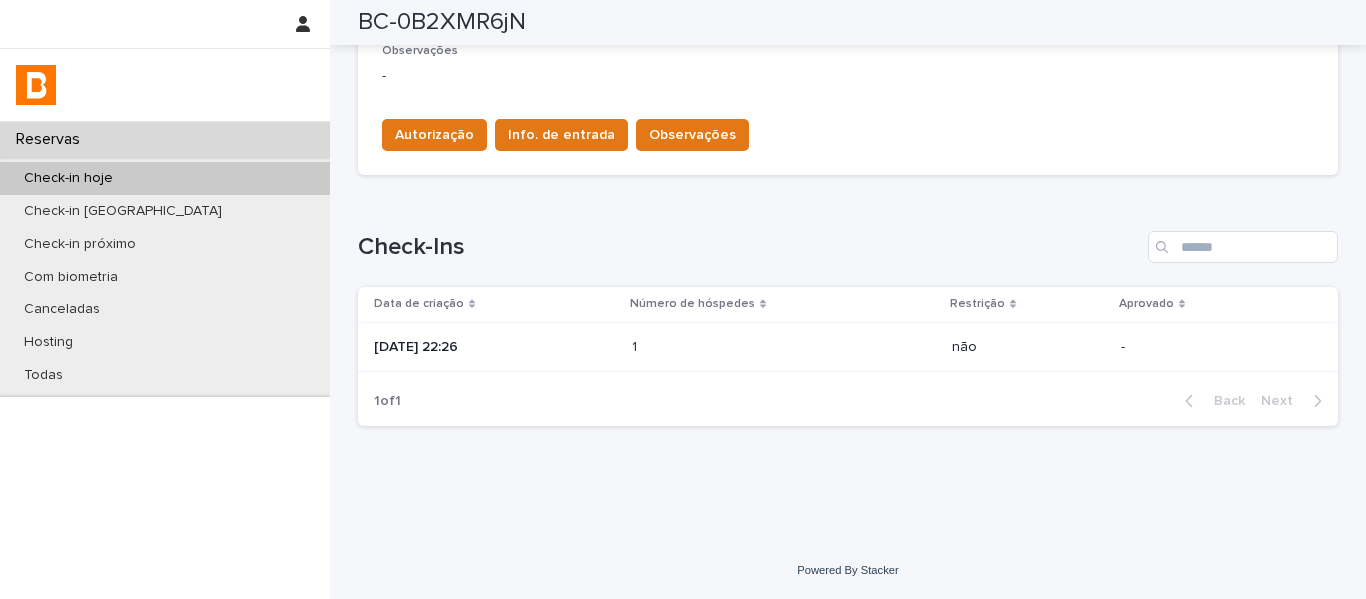 click at bounding box center [719, 347] 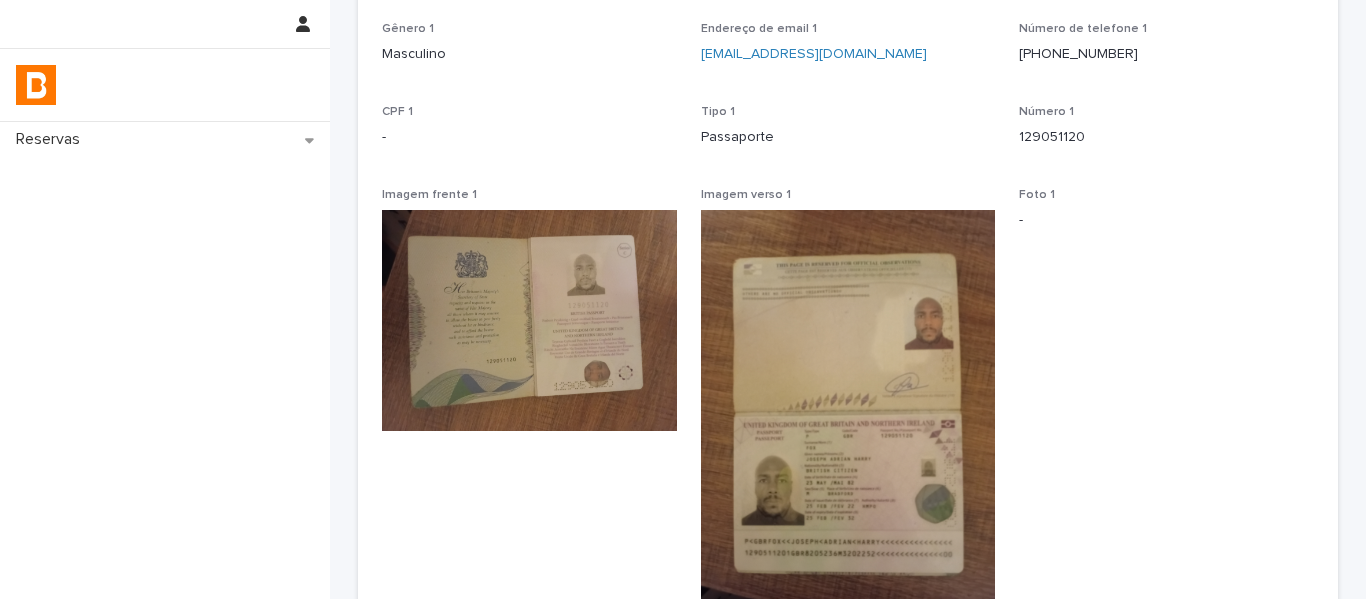 scroll, scrollTop: 300, scrollLeft: 0, axis: vertical 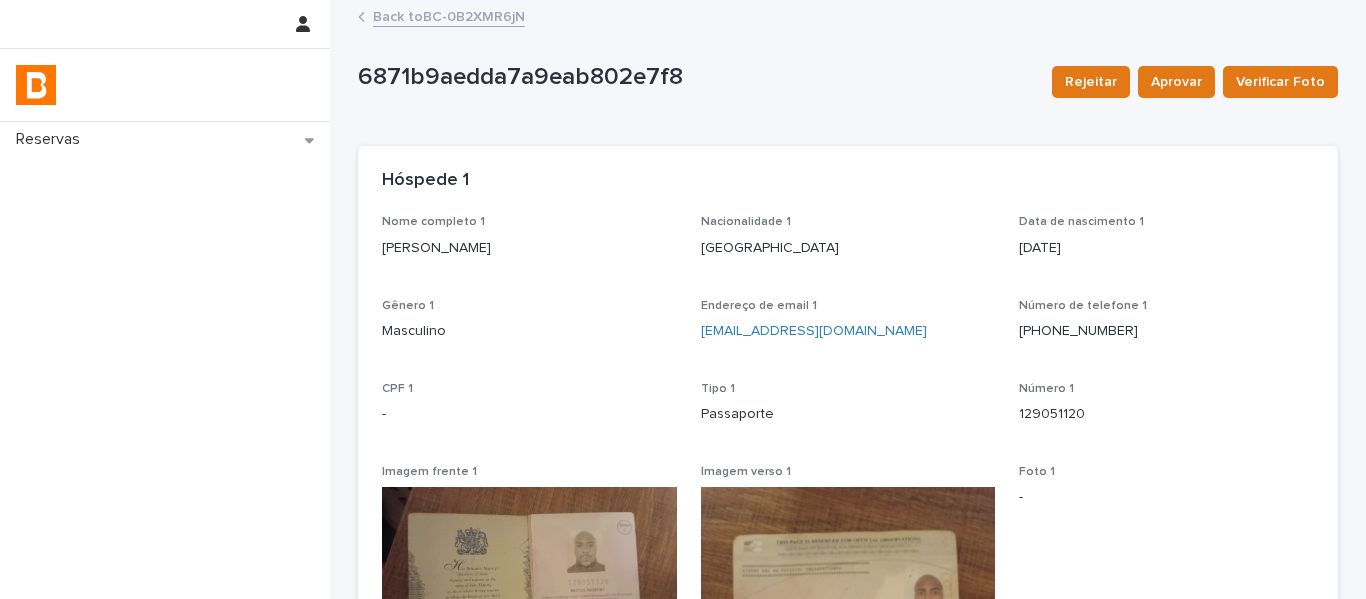 click on "Back to  BC-0B2XMR6jN" at bounding box center [449, 15] 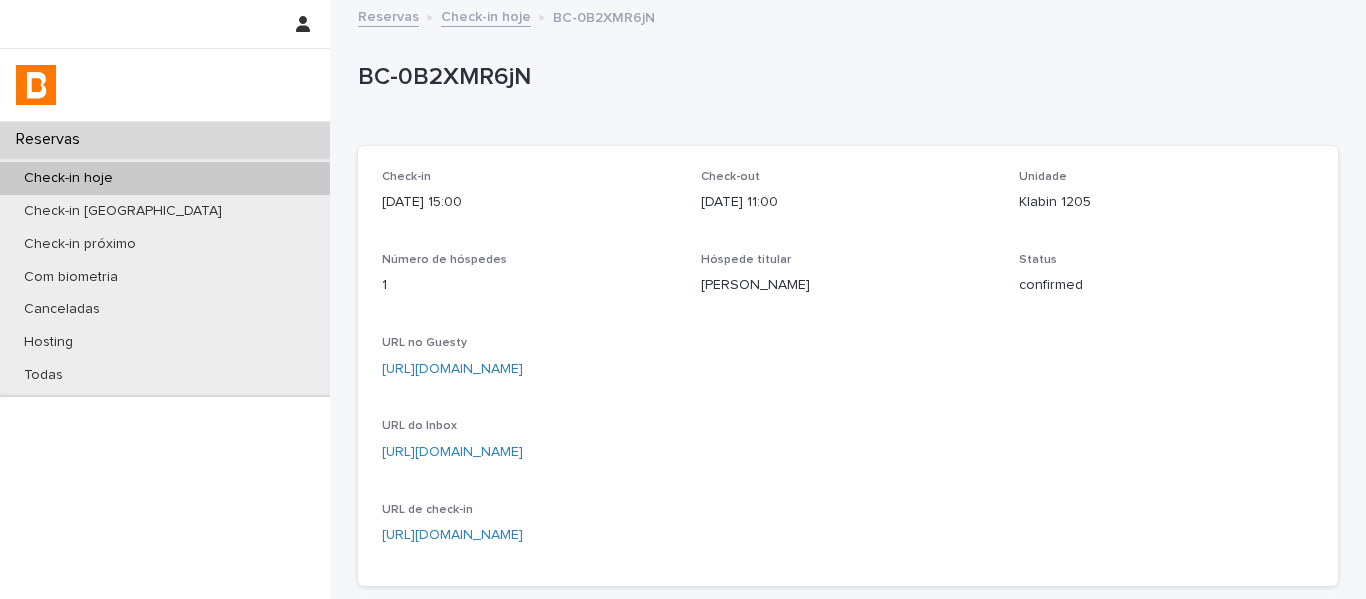 scroll, scrollTop: 300, scrollLeft: 0, axis: vertical 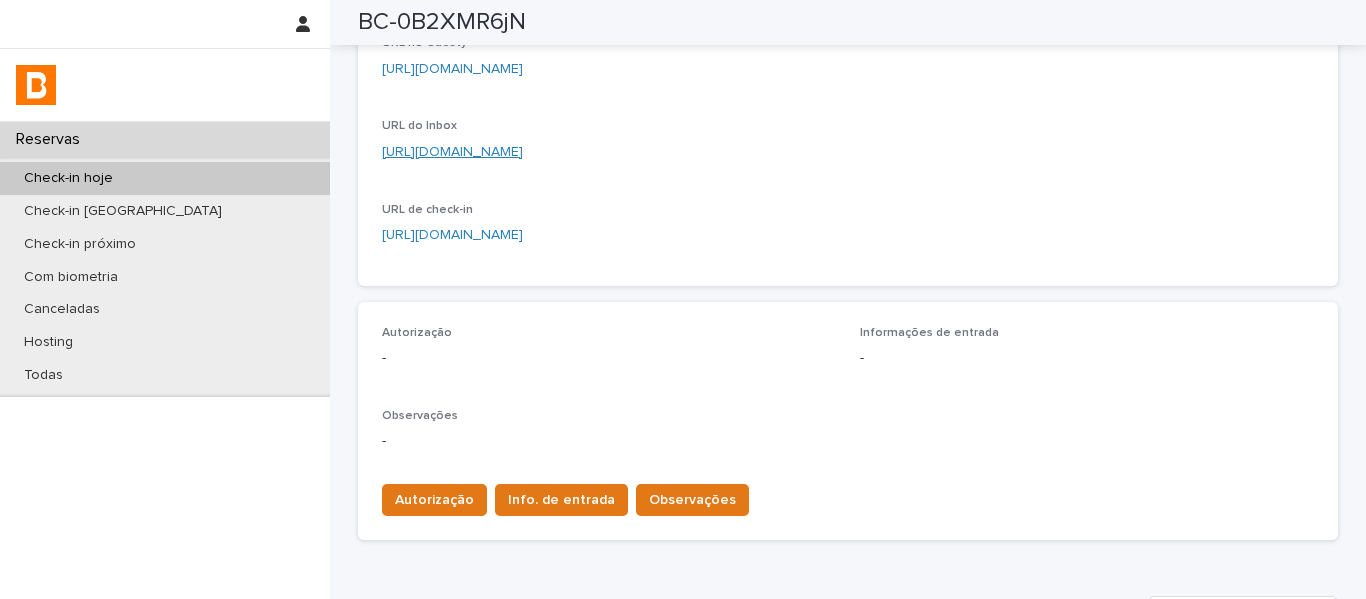 click on "[URL][DOMAIN_NAME]" at bounding box center [452, 152] 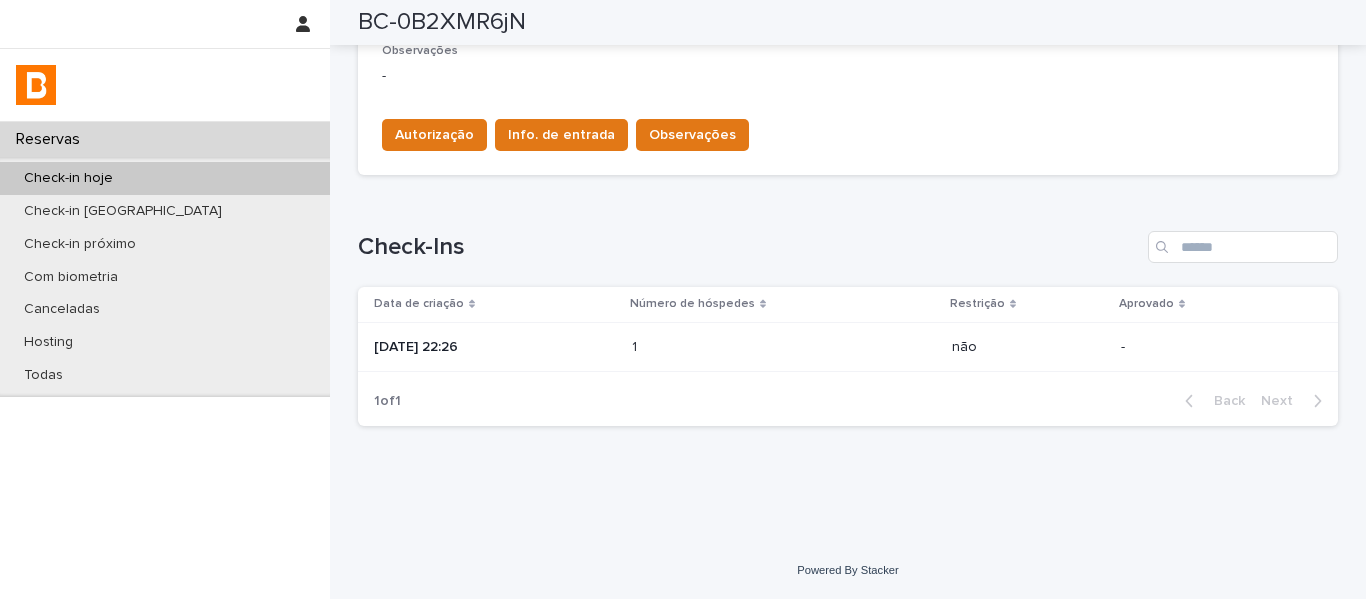 click on "1 1" at bounding box center [784, 347] 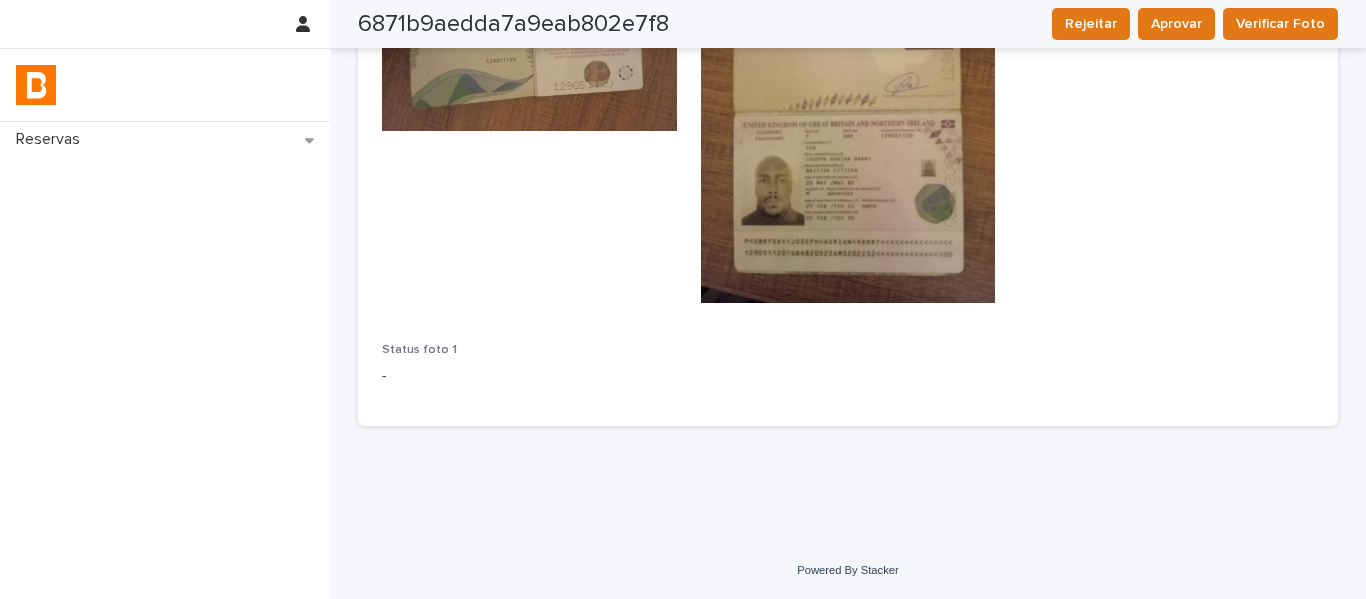 scroll, scrollTop: 577, scrollLeft: 0, axis: vertical 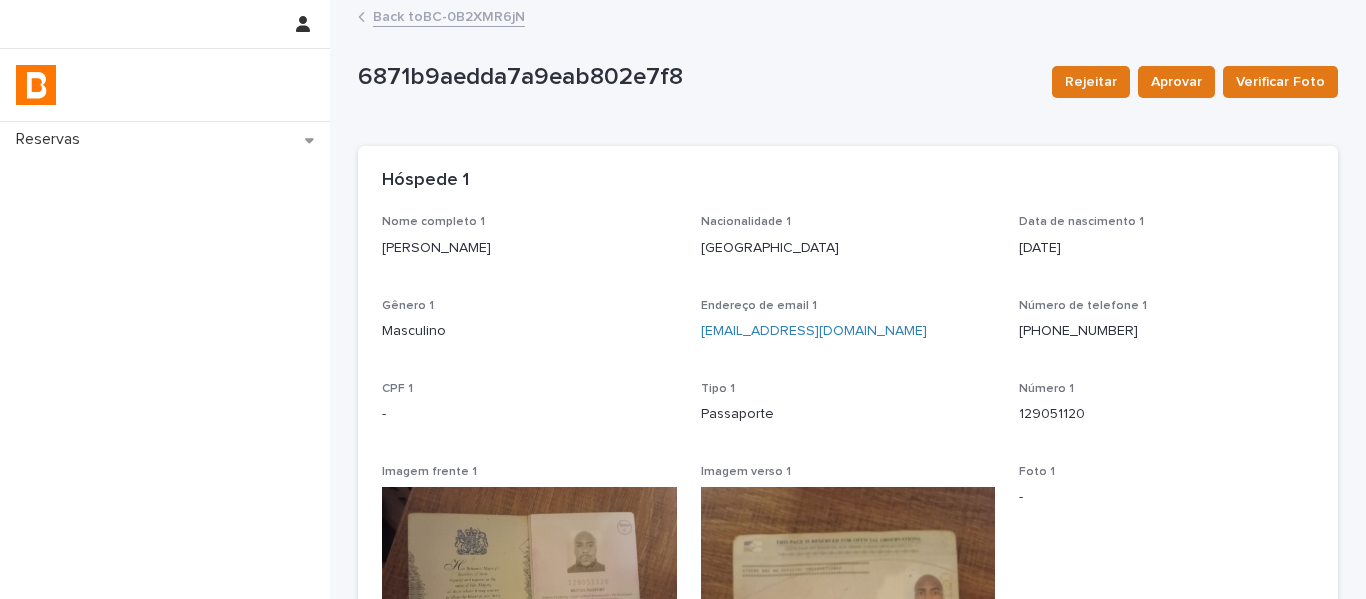 click on "Back to  BC-0B2XMR6jN" at bounding box center (449, 15) 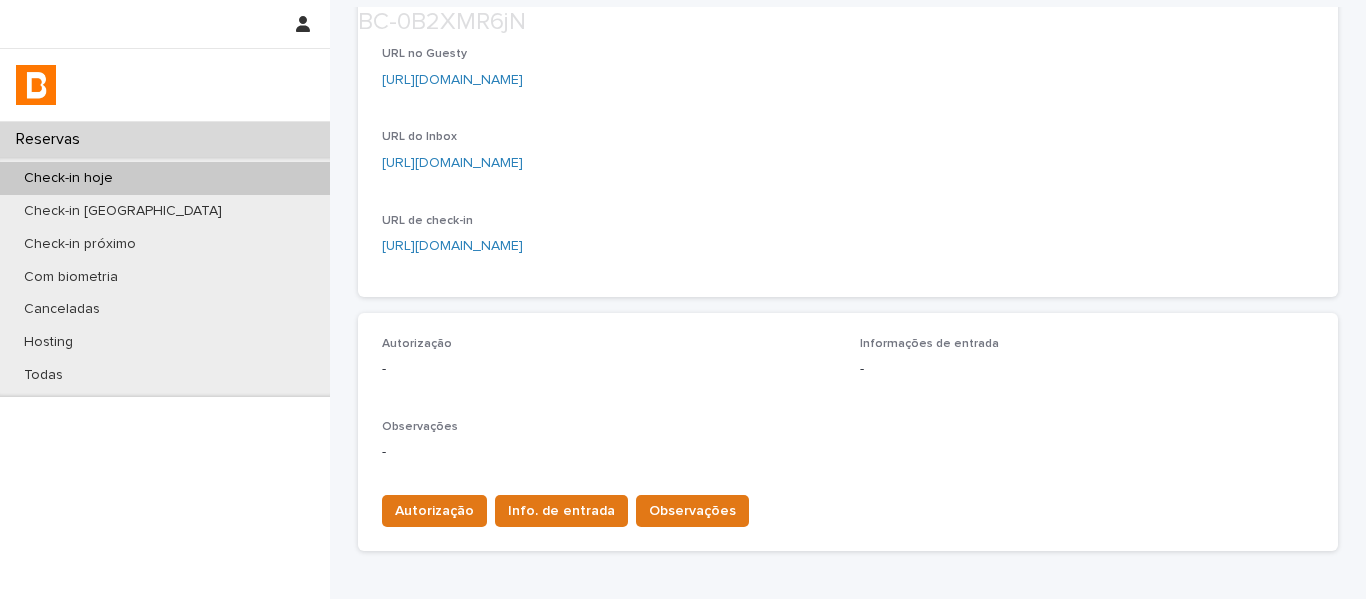 scroll, scrollTop: 300, scrollLeft: 0, axis: vertical 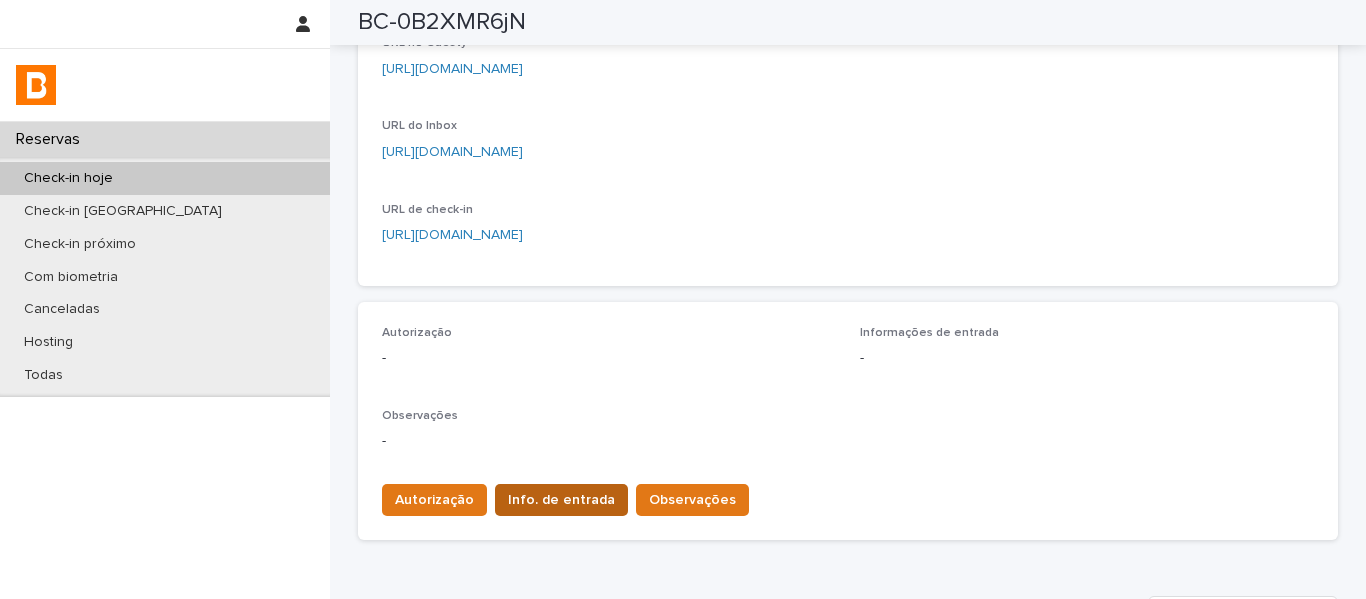 click on "Info. de entrada" at bounding box center (561, 500) 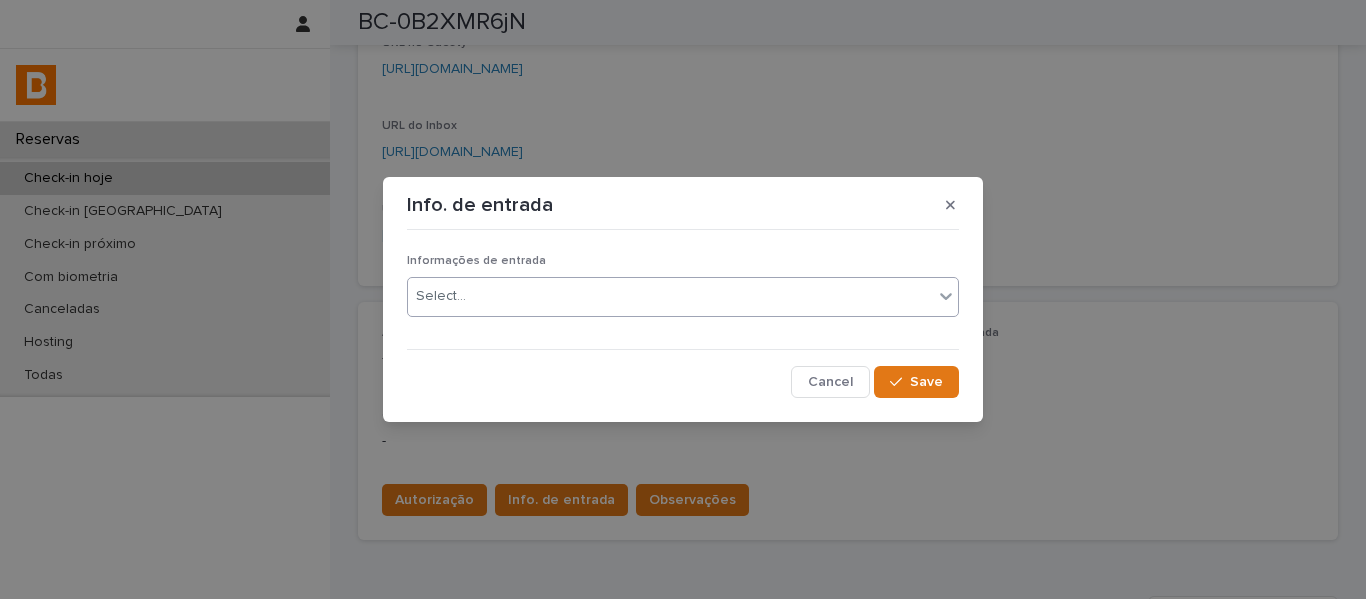 click on "Select..." at bounding box center [683, 297] 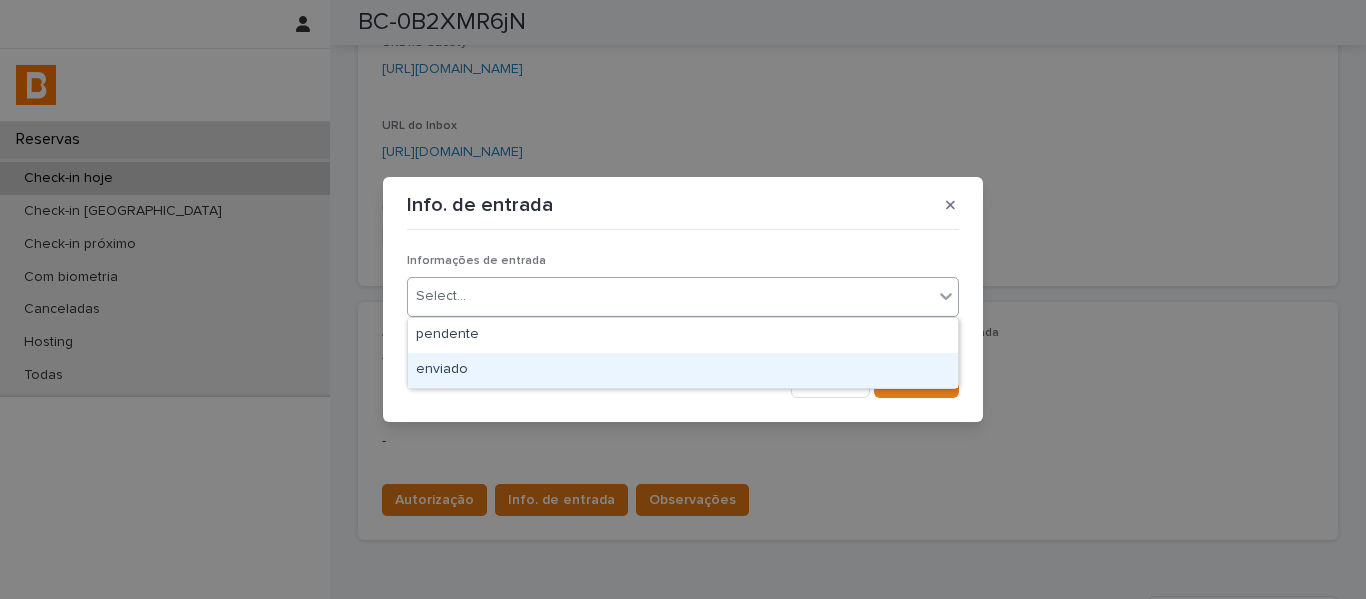click on "enviado" at bounding box center (683, 370) 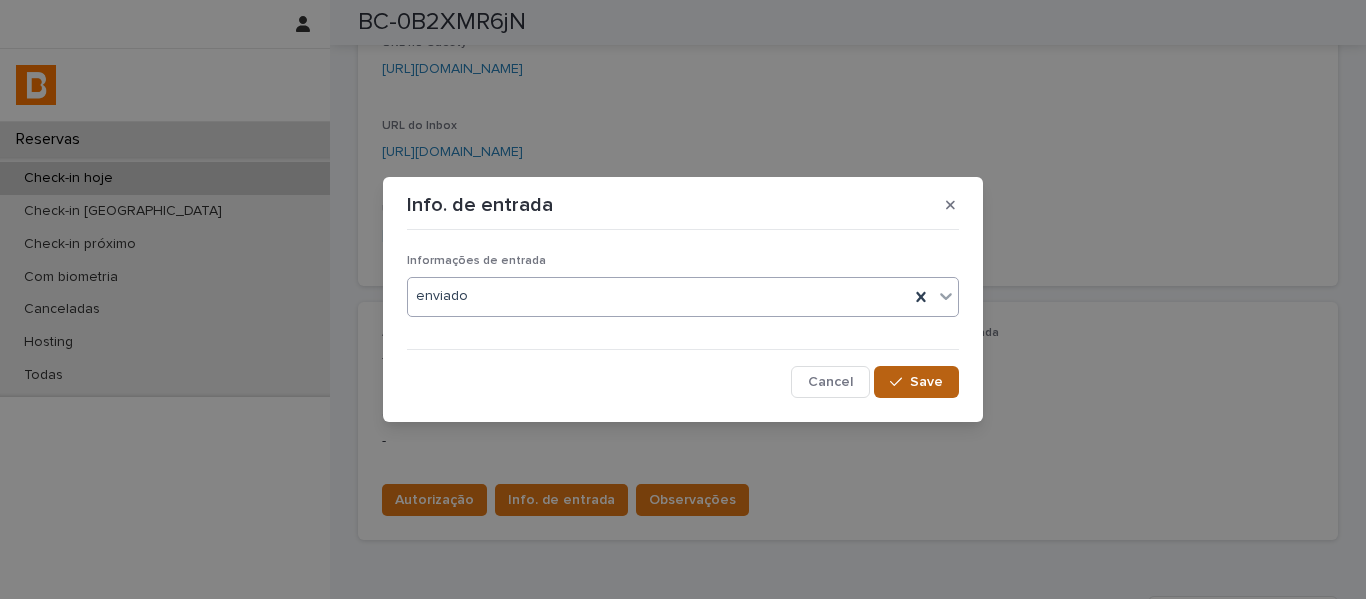 click on "Save" at bounding box center (926, 382) 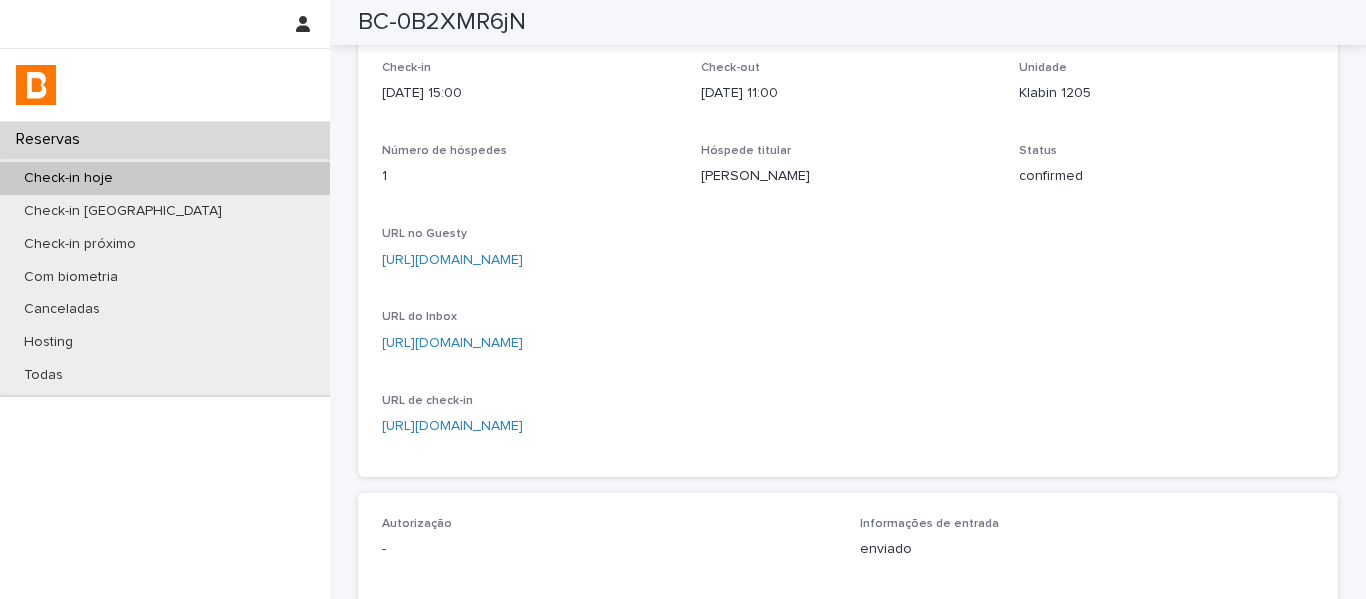 scroll, scrollTop: 0, scrollLeft: 0, axis: both 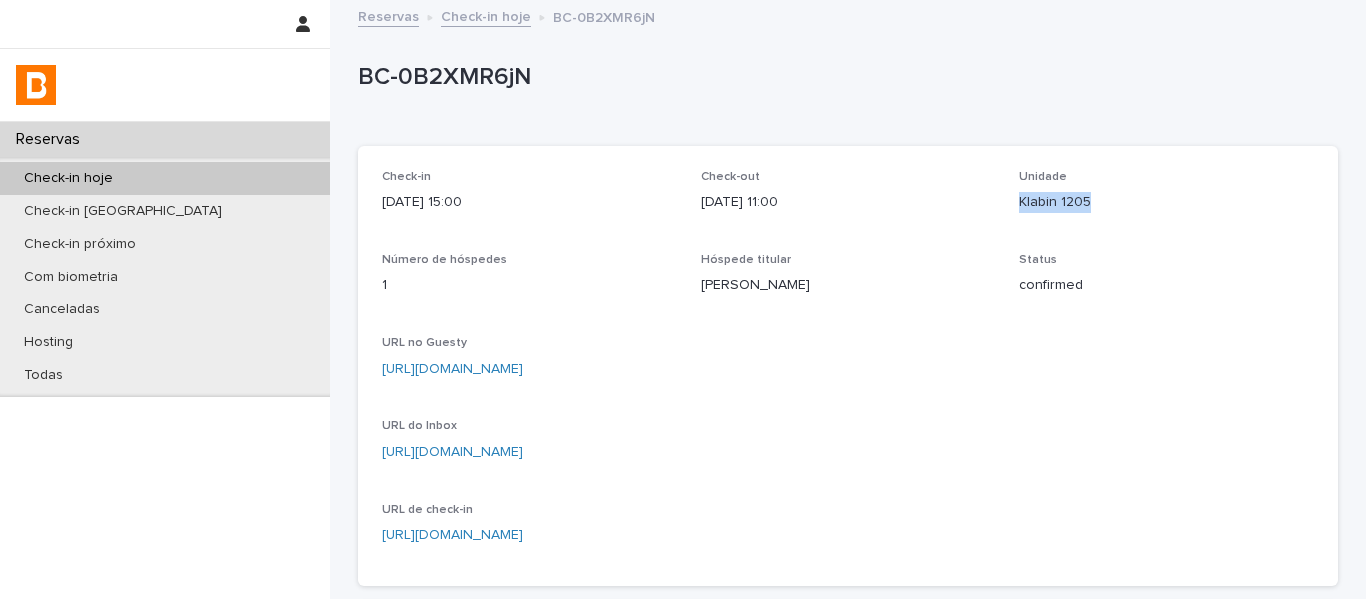 drag, startPoint x: 1090, startPoint y: 220, endPoint x: 1005, endPoint y: 213, distance: 85.28775 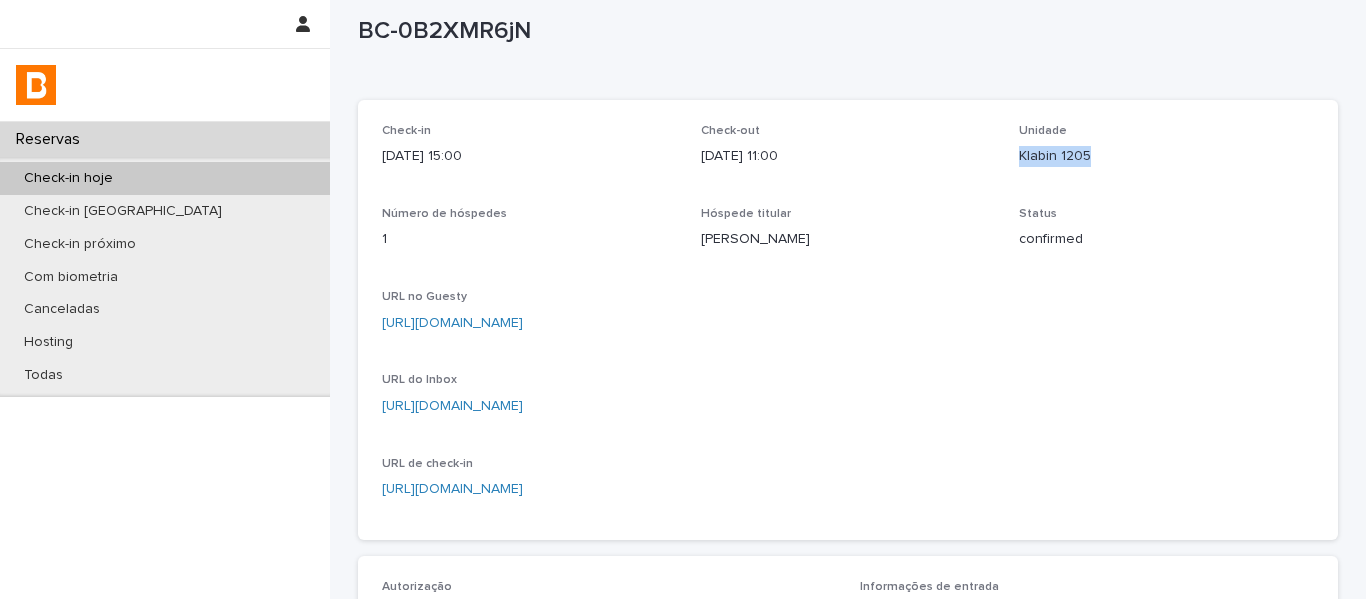 scroll, scrollTop: 0, scrollLeft: 0, axis: both 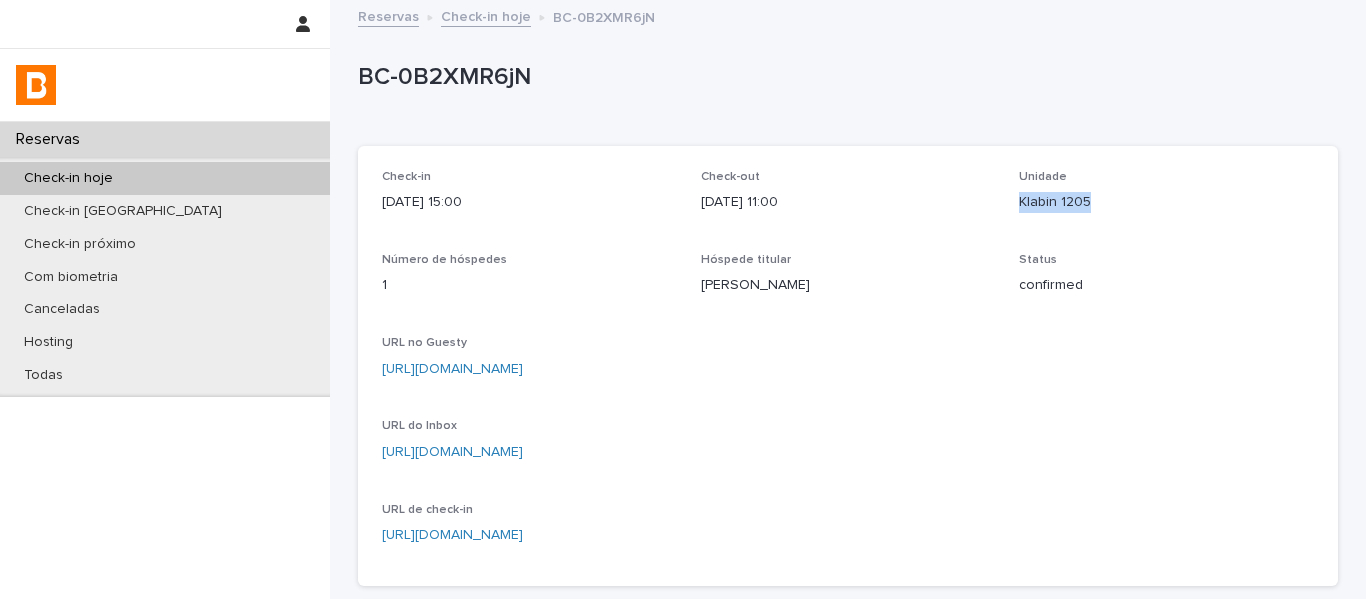 click on "Unidade Klabin 1205" at bounding box center [1166, 199] 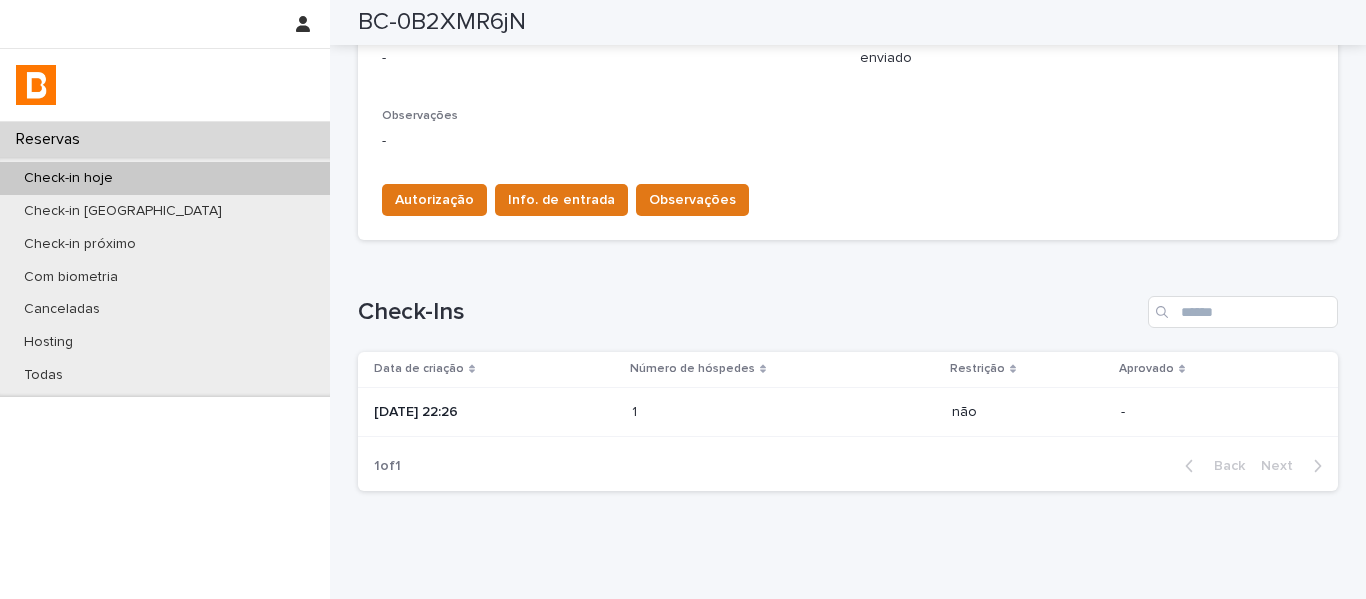 click on "1 1" at bounding box center (784, 412) 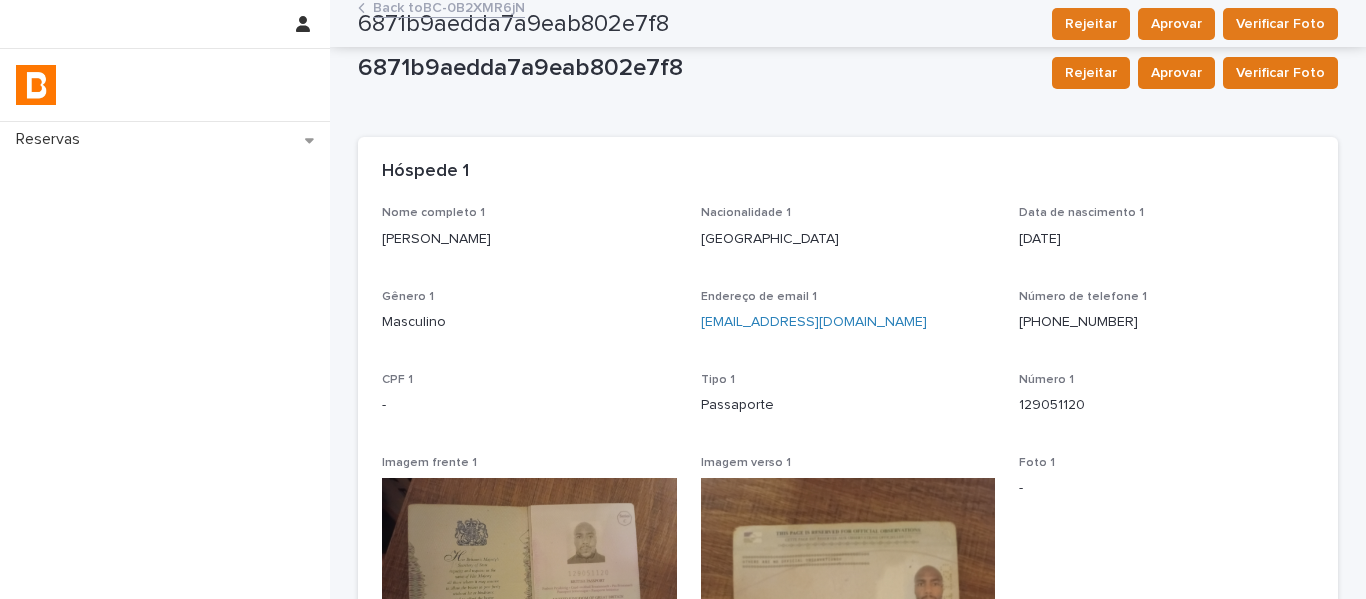 scroll, scrollTop: 0, scrollLeft: 0, axis: both 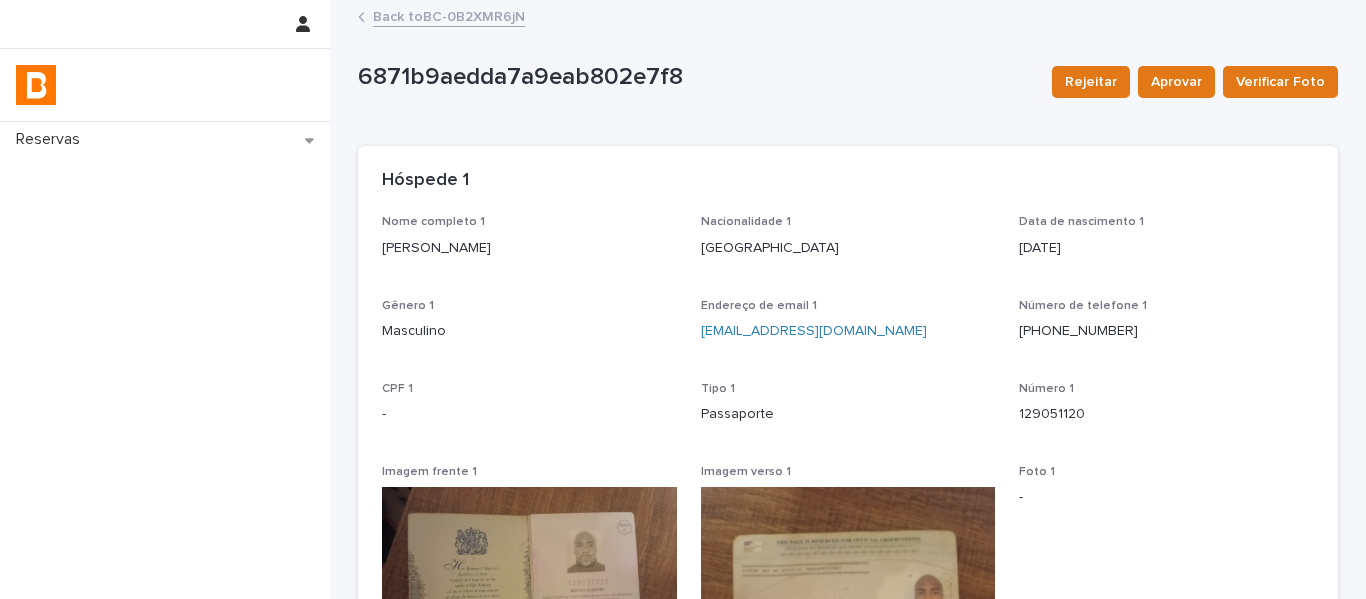 drag, startPoint x: 546, startPoint y: 258, endPoint x: 365, endPoint y: 249, distance: 181.22362 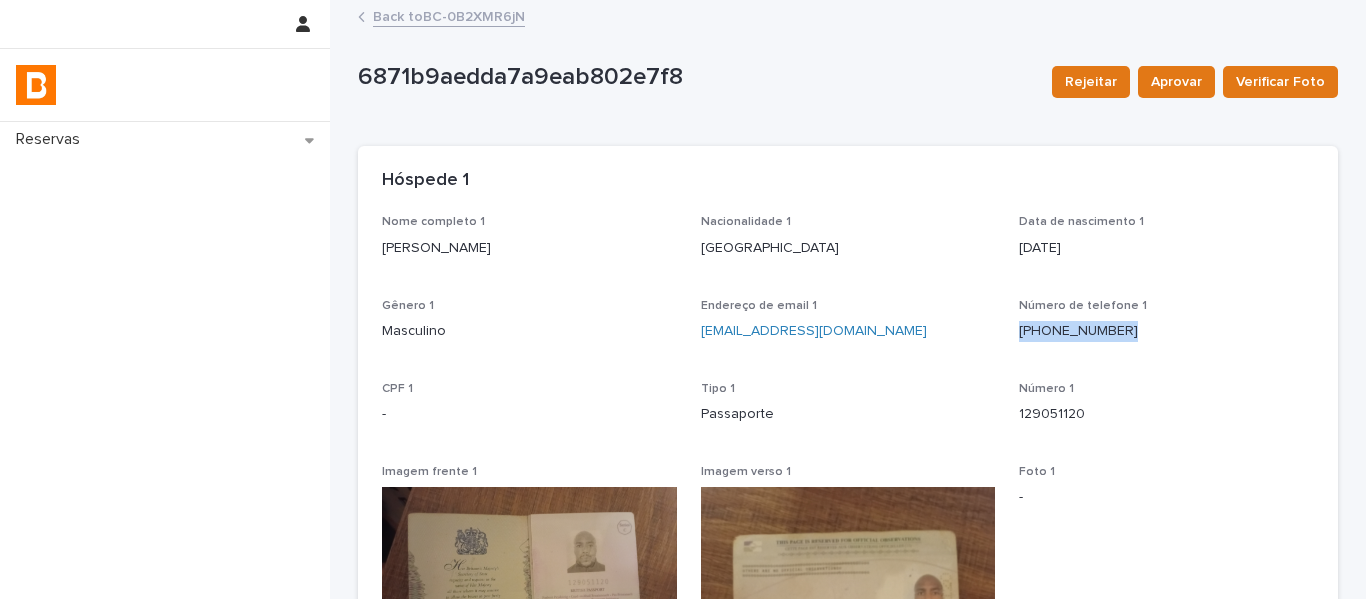 drag, startPoint x: 1095, startPoint y: 342, endPoint x: 1075, endPoint y: 344, distance: 20.09975 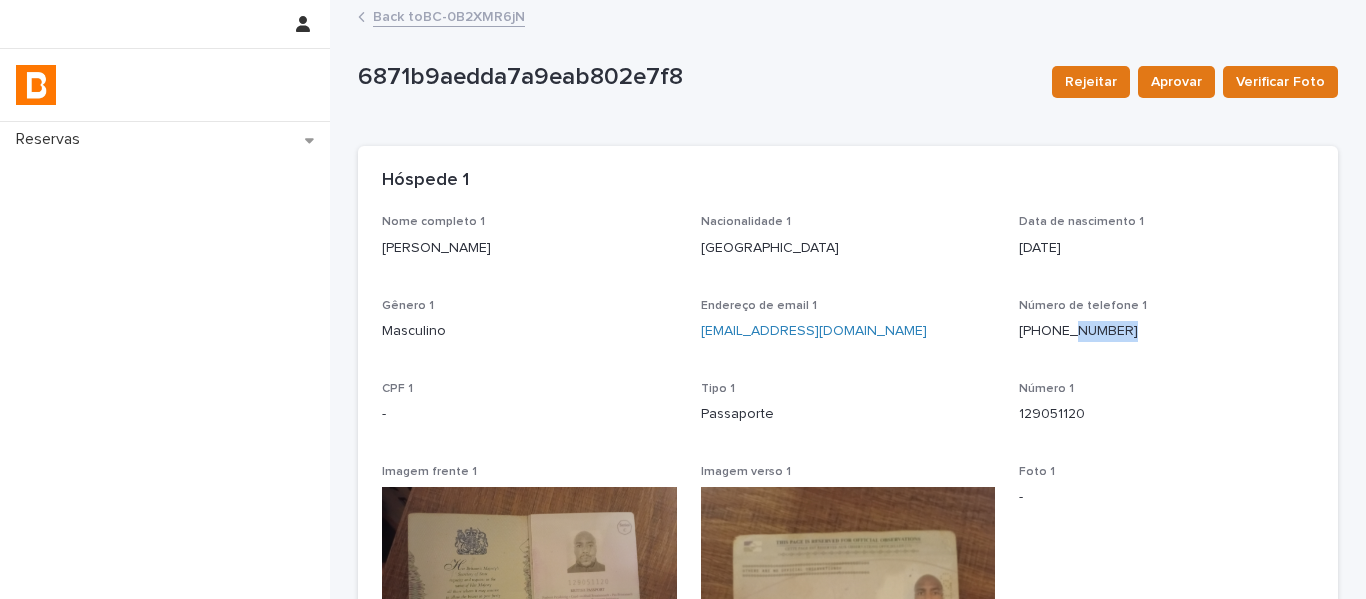 drag, startPoint x: 1113, startPoint y: 340, endPoint x: 971, endPoint y: 346, distance: 142.12671 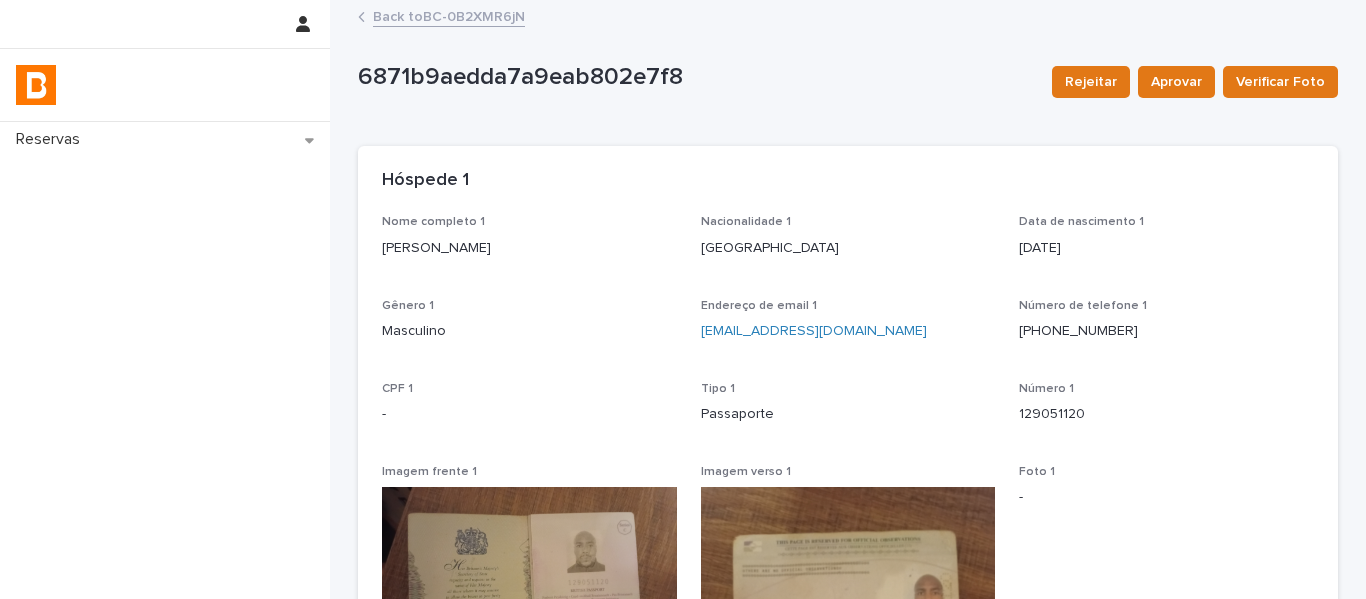 drag, startPoint x: 1131, startPoint y: 335, endPoint x: 1012, endPoint y: 346, distance: 119.507324 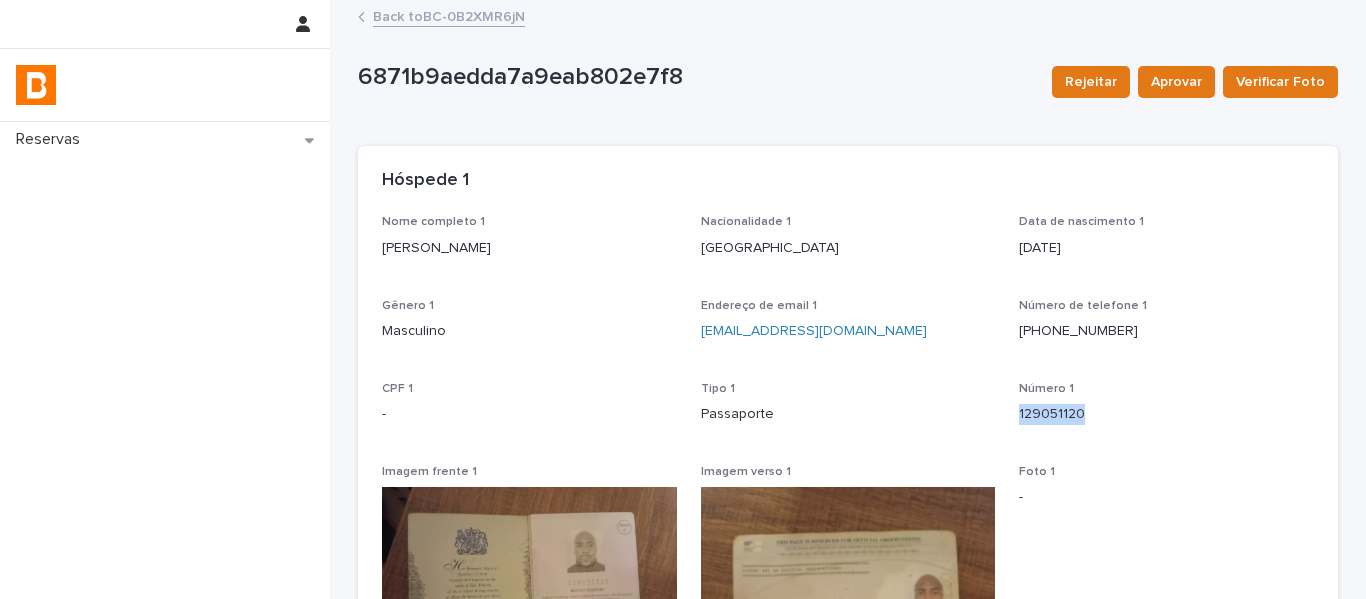 drag, startPoint x: 1068, startPoint y: 422, endPoint x: 927, endPoint y: 424, distance: 141.01419 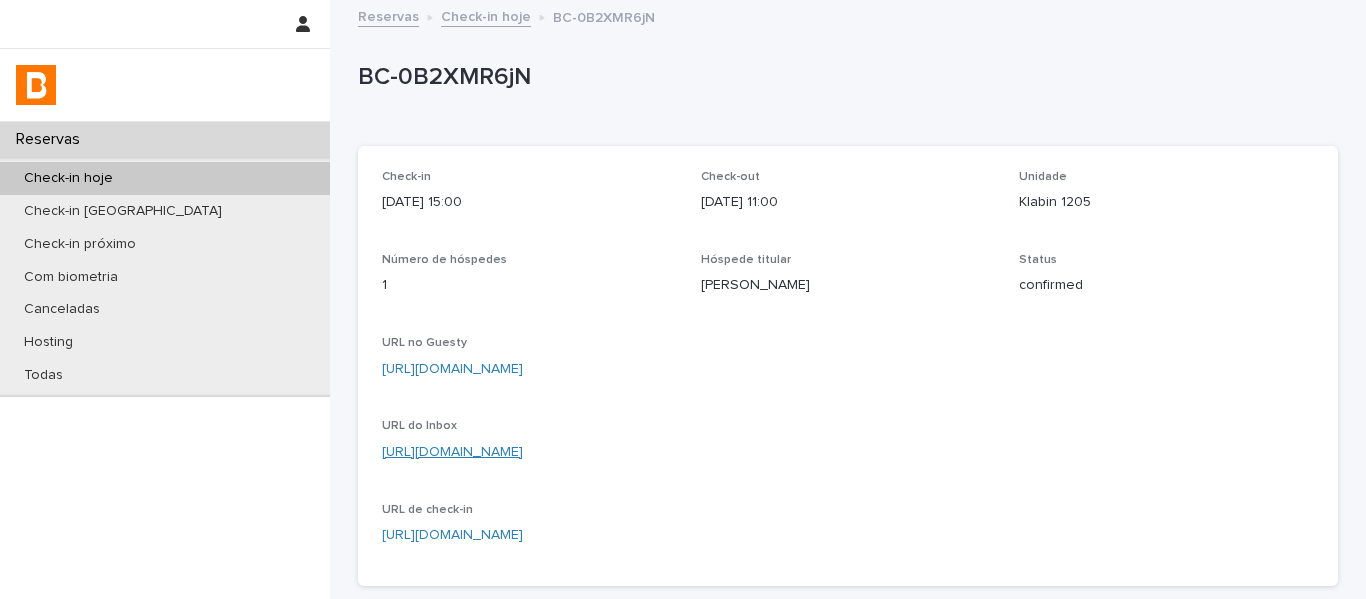 click on "[URL][DOMAIN_NAME]" at bounding box center (452, 452) 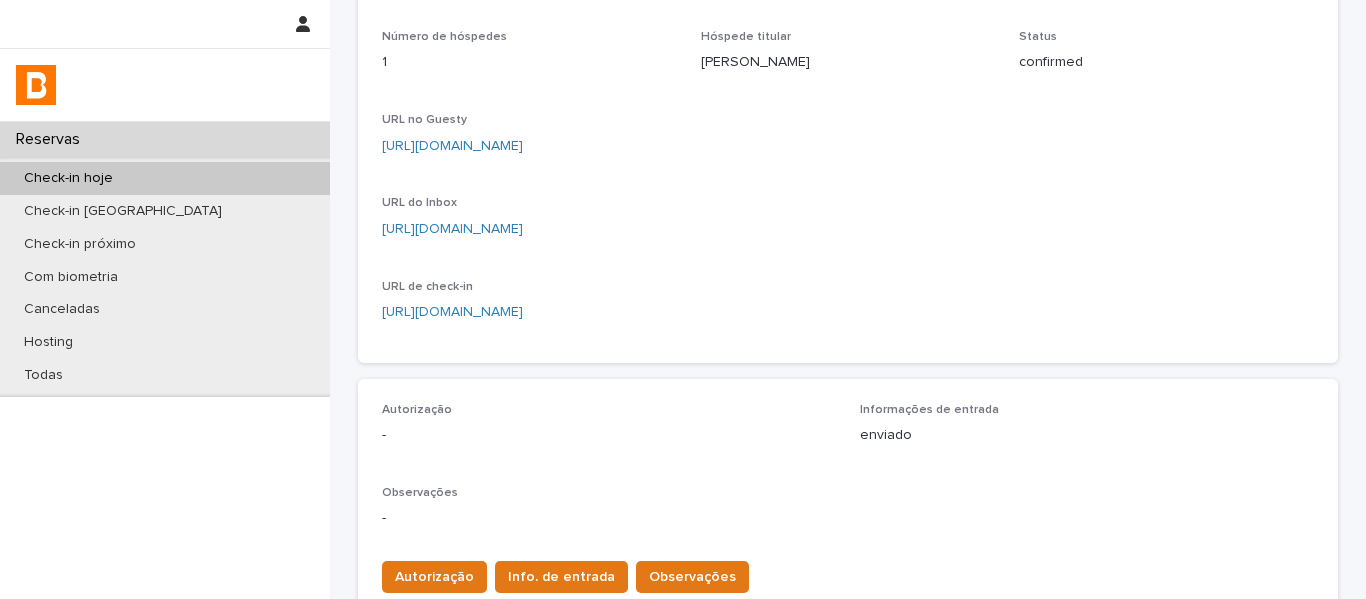 scroll, scrollTop: 300, scrollLeft: 0, axis: vertical 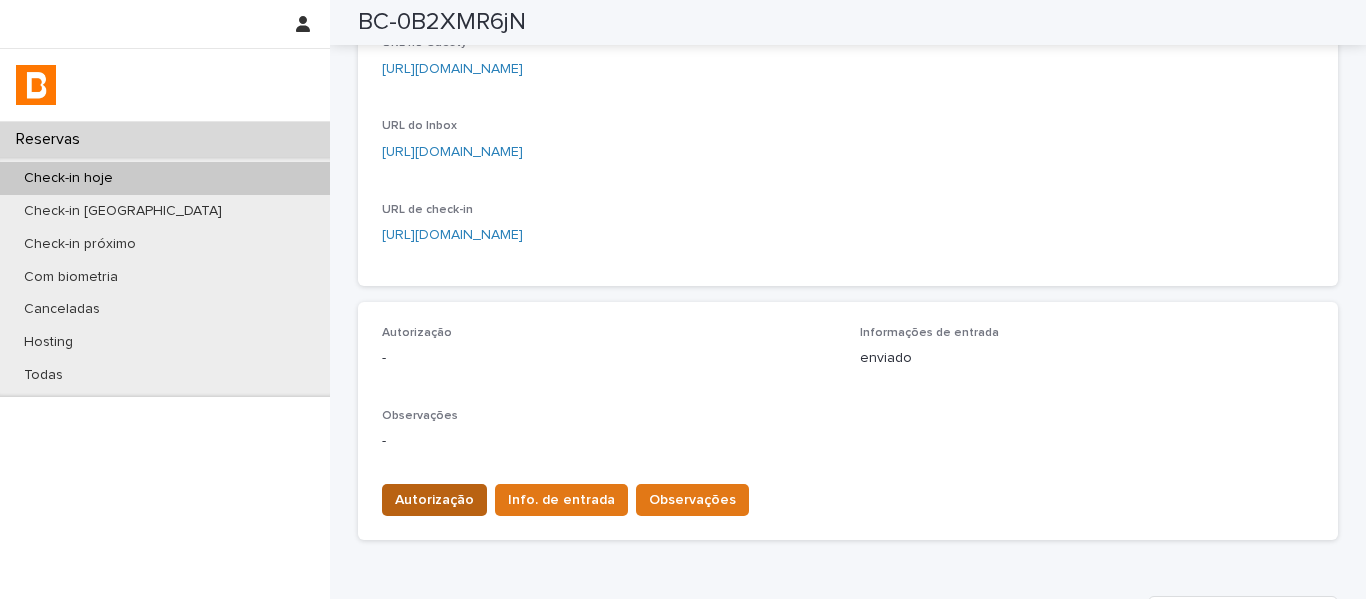 click on "Autorização" at bounding box center (434, 500) 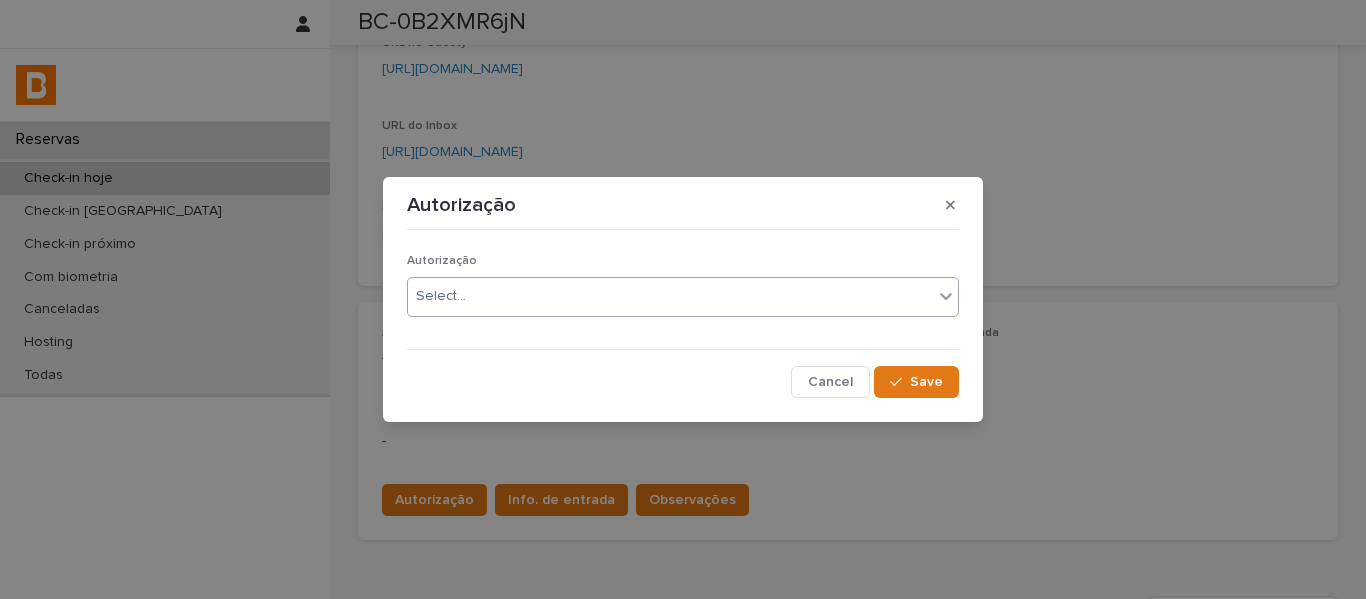 click on "Select..." at bounding box center (441, 296) 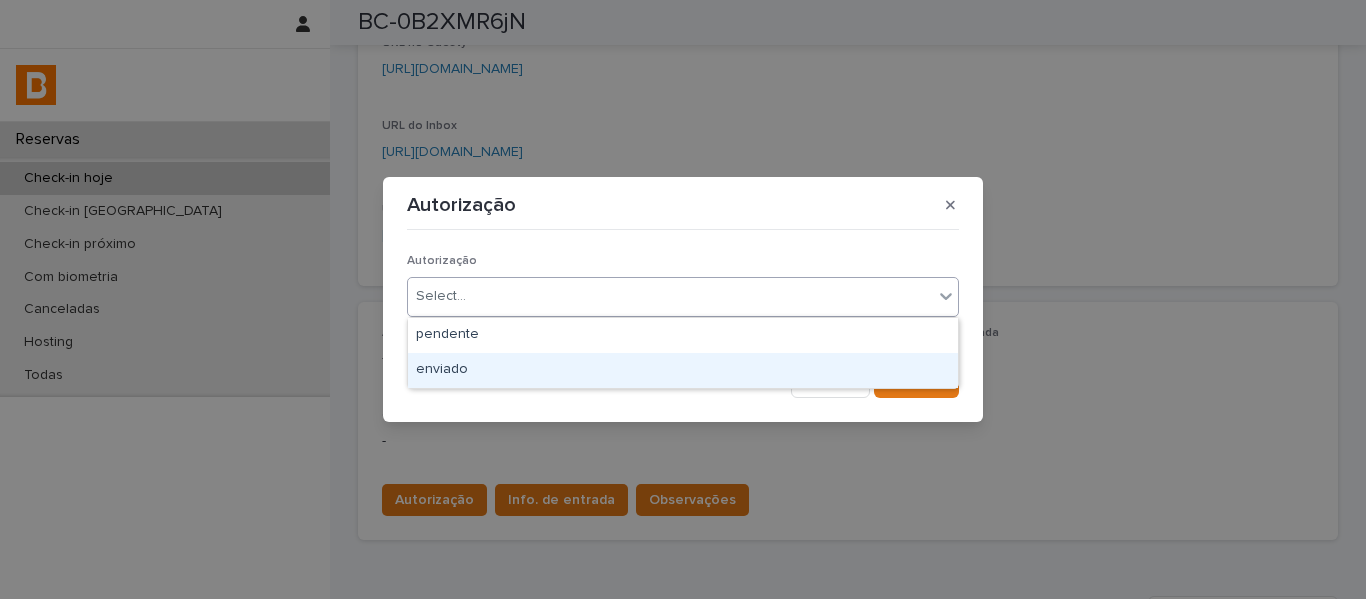 click on "enviado" at bounding box center [683, 370] 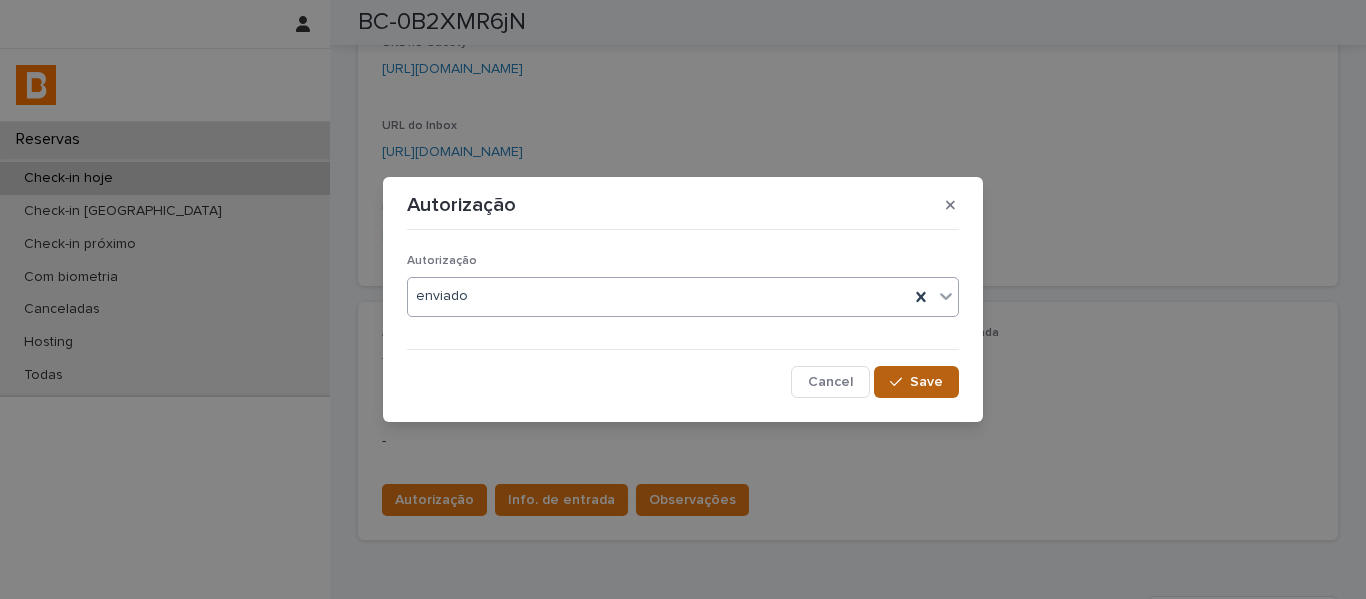 click on "Save" at bounding box center [926, 382] 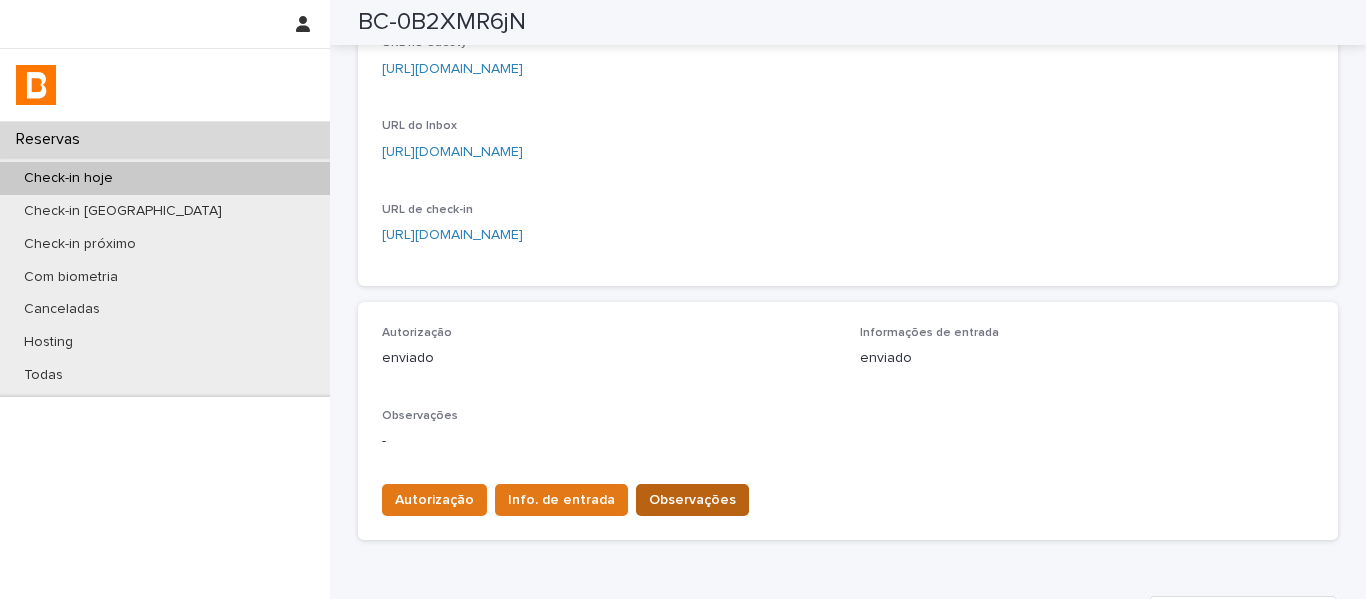 click on "Observações" at bounding box center (692, 500) 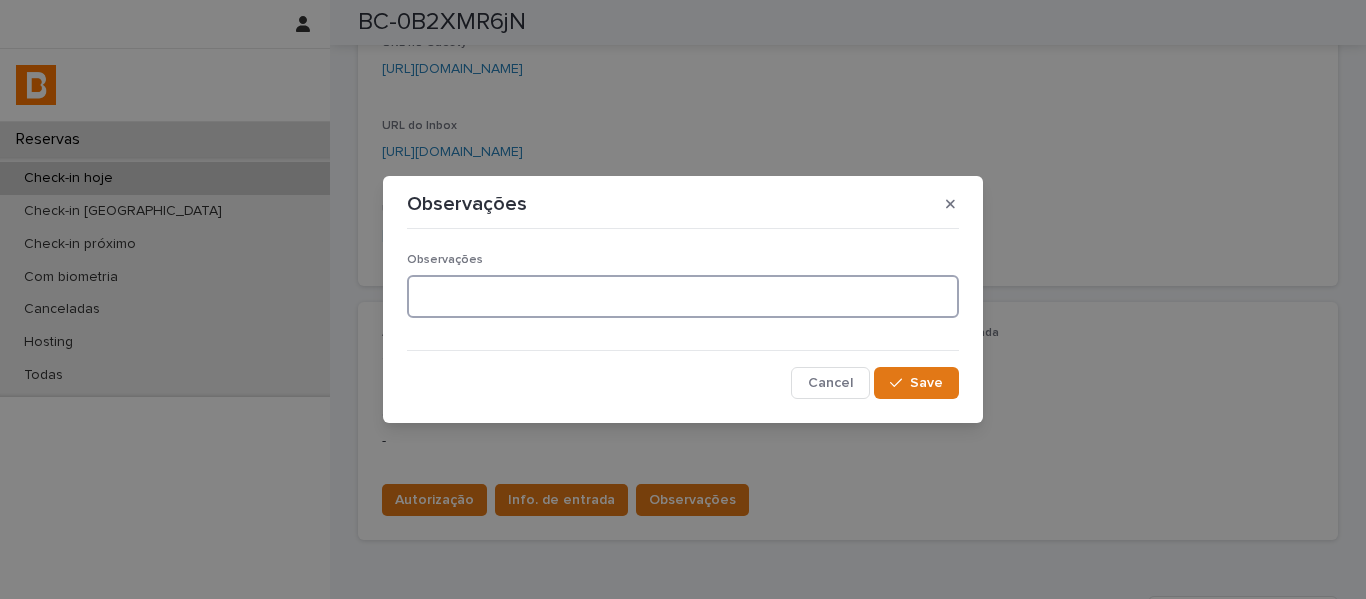 click at bounding box center [683, 296] 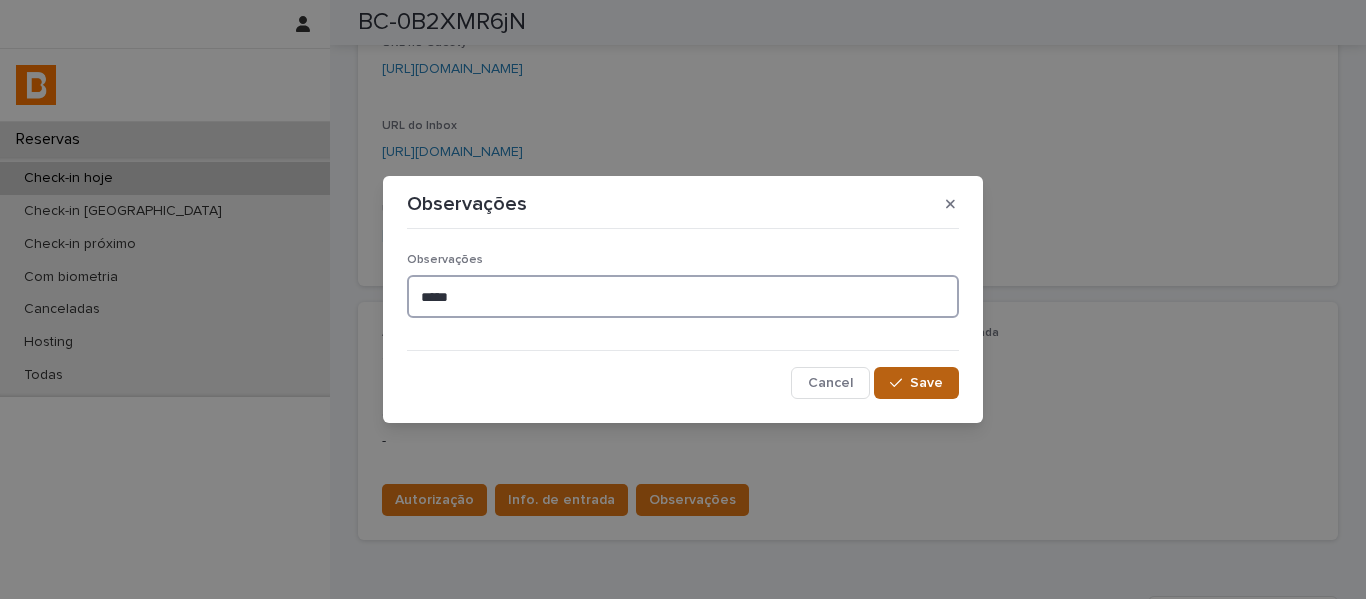 type on "*****" 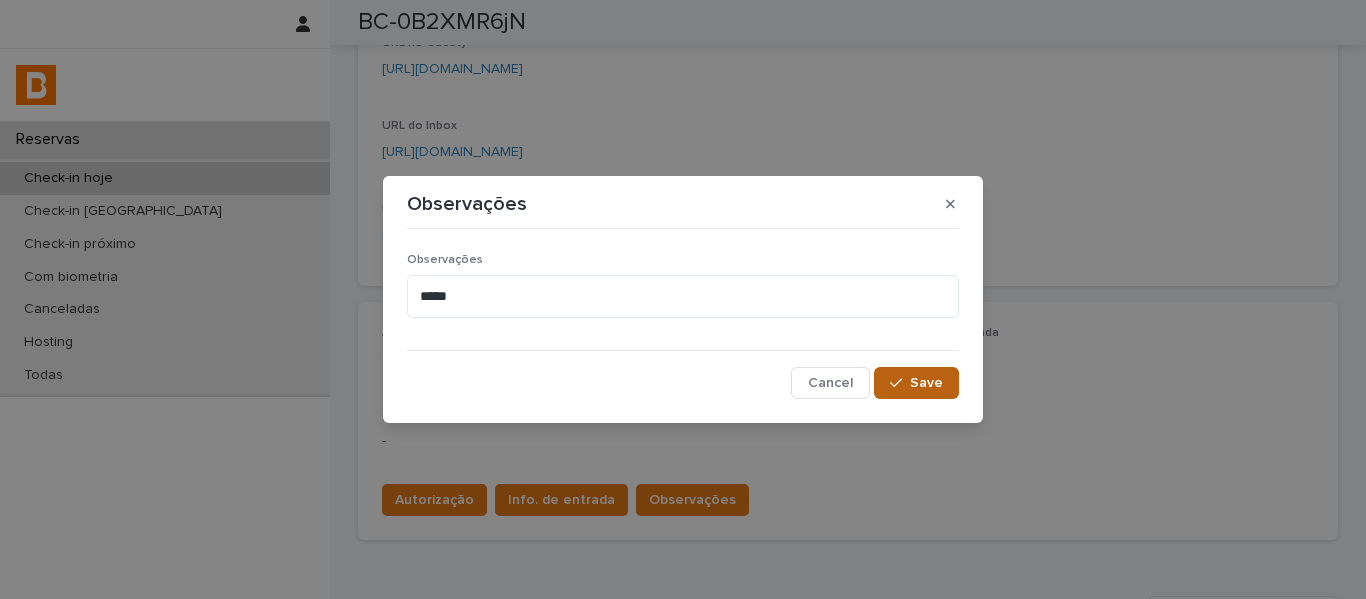 click on "Save" at bounding box center [916, 383] 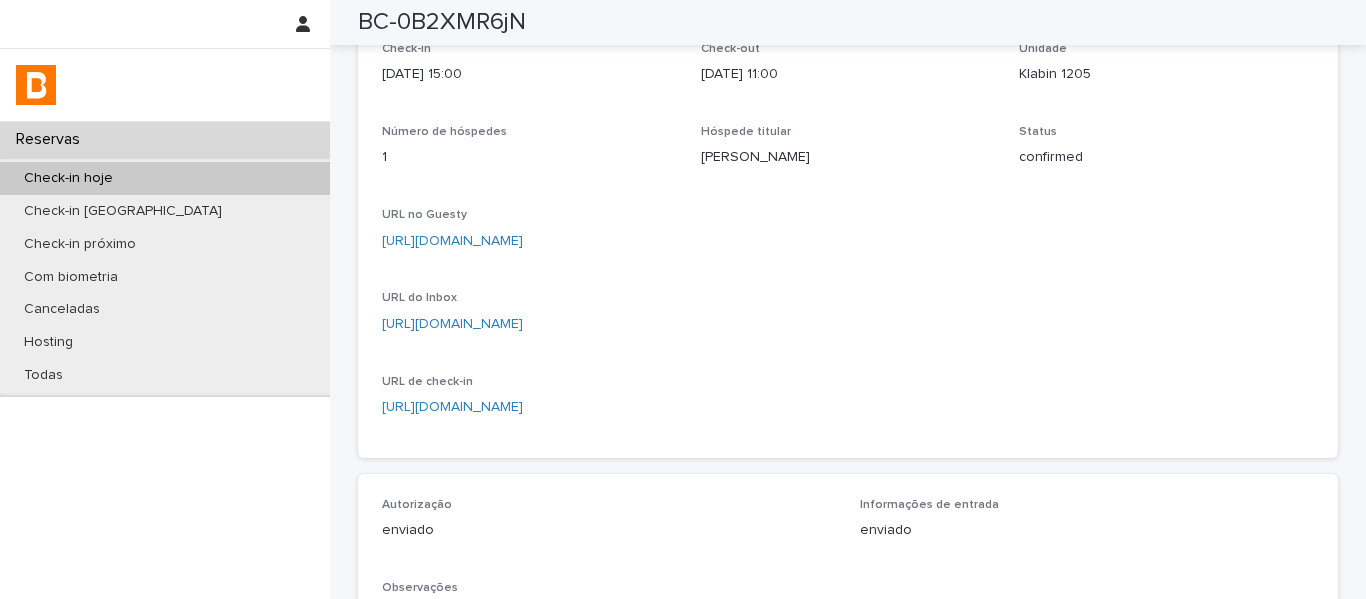 scroll, scrollTop: 0, scrollLeft: 0, axis: both 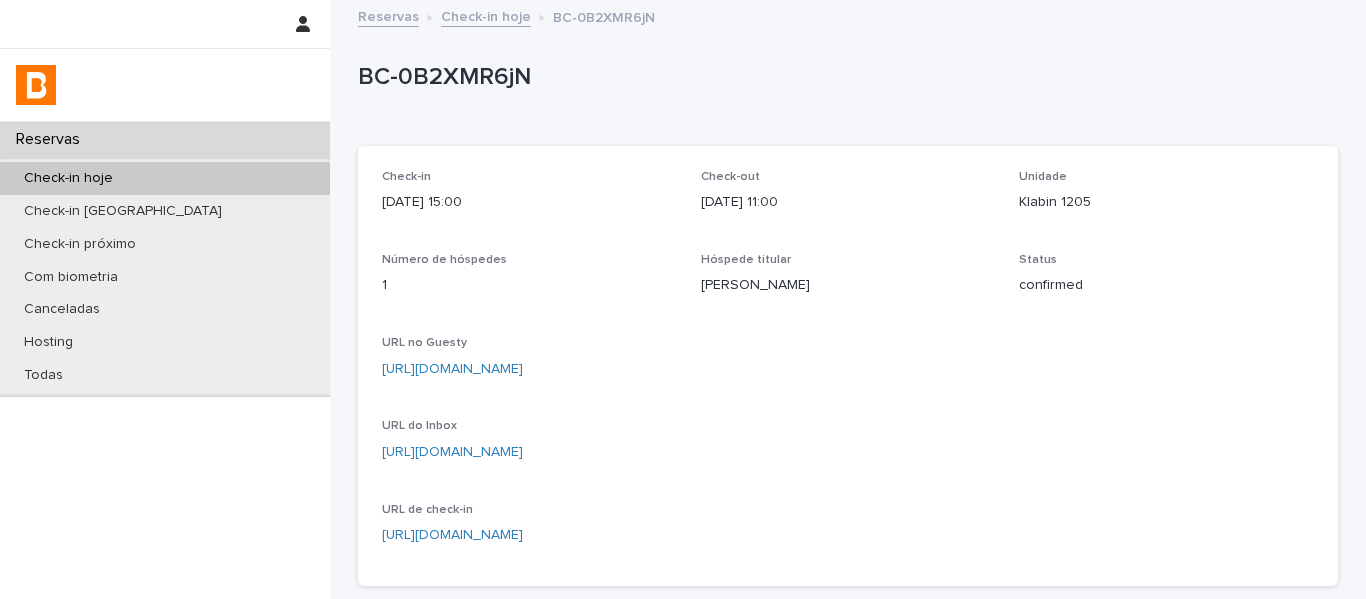 click on "Check-in hoje" at bounding box center (486, 15) 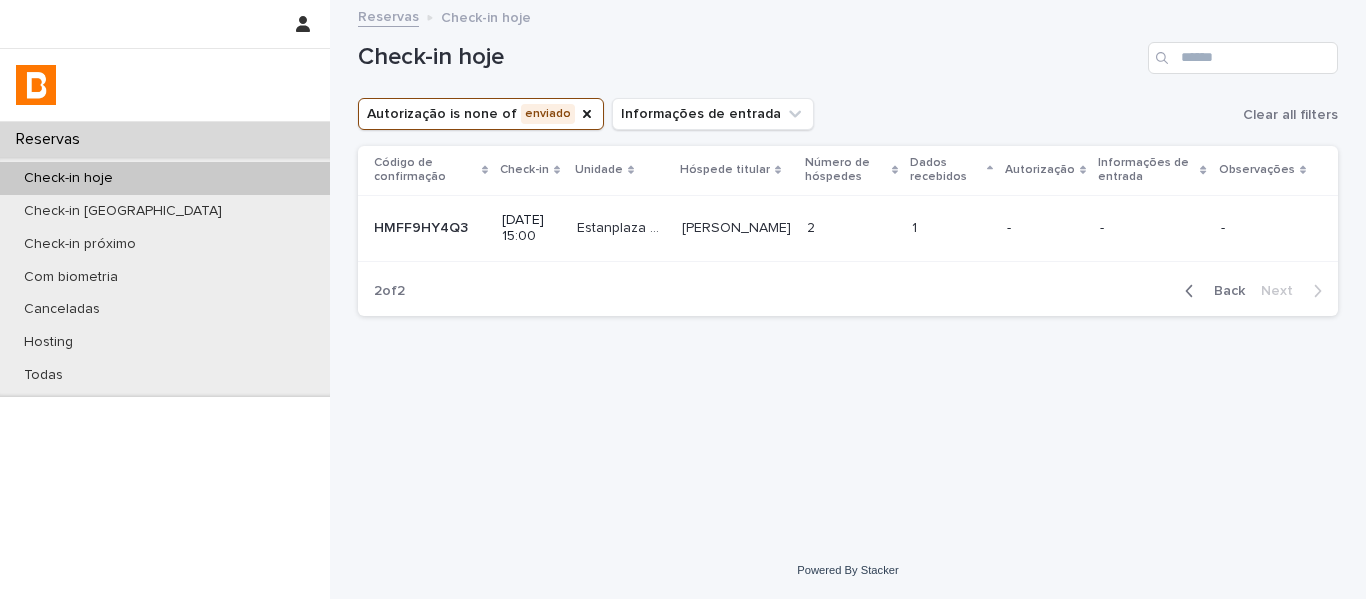 click on "[PERSON_NAME]" at bounding box center (738, 226) 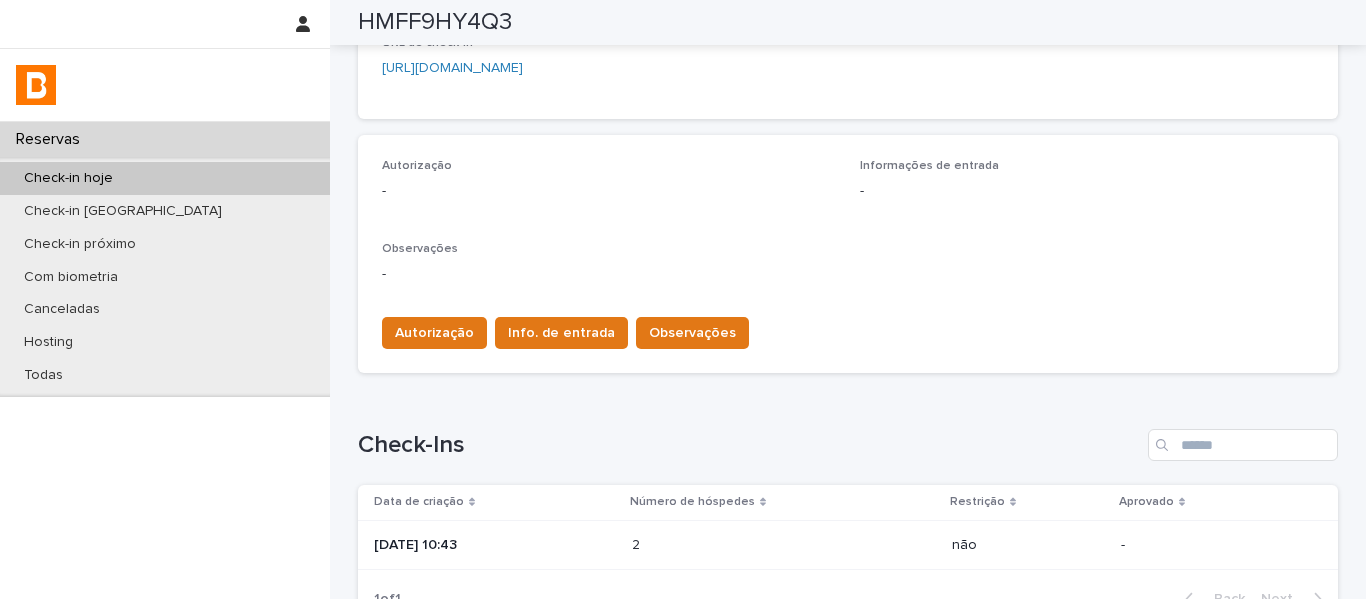 scroll, scrollTop: 555, scrollLeft: 0, axis: vertical 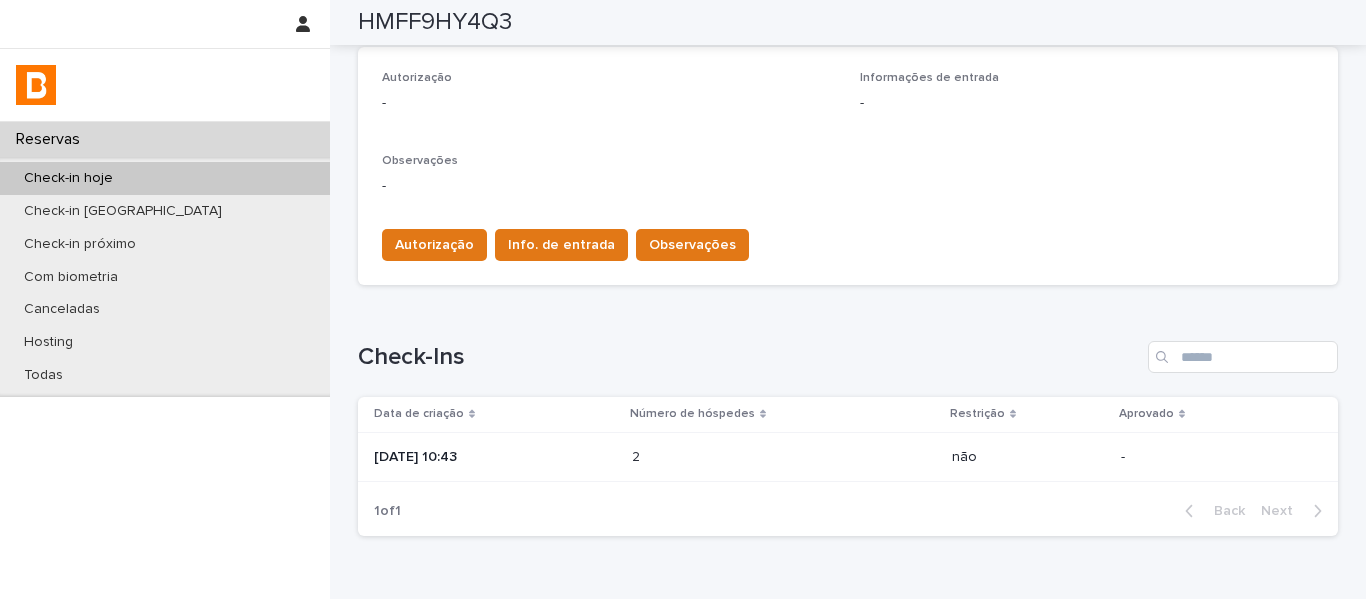 click at bounding box center (719, 457) 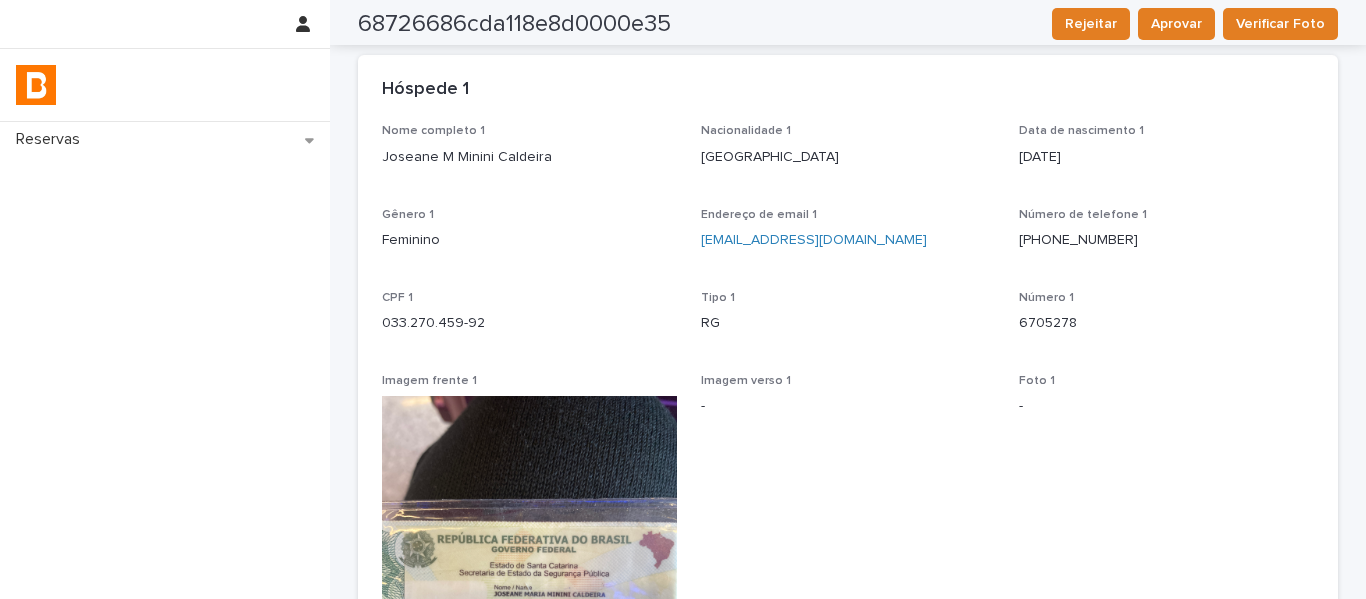 scroll, scrollTop: 0, scrollLeft: 0, axis: both 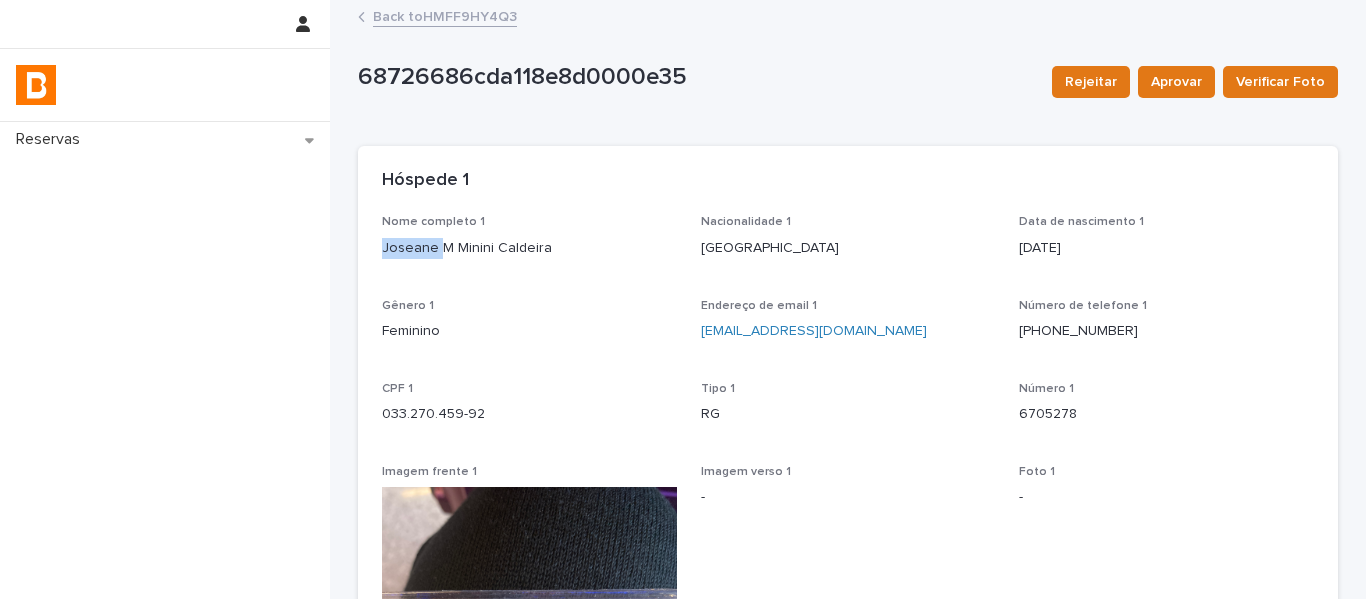 drag, startPoint x: 432, startPoint y: 255, endPoint x: 365, endPoint y: 253, distance: 67.02985 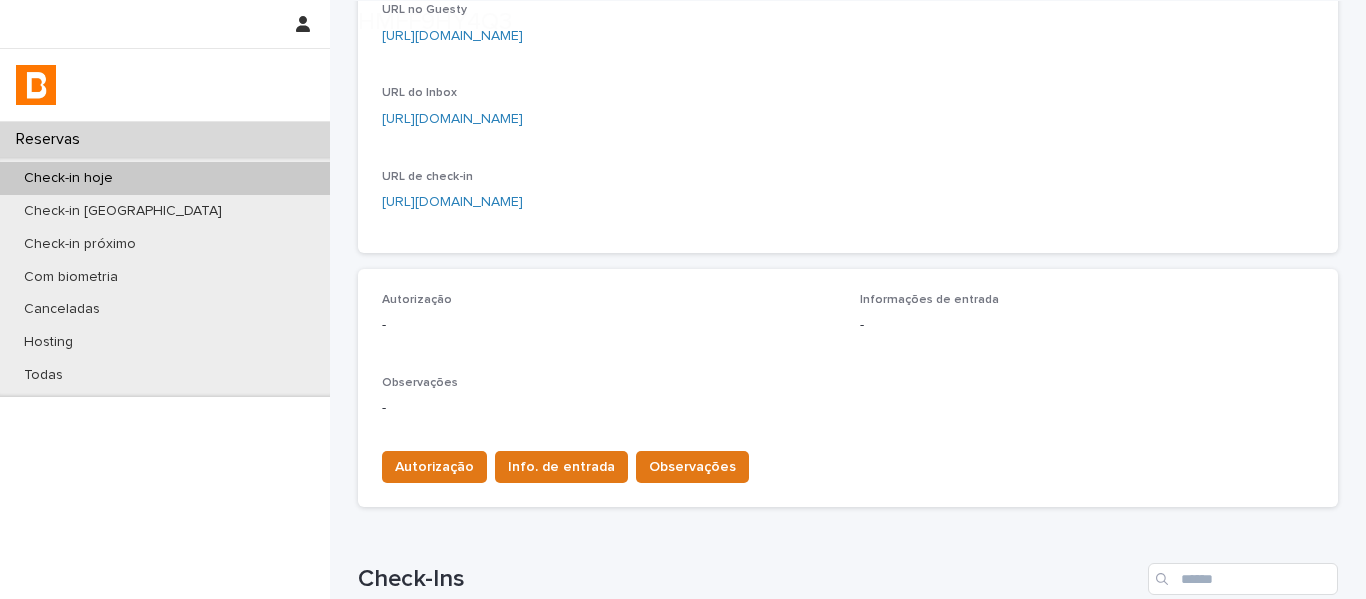 scroll, scrollTop: 500, scrollLeft: 0, axis: vertical 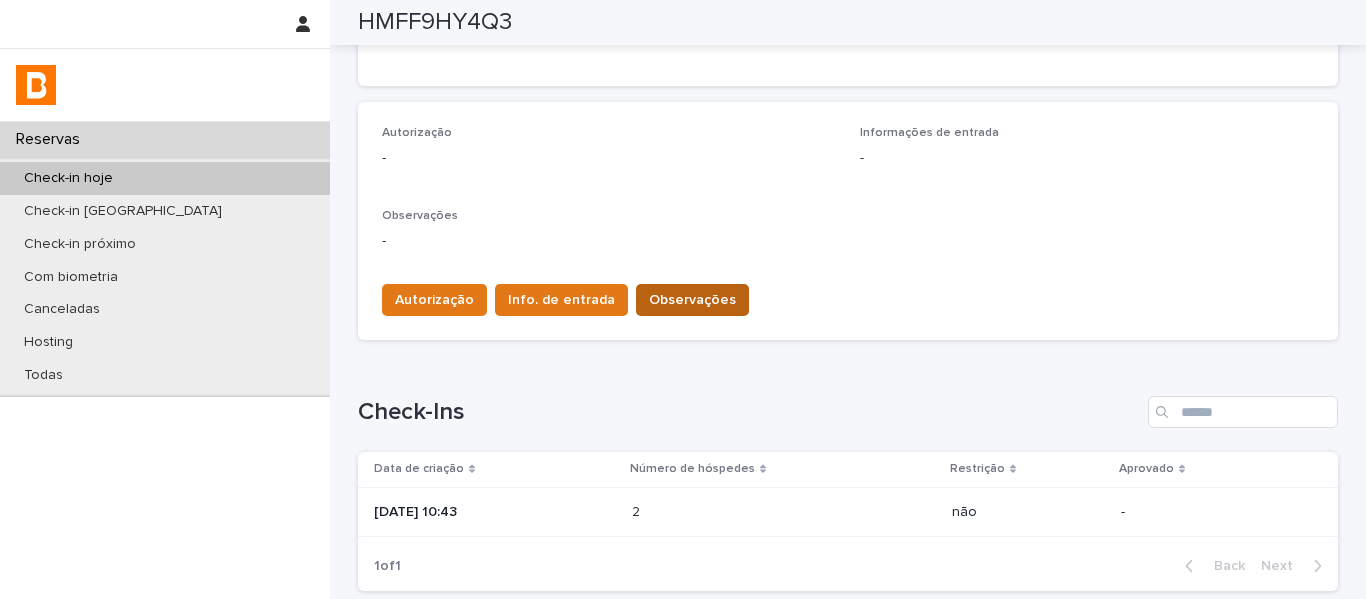 click on "Observações" at bounding box center (692, 300) 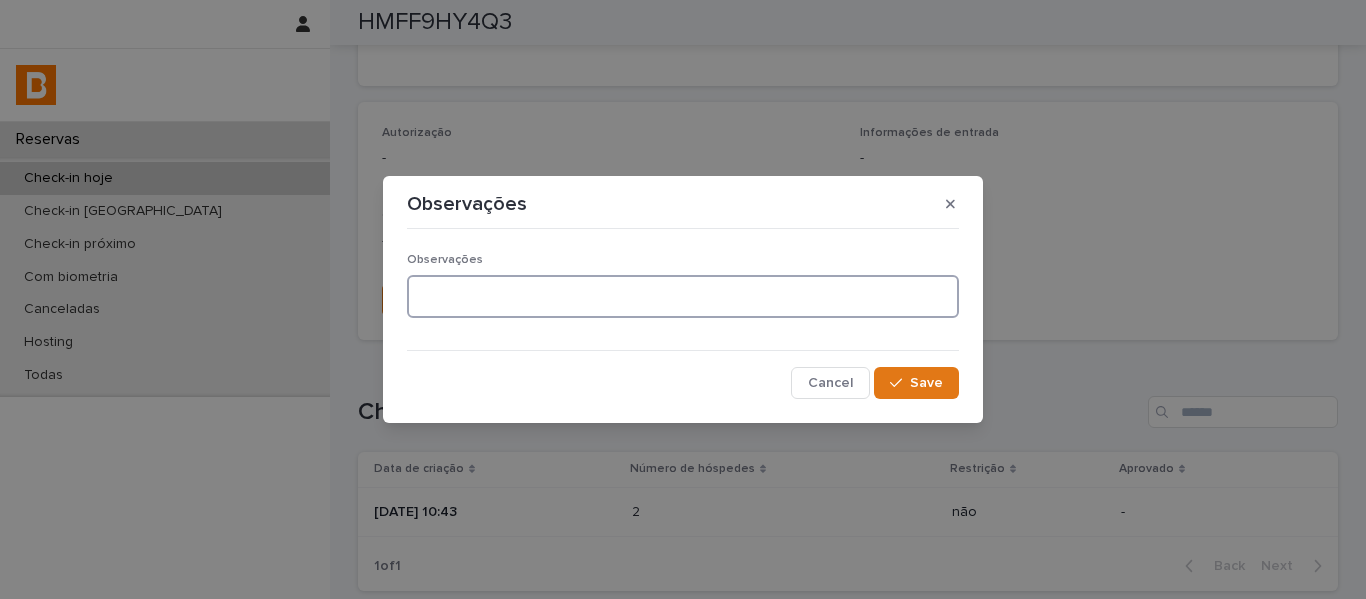 click at bounding box center [683, 296] 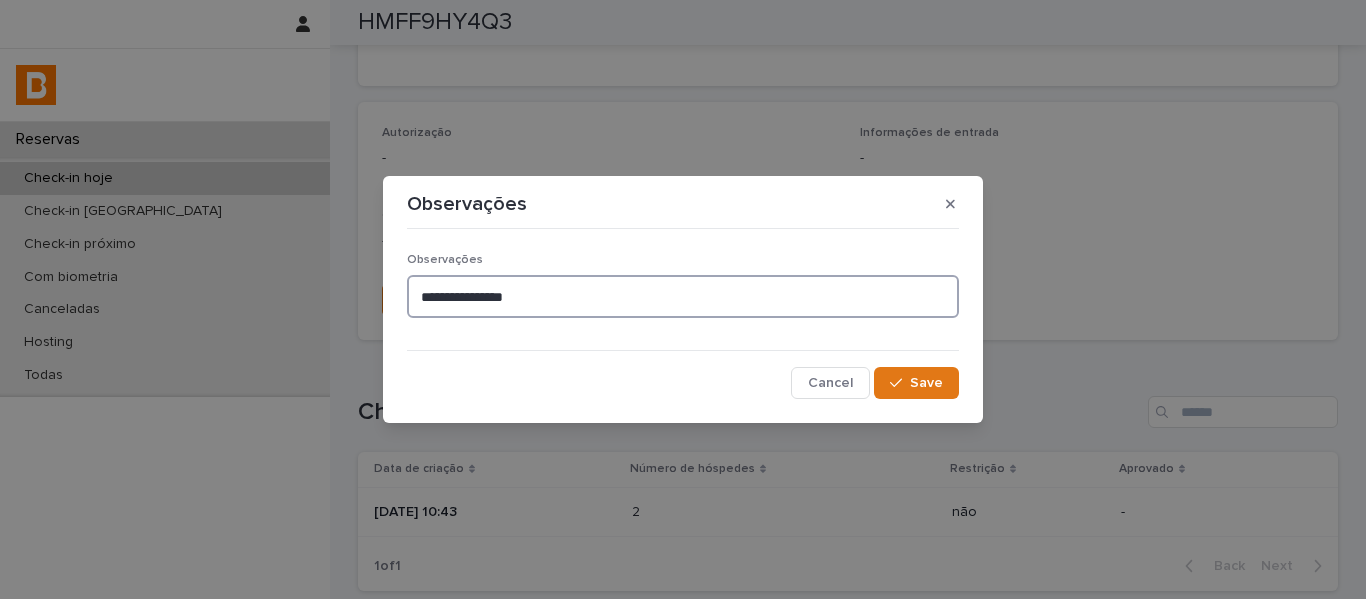 paste on "********" 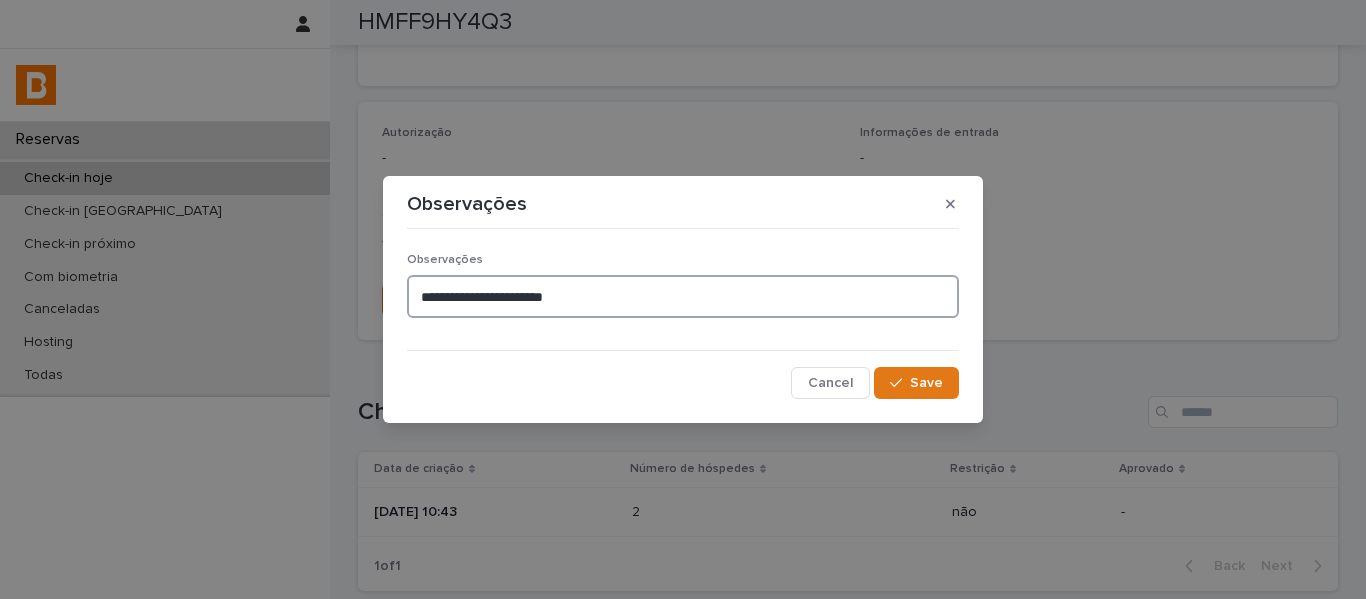 click on "**********" at bounding box center [683, 296] 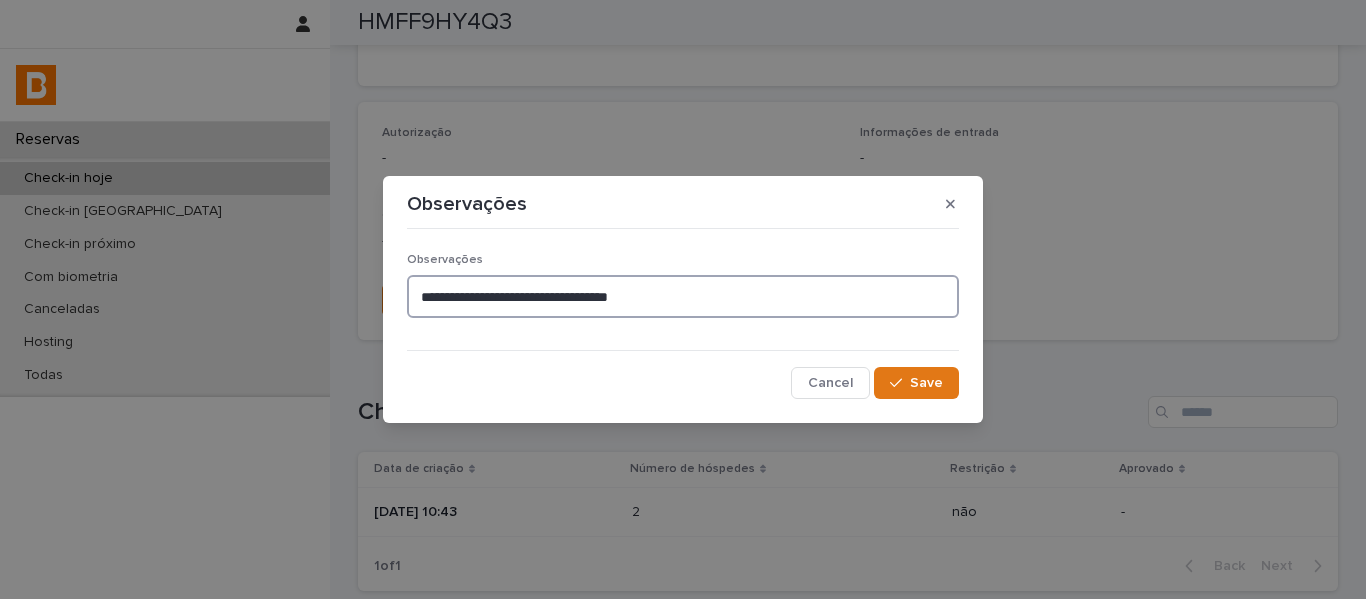click on "**********" at bounding box center [683, 296] 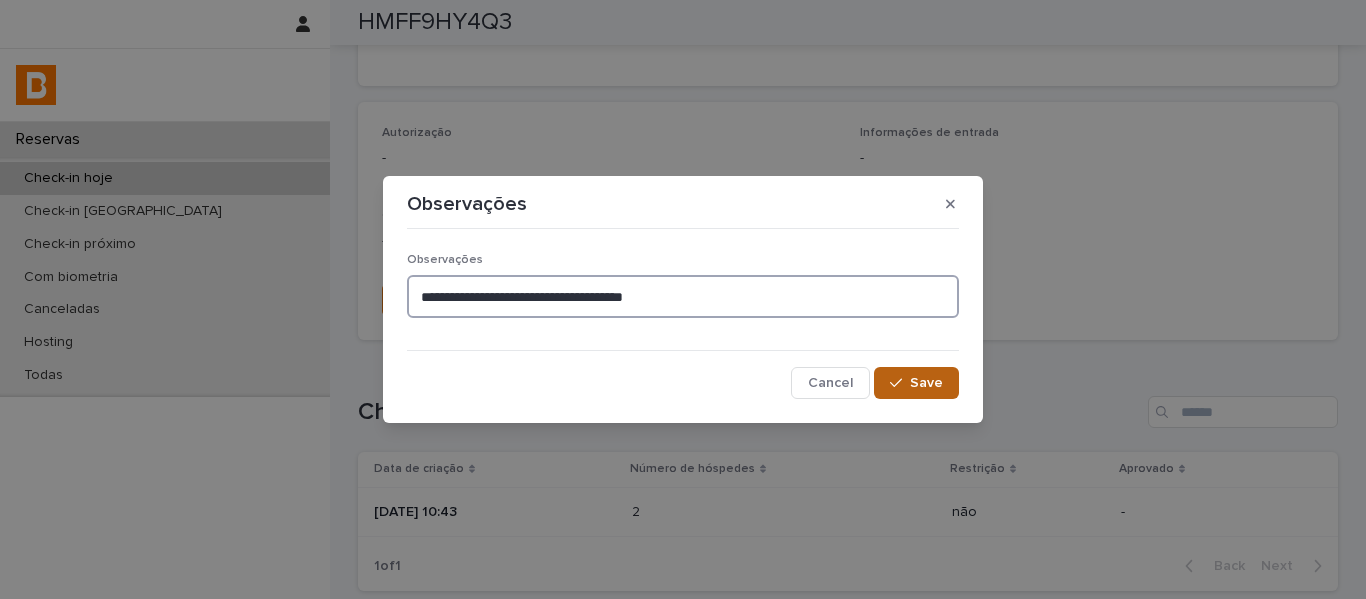 type on "**********" 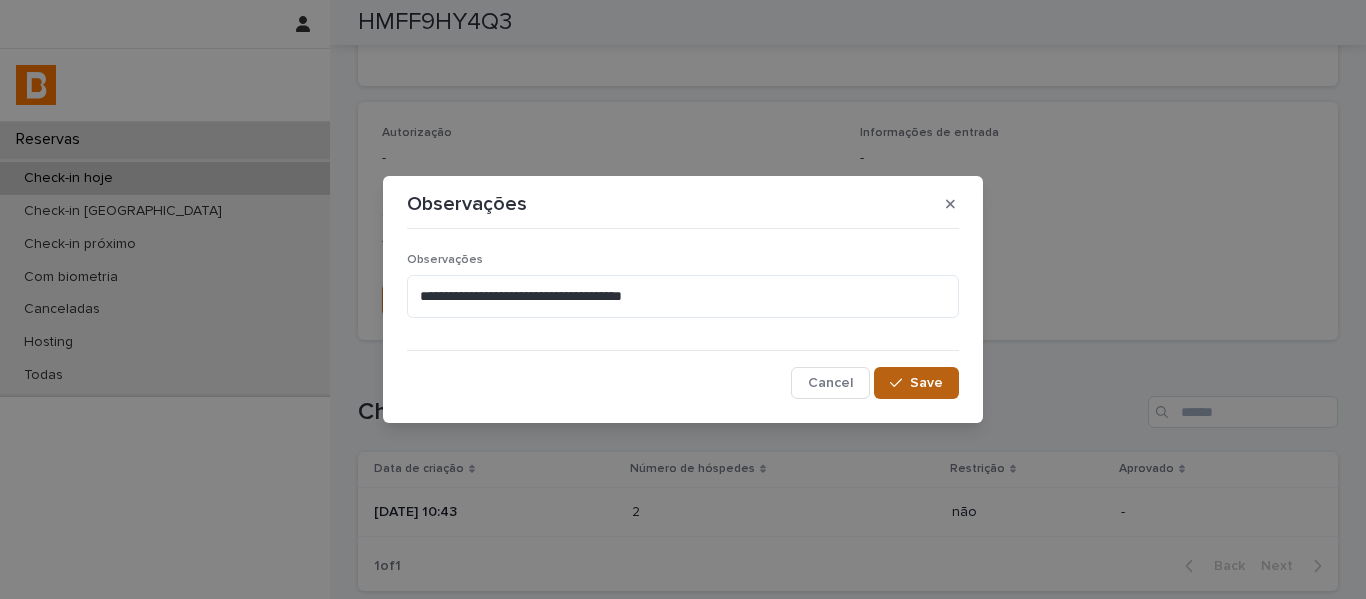 click on "Save" at bounding box center (916, 383) 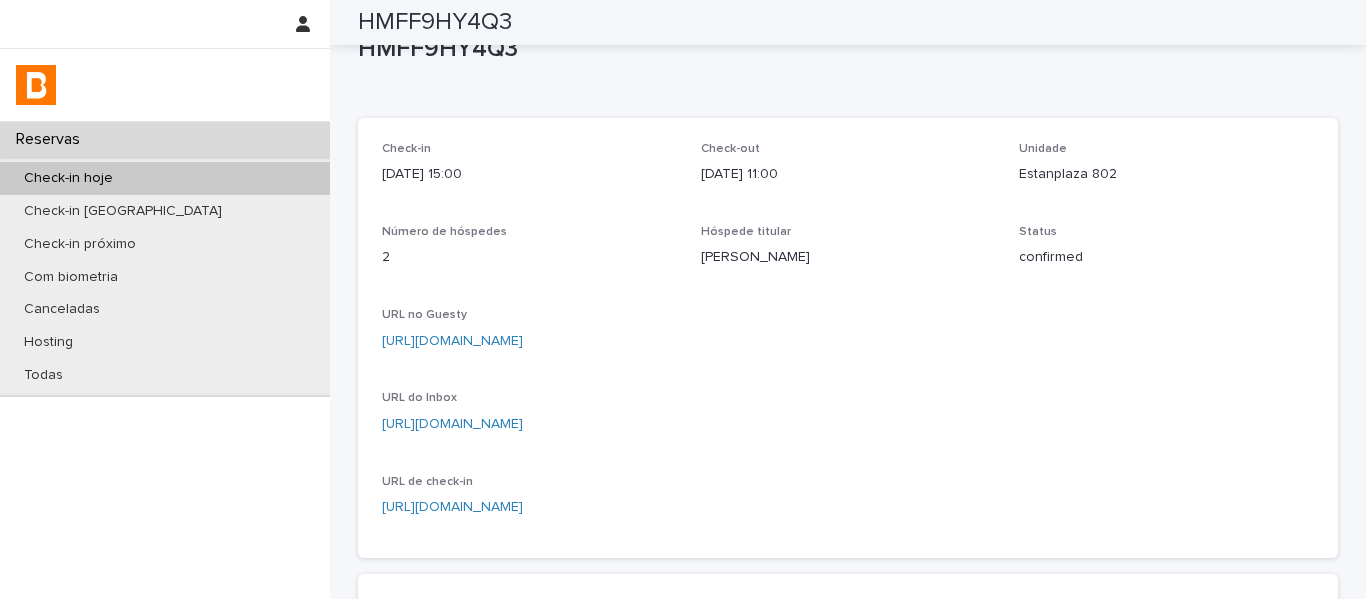 scroll, scrollTop: 0, scrollLeft: 0, axis: both 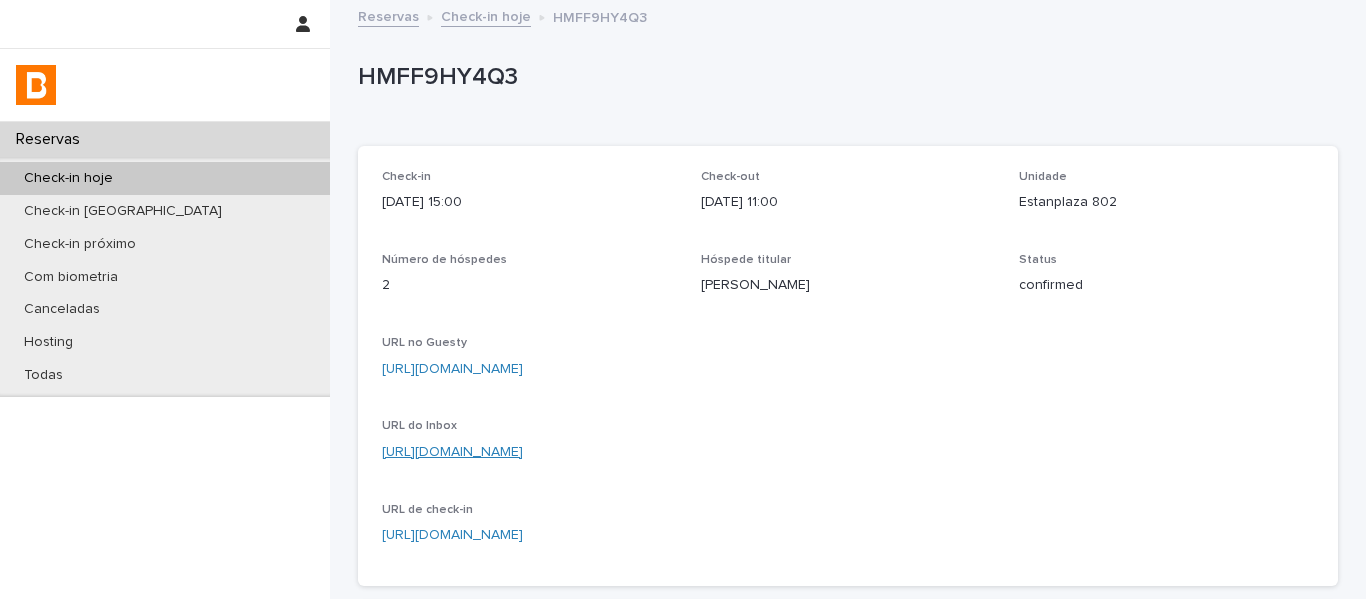 click on "[URL][DOMAIN_NAME]" at bounding box center [452, 452] 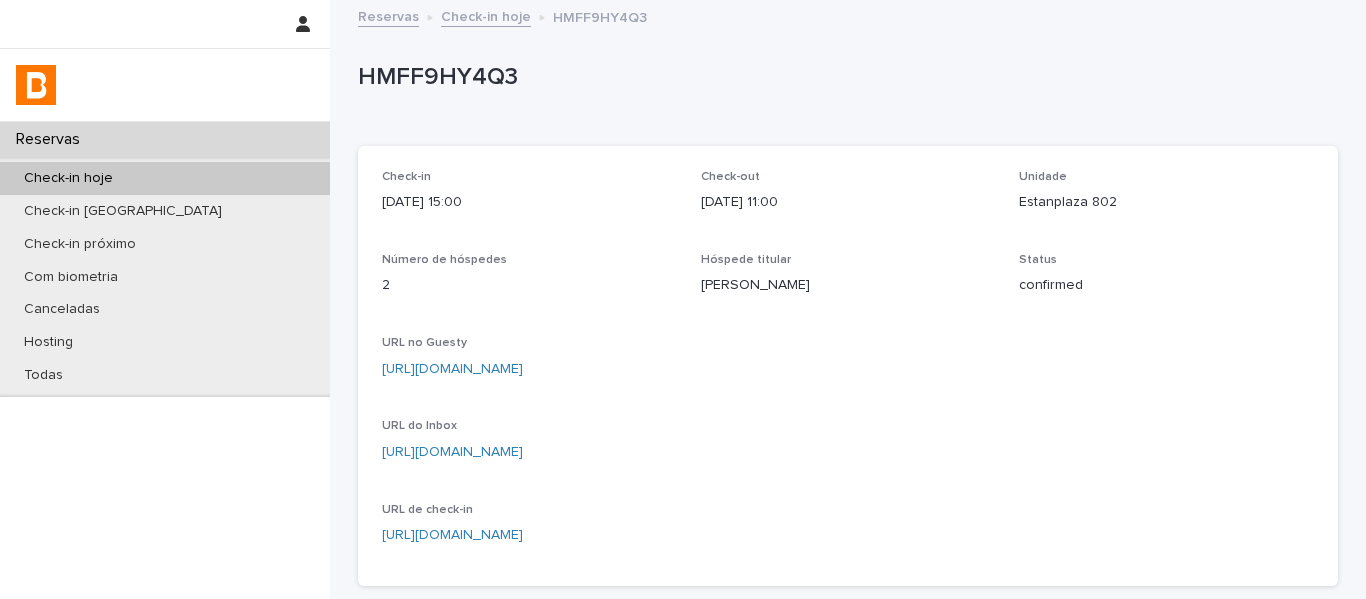 click on "Check-in hoje" at bounding box center [486, 15] 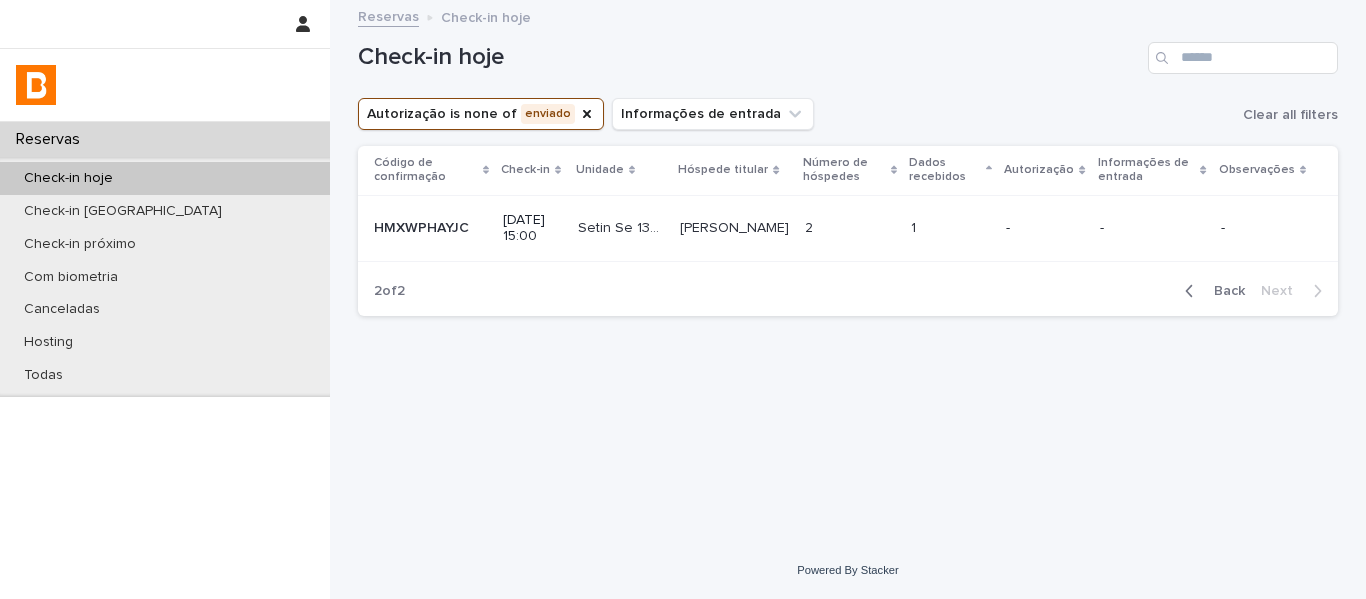 click on "2 2" at bounding box center [850, 228] 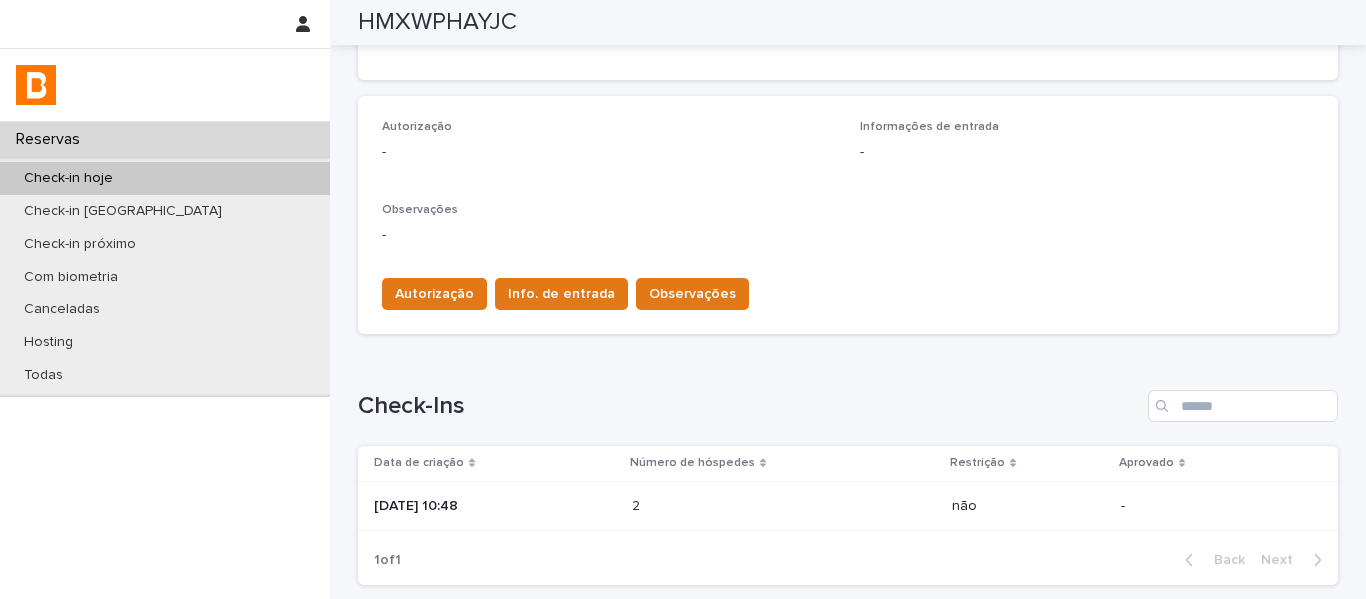 scroll, scrollTop: 665, scrollLeft: 0, axis: vertical 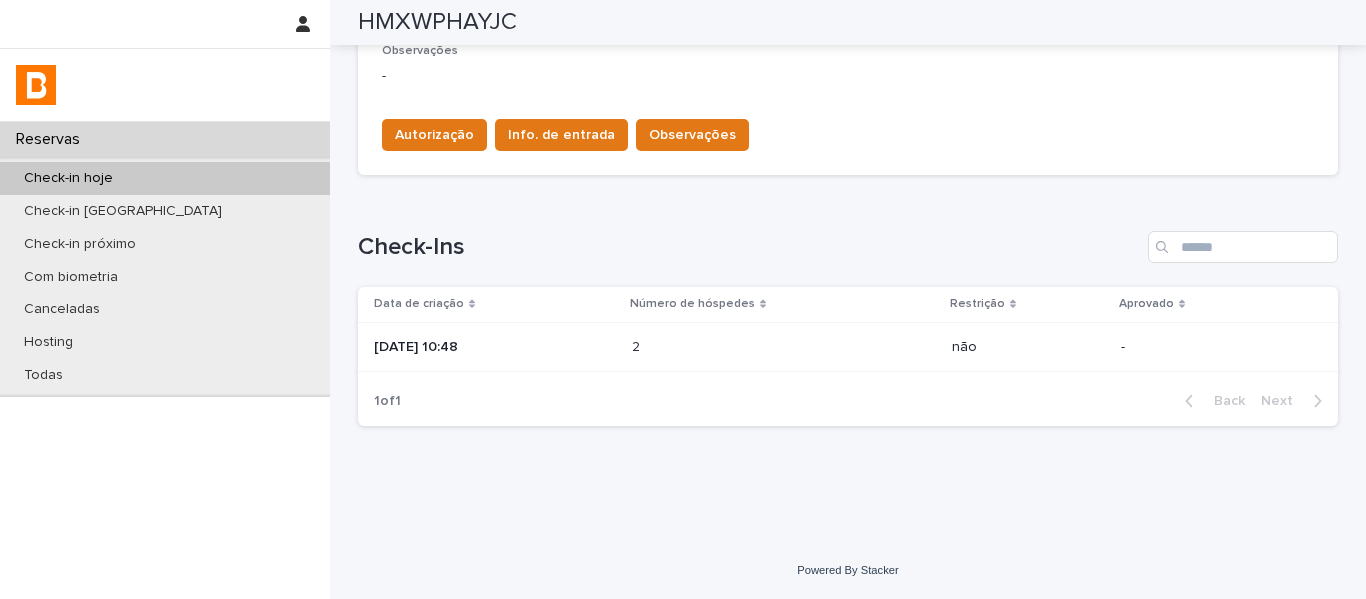 click on "2 2" at bounding box center (784, 347) 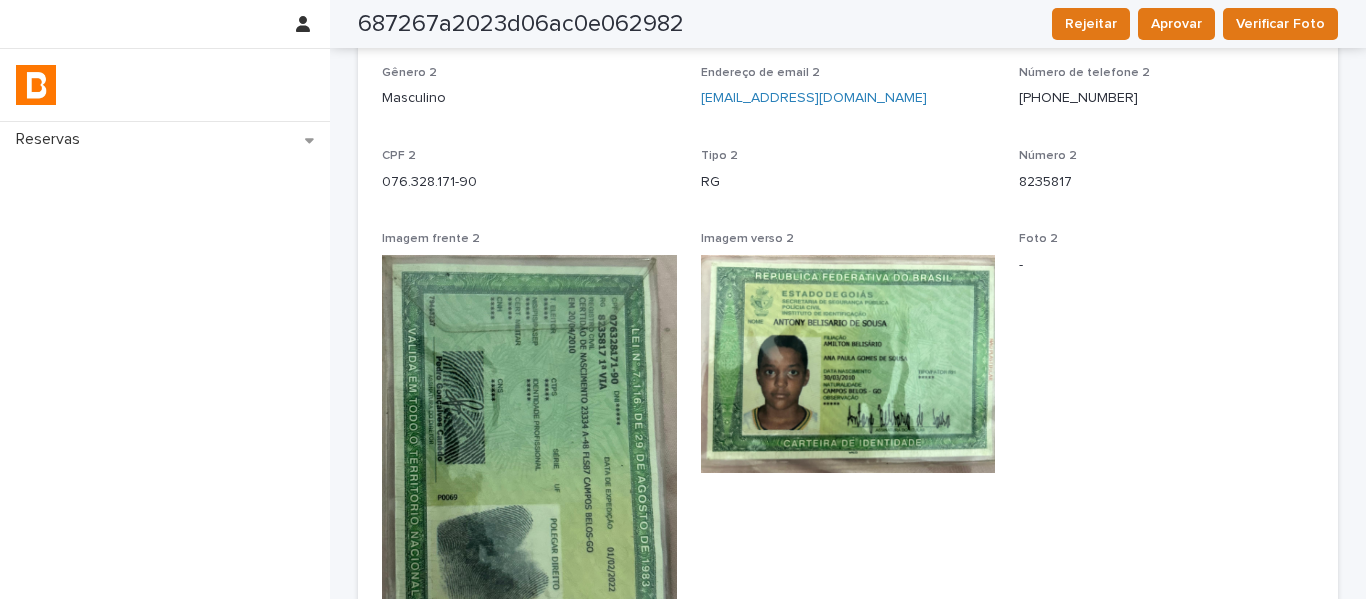 scroll, scrollTop: 1400, scrollLeft: 0, axis: vertical 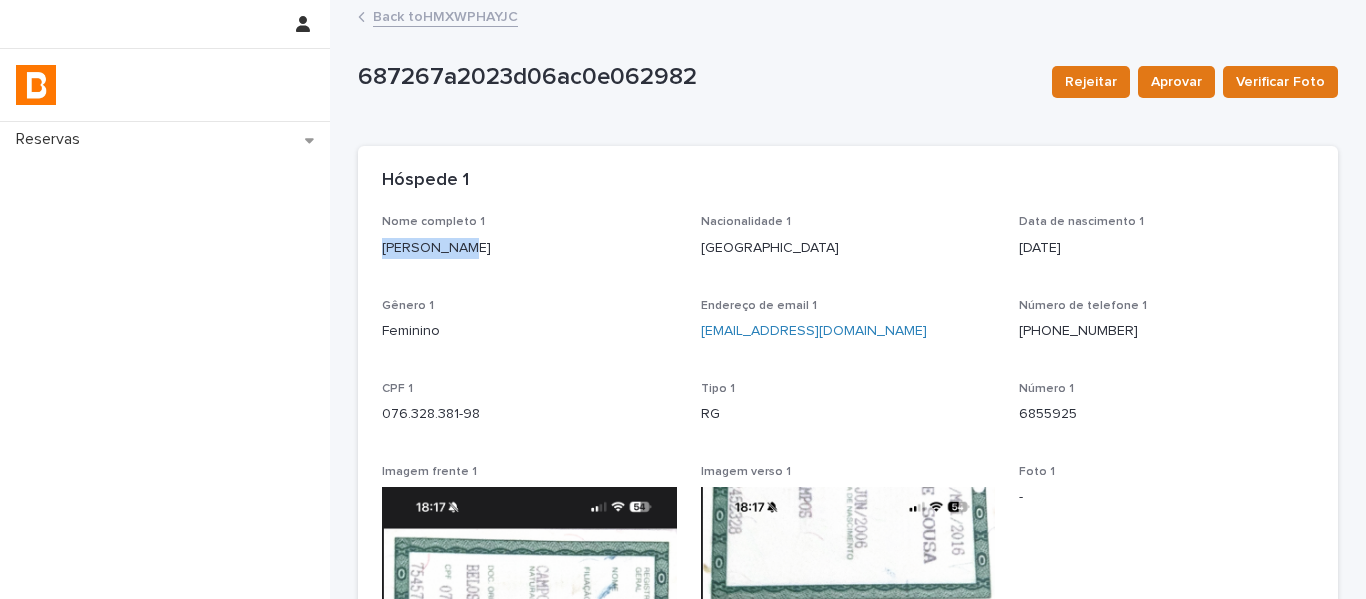drag, startPoint x: 445, startPoint y: 253, endPoint x: 364, endPoint y: 255, distance: 81.02469 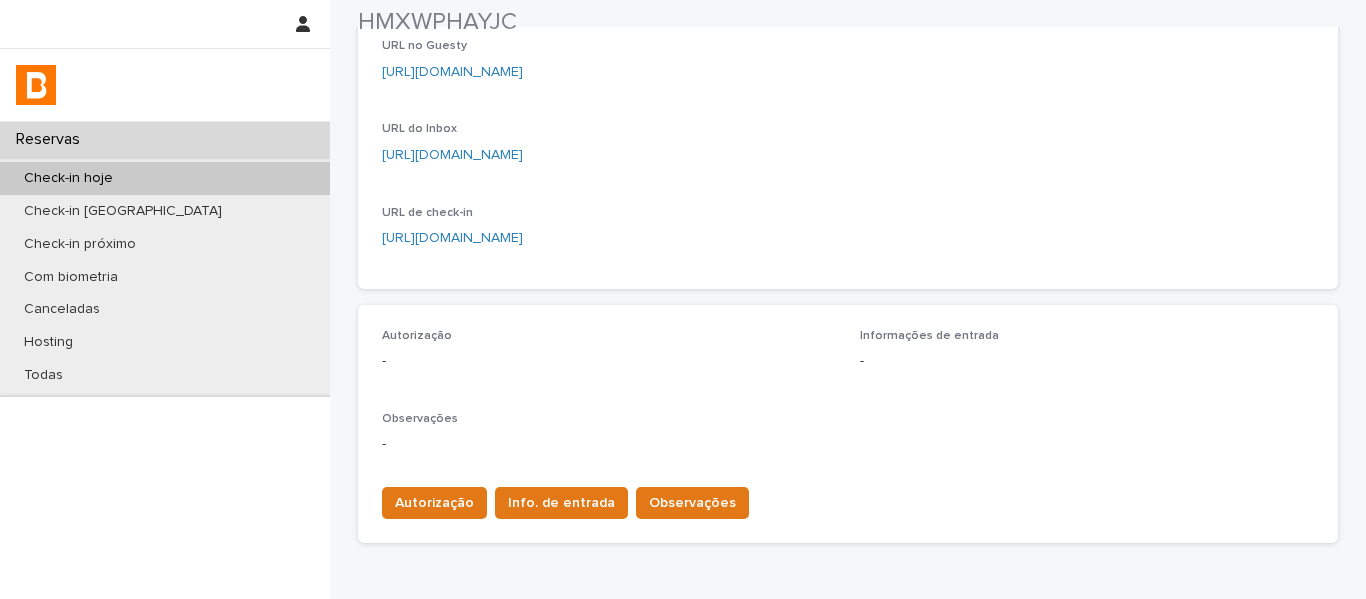 scroll, scrollTop: 300, scrollLeft: 0, axis: vertical 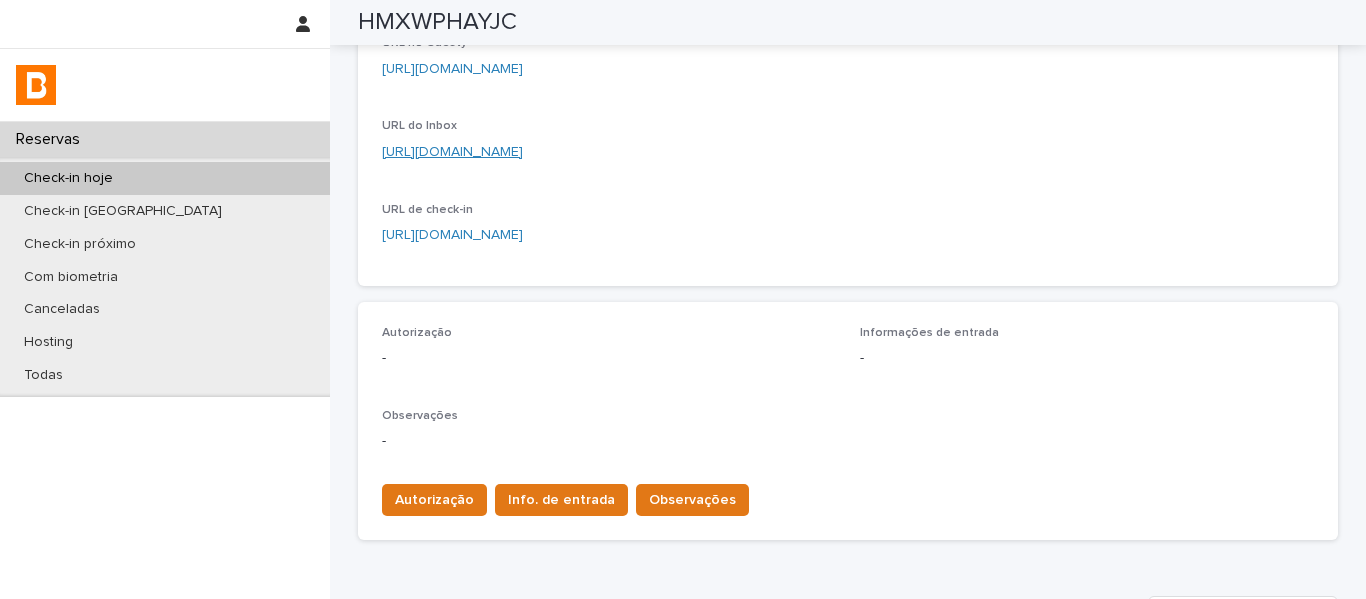click on "[URL][DOMAIN_NAME]" at bounding box center (452, 152) 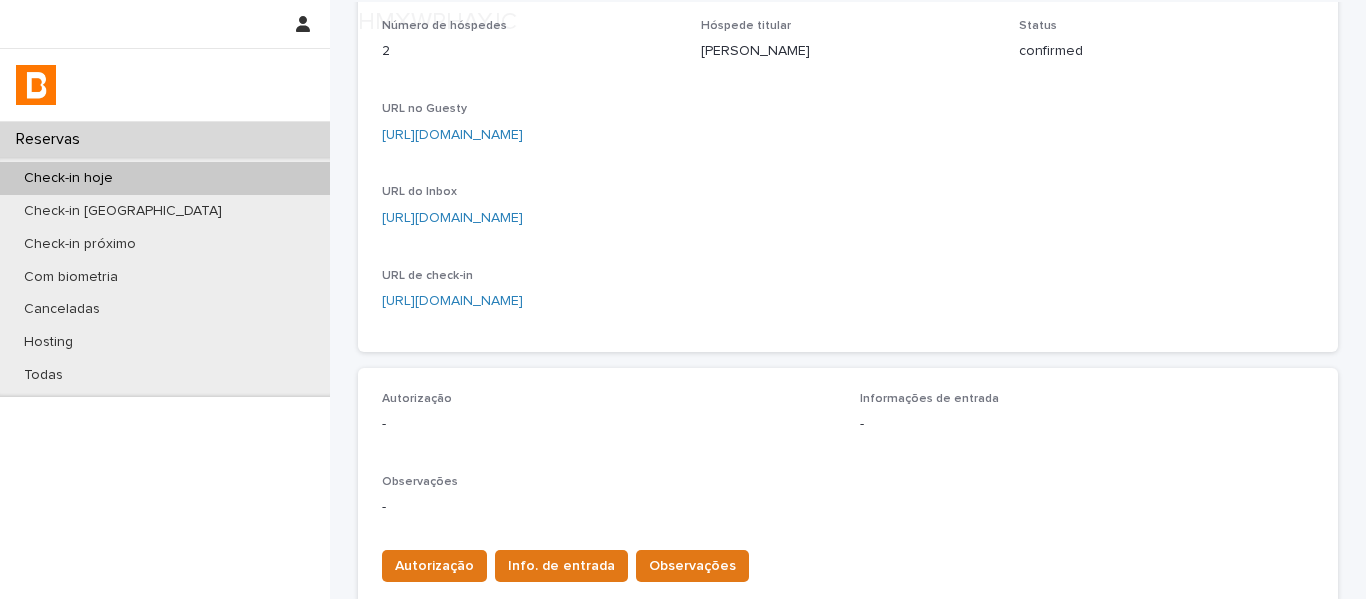 scroll, scrollTop: 600, scrollLeft: 0, axis: vertical 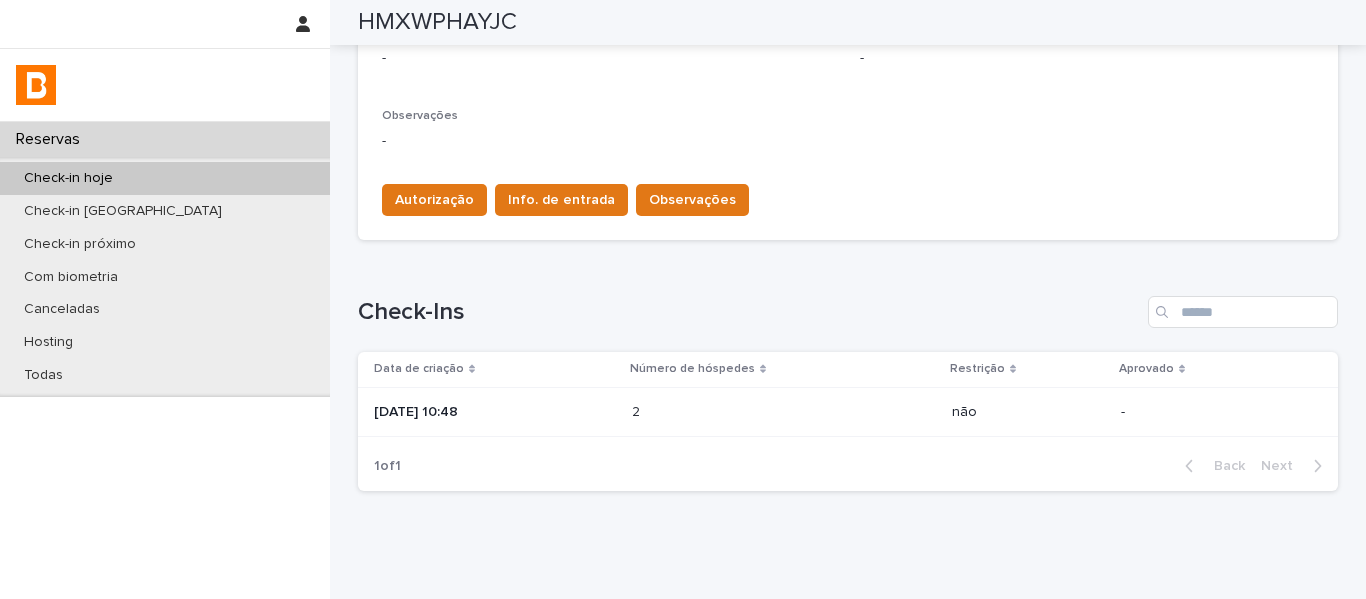 click at bounding box center [719, 412] 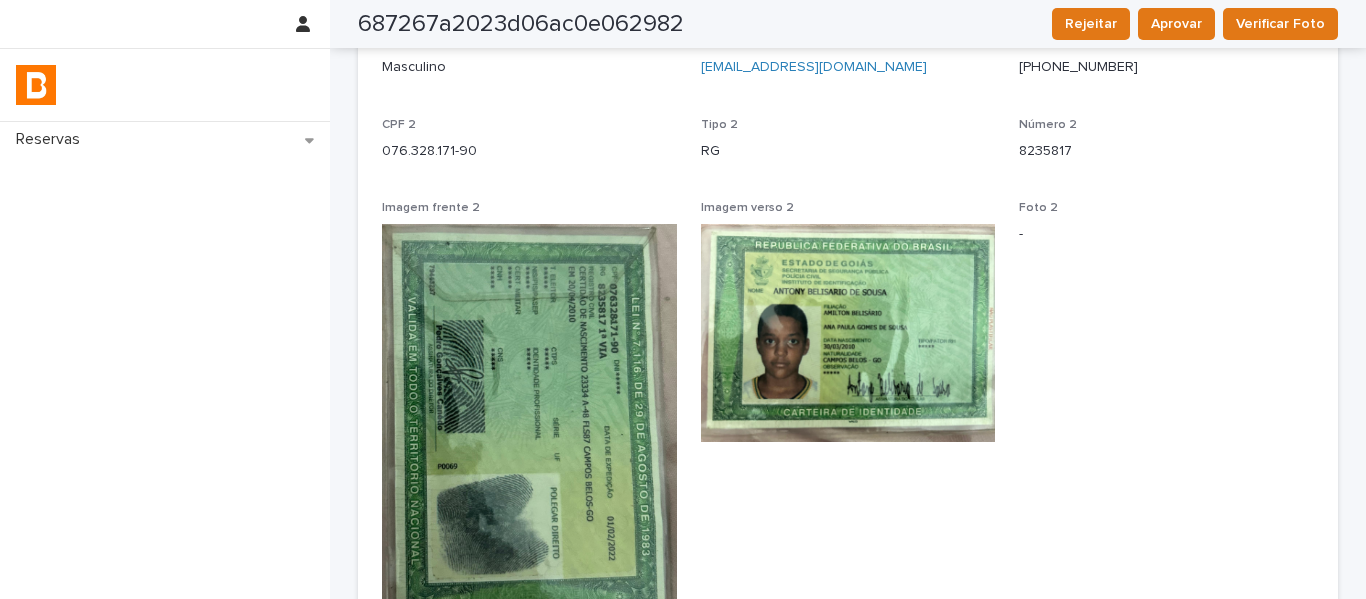 scroll, scrollTop: 1402, scrollLeft: 0, axis: vertical 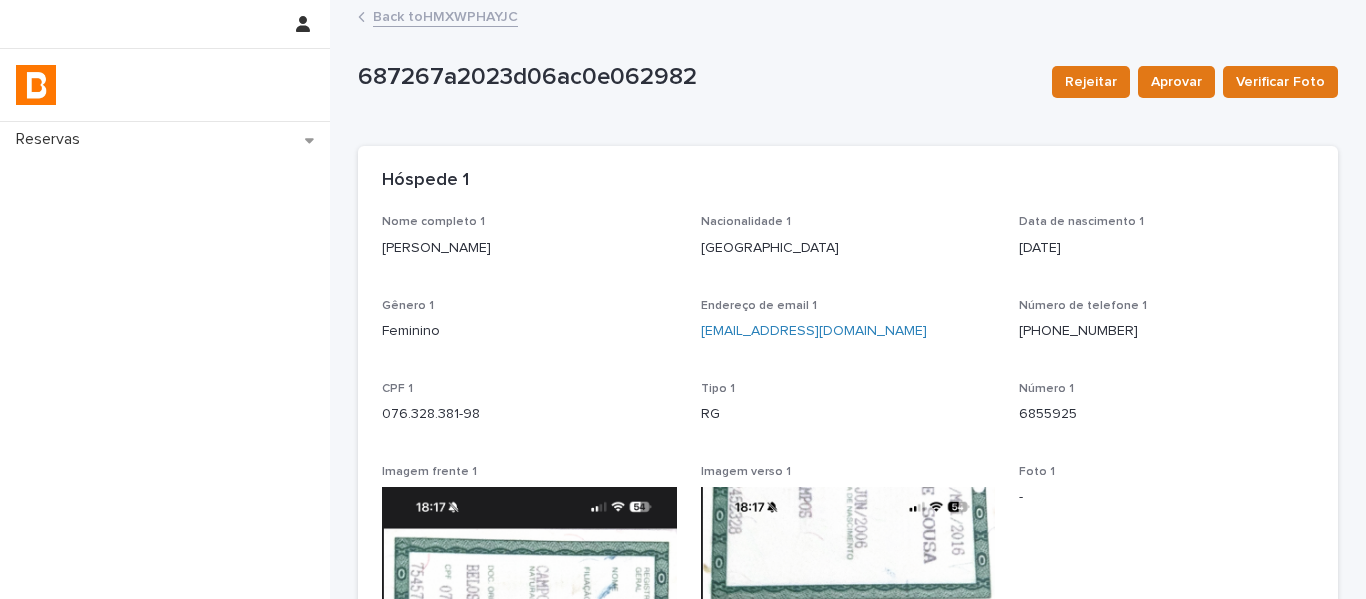 click on "Back to  HMXWPHAYJC" at bounding box center (445, 15) 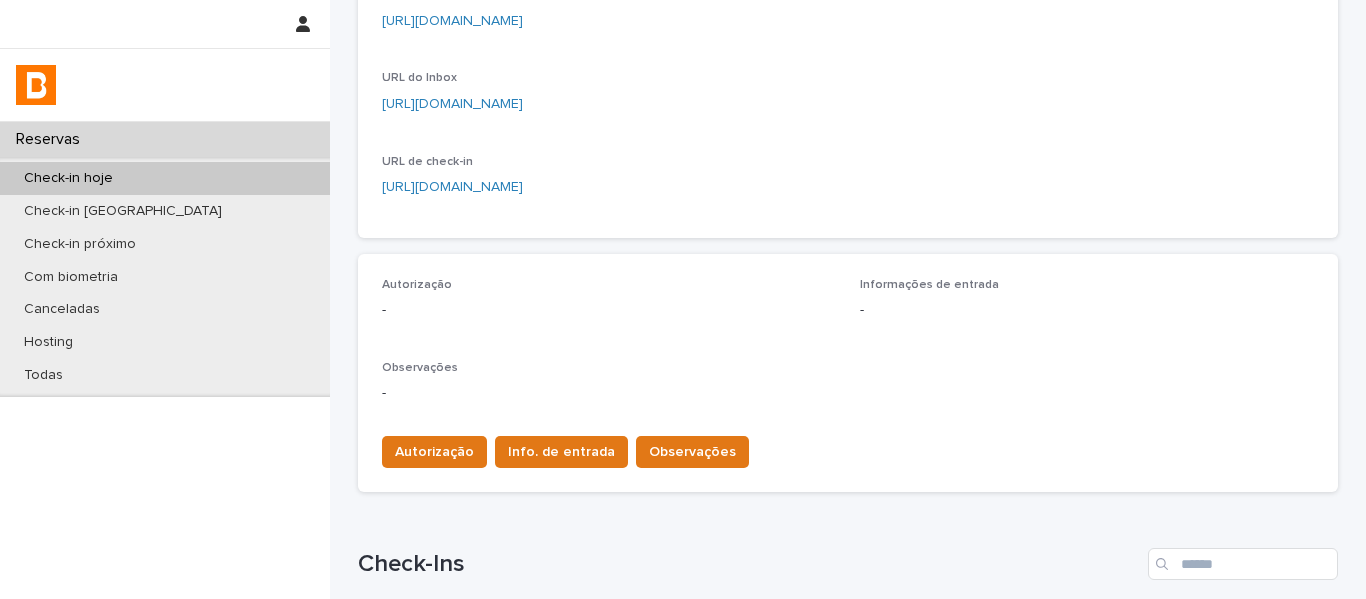 scroll, scrollTop: 400, scrollLeft: 0, axis: vertical 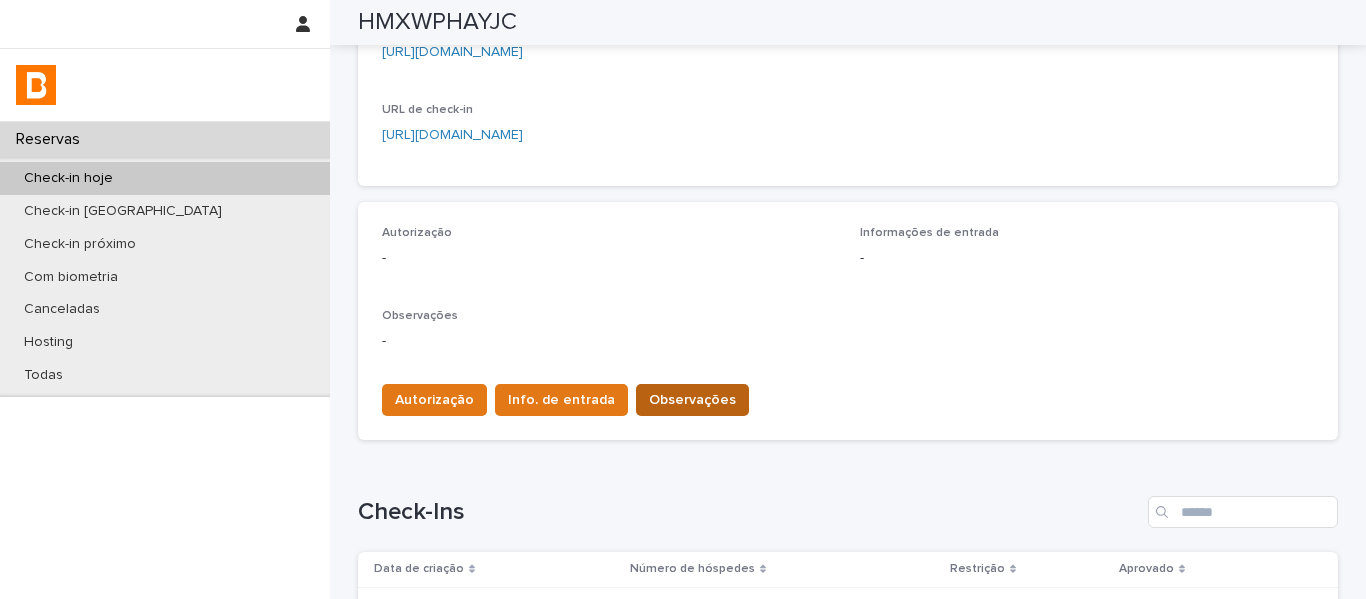 click on "Observações" at bounding box center [692, 400] 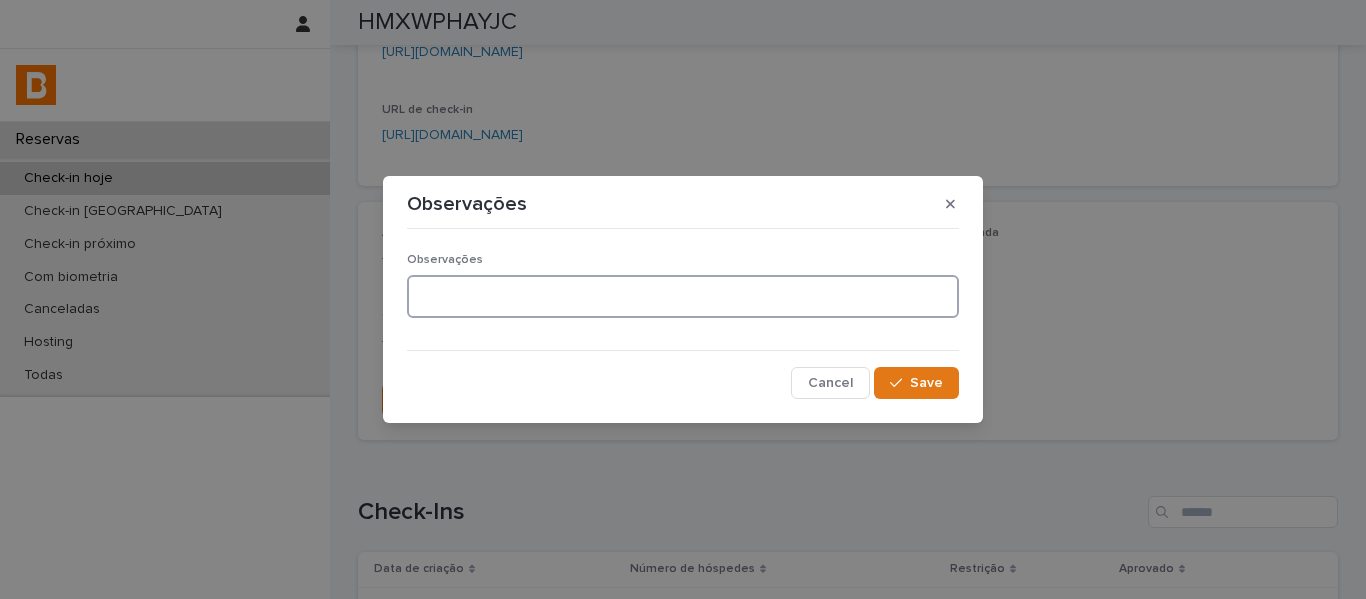 click at bounding box center [683, 296] 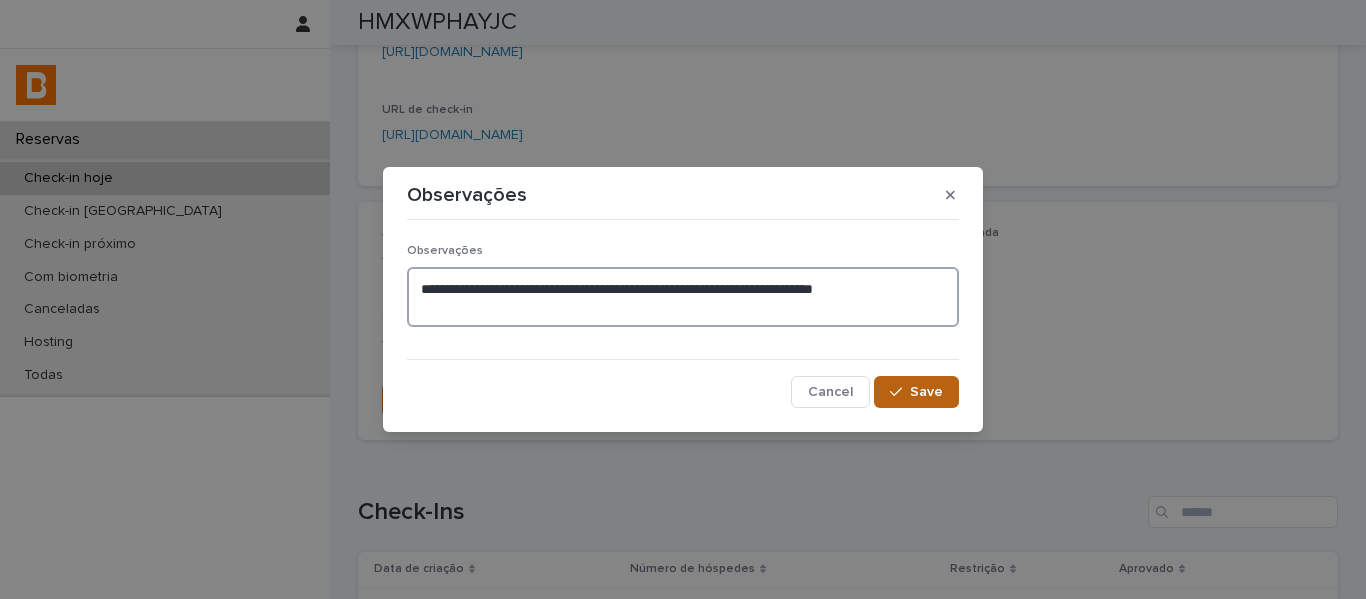 type on "**********" 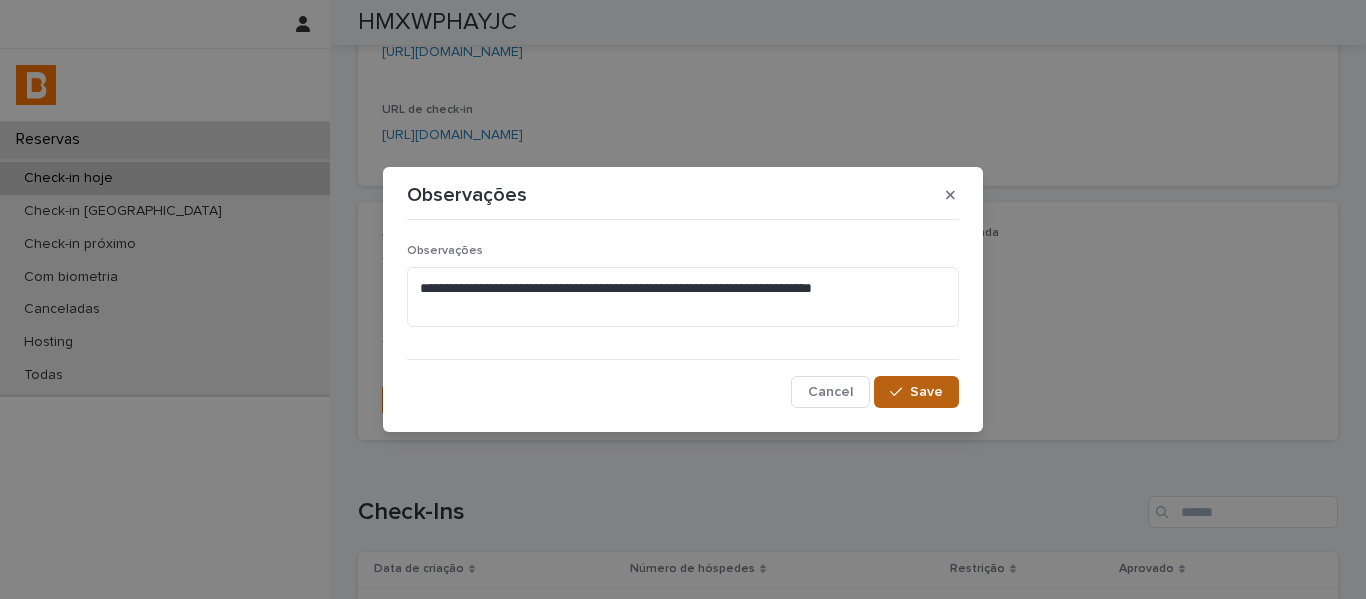 click on "Save" at bounding box center [916, 392] 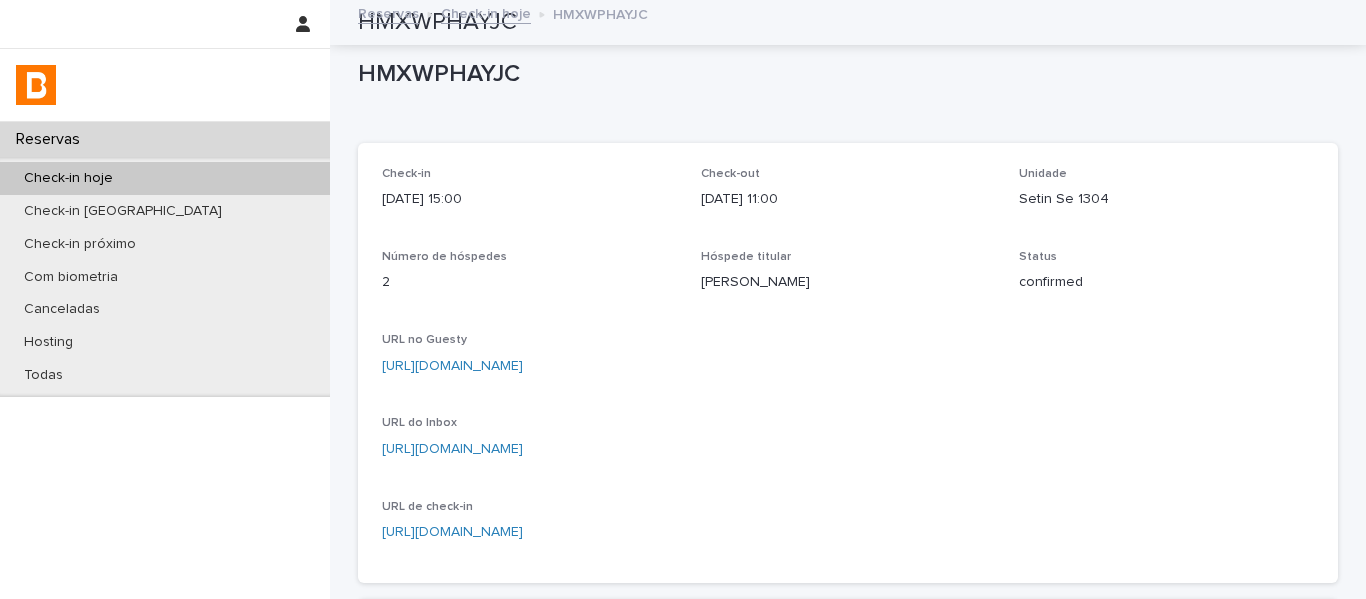 scroll, scrollTop: 0, scrollLeft: 0, axis: both 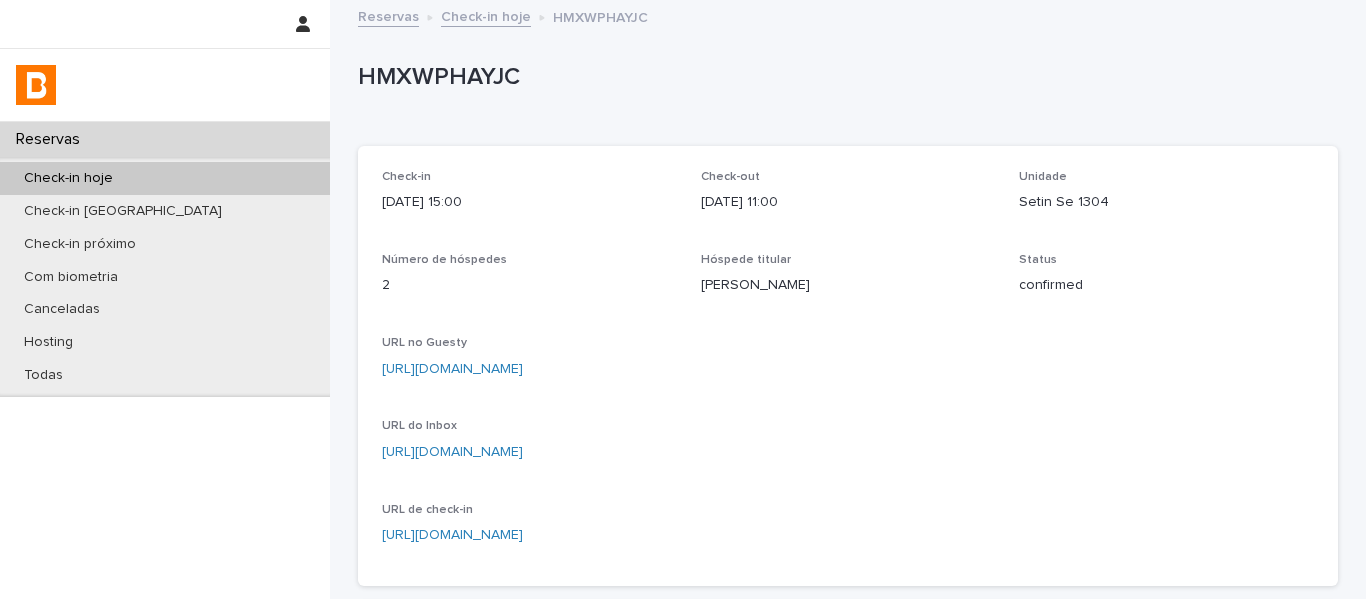 click on "Check-in hoje" at bounding box center [486, 15] 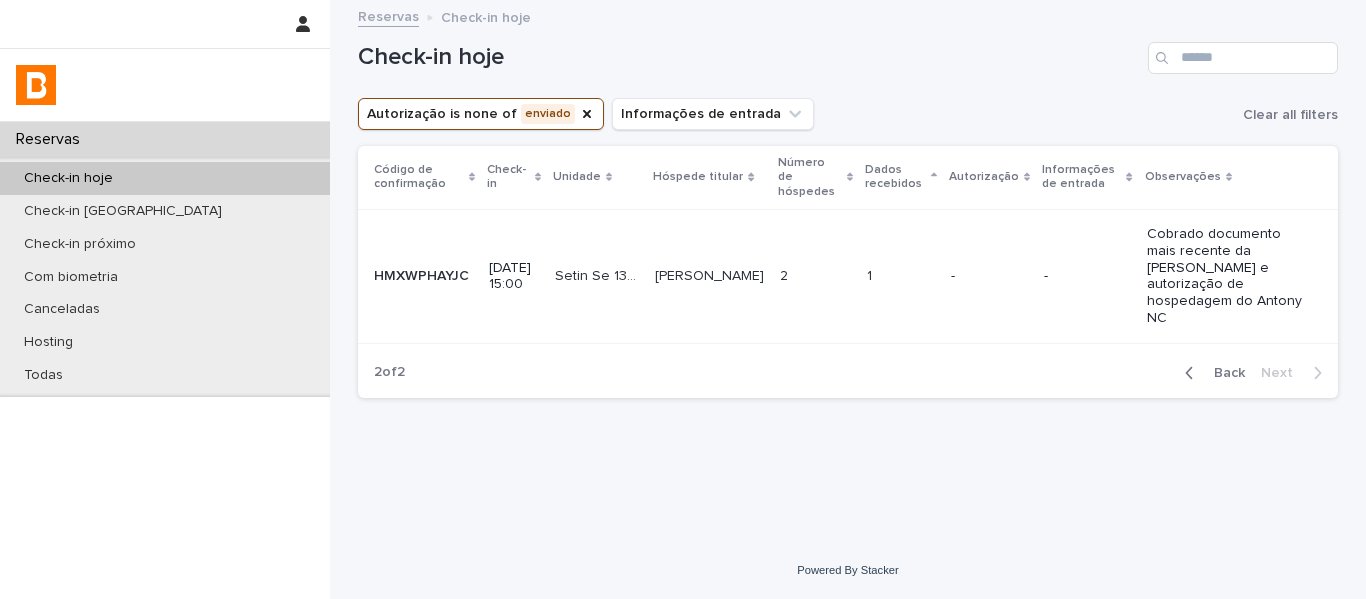 click on "Back" at bounding box center (1223, 373) 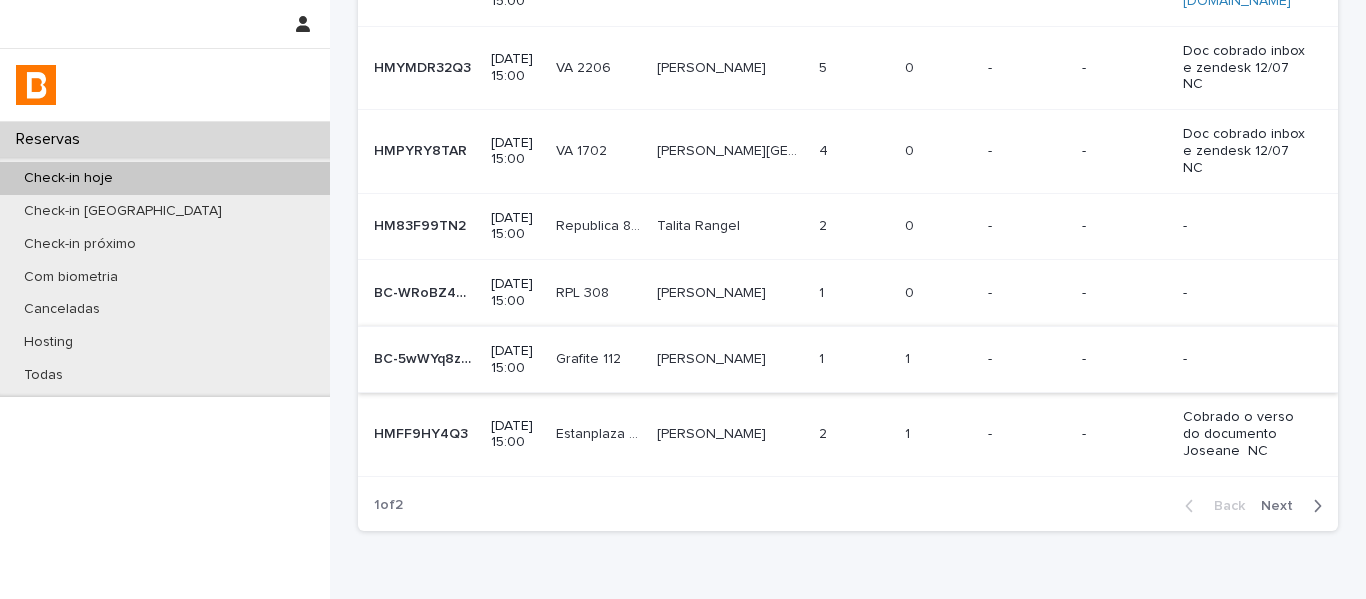scroll, scrollTop: 687, scrollLeft: 0, axis: vertical 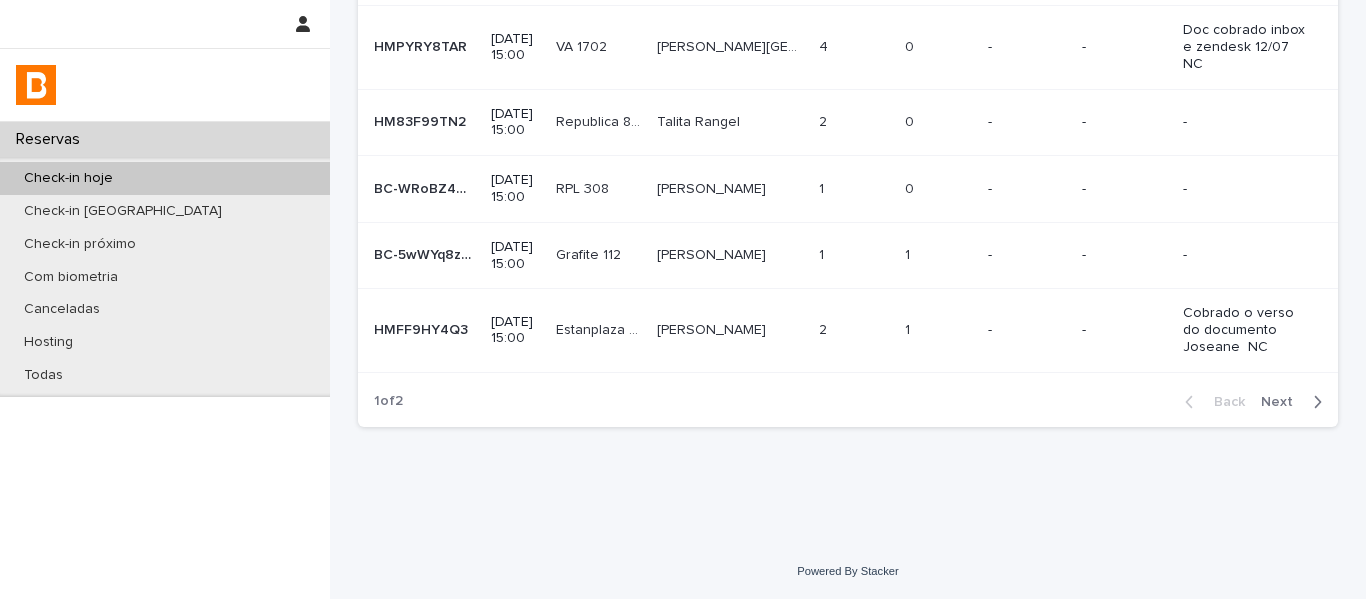 click on "[PERSON_NAME] [PERSON_NAME]" at bounding box center (730, 255) 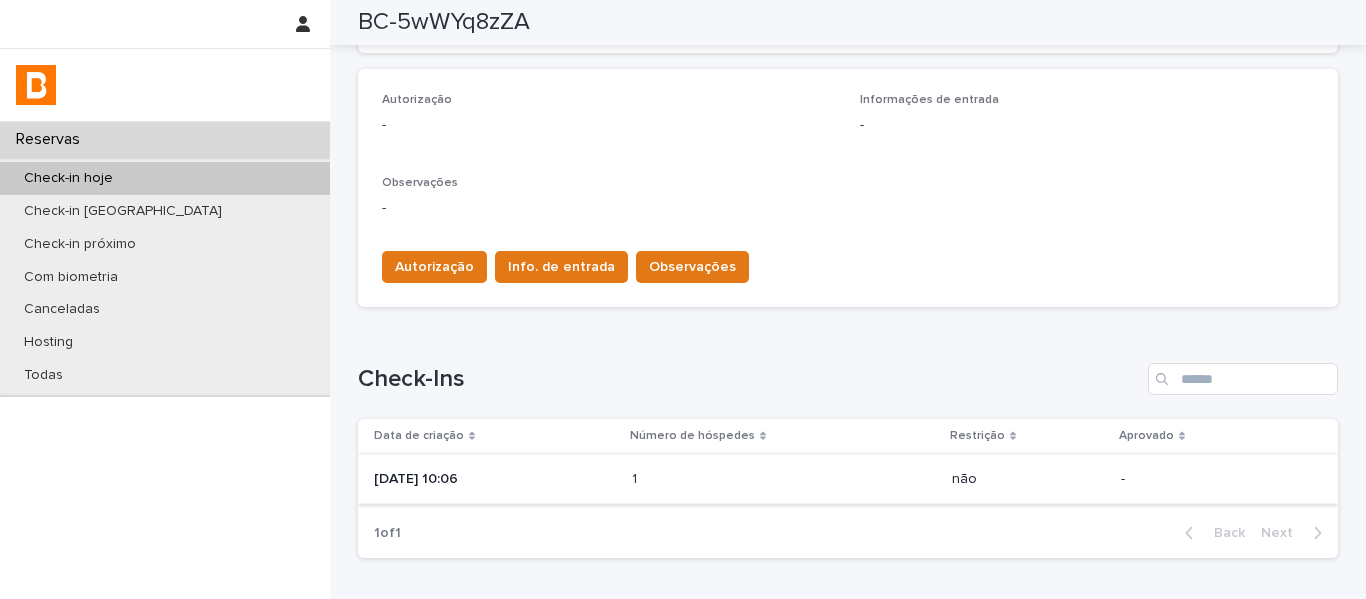 scroll, scrollTop: 665, scrollLeft: 0, axis: vertical 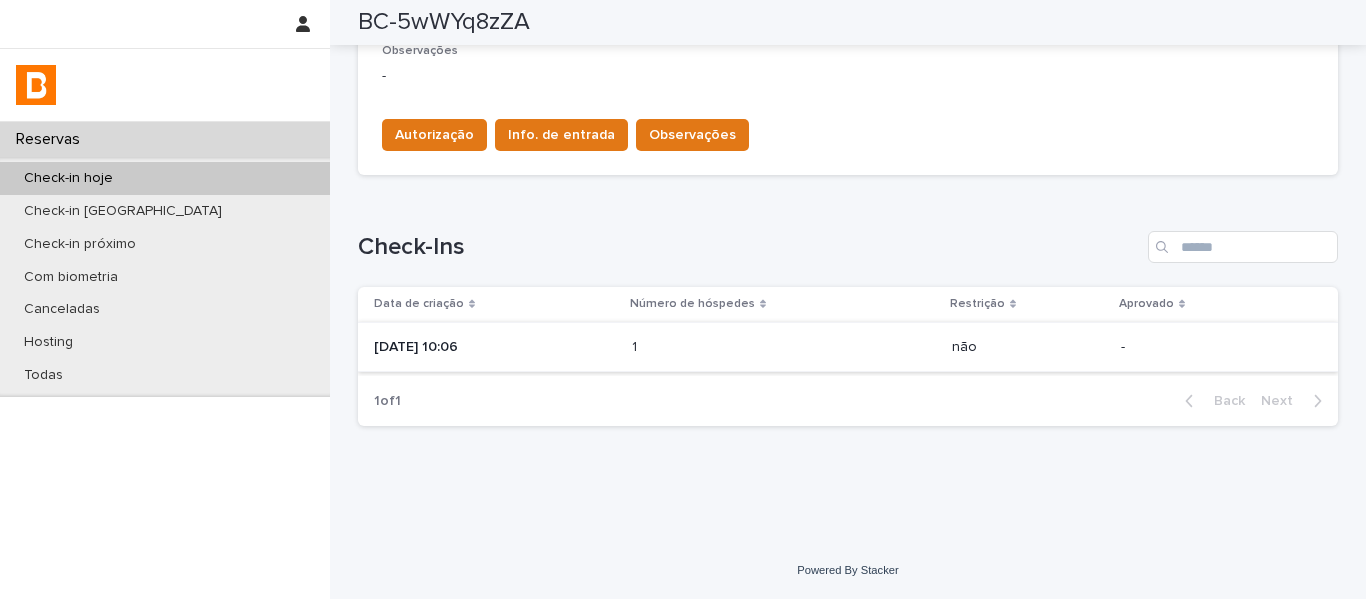 click on "Número de hóspedes" at bounding box center (784, 304) 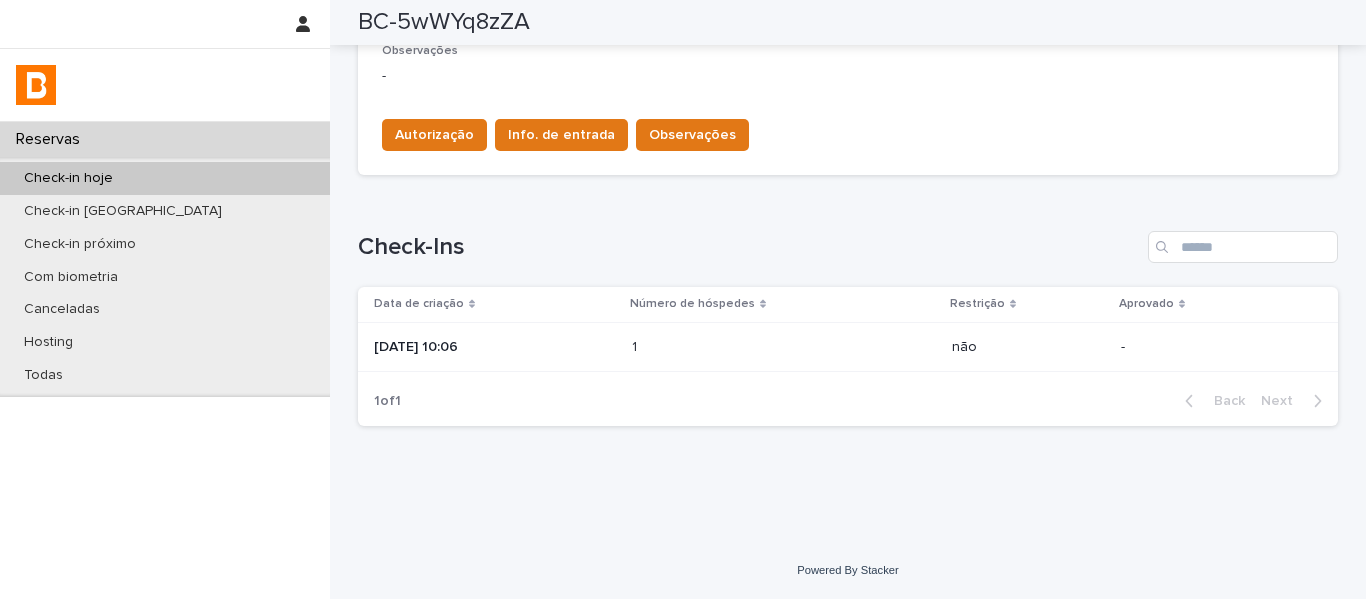 click on "1 1" at bounding box center [784, 347] 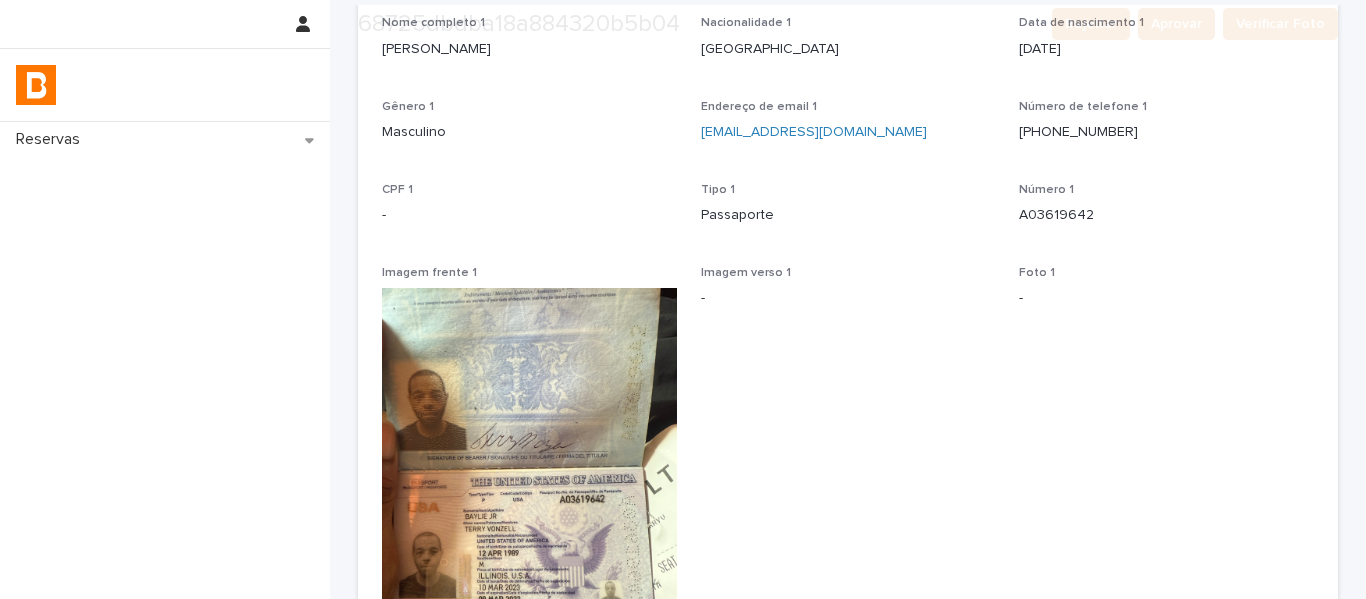 scroll, scrollTop: 200, scrollLeft: 0, axis: vertical 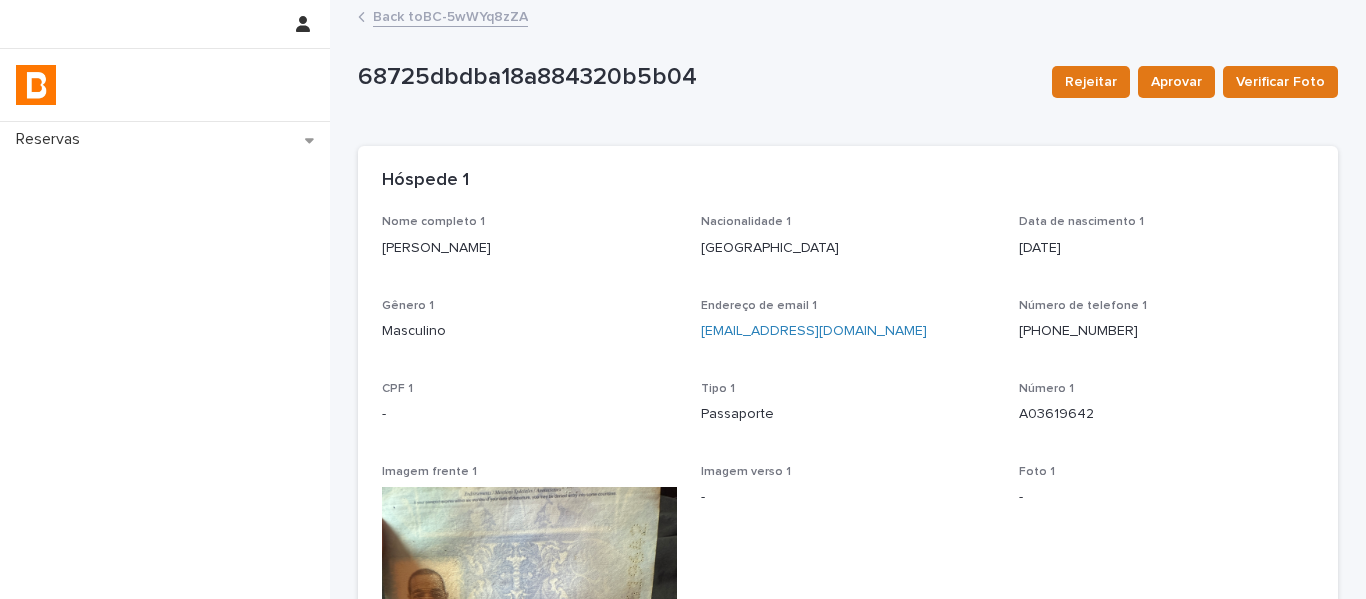 click on "Back to  BC-5wWYq8zZA" at bounding box center (450, 15) 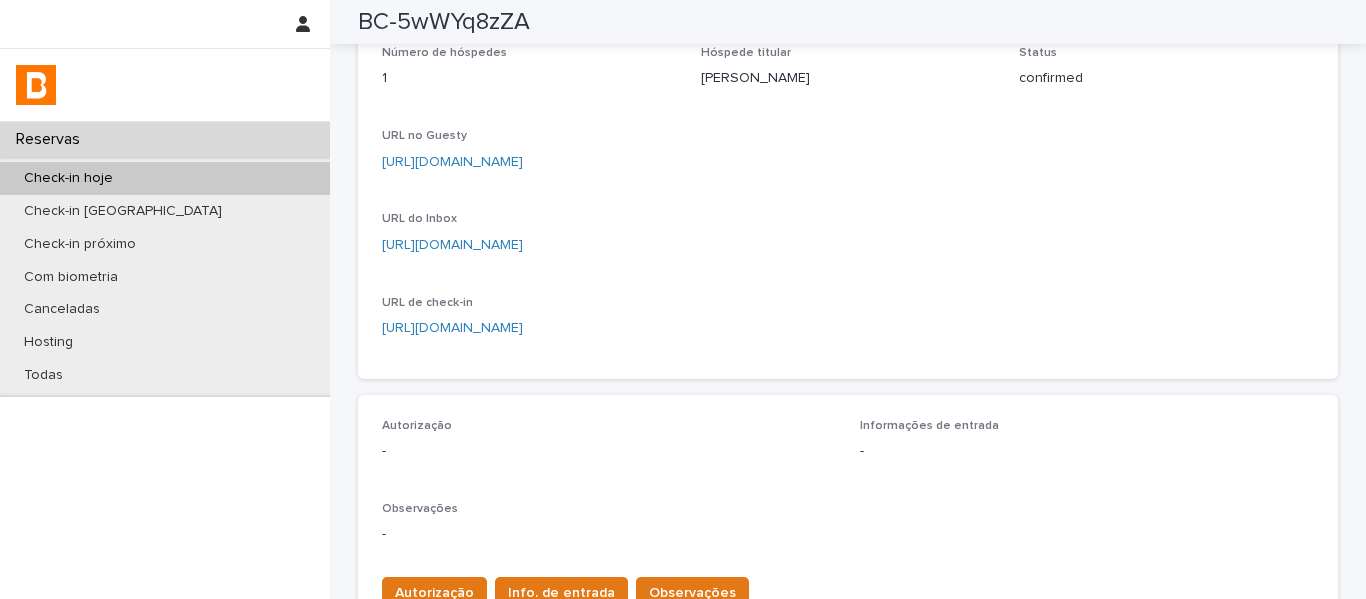 scroll, scrollTop: 100, scrollLeft: 0, axis: vertical 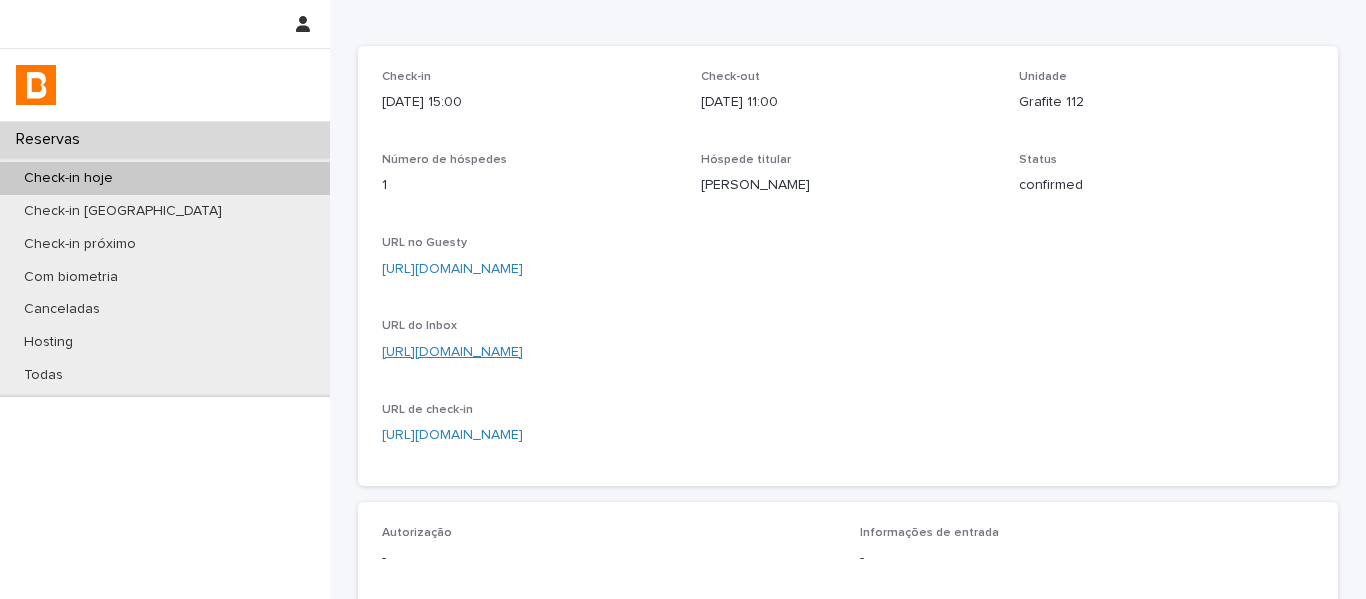 click on "[URL][DOMAIN_NAME]" at bounding box center [452, 352] 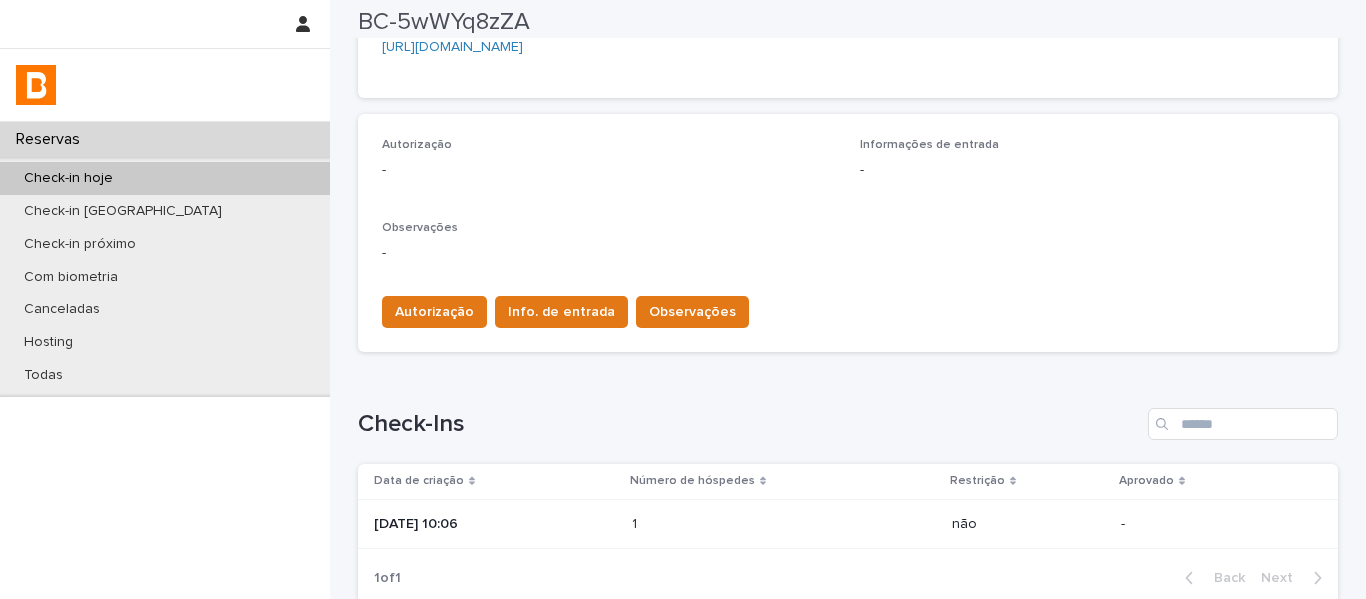 scroll, scrollTop: 500, scrollLeft: 0, axis: vertical 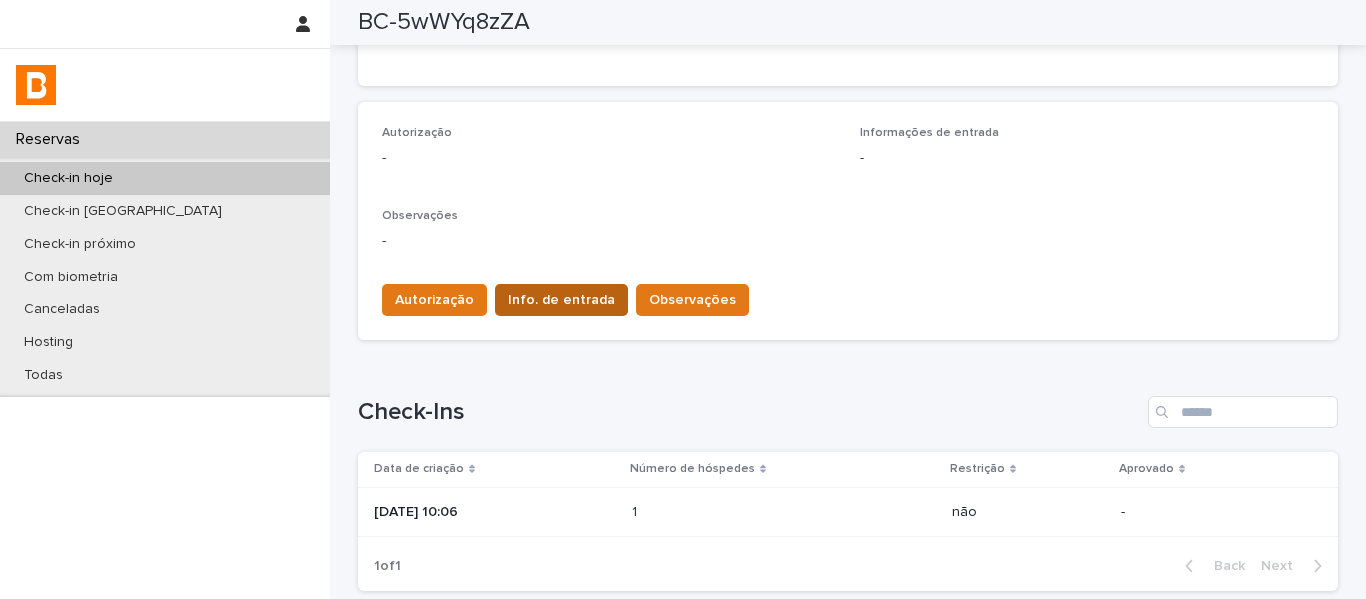 click on "Info. de entrada" at bounding box center (561, 300) 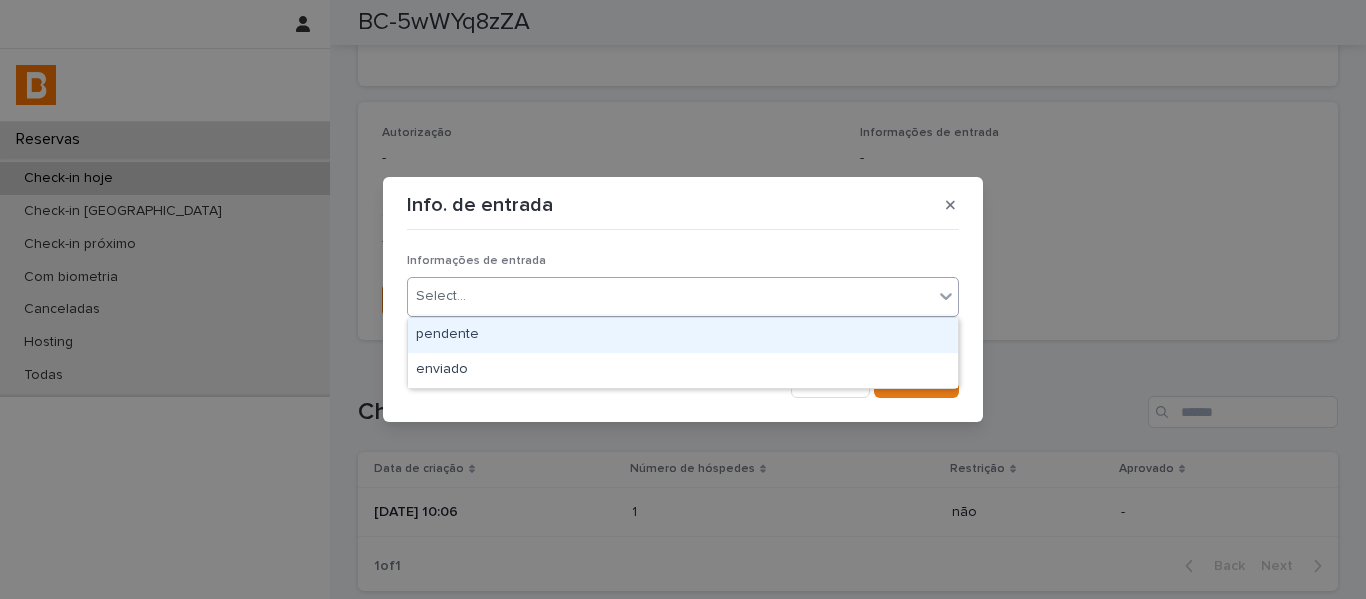 click on "Select..." at bounding box center (670, 296) 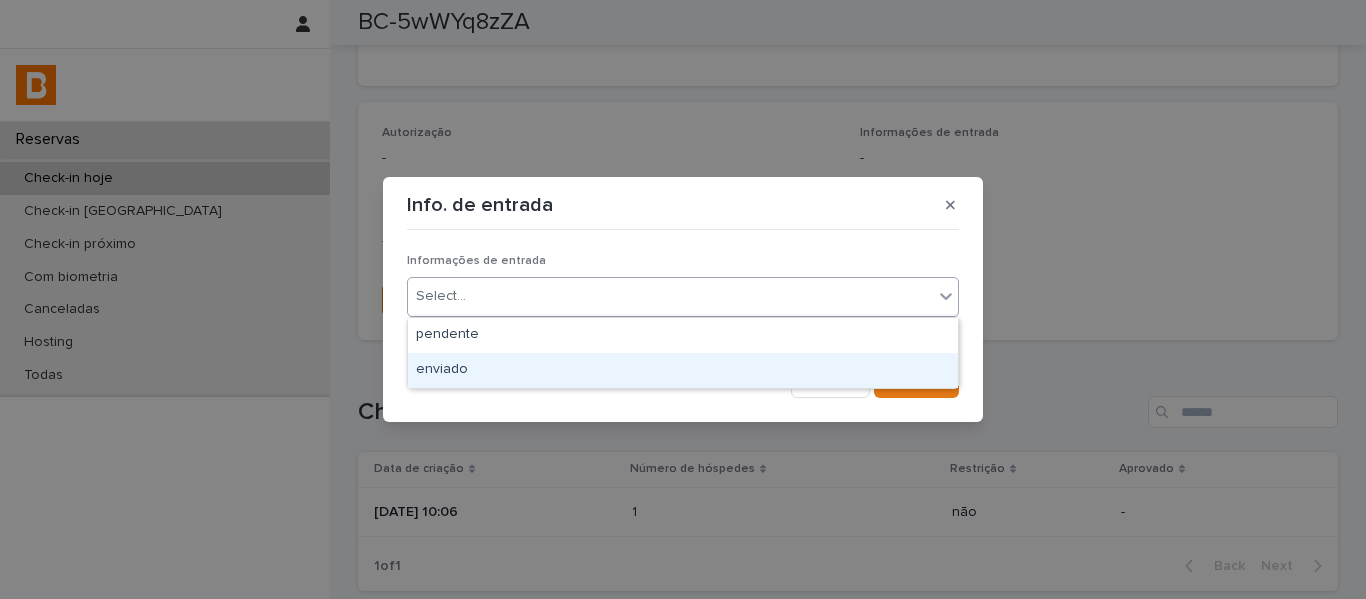 drag, startPoint x: 518, startPoint y: 376, endPoint x: 707, endPoint y: 343, distance: 191.85933 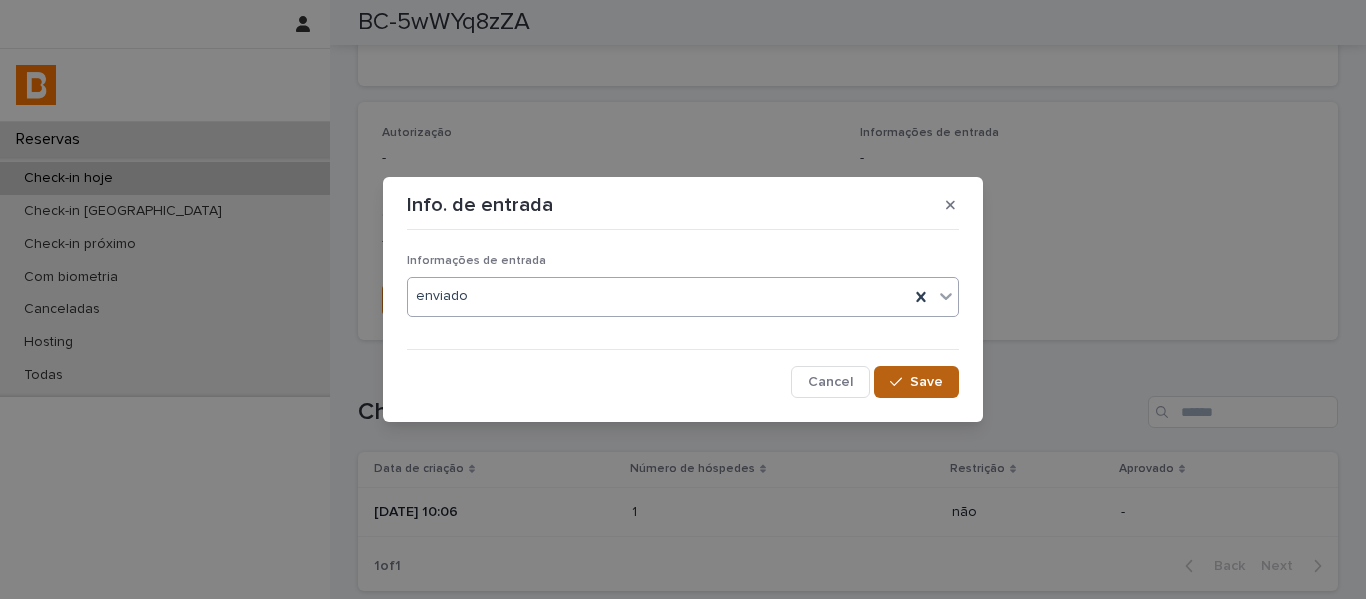 click on "Save" at bounding box center [916, 382] 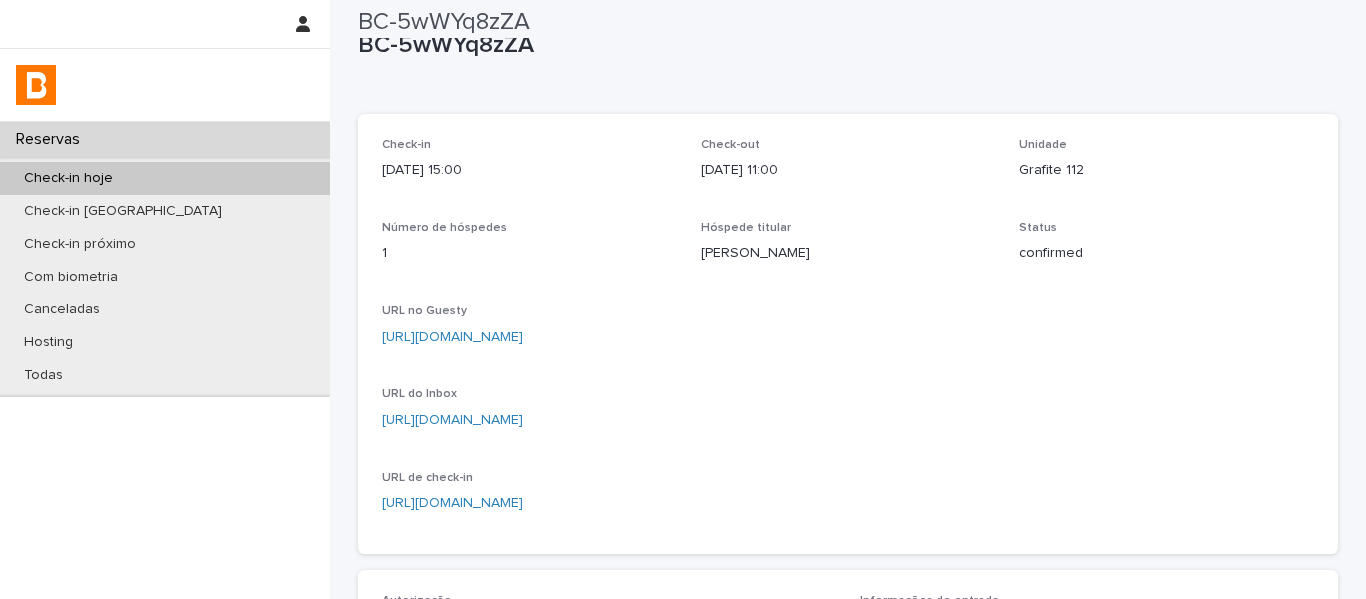 scroll, scrollTop: 0, scrollLeft: 0, axis: both 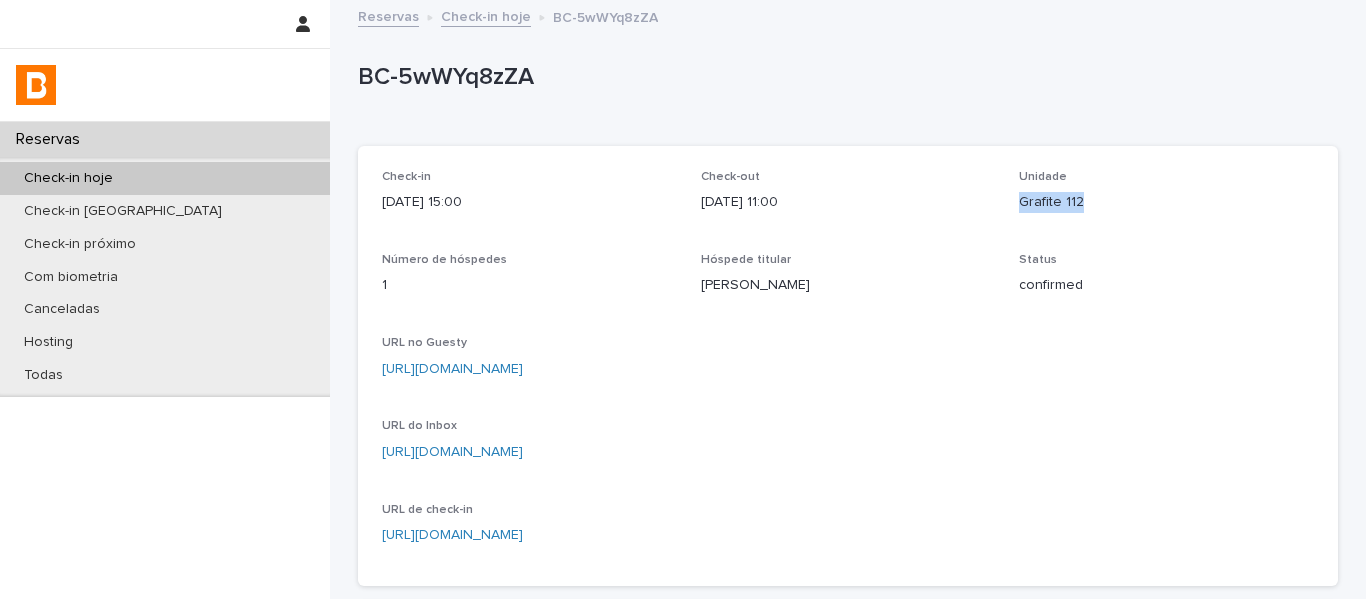 drag, startPoint x: 1075, startPoint y: 215, endPoint x: 1010, endPoint y: 215, distance: 65 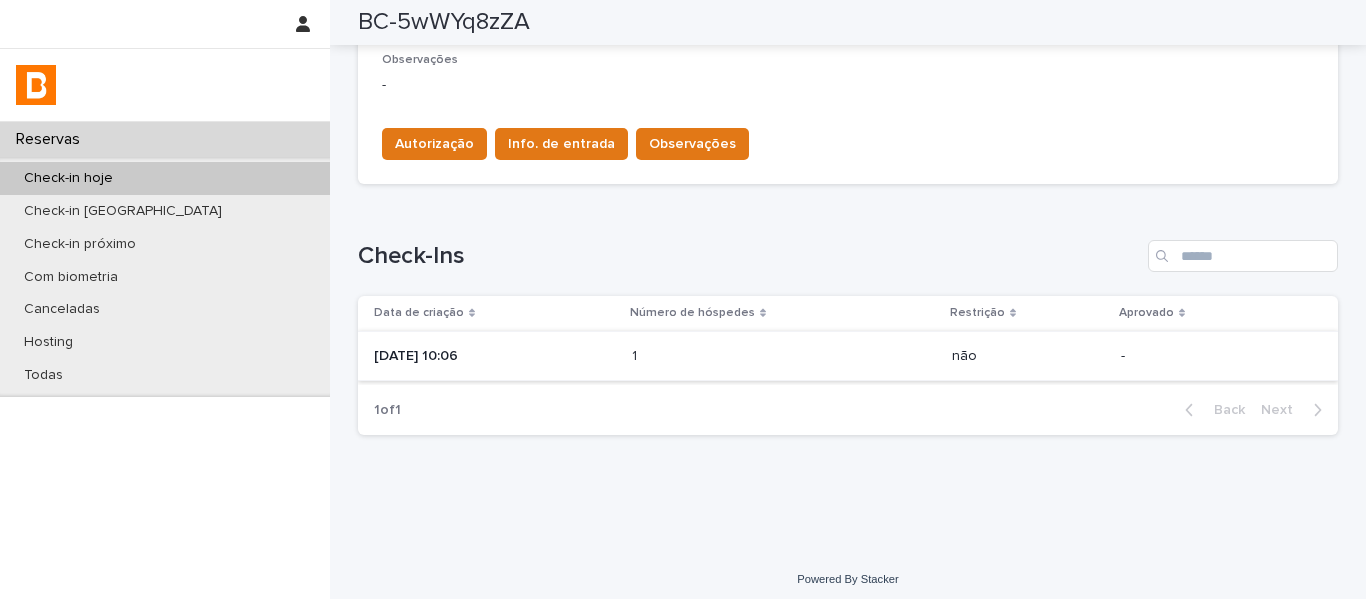 scroll, scrollTop: 665, scrollLeft: 0, axis: vertical 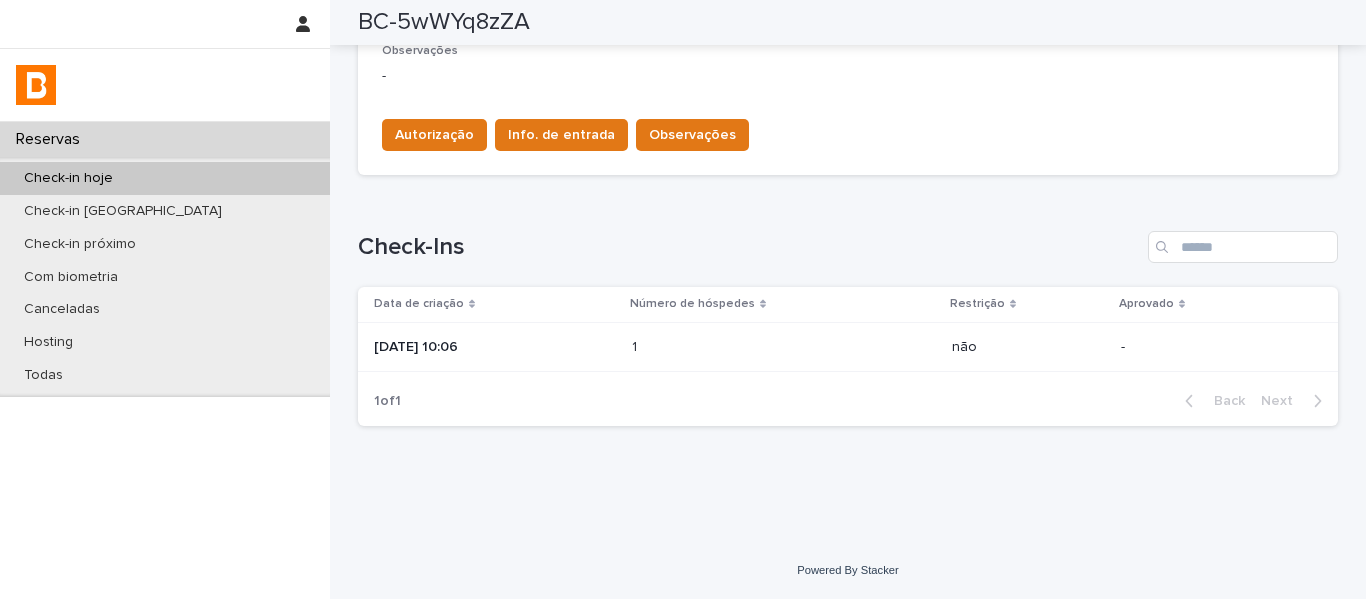 drag, startPoint x: 670, startPoint y: 358, endPoint x: 604, endPoint y: 336, distance: 69.57011 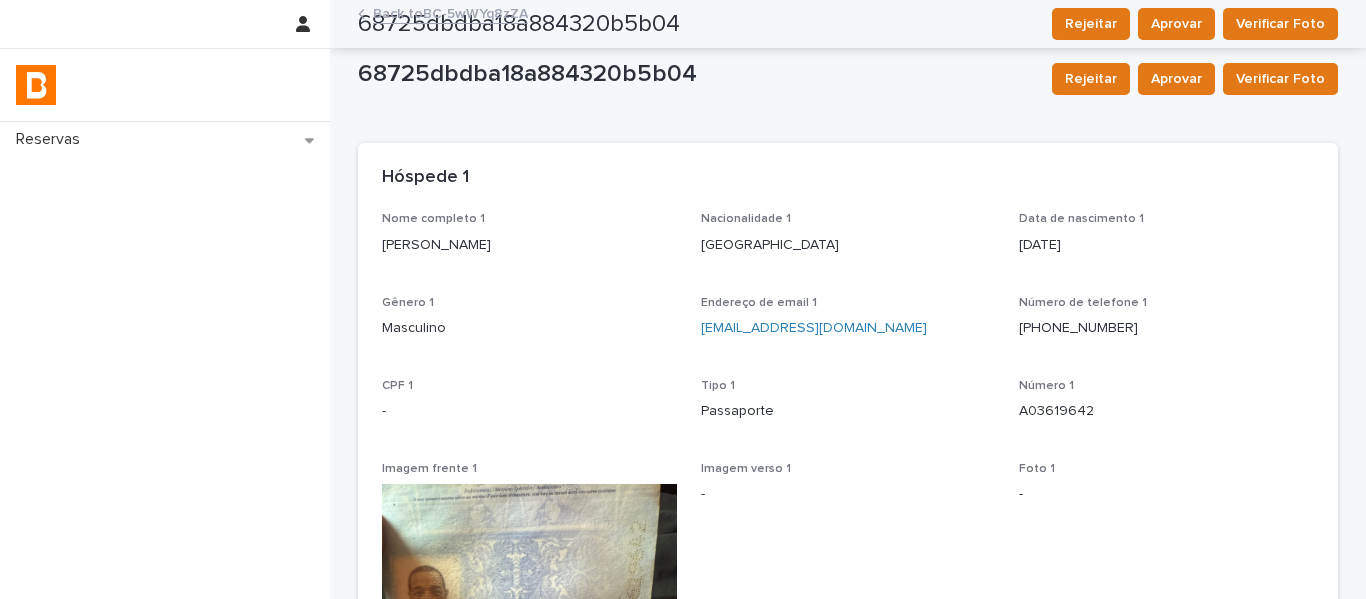 scroll, scrollTop: 0, scrollLeft: 0, axis: both 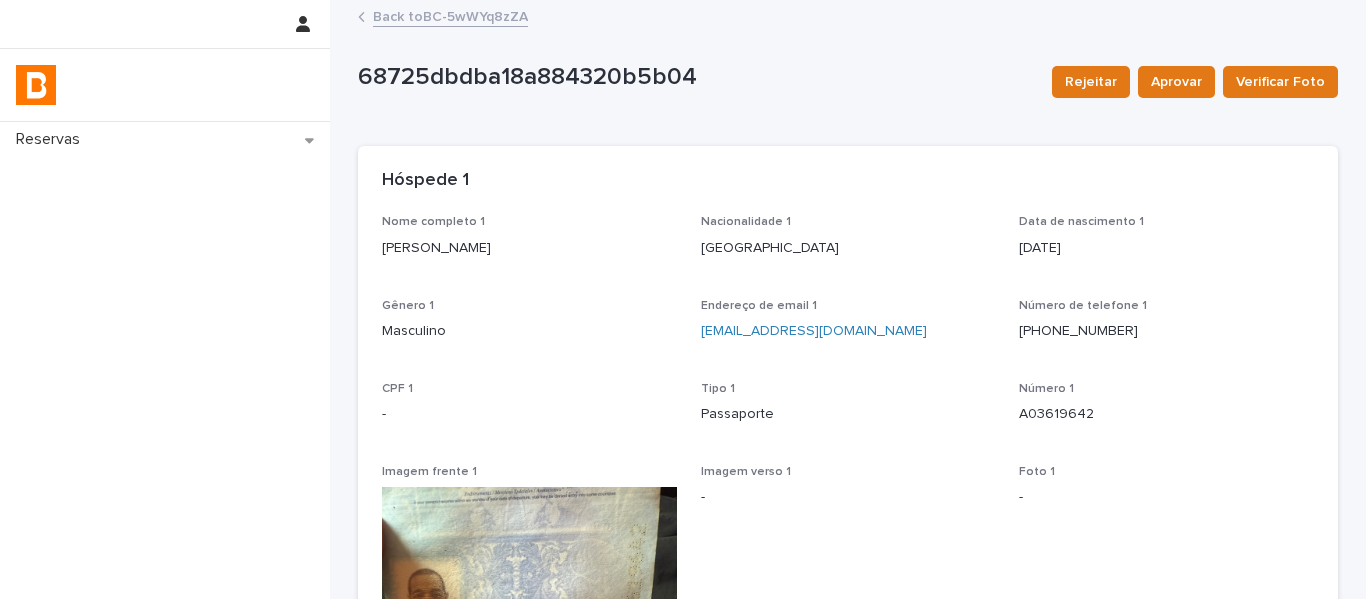 click on "Back to  BC-5wWYq8zZA" at bounding box center [450, 15] 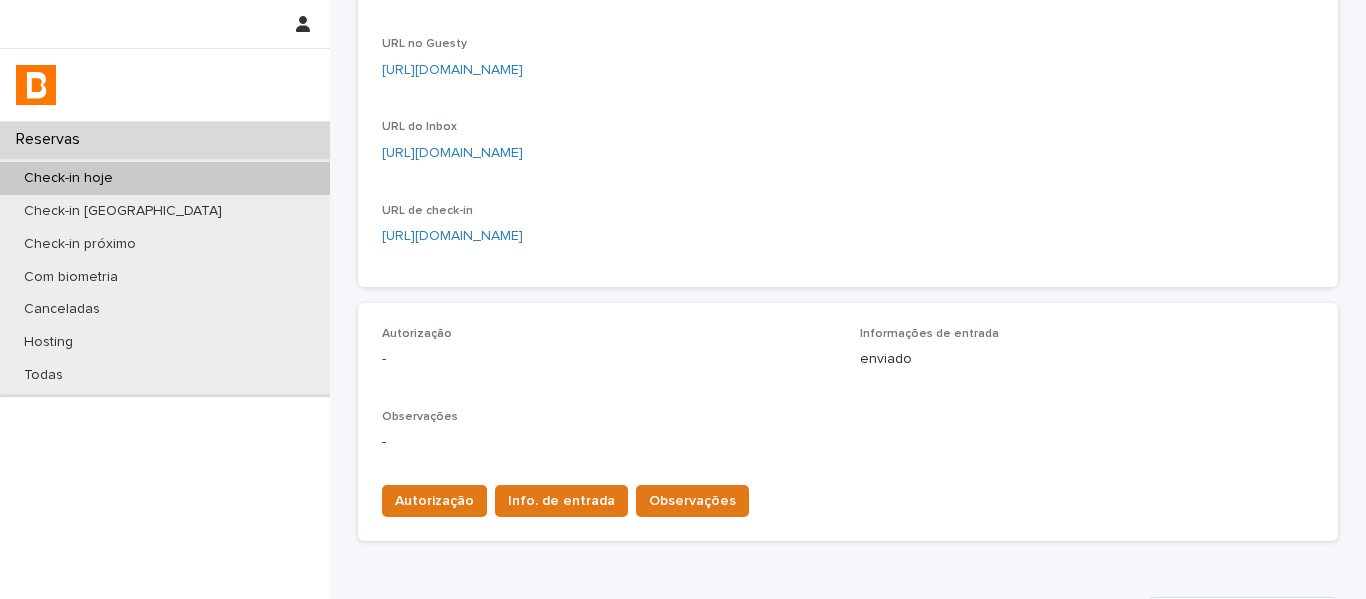 scroll, scrollTop: 300, scrollLeft: 0, axis: vertical 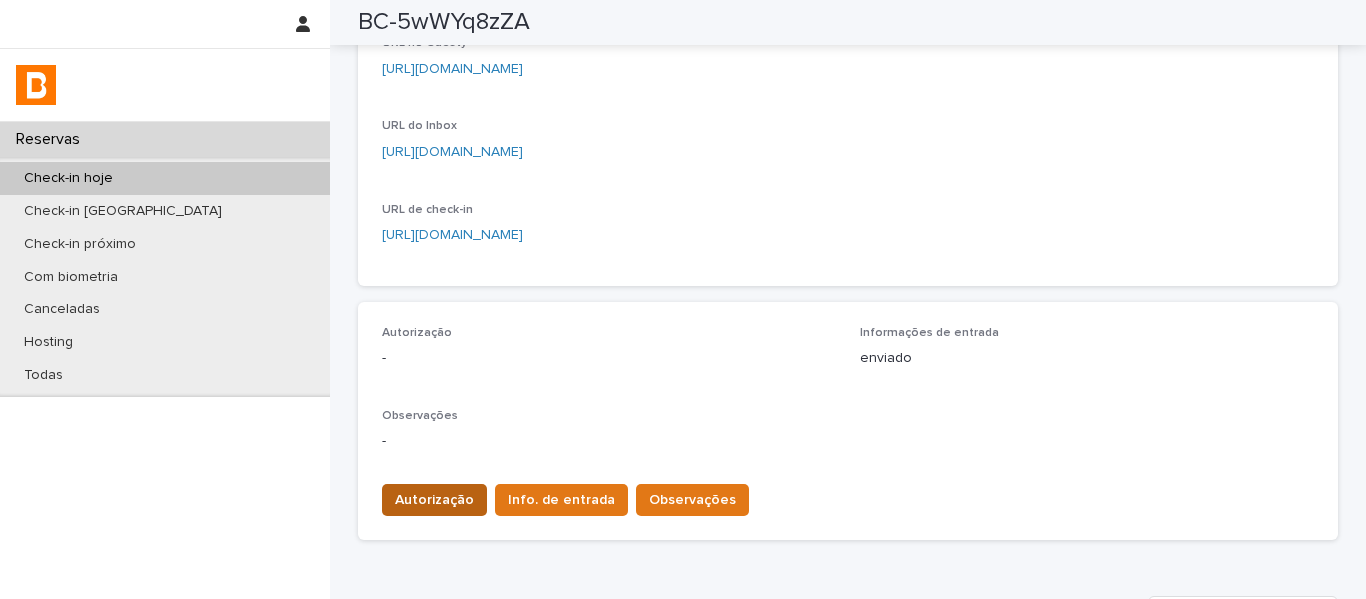 click on "Autorização" at bounding box center [434, 500] 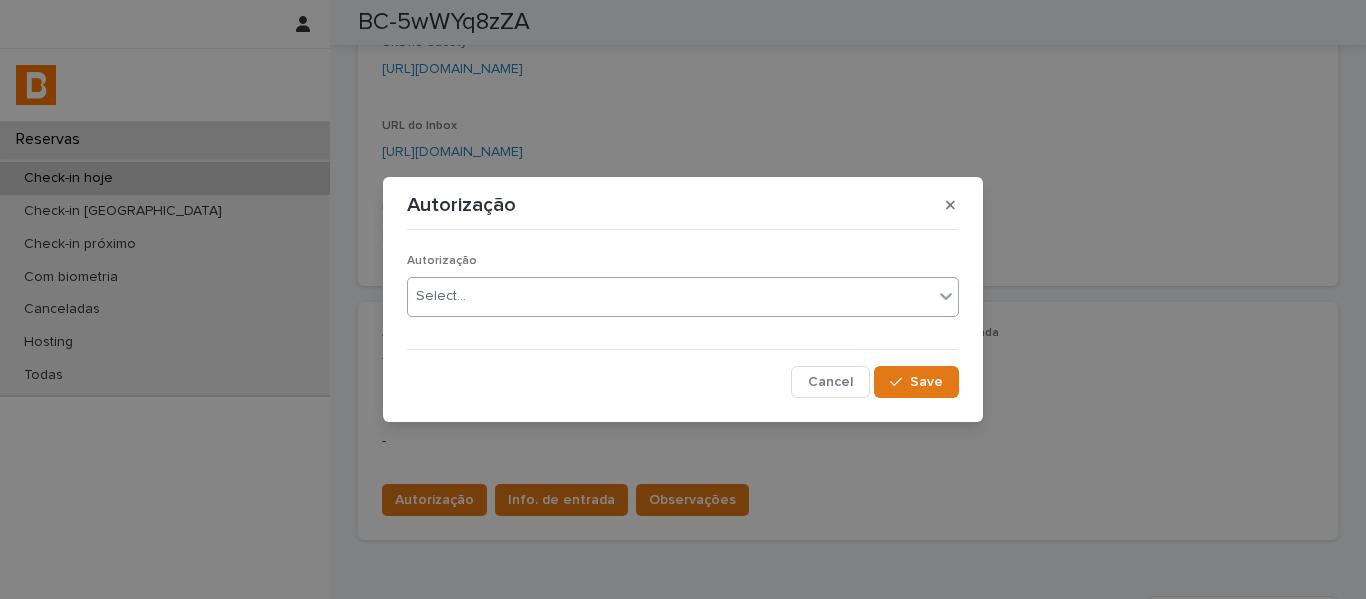 click on "Select..." at bounding box center (441, 296) 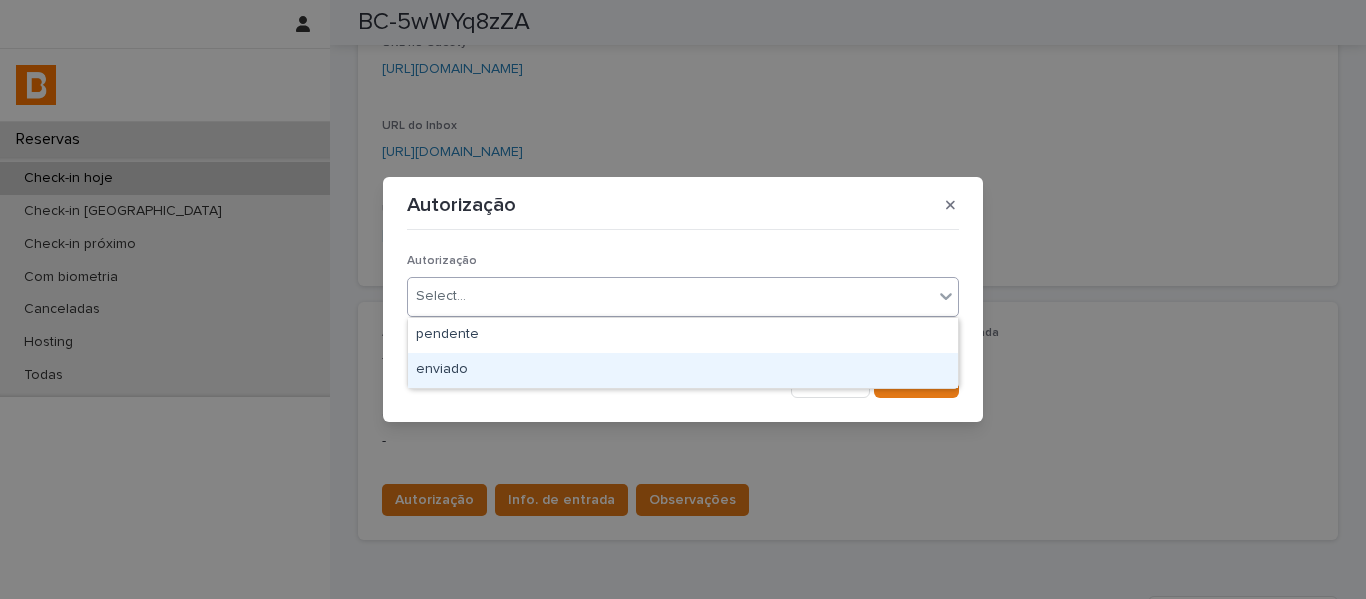 click on "enviado" at bounding box center (683, 370) 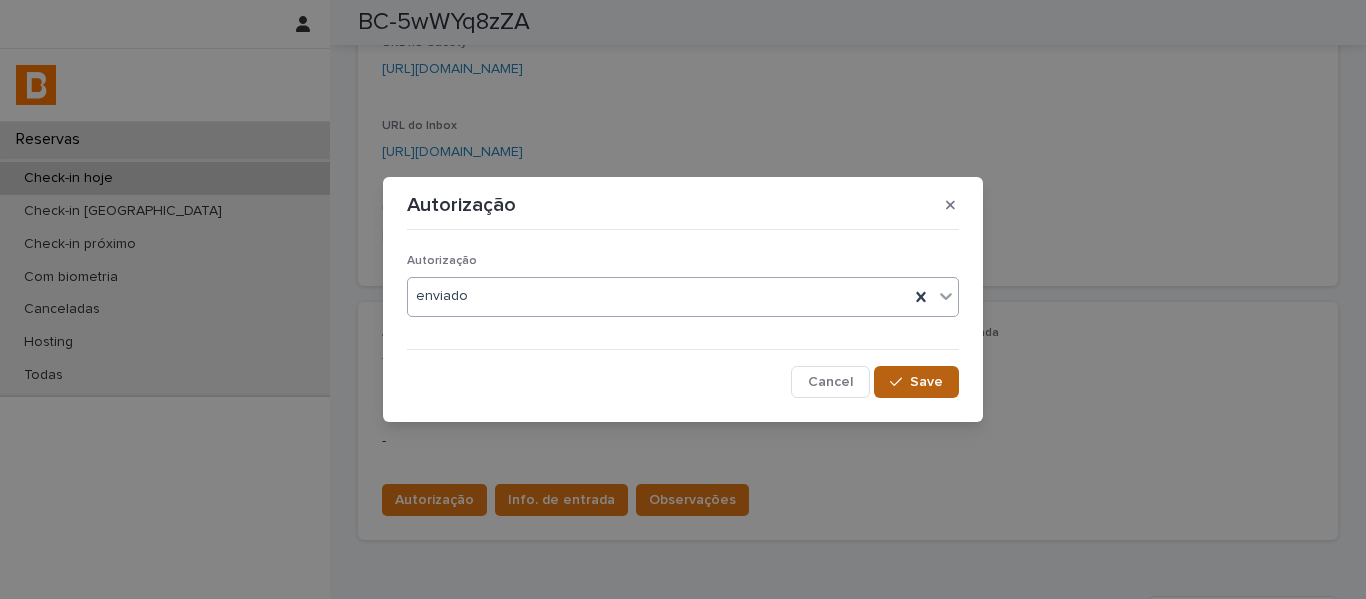 click on "Save" at bounding box center (926, 382) 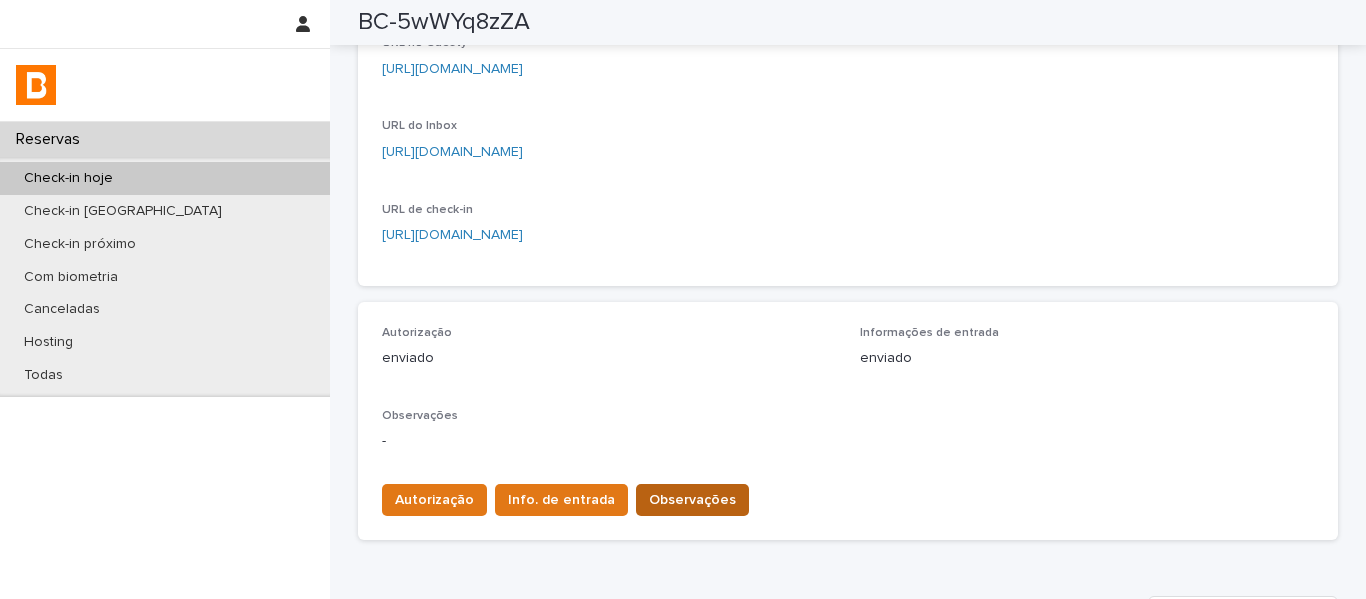 click on "Observações" at bounding box center (692, 500) 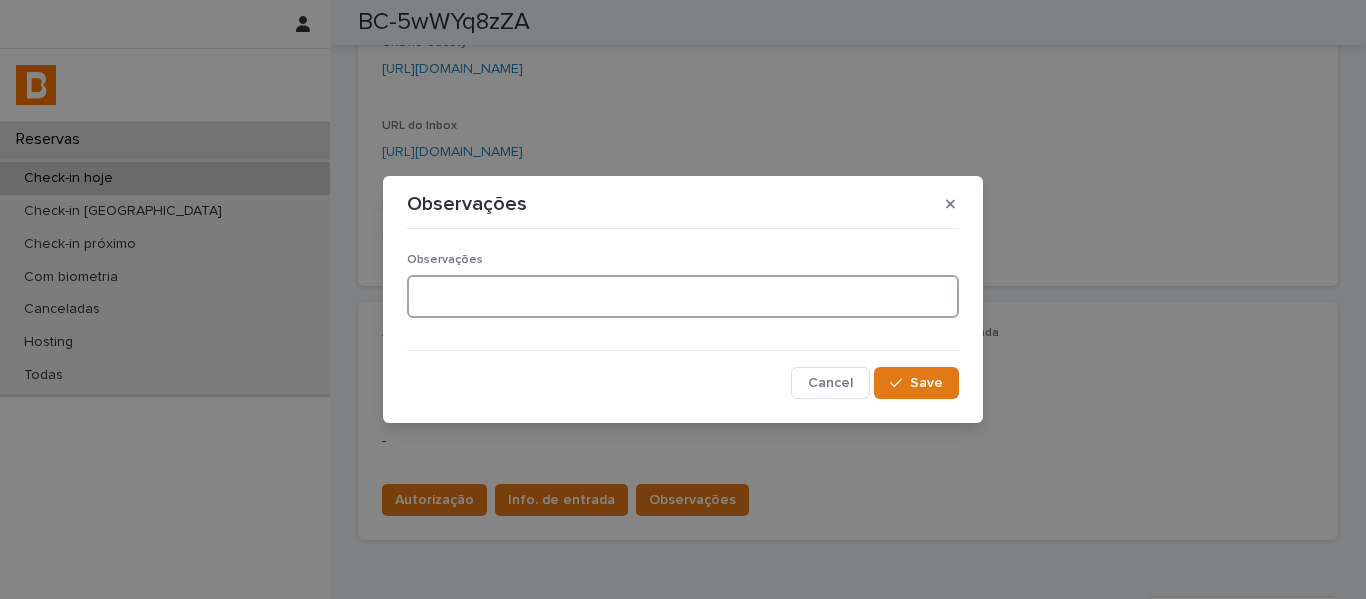 click at bounding box center (683, 296) 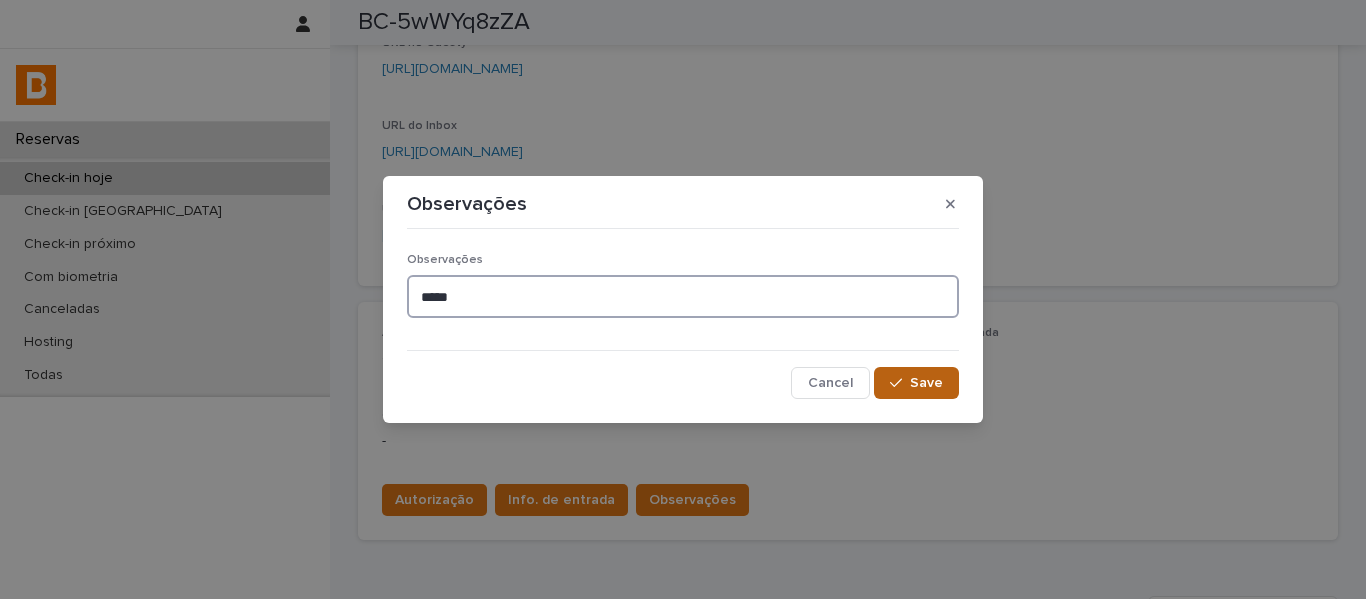 type on "*****" 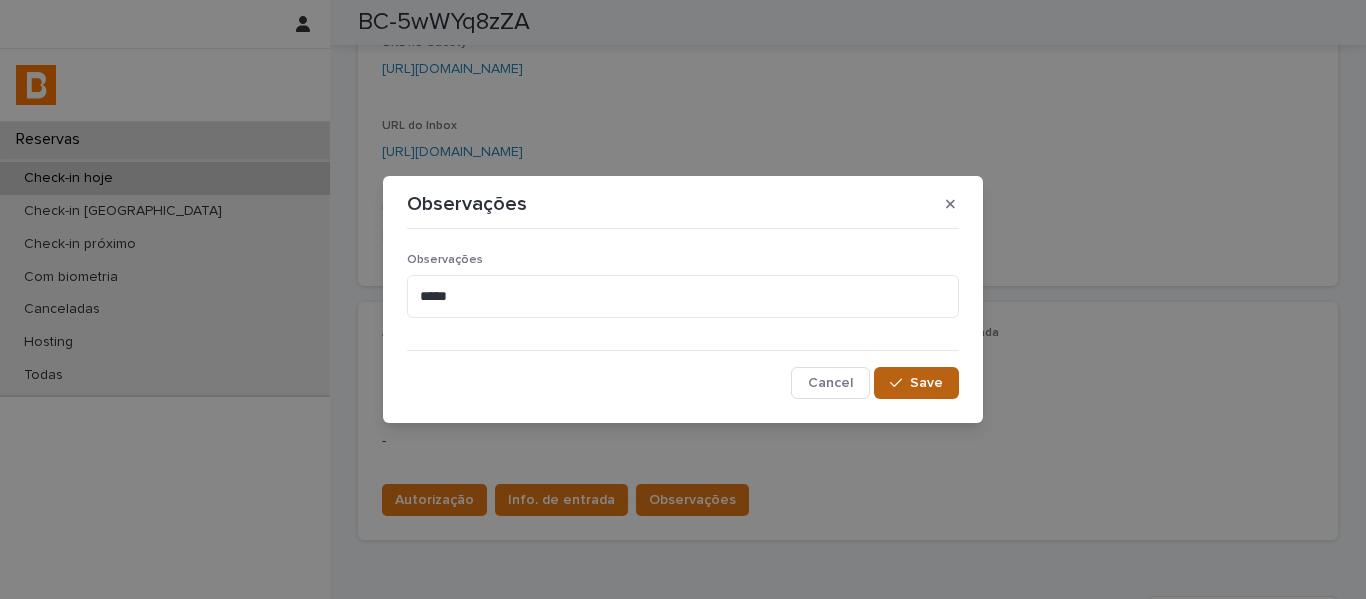 click on "Save" at bounding box center [916, 383] 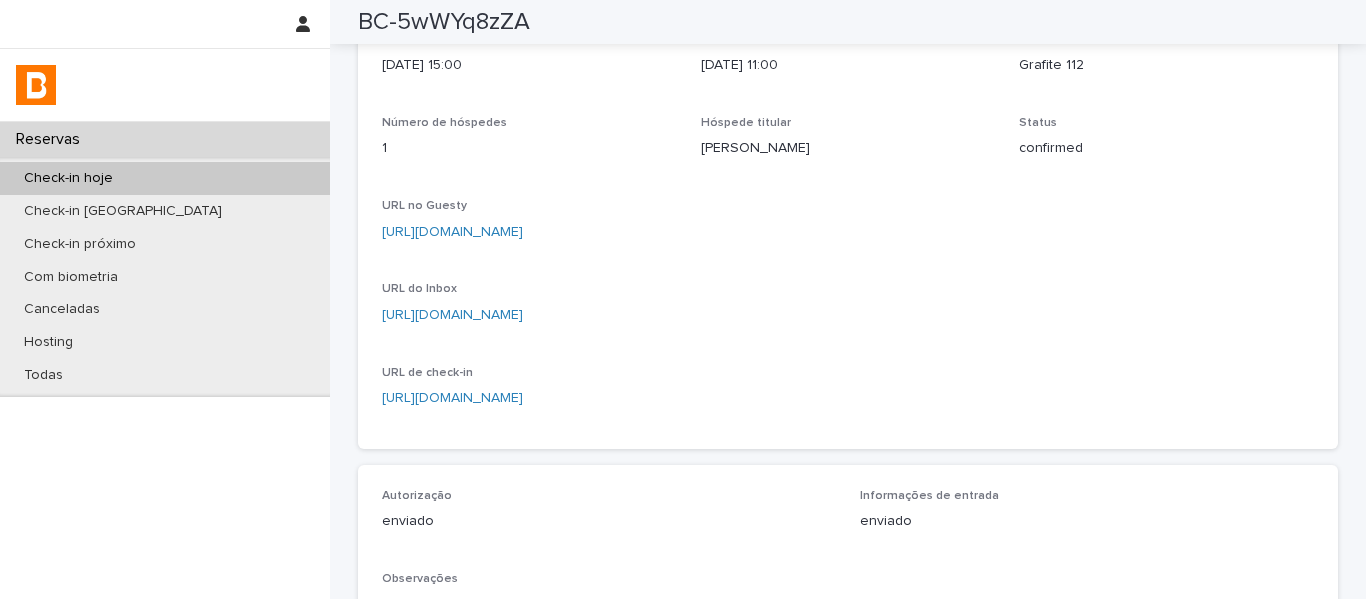 scroll, scrollTop: 0, scrollLeft: 0, axis: both 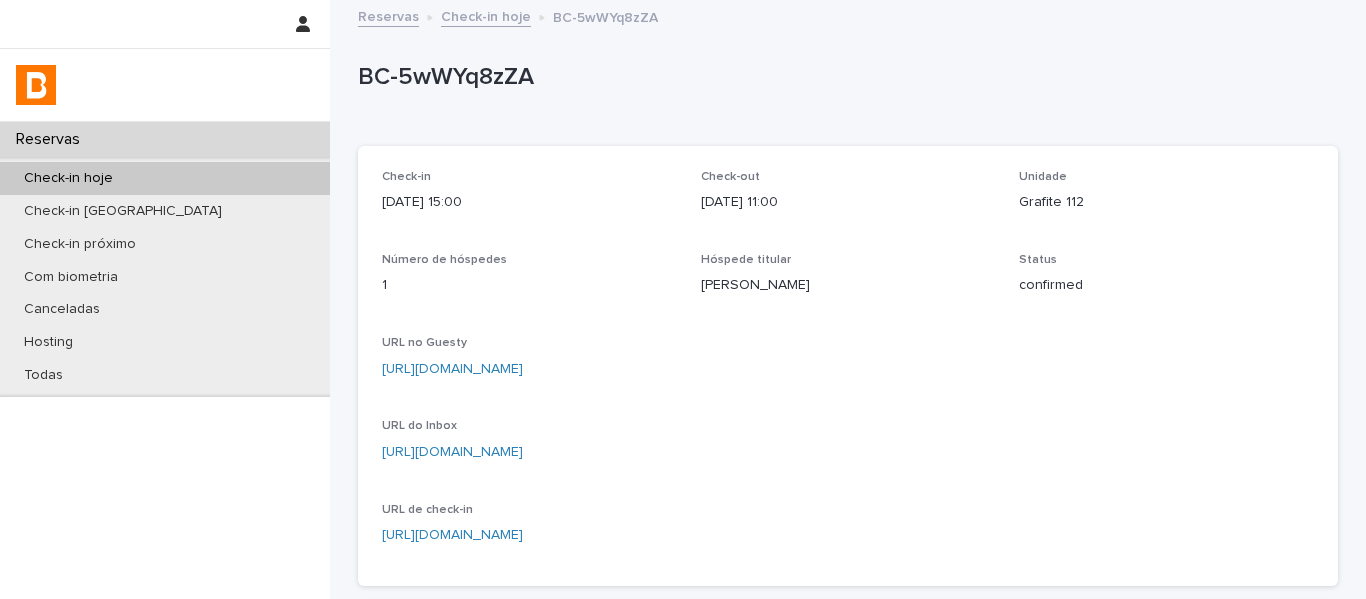 click on "Check-in hoje" at bounding box center (486, 15) 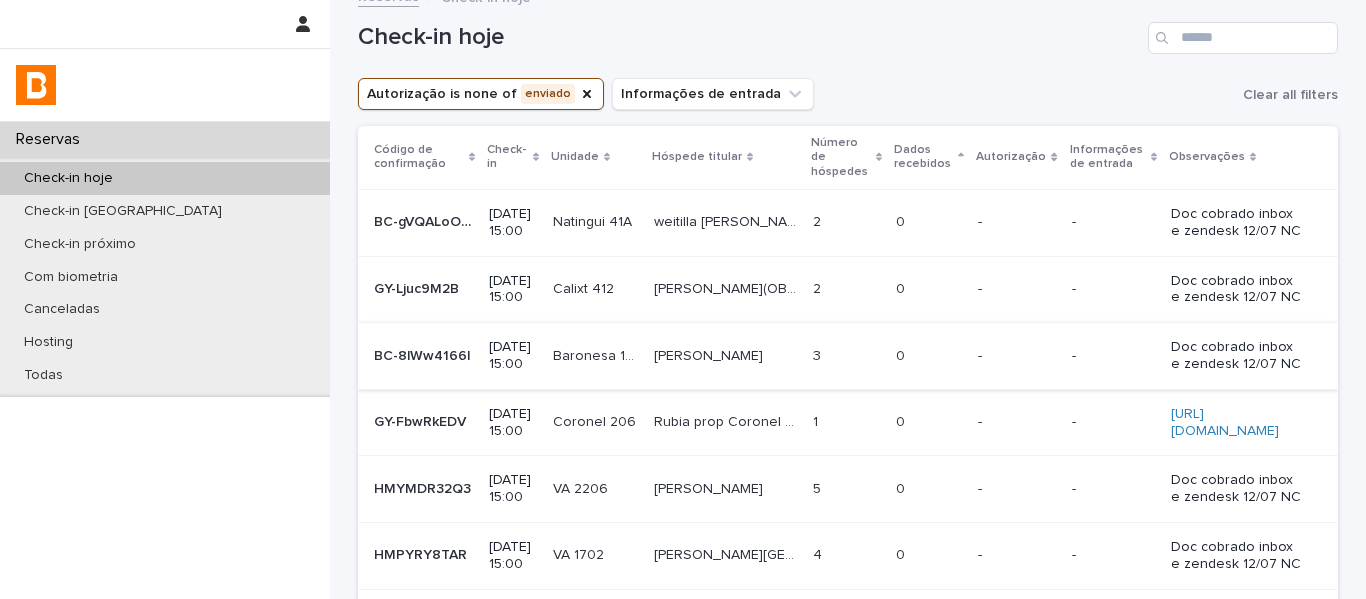 scroll, scrollTop: 0, scrollLeft: 0, axis: both 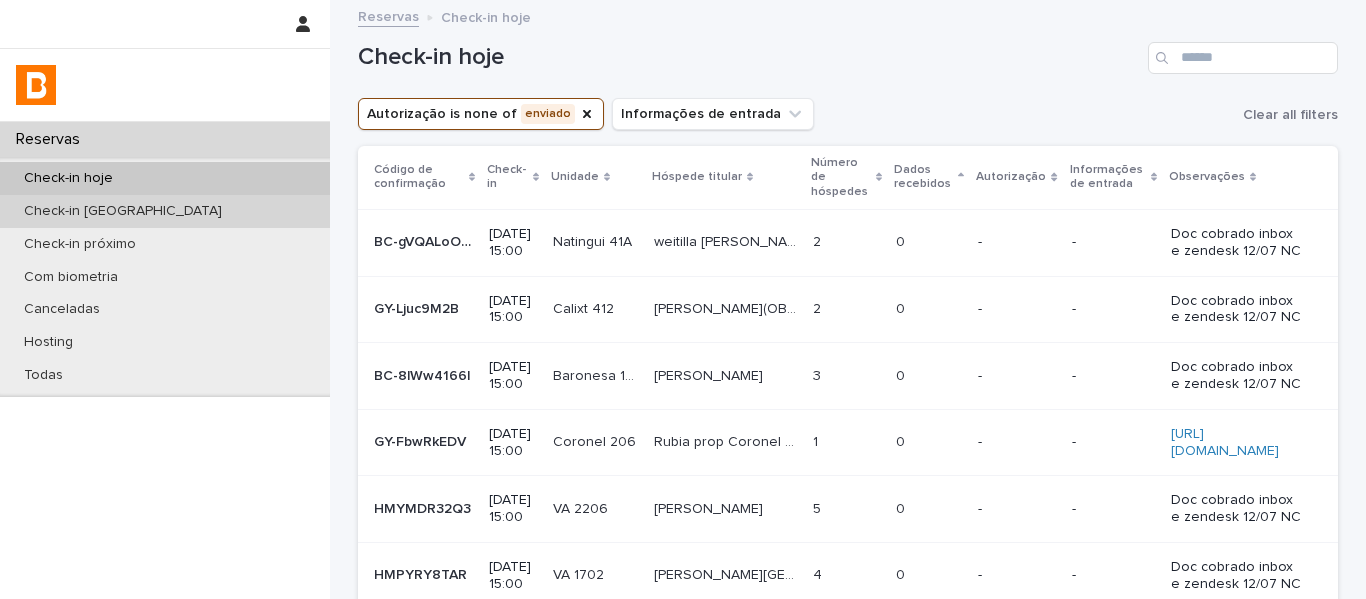 click on "Check-in [GEOGRAPHIC_DATA]" at bounding box center (165, 211) 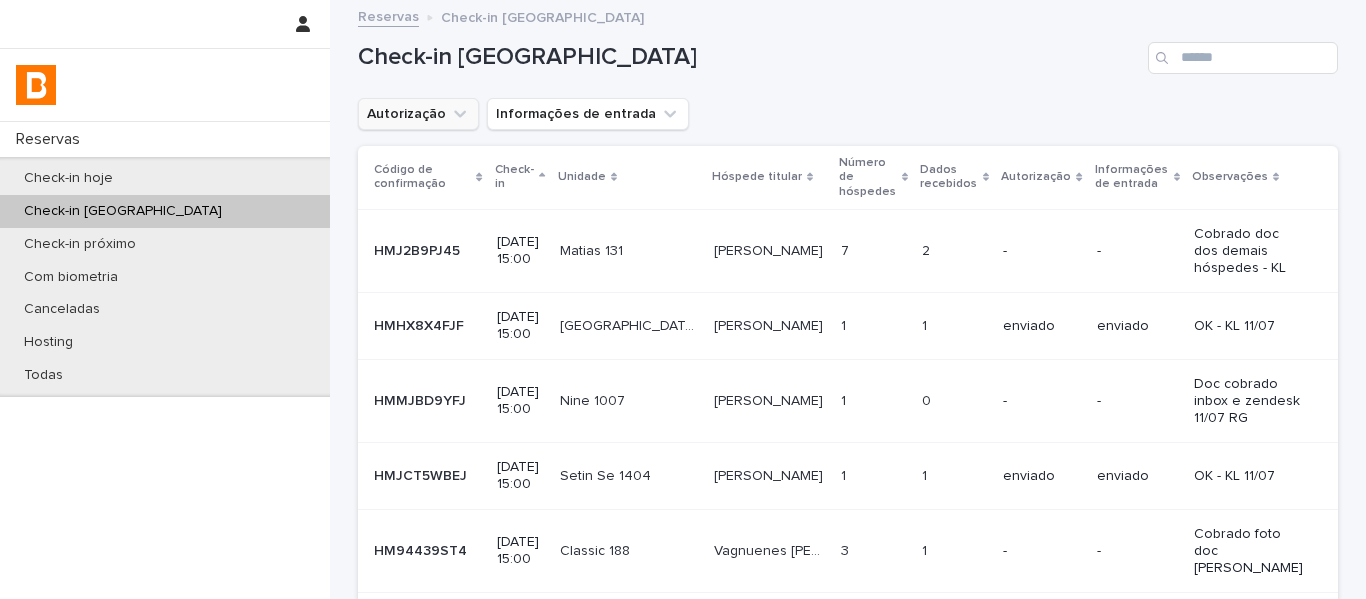 click on "Autorização" at bounding box center [418, 114] 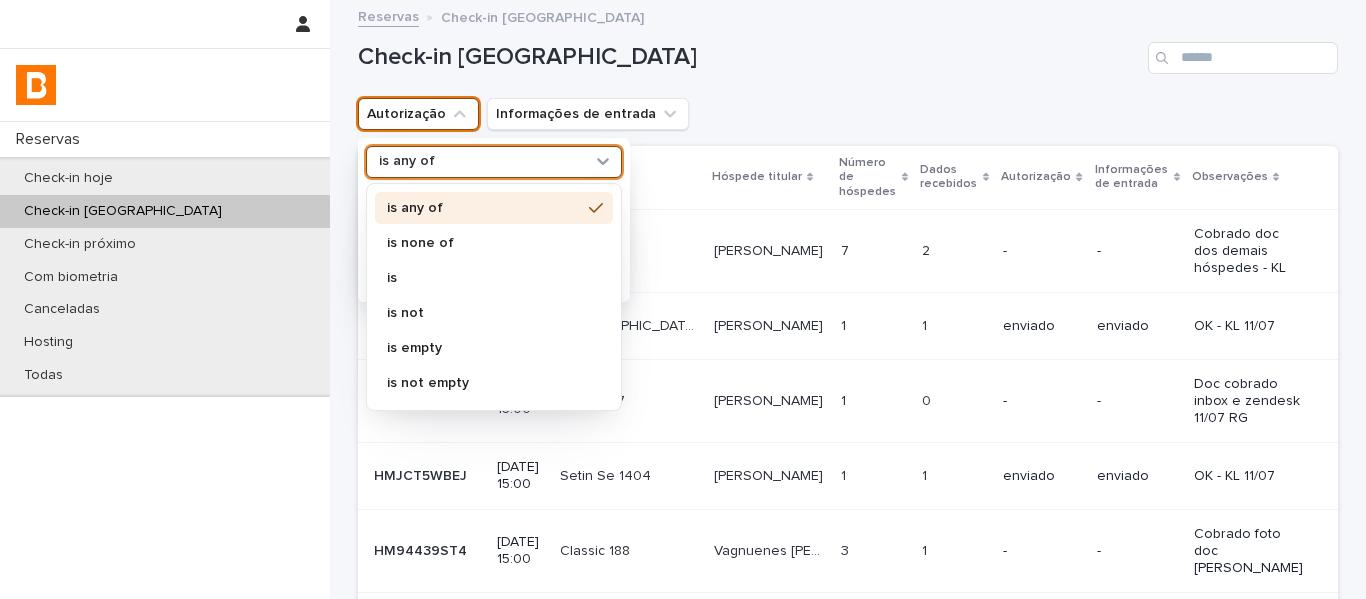 click on "is any of" at bounding box center (481, 161) 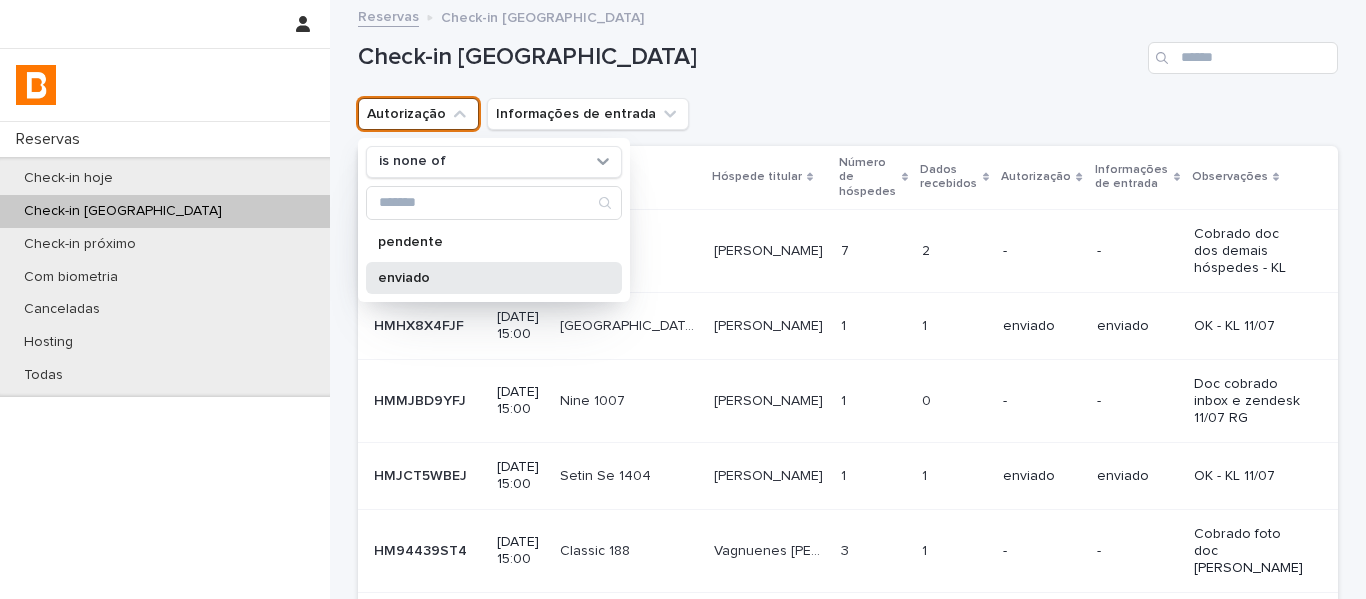 click on "enviado" at bounding box center (484, 278) 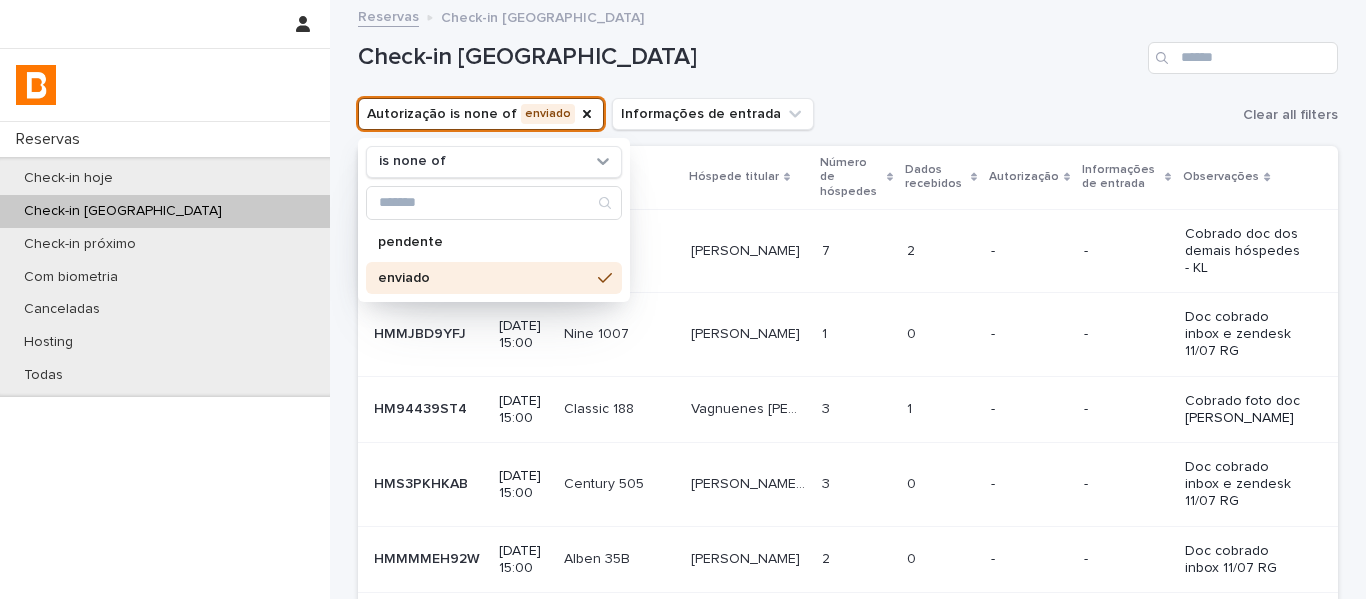 click on "Check-in [GEOGRAPHIC_DATA]" at bounding box center (848, 50) 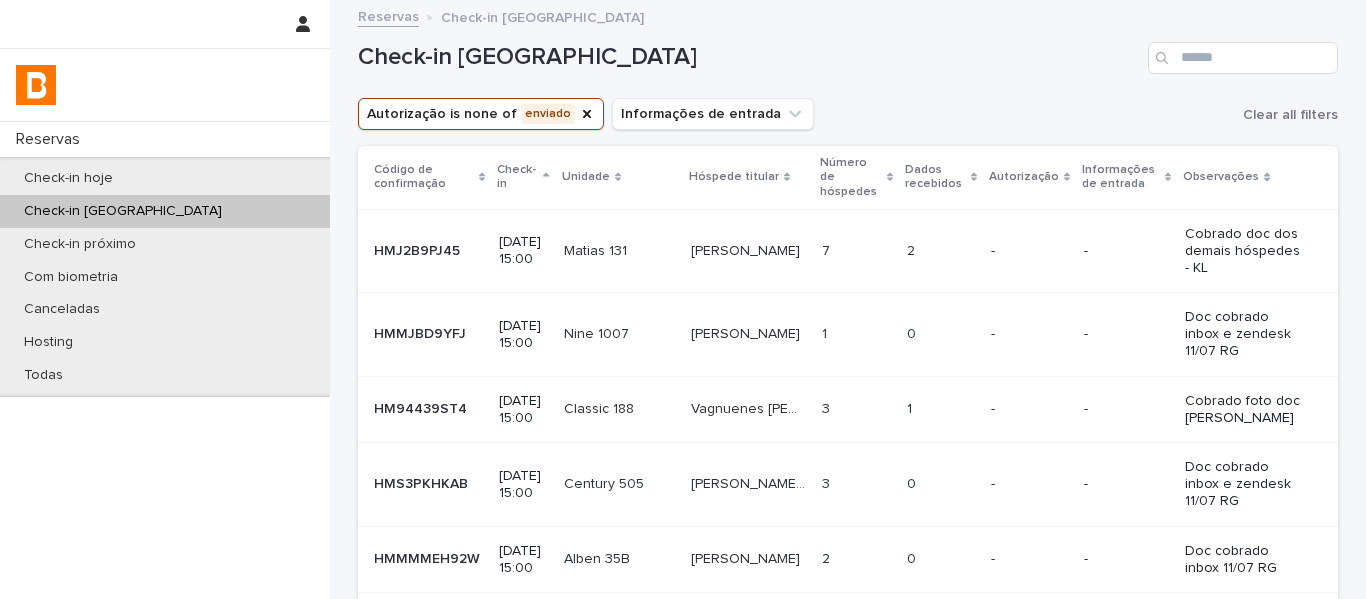 click on "Dados recebidos" at bounding box center (935, 177) 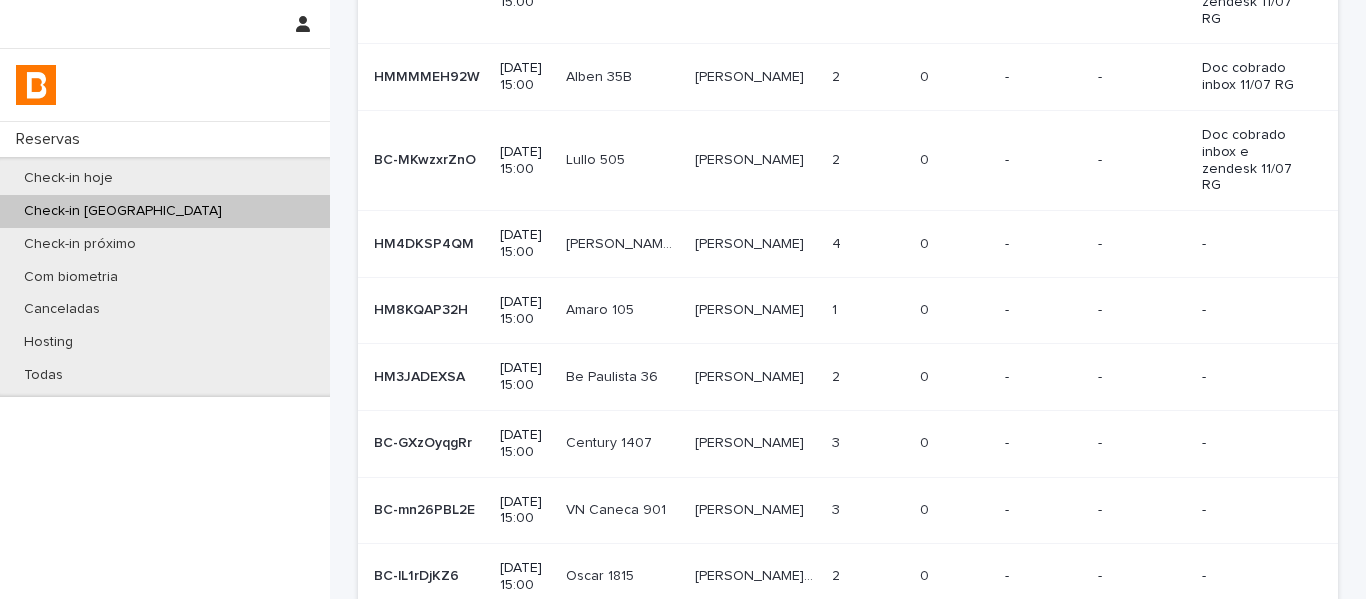 scroll, scrollTop: 489, scrollLeft: 0, axis: vertical 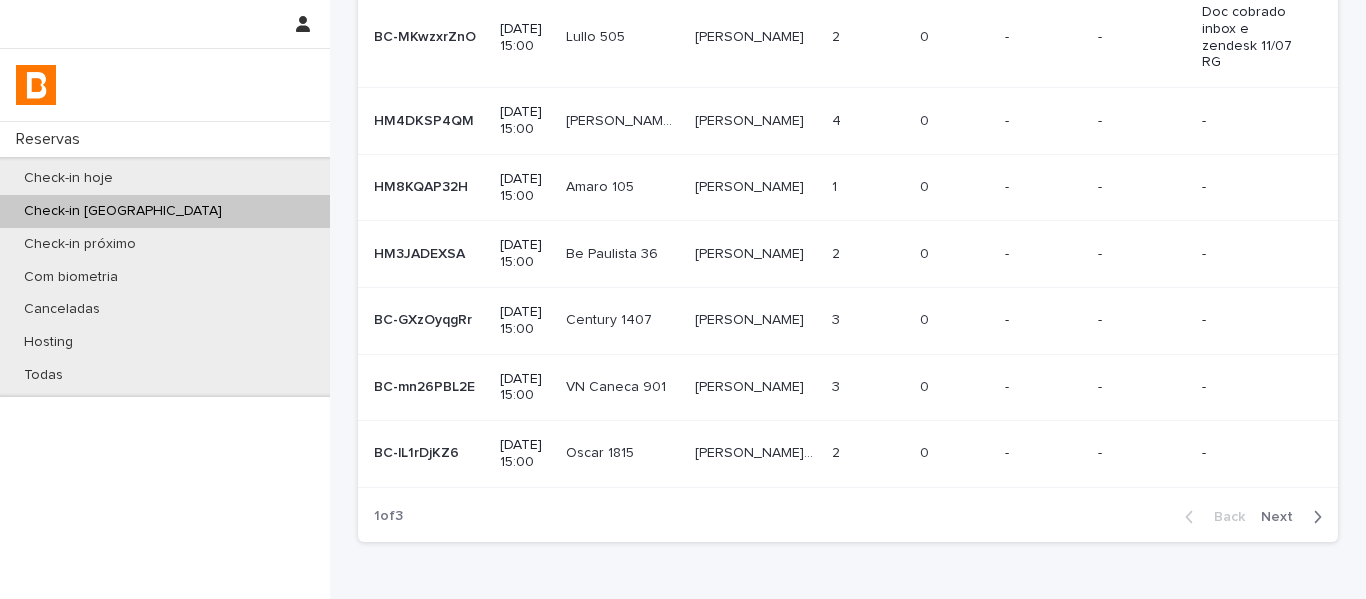 click on "Next" at bounding box center [1283, 517] 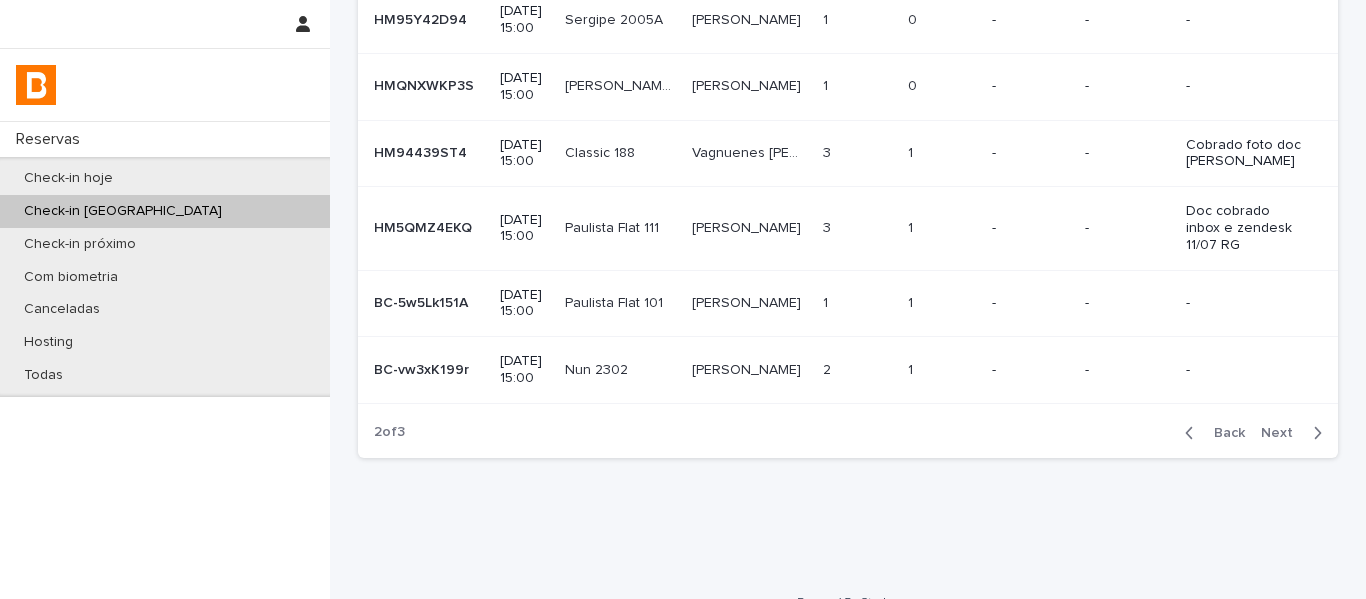 click on "Back" at bounding box center (1223, 433) 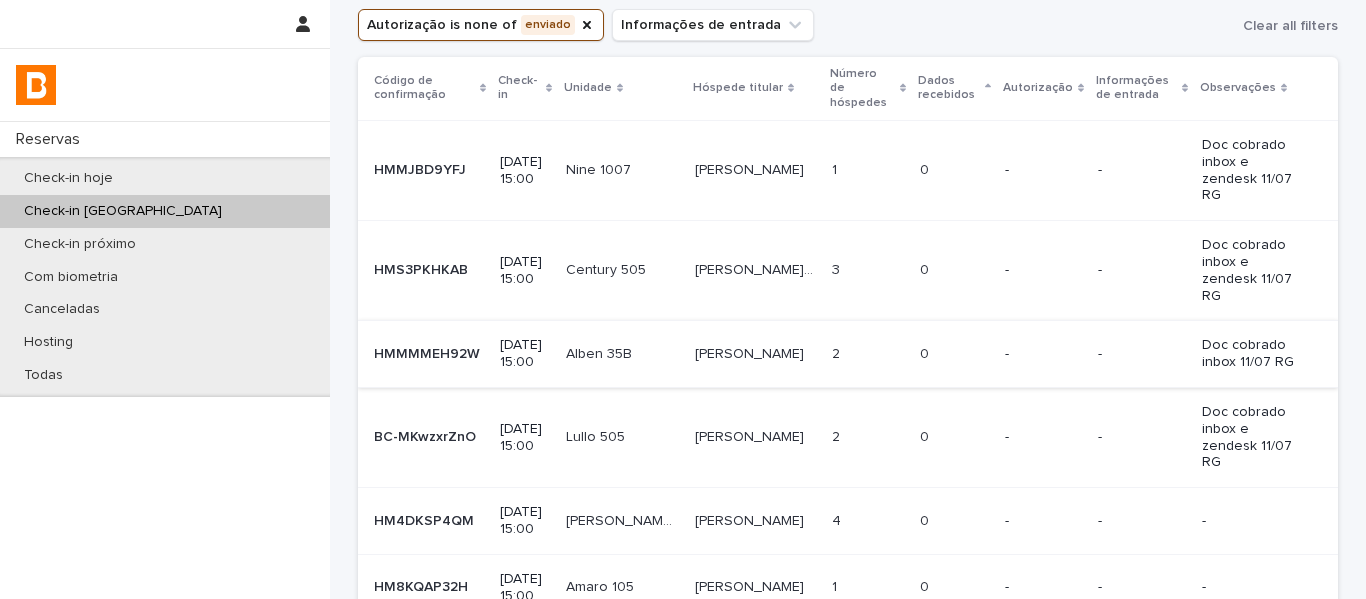 scroll, scrollTop: 189, scrollLeft: 0, axis: vertical 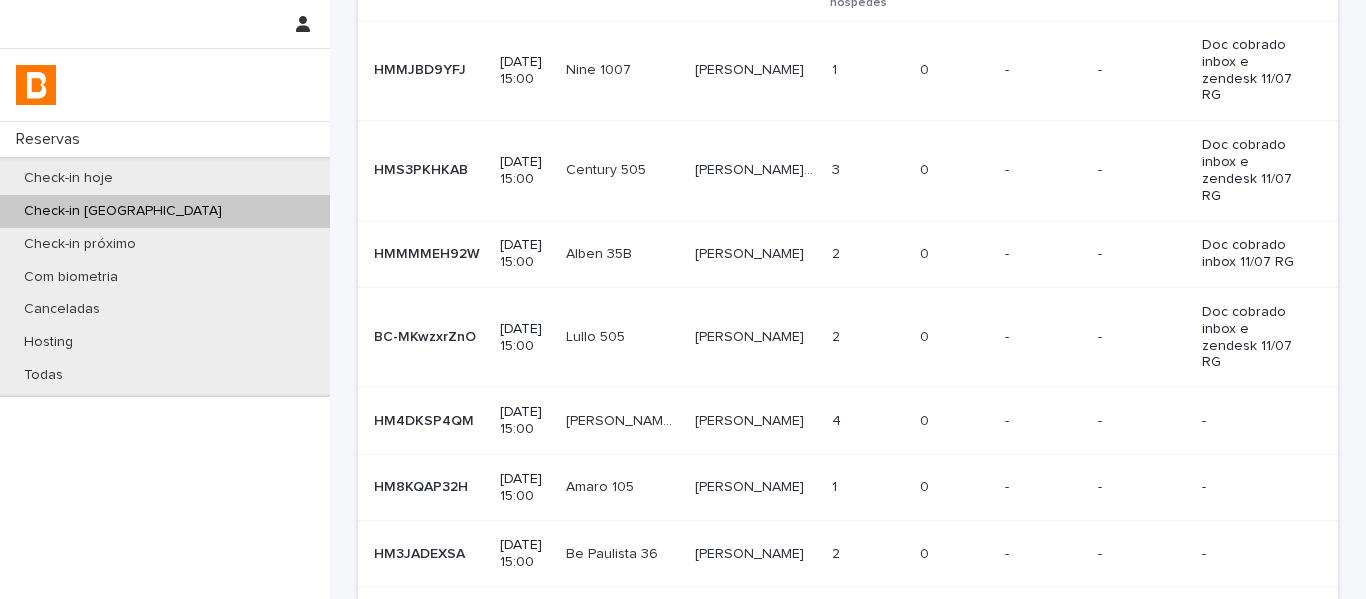 click at bounding box center [756, 421] 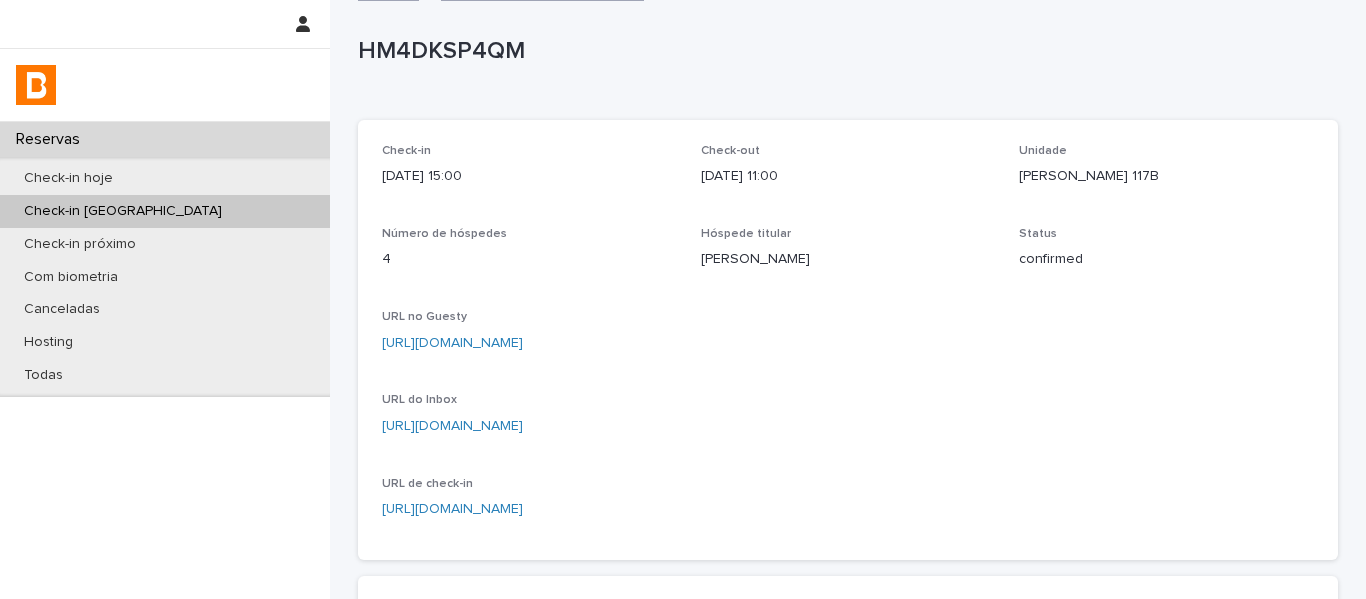 scroll, scrollTop: 0, scrollLeft: 0, axis: both 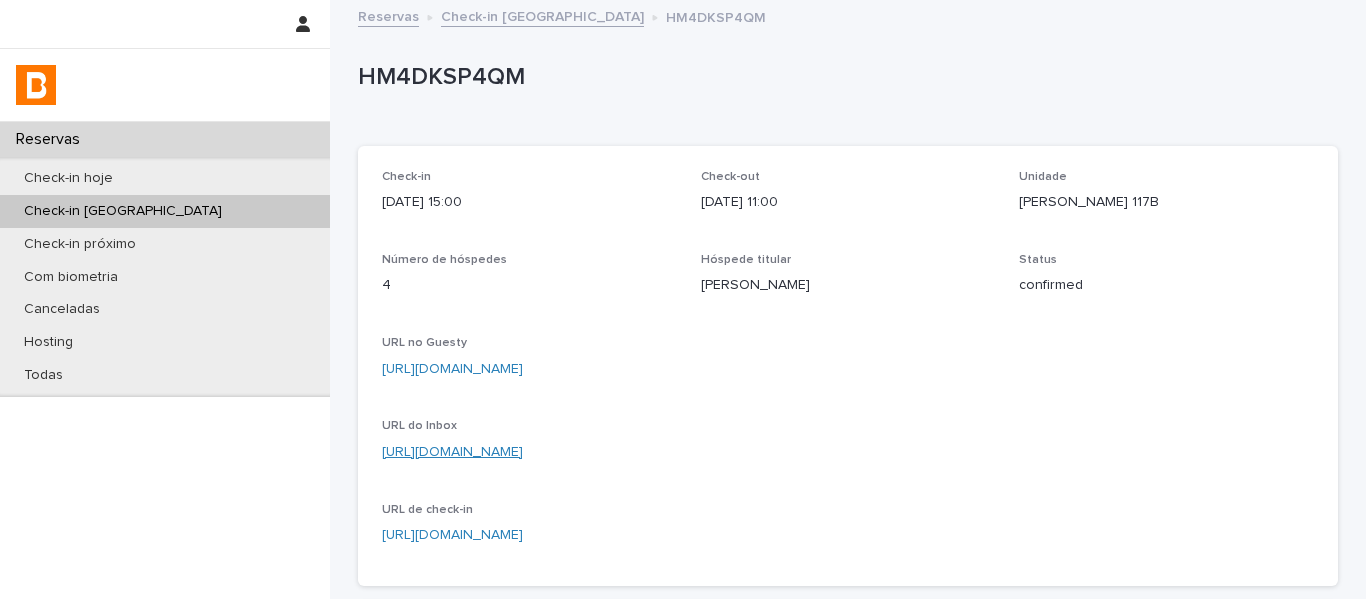 click on "[URL][DOMAIN_NAME]" at bounding box center (452, 452) 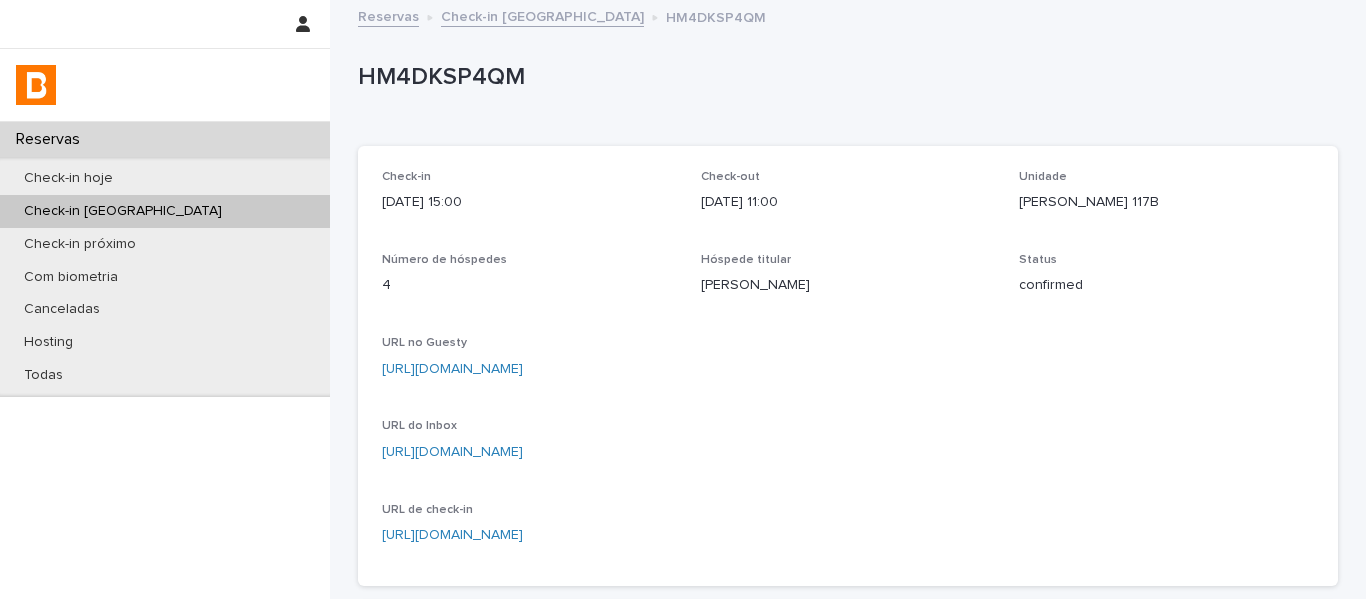click on "Check-in [GEOGRAPHIC_DATA]" at bounding box center [165, 211] 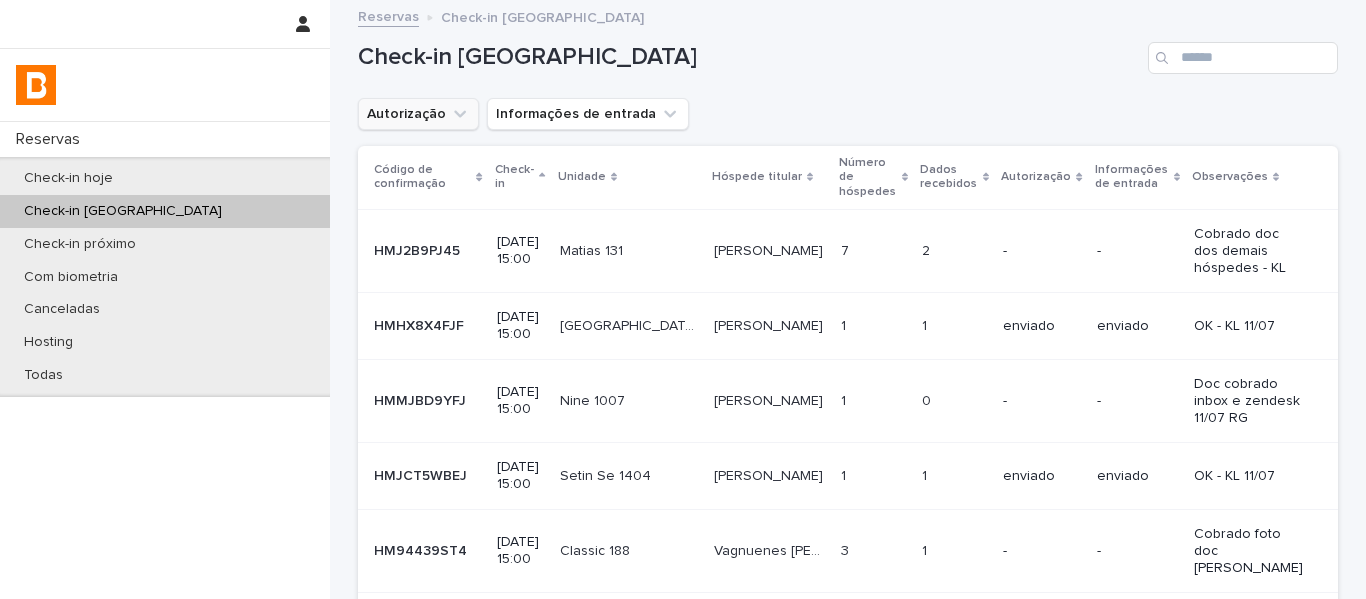 click on "Autorização" at bounding box center [418, 114] 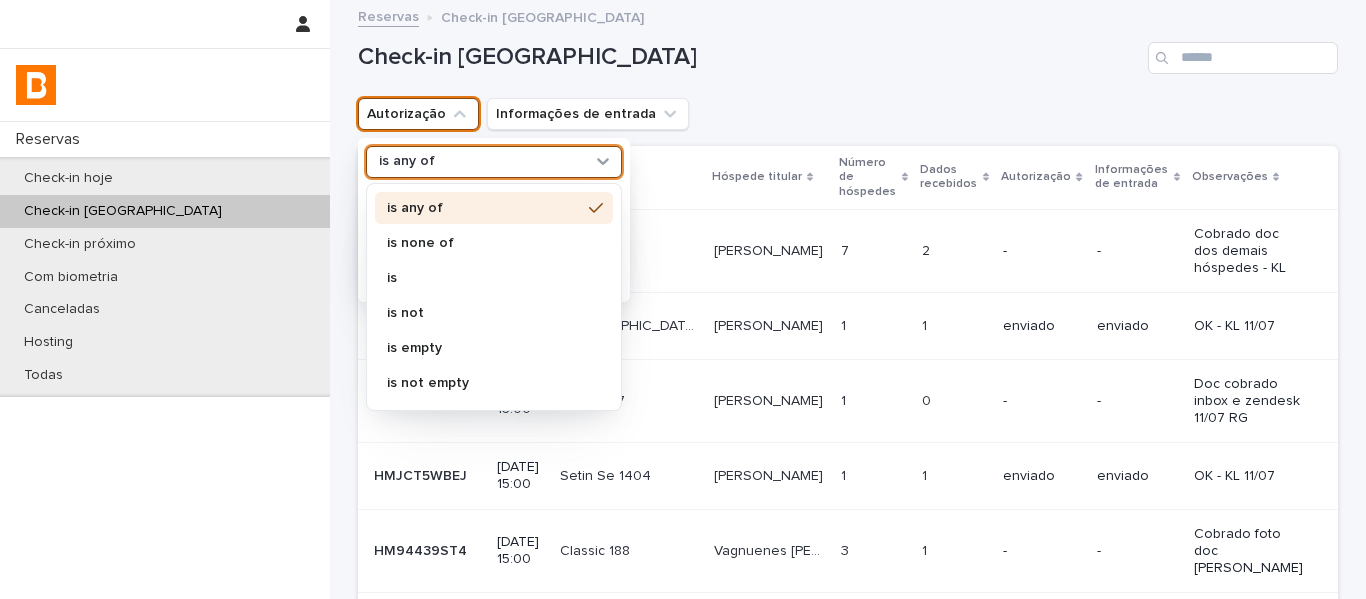 click on "is any of" at bounding box center [407, 161] 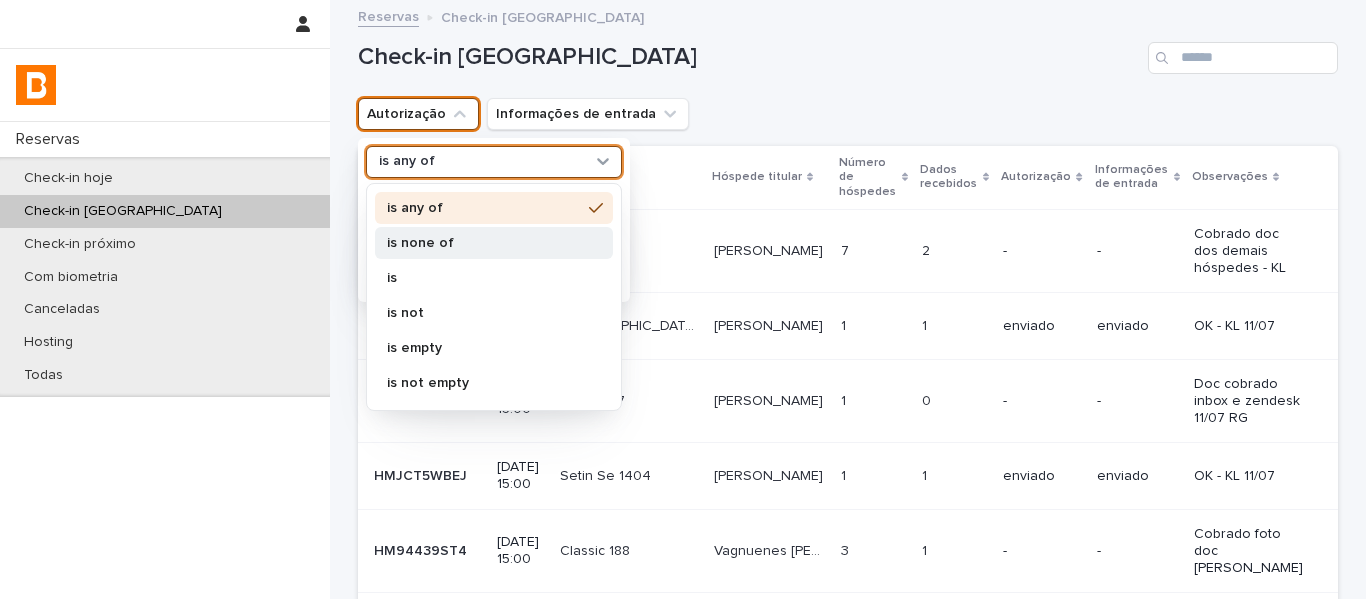 click on "is none of" at bounding box center [484, 243] 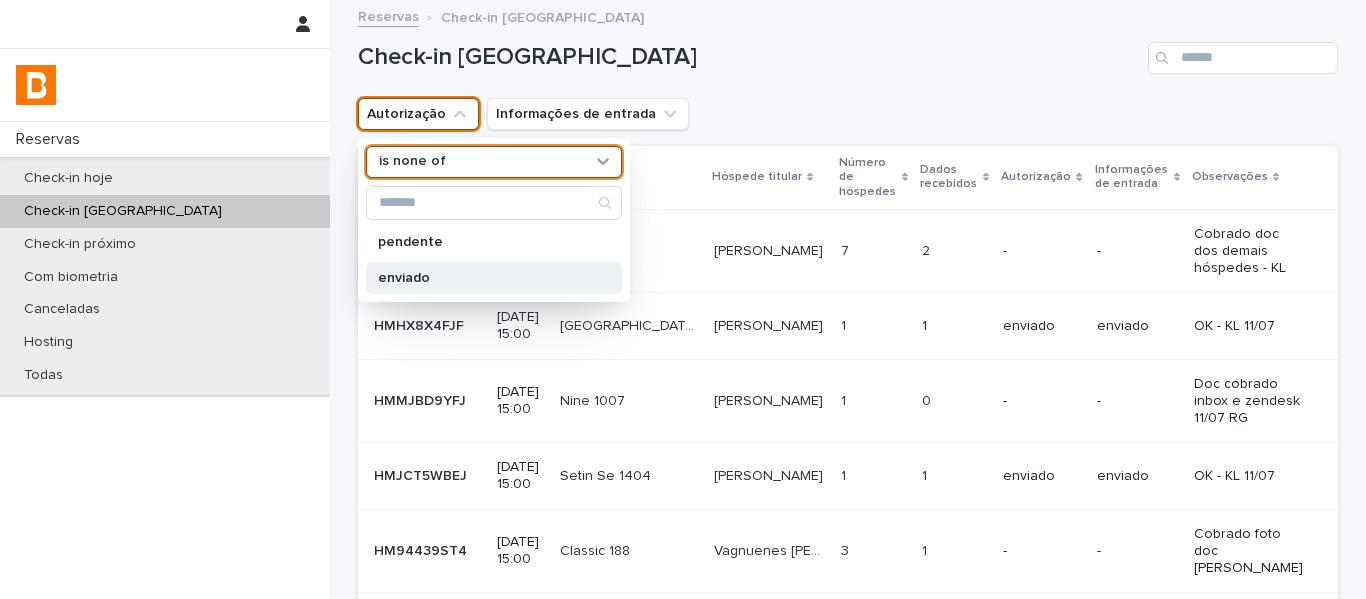 click on "enviado" at bounding box center (484, 278) 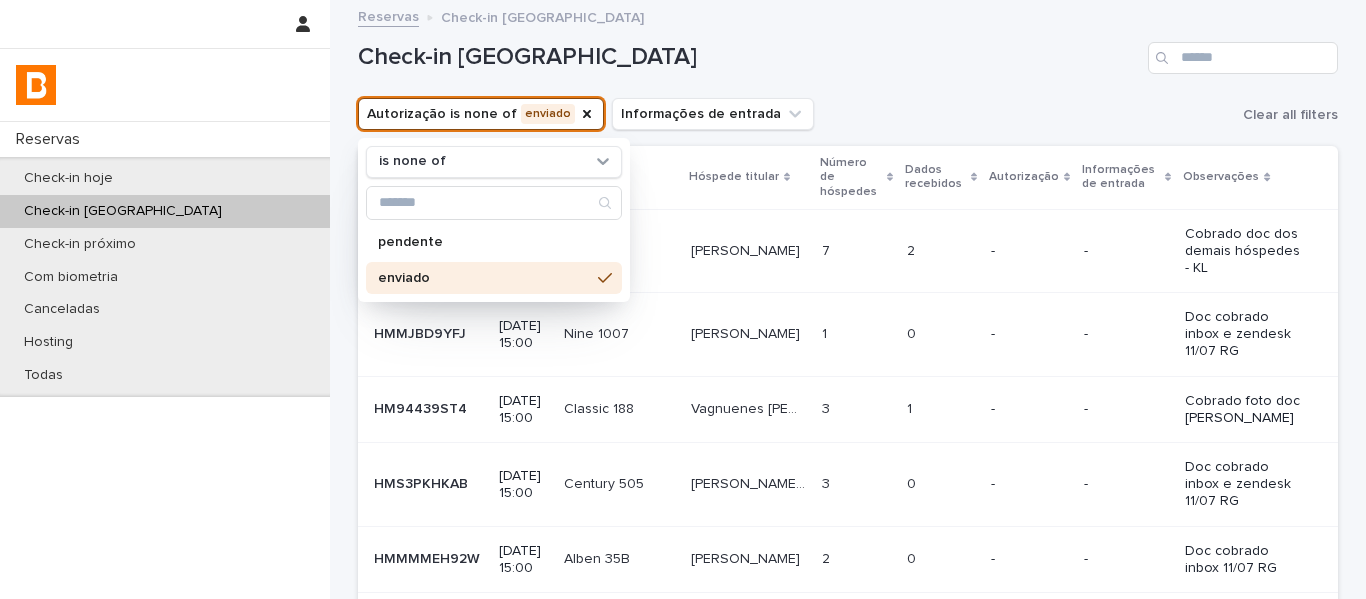 drag, startPoint x: 900, startPoint y: 89, endPoint x: 915, endPoint y: 134, distance: 47.434166 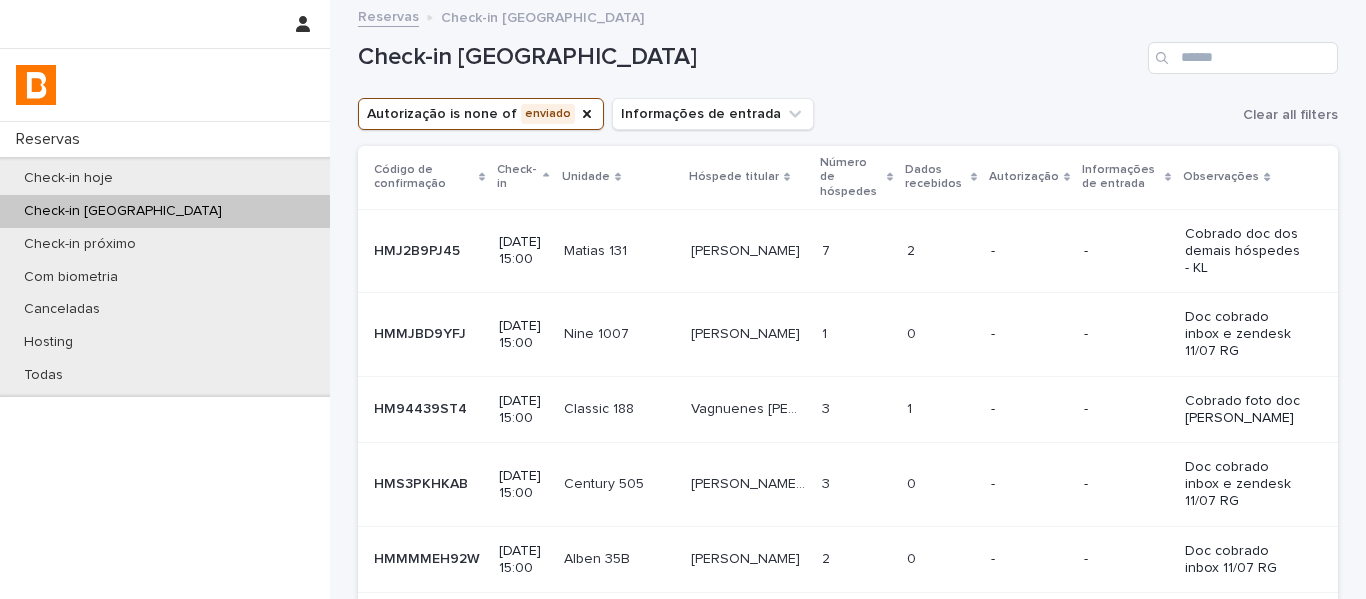 click on "Dados recebidos" at bounding box center (935, 177) 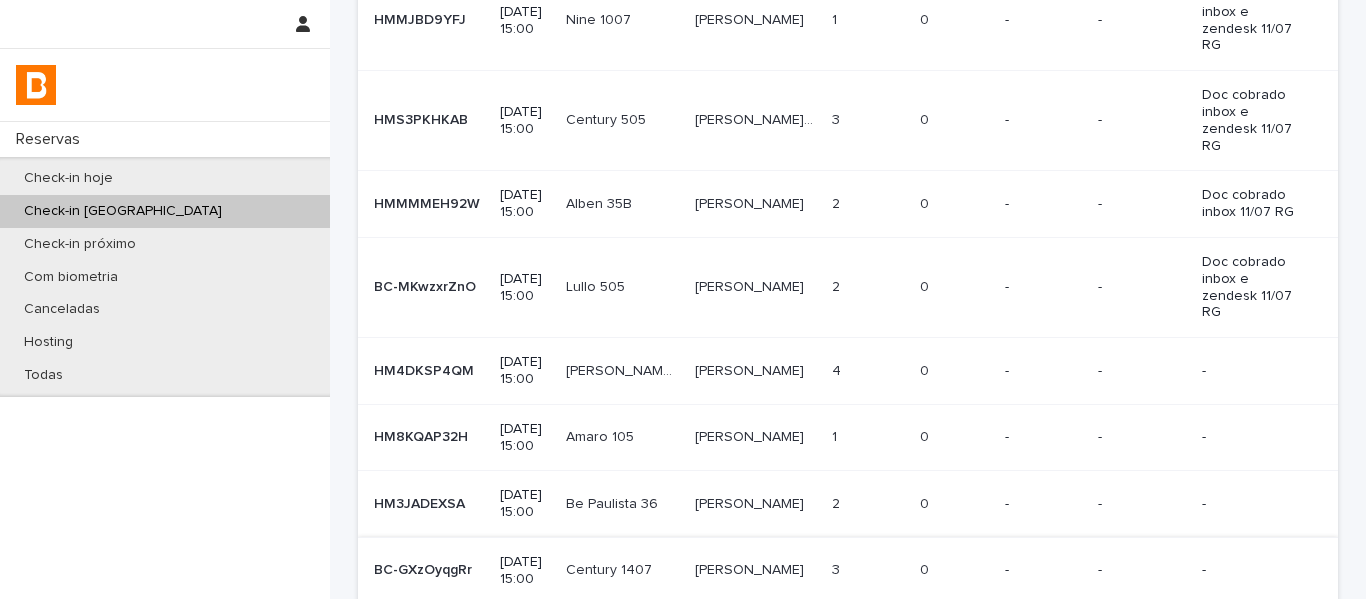 scroll, scrollTop: 489, scrollLeft: 0, axis: vertical 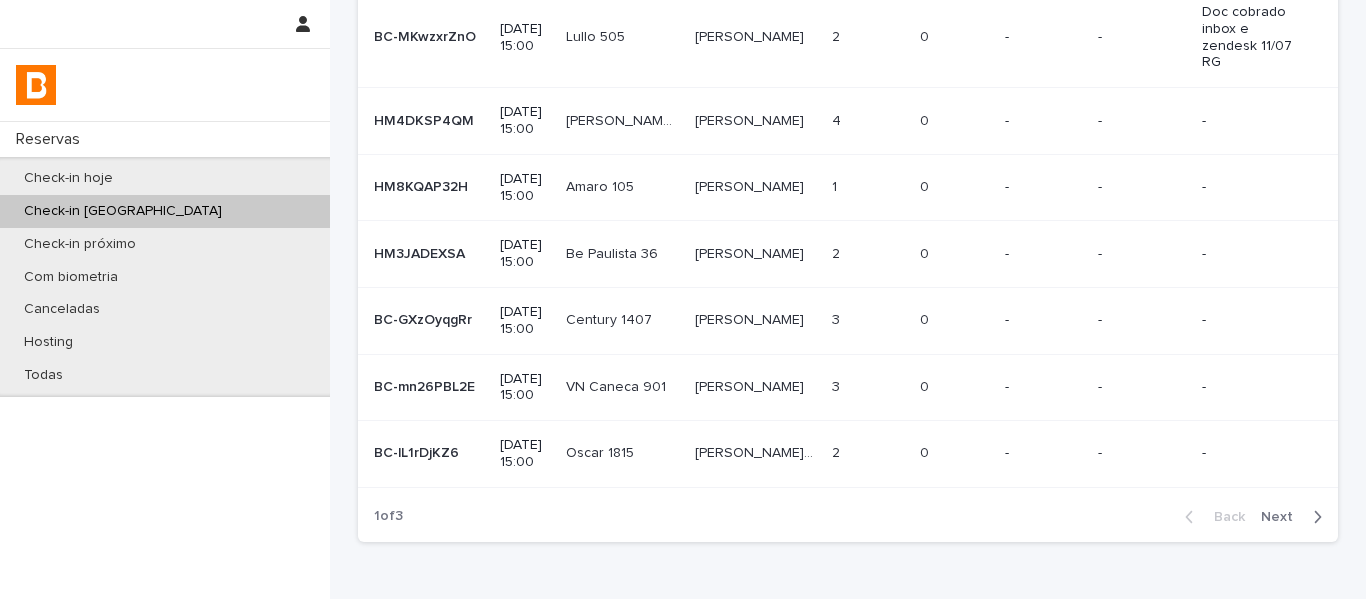 click on "Next" at bounding box center (1283, 517) 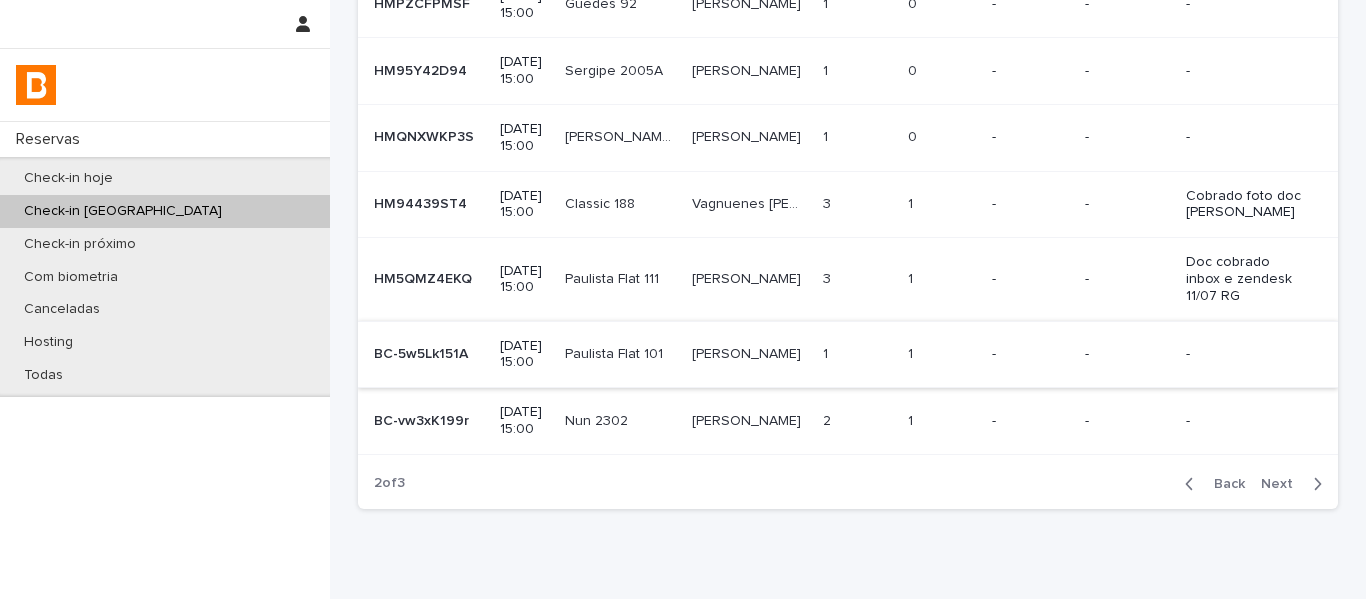 scroll, scrollTop: 389, scrollLeft: 0, axis: vertical 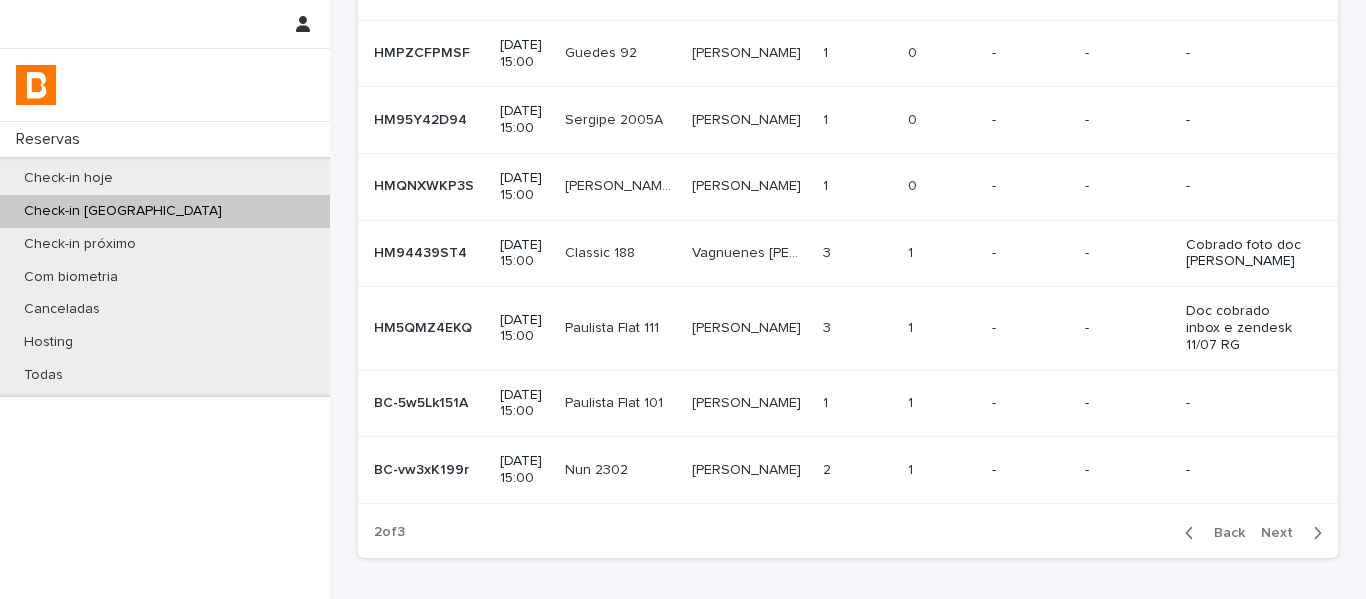 click on "[PERSON_NAME] [PERSON_NAME]" at bounding box center (749, 186) 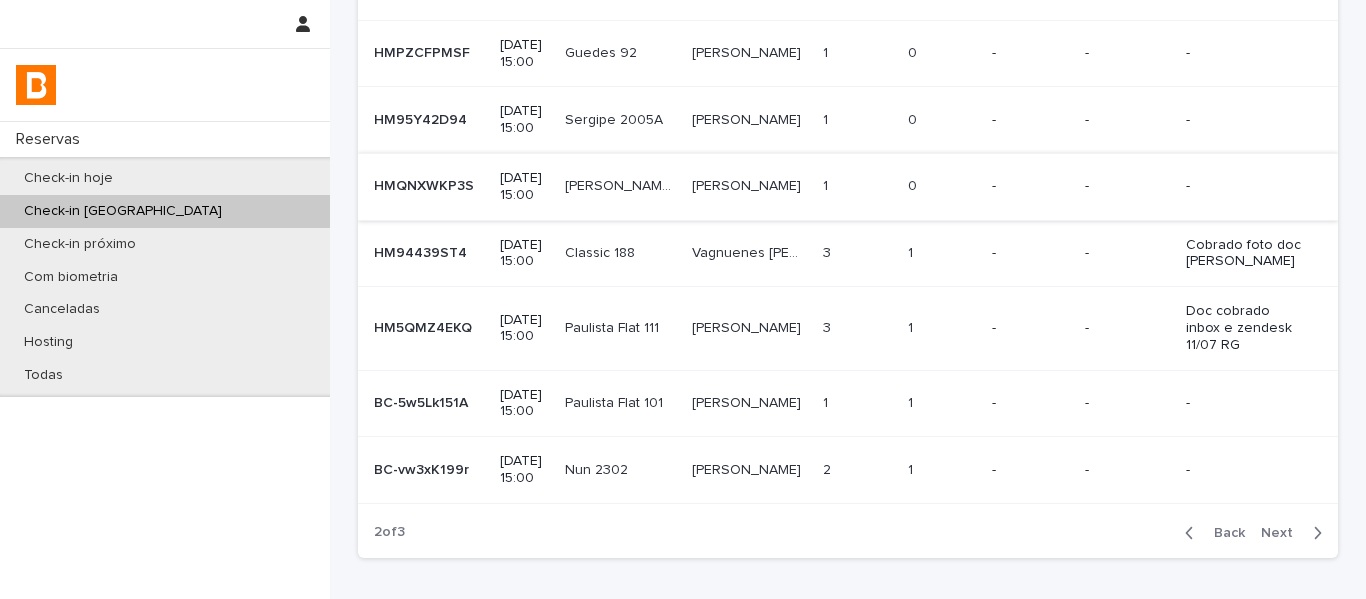 scroll, scrollTop: 0, scrollLeft: 0, axis: both 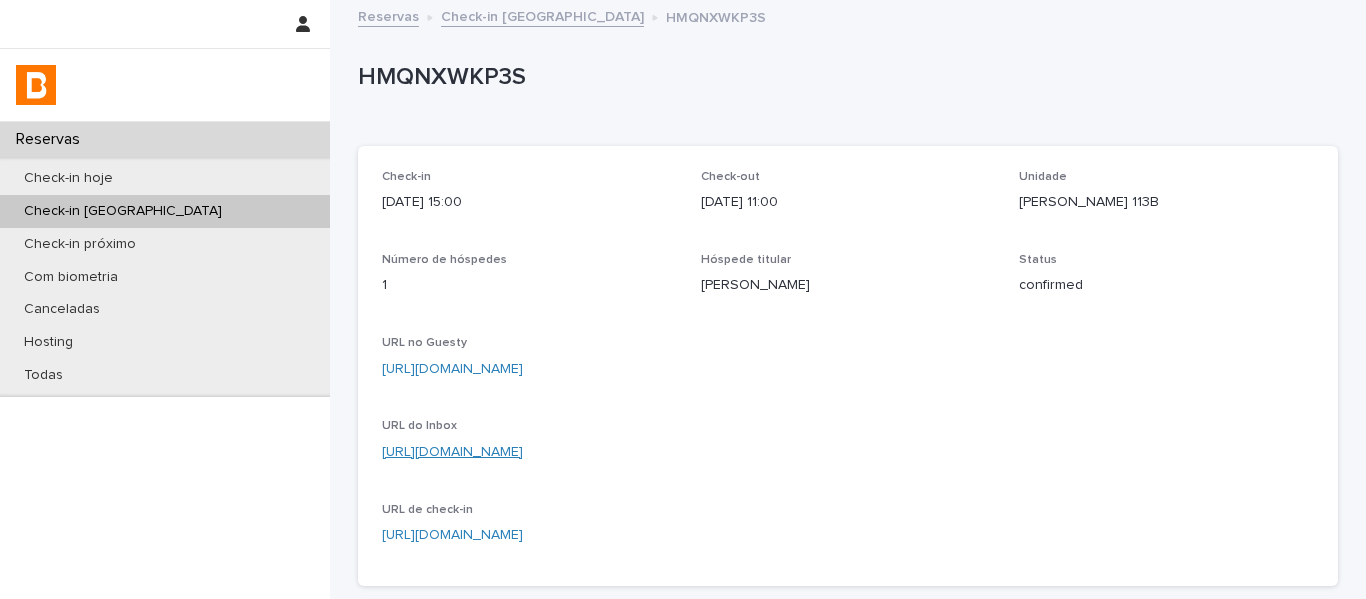 click on "[URL][DOMAIN_NAME]" at bounding box center (452, 452) 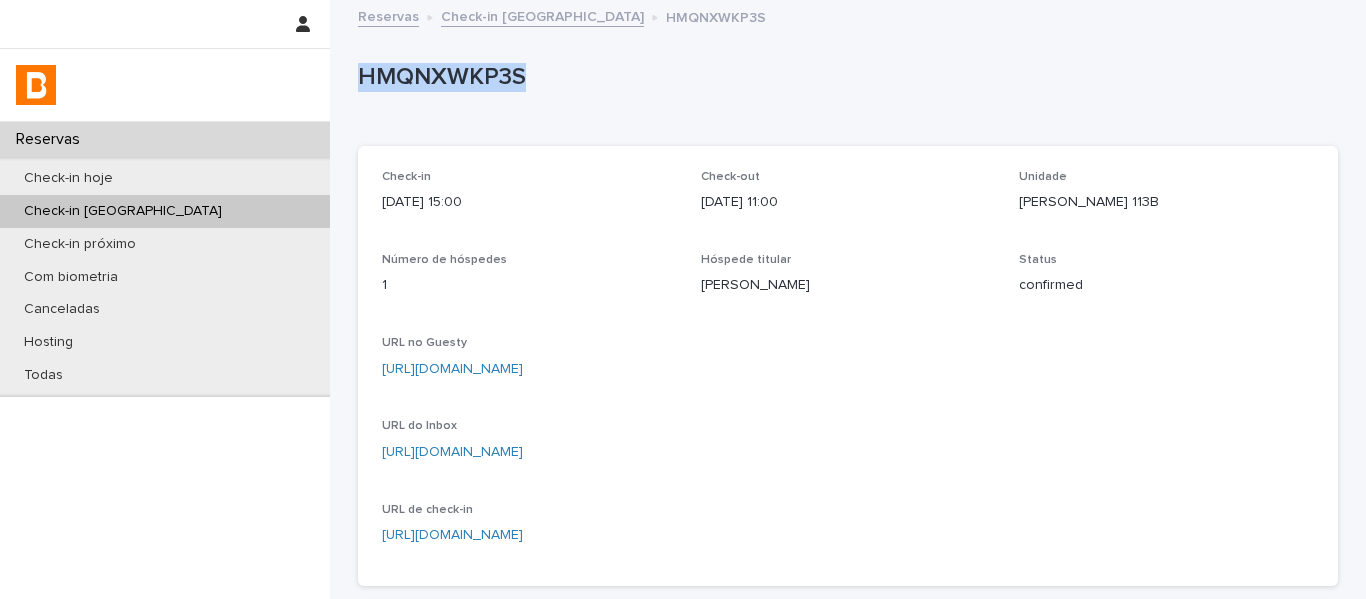 drag, startPoint x: 522, startPoint y: 105, endPoint x: 354, endPoint y: 82, distance: 169.5671 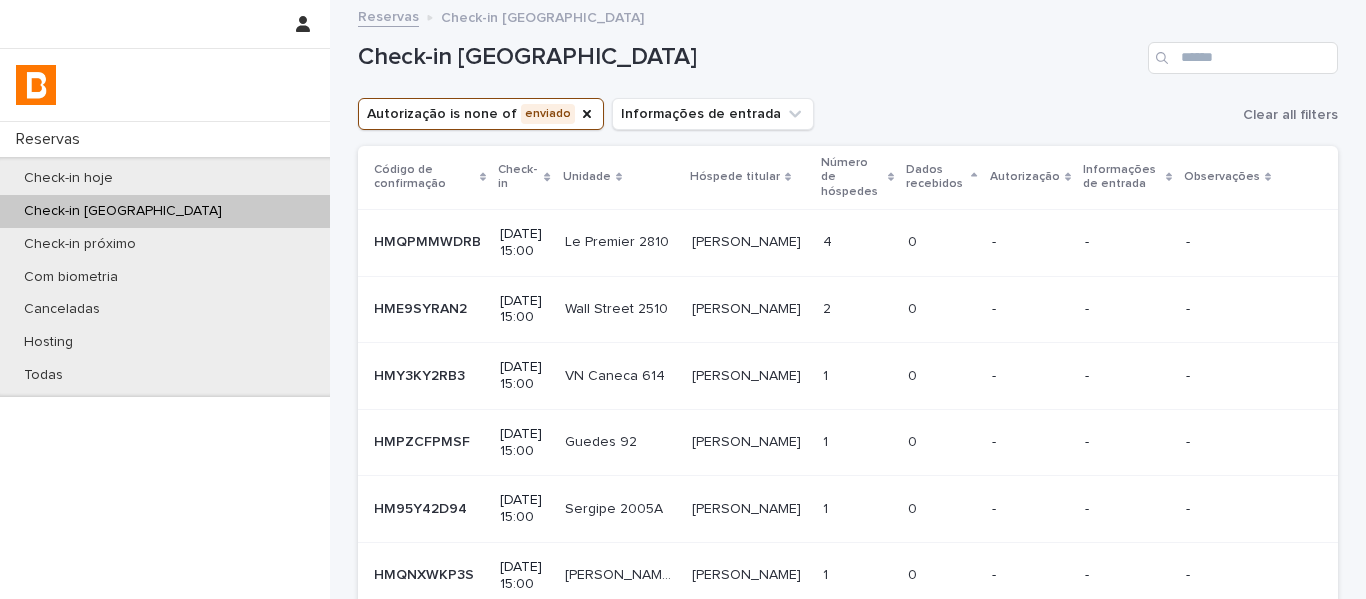 scroll, scrollTop: 200, scrollLeft: 0, axis: vertical 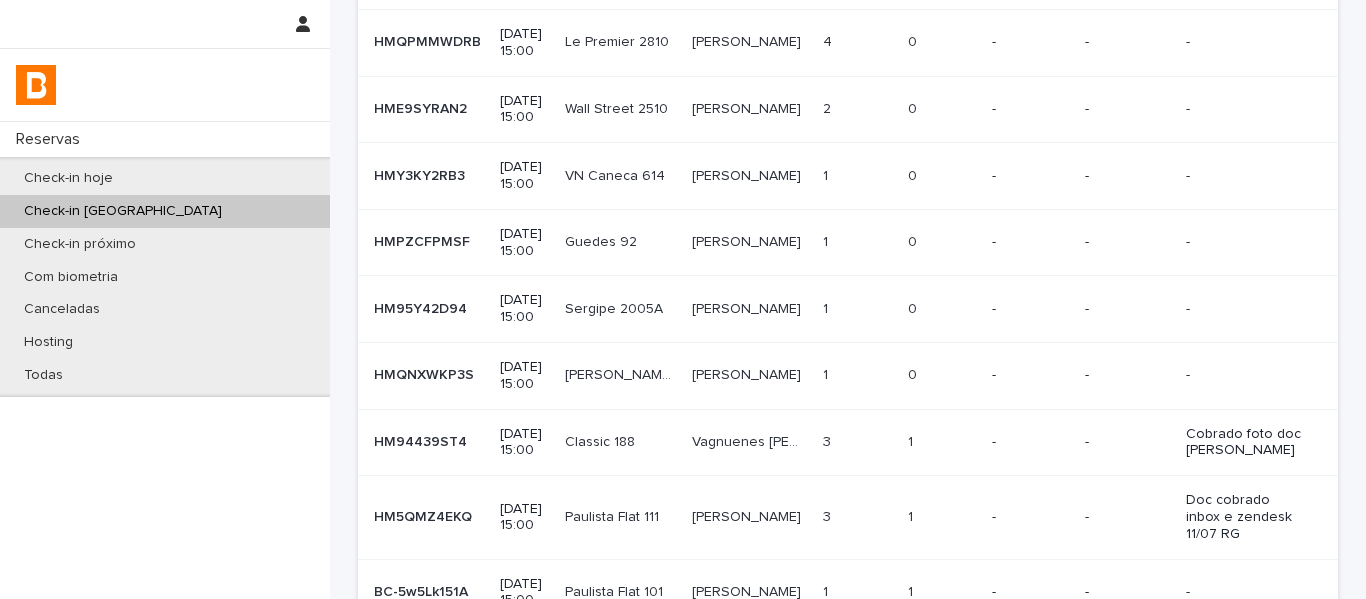 click on "[PERSON_NAME]" at bounding box center [748, 307] 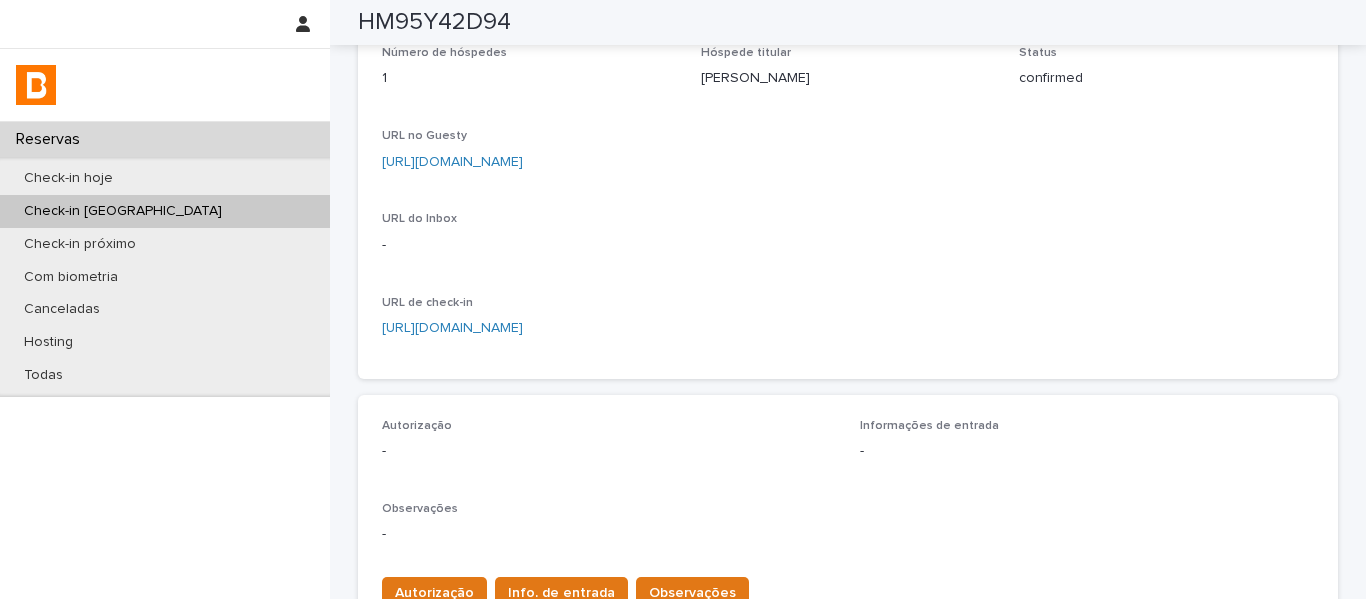 scroll, scrollTop: 200, scrollLeft: 0, axis: vertical 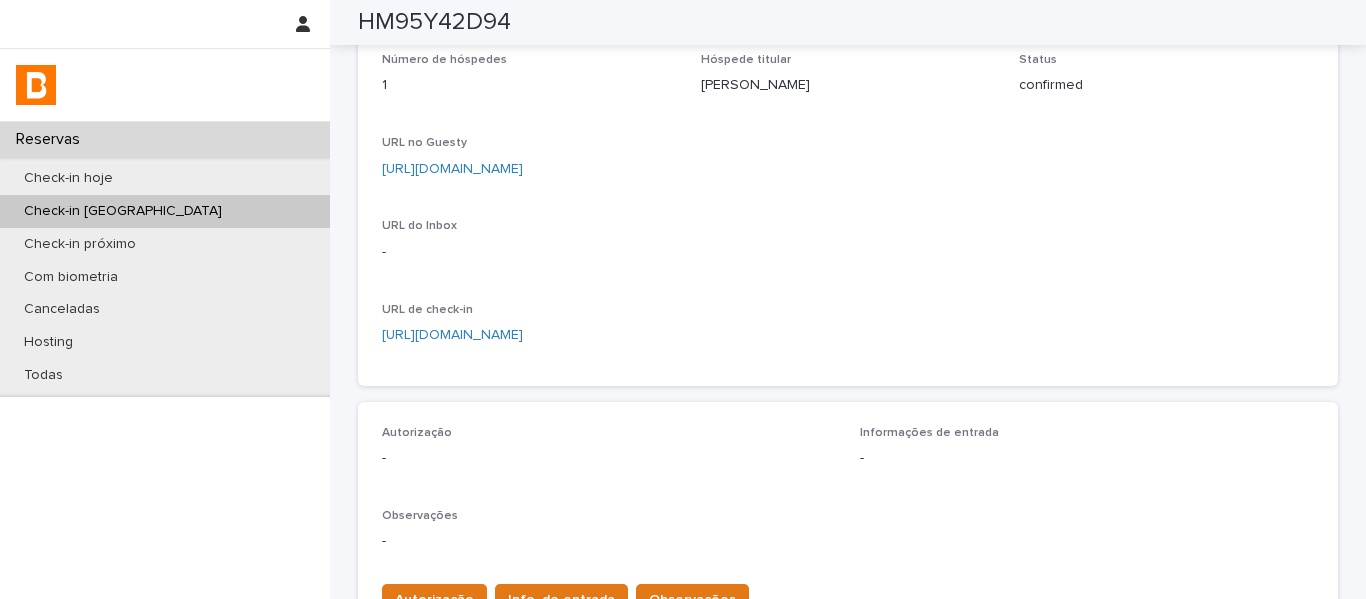 click on "[URL][DOMAIN_NAME]" at bounding box center (452, 169) 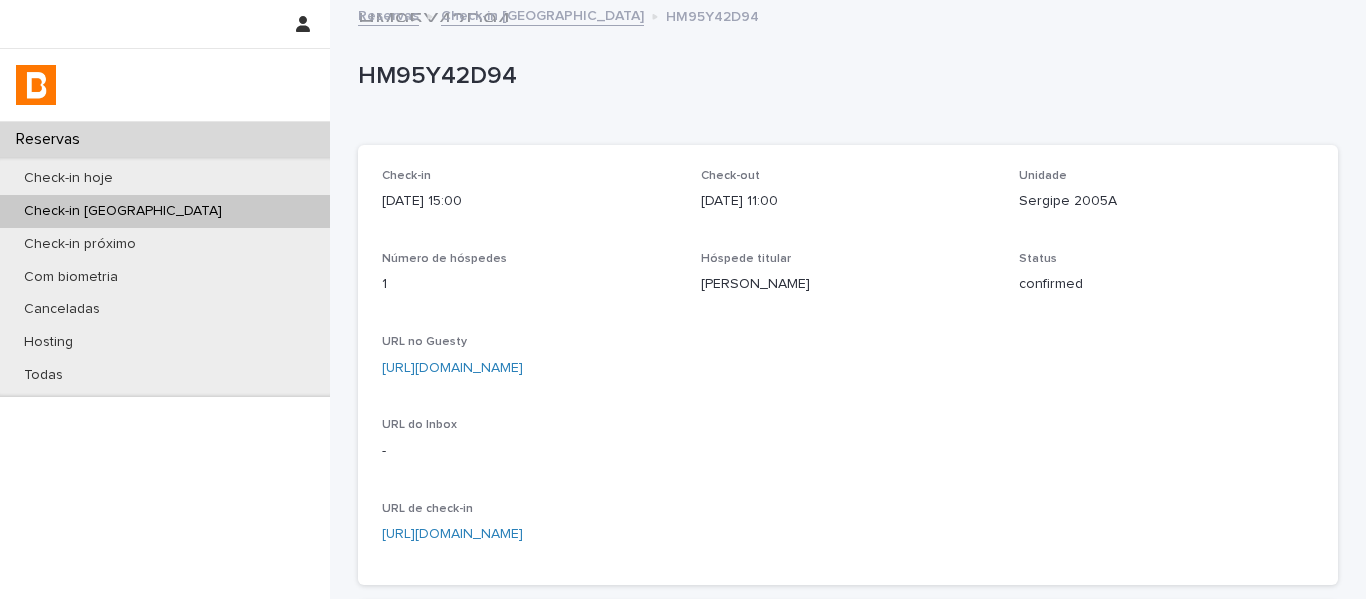 scroll, scrollTop: 0, scrollLeft: 0, axis: both 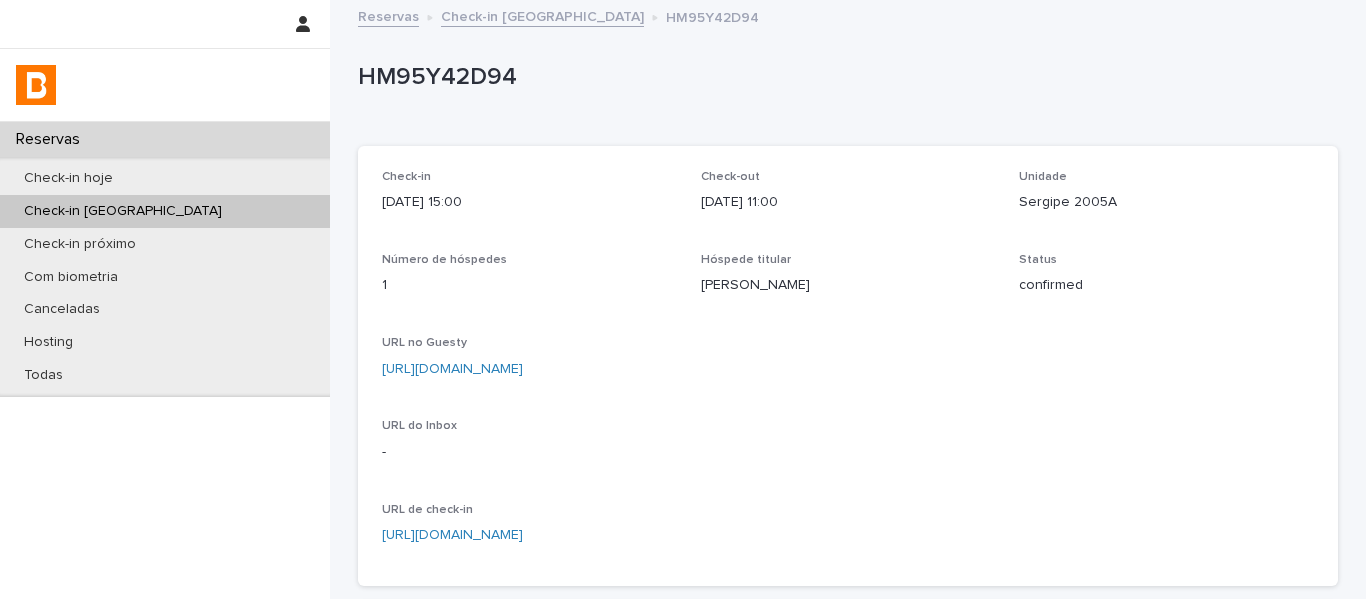 click on "Check-in [GEOGRAPHIC_DATA]" at bounding box center (542, 15) 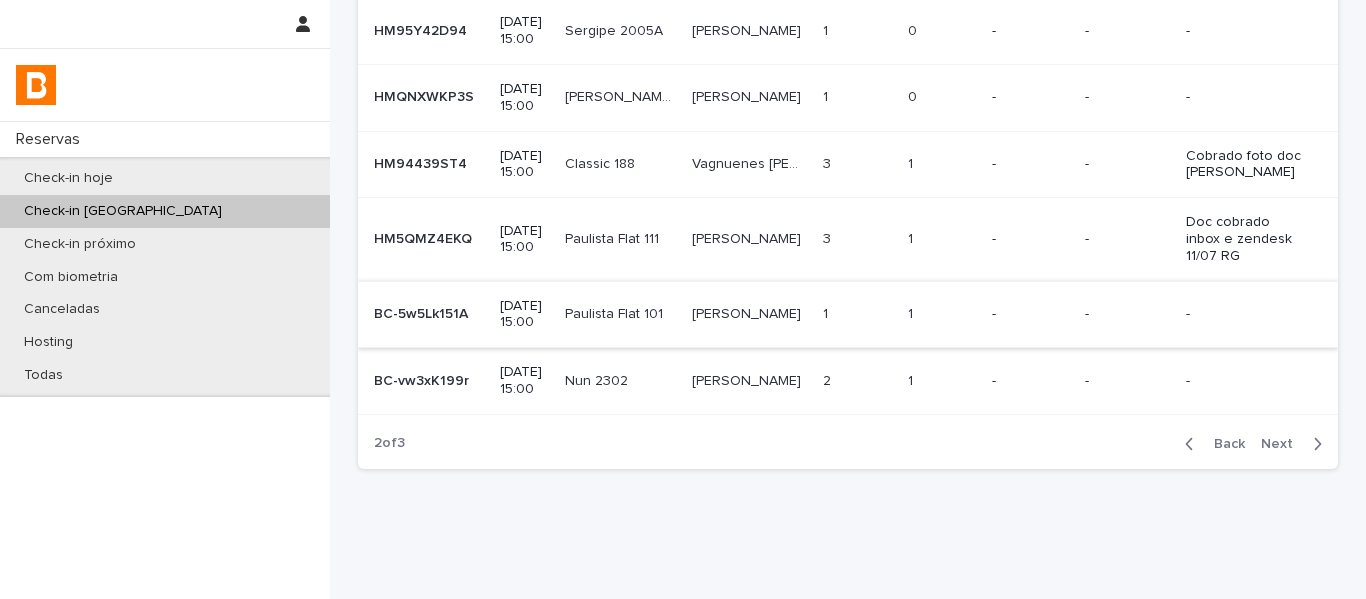 scroll, scrollTop: 489, scrollLeft: 0, axis: vertical 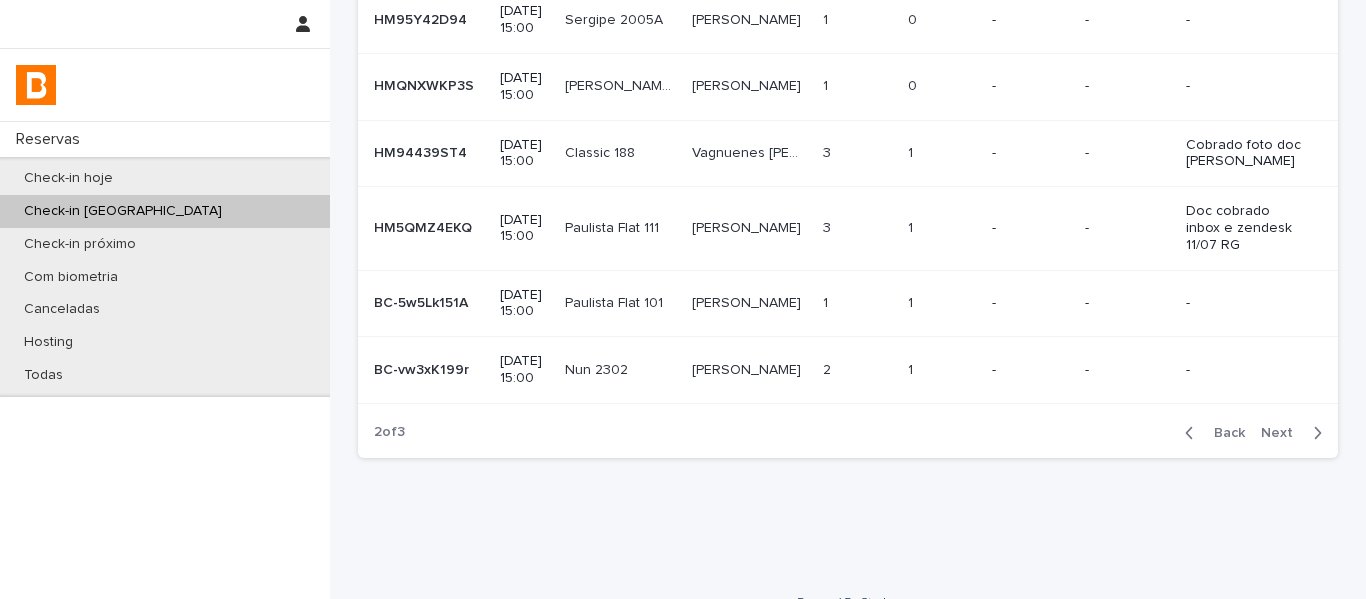 click on "Back" at bounding box center [1223, 433] 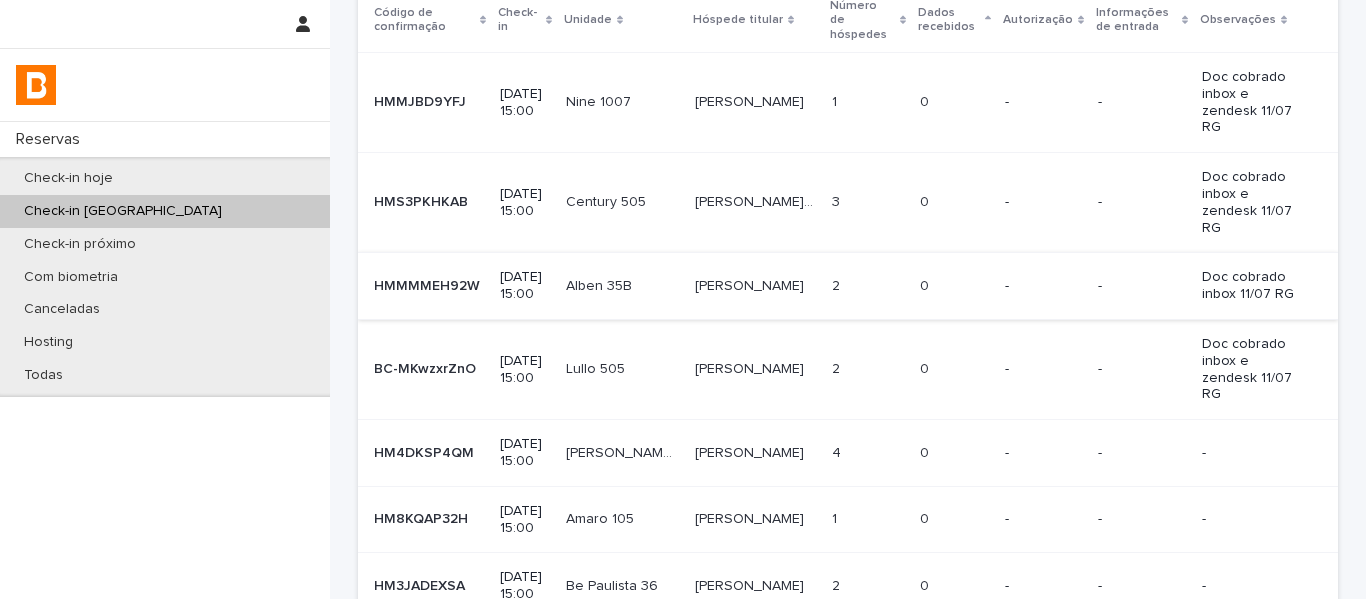 scroll, scrollTop: 189, scrollLeft: 0, axis: vertical 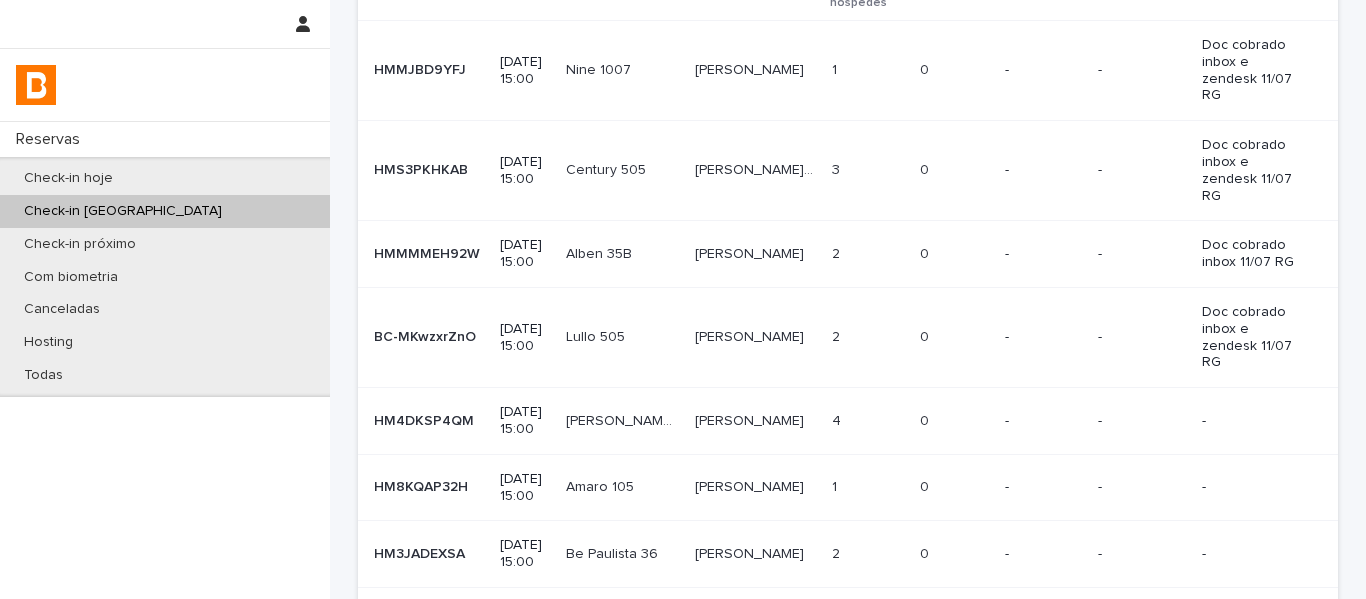 click at bounding box center [622, 487] 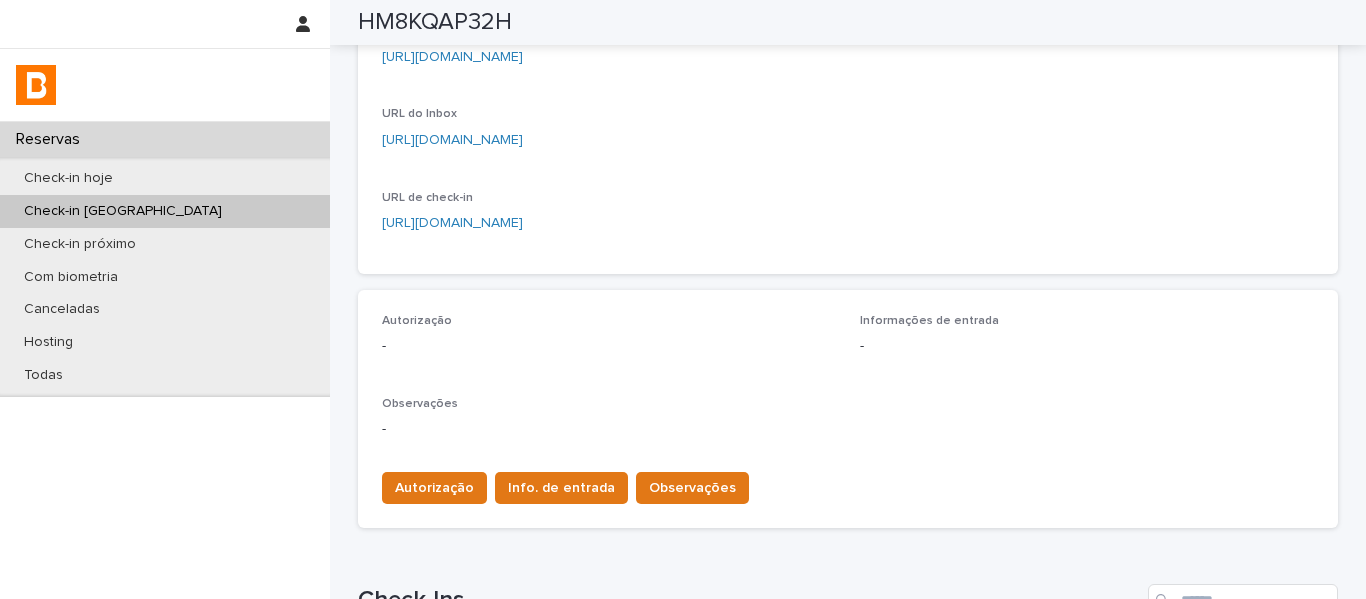 scroll, scrollTop: 200, scrollLeft: 0, axis: vertical 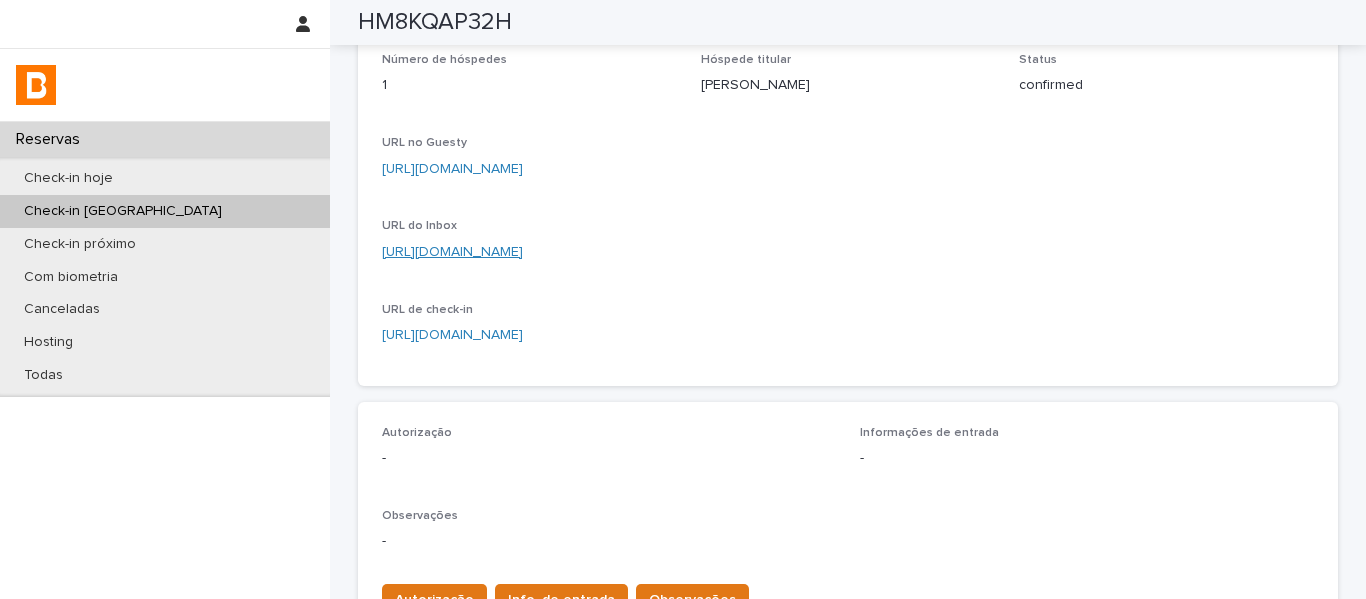 click on "[URL][DOMAIN_NAME]" at bounding box center (452, 252) 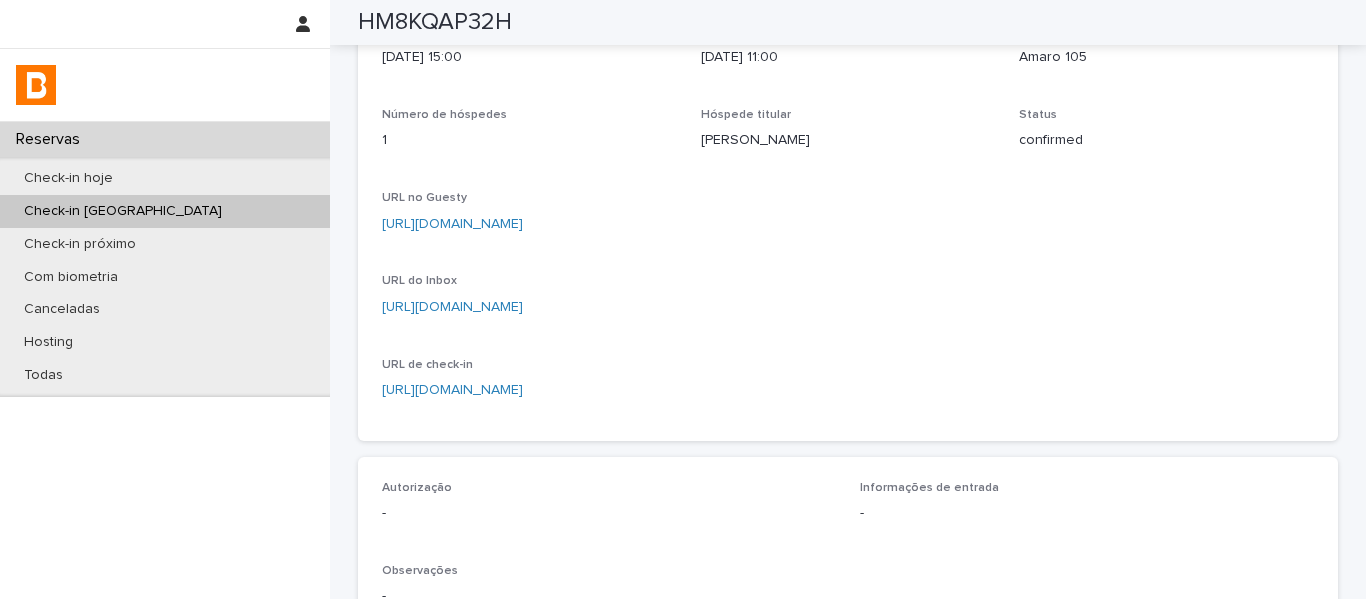 scroll, scrollTop: 0, scrollLeft: 0, axis: both 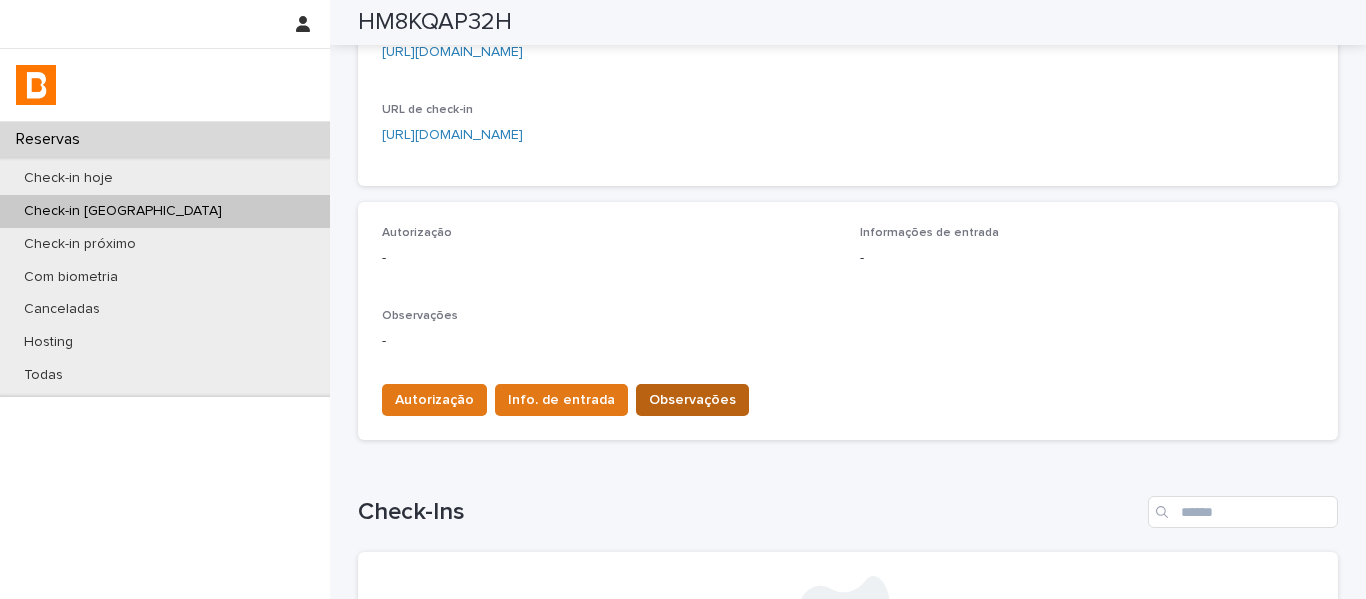 click on "Observações" at bounding box center [692, 400] 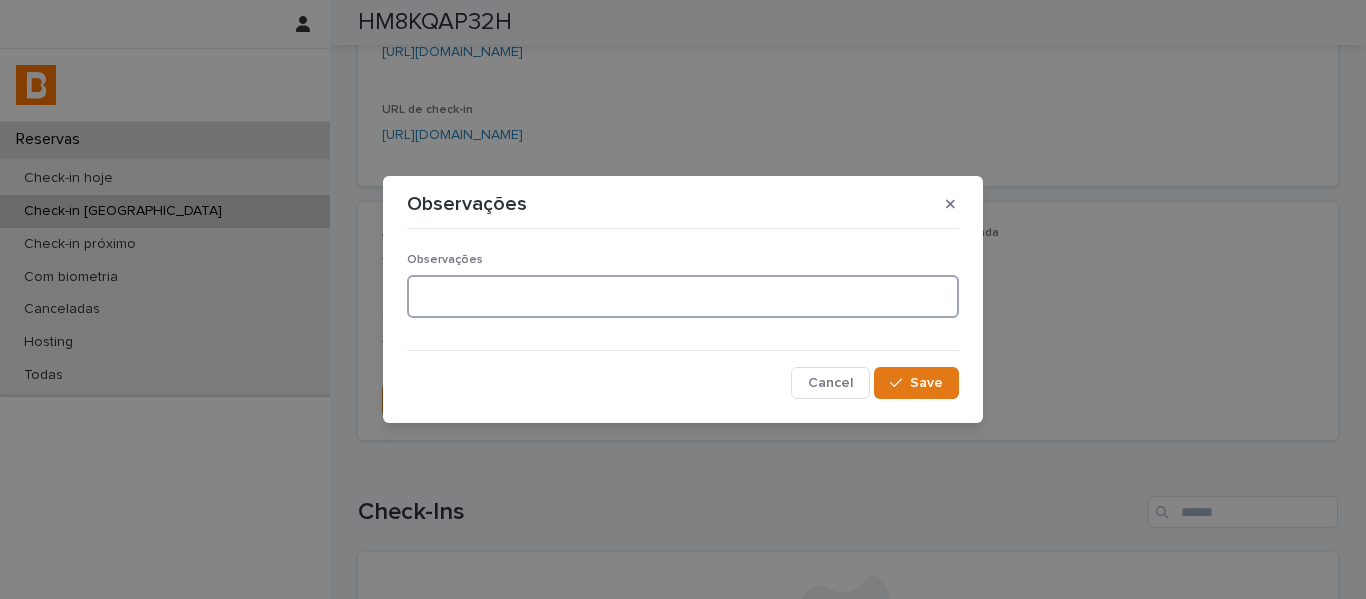 click at bounding box center [683, 296] 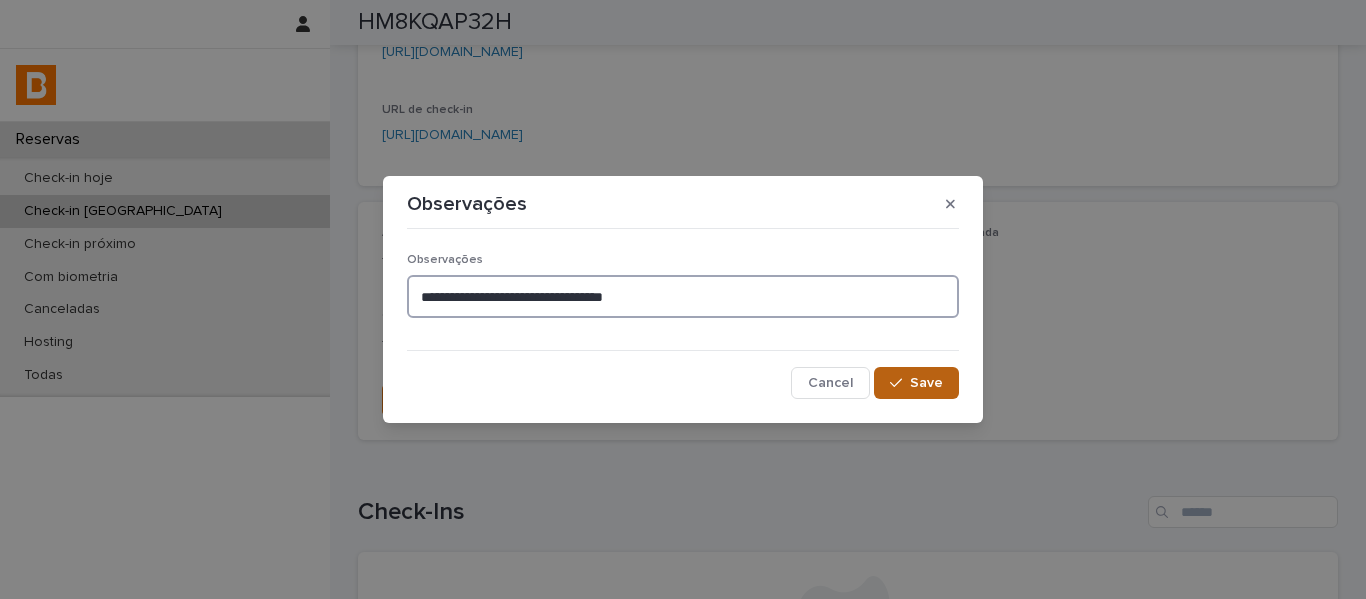 type on "**********" 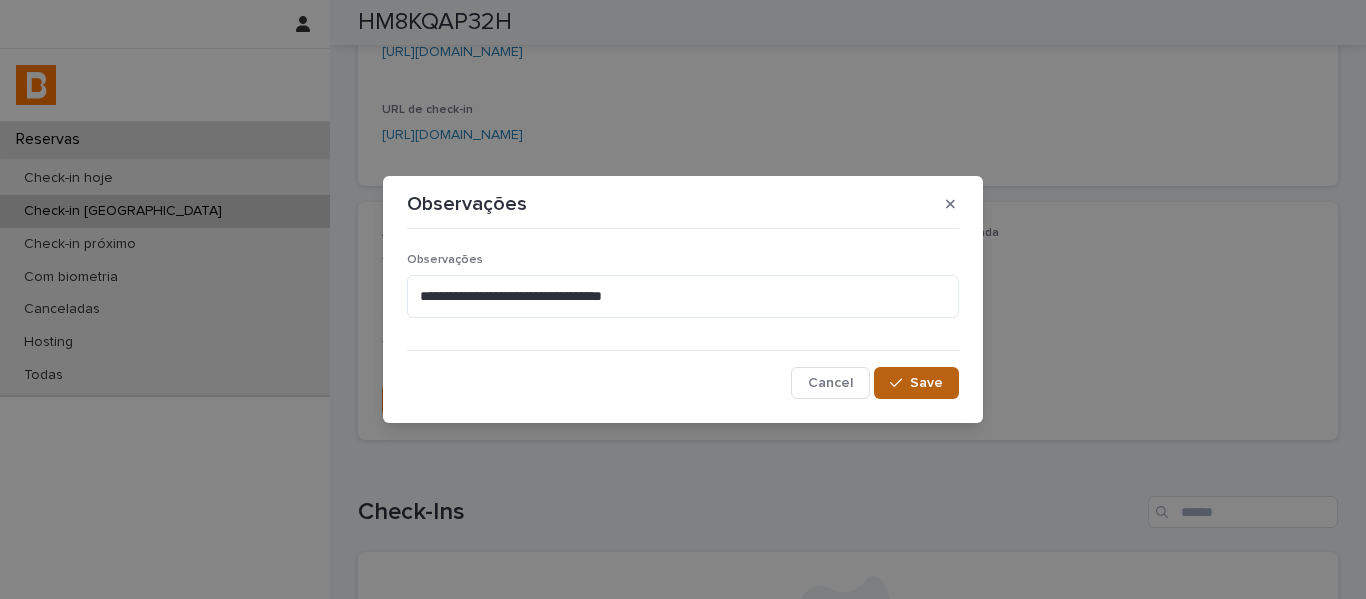 click on "Save" at bounding box center (916, 383) 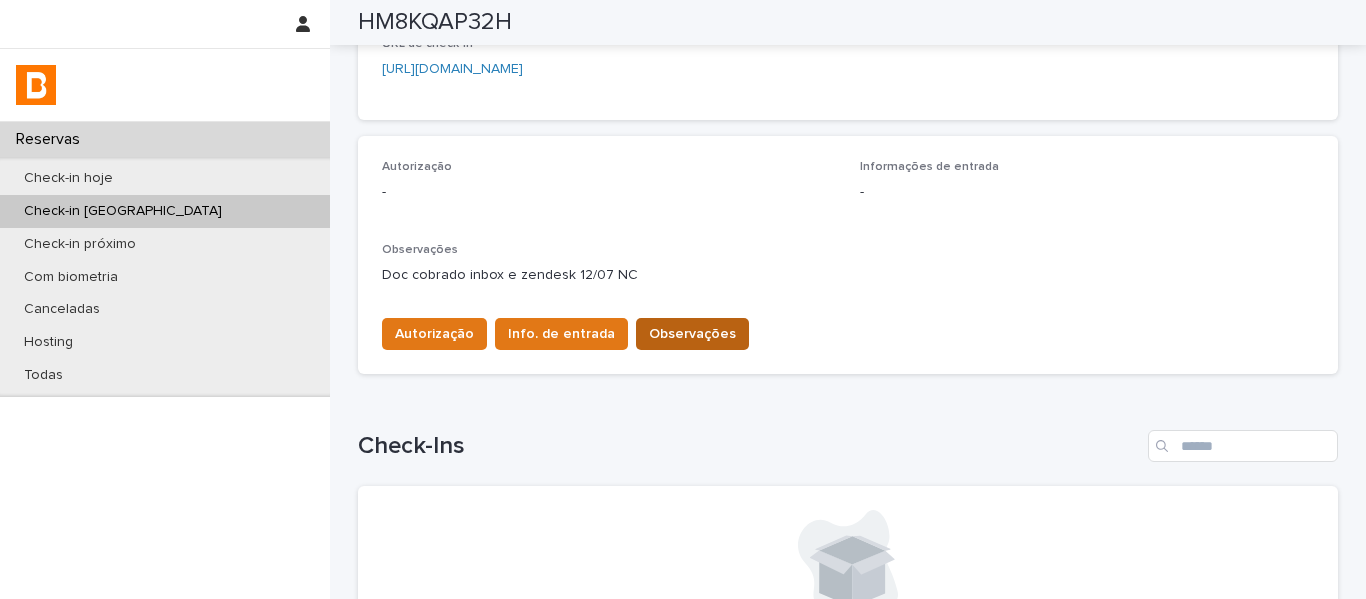 scroll, scrollTop: 500, scrollLeft: 0, axis: vertical 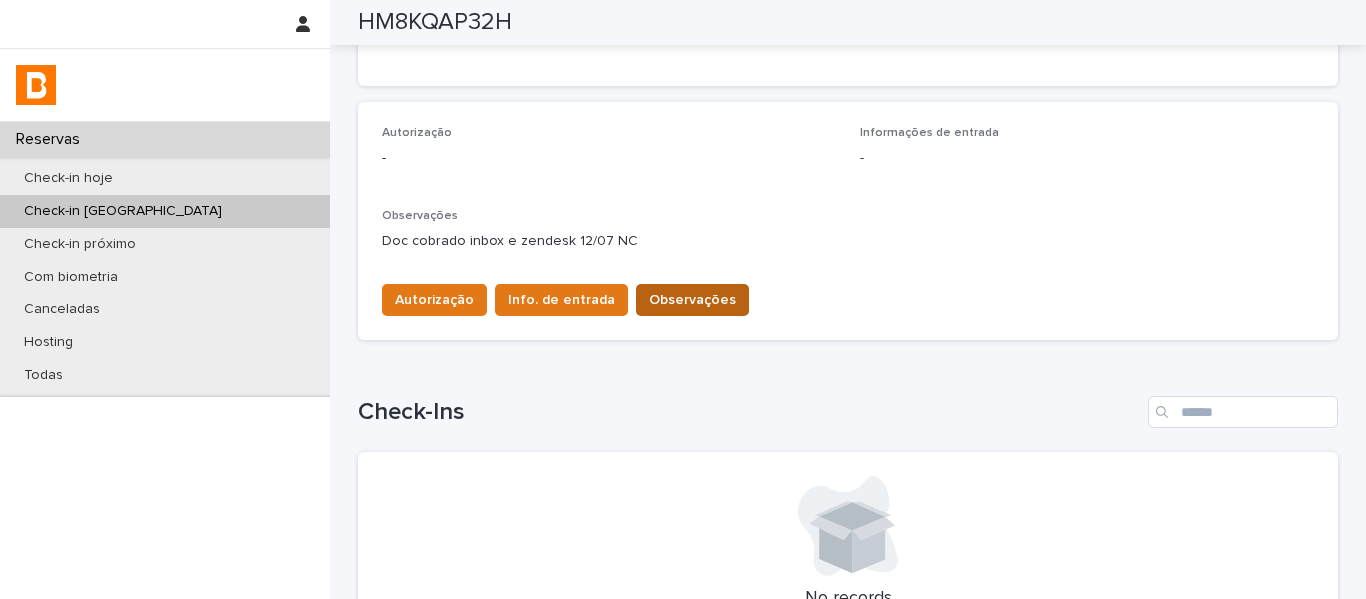 click on "Observações" at bounding box center [692, 300] 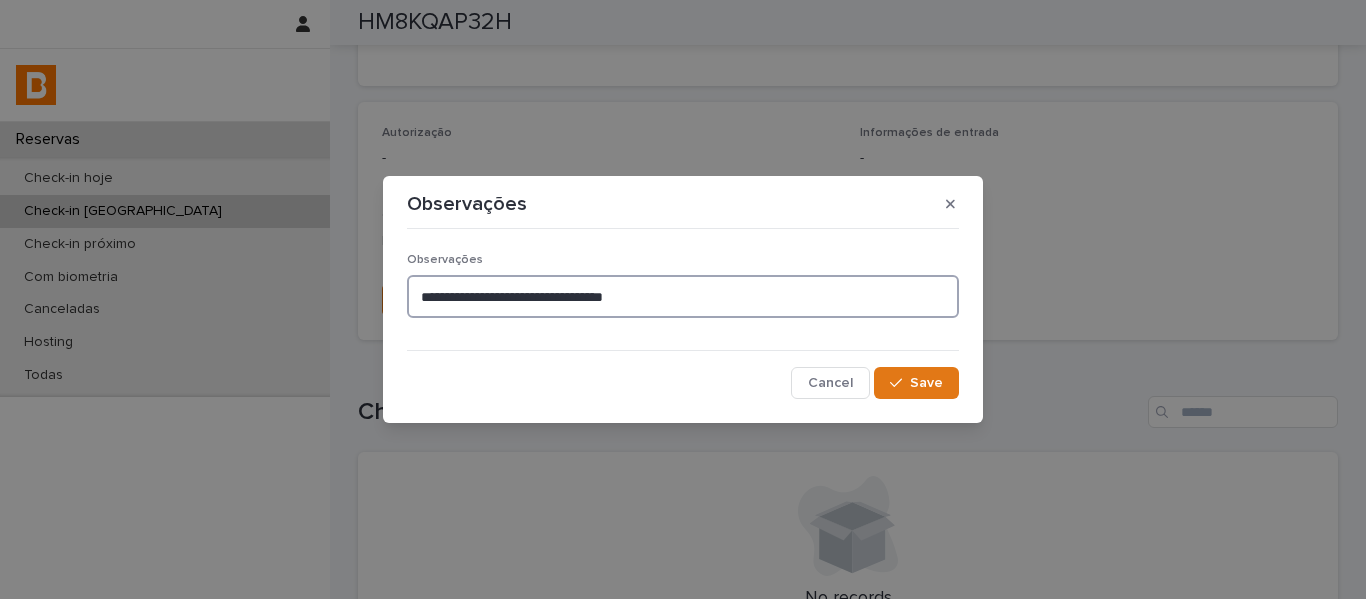 drag, startPoint x: 540, startPoint y: 296, endPoint x: 604, endPoint y: 296, distance: 64 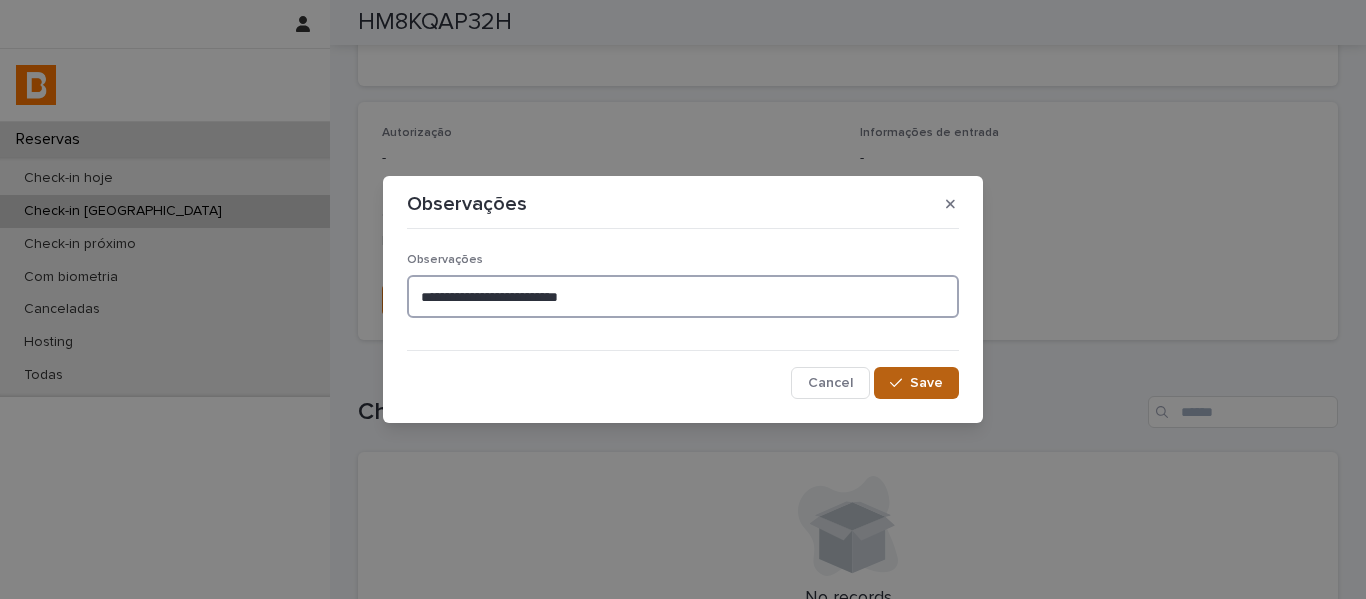 type on "**********" 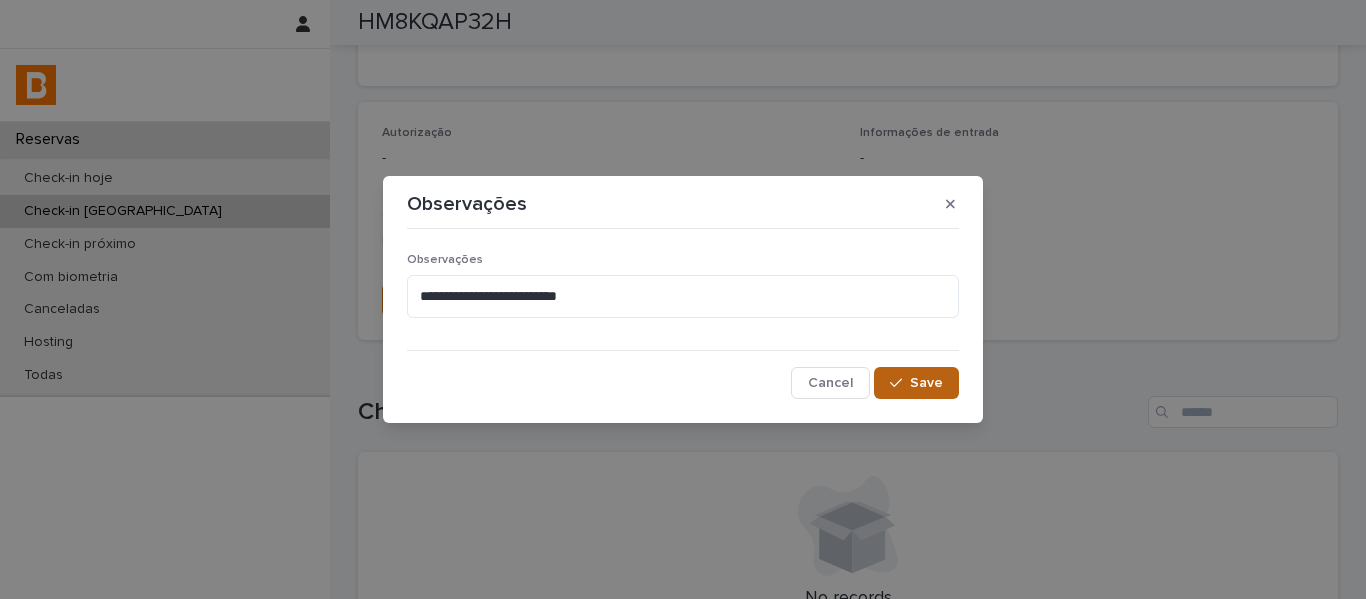 click on "Save" at bounding box center [926, 383] 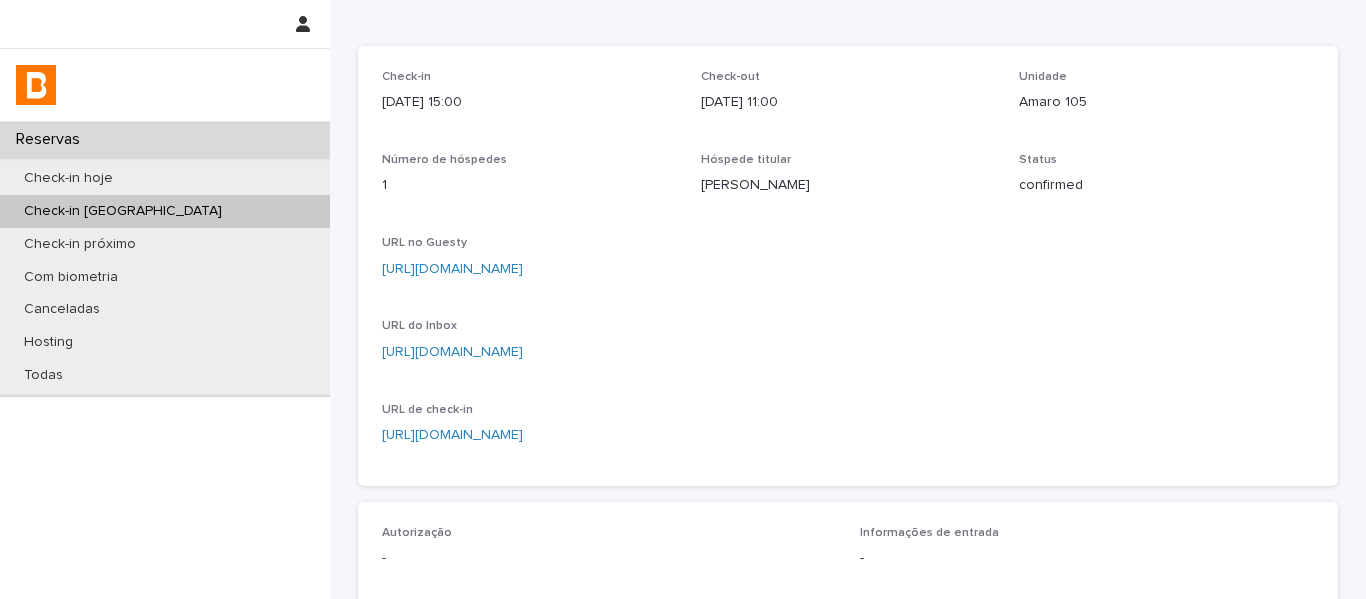 scroll, scrollTop: 0, scrollLeft: 0, axis: both 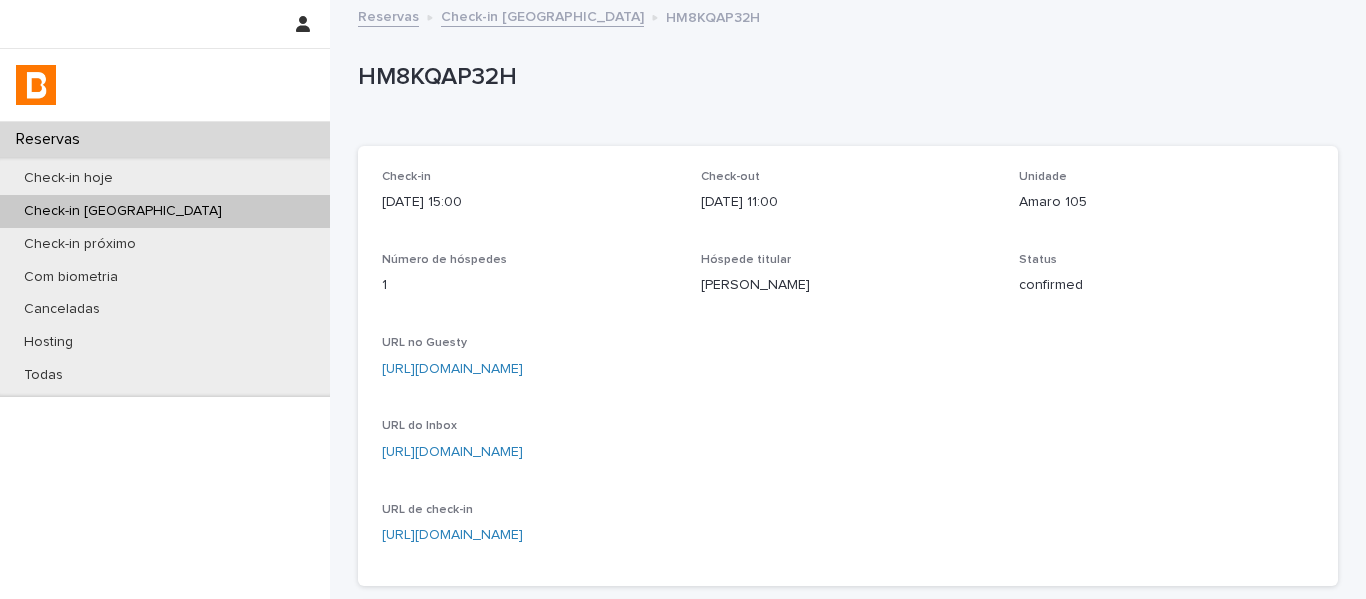 click on "Check-in [GEOGRAPHIC_DATA]" at bounding box center (542, 15) 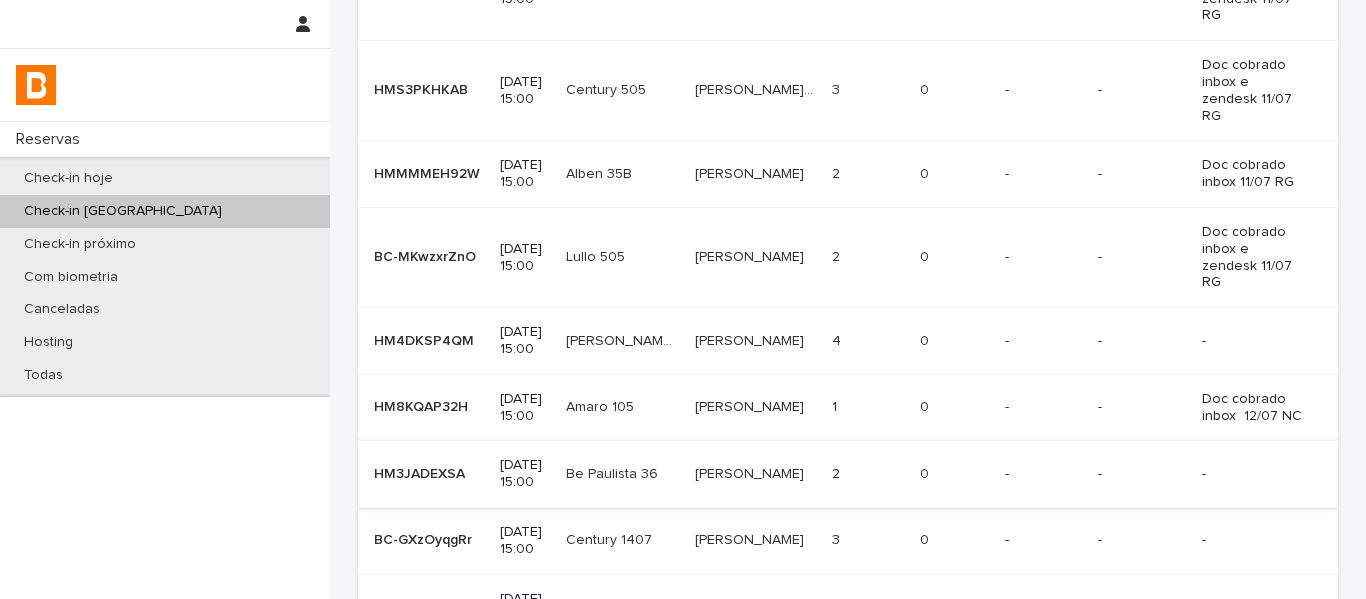 scroll, scrollTop: 300, scrollLeft: 0, axis: vertical 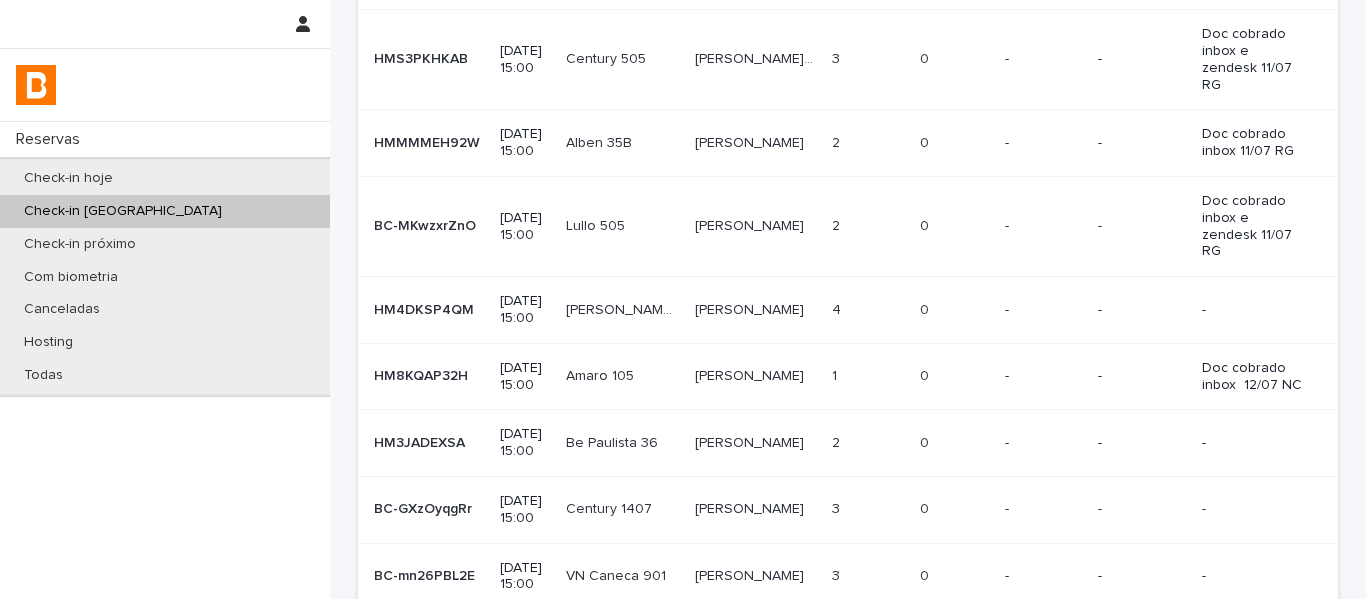 click on "[PERSON_NAME]" at bounding box center (751, 441) 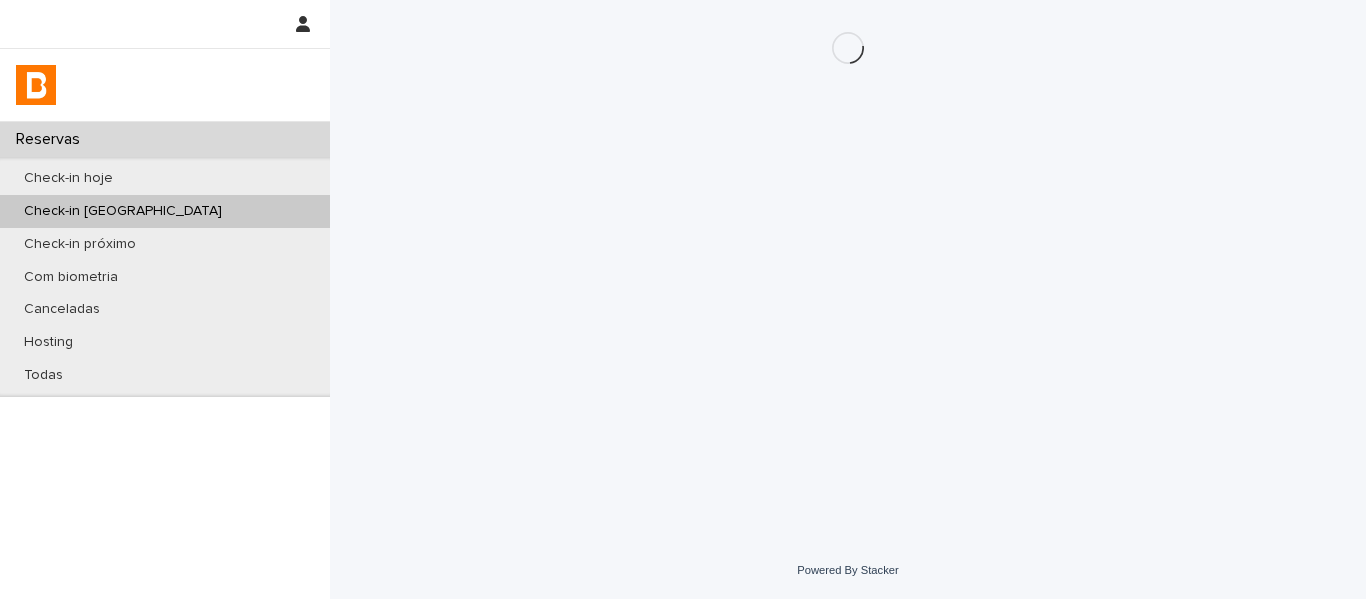 scroll, scrollTop: 0, scrollLeft: 0, axis: both 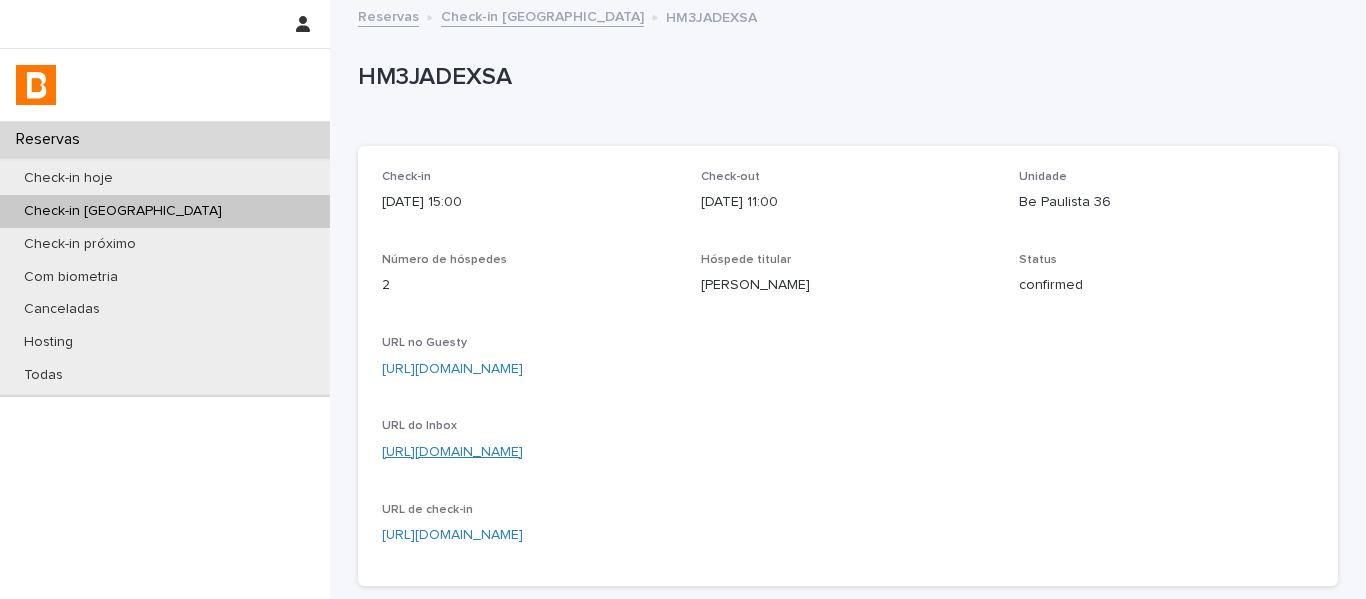 click on "[URL][DOMAIN_NAME]" at bounding box center [452, 452] 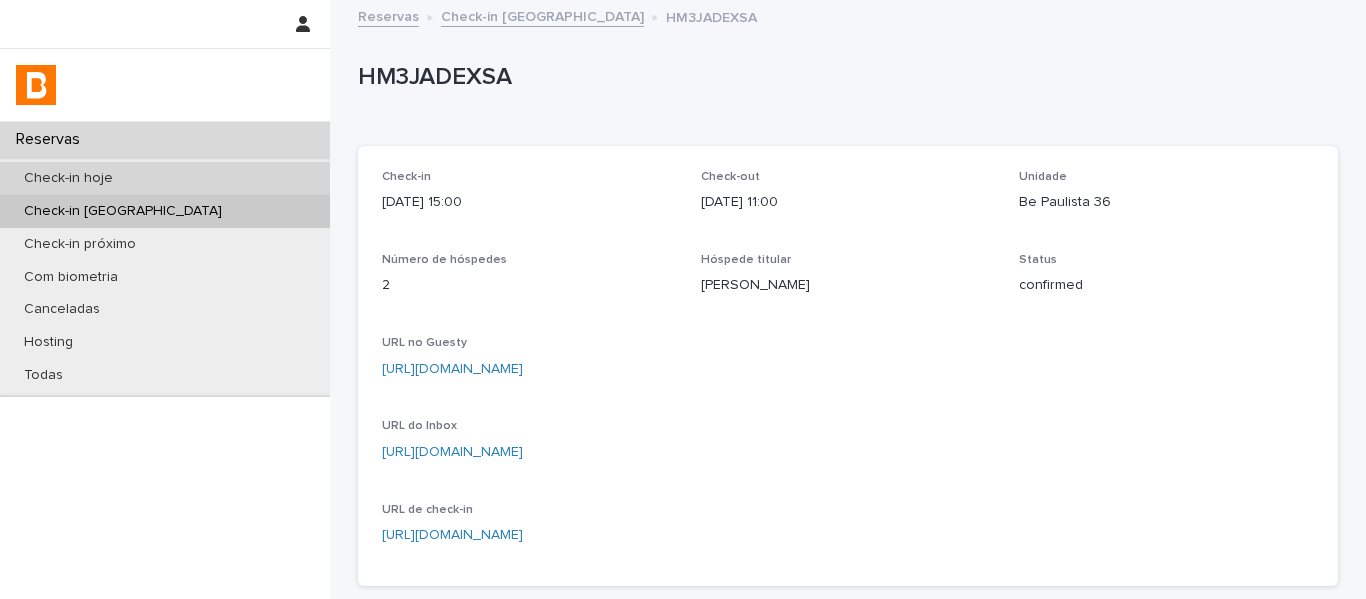 click on "Check-in hoje" at bounding box center (165, 178) 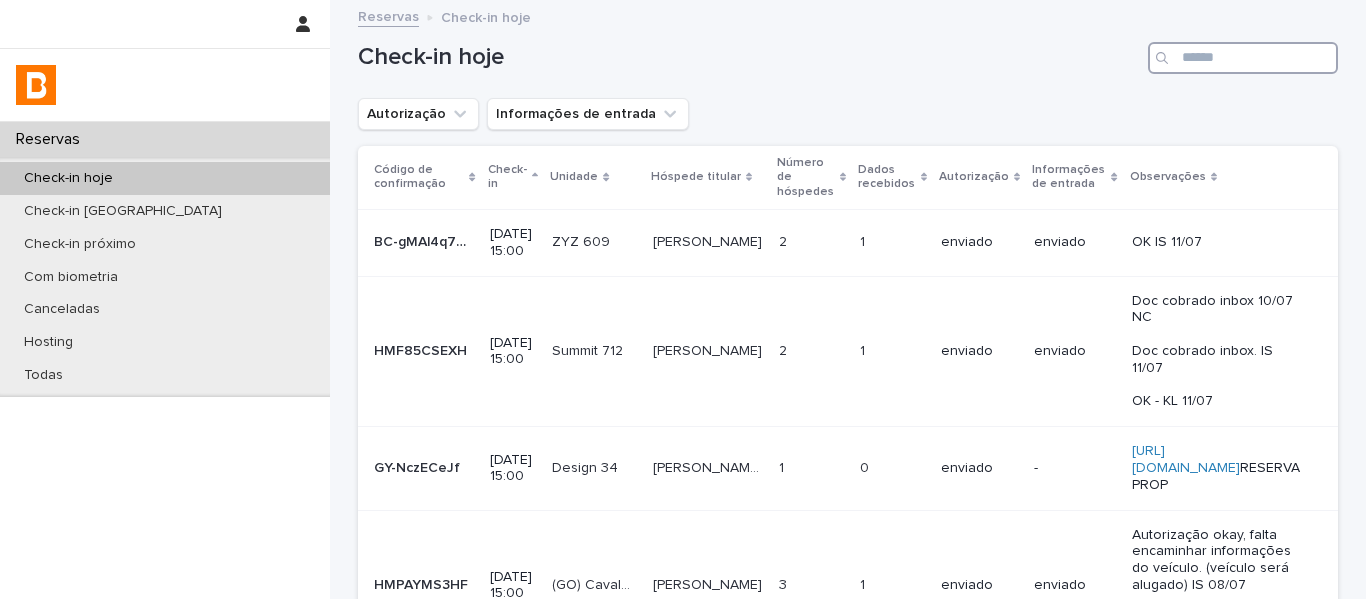 click at bounding box center [1243, 58] 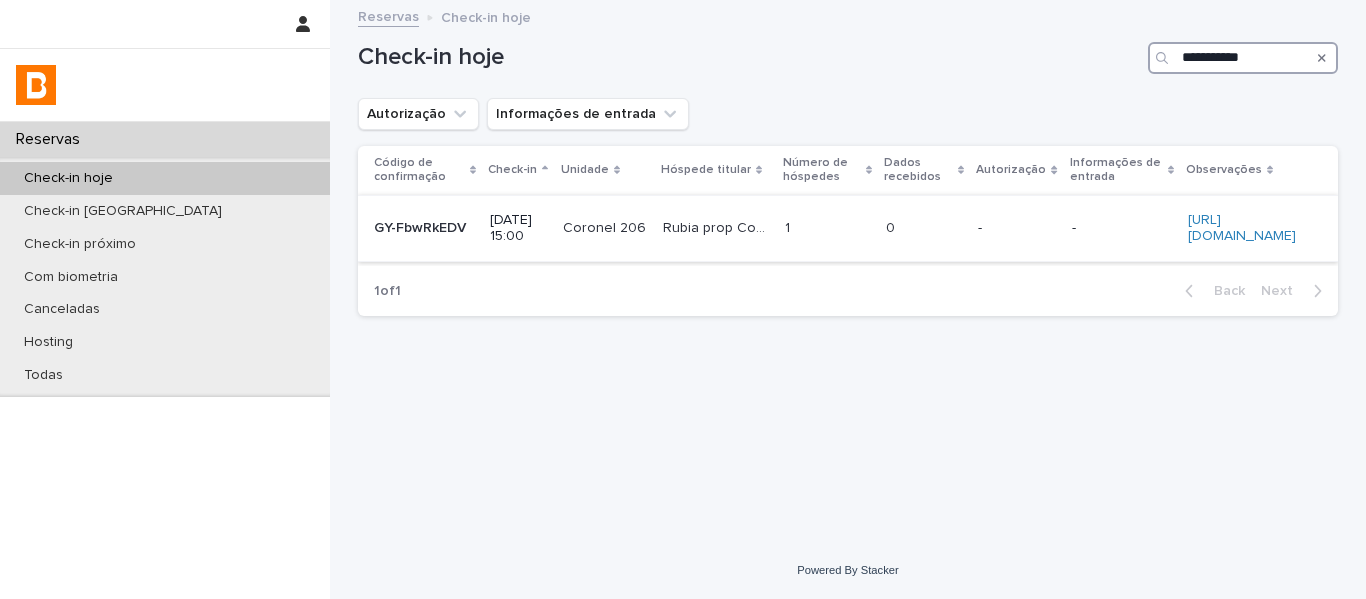 type on "**********" 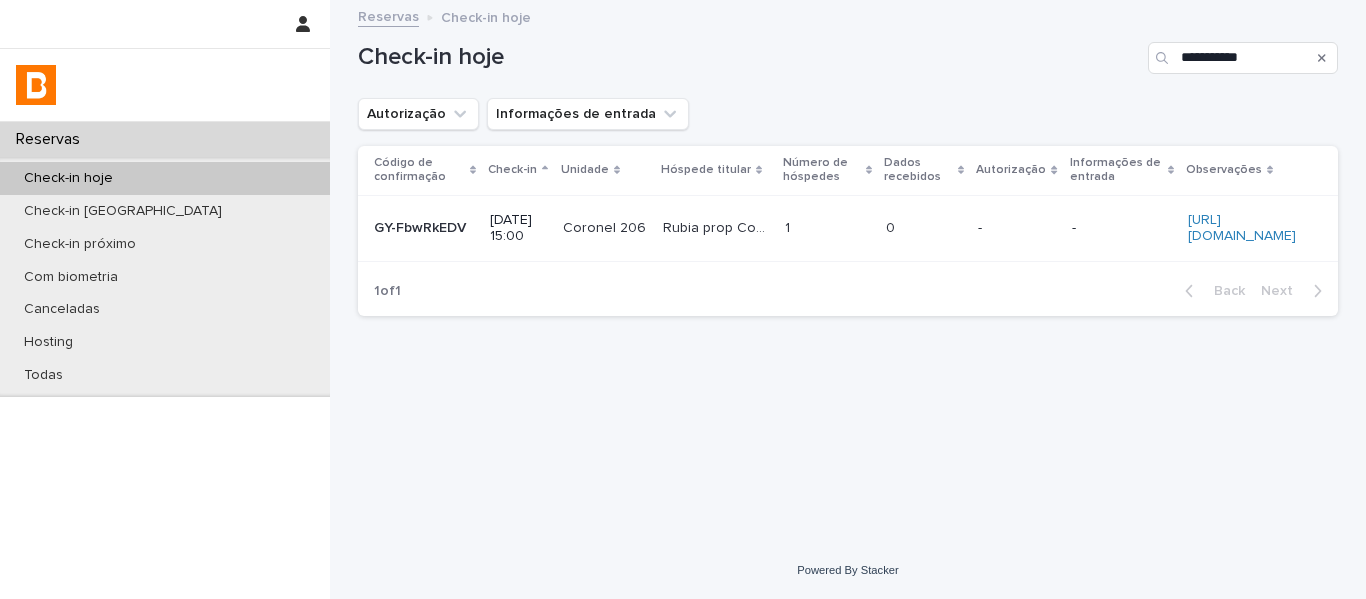 click on "0 0" at bounding box center (924, 228) 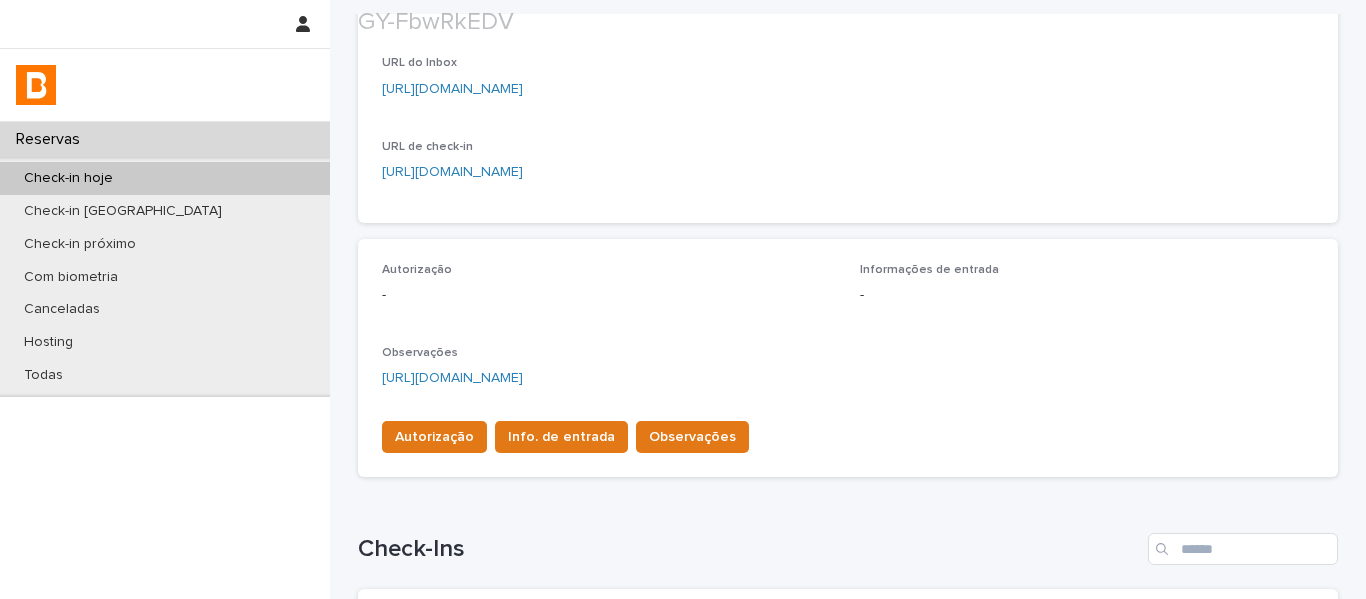 scroll, scrollTop: 400, scrollLeft: 0, axis: vertical 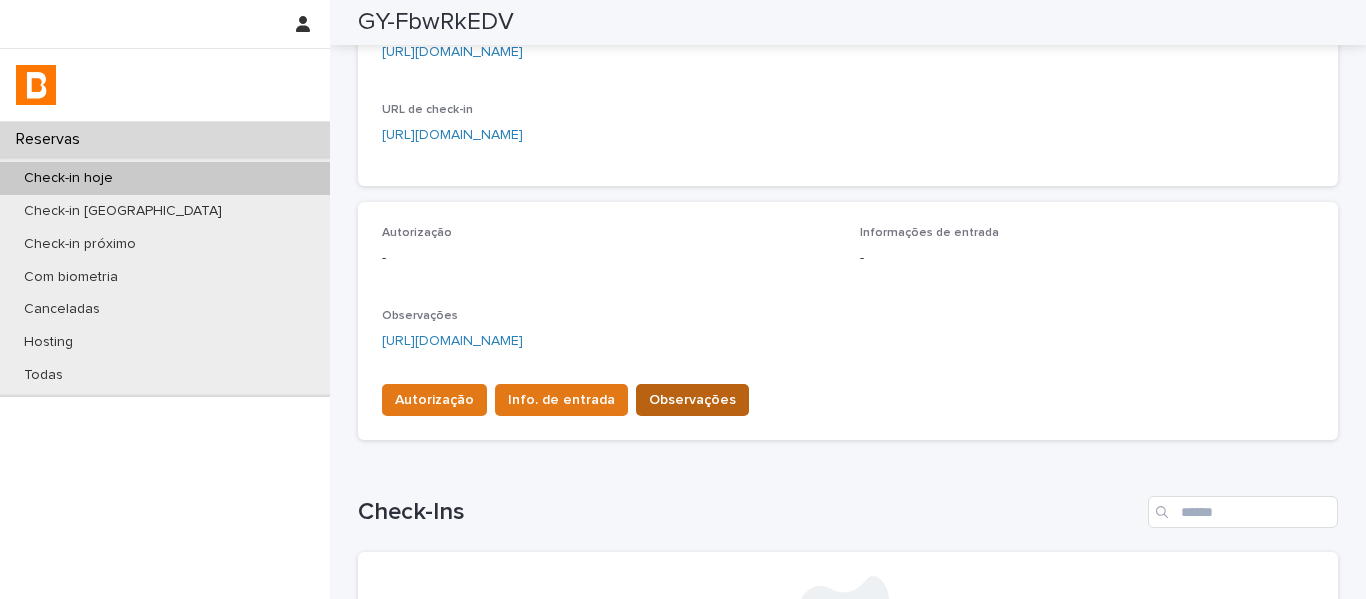click on "Observações" at bounding box center [692, 400] 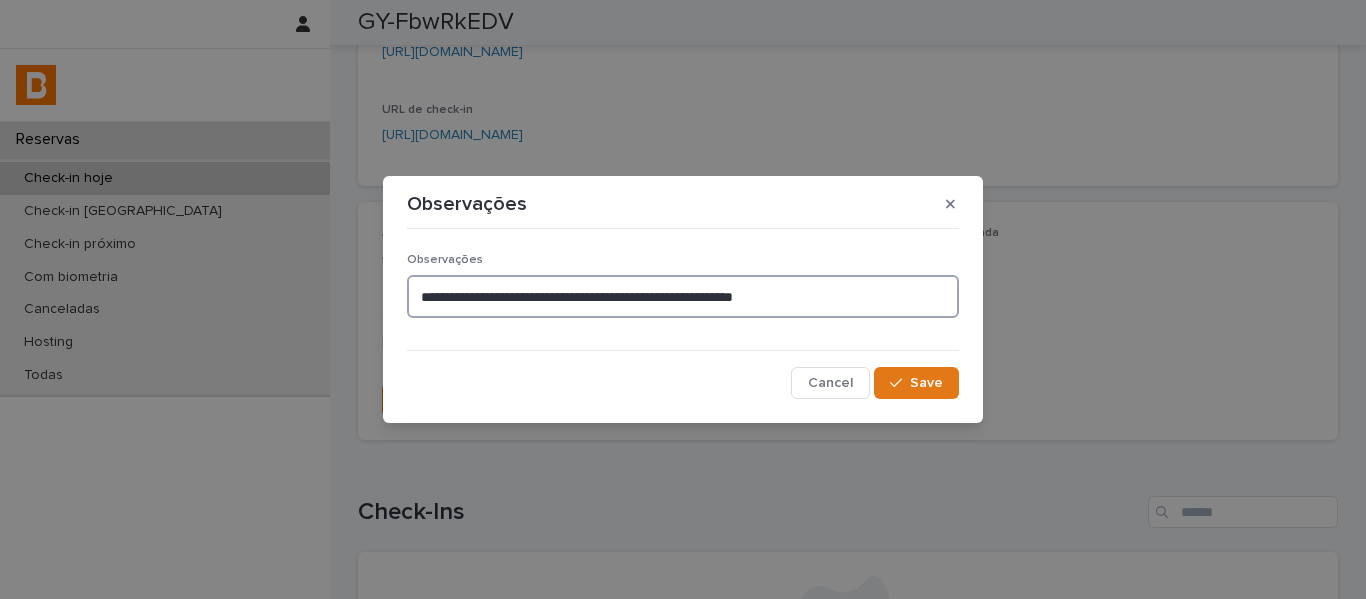 drag, startPoint x: 883, startPoint y: 305, endPoint x: 387, endPoint y: 282, distance: 496.533 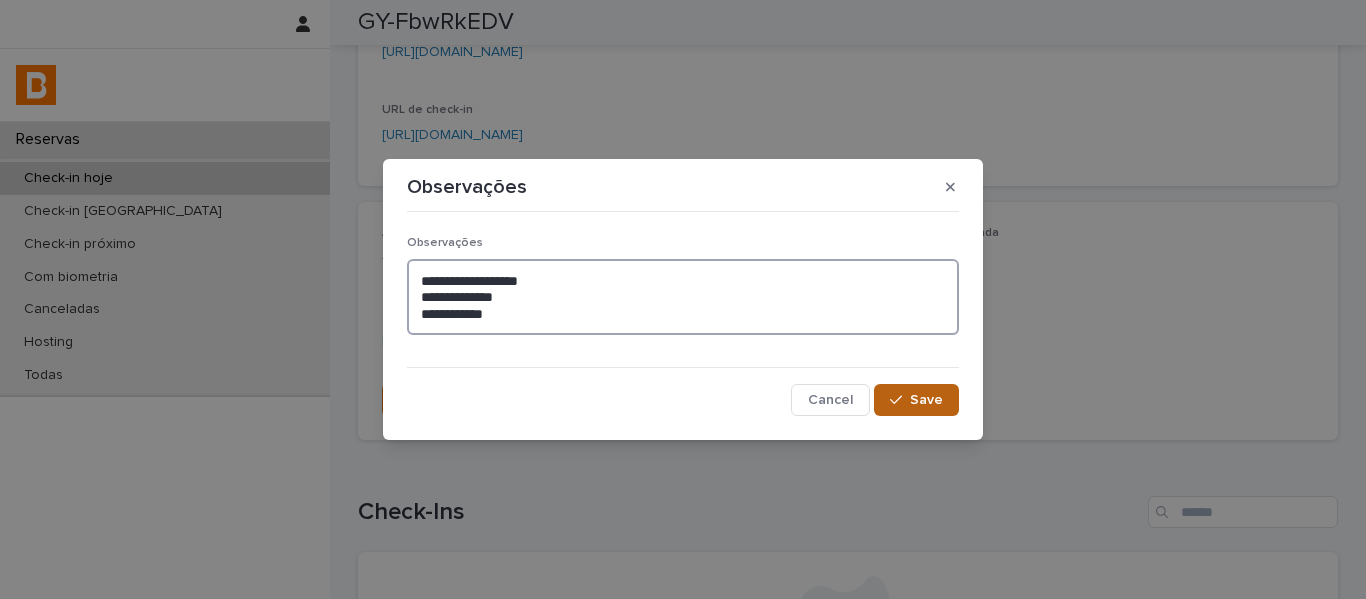 type on "**********" 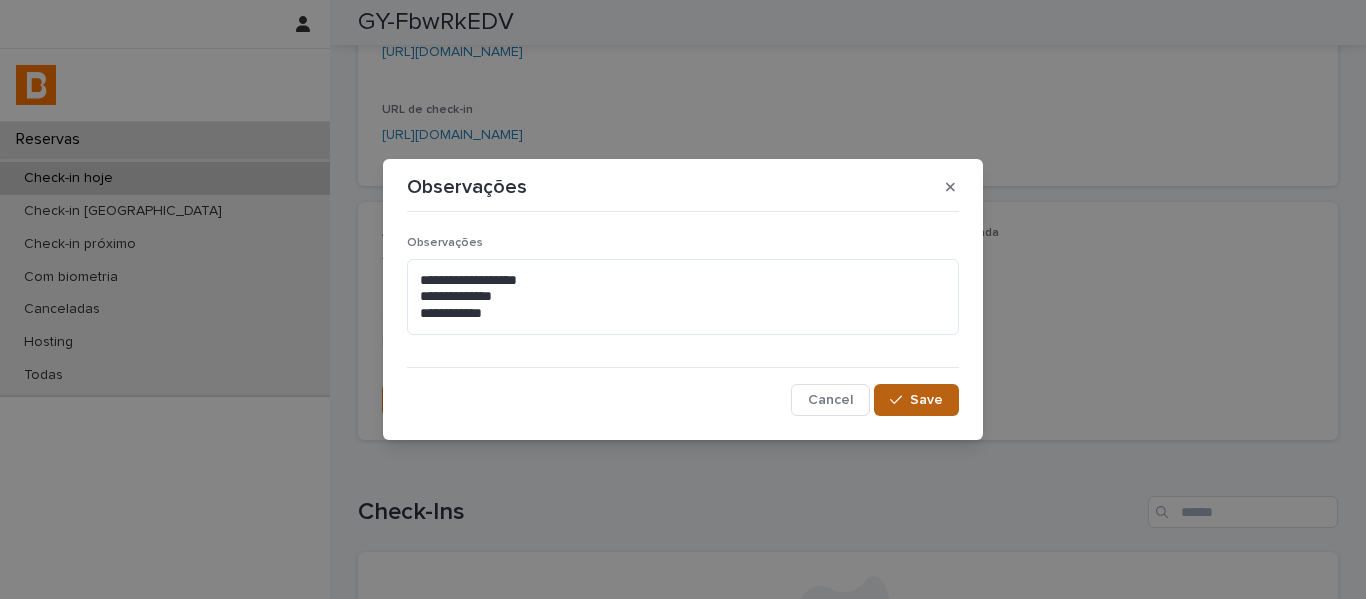 click 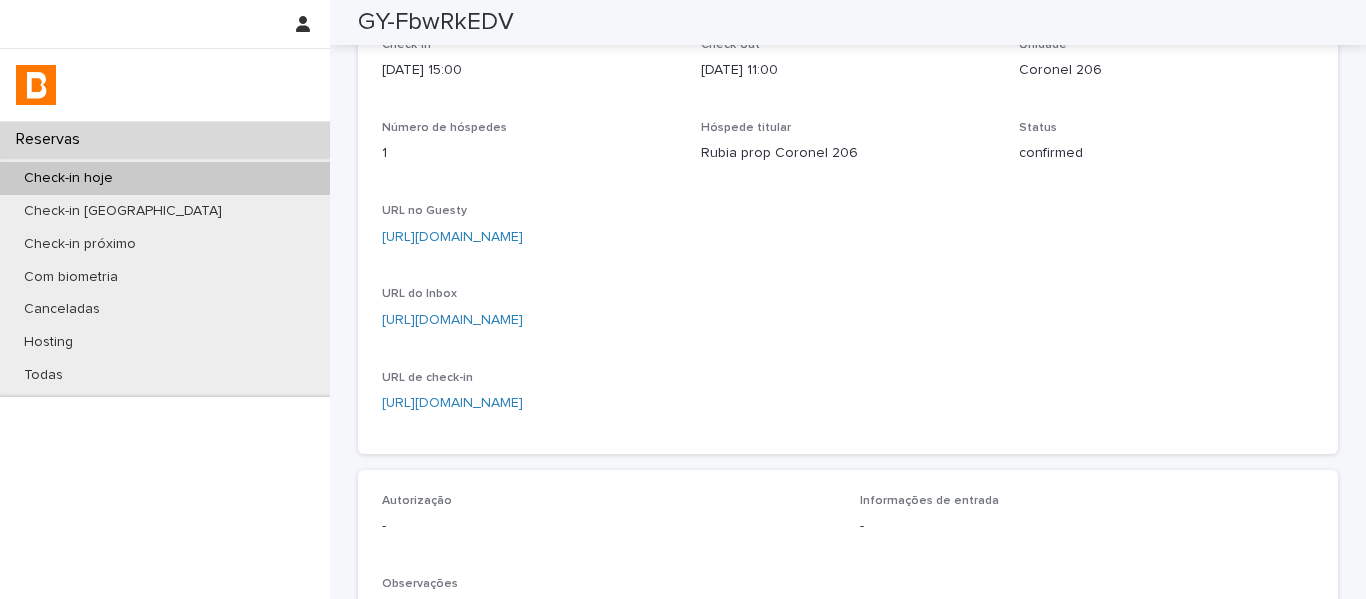 scroll, scrollTop: 121, scrollLeft: 0, axis: vertical 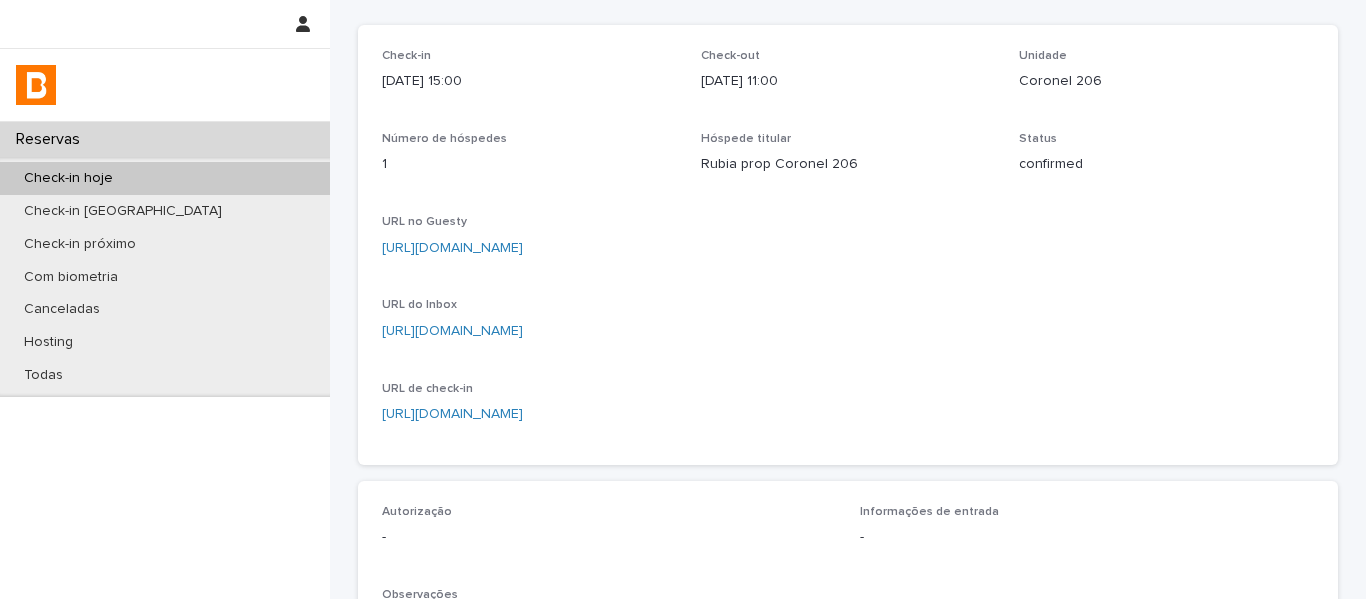 click on "Coronel 206" at bounding box center [1166, 81] 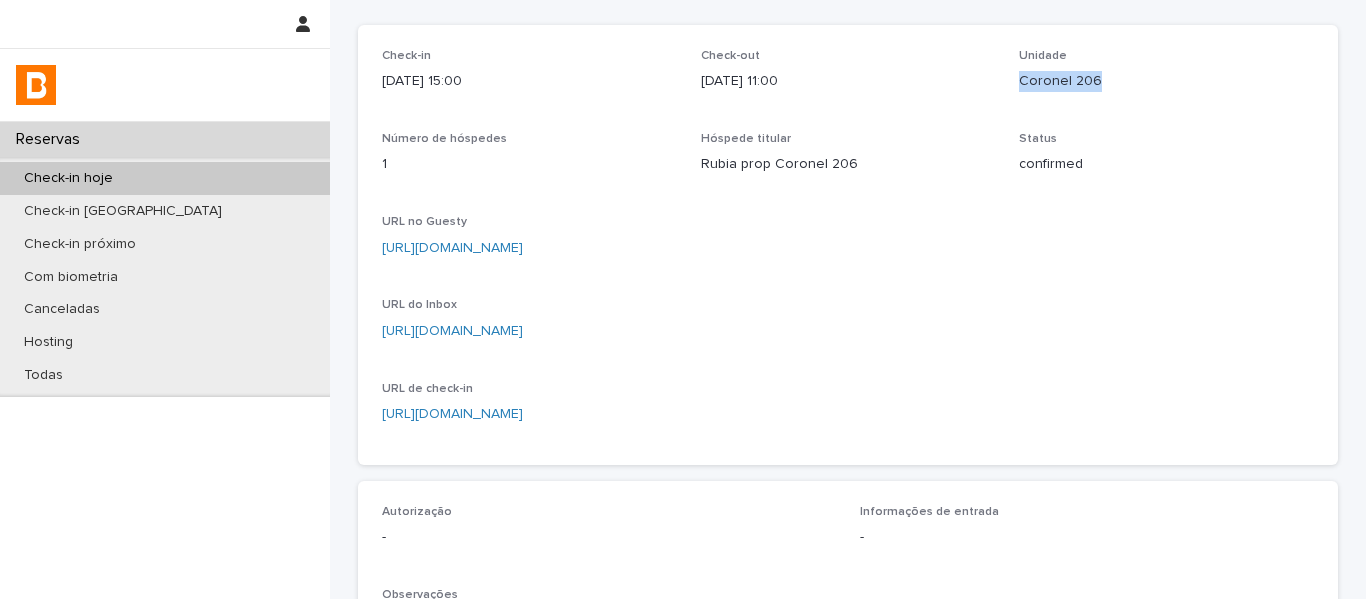 drag, startPoint x: 1088, startPoint y: 88, endPoint x: 1014, endPoint y: 76, distance: 74.96666 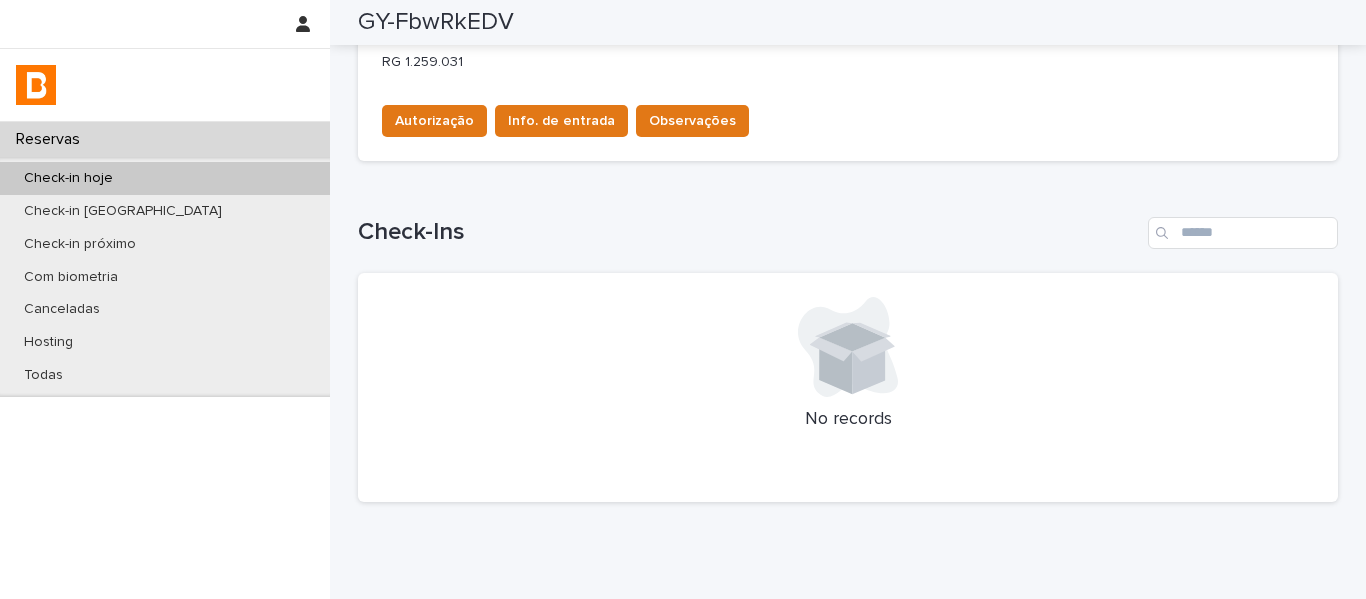 scroll, scrollTop: 521, scrollLeft: 0, axis: vertical 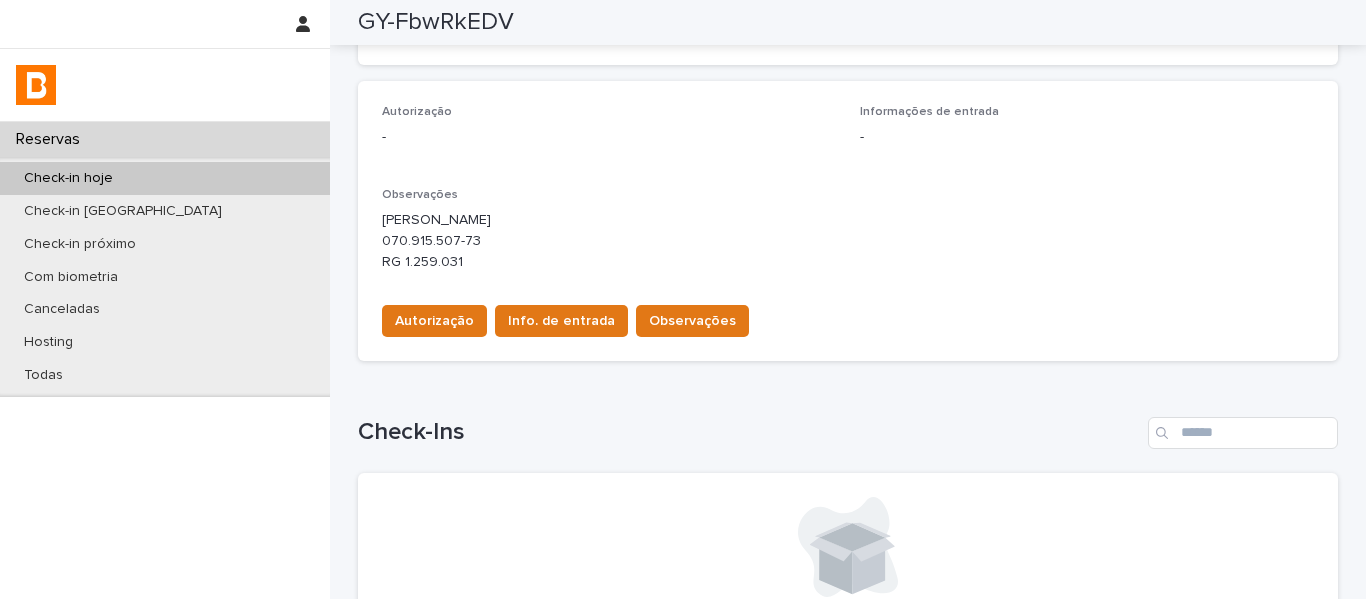 drag, startPoint x: 480, startPoint y: 265, endPoint x: 357, endPoint y: 220, distance: 130.97328 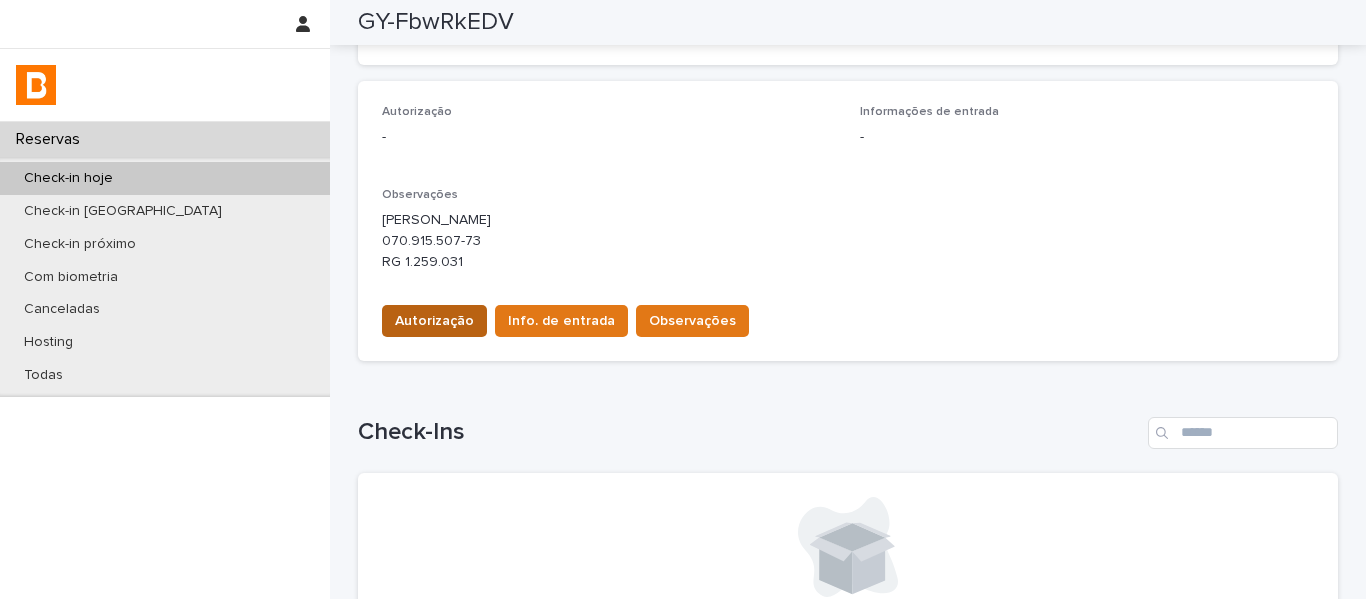 click on "Autorização" at bounding box center [434, 321] 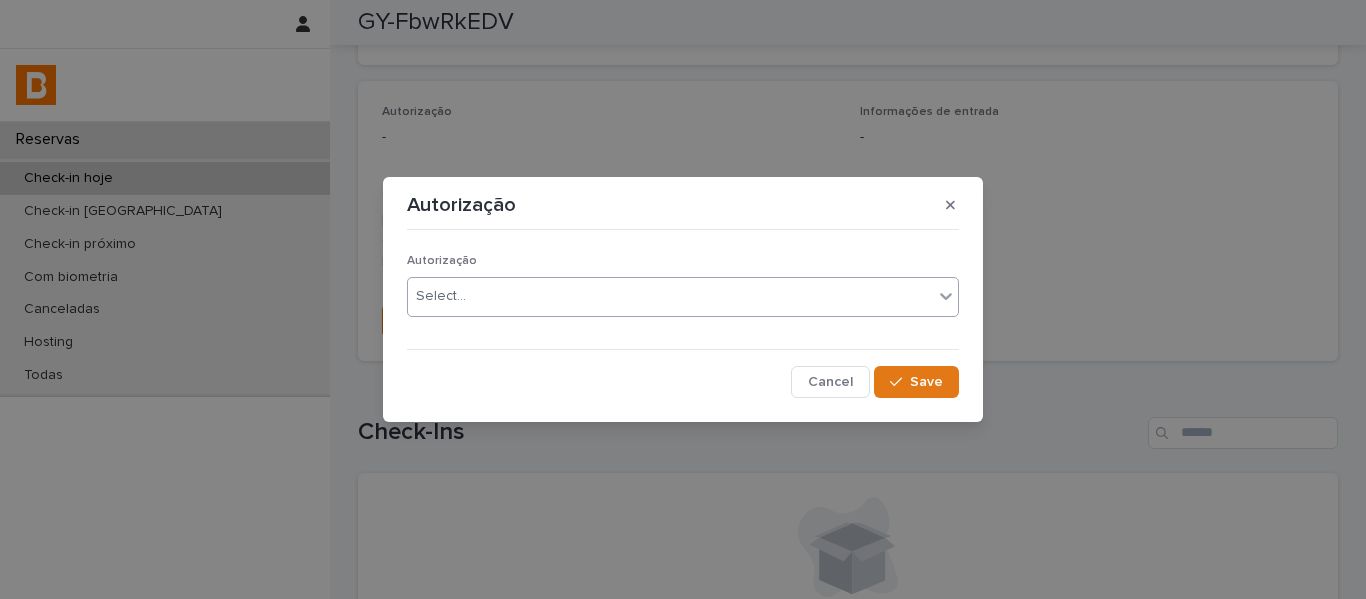 click on "Select..." at bounding box center [441, 296] 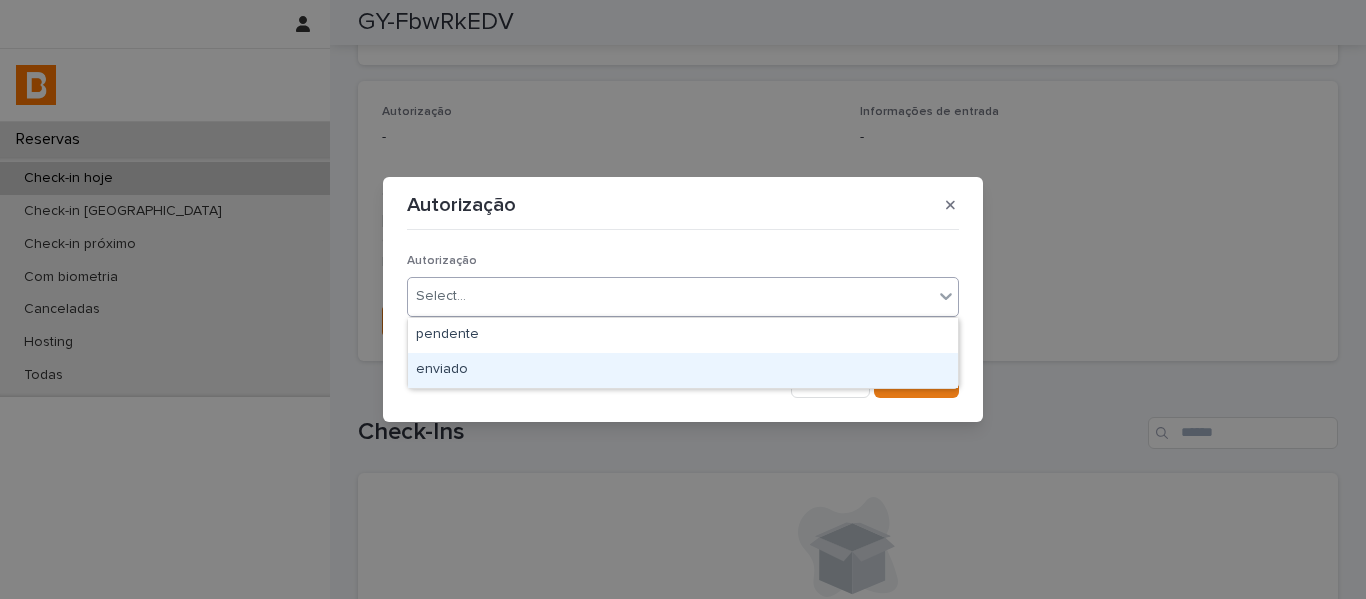 click on "enviado" at bounding box center (683, 370) 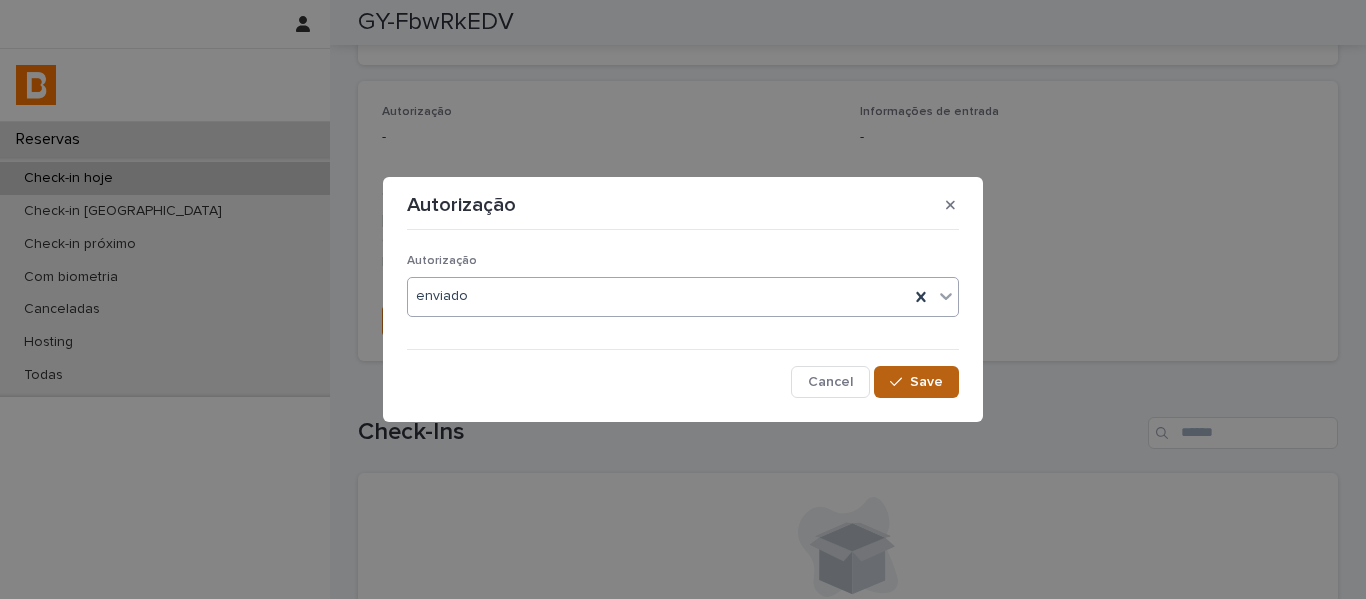 click on "Autorização   option enviado, selected.     0 results available. Select is focused ,type to refine list, press Down to open the menu,  enviado Cancel Save" at bounding box center (683, 317) 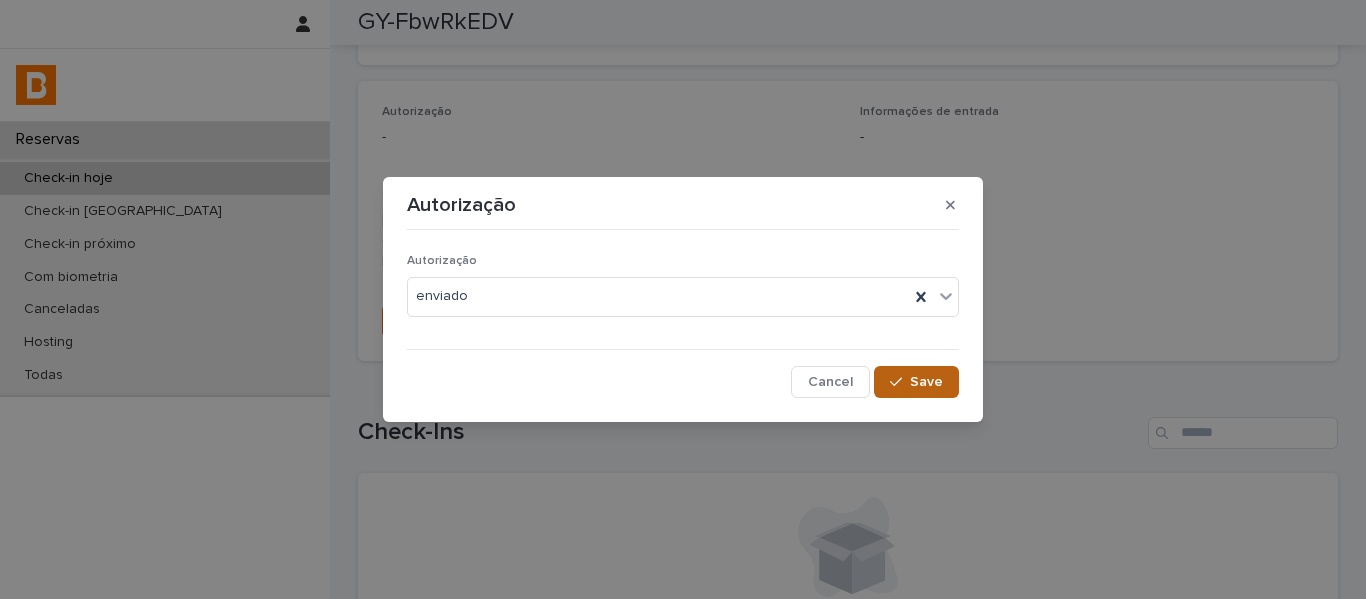 click on "Save" at bounding box center (916, 382) 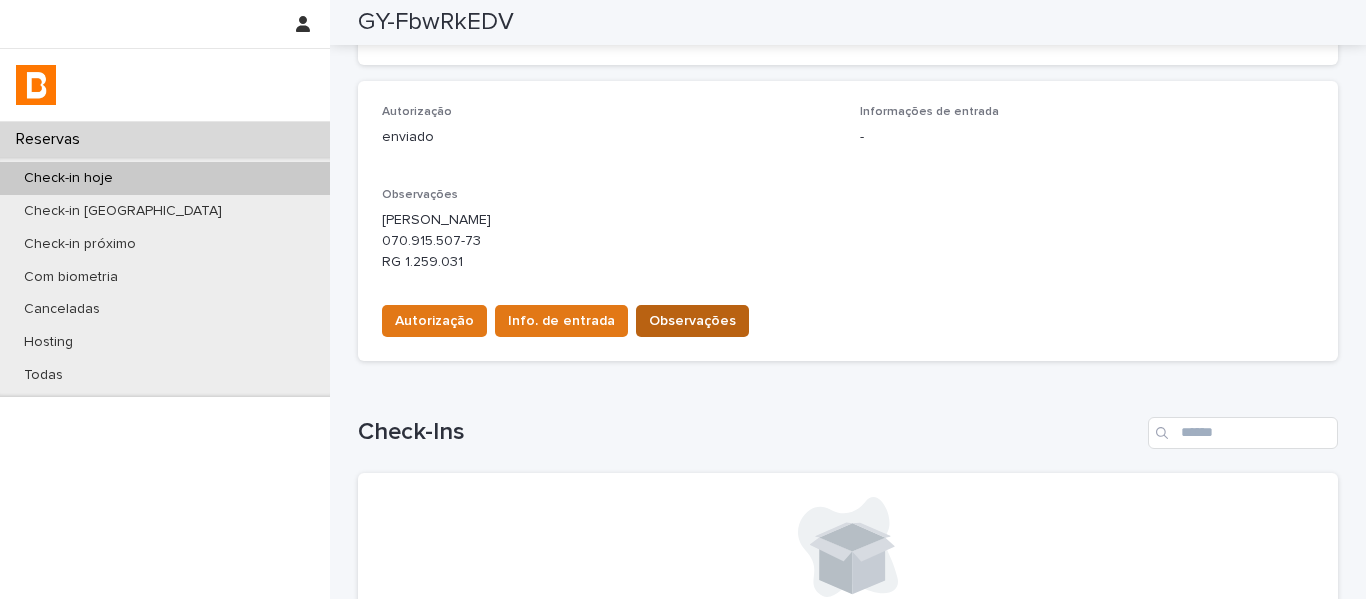 click on "Observações" at bounding box center [692, 321] 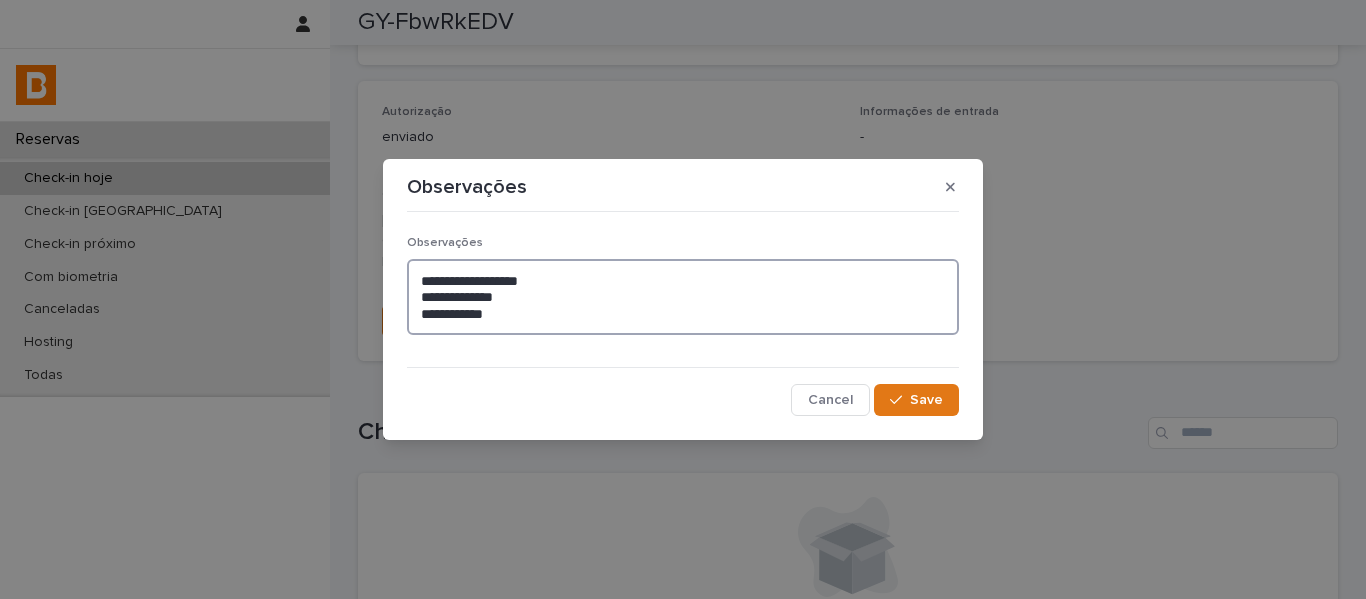 click on "**********" at bounding box center (683, 297) 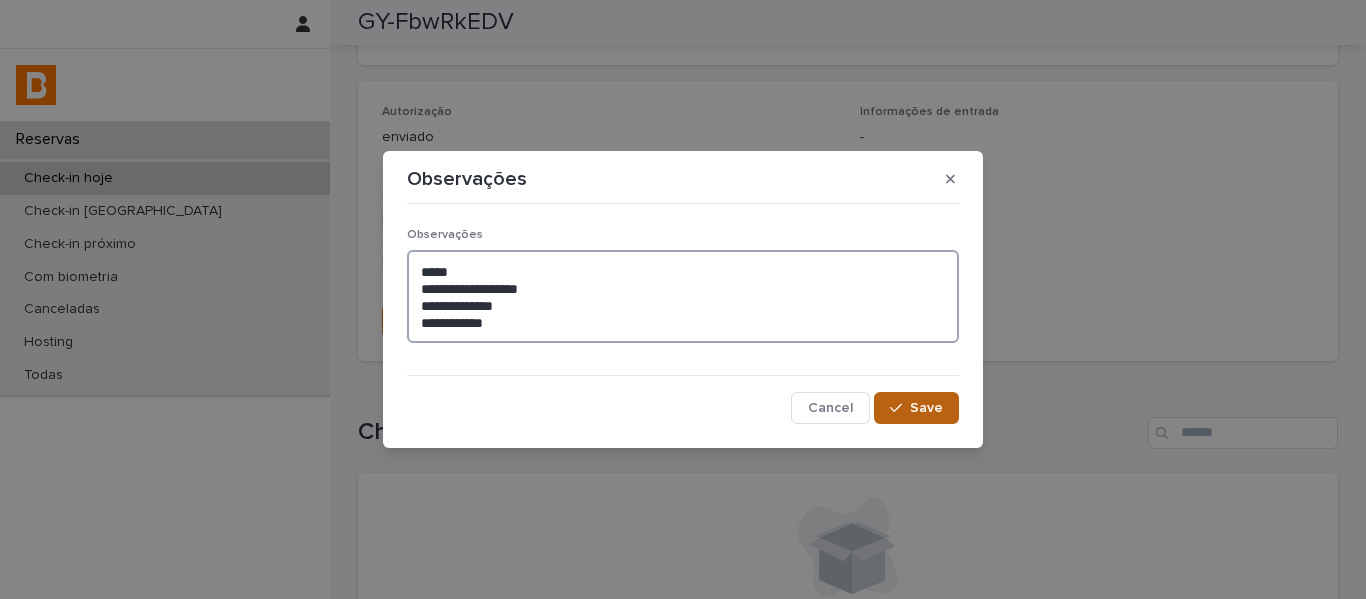 type on "**********" 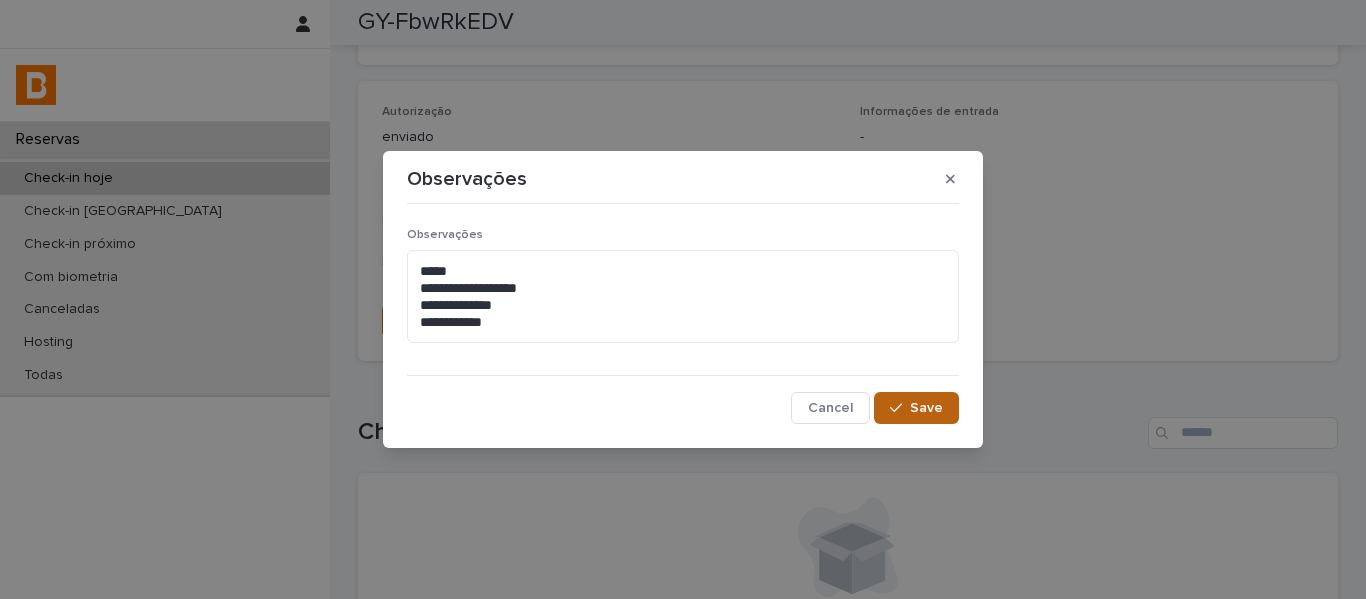 click on "Save" at bounding box center (926, 408) 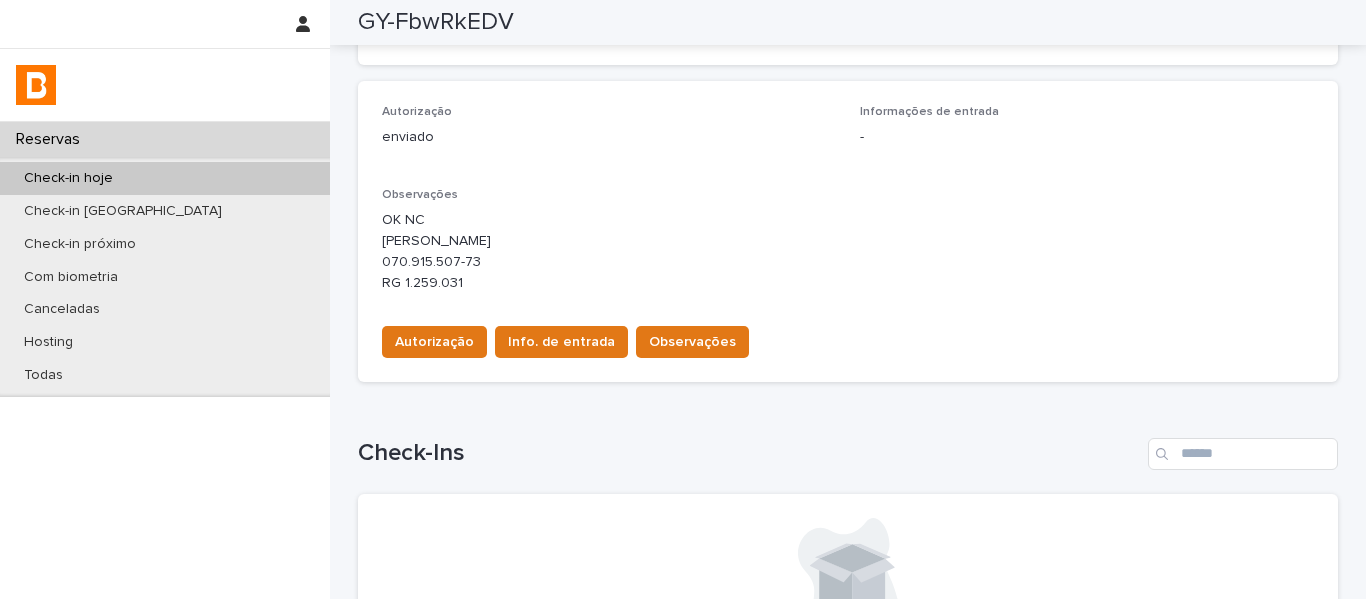 scroll, scrollTop: 532, scrollLeft: 0, axis: vertical 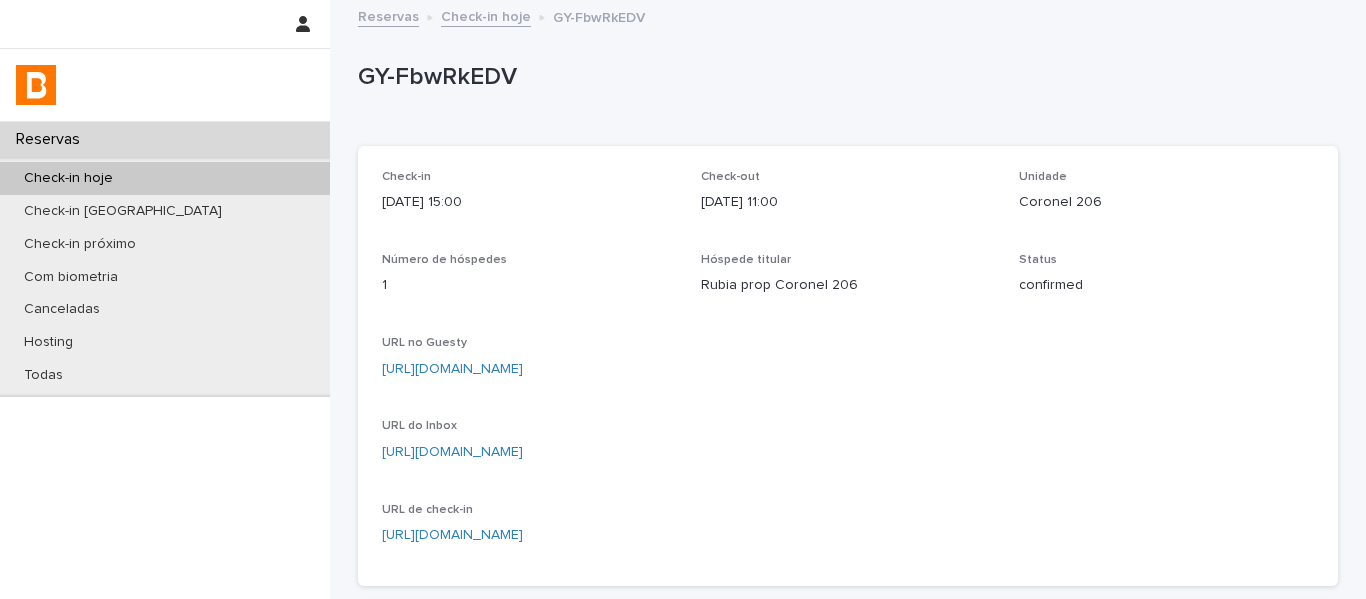 click on "Check-in hoje" at bounding box center [486, 15] 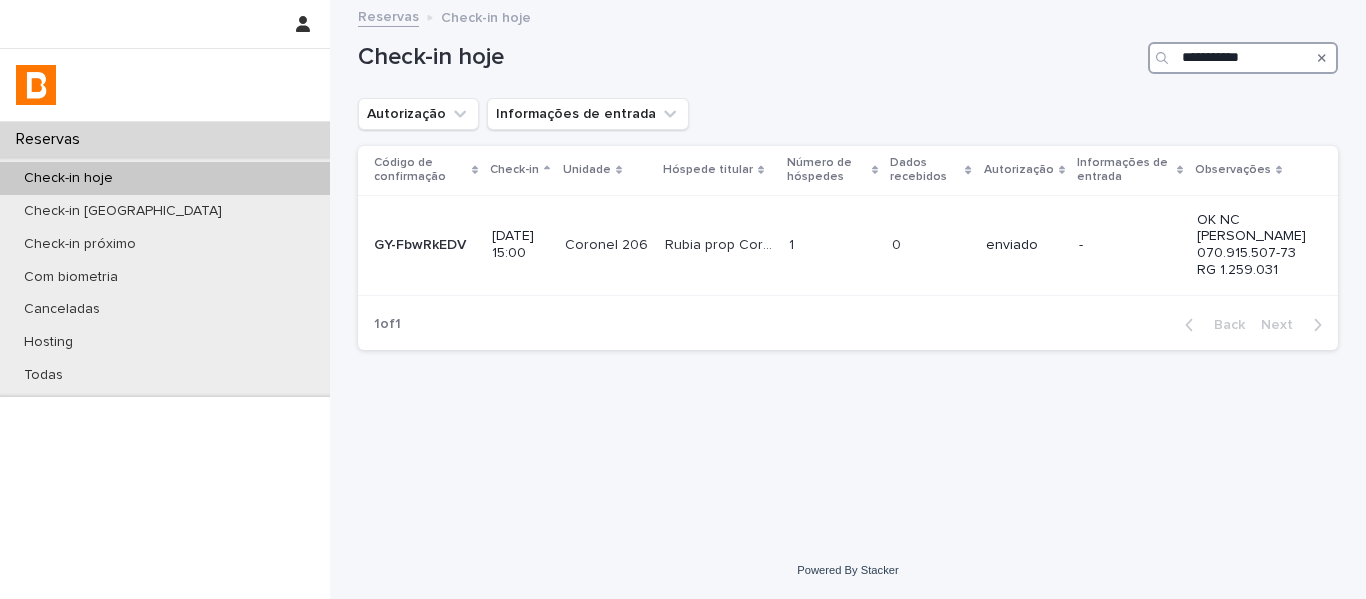 drag, startPoint x: 1305, startPoint y: 59, endPoint x: 1174, endPoint y: 61, distance: 131.01526 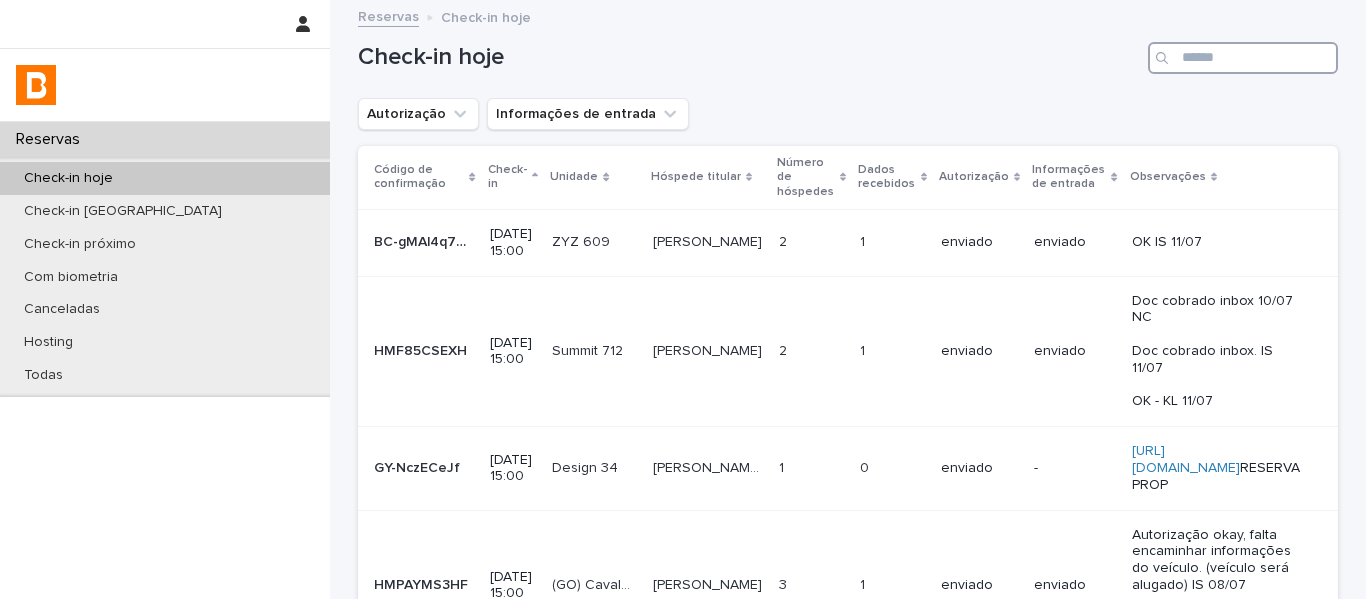 type 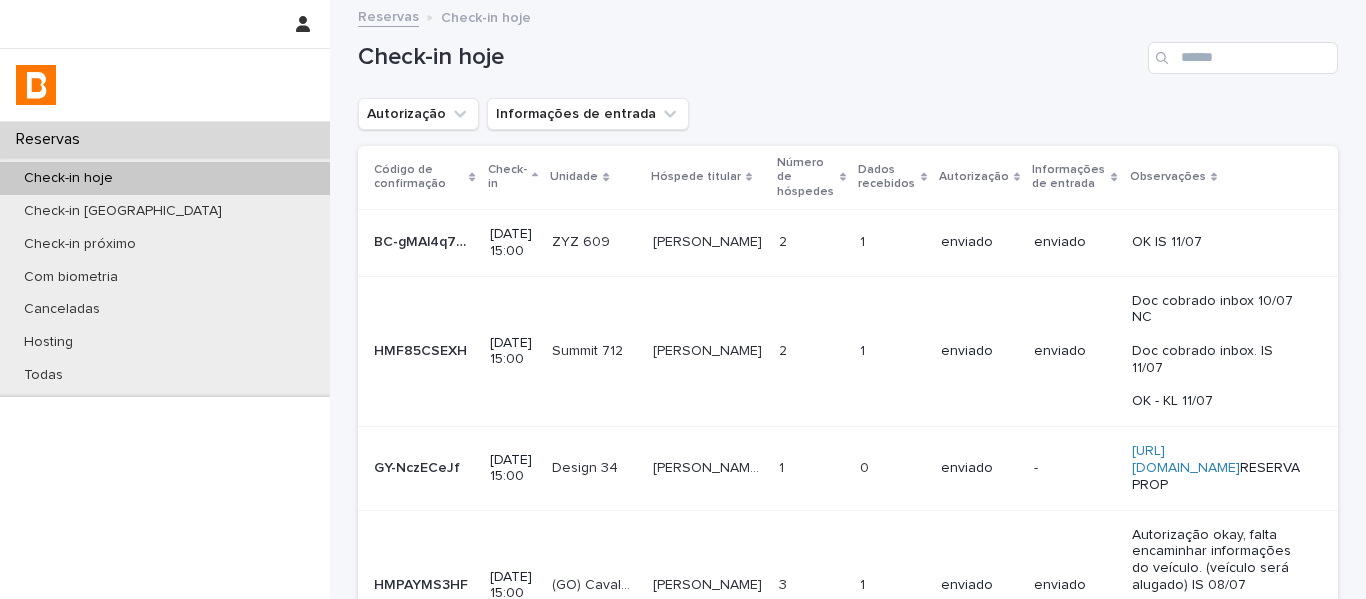 click on "Check-in hoje" at bounding box center (165, 178) 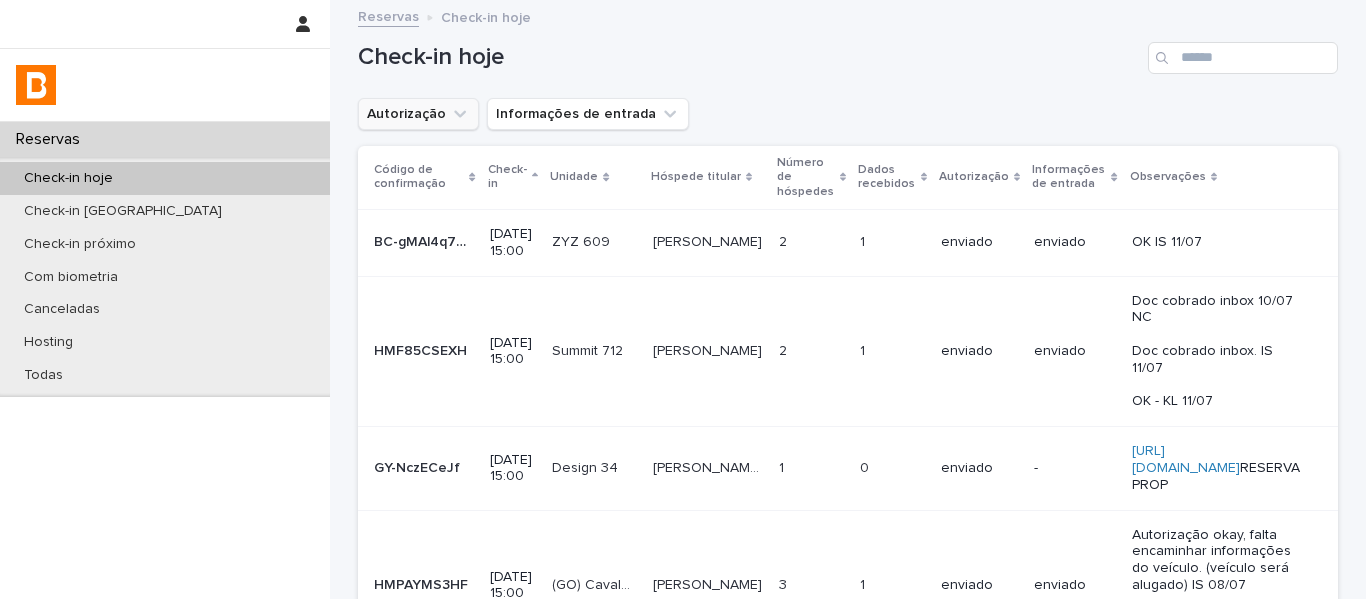 click on "Autorização" at bounding box center [418, 114] 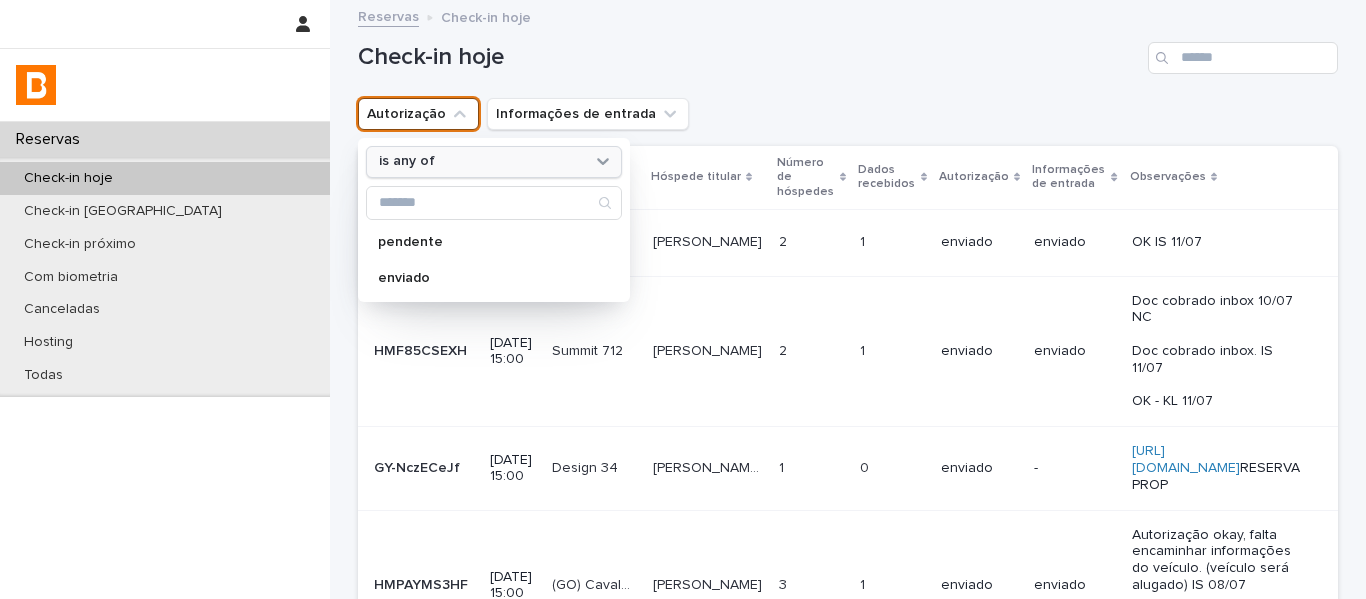 click on "is any of" at bounding box center (407, 161) 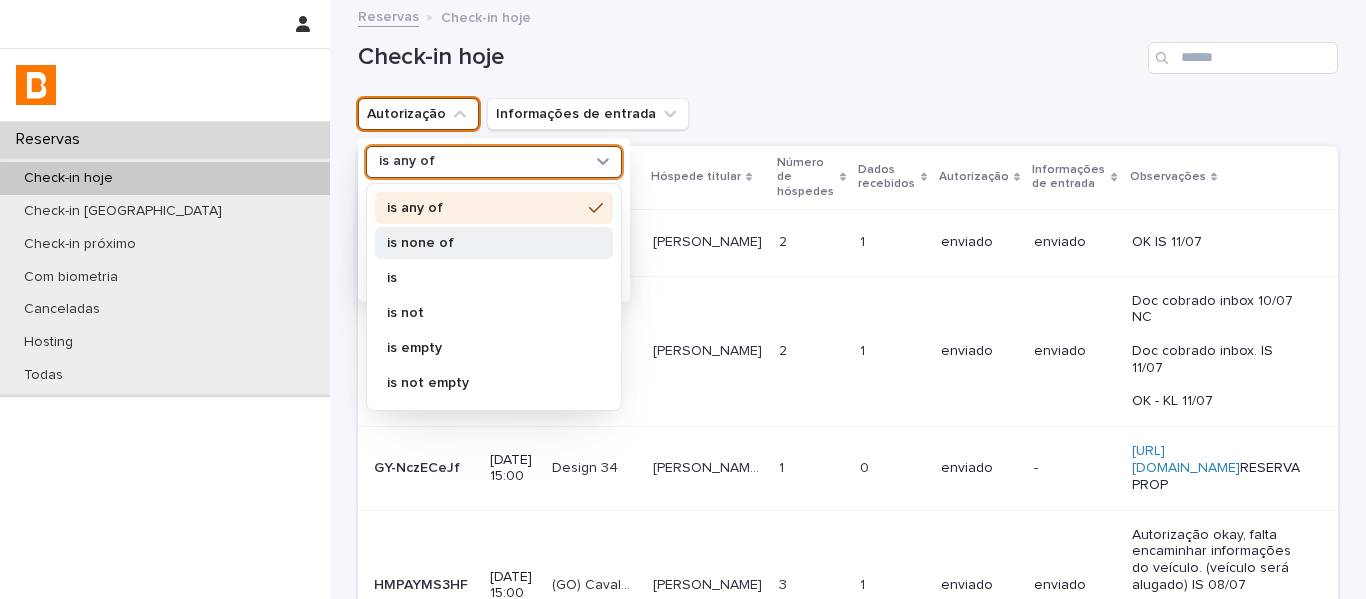 click on "is none of" at bounding box center [484, 243] 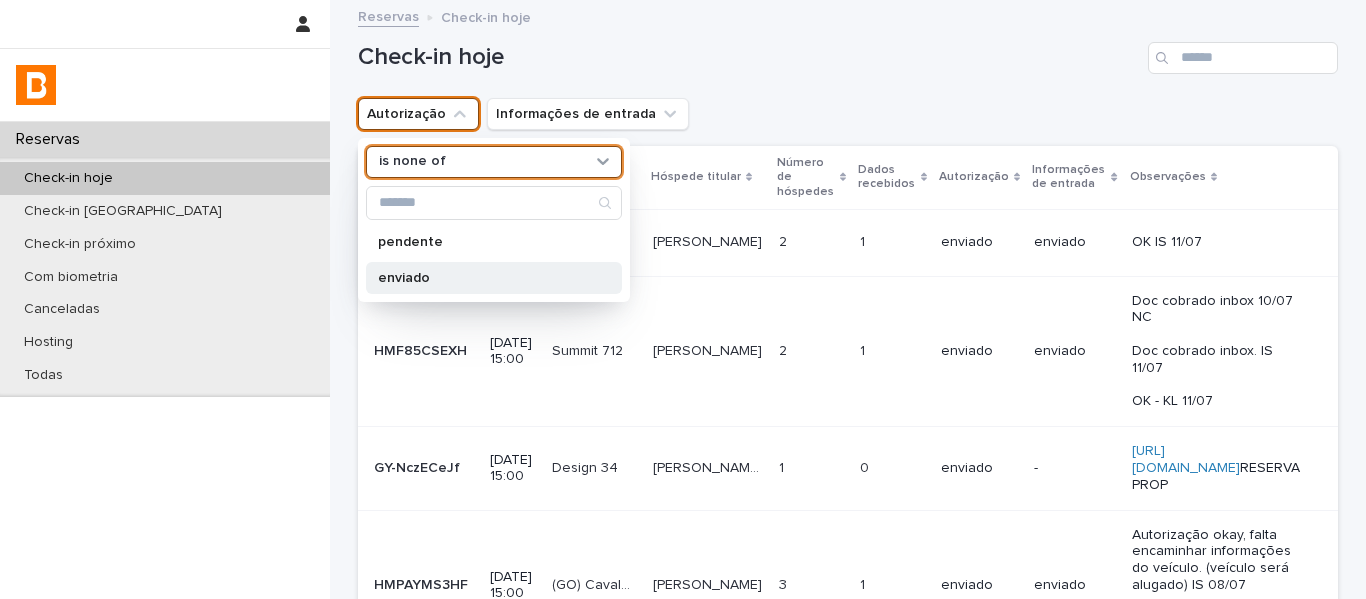click on "enviado" at bounding box center [484, 278] 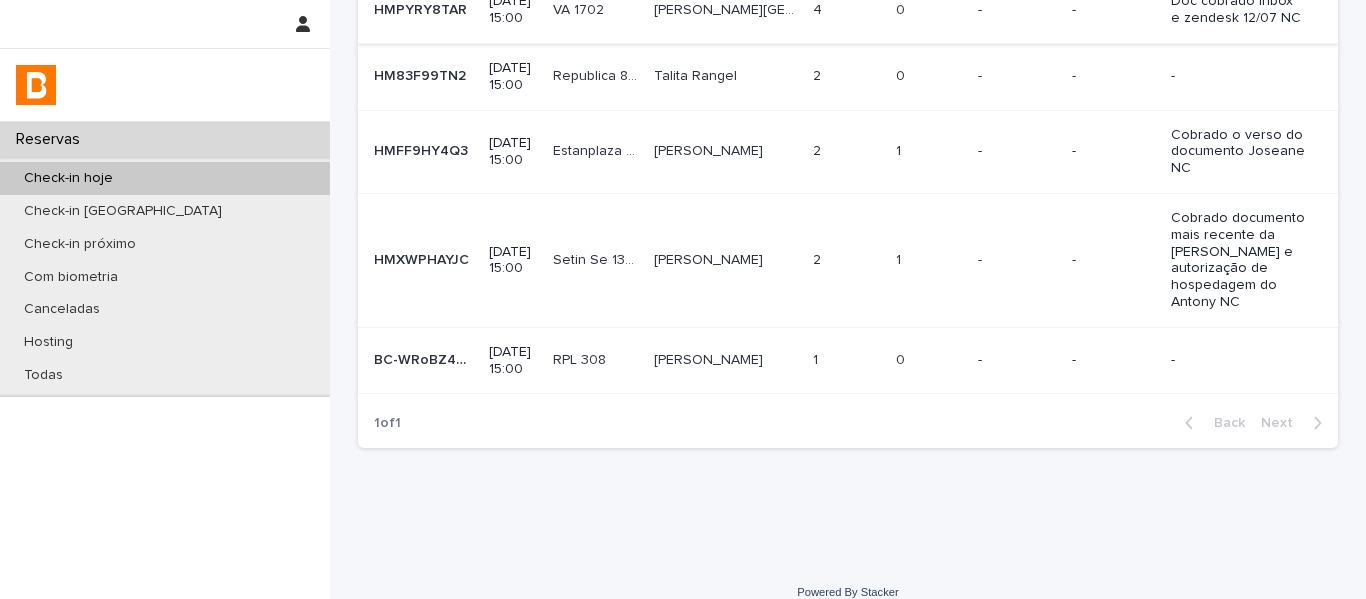 scroll, scrollTop: 500, scrollLeft: 0, axis: vertical 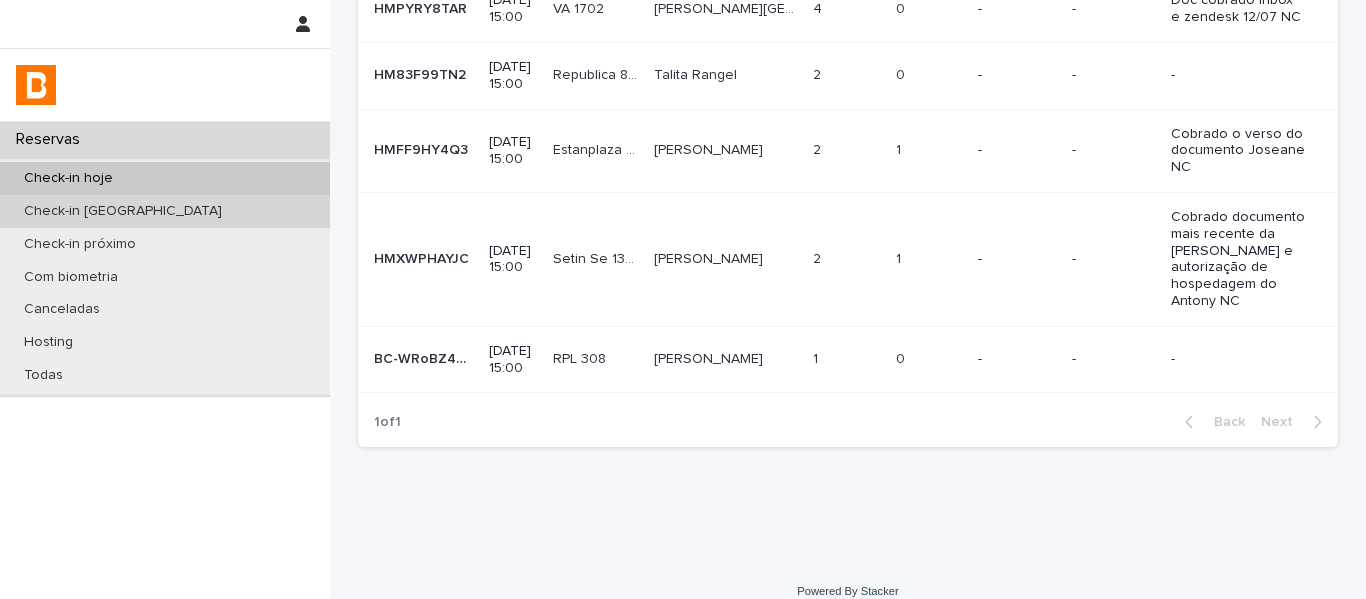 click on "Check-in [GEOGRAPHIC_DATA]" at bounding box center [123, 211] 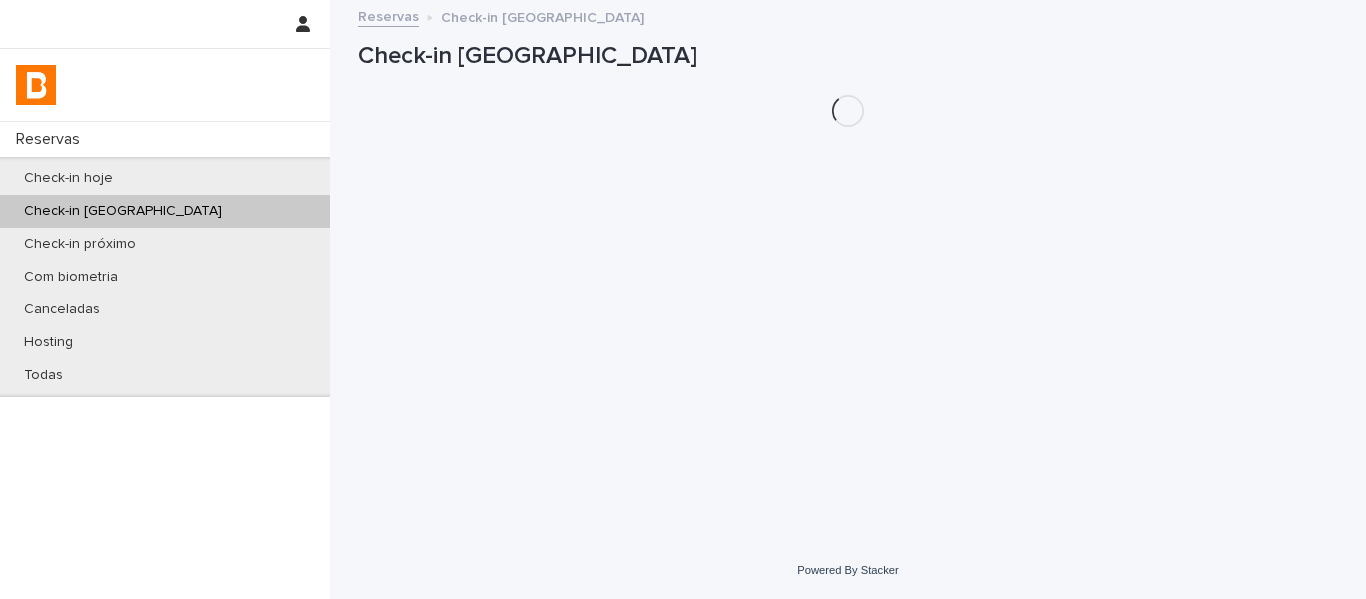 scroll, scrollTop: 0, scrollLeft: 0, axis: both 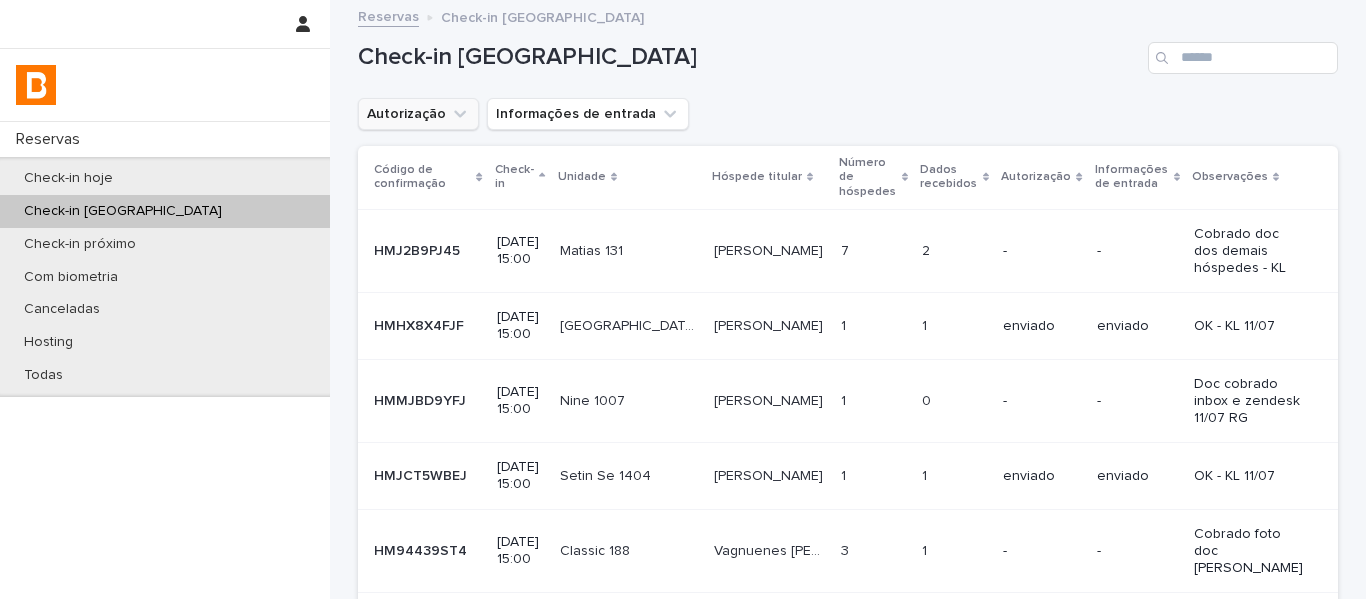 click on "Autorização" at bounding box center (418, 114) 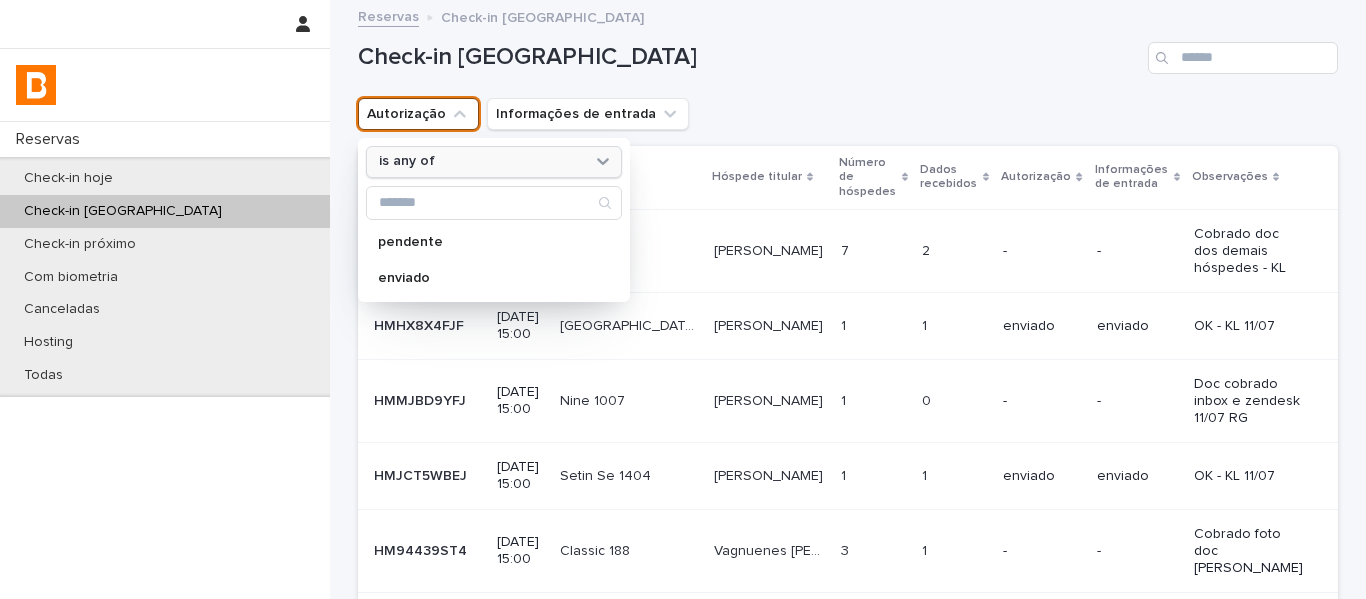 click on "is any of" at bounding box center (494, 162) 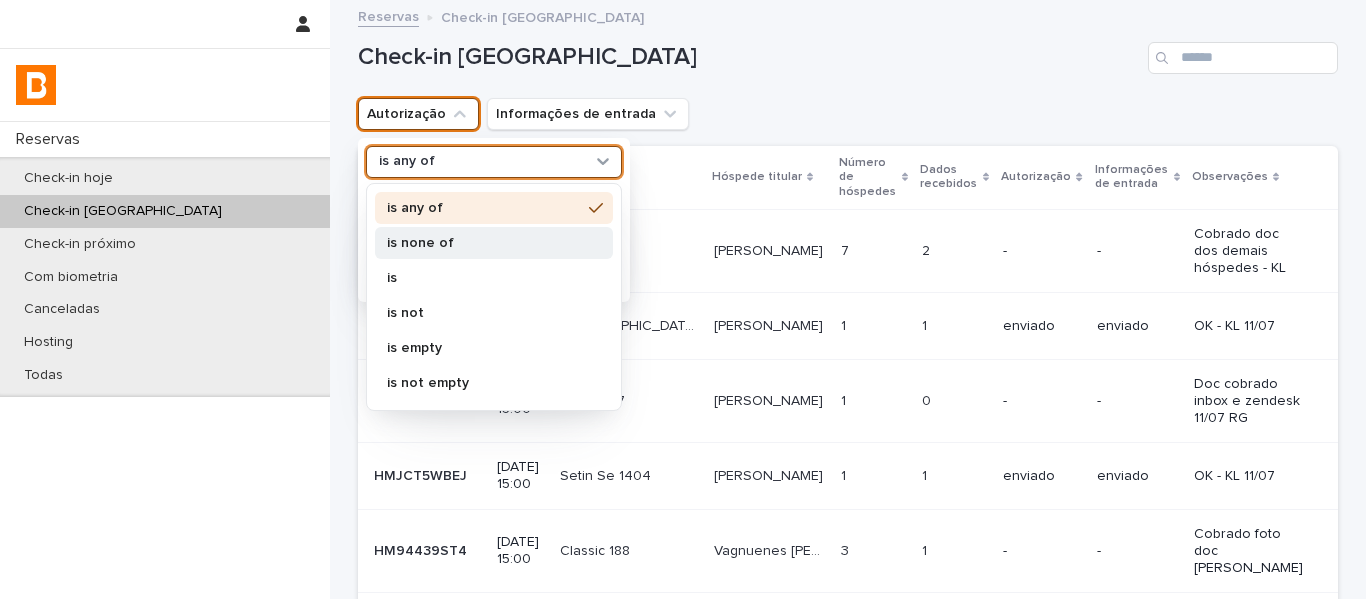 click on "is none of" at bounding box center (484, 243) 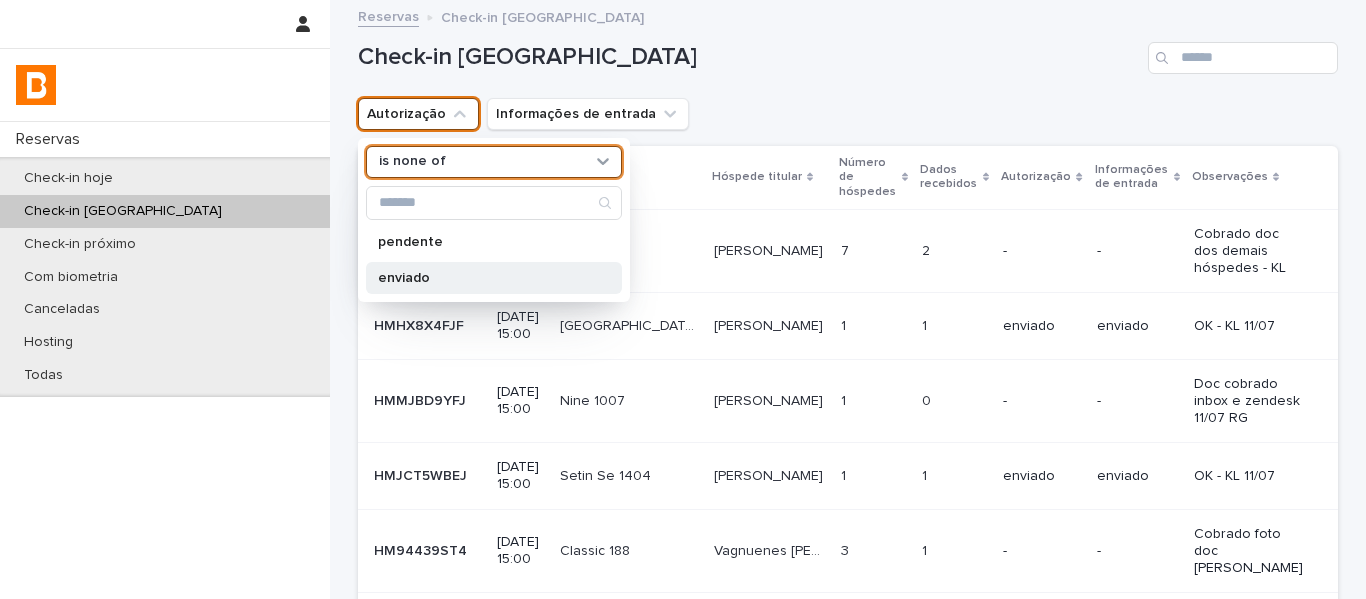 click on "enviado" at bounding box center (484, 278) 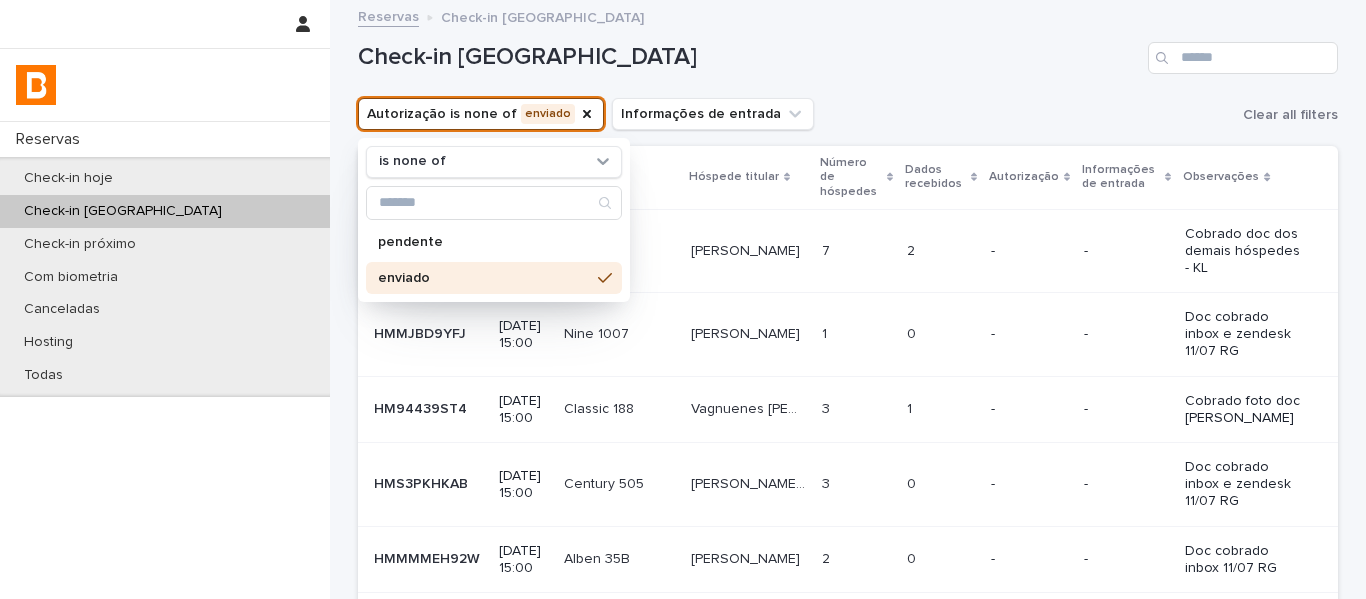 click on "Check-in [GEOGRAPHIC_DATA]" at bounding box center (848, 58) 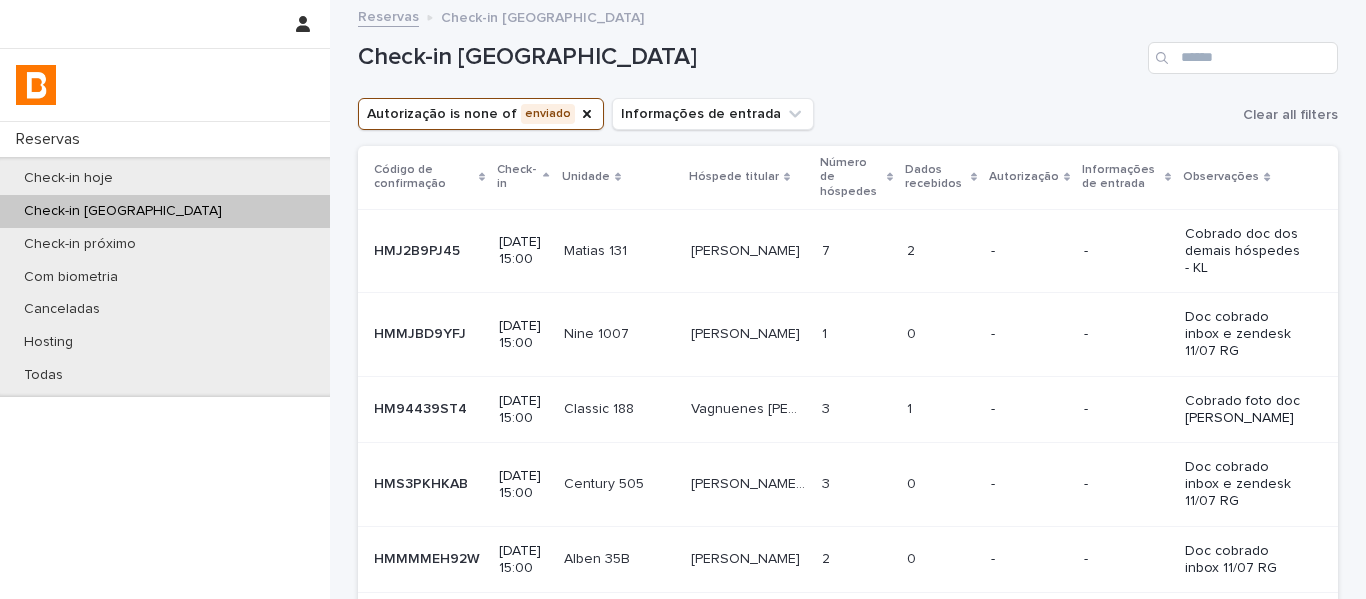 click on "Dados recebidos" at bounding box center (935, 177) 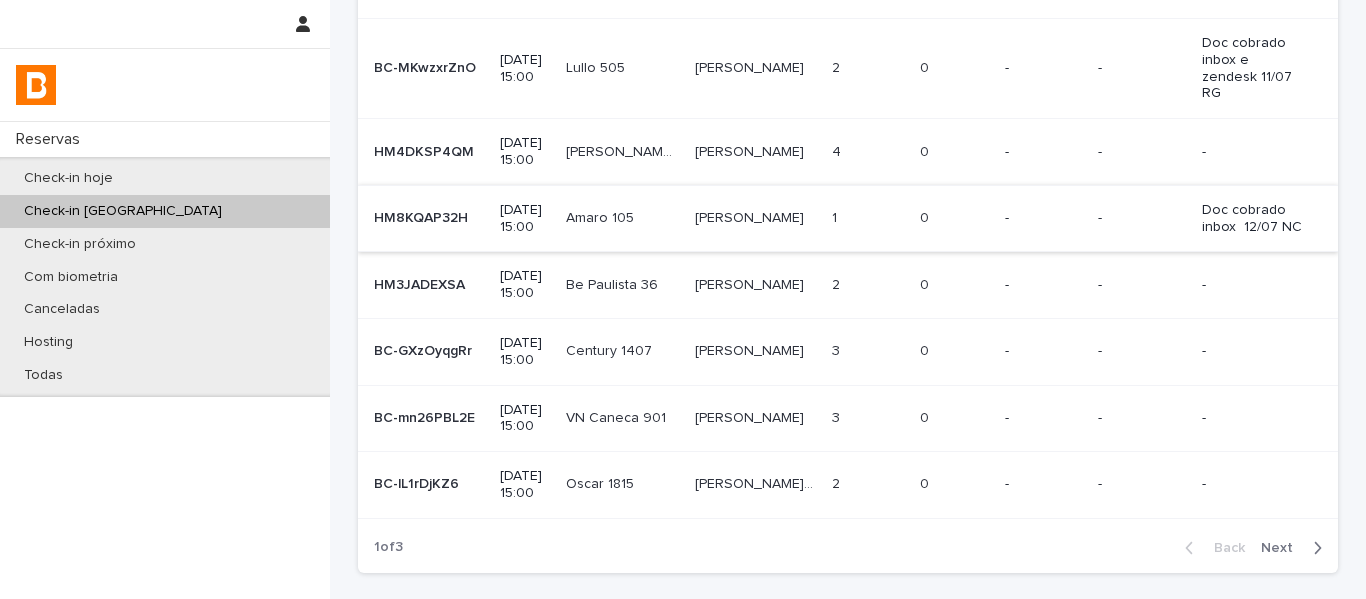 scroll, scrollTop: 489, scrollLeft: 0, axis: vertical 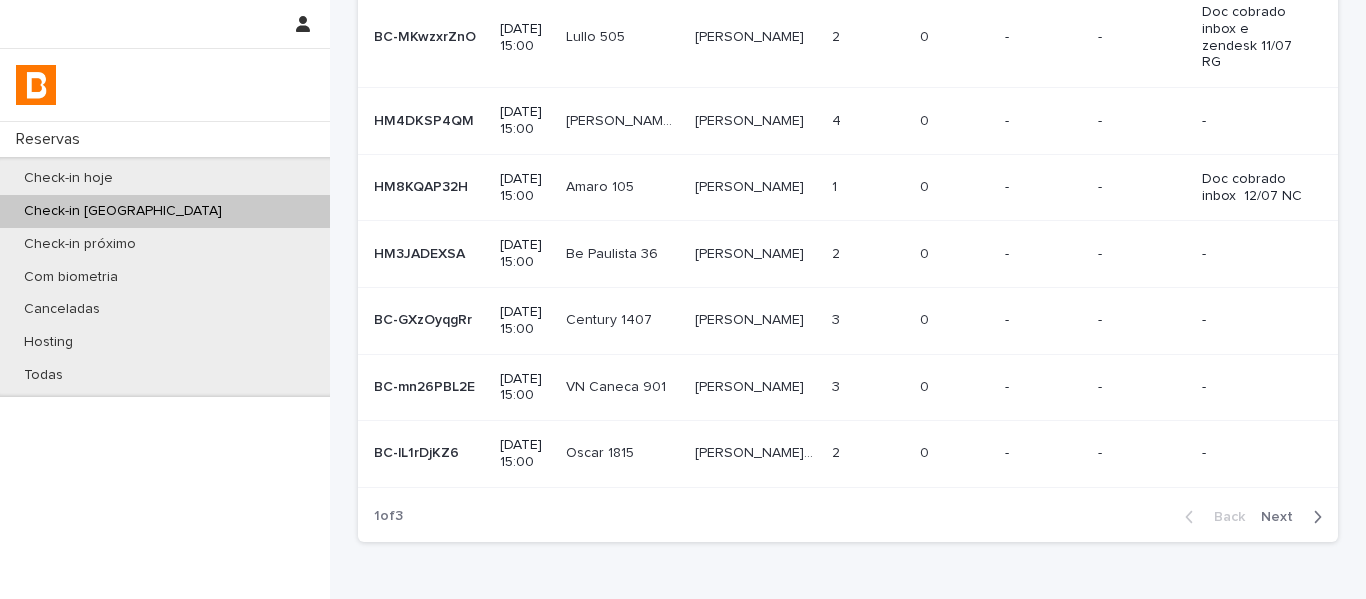 click on "Be Paulista 36" at bounding box center (614, 252) 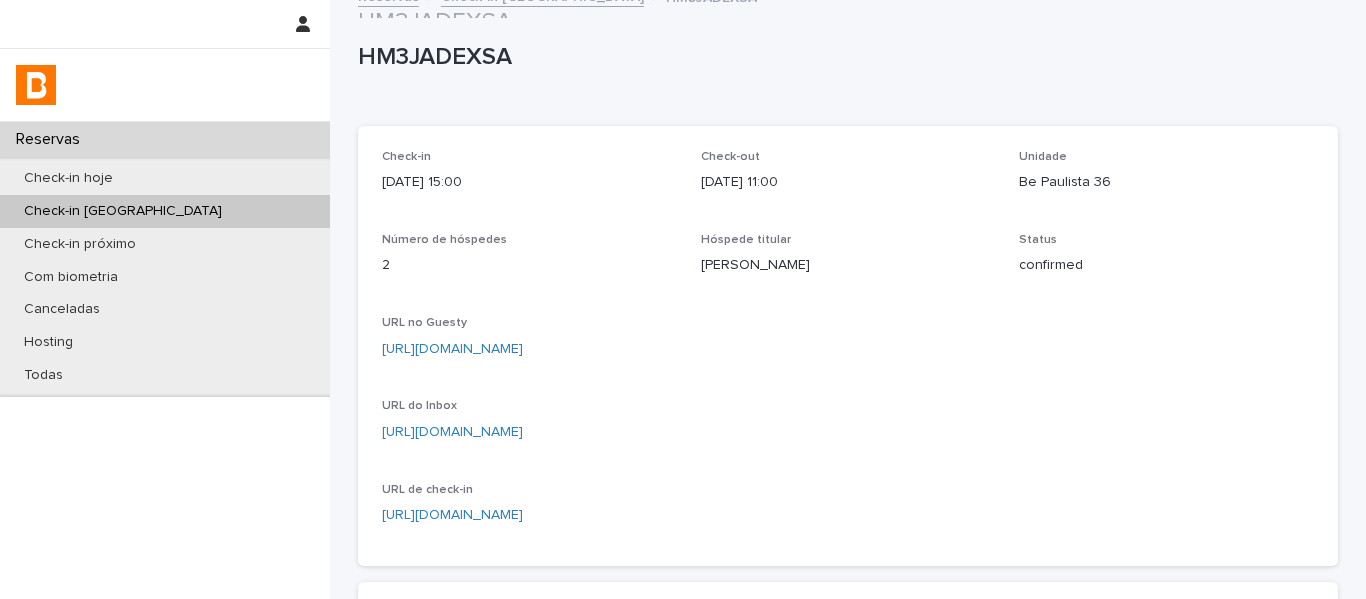 scroll, scrollTop: 0, scrollLeft: 0, axis: both 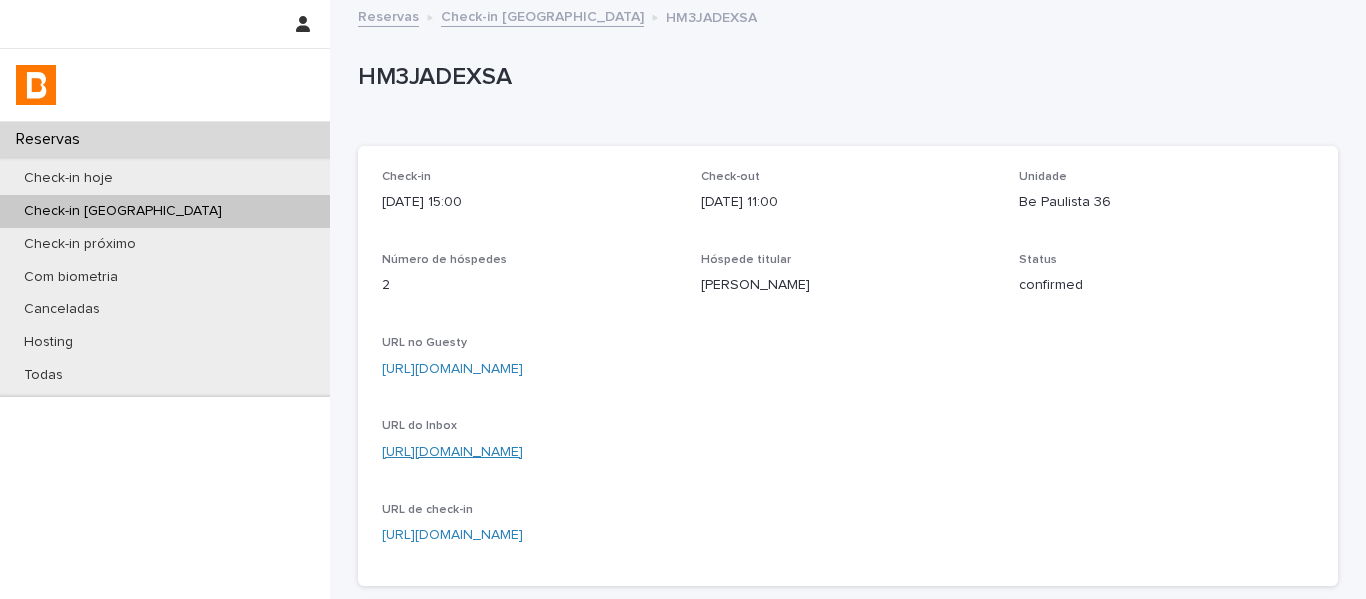 click on "[URL][DOMAIN_NAME]" at bounding box center [452, 452] 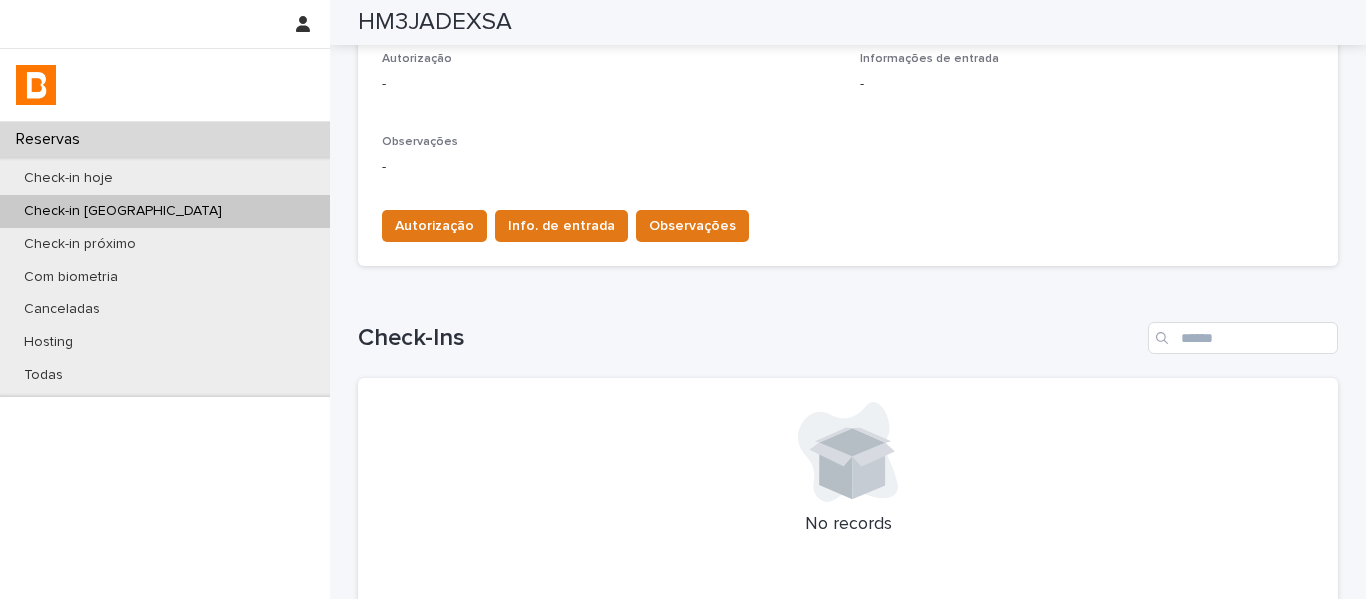 scroll, scrollTop: 356, scrollLeft: 0, axis: vertical 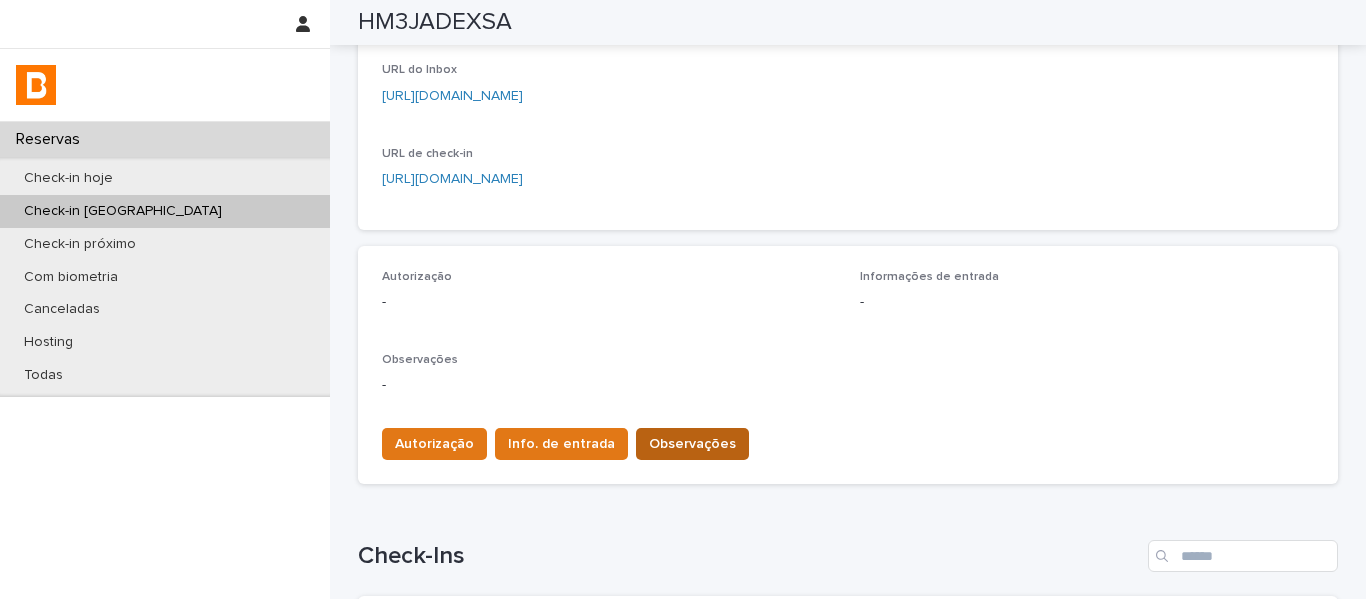 click on "Observações" at bounding box center (692, 444) 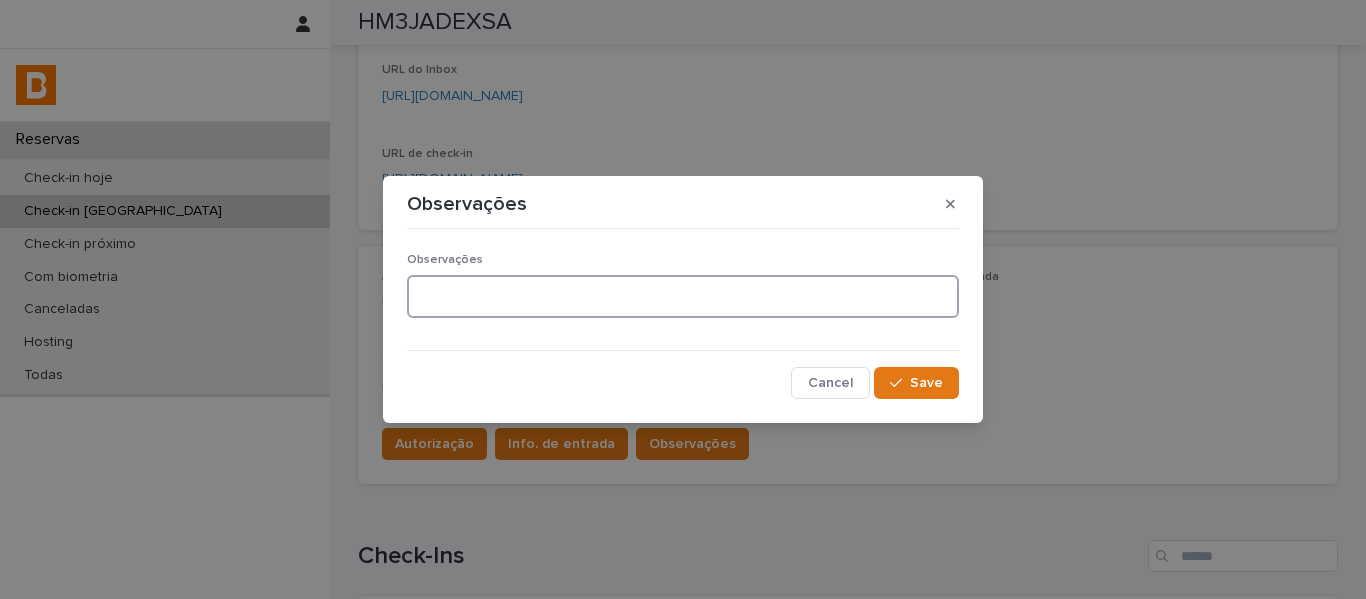 click at bounding box center (683, 296) 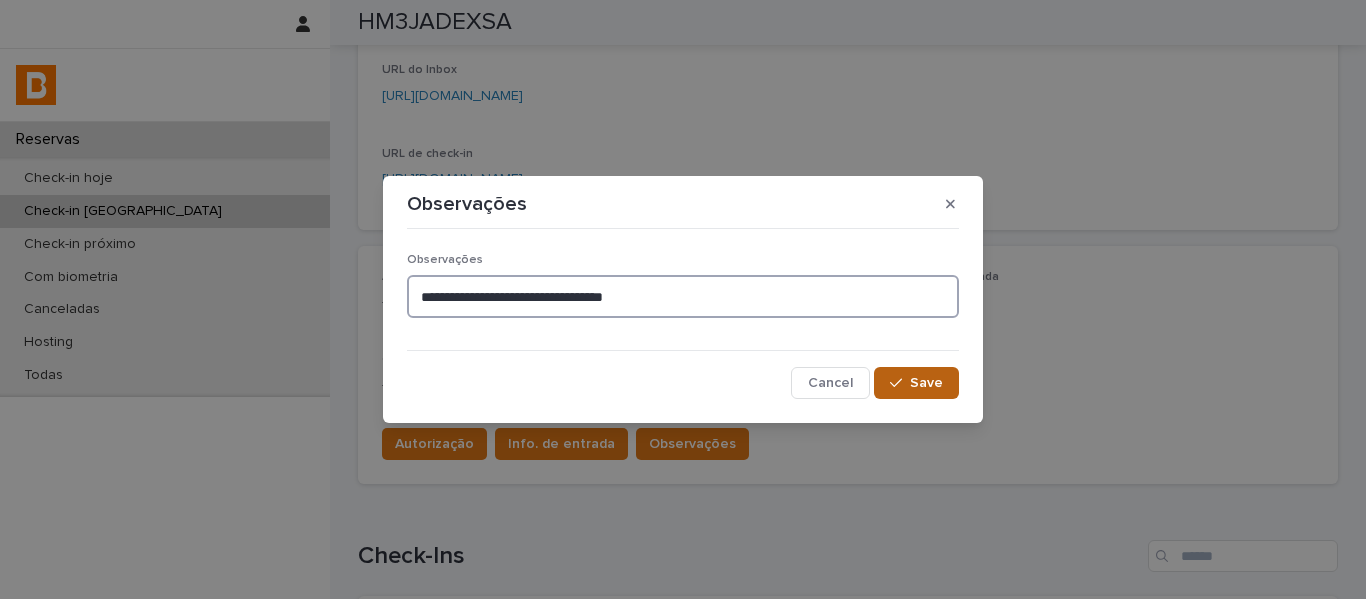 type on "**********" 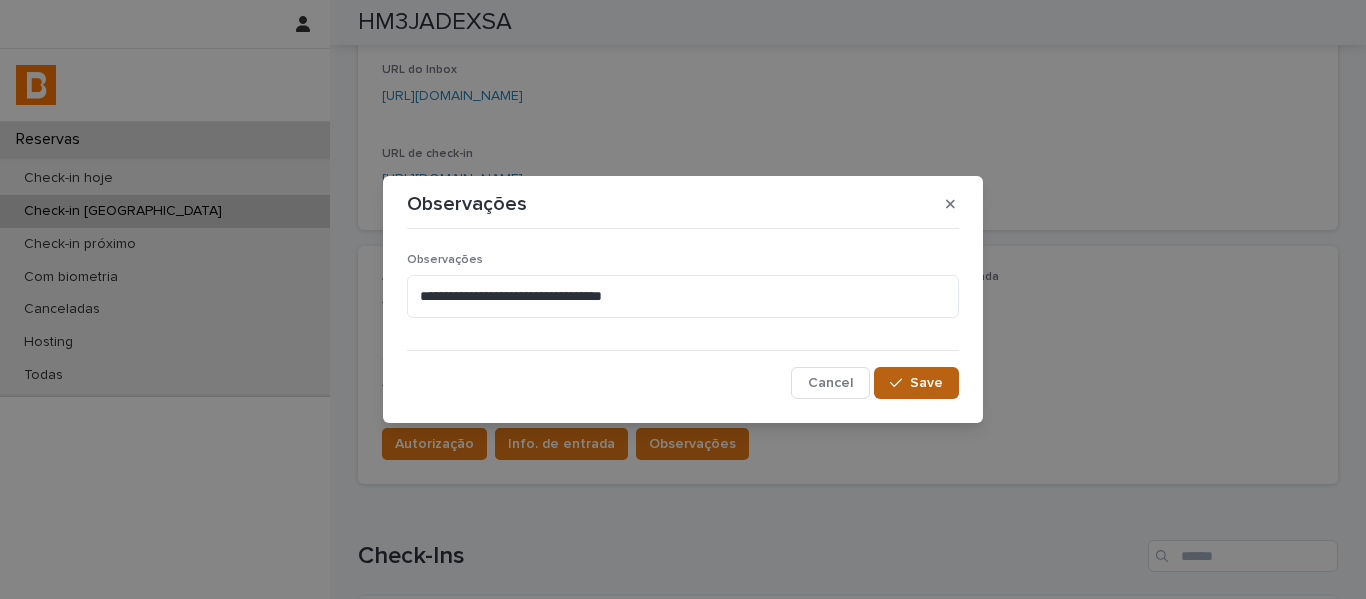 click on "Save" at bounding box center (926, 383) 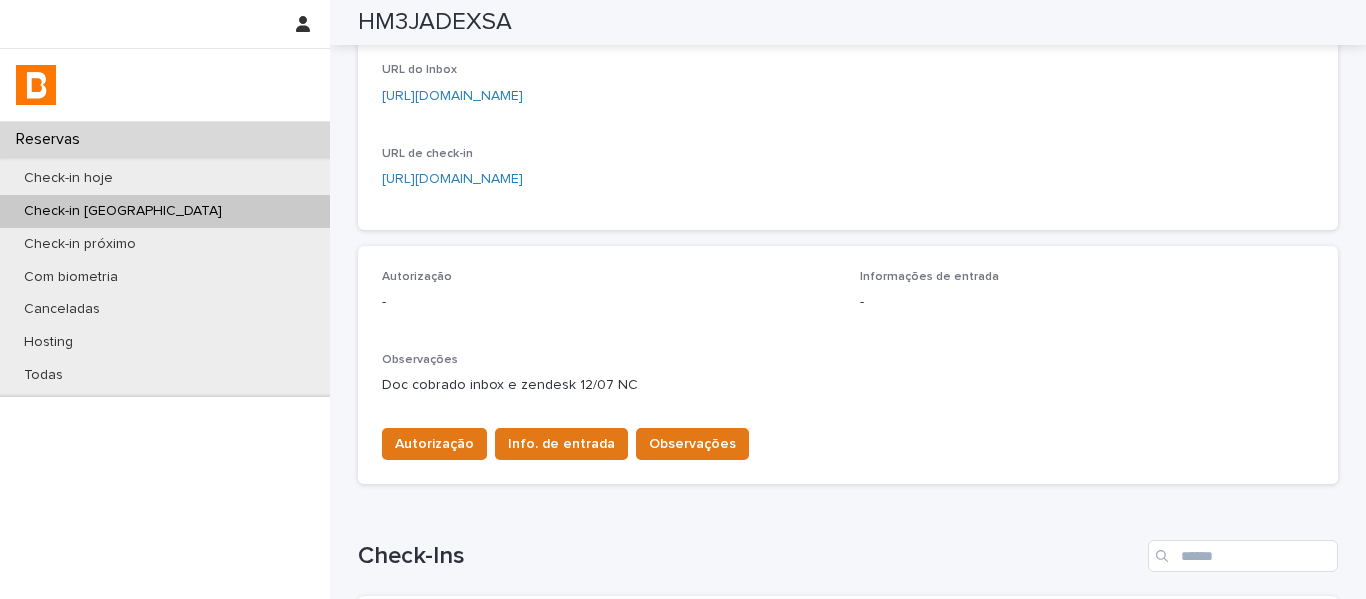 scroll, scrollTop: 0, scrollLeft: 0, axis: both 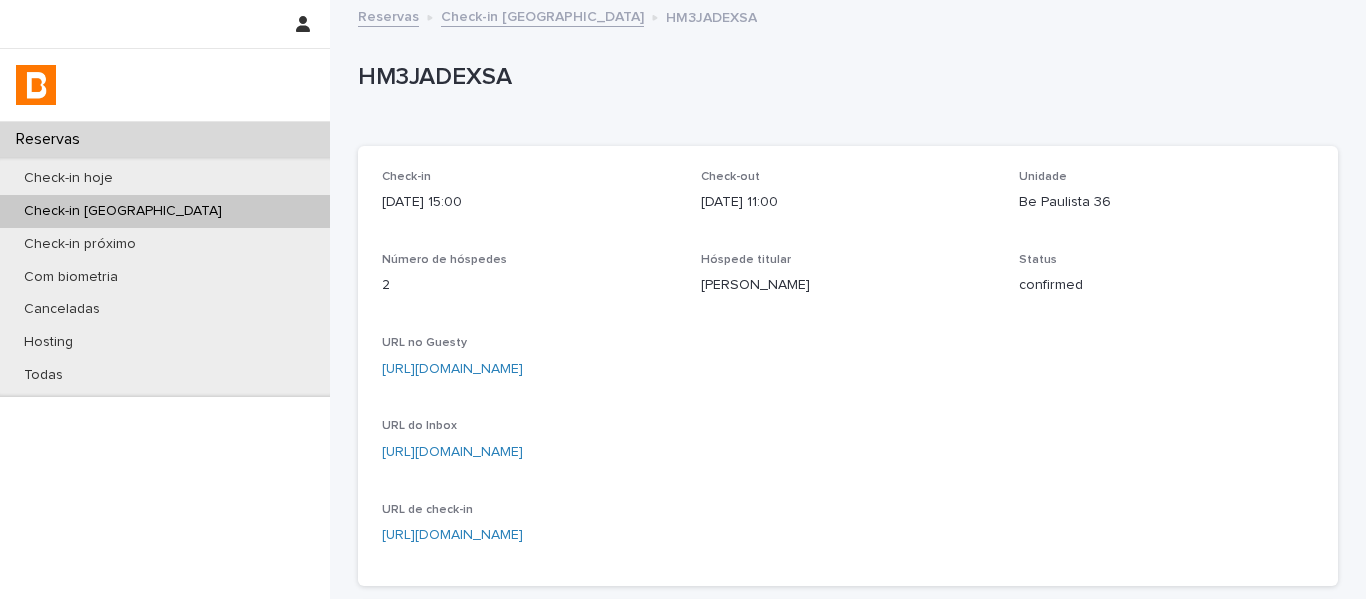 click on "Check-in [GEOGRAPHIC_DATA]" at bounding box center (542, 15) 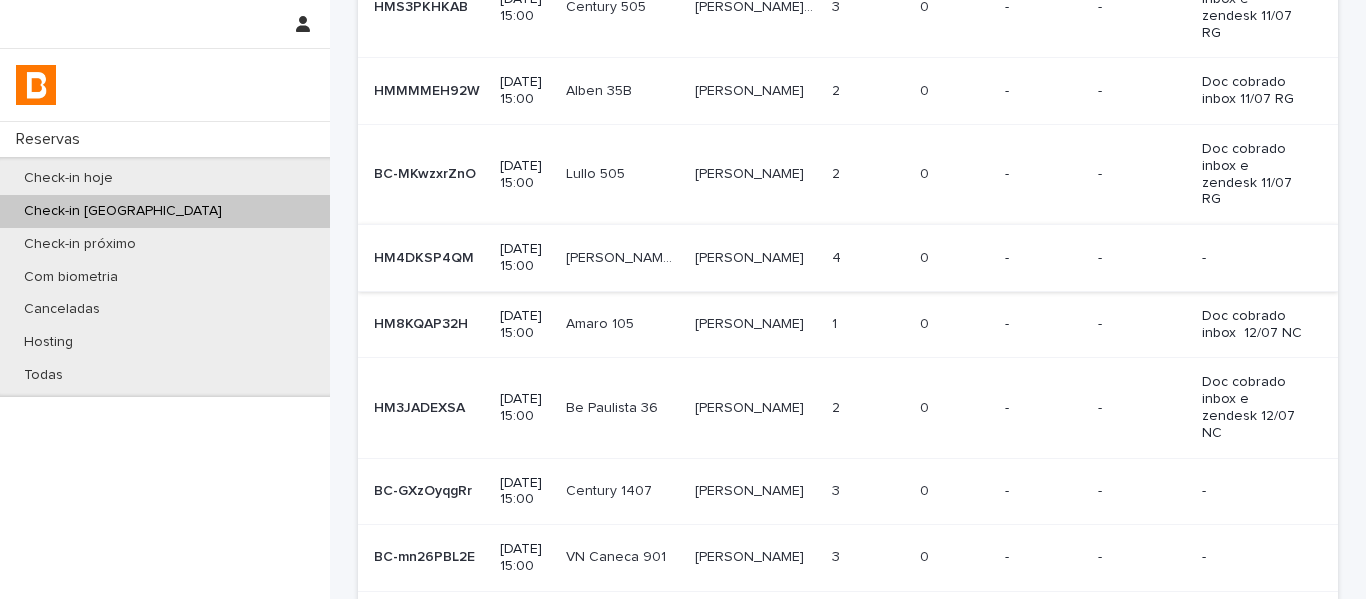 scroll, scrollTop: 400, scrollLeft: 0, axis: vertical 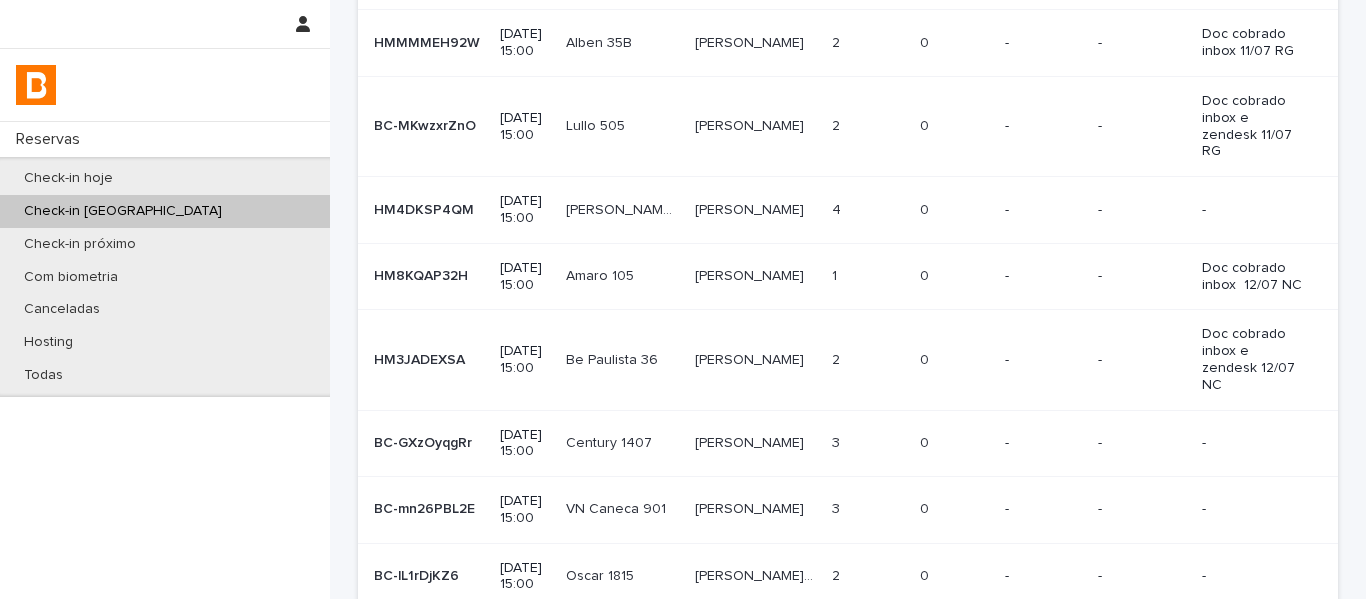 click on "Century 1407" at bounding box center [611, 441] 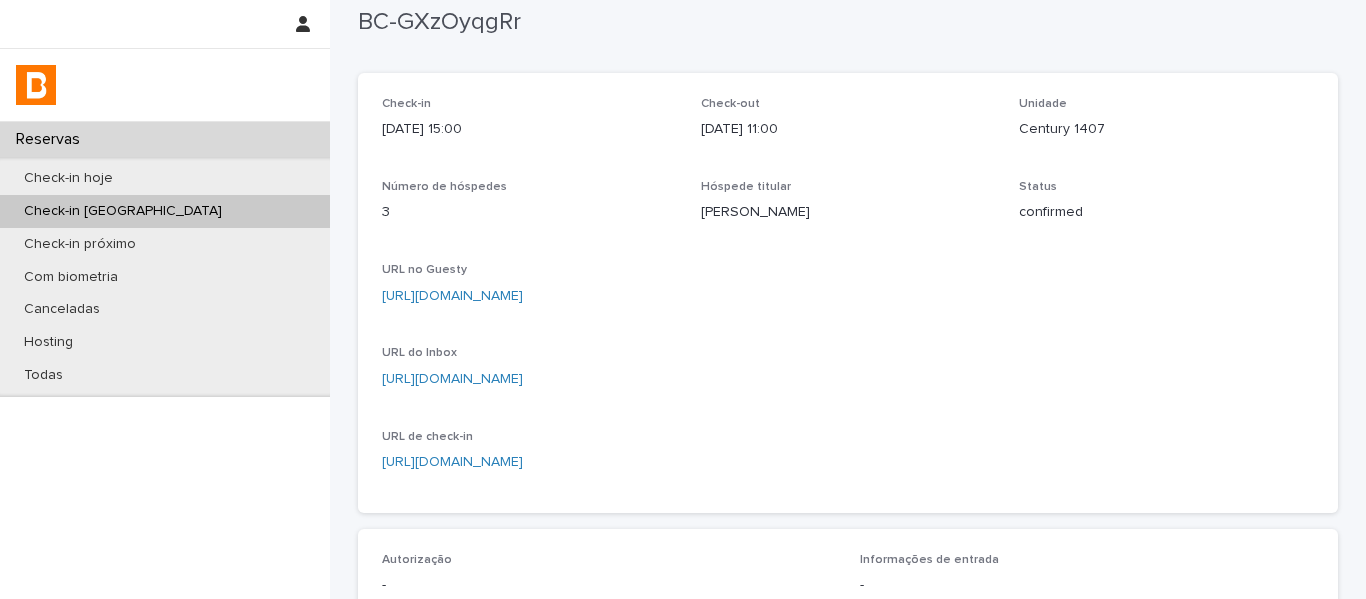 scroll, scrollTop: 0, scrollLeft: 0, axis: both 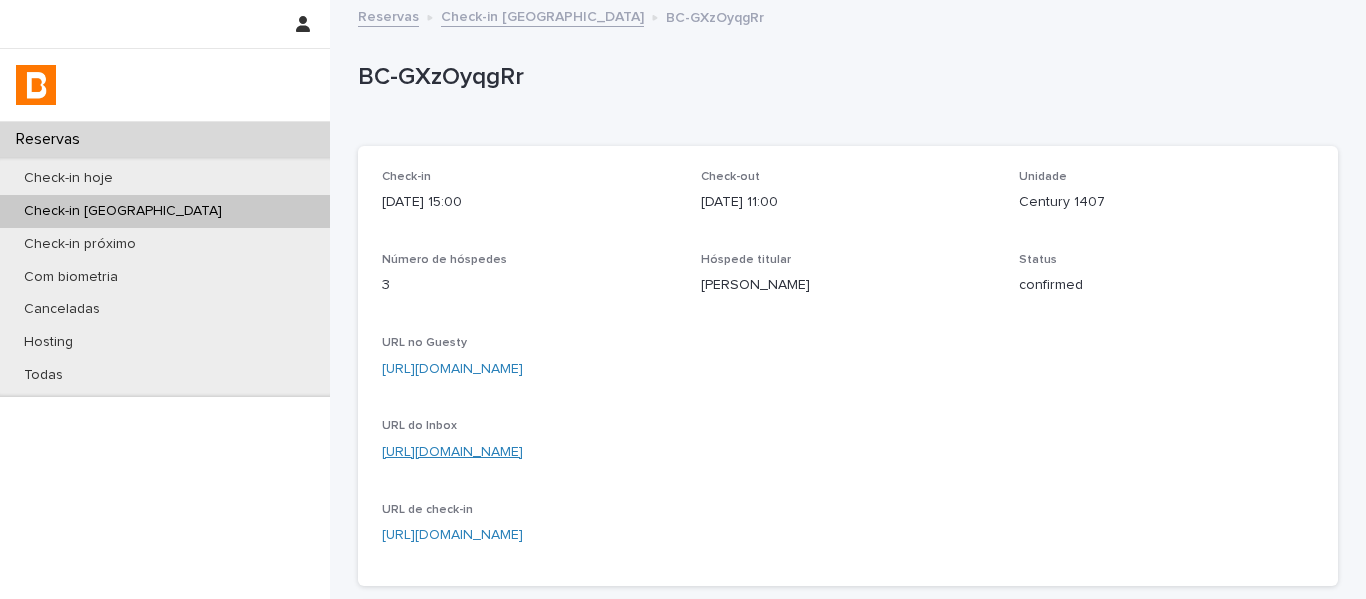 click on "[URL][DOMAIN_NAME]" at bounding box center [452, 452] 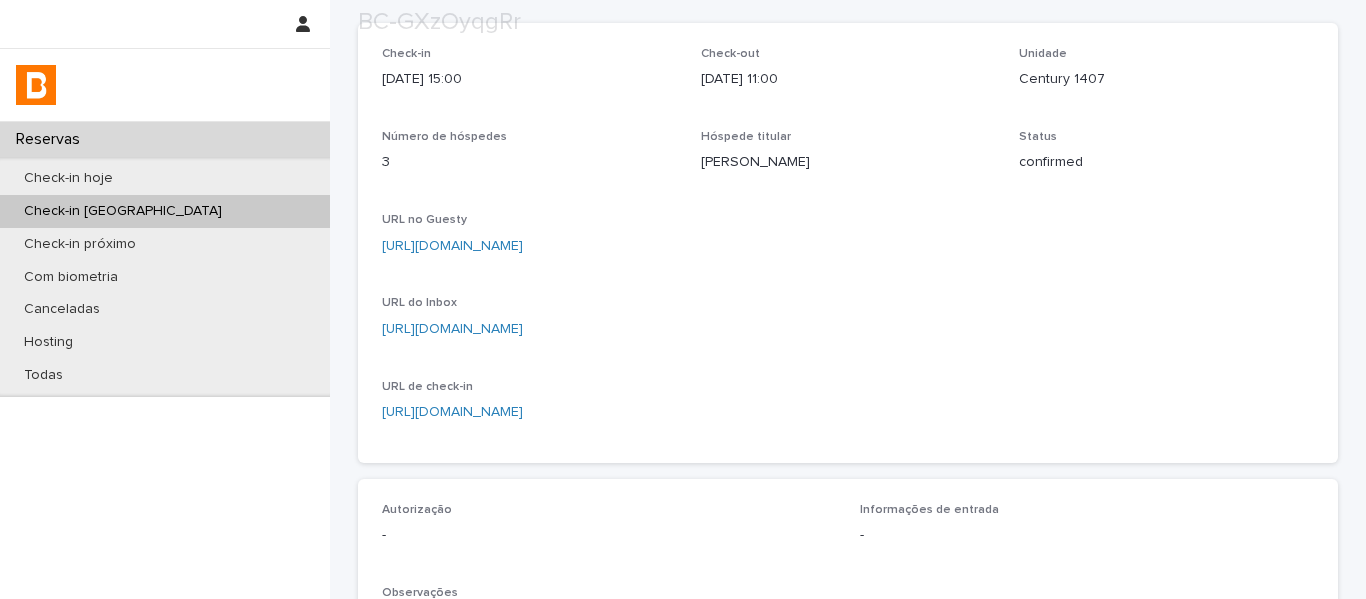 scroll, scrollTop: 300, scrollLeft: 0, axis: vertical 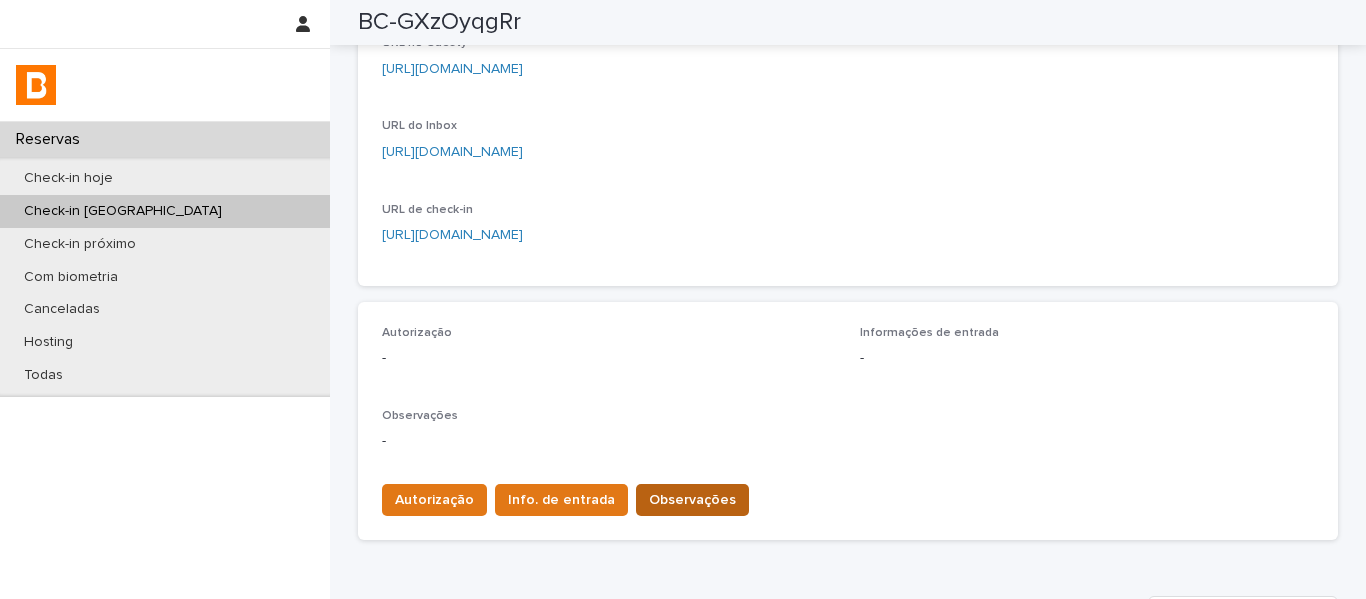 click on "Observações" at bounding box center (692, 500) 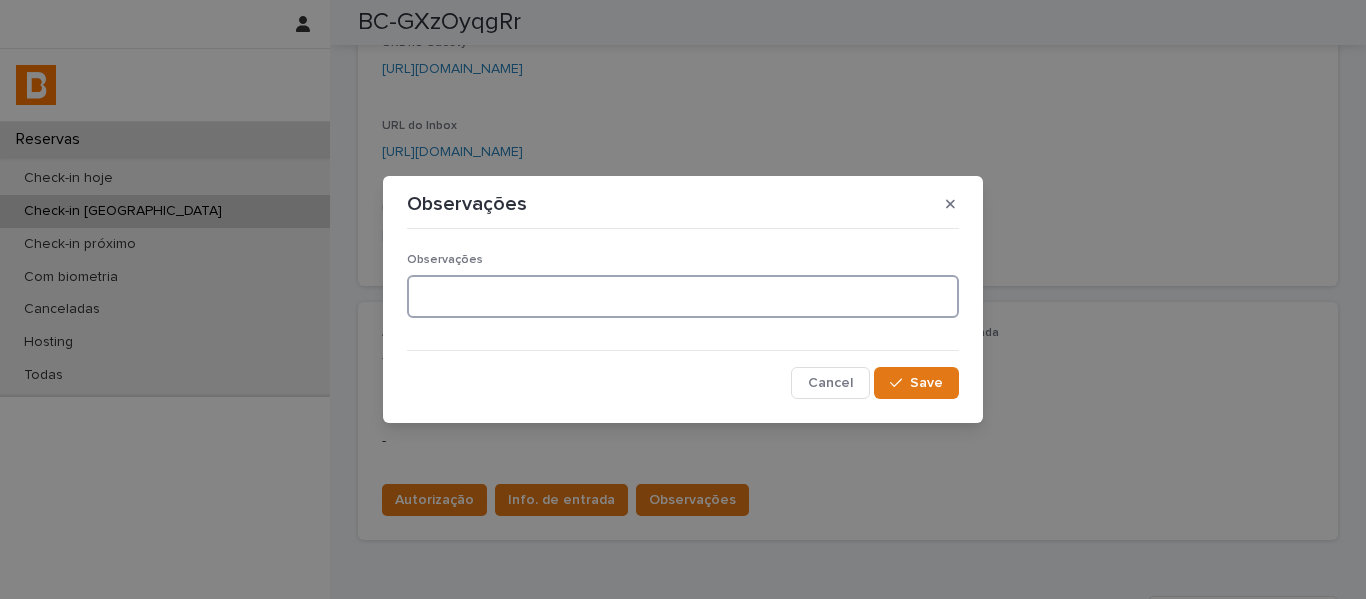 click at bounding box center [683, 296] 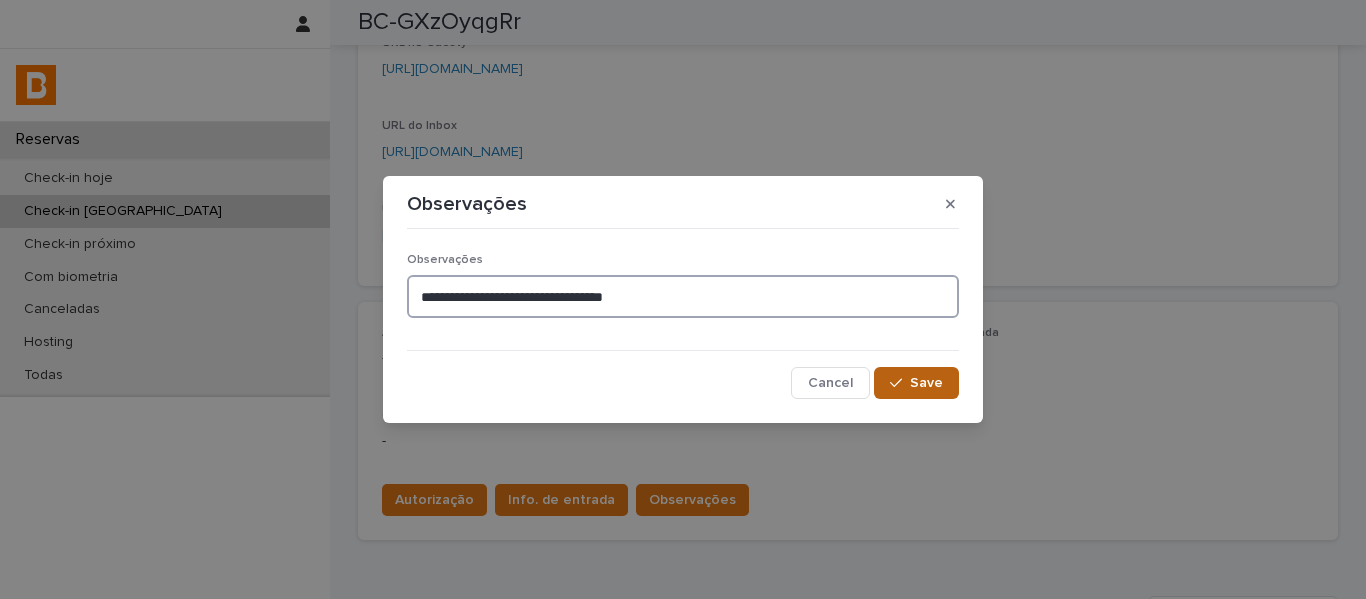 type on "**********" 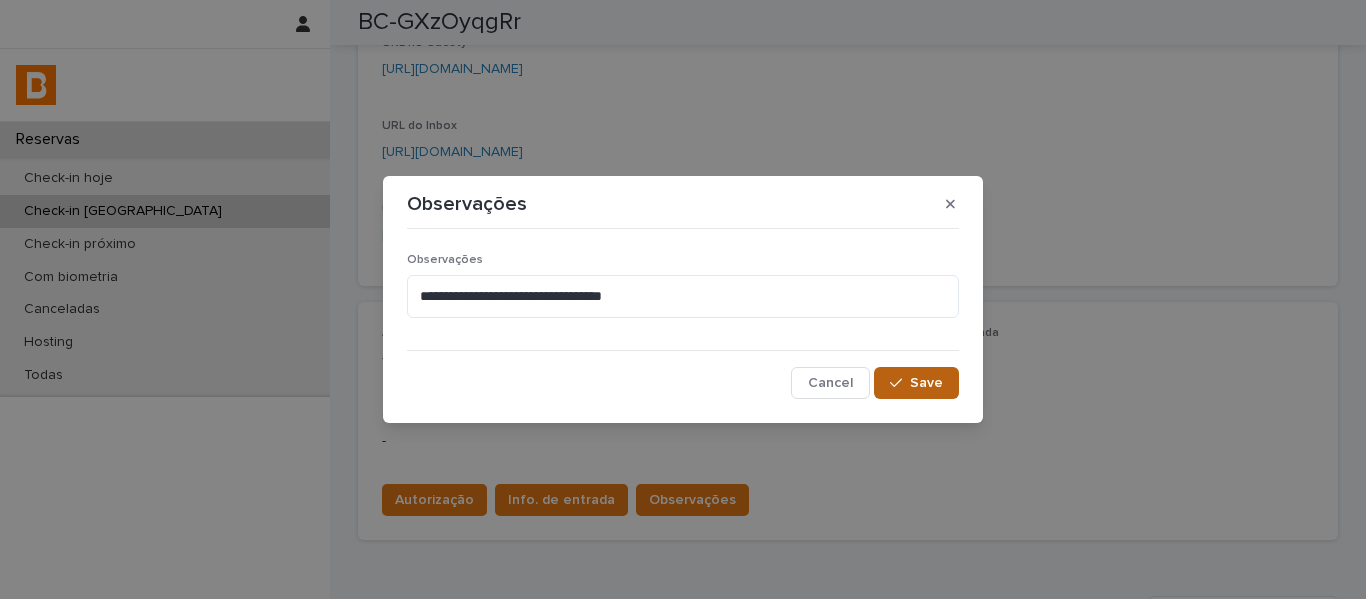 click on "Save" at bounding box center [926, 383] 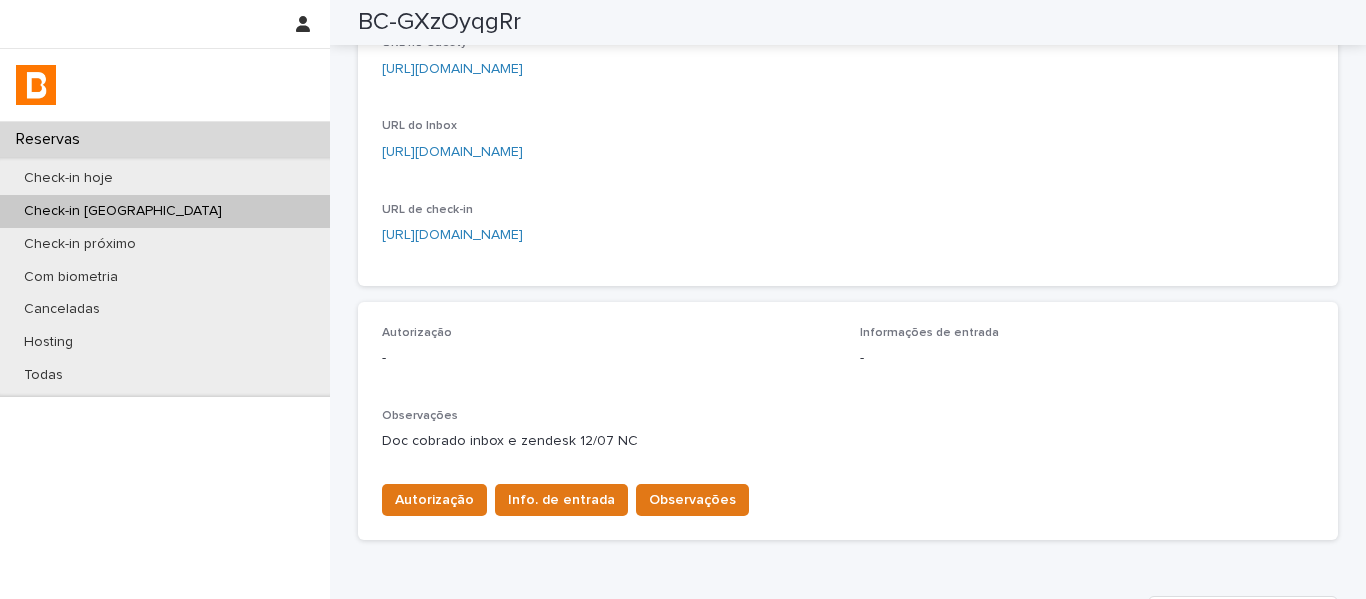 scroll, scrollTop: 0, scrollLeft: 0, axis: both 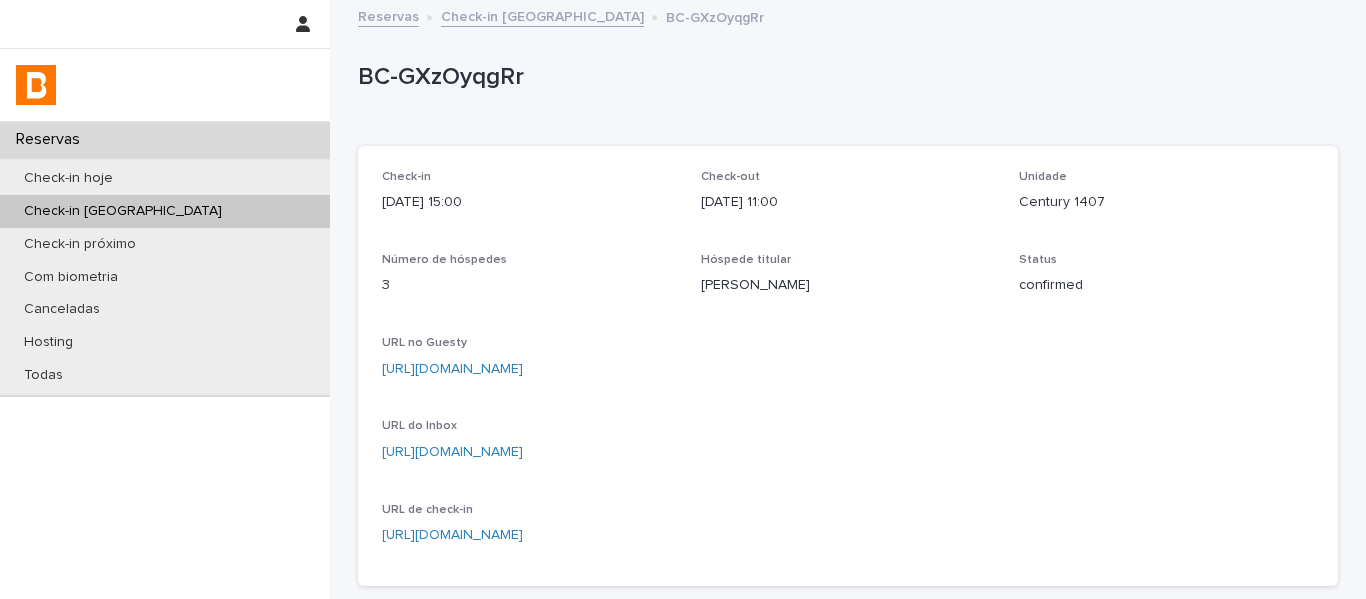 click on "Check-in [GEOGRAPHIC_DATA]" at bounding box center (542, 15) 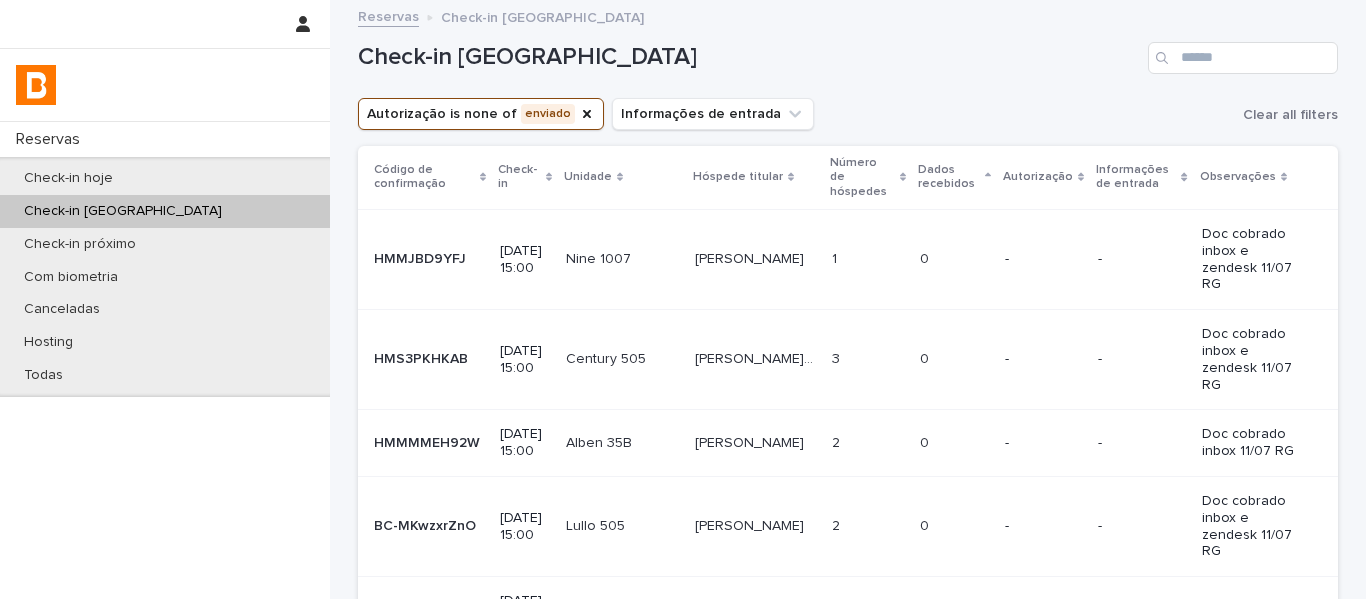 drag, startPoint x: 896, startPoint y: 70, endPoint x: 893, endPoint y: 83, distance: 13.341664 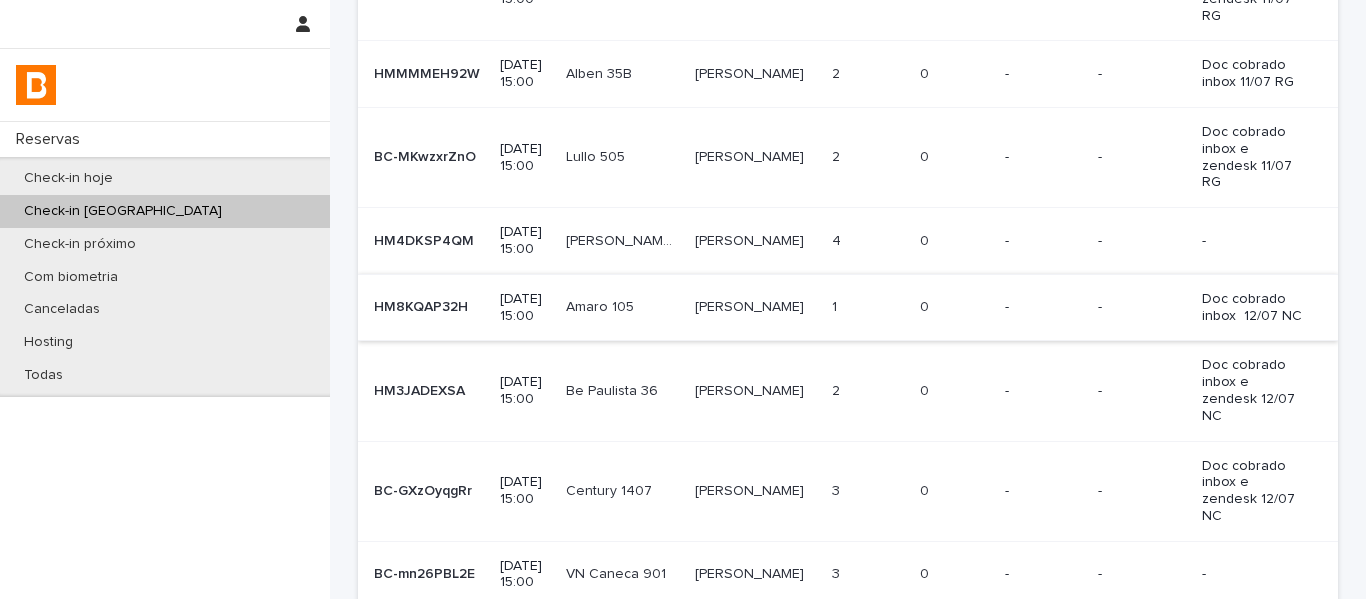 scroll, scrollTop: 400, scrollLeft: 0, axis: vertical 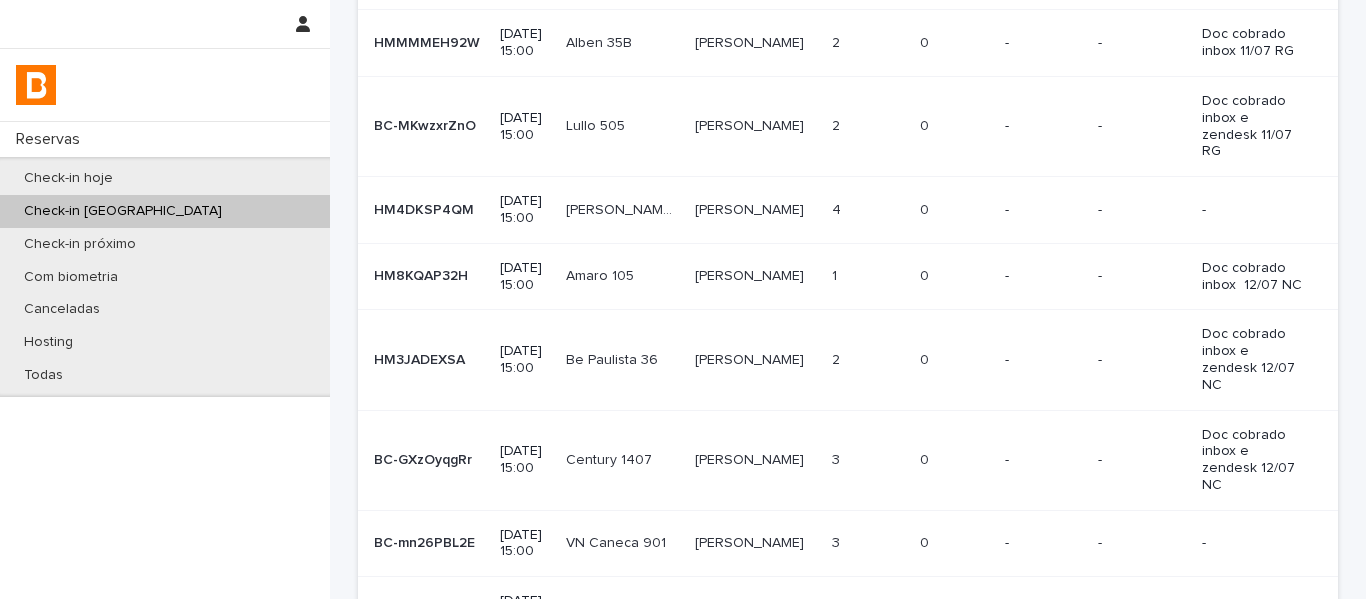 click on "[PERSON_NAME]" at bounding box center [751, 541] 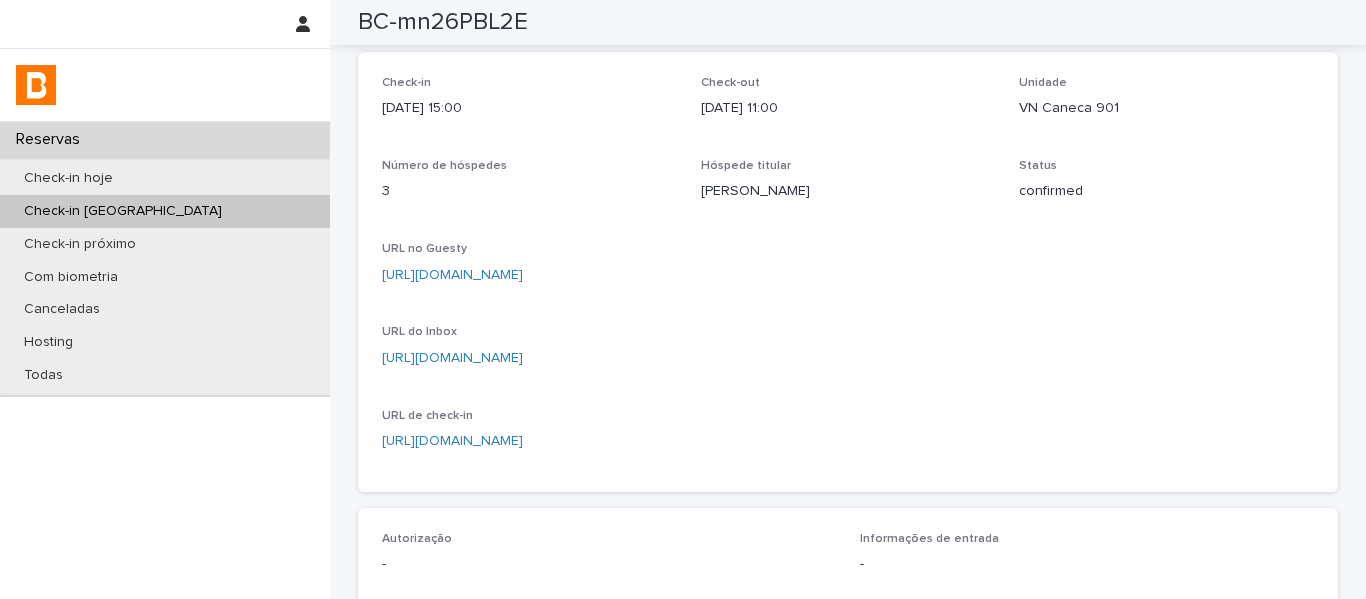 scroll, scrollTop: 0, scrollLeft: 0, axis: both 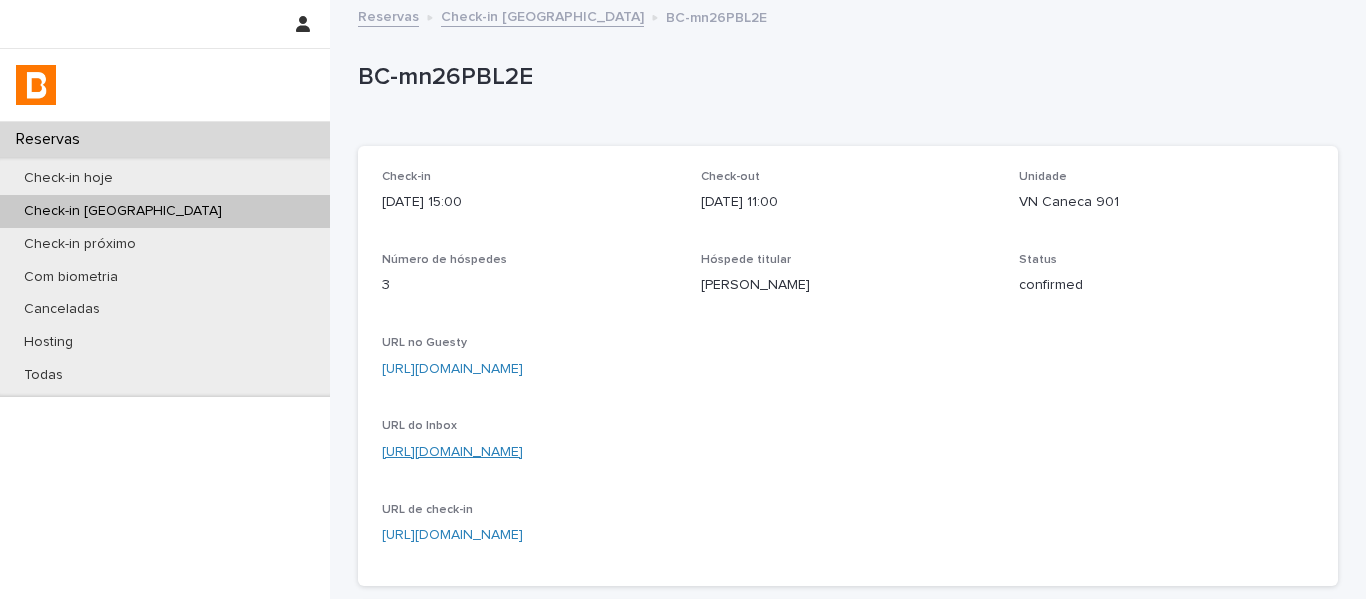 click on "[URL][DOMAIN_NAME]" at bounding box center [452, 452] 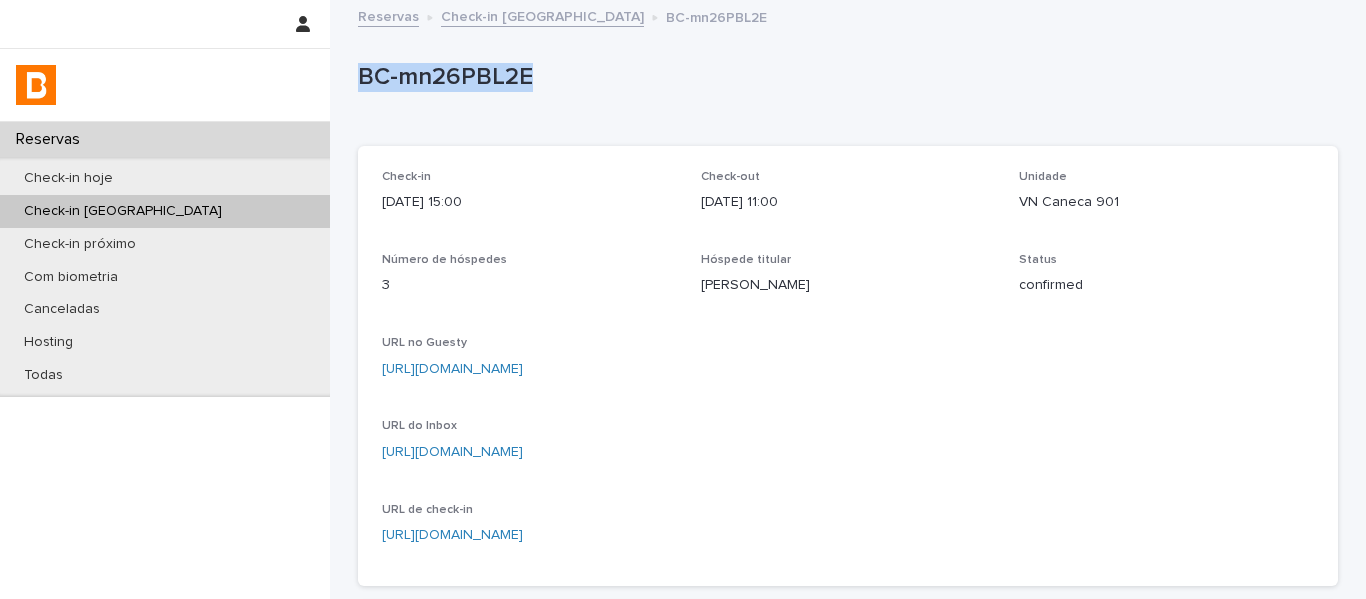 drag, startPoint x: 588, startPoint y: 83, endPoint x: 336, endPoint y: 75, distance: 252.12695 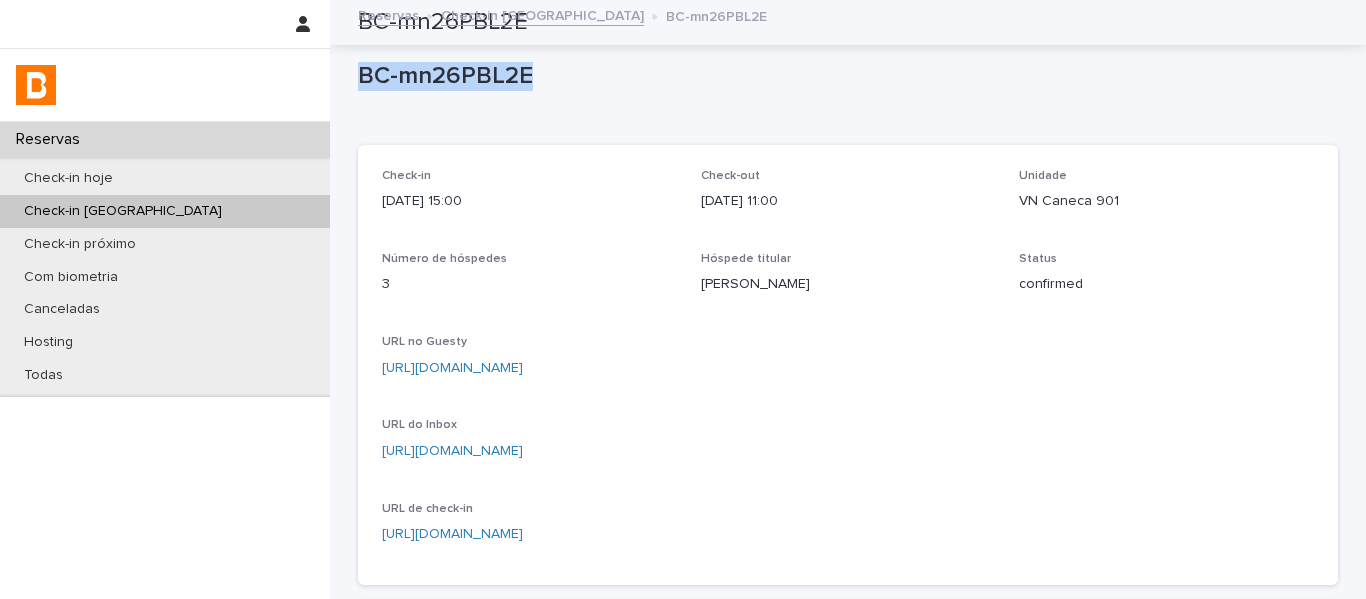 scroll, scrollTop: 0, scrollLeft: 0, axis: both 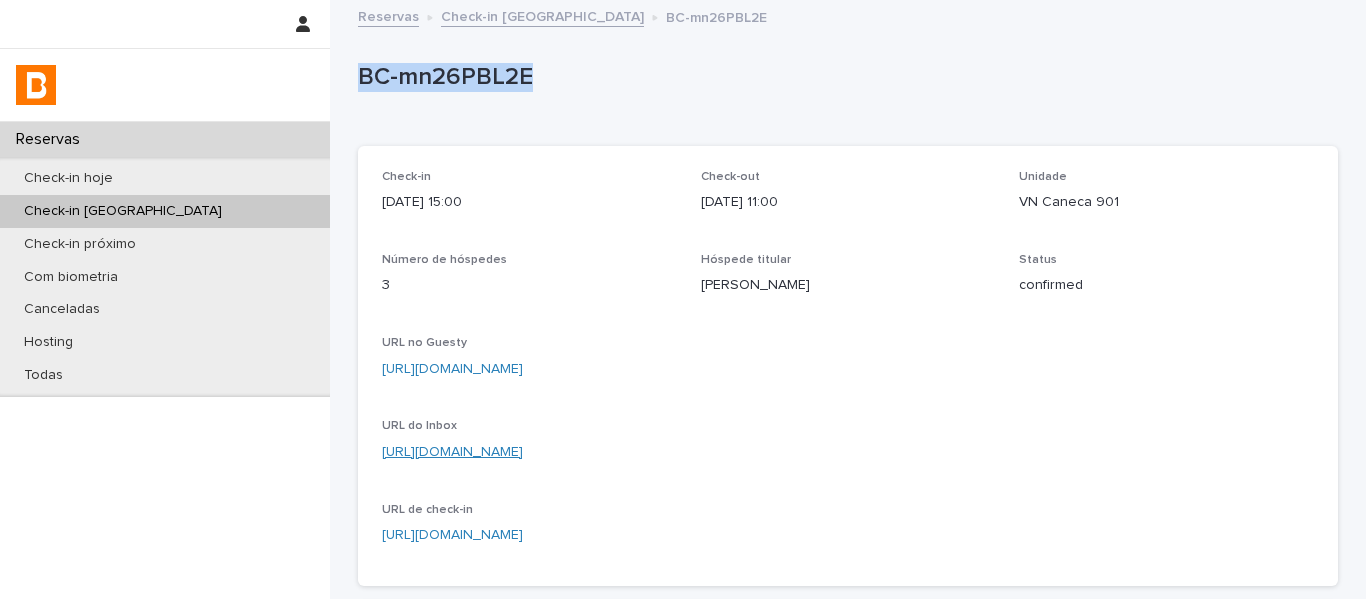 click on "[URL][DOMAIN_NAME]" at bounding box center [452, 452] 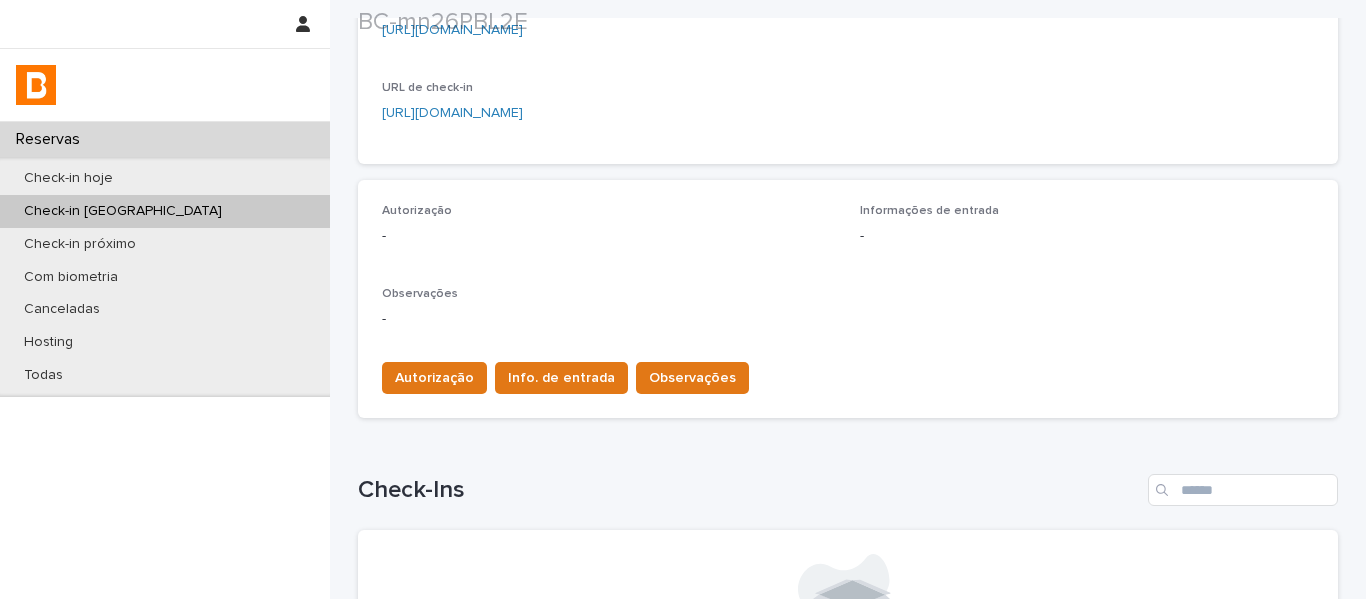 scroll, scrollTop: 500, scrollLeft: 0, axis: vertical 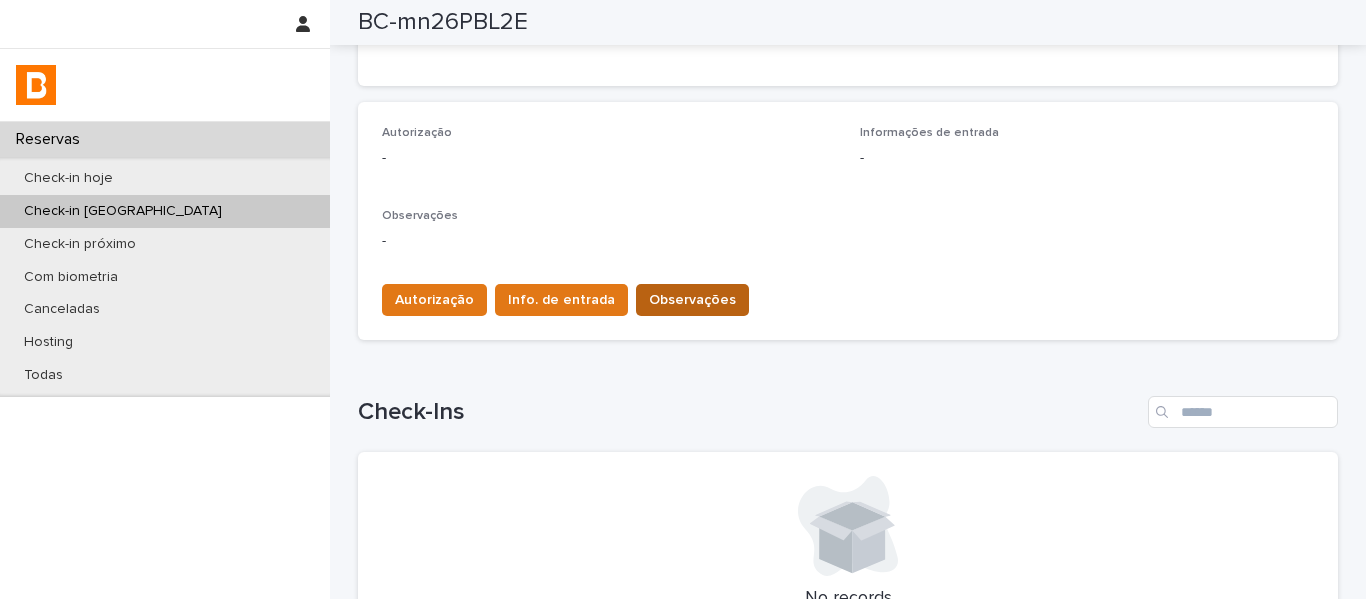 click on "Observações" at bounding box center (692, 300) 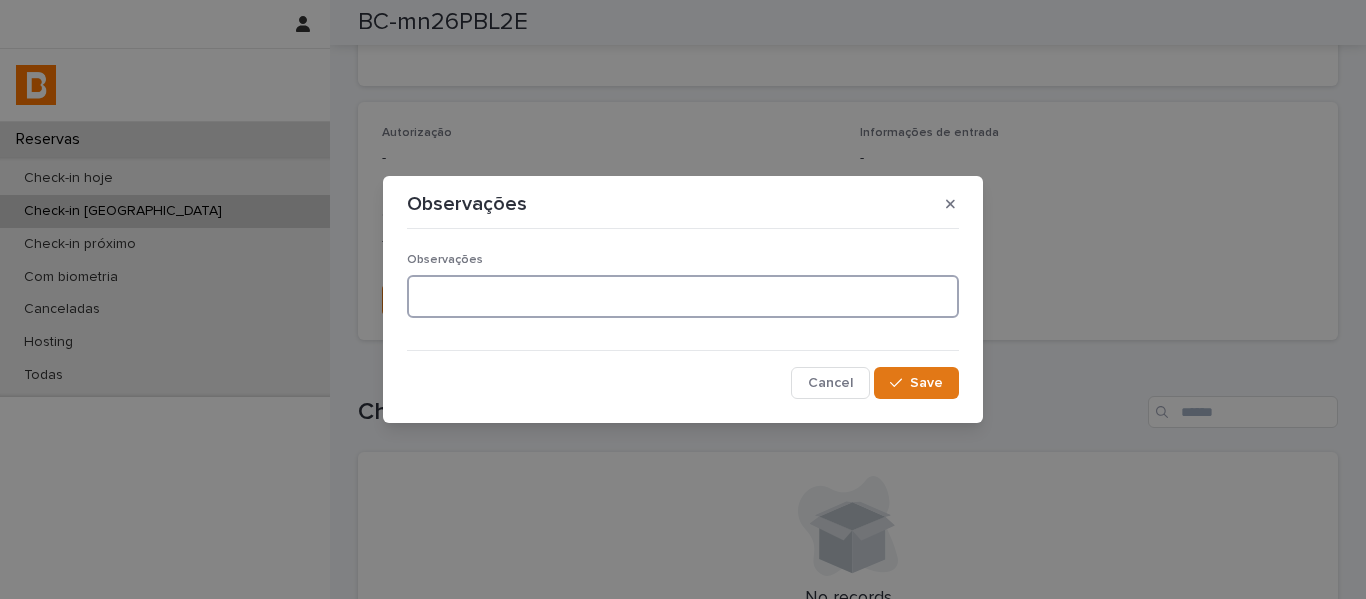 click at bounding box center (683, 296) 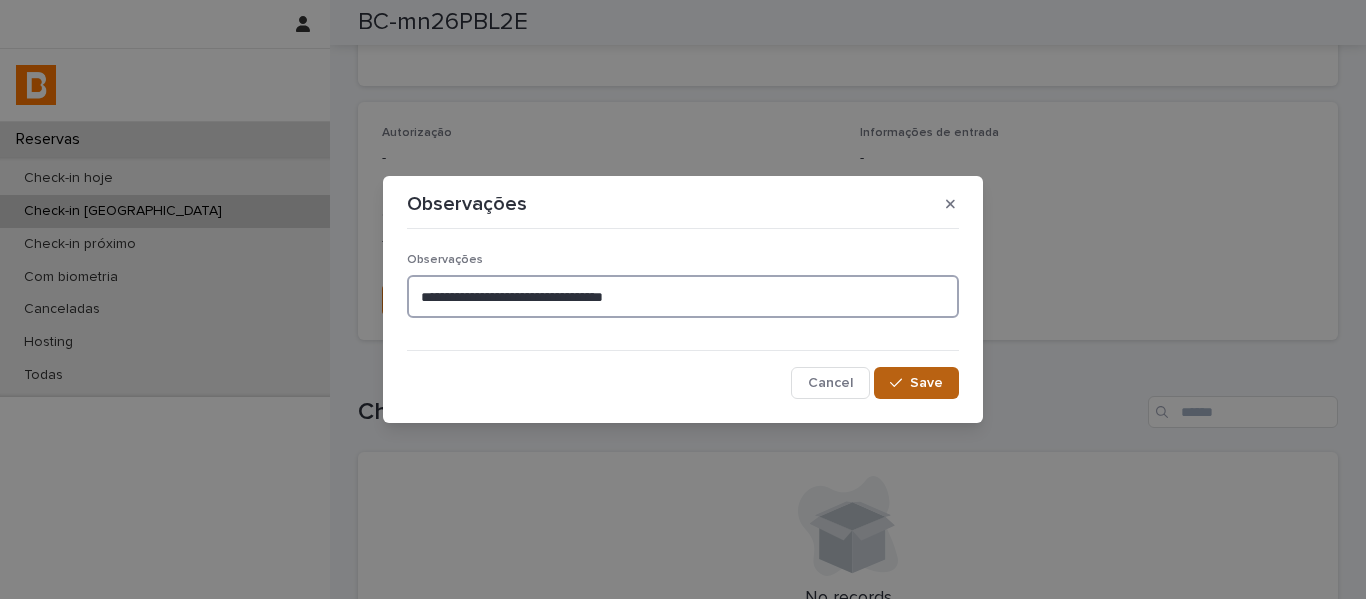 type on "**********" 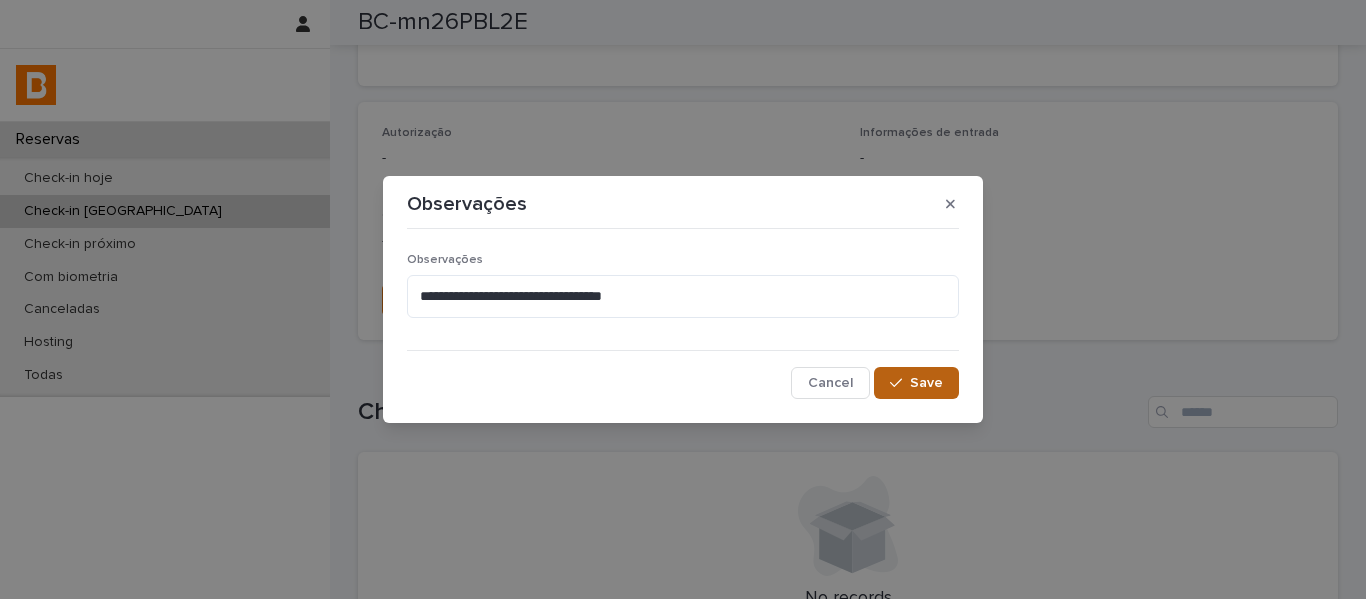 click on "Save" at bounding box center [926, 383] 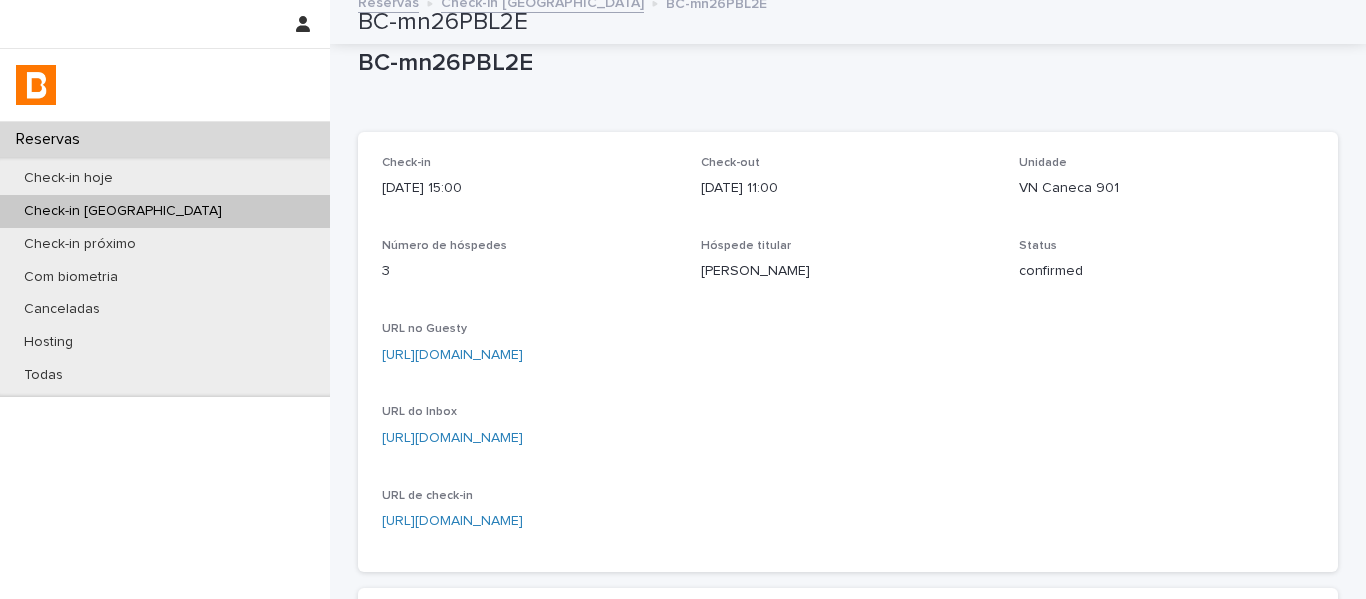 scroll, scrollTop: 0, scrollLeft: 0, axis: both 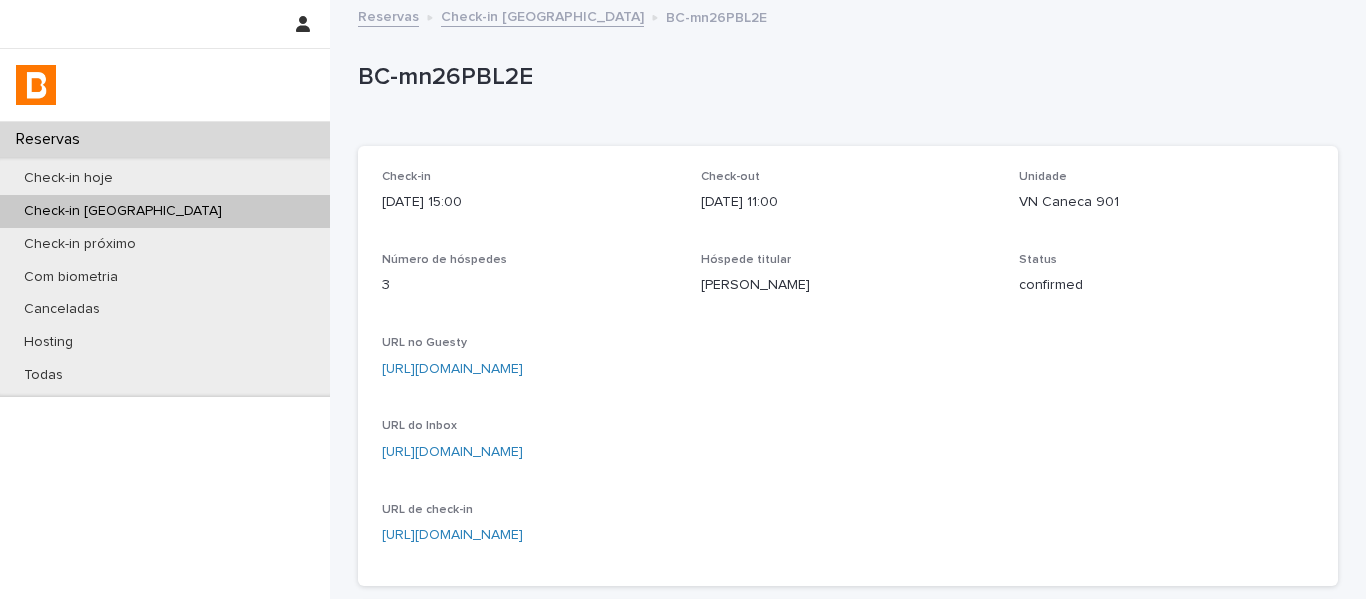 click on "Check-in [GEOGRAPHIC_DATA]" at bounding box center [542, 15] 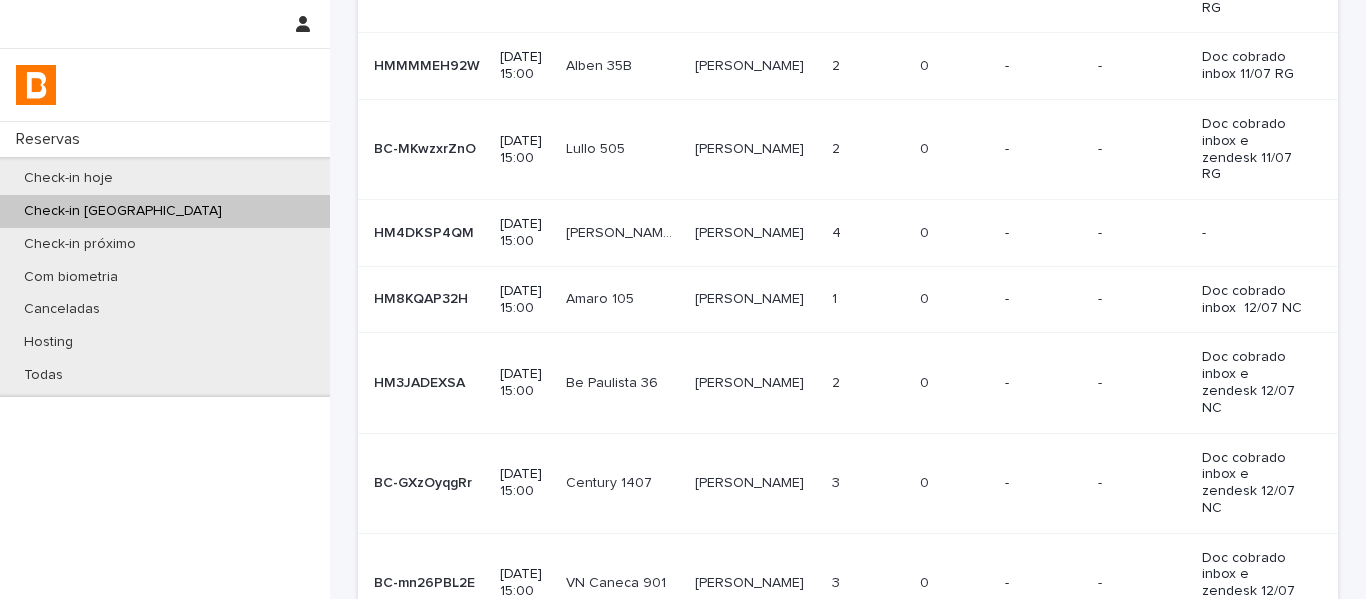 scroll, scrollTop: 400, scrollLeft: 0, axis: vertical 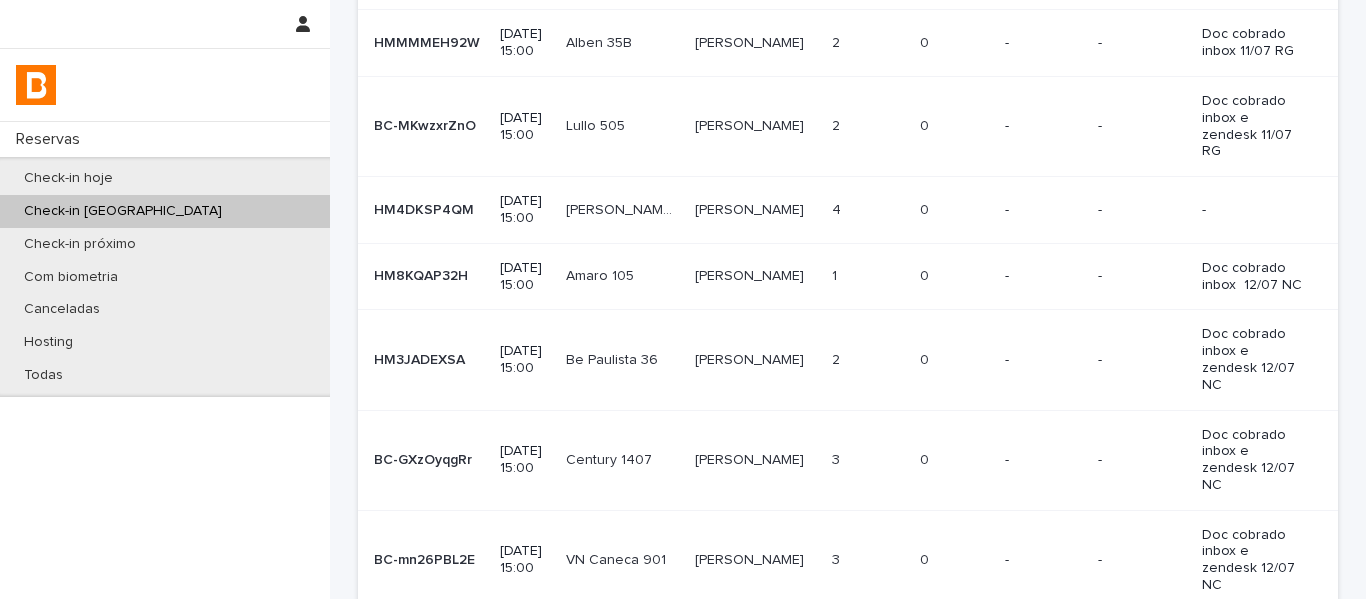 click on "Oscar 1815 Oscar 1815" at bounding box center [622, 643] 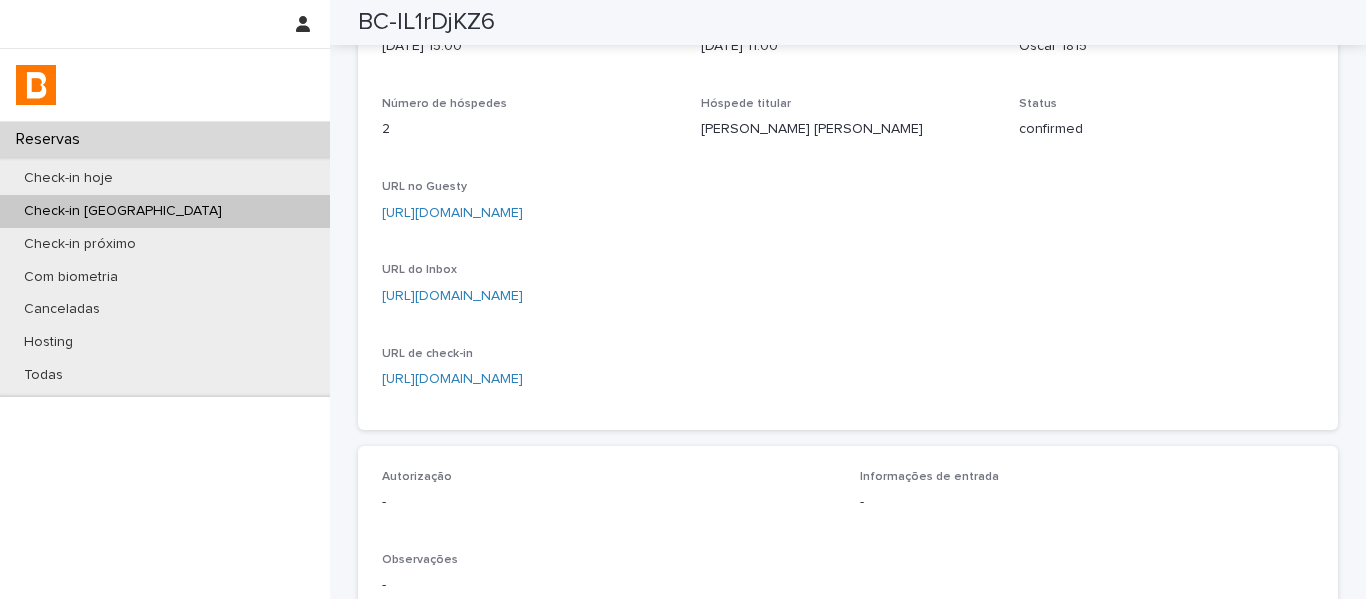 scroll, scrollTop: 0, scrollLeft: 0, axis: both 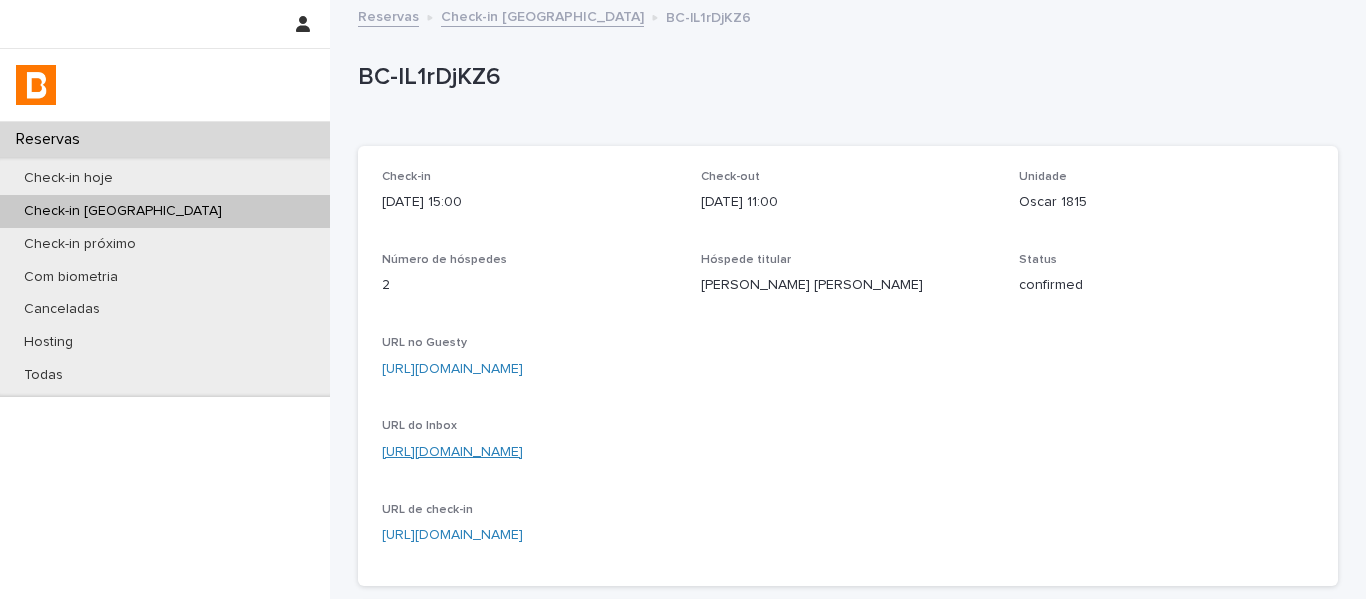 click on "[URL][DOMAIN_NAME]" at bounding box center [452, 452] 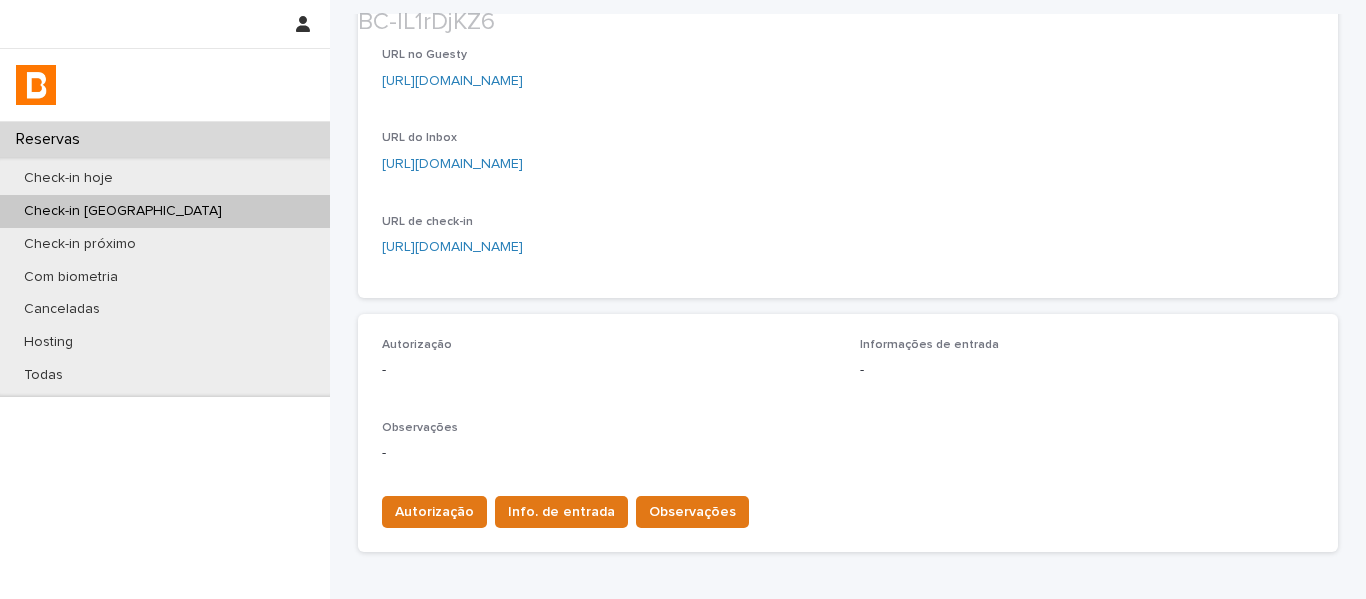 scroll, scrollTop: 400, scrollLeft: 0, axis: vertical 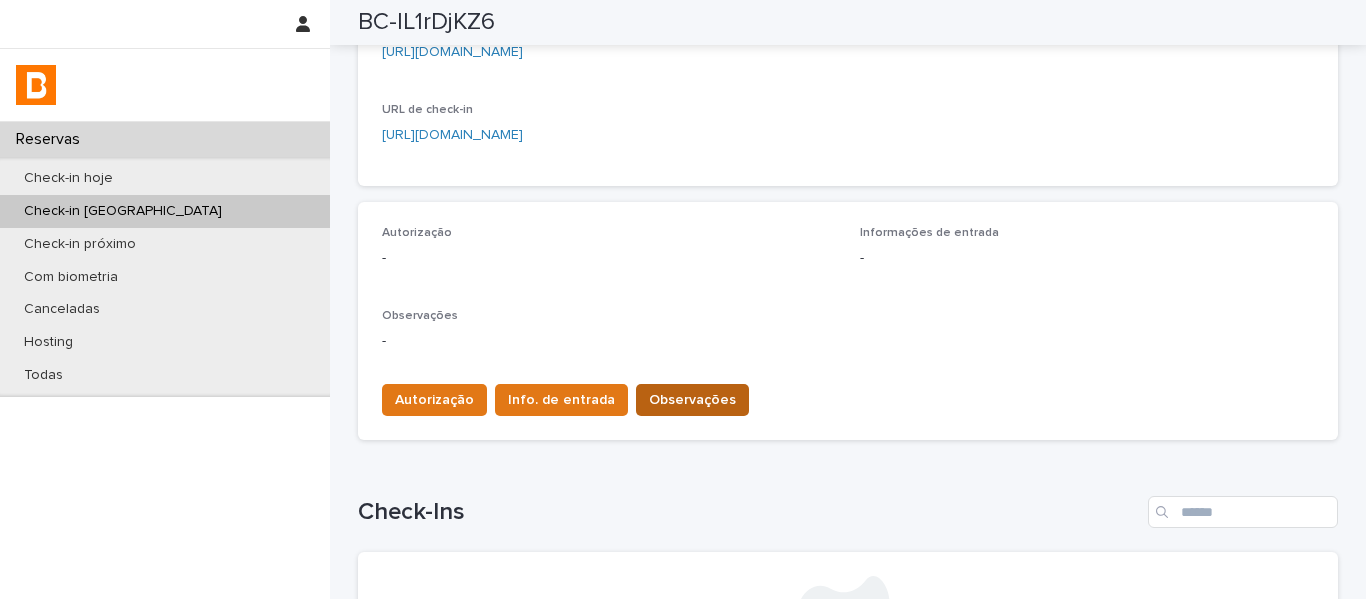 click on "Observações" at bounding box center (692, 400) 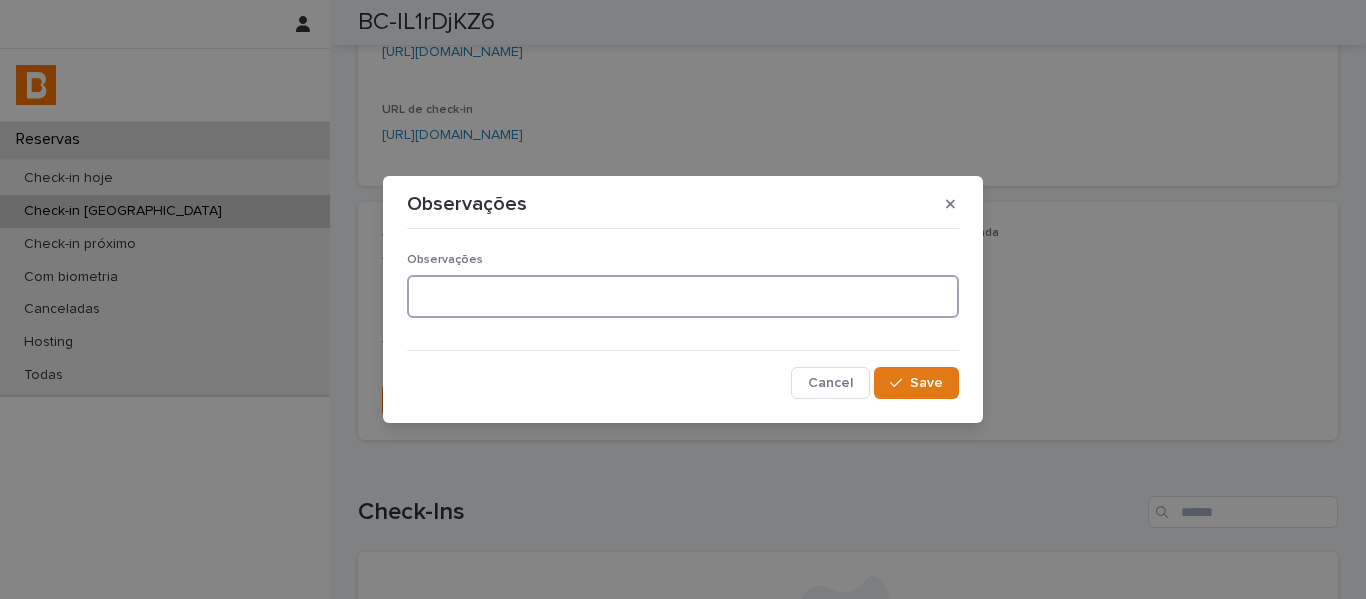 click at bounding box center [683, 296] 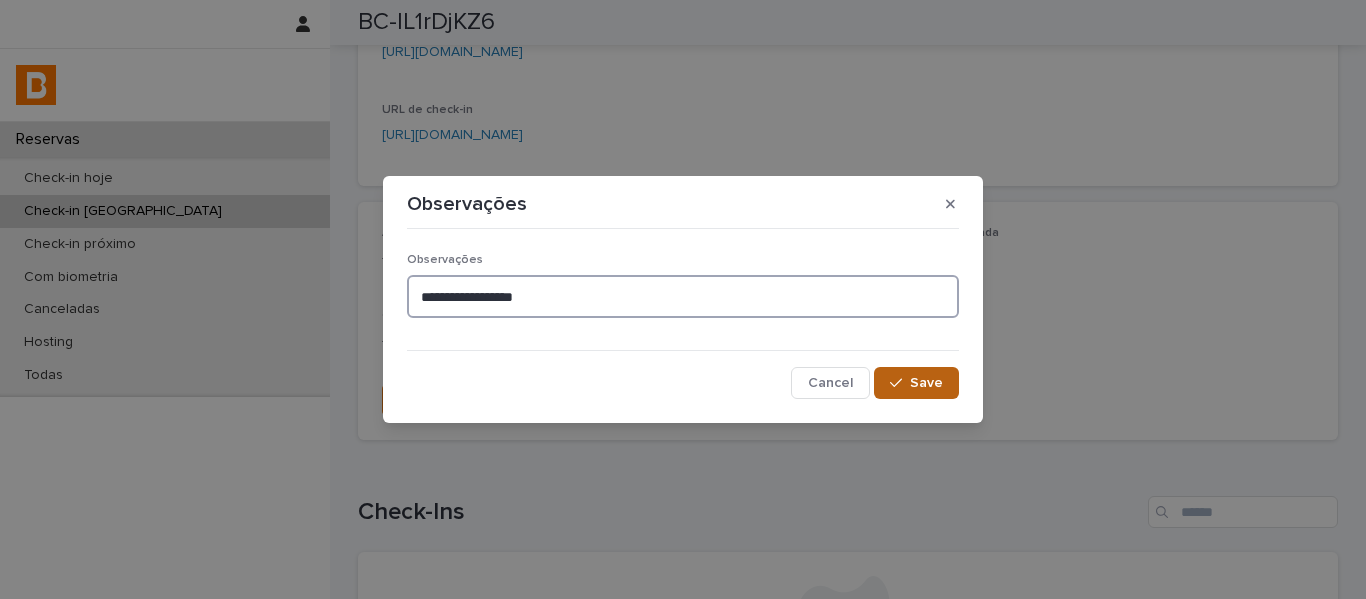 type on "**********" 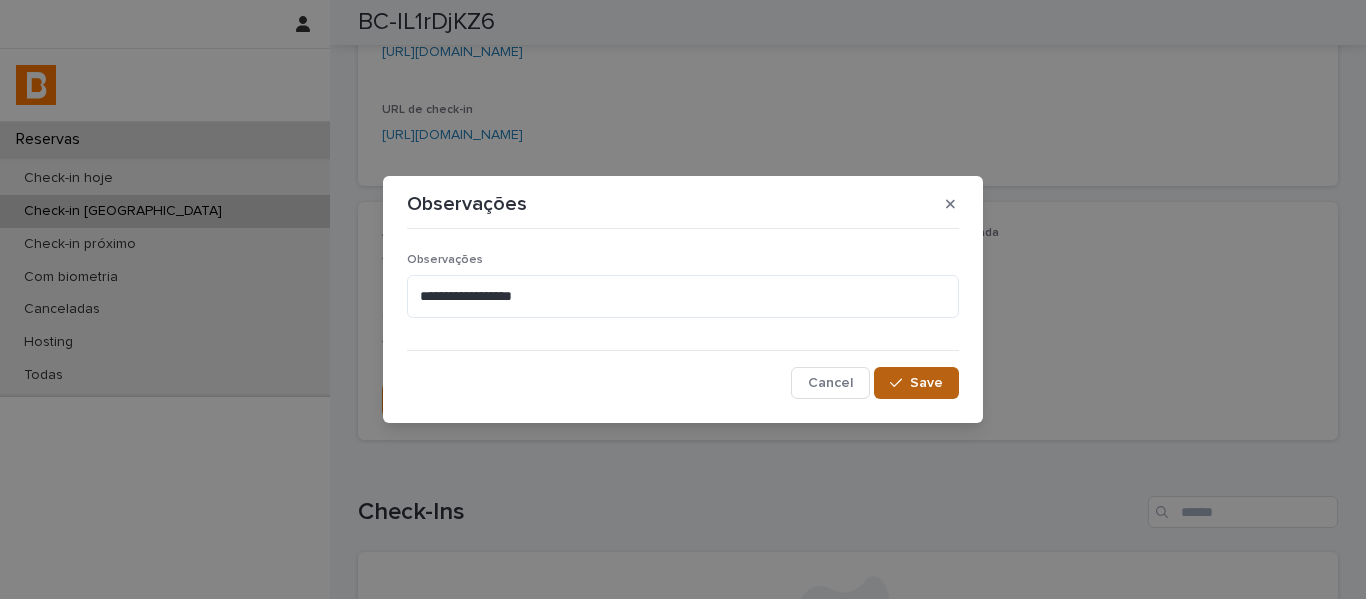 click on "Save" at bounding box center (926, 383) 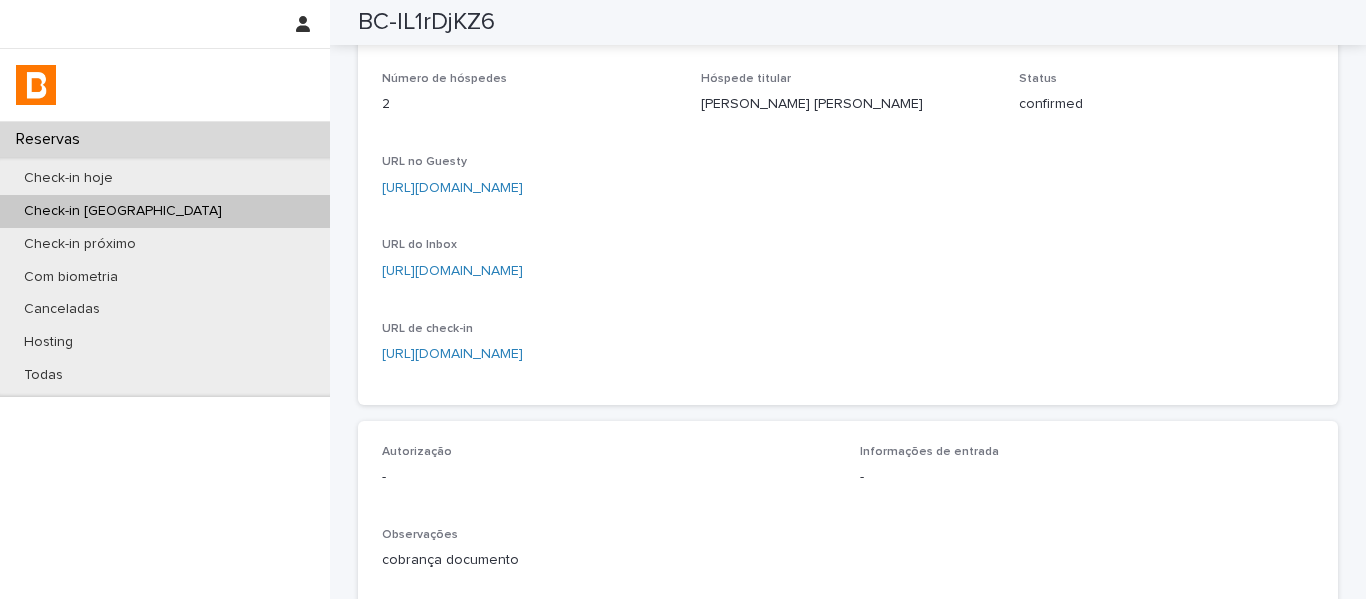 scroll, scrollTop: 0, scrollLeft: 0, axis: both 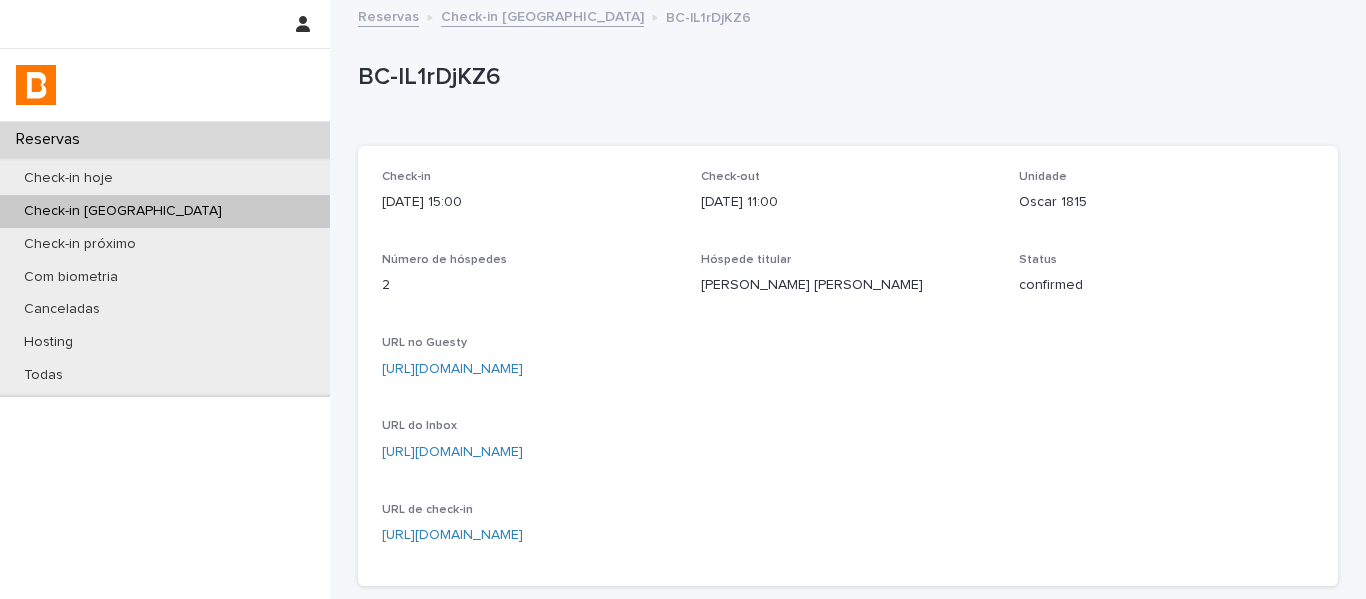 click on "Check-in [GEOGRAPHIC_DATA]" at bounding box center [542, 15] 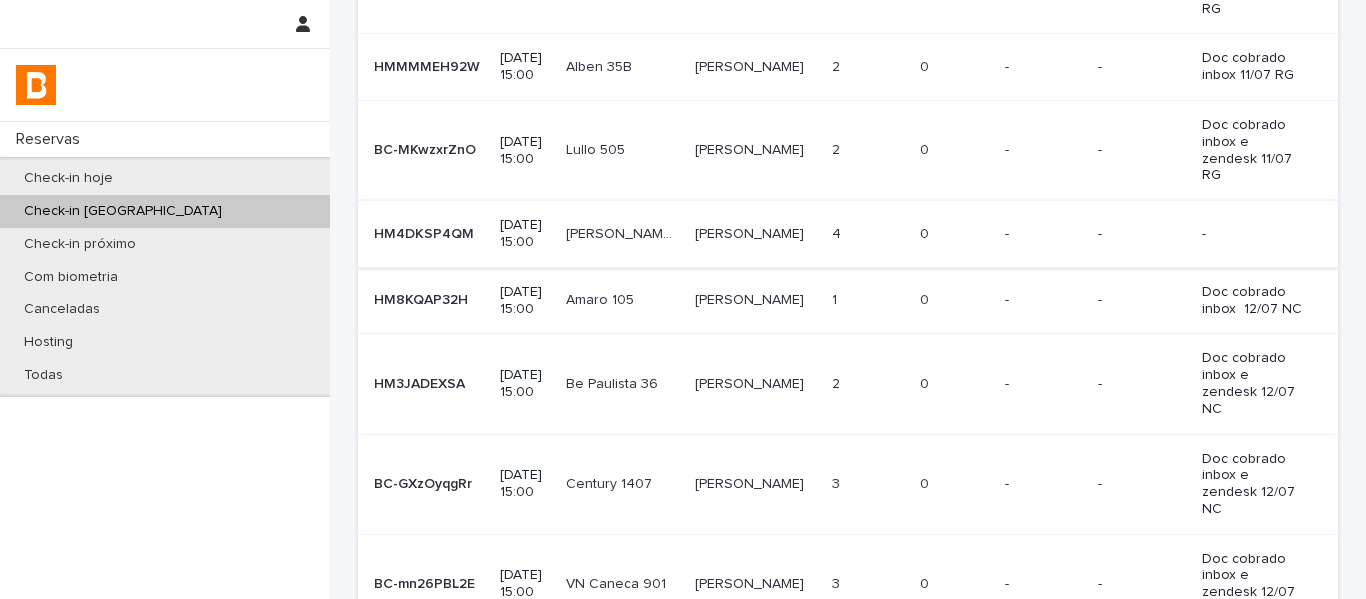 scroll, scrollTop: 540, scrollLeft: 0, axis: vertical 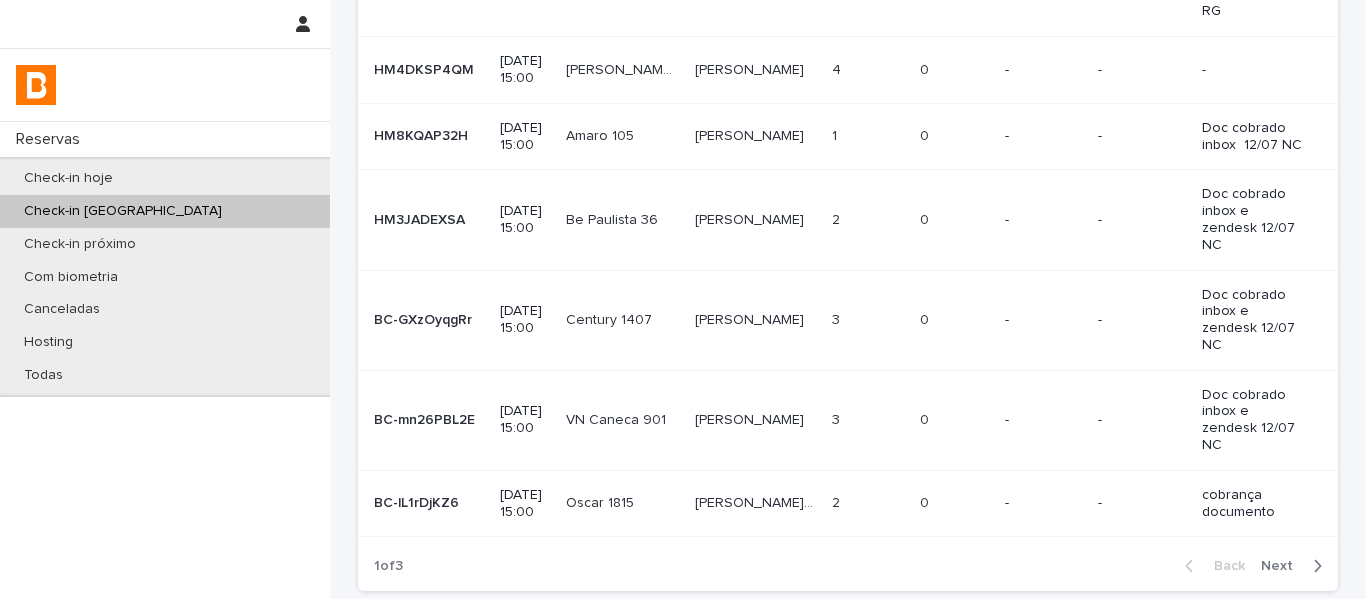 click on "Next" at bounding box center [1295, 566] 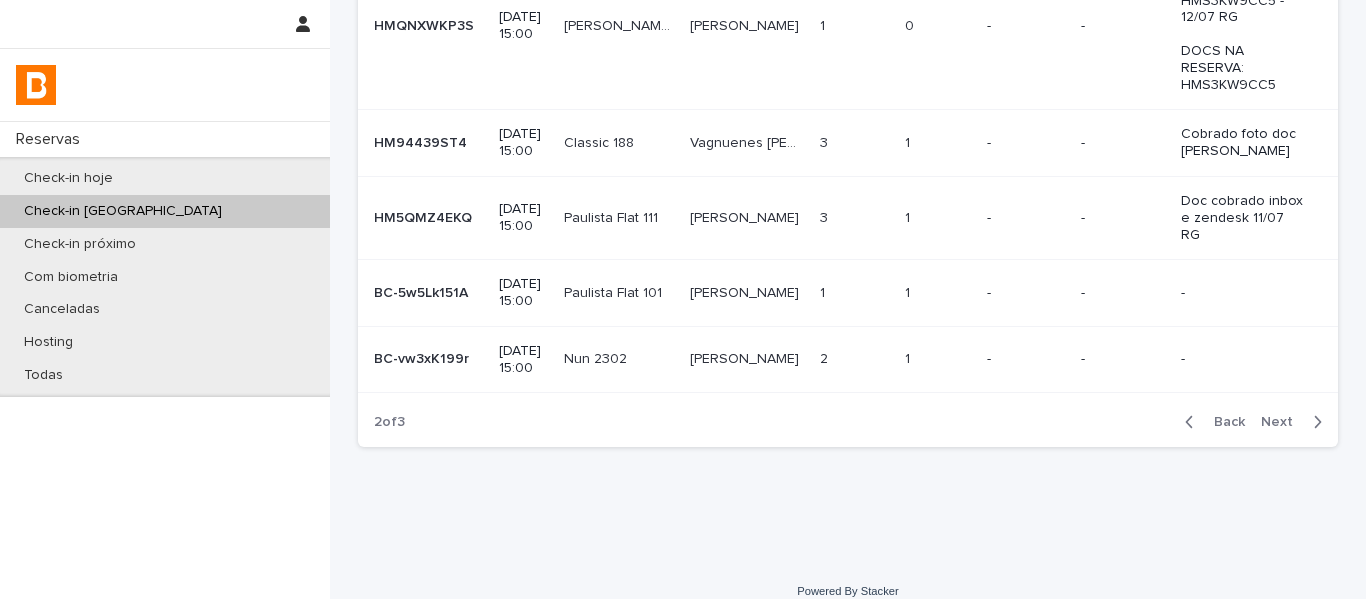 scroll, scrollTop: 724, scrollLeft: 0, axis: vertical 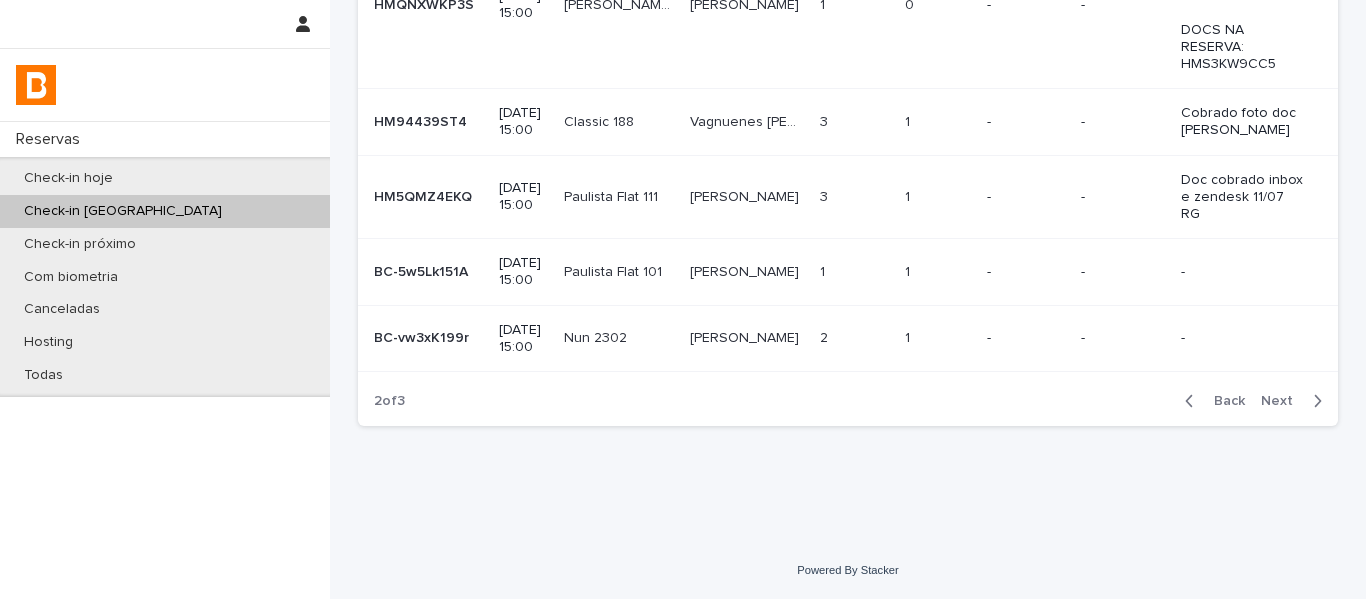 drag, startPoint x: 1229, startPoint y: 403, endPoint x: 1031, endPoint y: 441, distance: 201.6135 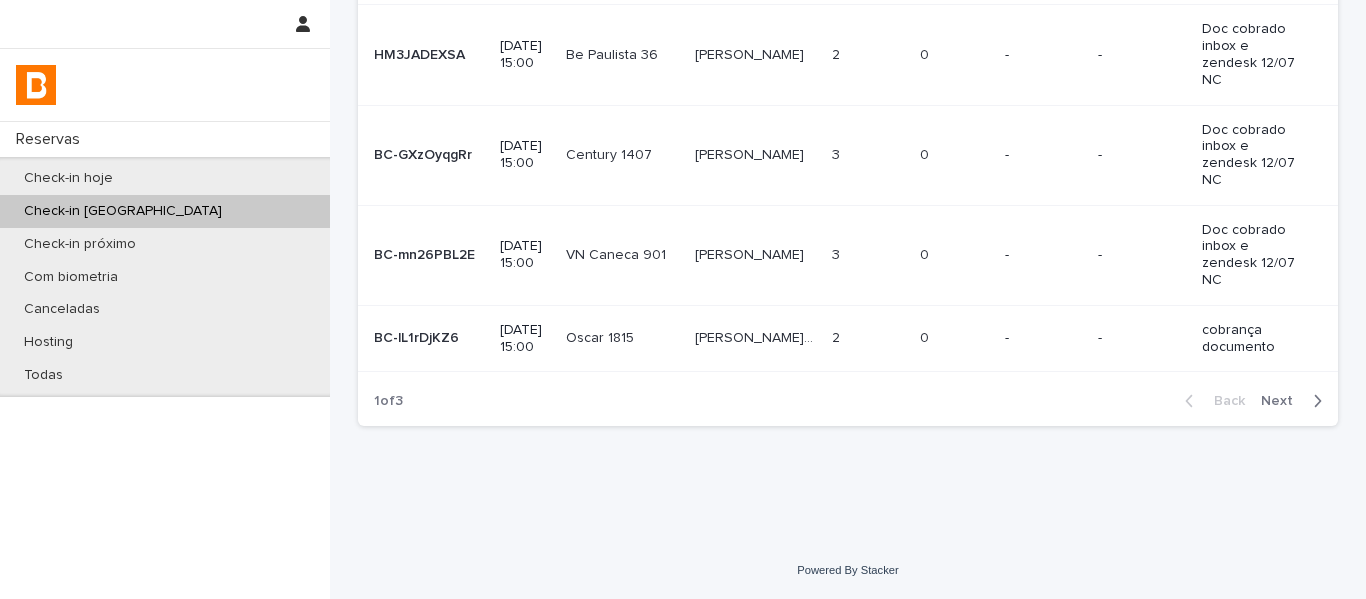 scroll, scrollTop: 540, scrollLeft: 0, axis: vertical 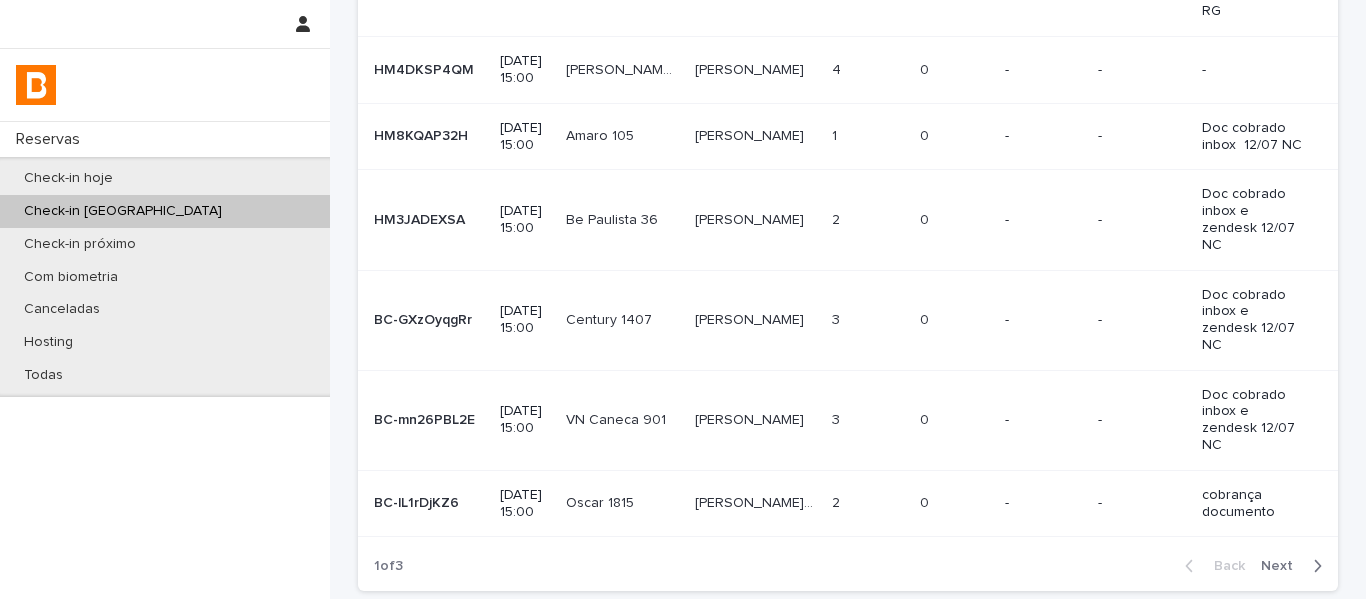 click on "[PERSON_NAME] [PERSON_NAME]" at bounding box center [758, 501] 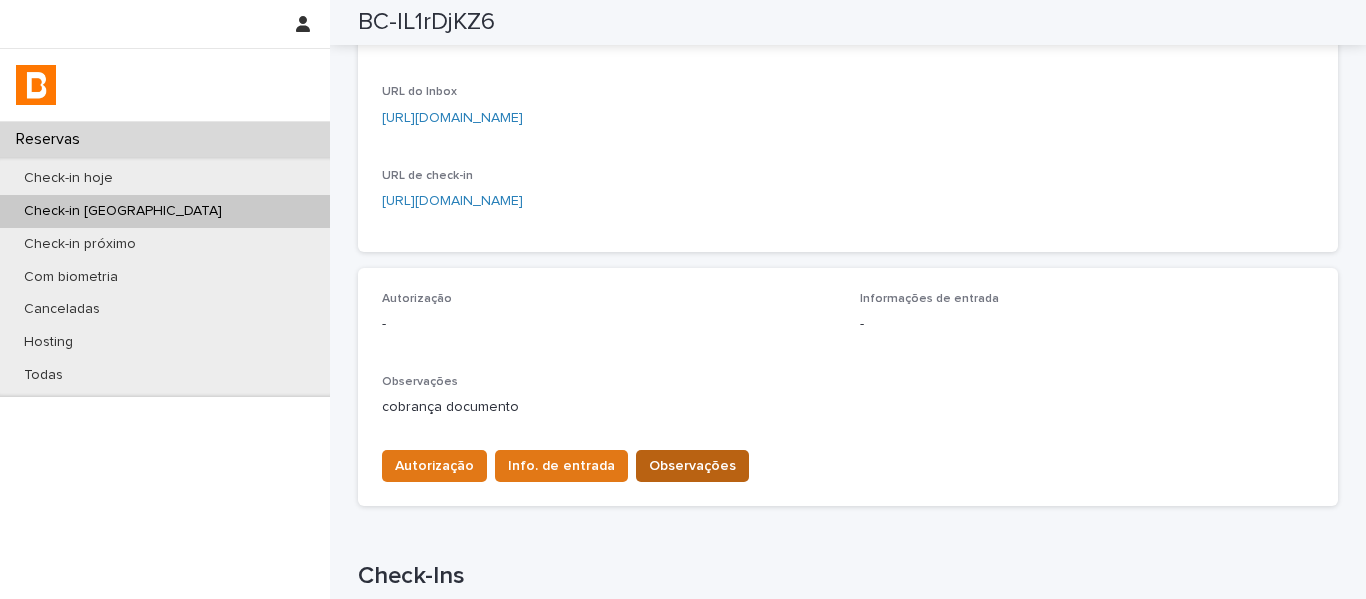scroll, scrollTop: 434, scrollLeft: 0, axis: vertical 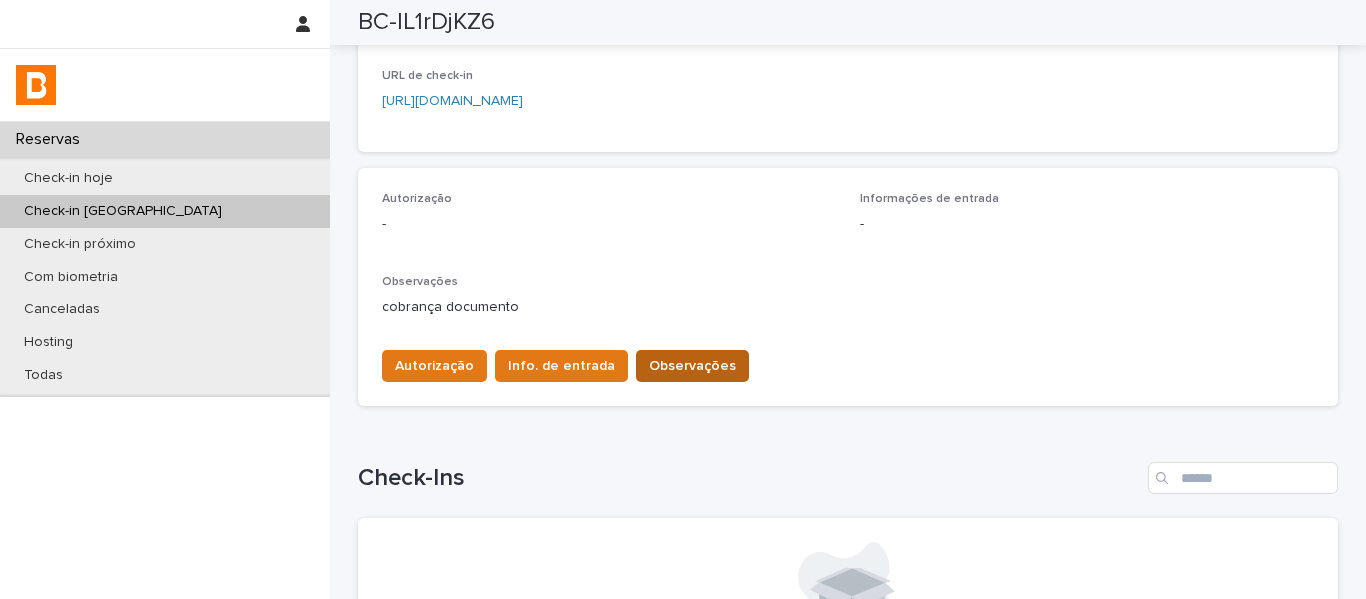 click on "Observações" at bounding box center [692, 366] 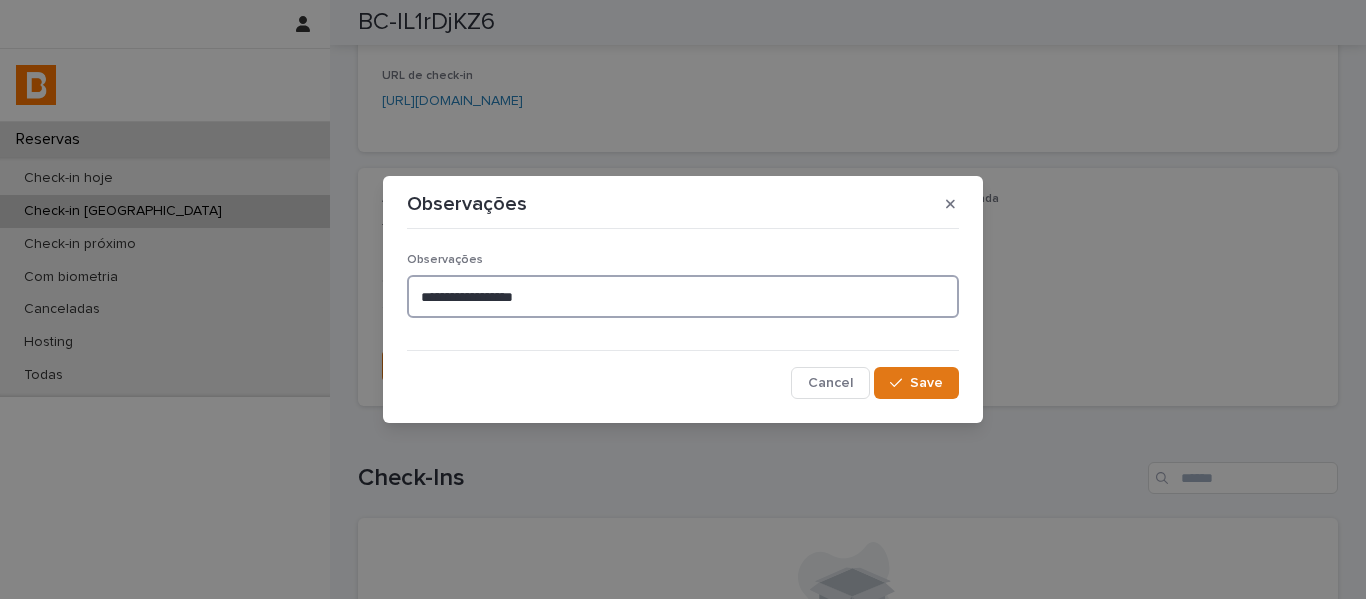 drag, startPoint x: 605, startPoint y: 296, endPoint x: 420, endPoint y: 302, distance: 185.09727 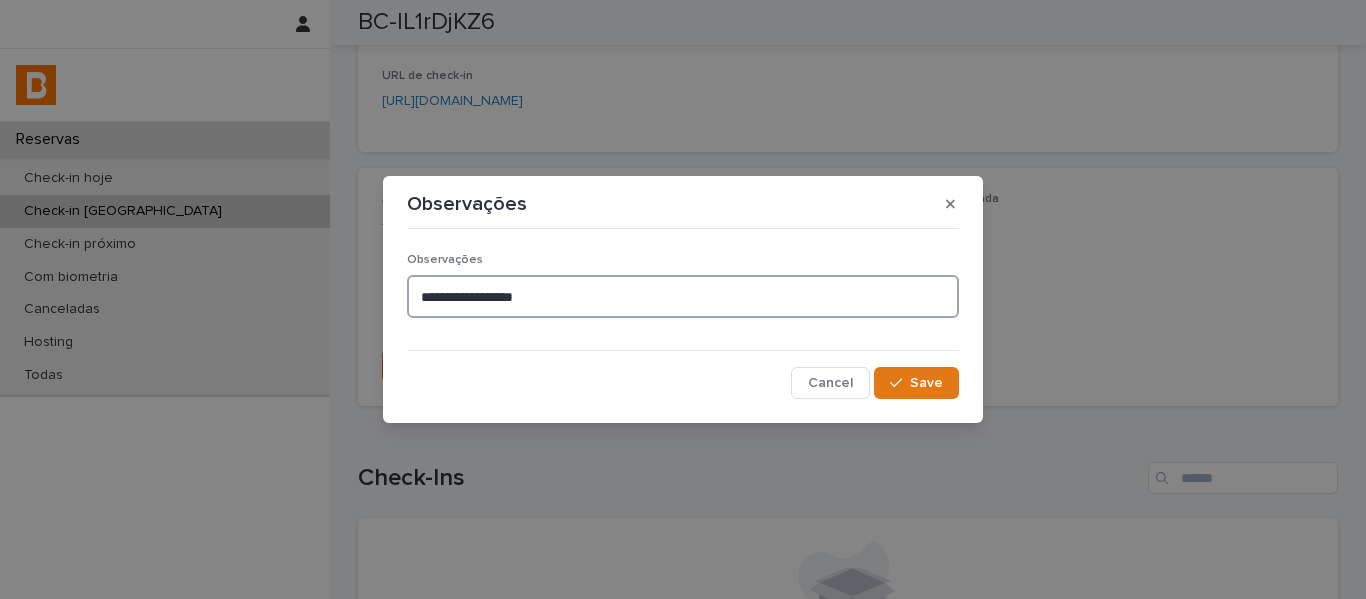 paste on "**********" 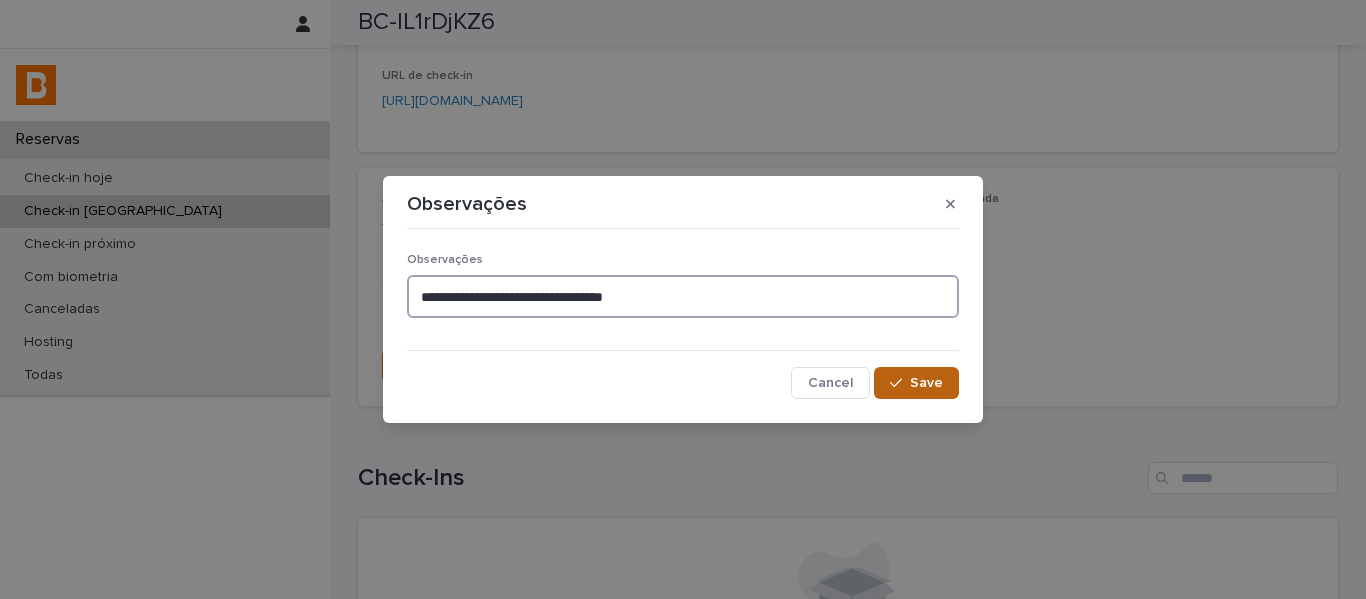 type on "**********" 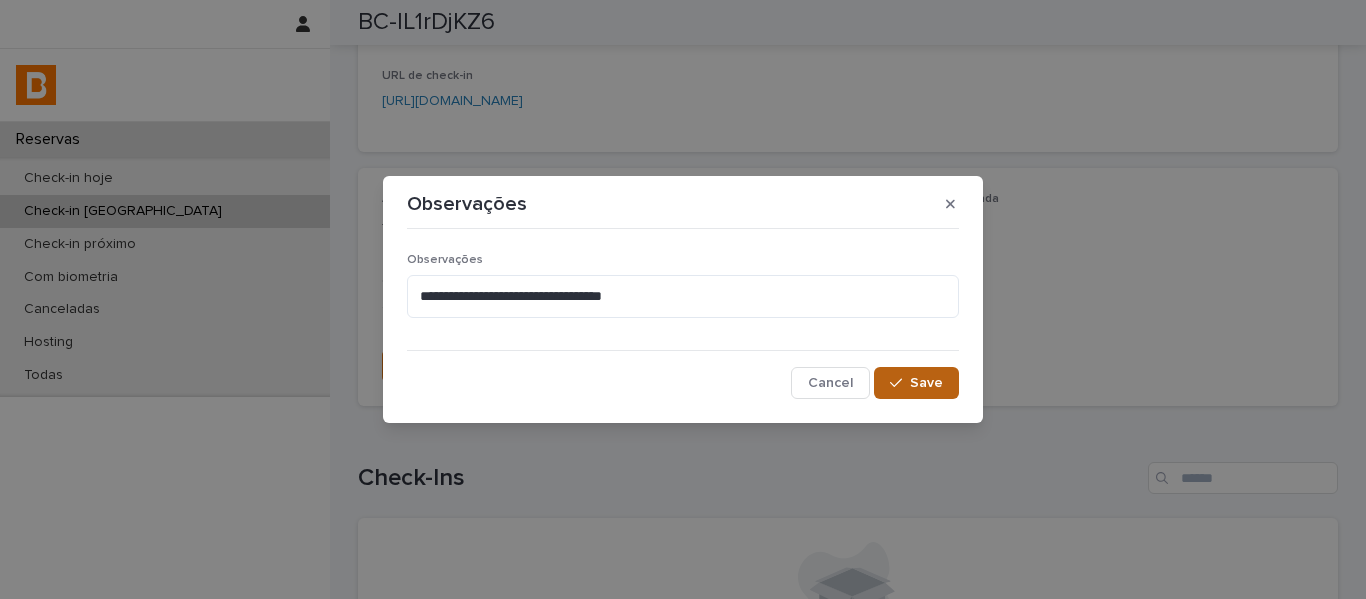 click on "Save" at bounding box center (926, 383) 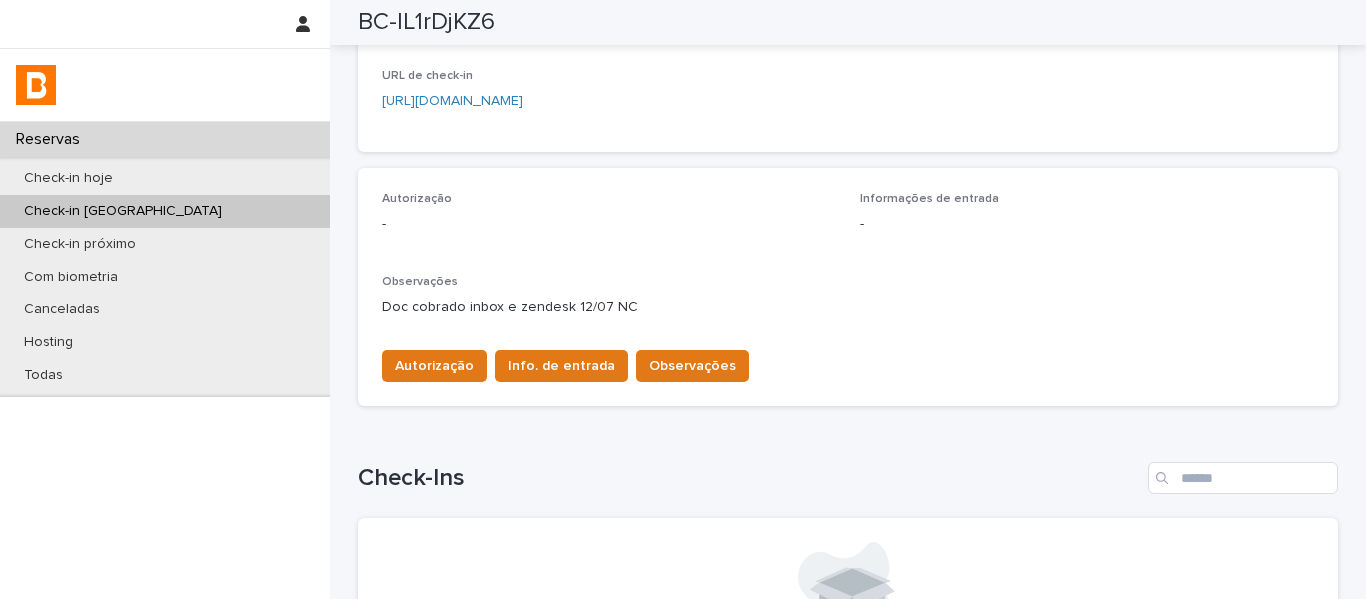 scroll, scrollTop: 0, scrollLeft: 0, axis: both 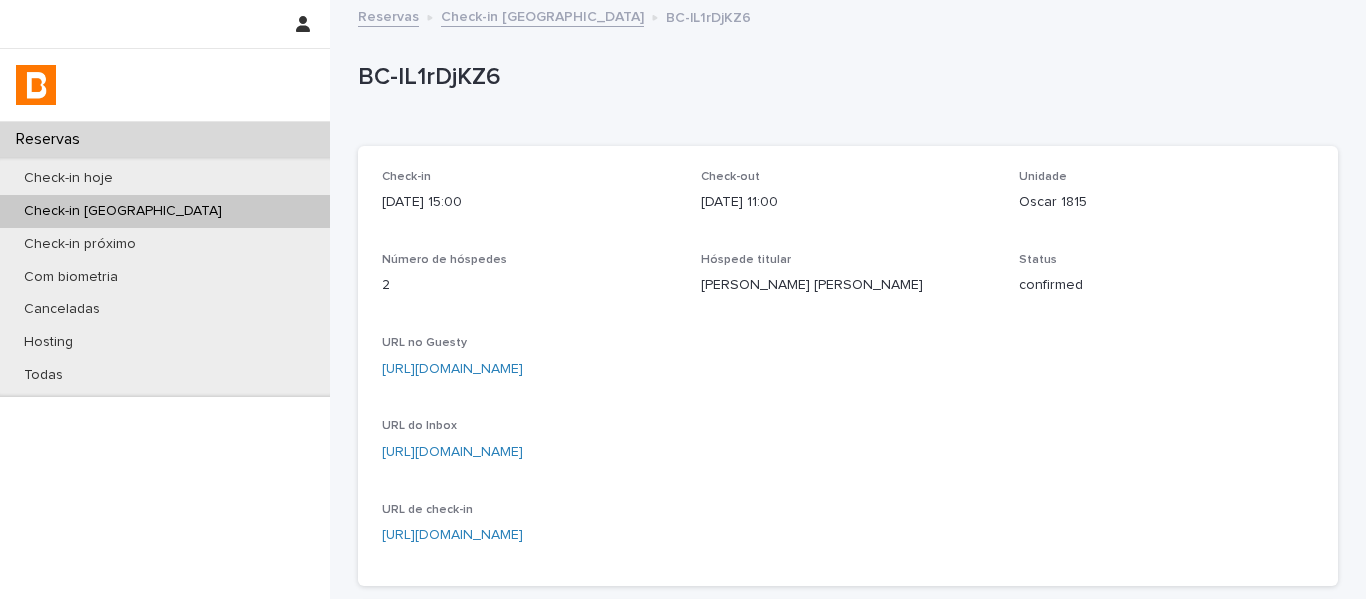 click on "Check-in [GEOGRAPHIC_DATA]" at bounding box center [542, 15] 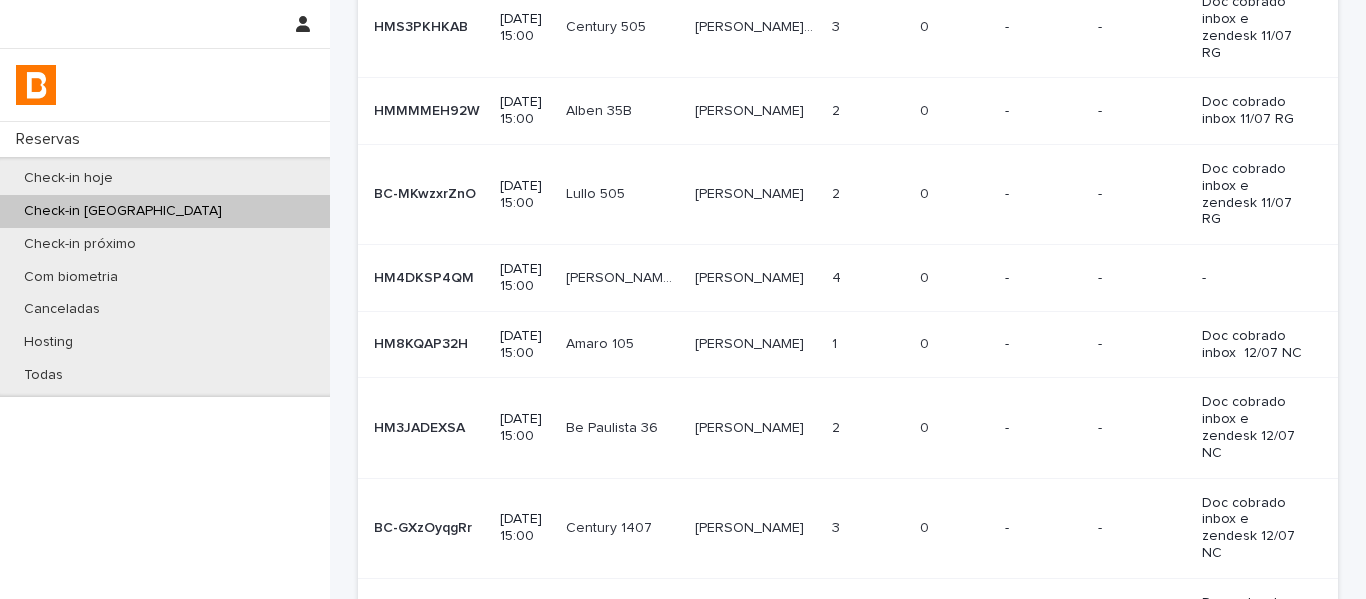 scroll, scrollTop: 500, scrollLeft: 0, axis: vertical 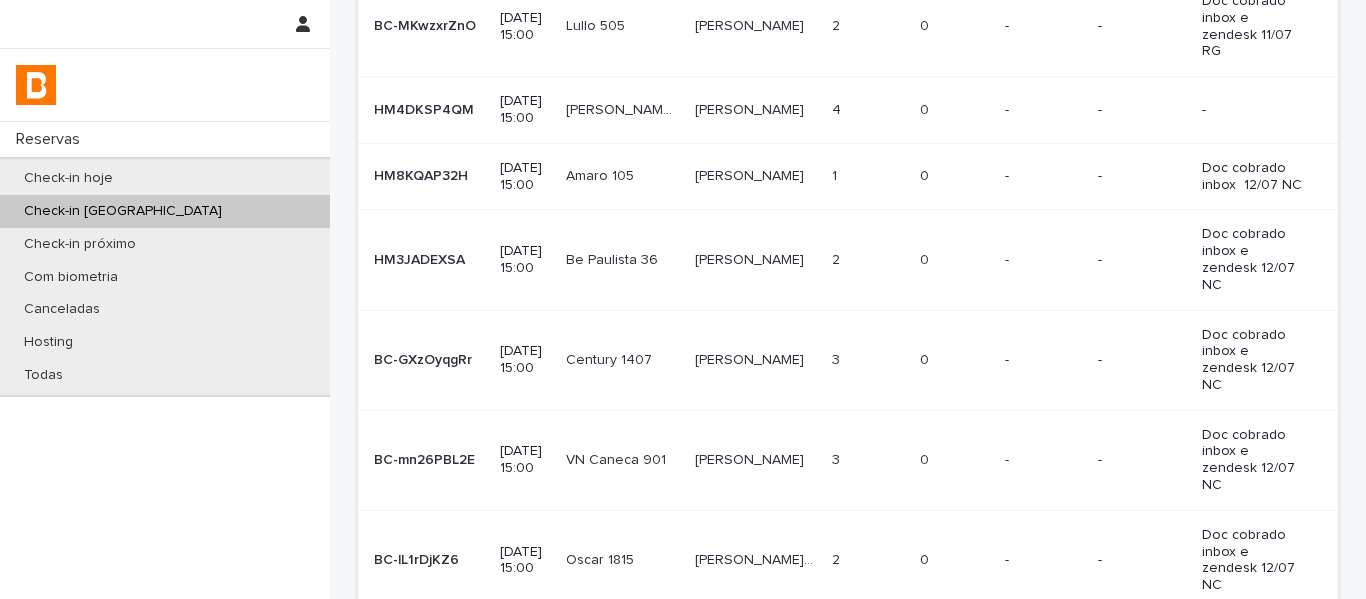 click on "Next" at bounding box center (1283, 640) 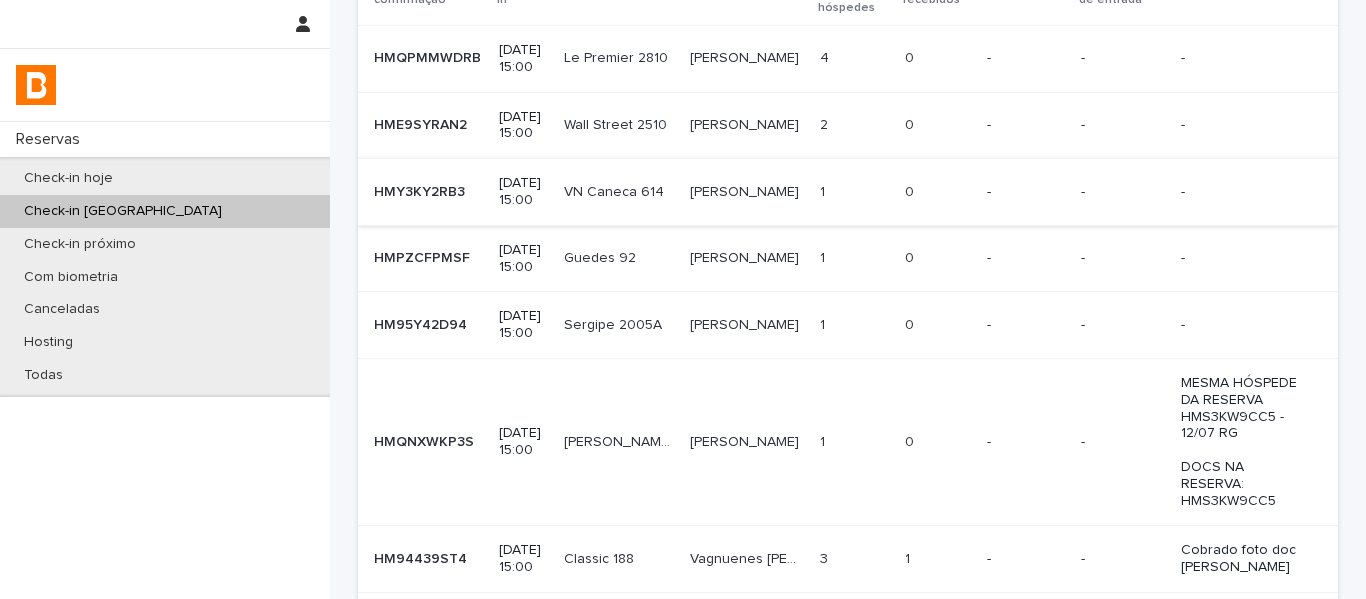 scroll, scrollTop: 0, scrollLeft: 0, axis: both 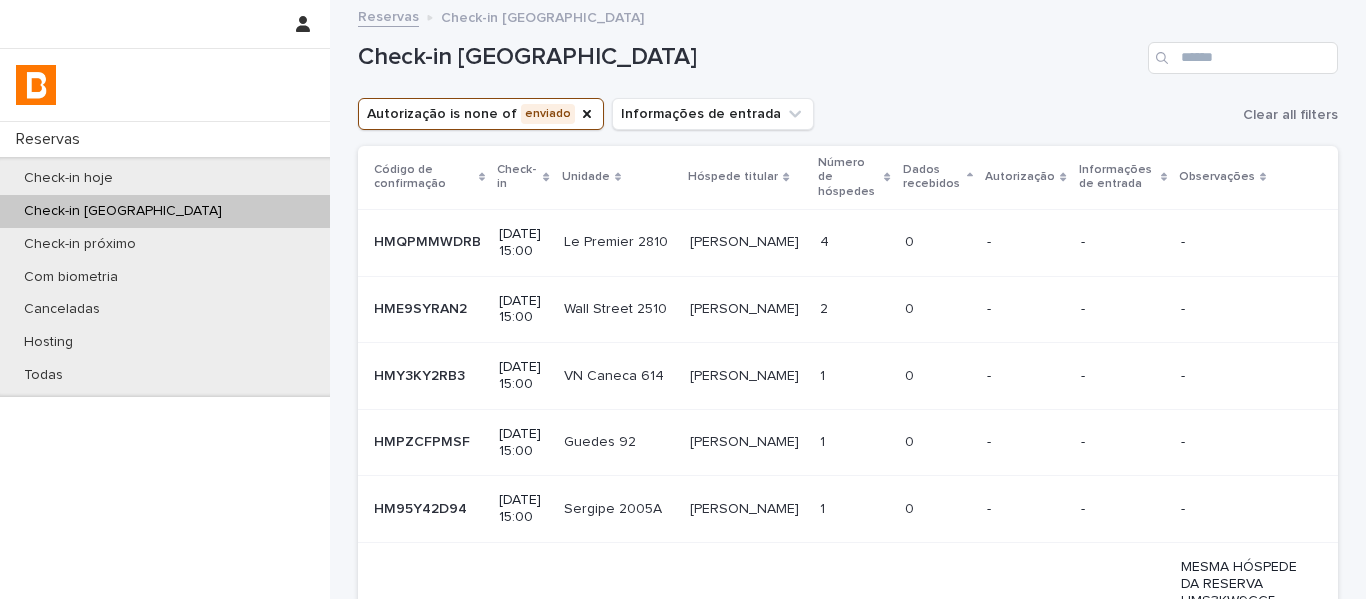 click on "[PERSON_NAME]" at bounding box center (746, 240) 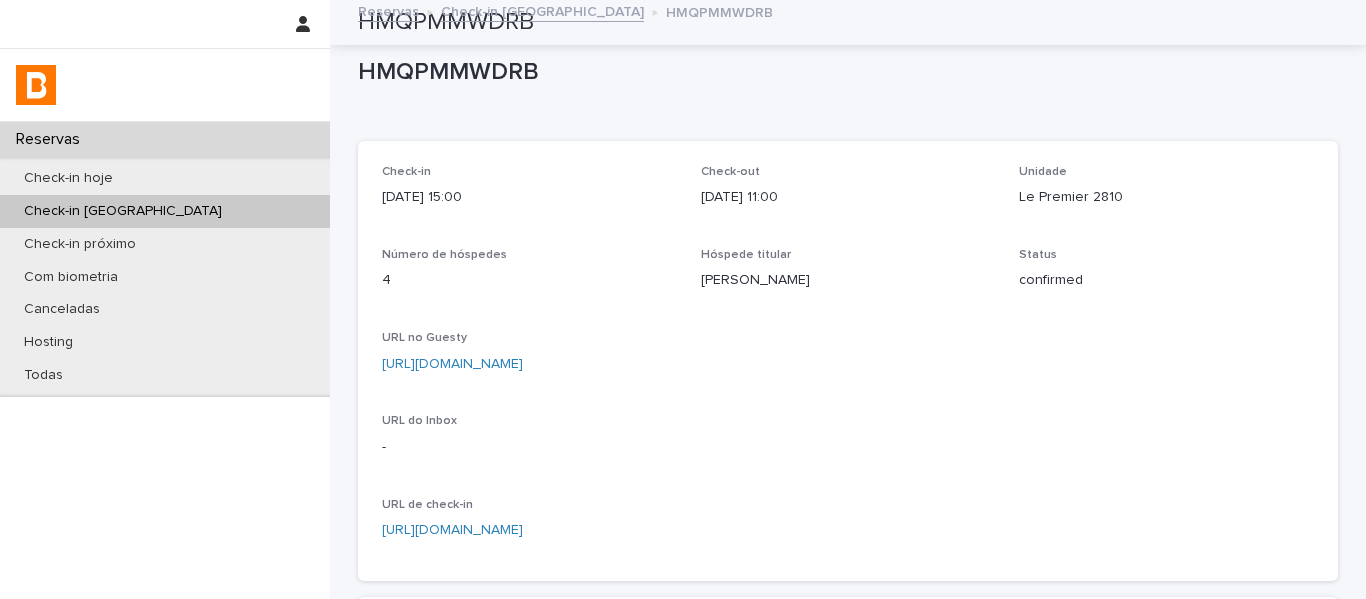 scroll, scrollTop: 0, scrollLeft: 0, axis: both 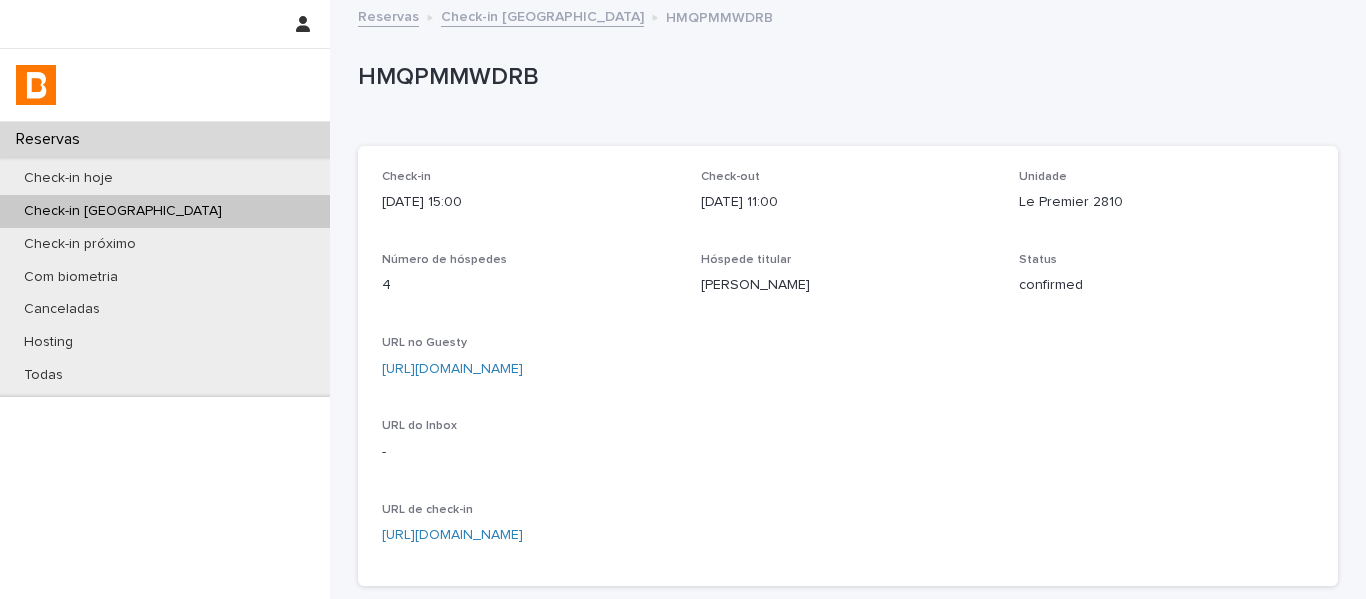 click on "[URL][DOMAIN_NAME]" at bounding box center (452, 369) 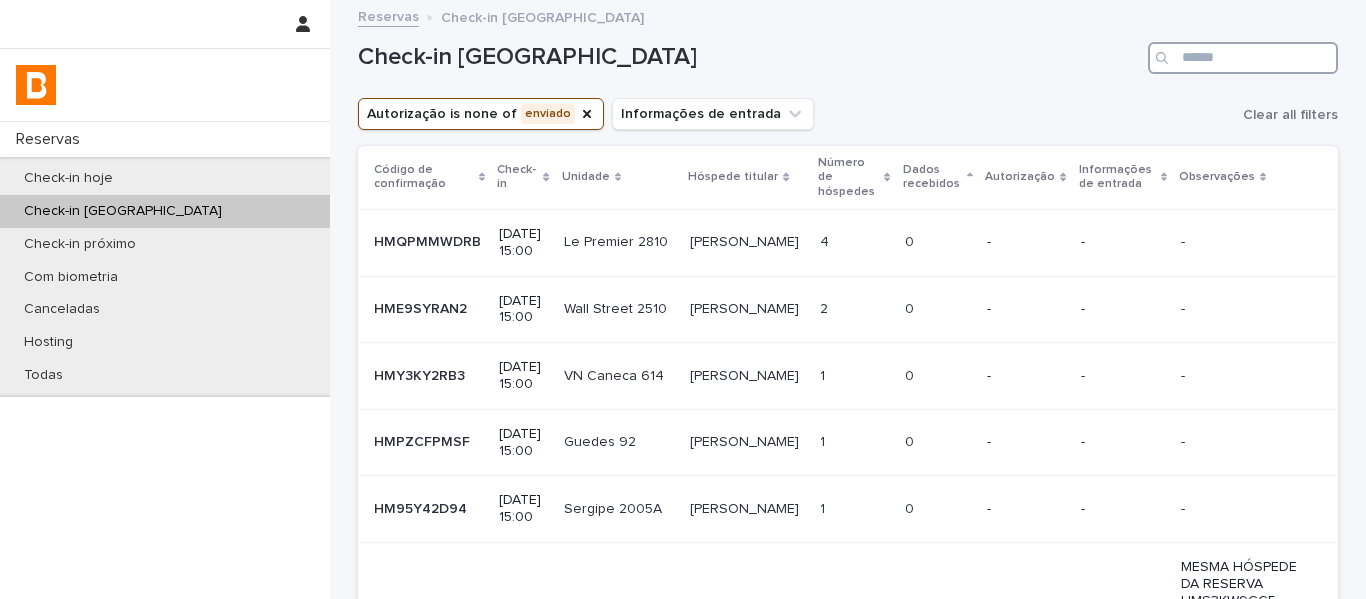 click at bounding box center (1243, 58) 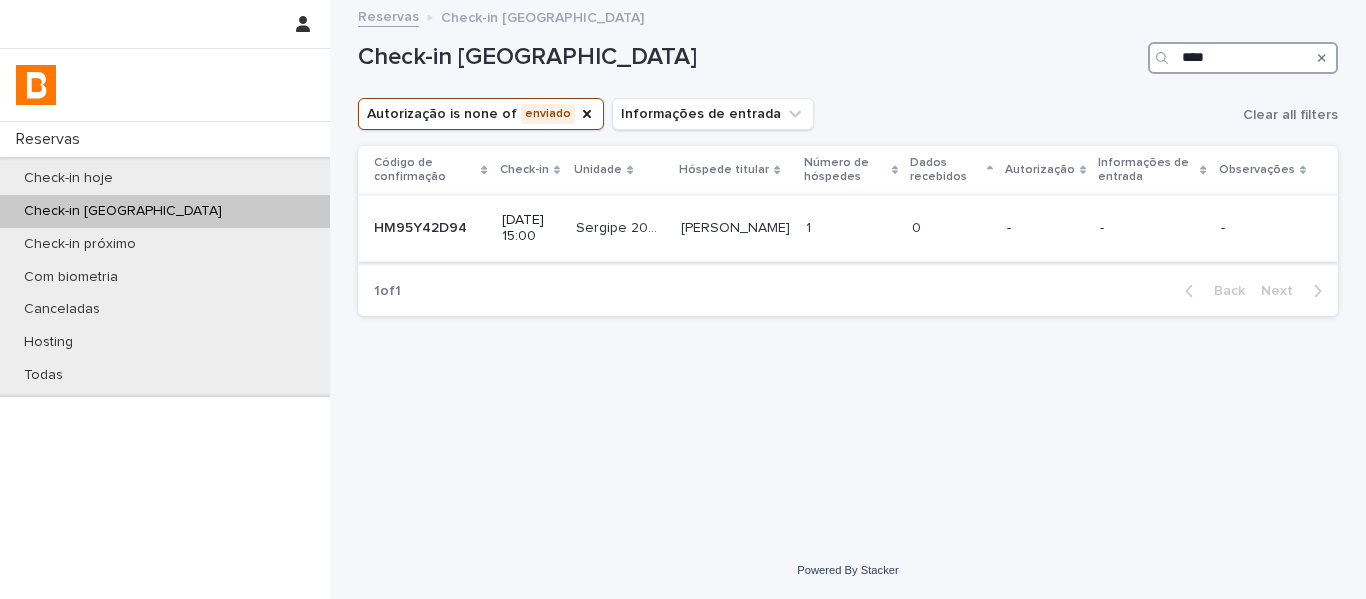 type on "****" 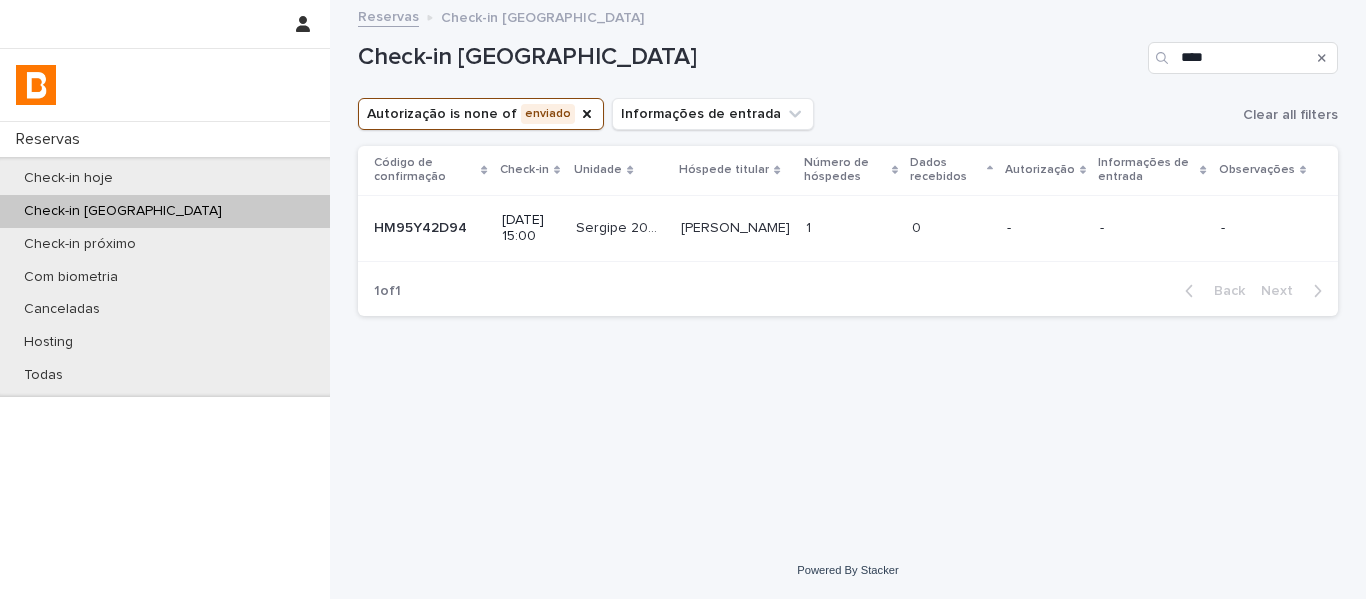 click on "1" at bounding box center [810, 226] 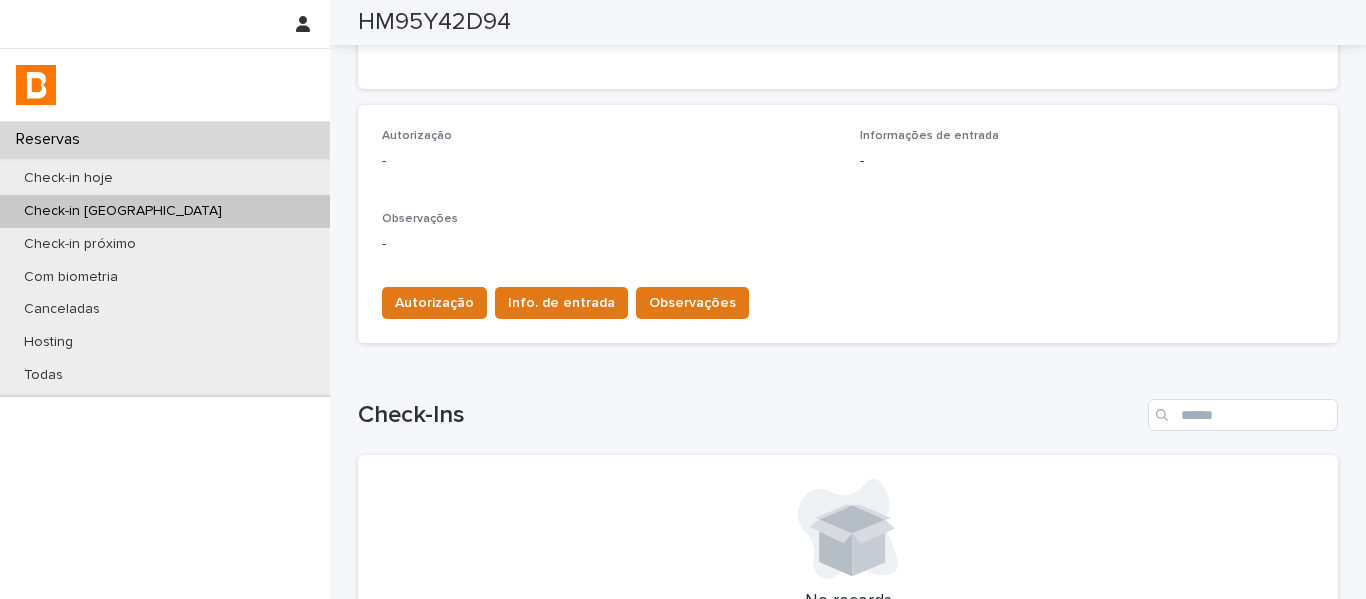 scroll, scrollTop: 300, scrollLeft: 0, axis: vertical 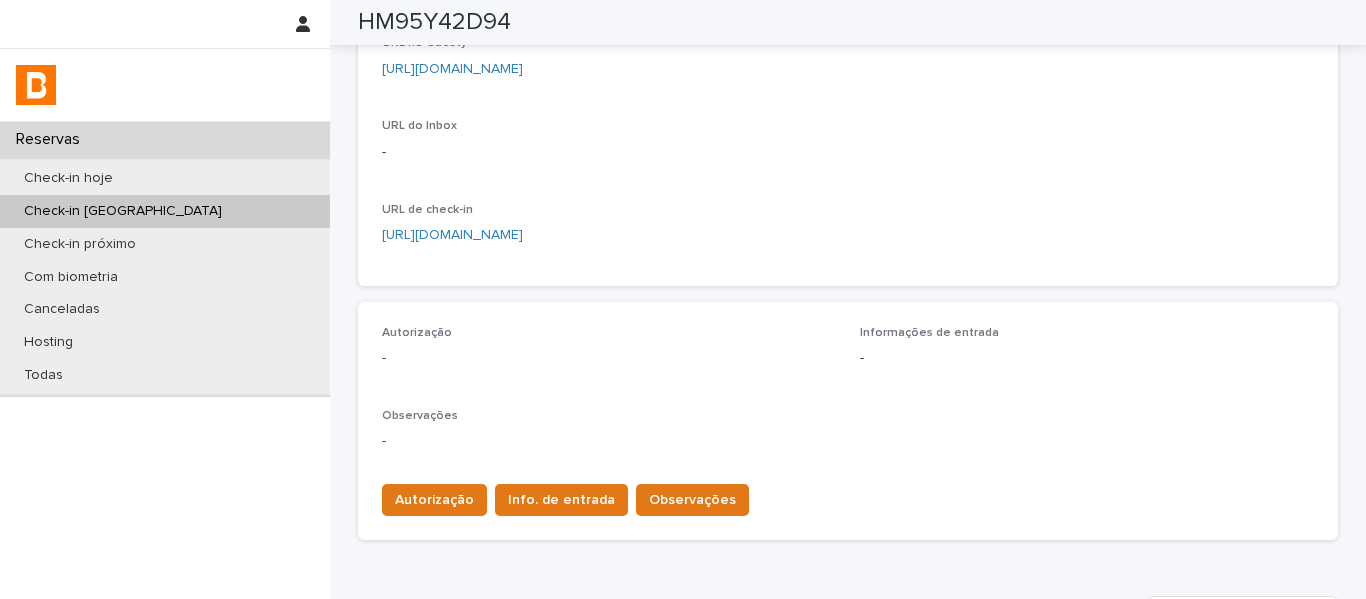 click on "[URL][DOMAIN_NAME]" at bounding box center (452, 69) 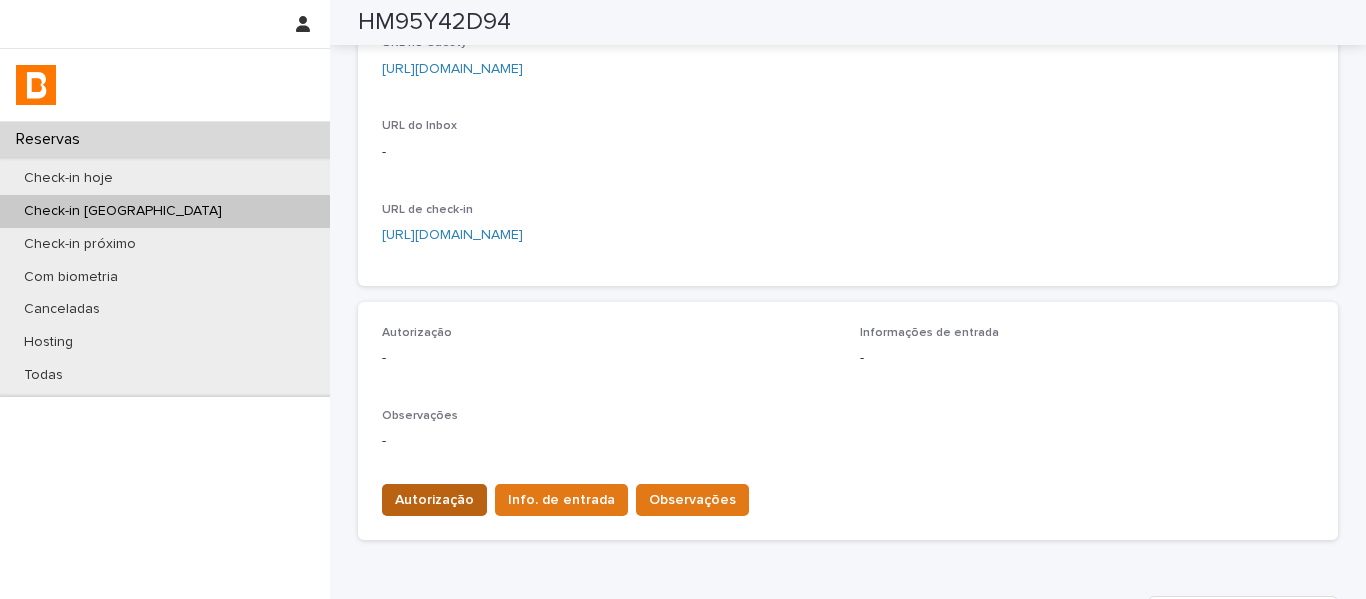 click on "Autorização" at bounding box center (434, 500) 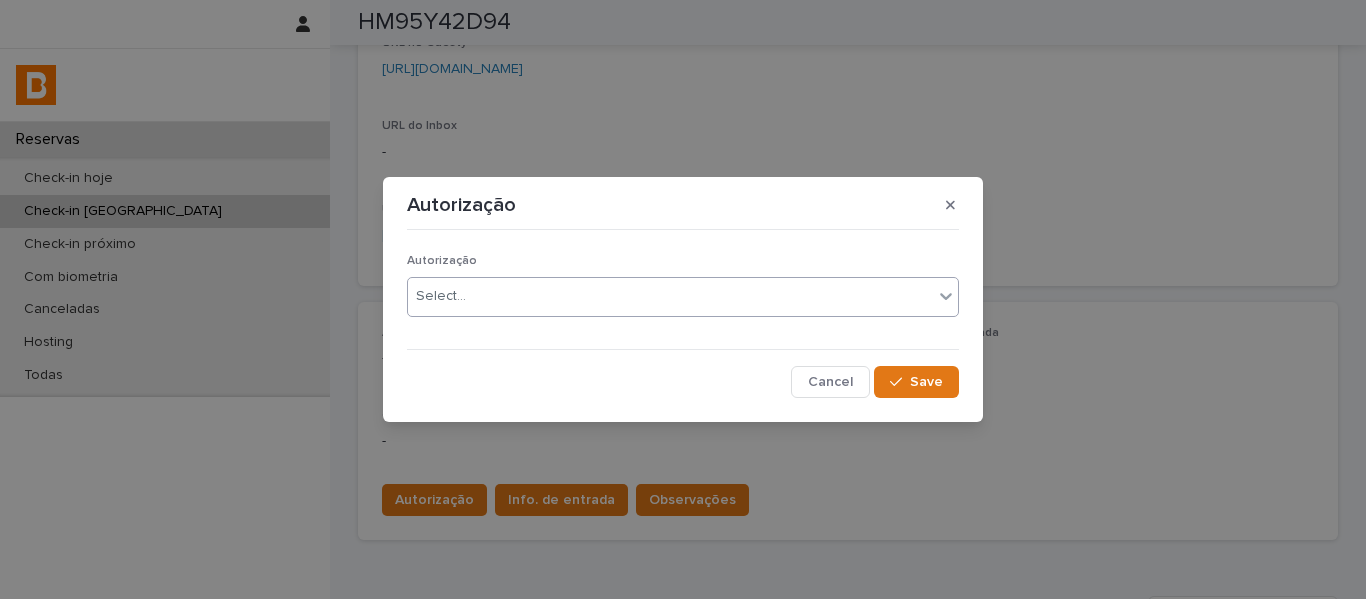 drag, startPoint x: 459, startPoint y: 295, endPoint x: 460, endPoint y: 309, distance: 14.035668 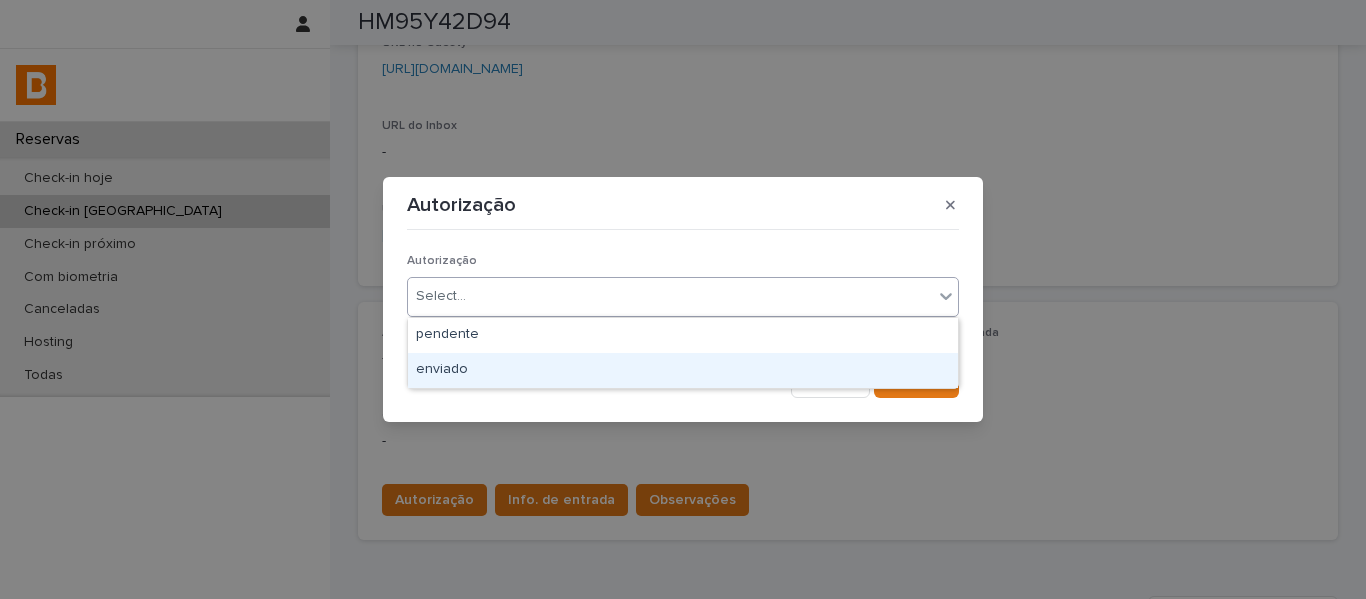 click on "enviado" at bounding box center [683, 370] 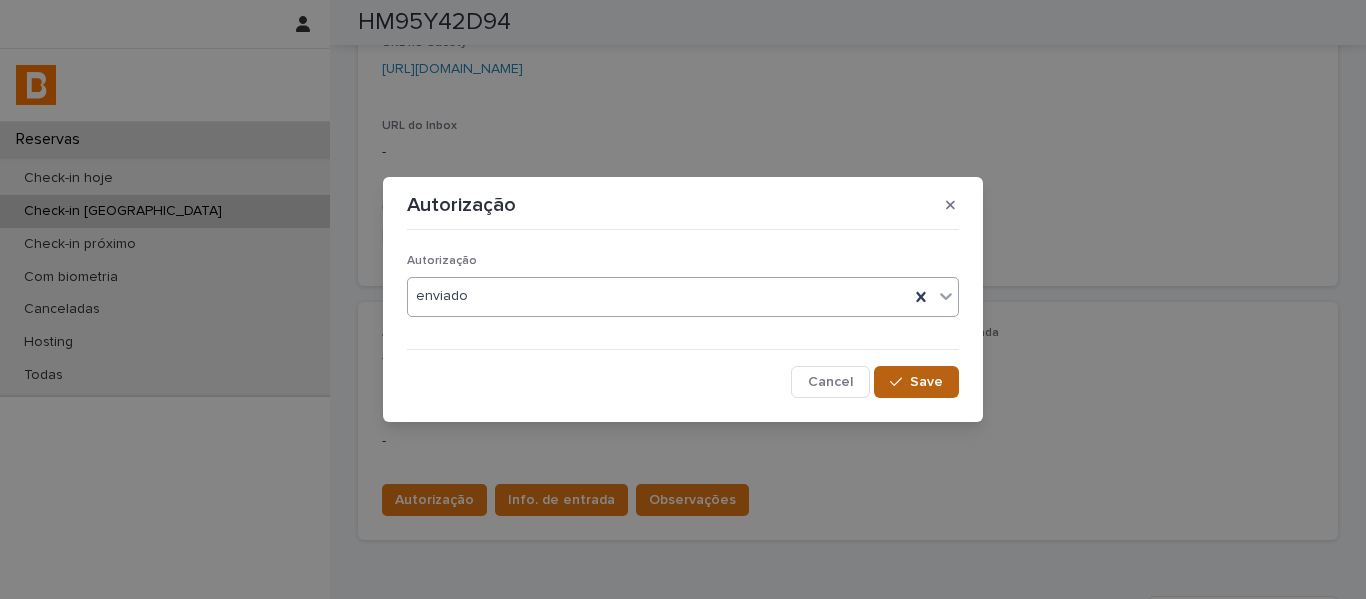 drag, startPoint x: 937, startPoint y: 387, endPoint x: 919, endPoint y: 397, distance: 20.59126 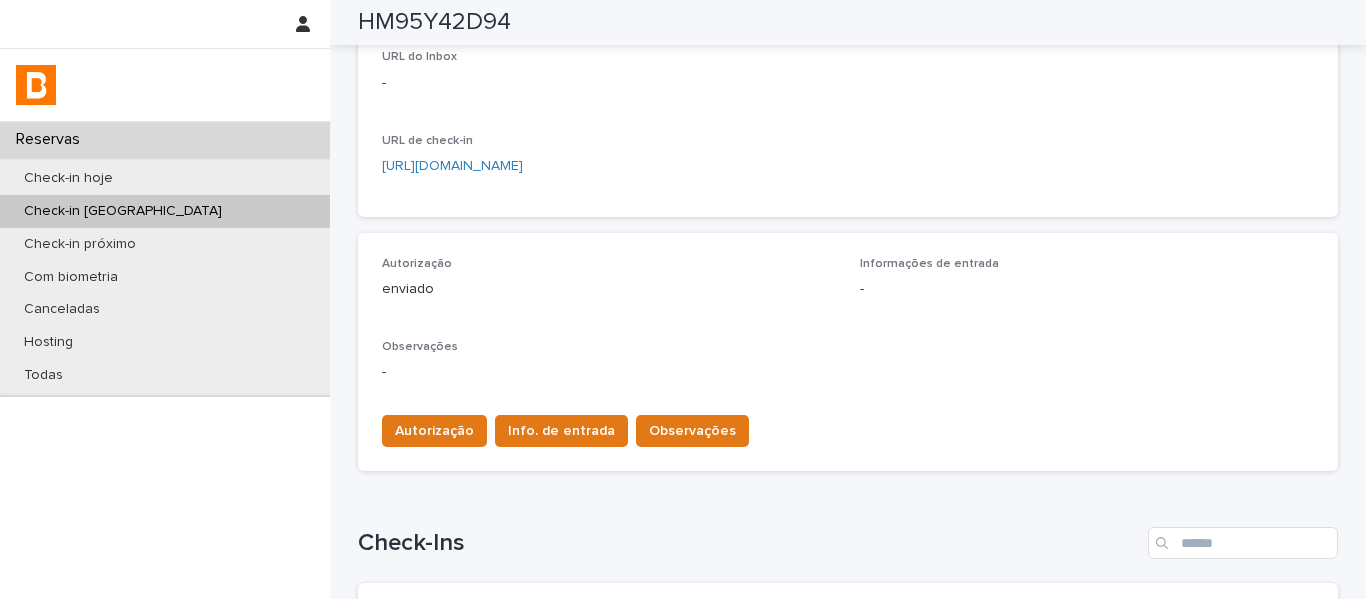scroll, scrollTop: 400, scrollLeft: 0, axis: vertical 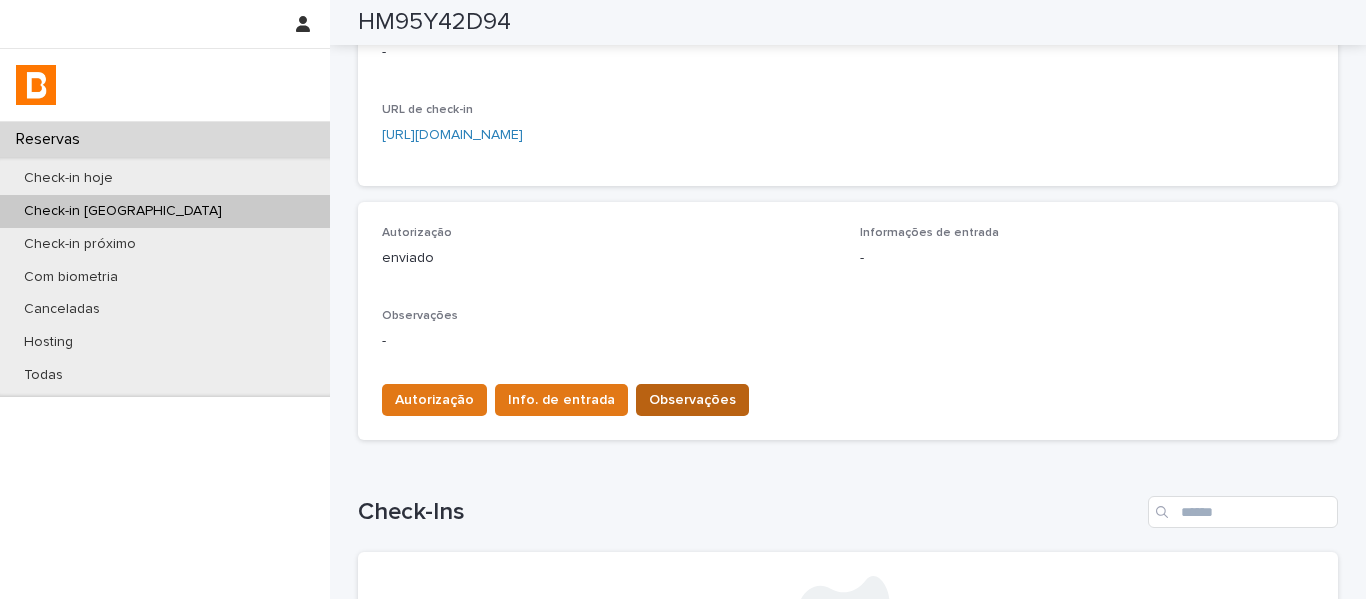 click on "Observações" at bounding box center [692, 400] 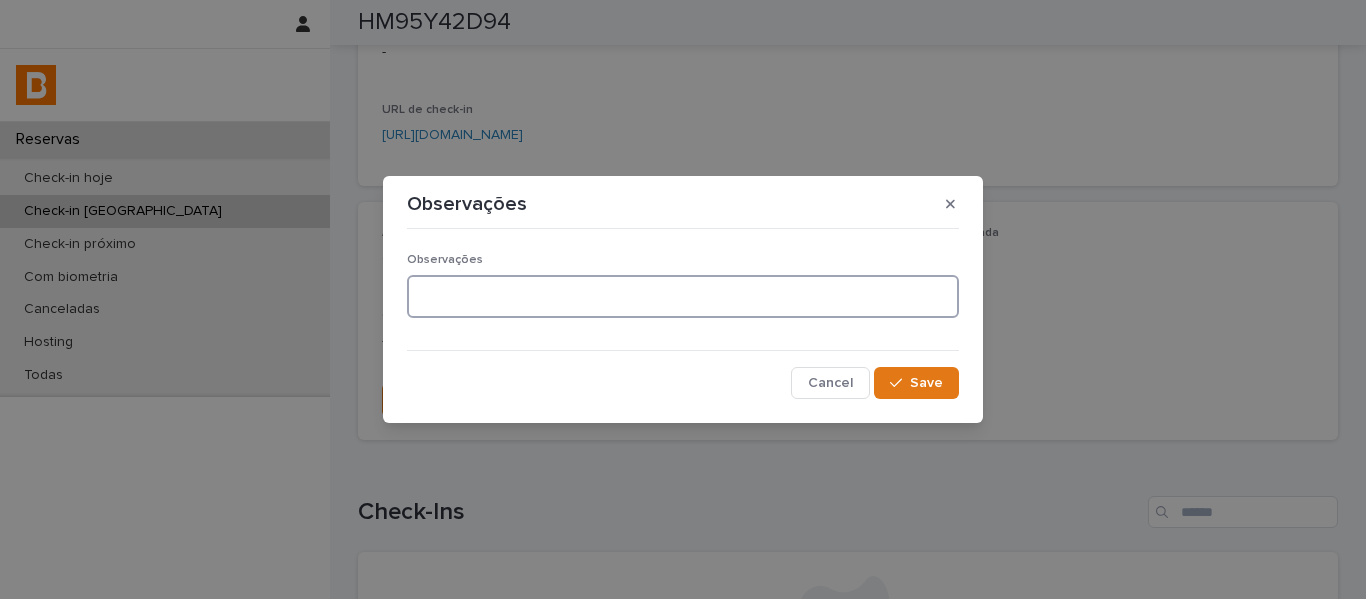 click at bounding box center [683, 296] 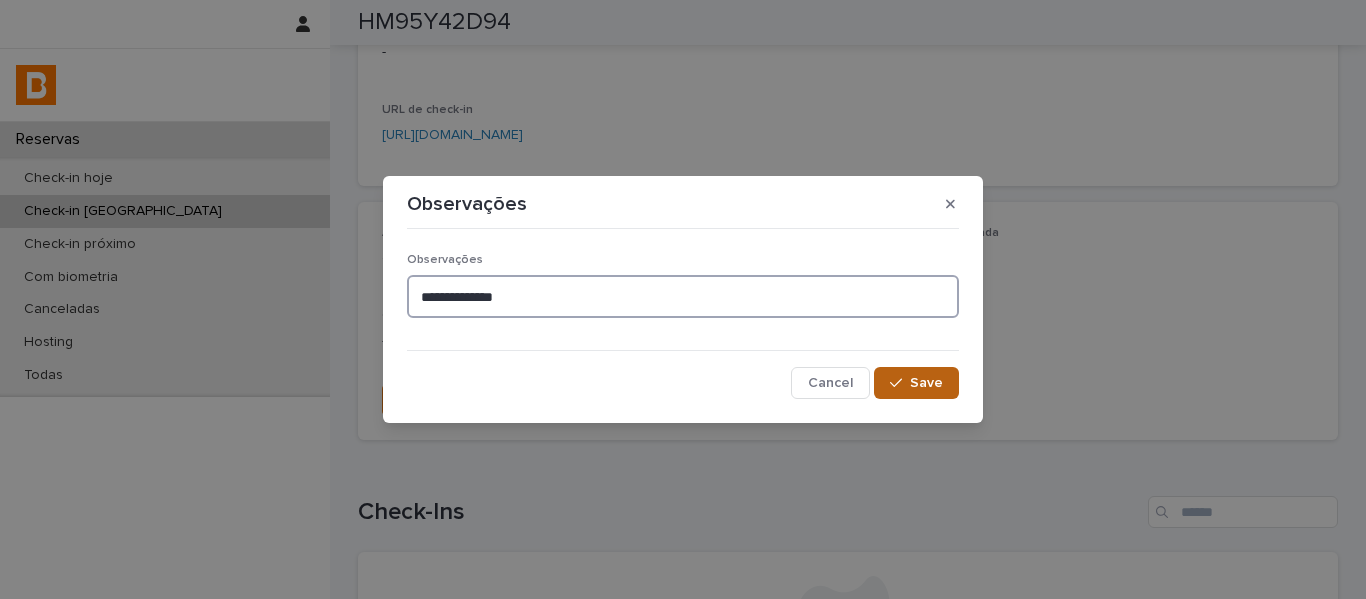 type on "**********" 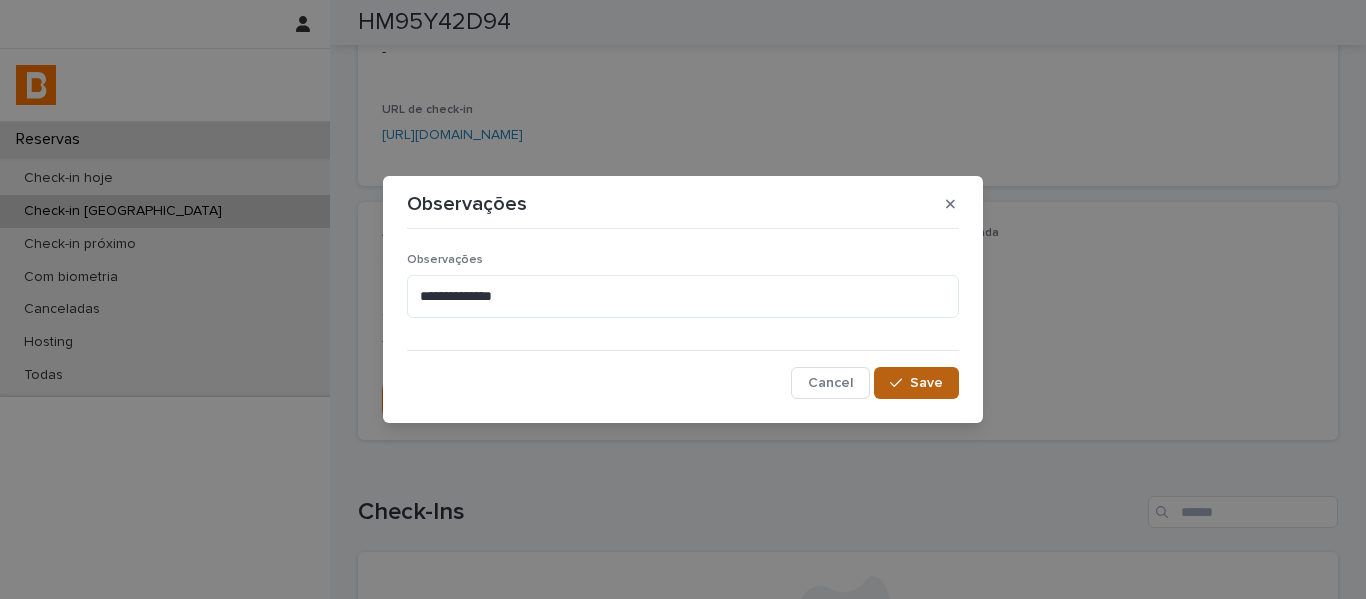 click 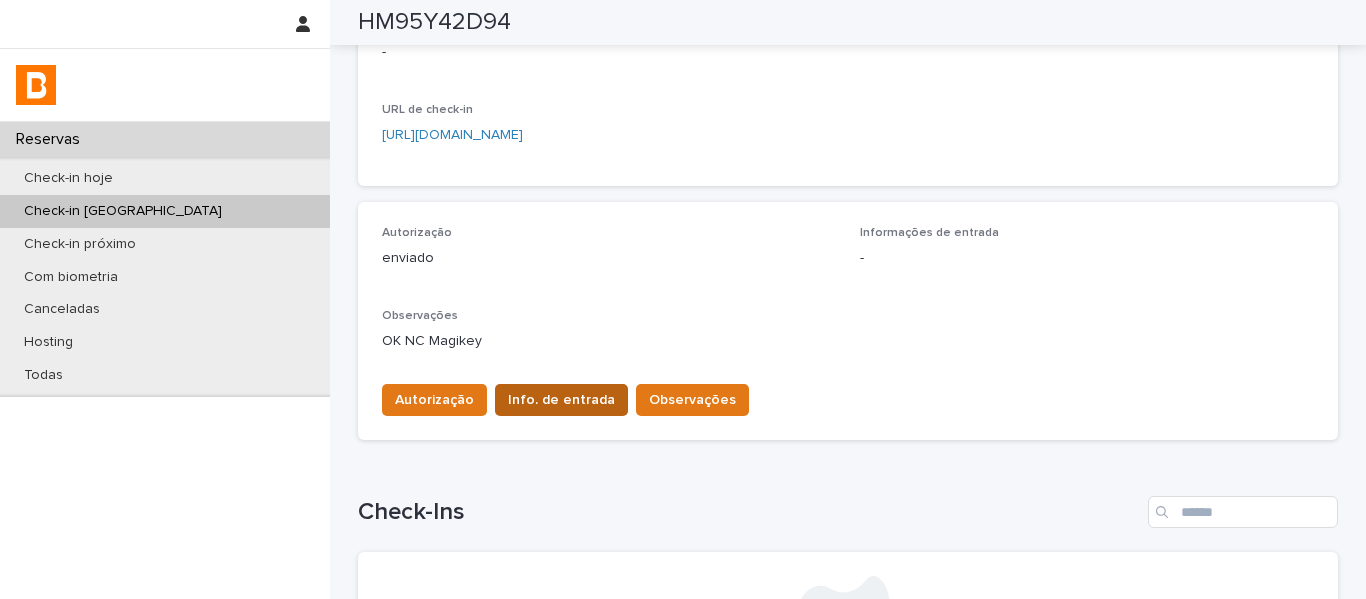 click on "Info. de entrada" at bounding box center (561, 400) 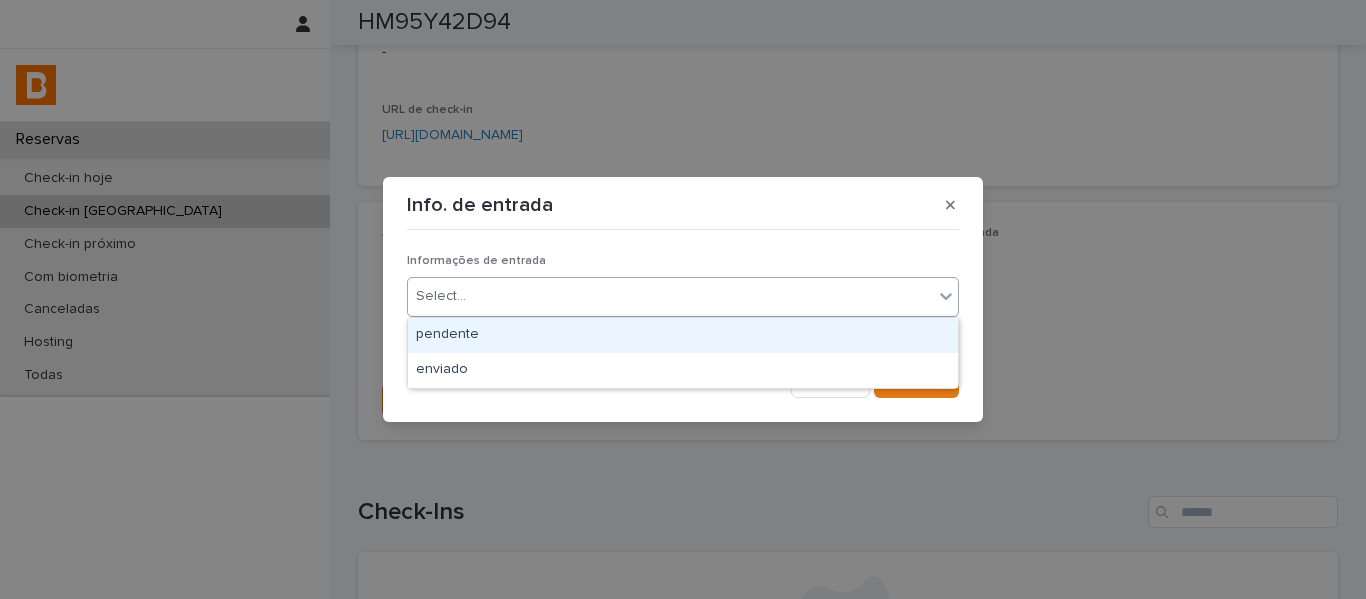 click on "Select..." at bounding box center [670, 296] 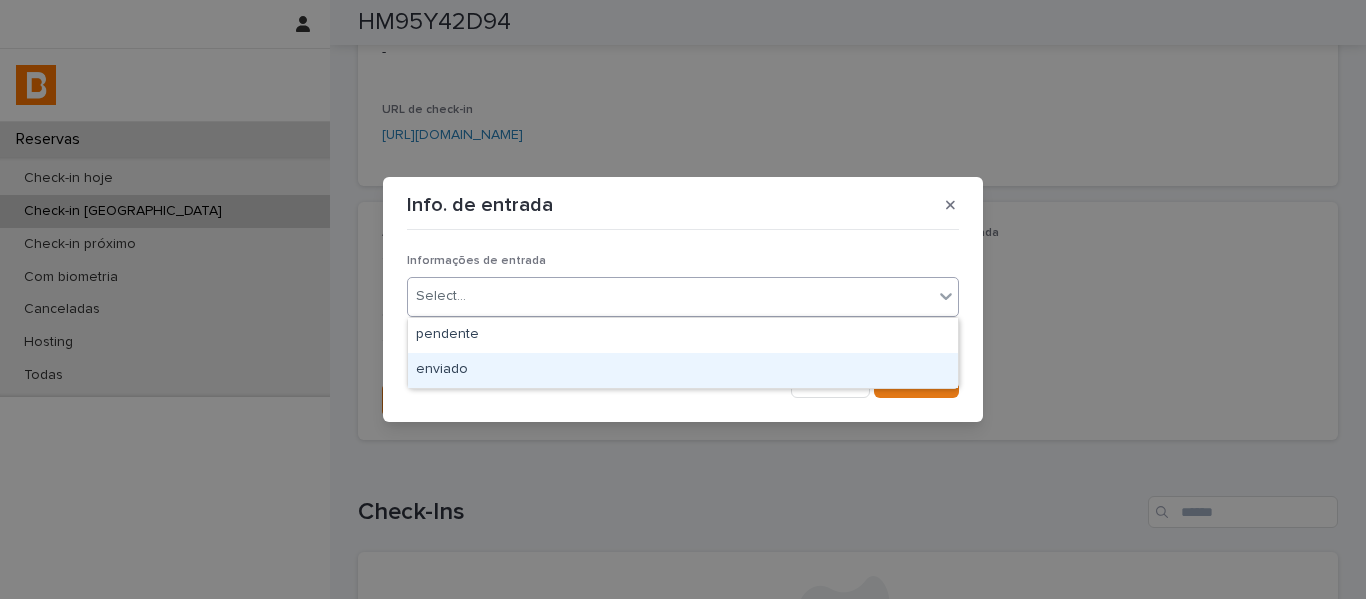 click on "enviado" at bounding box center (683, 370) 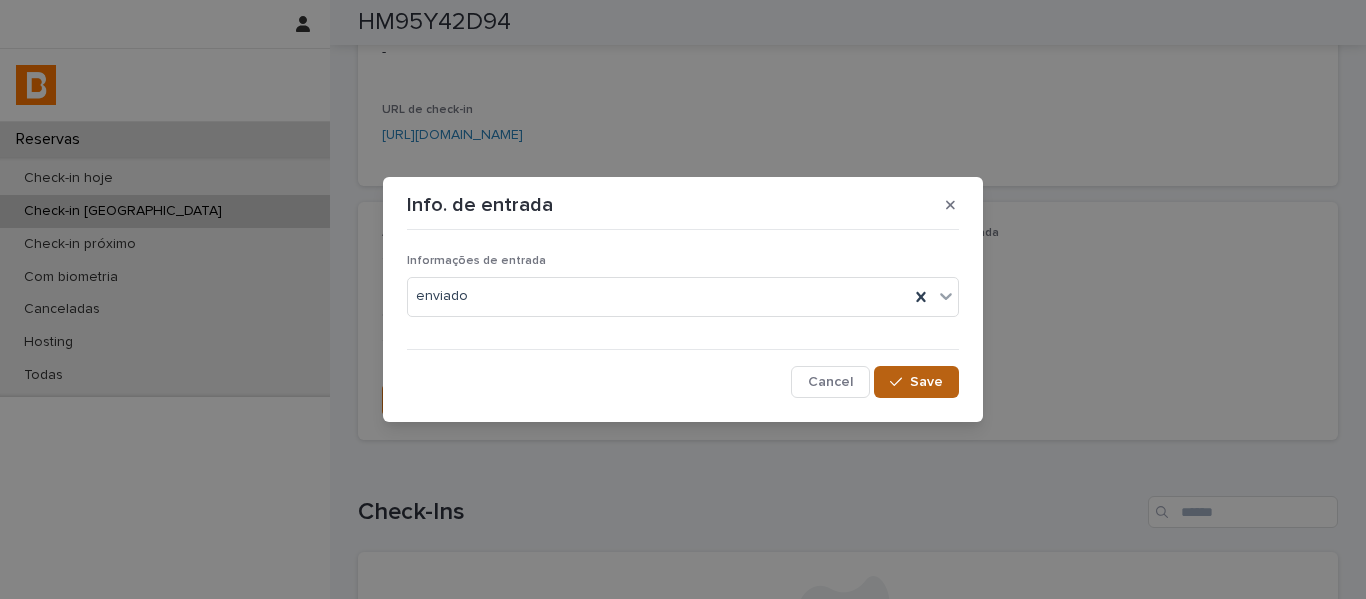 click 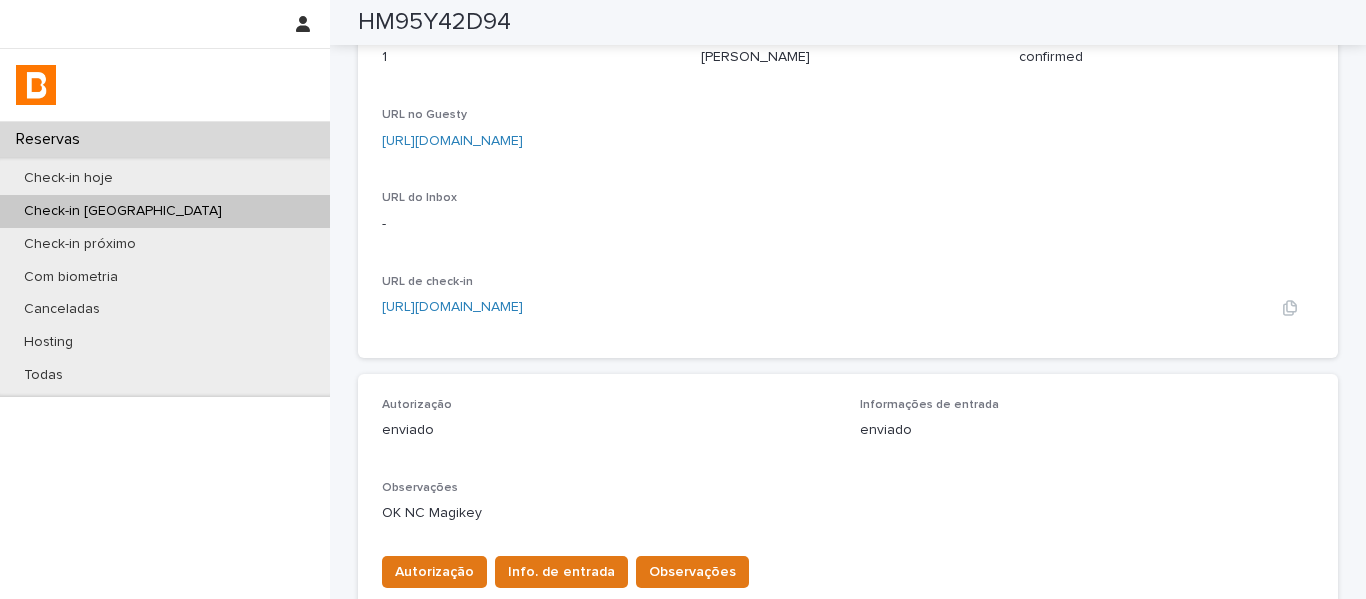 scroll, scrollTop: 0, scrollLeft: 0, axis: both 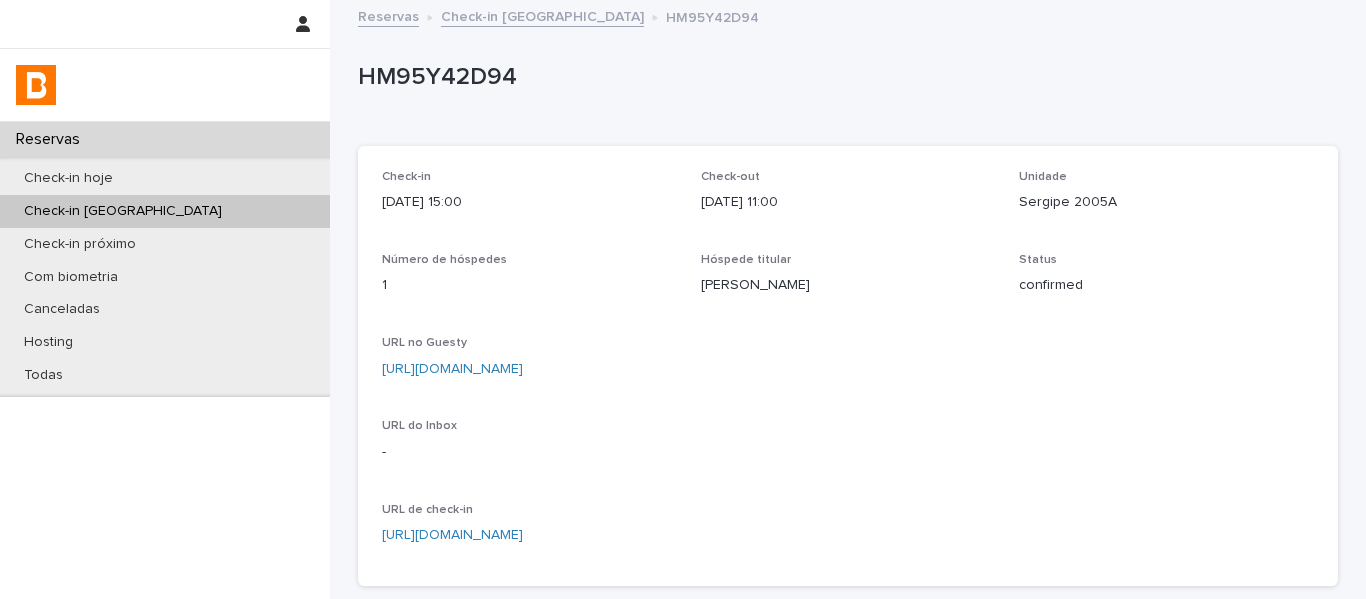 click on "Check-in [GEOGRAPHIC_DATA]" at bounding box center (542, 15) 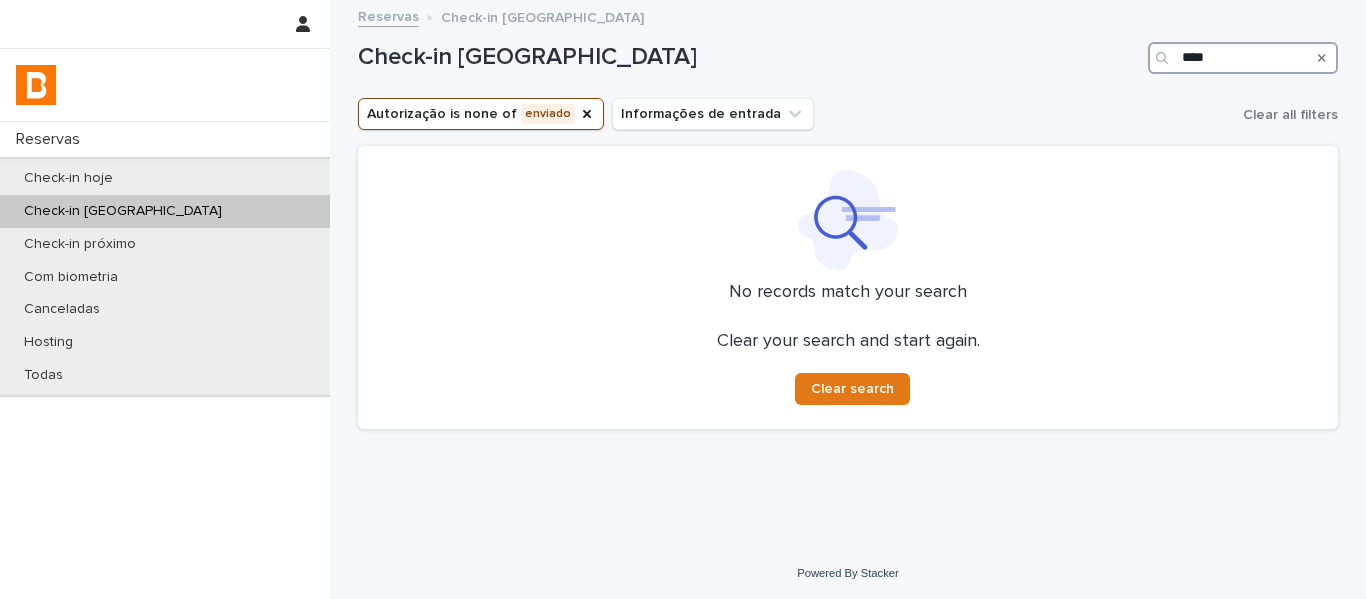 drag, startPoint x: 1225, startPoint y: 67, endPoint x: 1162, endPoint y: 60, distance: 63.387695 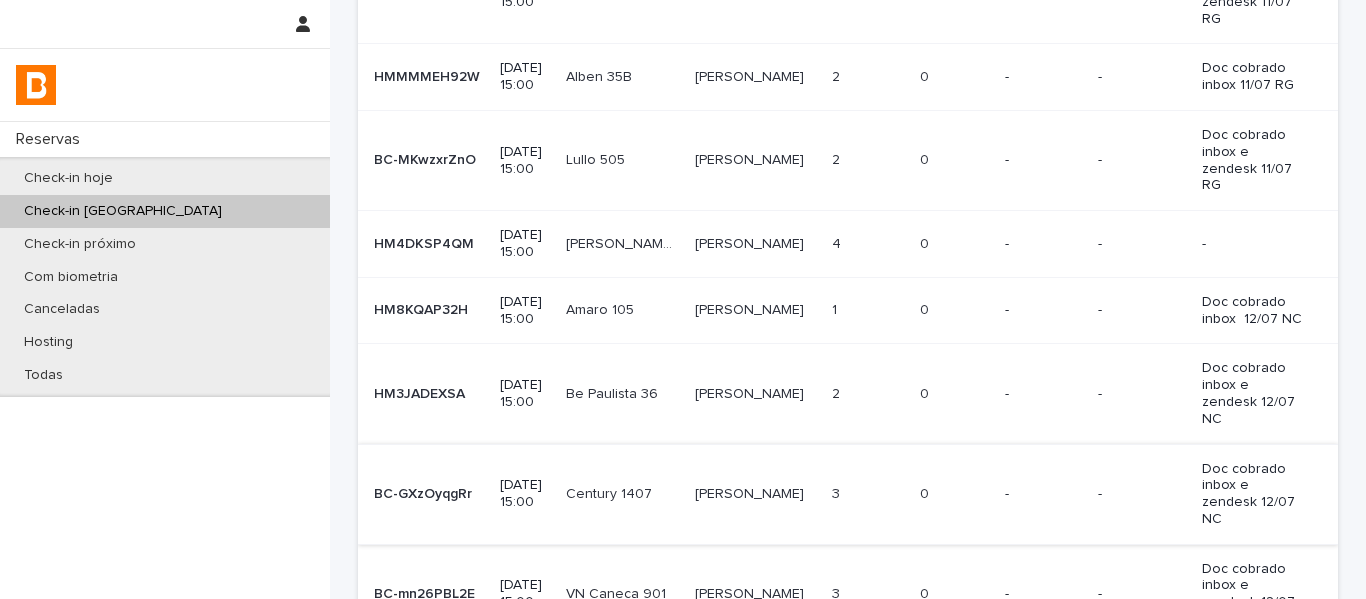 scroll, scrollTop: 500, scrollLeft: 0, axis: vertical 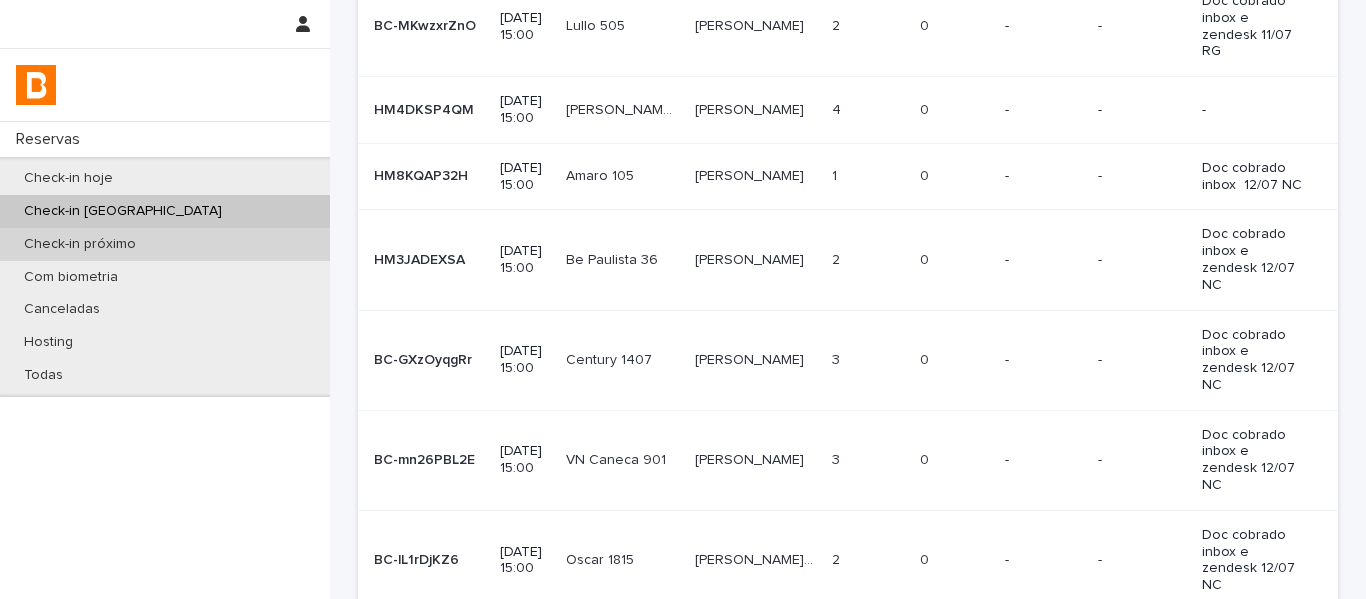 type 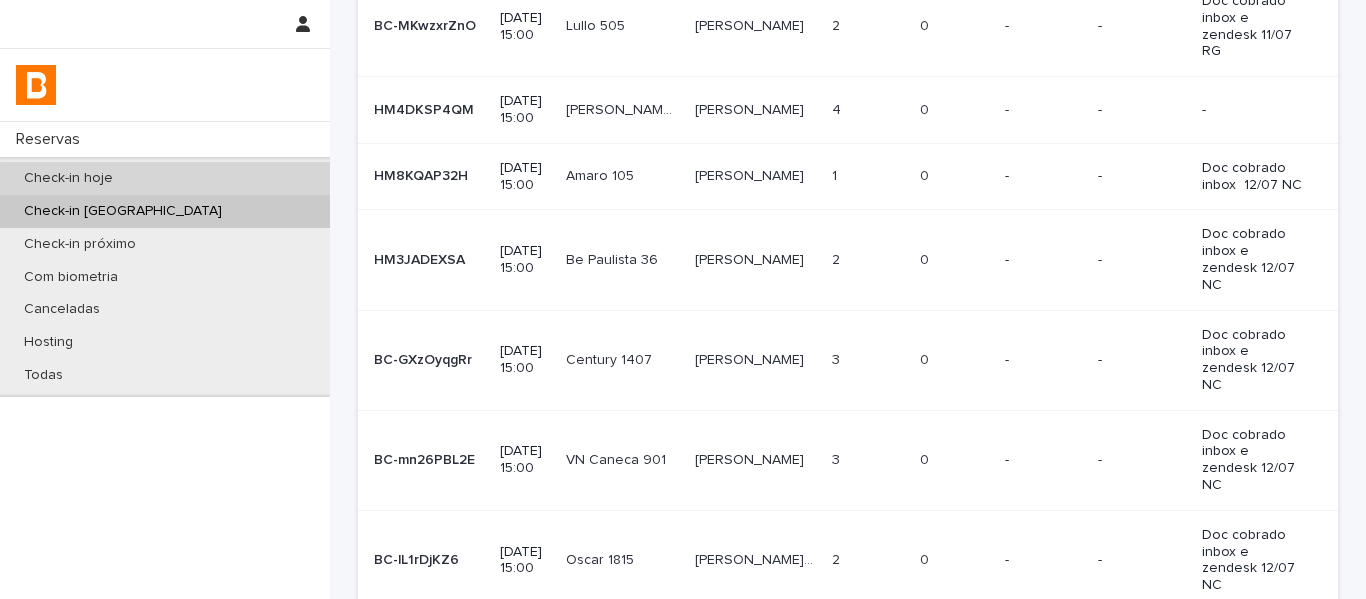 click on "Check-in hoje" at bounding box center (165, 178) 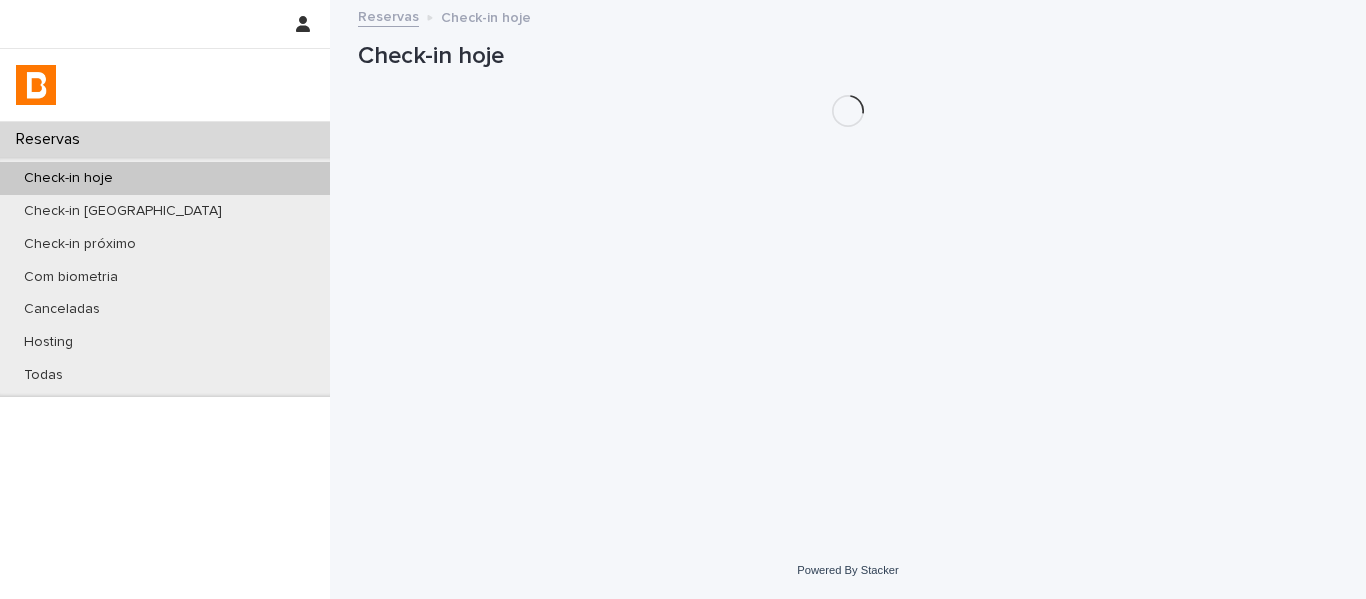scroll, scrollTop: 0, scrollLeft: 0, axis: both 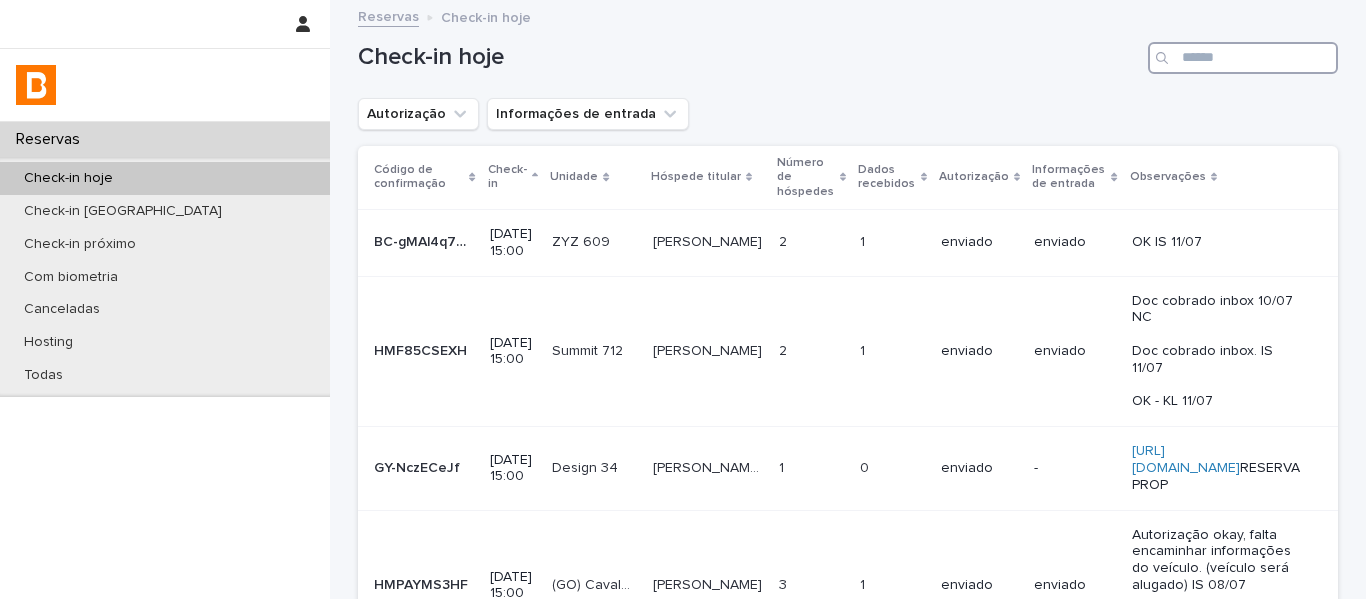 click at bounding box center (1243, 58) 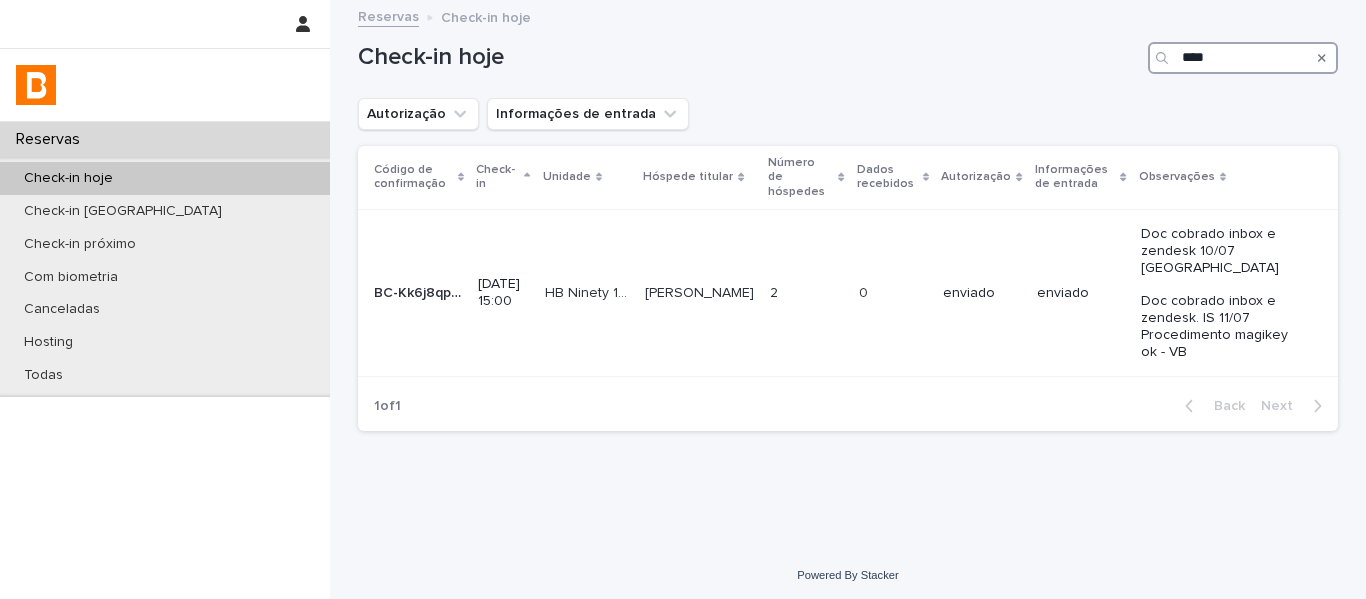 drag, startPoint x: 1223, startPoint y: 61, endPoint x: 1157, endPoint y: 57, distance: 66.1211 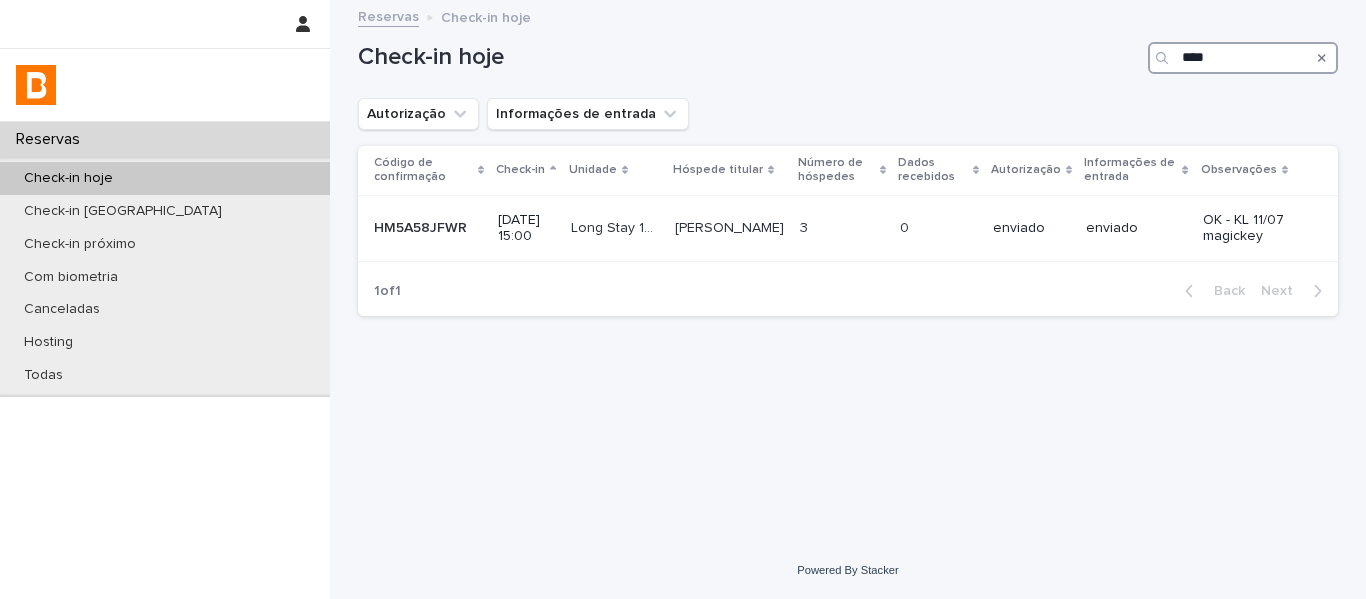 type on "****" 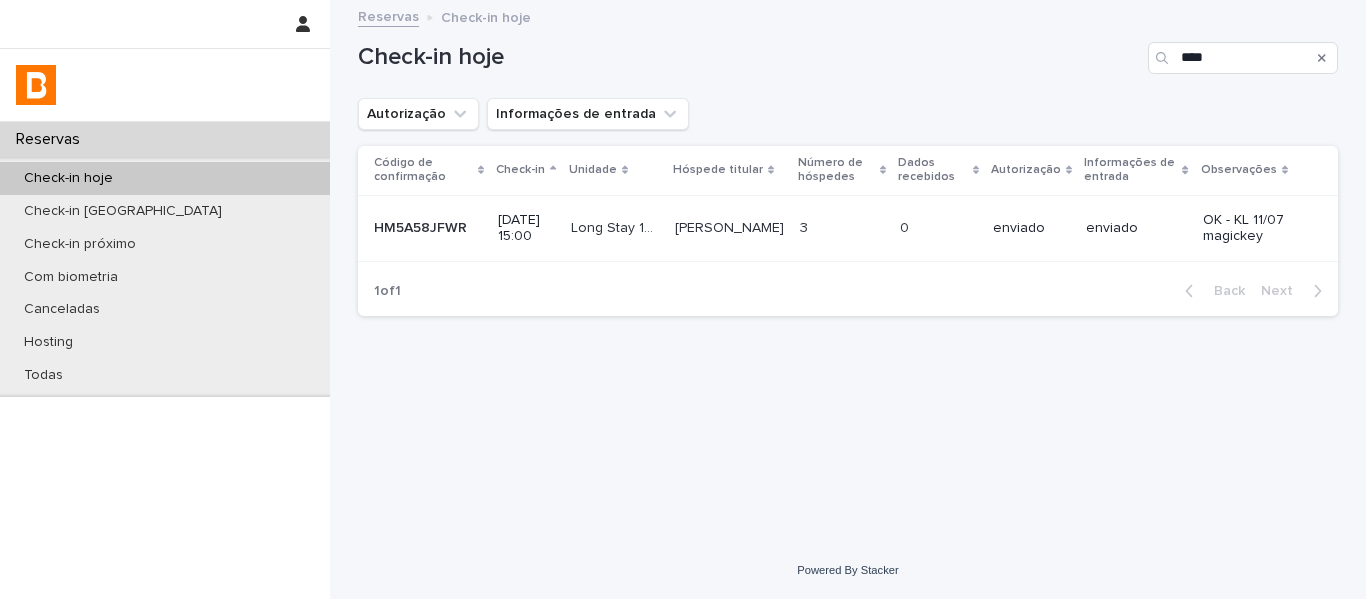 click on "Check-in hoje" at bounding box center [68, 178] 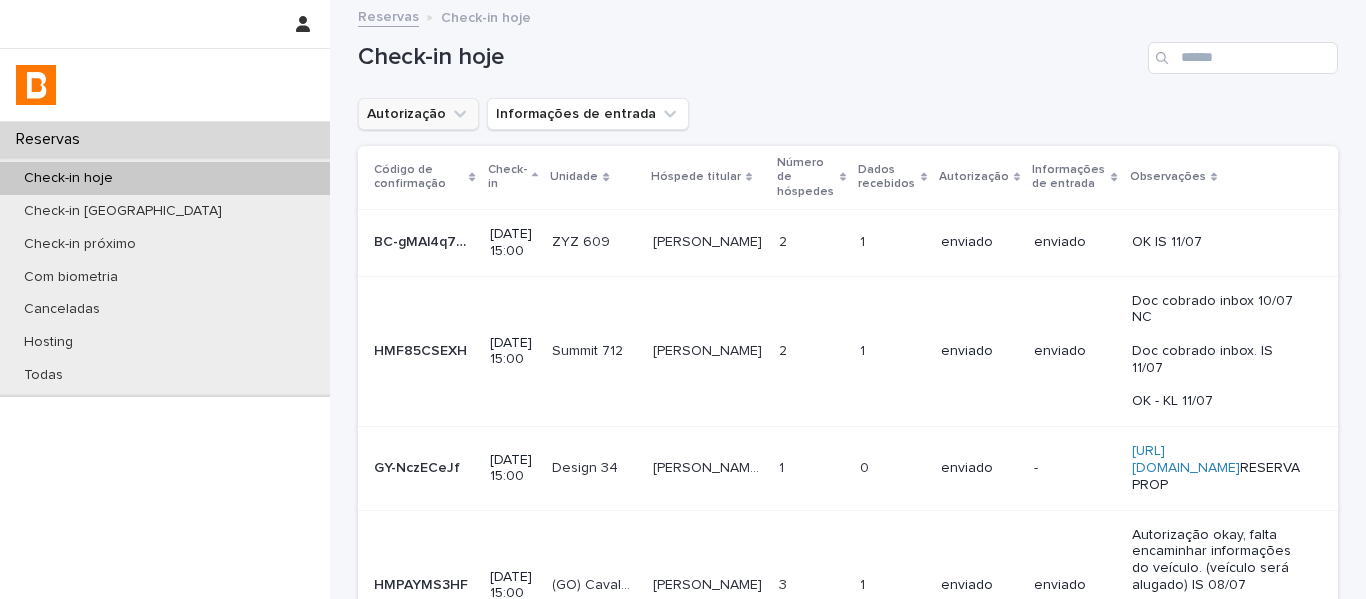 click on "Autorização" at bounding box center (418, 114) 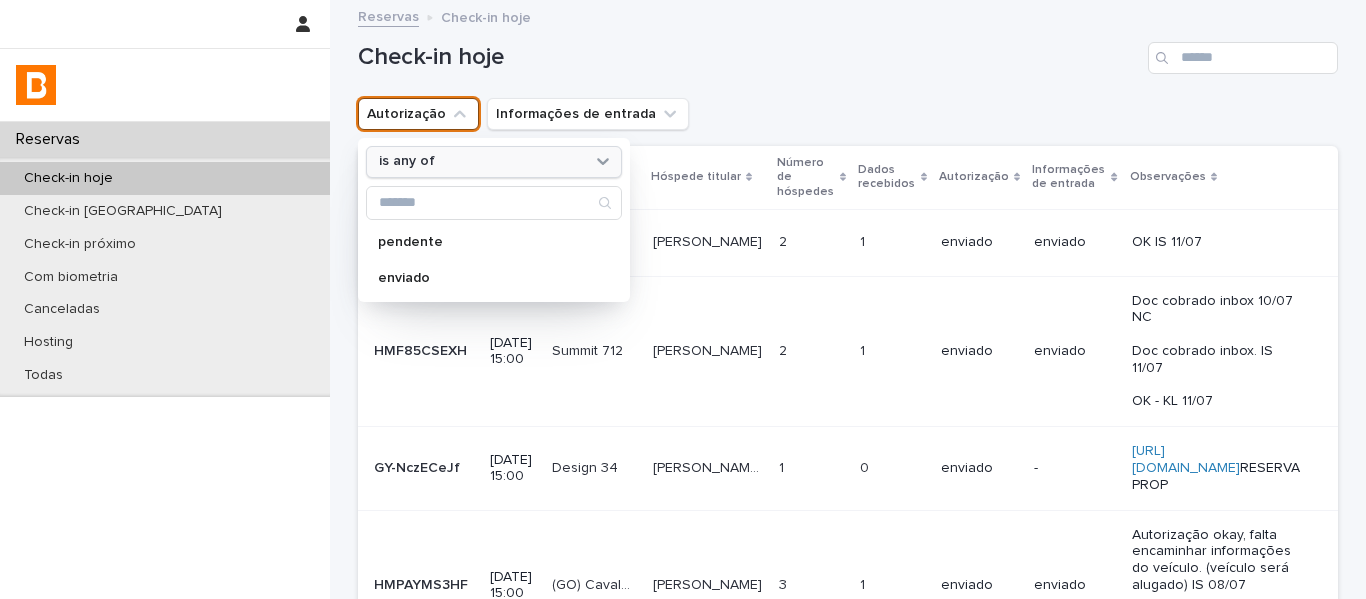 click on "is any of" at bounding box center [407, 161] 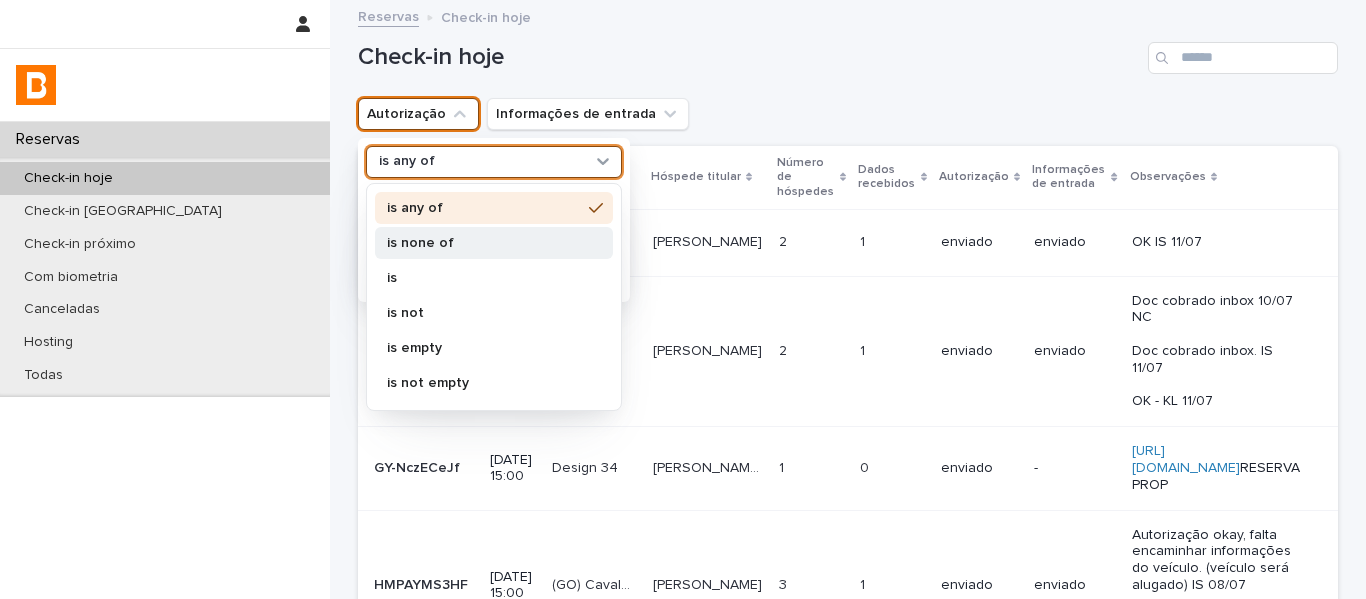 click on "is none of" at bounding box center [484, 243] 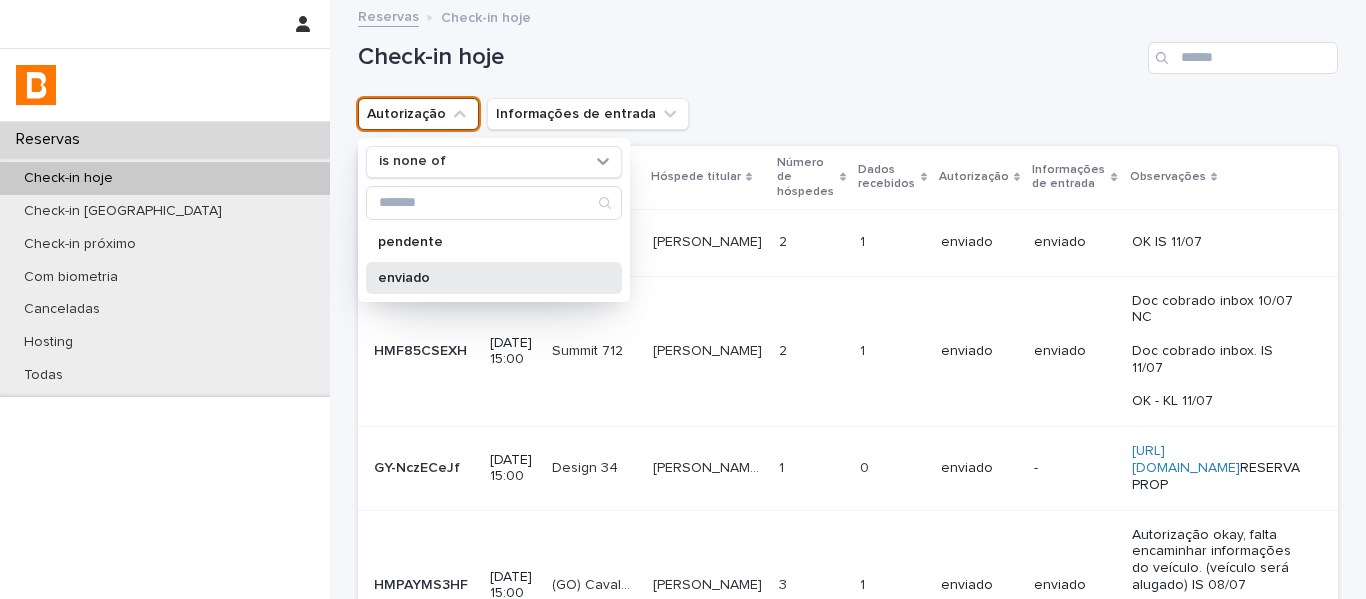 click on "enviado" at bounding box center (494, 278) 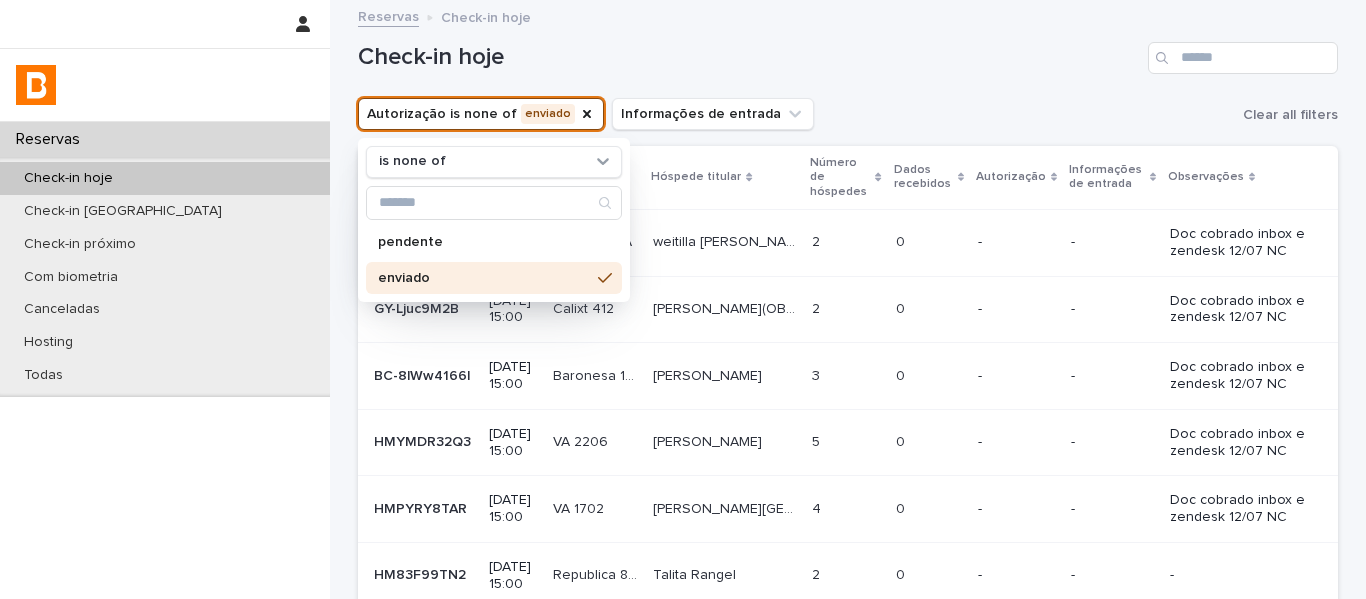 click on "Autorização is none of enviado is none of pendente enviado Informações de entrada Clear all filters" at bounding box center [848, 114] 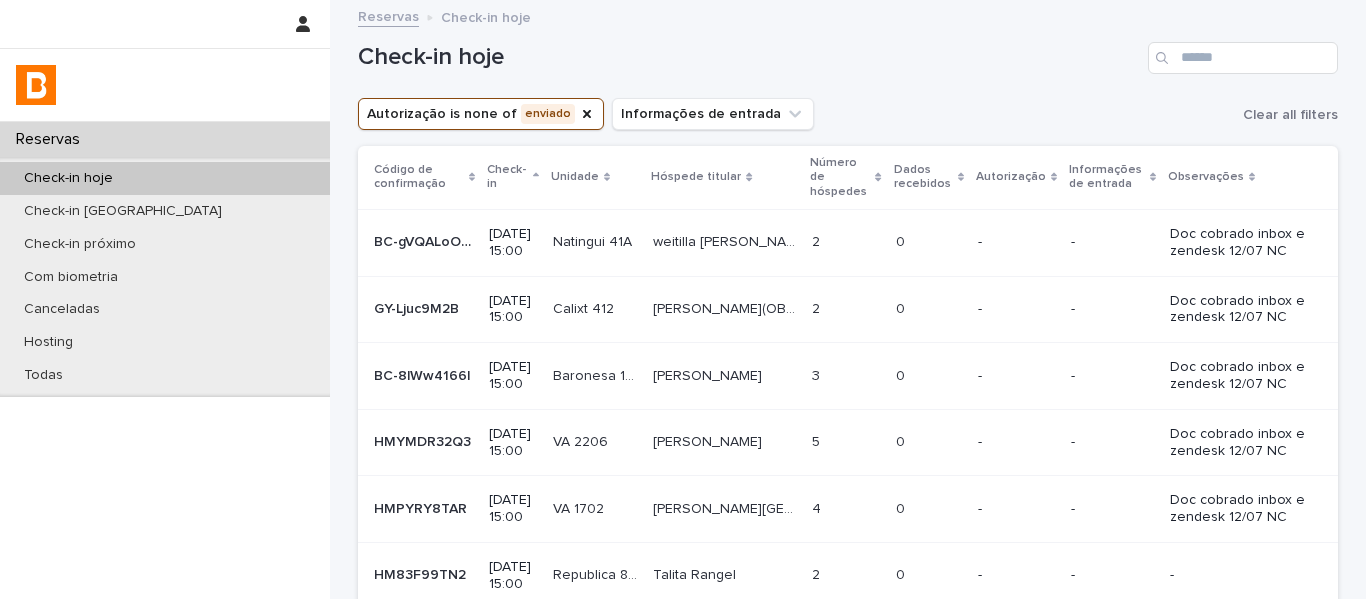 click on "Dados recebidos" at bounding box center (923, 177) 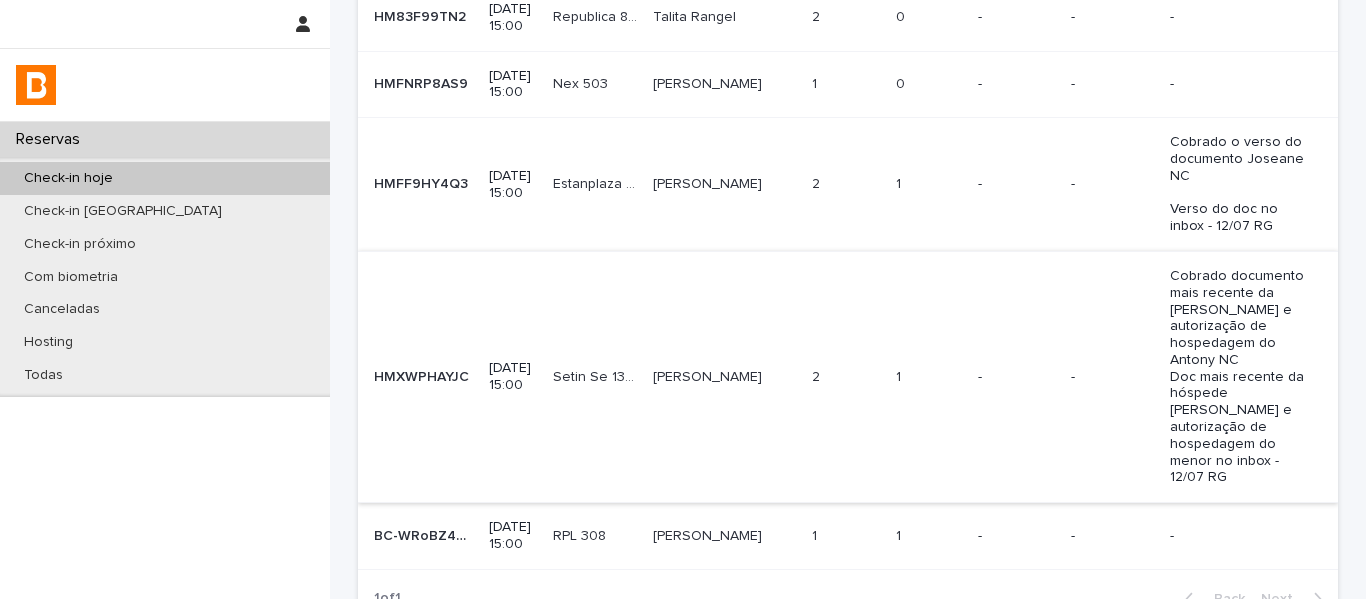 scroll, scrollTop: 508, scrollLeft: 0, axis: vertical 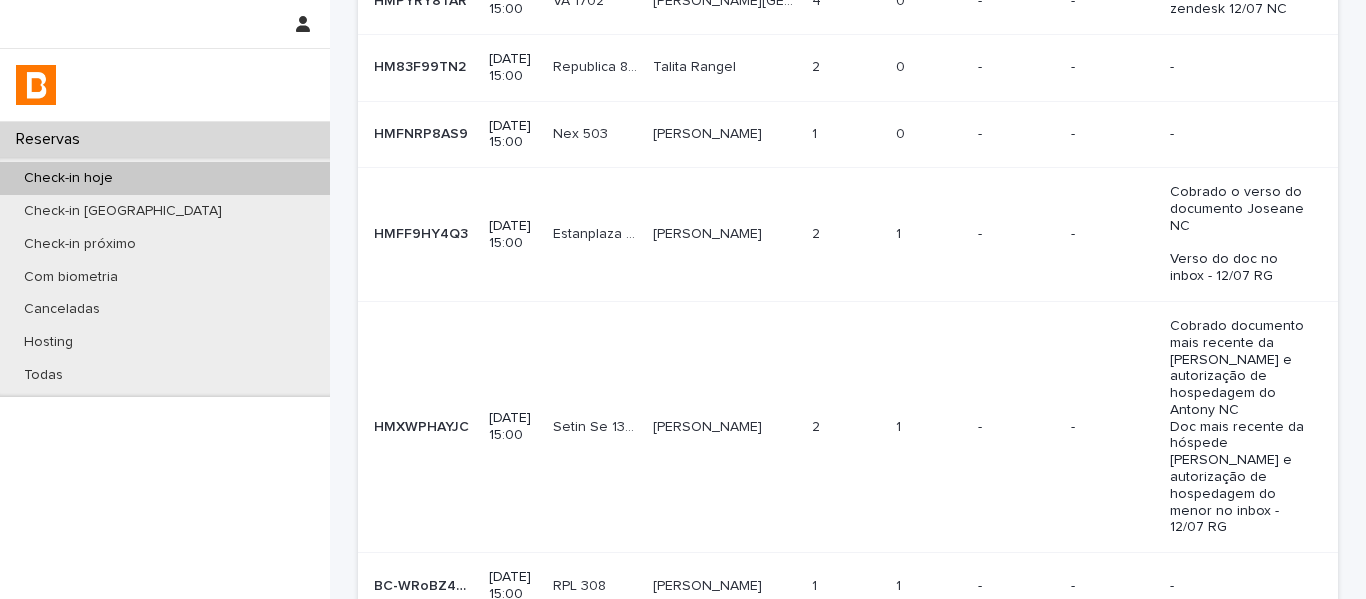 click on "2 2" at bounding box center [845, 235] 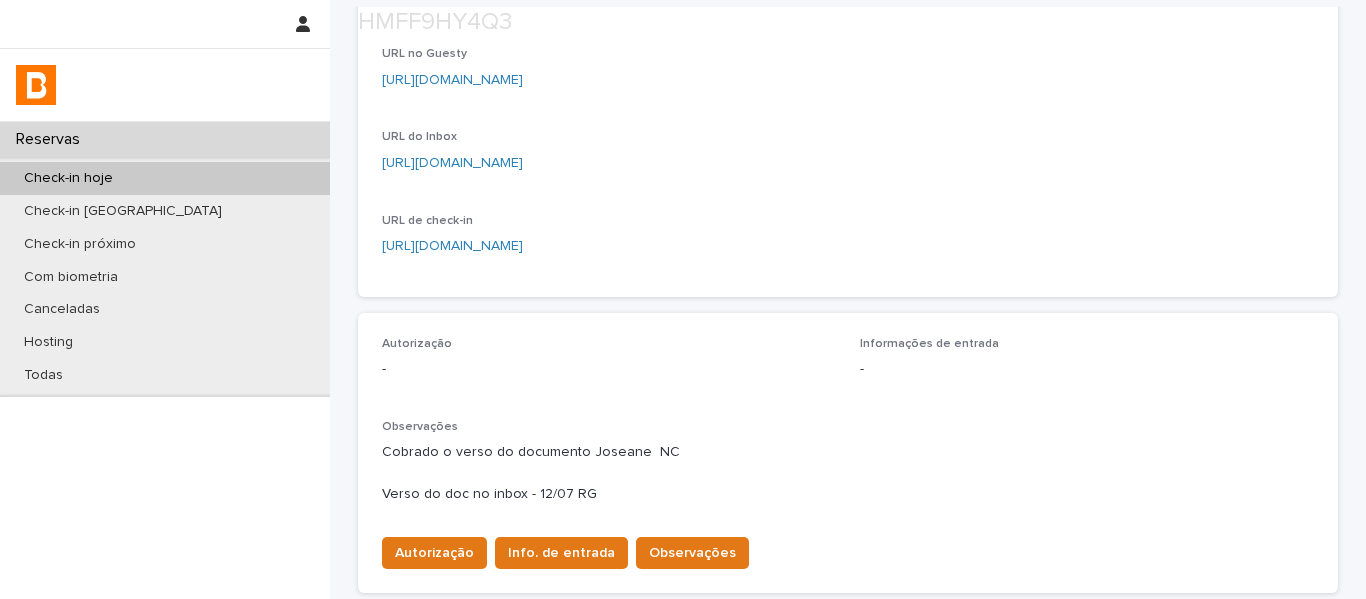scroll, scrollTop: 300, scrollLeft: 0, axis: vertical 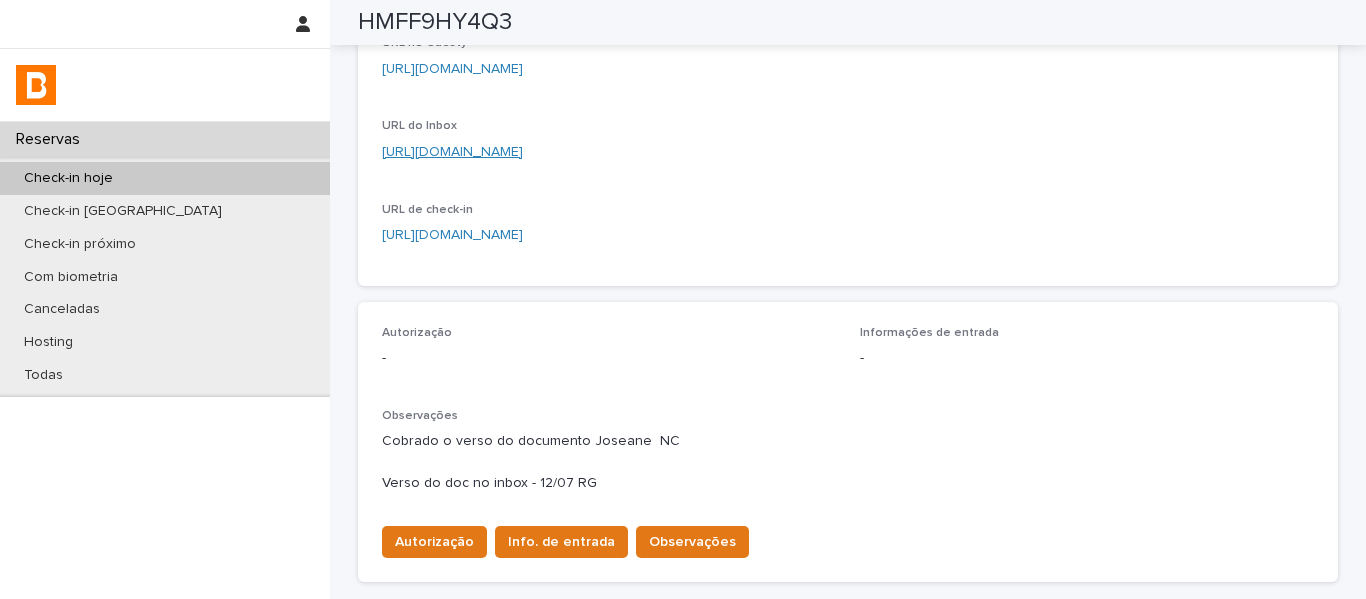 click on "[URL][DOMAIN_NAME]" at bounding box center [452, 152] 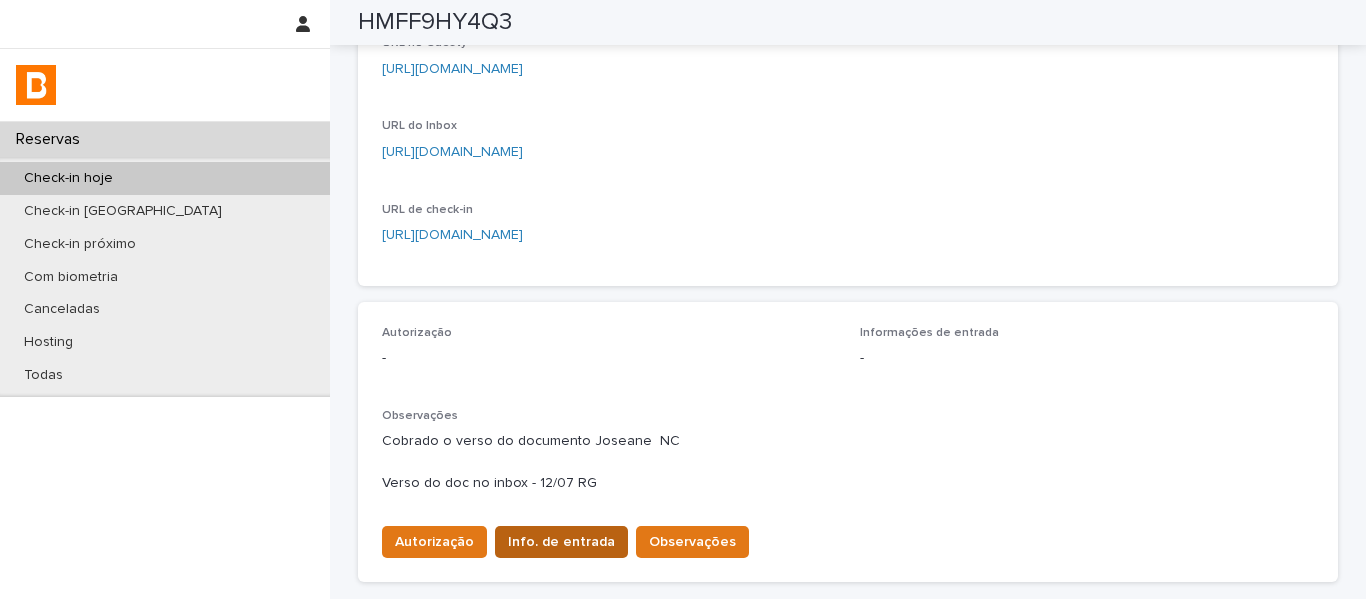 click on "Info. de entrada" at bounding box center [561, 542] 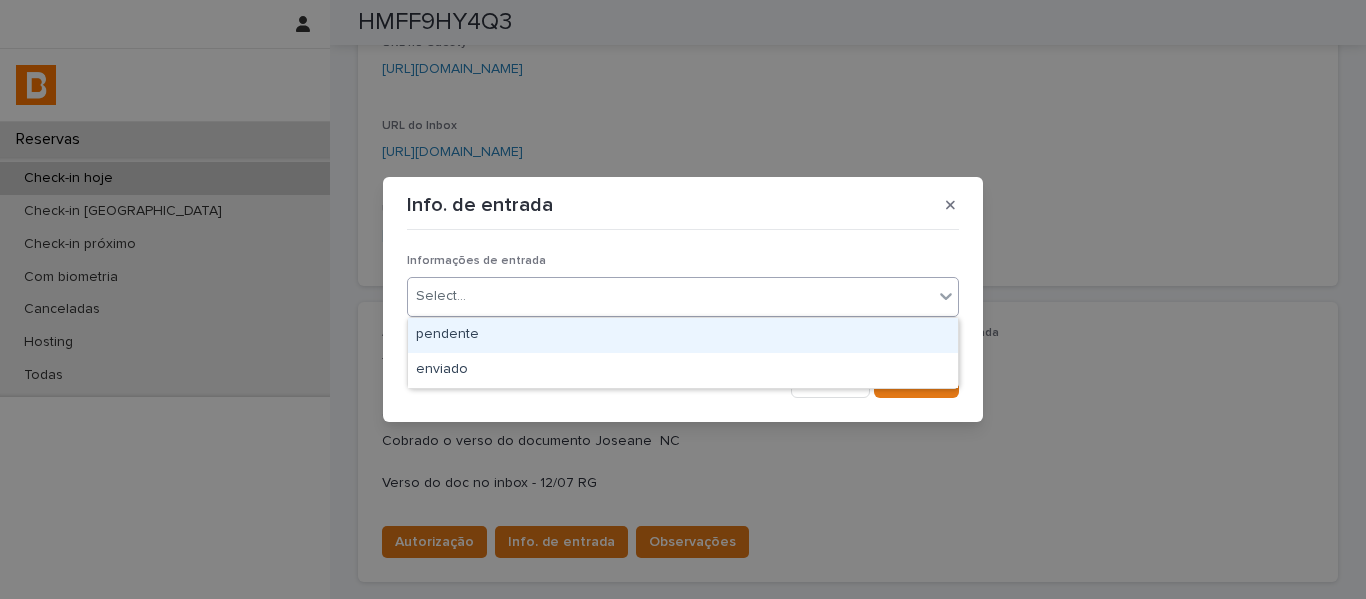 click on "Select..." at bounding box center (670, 296) 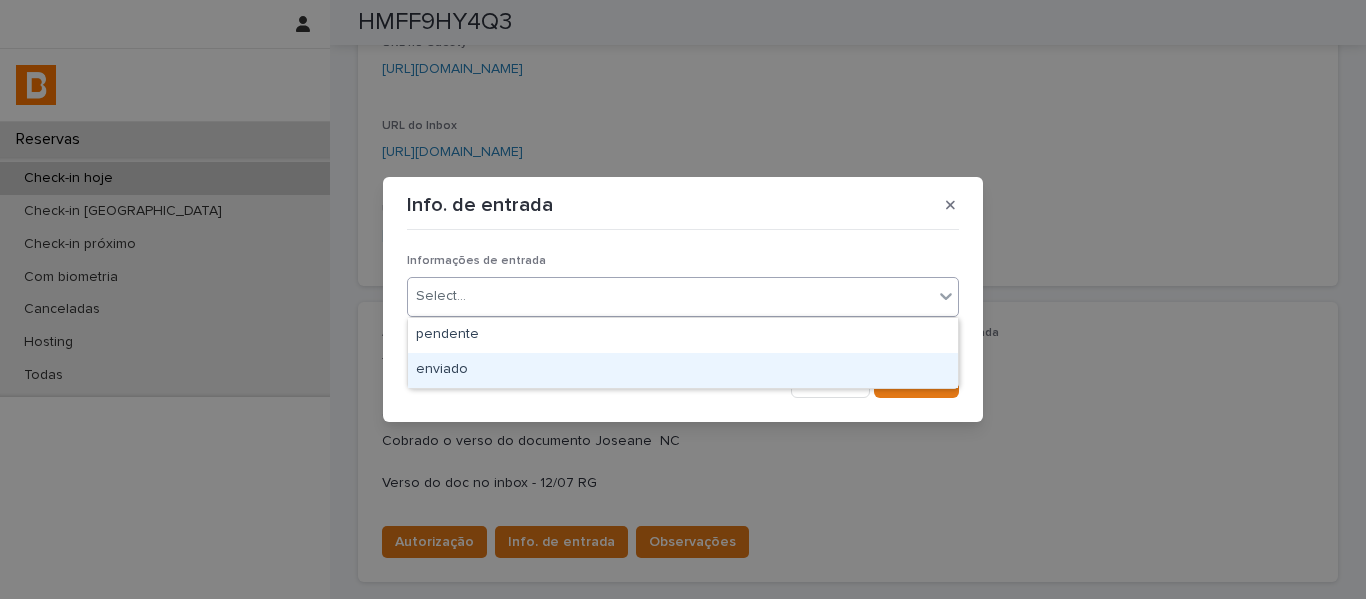 click on "enviado" at bounding box center (683, 370) 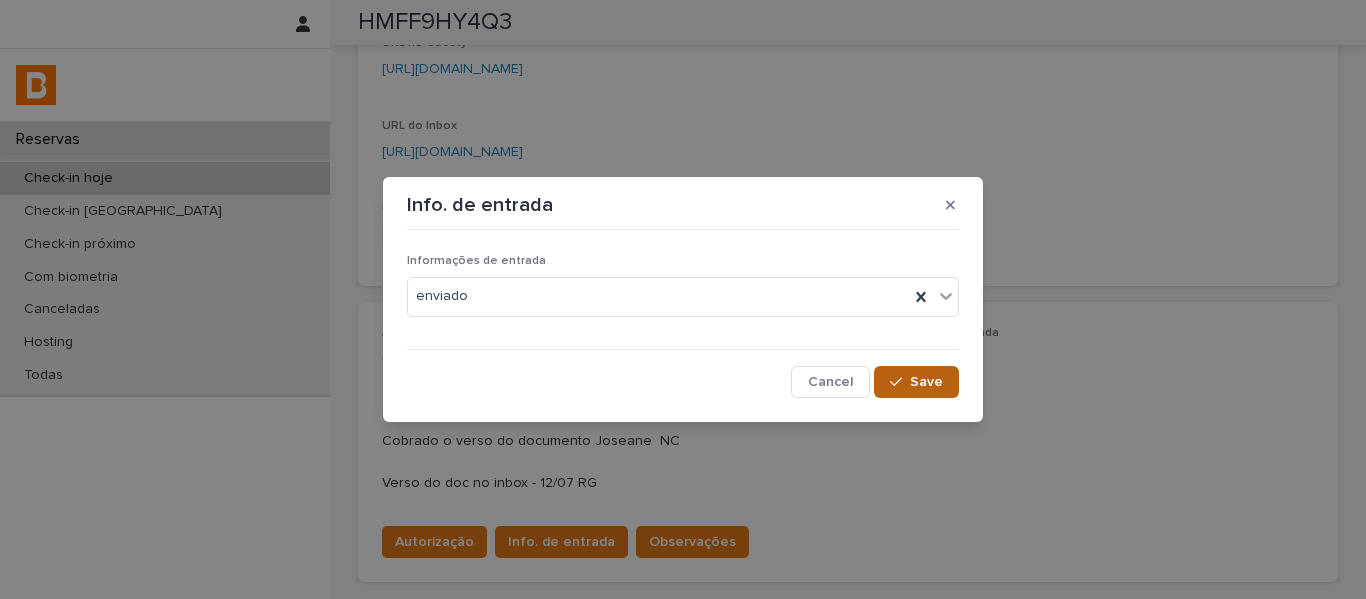 click on "Save" at bounding box center [916, 382] 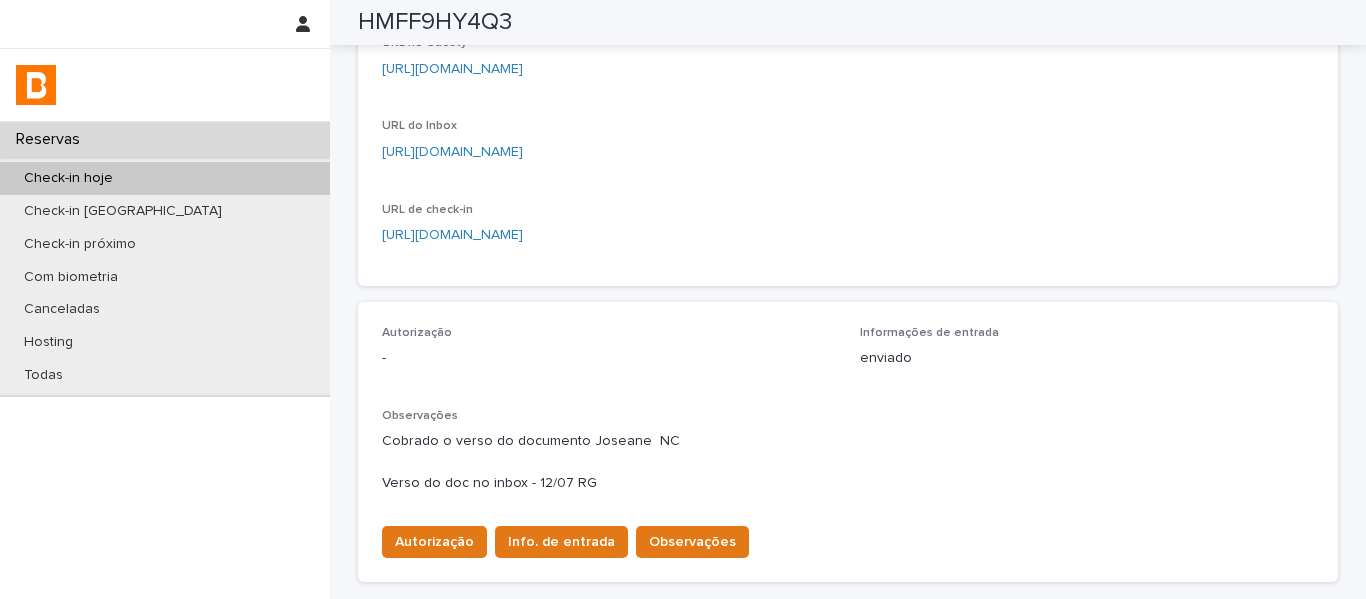 drag, startPoint x: 1072, startPoint y: 399, endPoint x: 1092, endPoint y: 387, distance: 23.323807 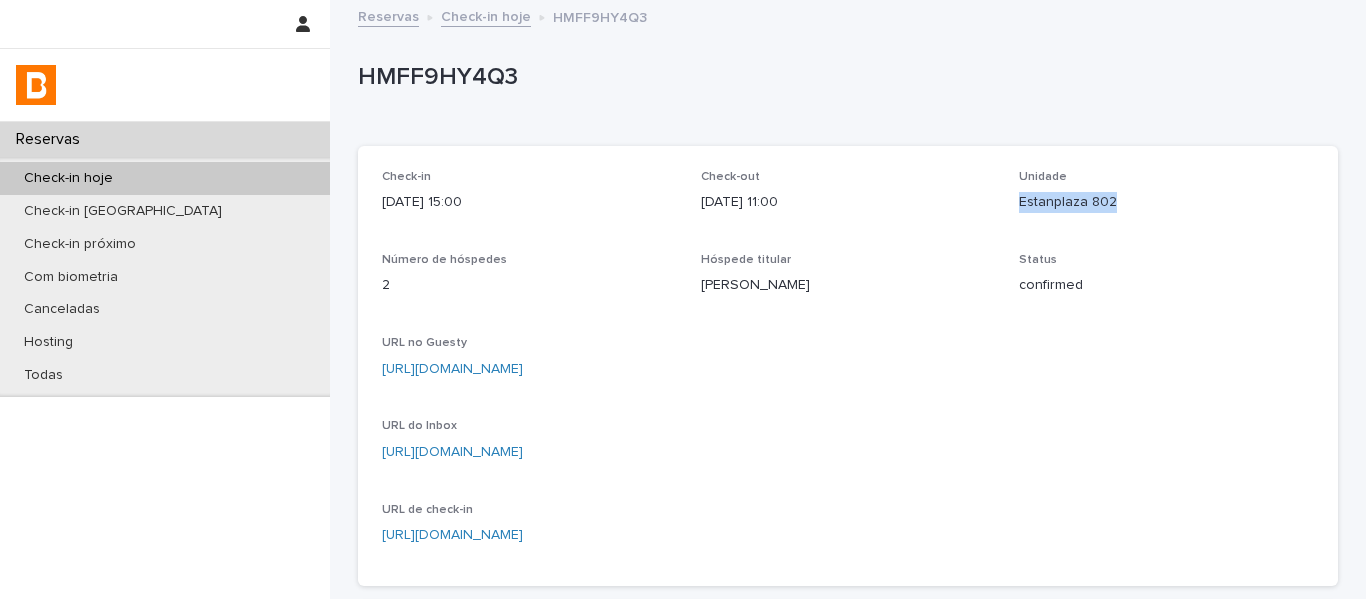 drag, startPoint x: 1112, startPoint y: 210, endPoint x: 1007, endPoint y: 205, distance: 105.11898 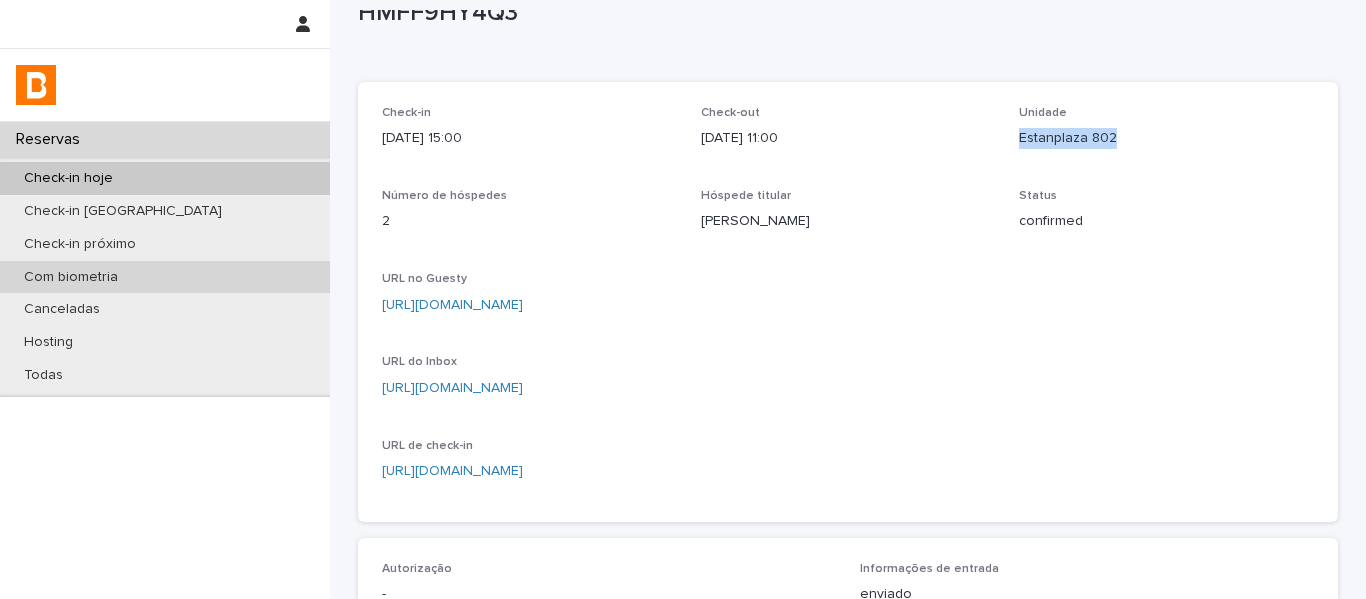 scroll, scrollTop: 0, scrollLeft: 0, axis: both 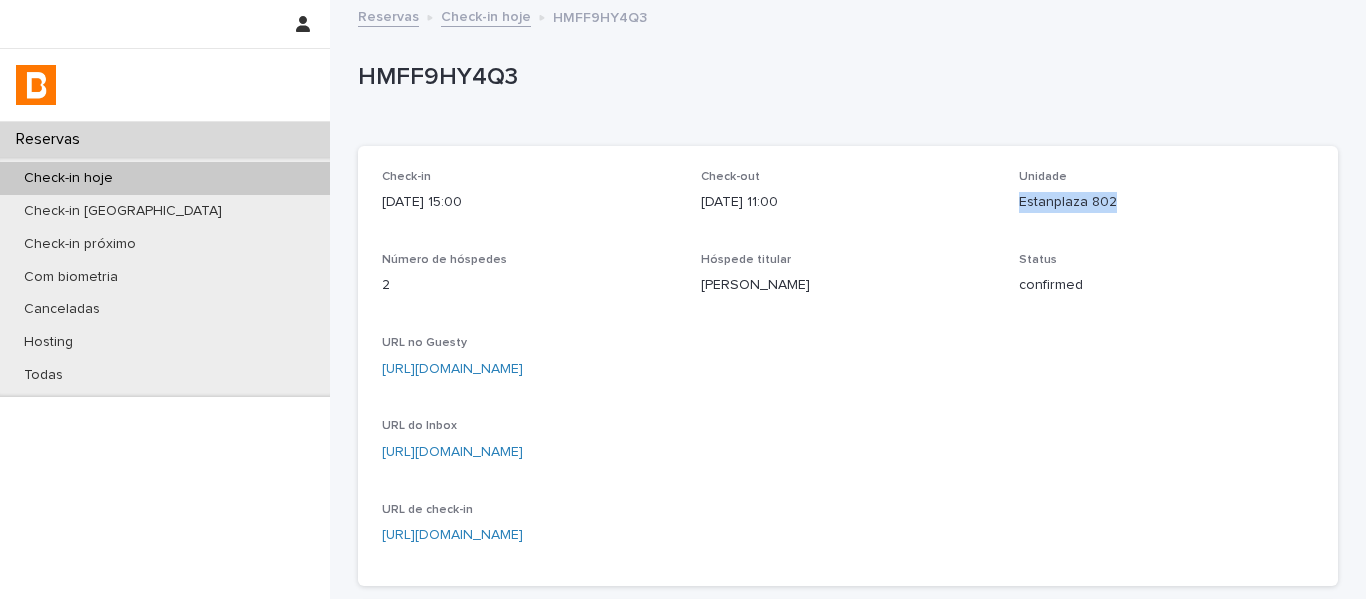 click on "Estanplaza 802" at bounding box center [1166, 202] 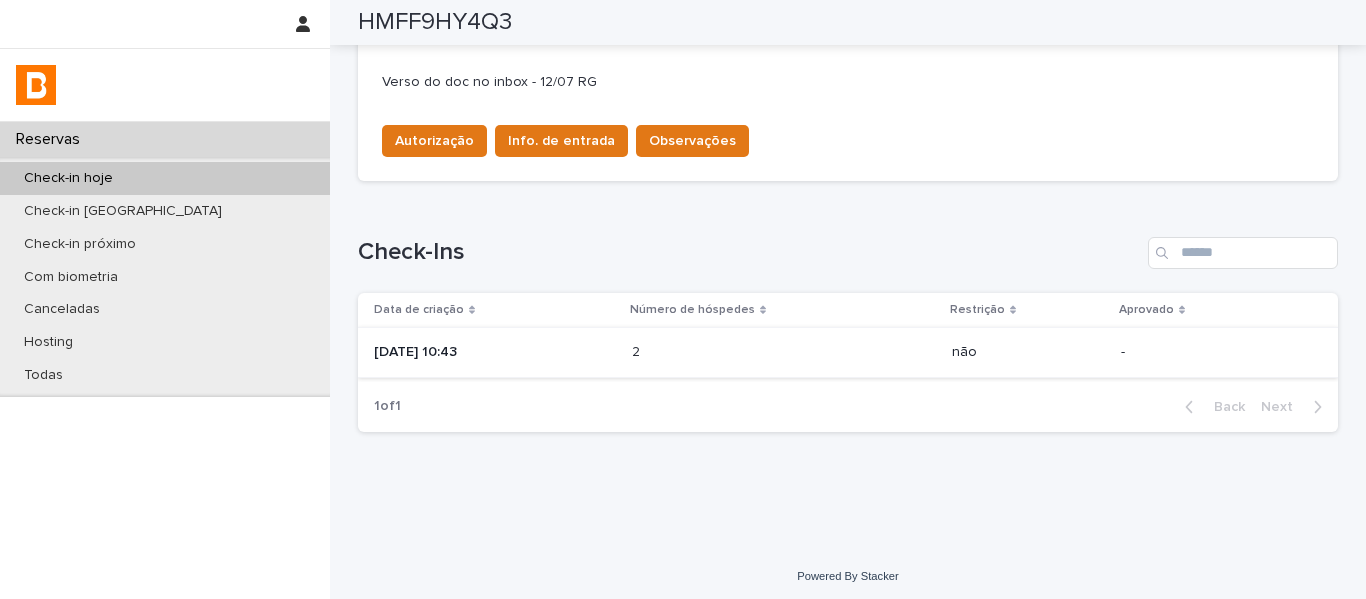 scroll, scrollTop: 707, scrollLeft: 0, axis: vertical 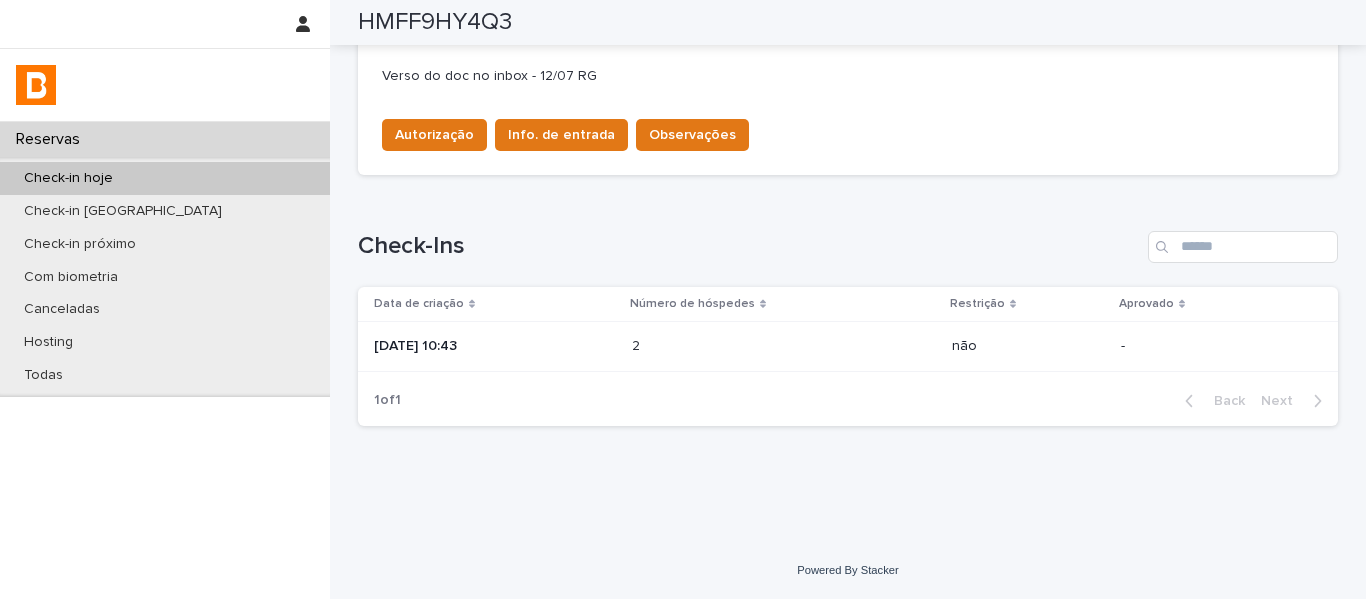 click on "[DATE] 10:43" at bounding box center [495, 346] 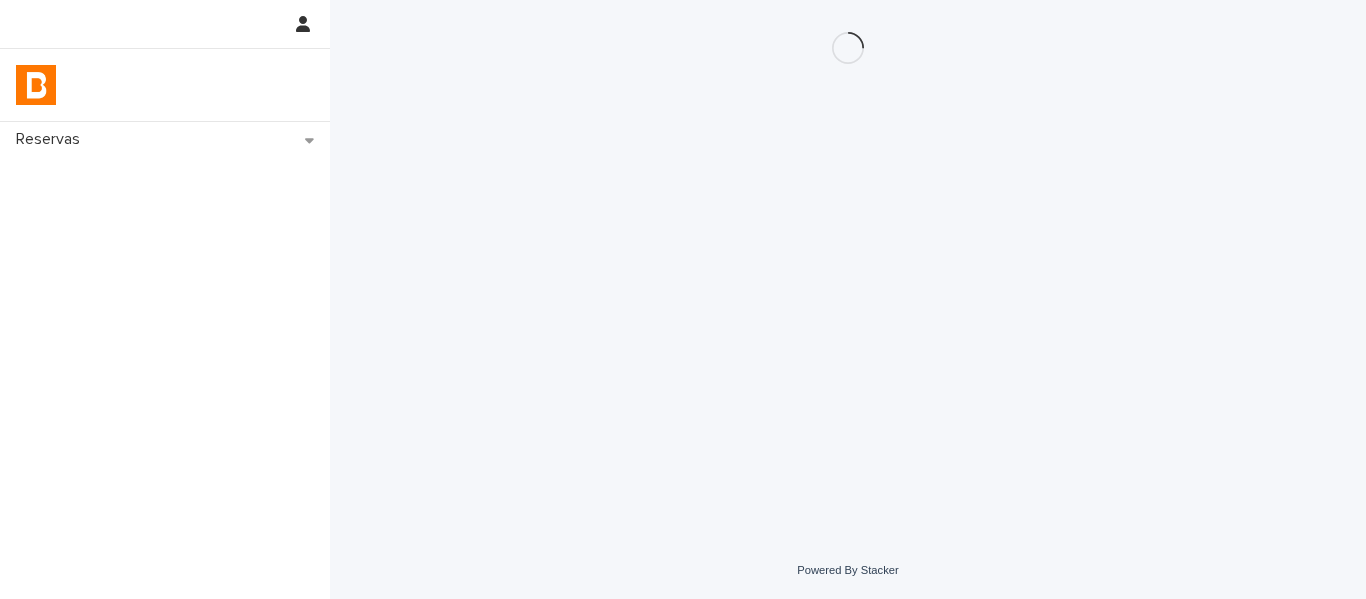 scroll, scrollTop: 0, scrollLeft: 0, axis: both 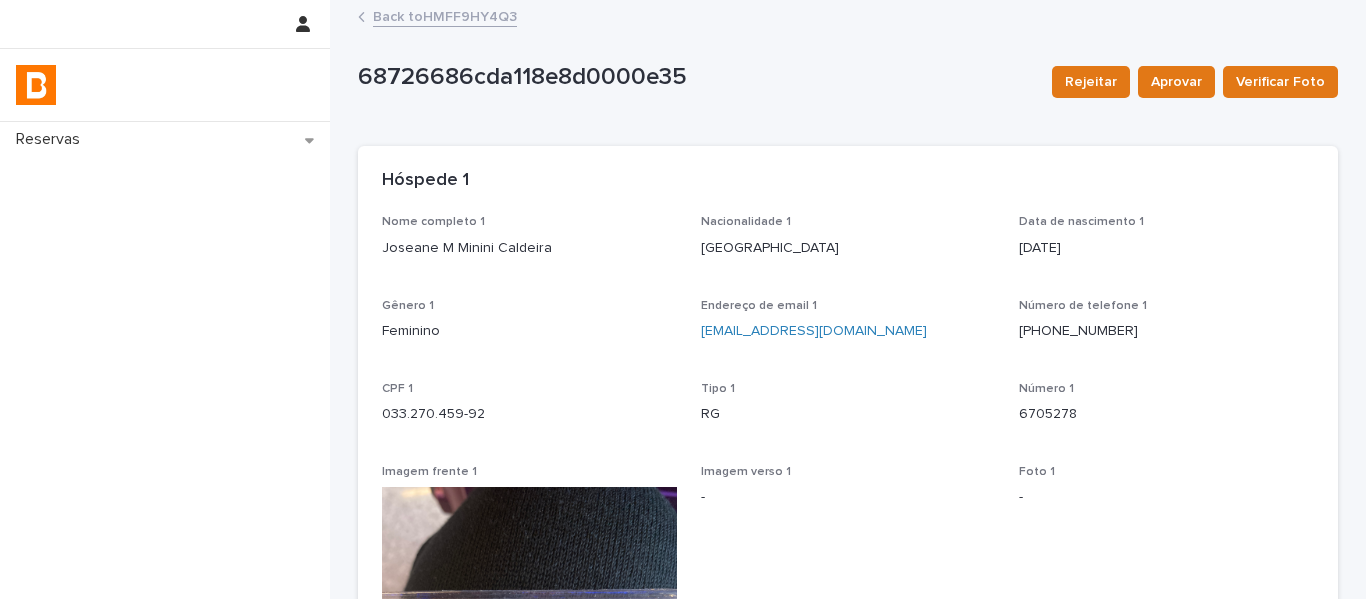 drag, startPoint x: 539, startPoint y: 257, endPoint x: 369, endPoint y: 245, distance: 170.423 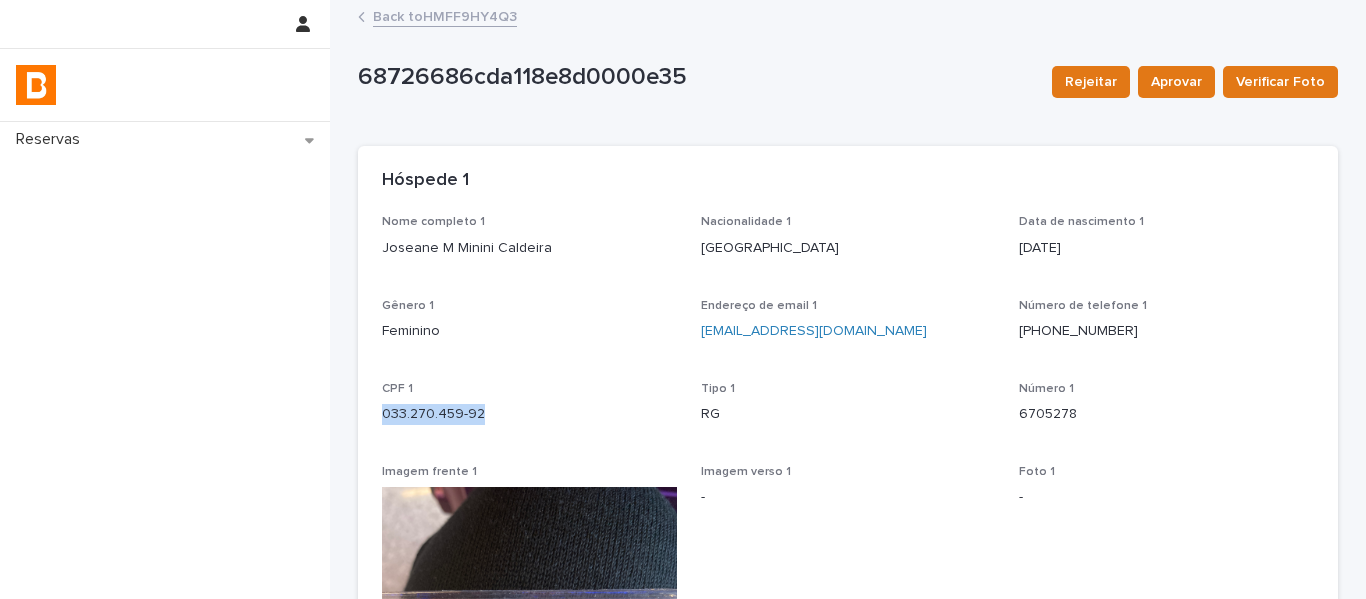 drag, startPoint x: 494, startPoint y: 417, endPoint x: 373, endPoint y: 425, distance: 121.264175 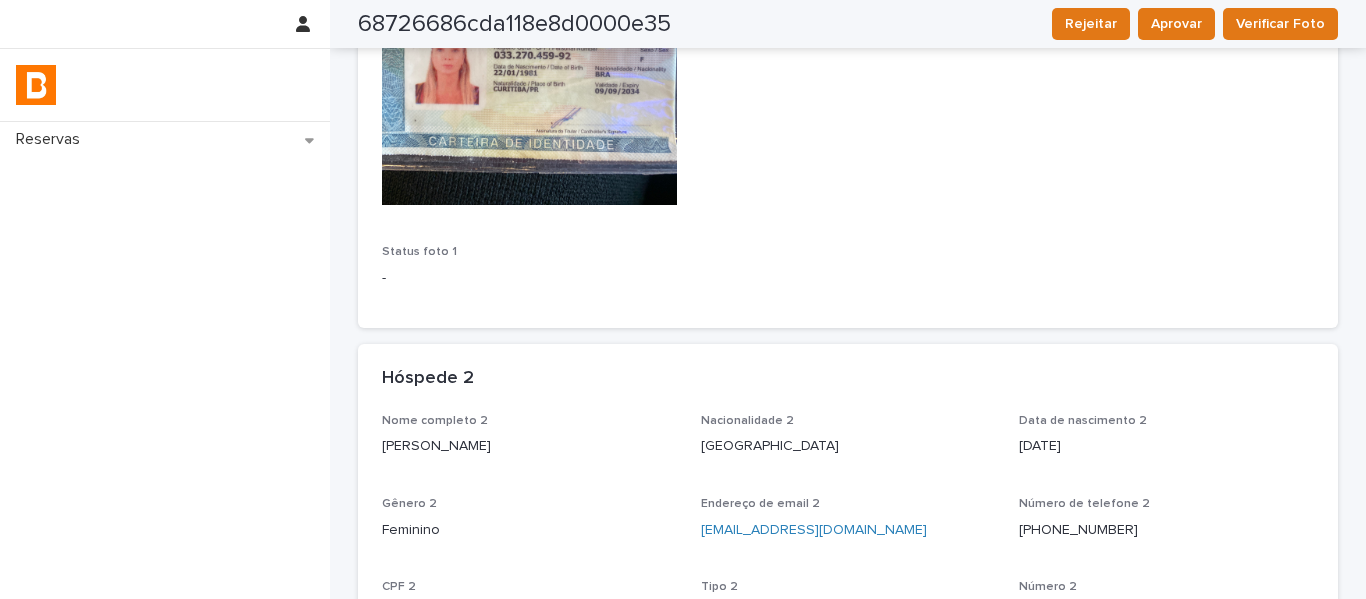 scroll, scrollTop: 700, scrollLeft: 0, axis: vertical 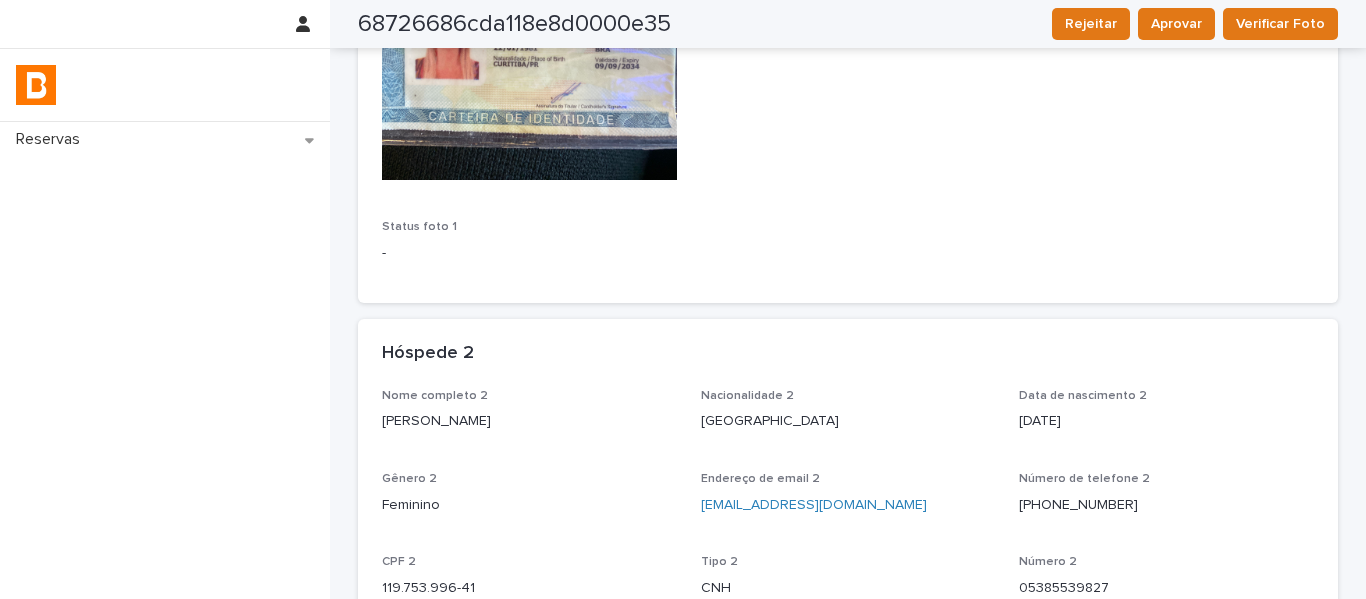 drag, startPoint x: 511, startPoint y: 439, endPoint x: 524, endPoint y: 428, distance: 17.029387 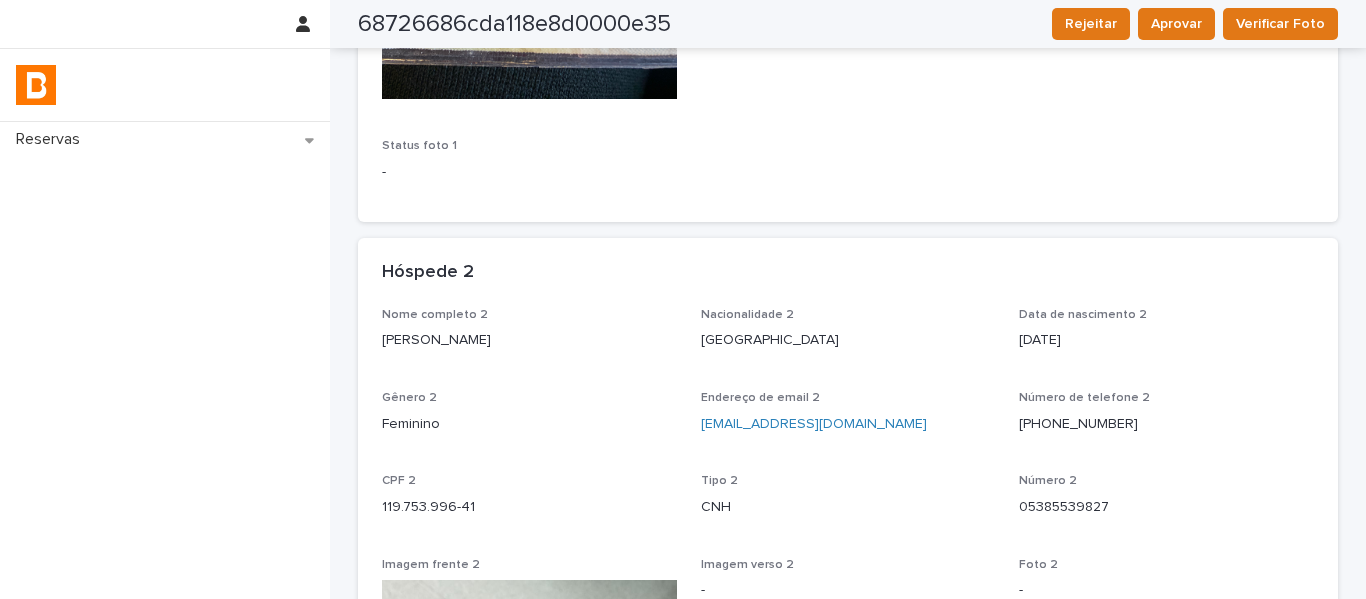 scroll, scrollTop: 900, scrollLeft: 0, axis: vertical 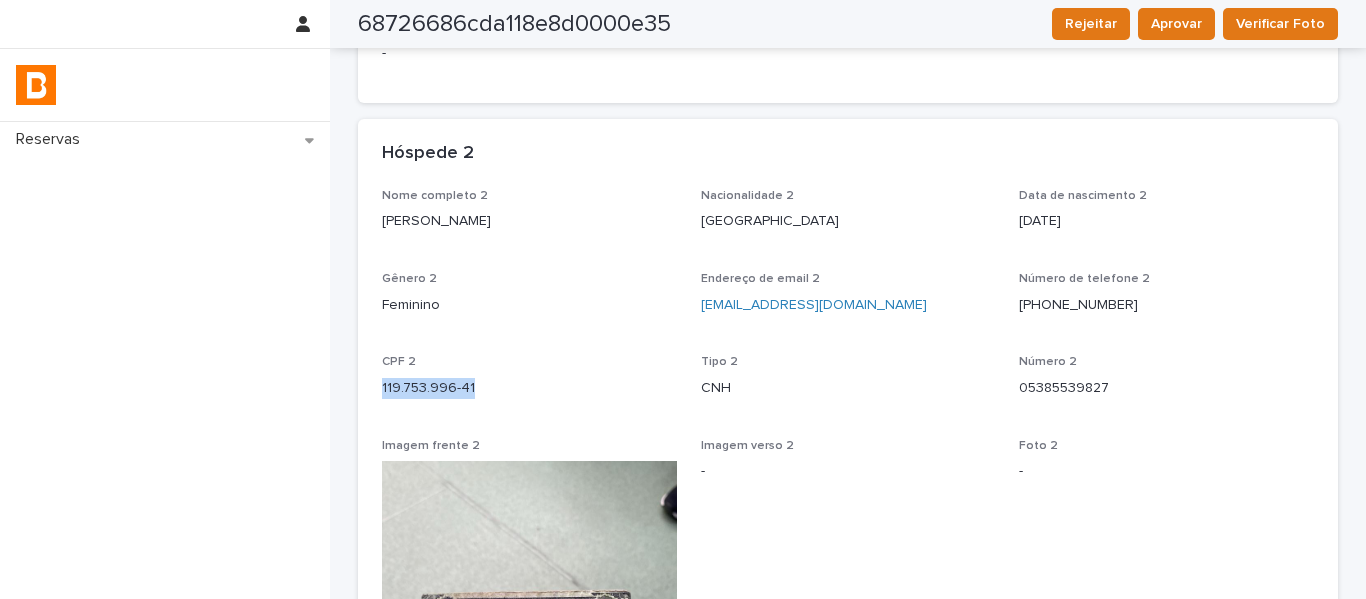 drag, startPoint x: 495, startPoint y: 388, endPoint x: 365, endPoint y: 404, distance: 130.98091 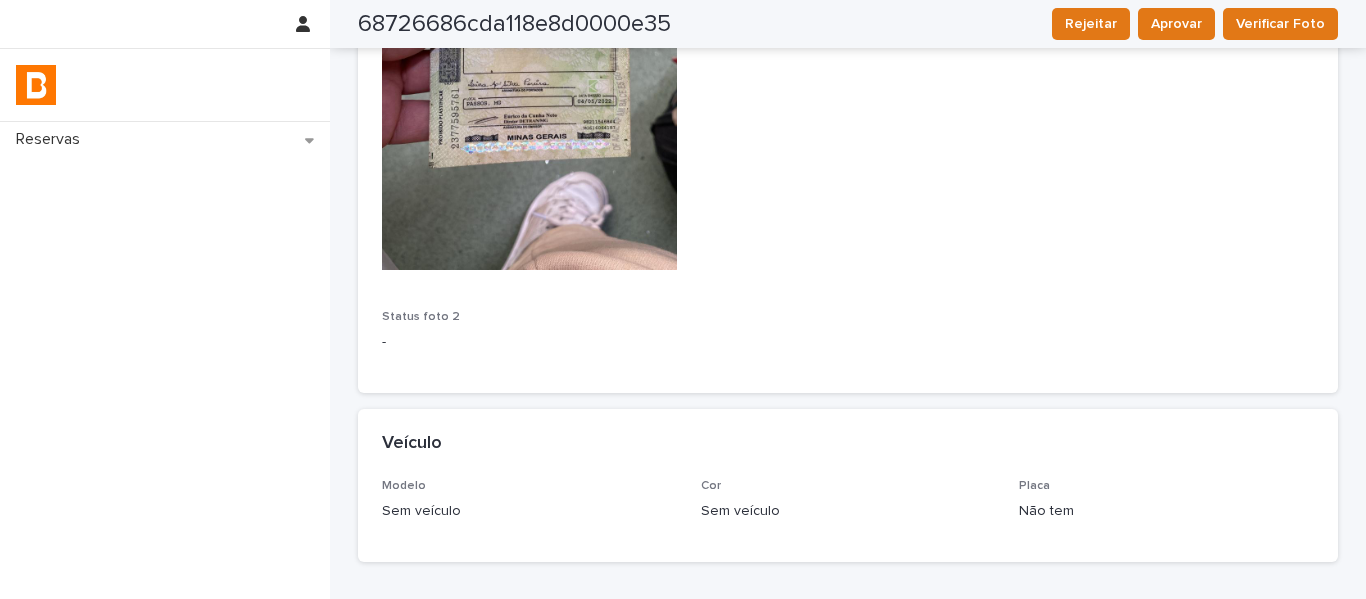 scroll, scrollTop: 1751, scrollLeft: 0, axis: vertical 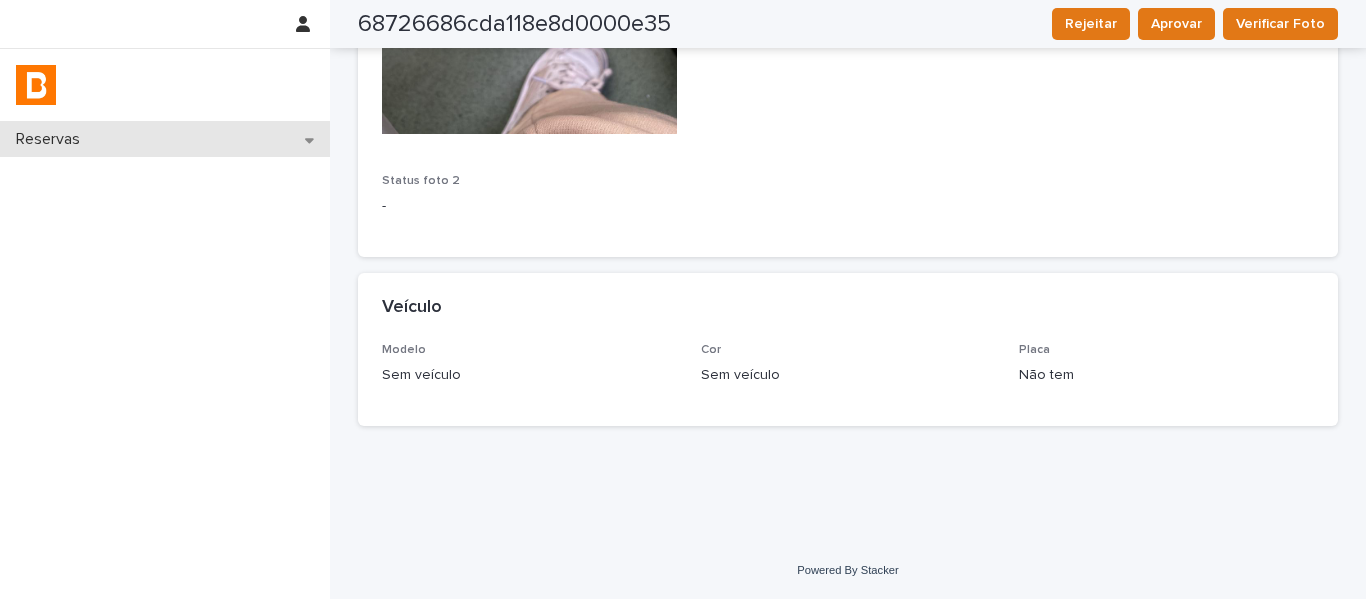 click on "Reservas" at bounding box center (165, 139) 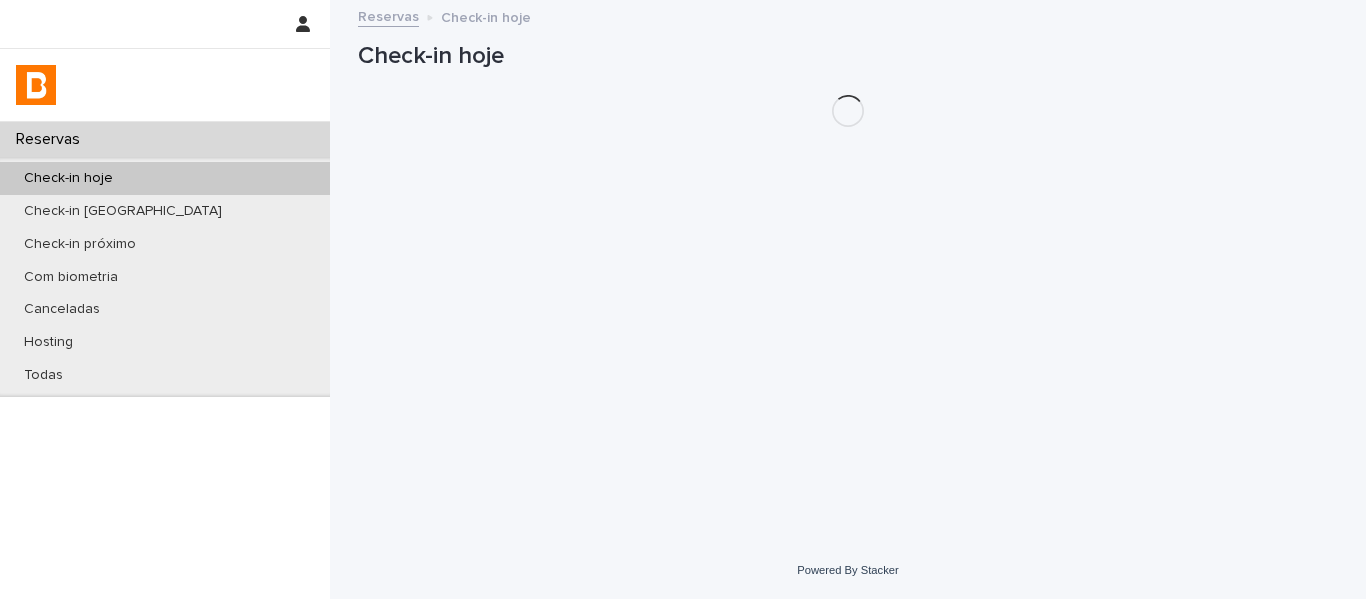 scroll, scrollTop: 0, scrollLeft: 0, axis: both 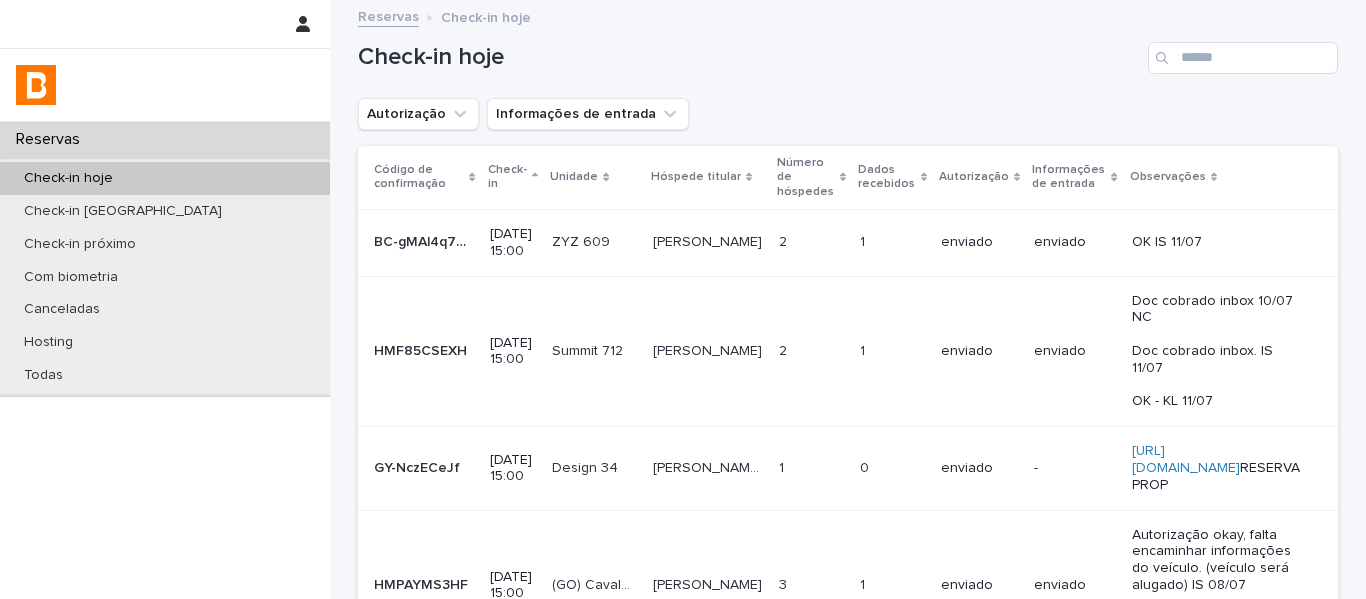 click on "Check-in hoje" at bounding box center [165, 178] 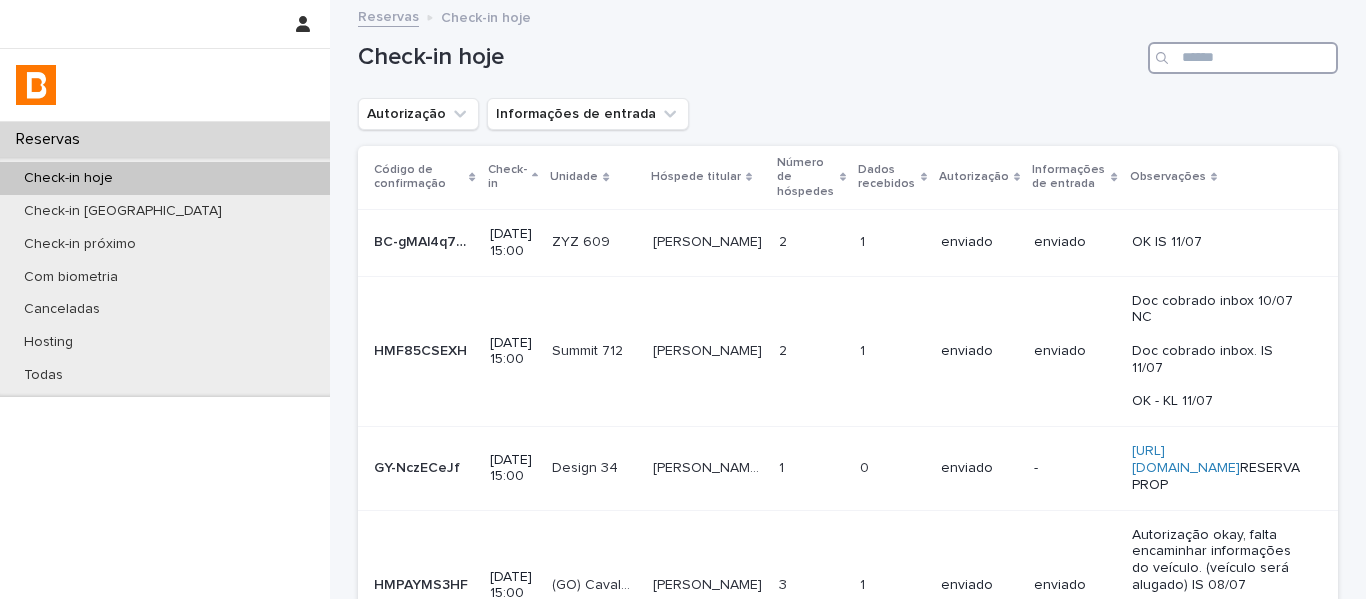 click at bounding box center (1243, 58) 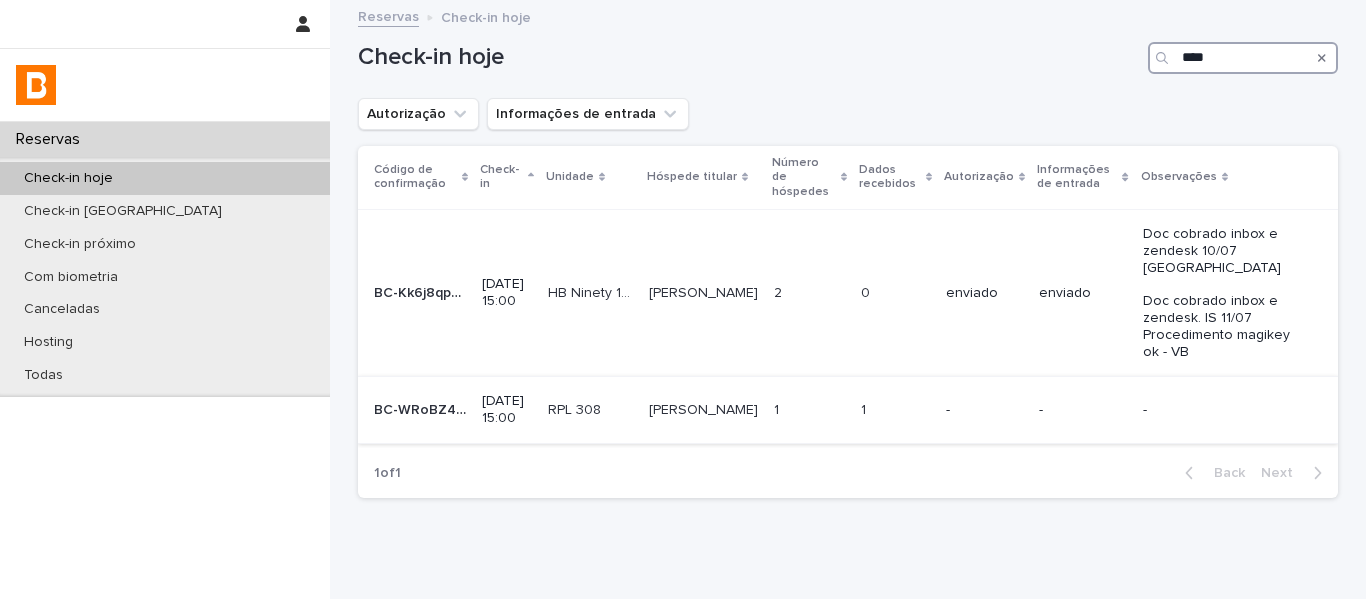 type on "****" 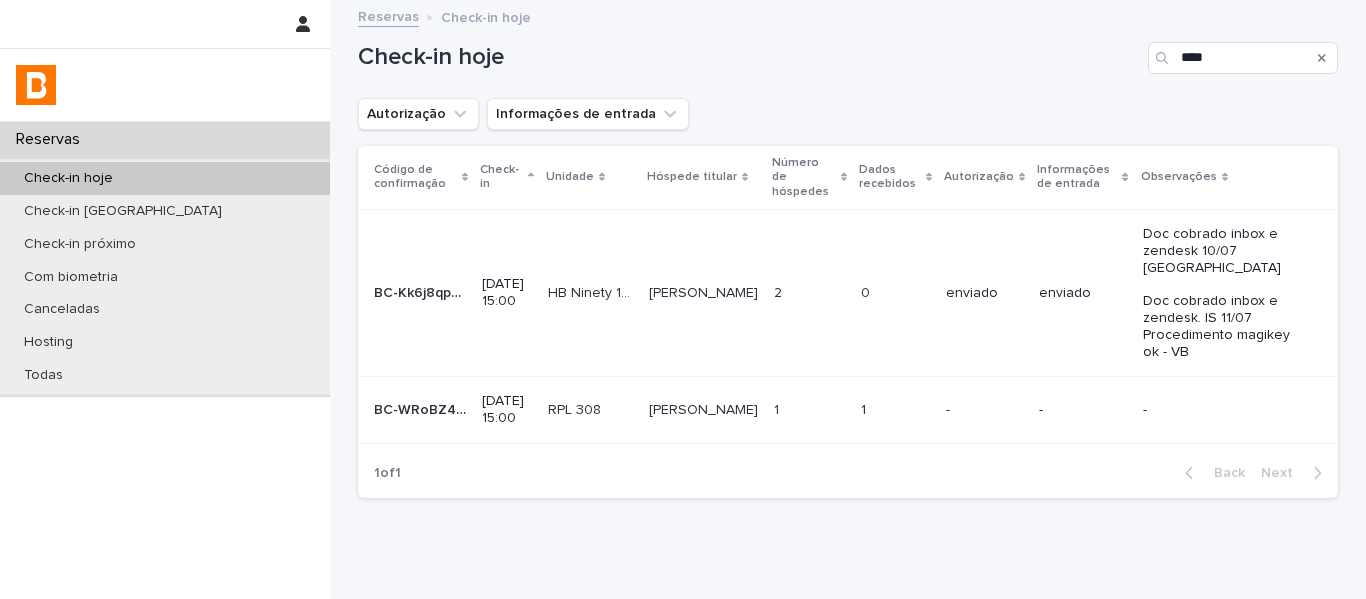 click on "1 1" at bounding box center (810, 410) 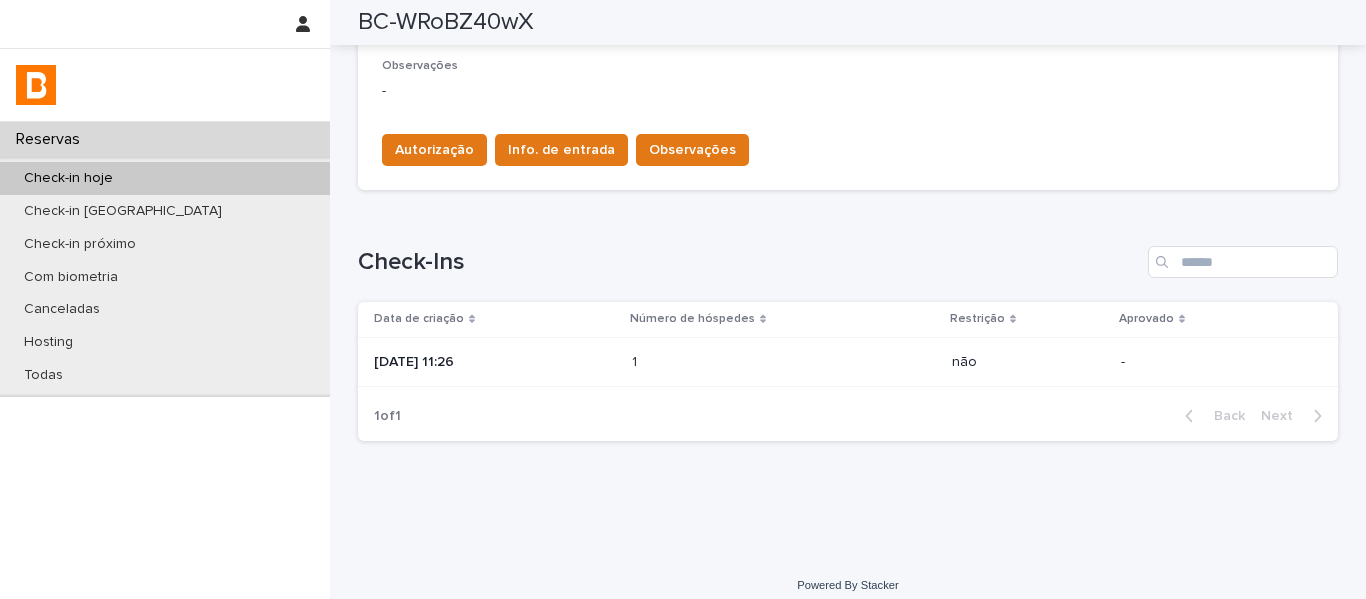 scroll, scrollTop: 665, scrollLeft: 0, axis: vertical 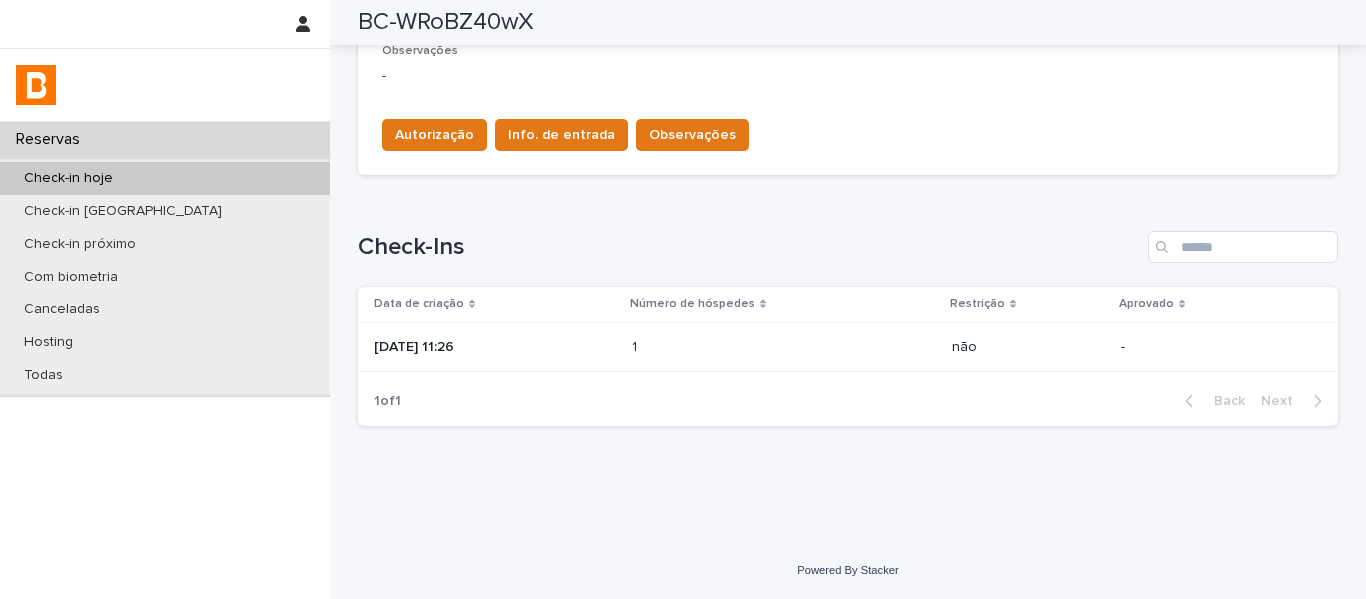 click at bounding box center (719, 347) 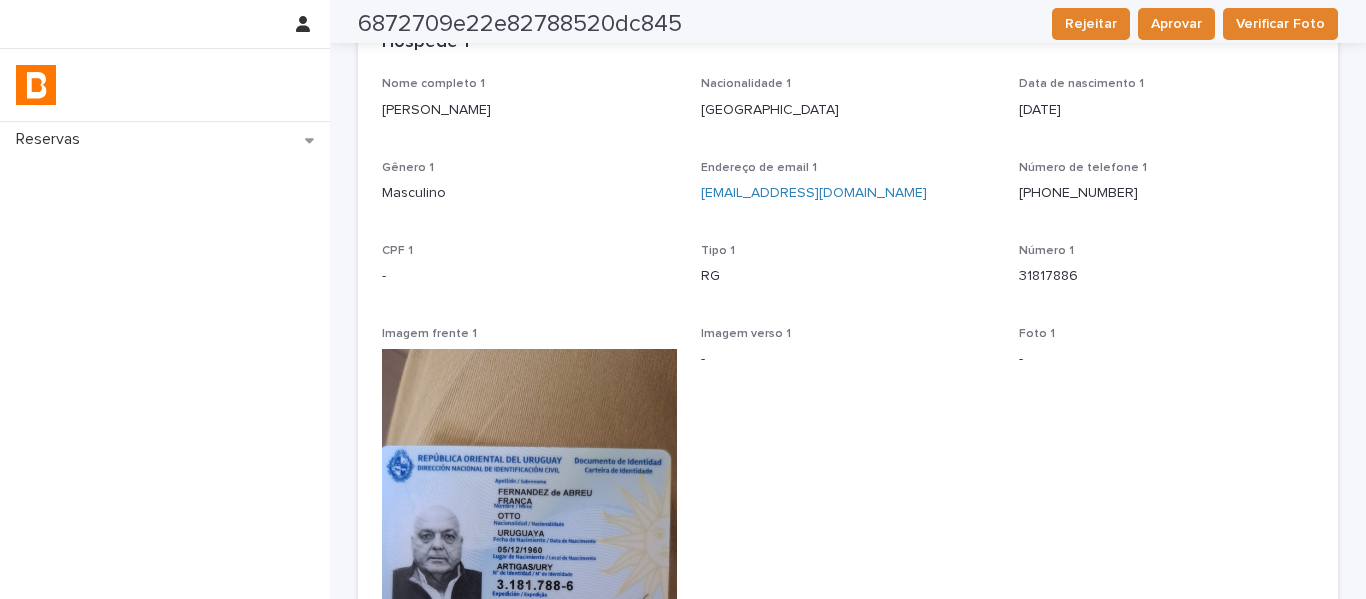 scroll, scrollTop: 0, scrollLeft: 0, axis: both 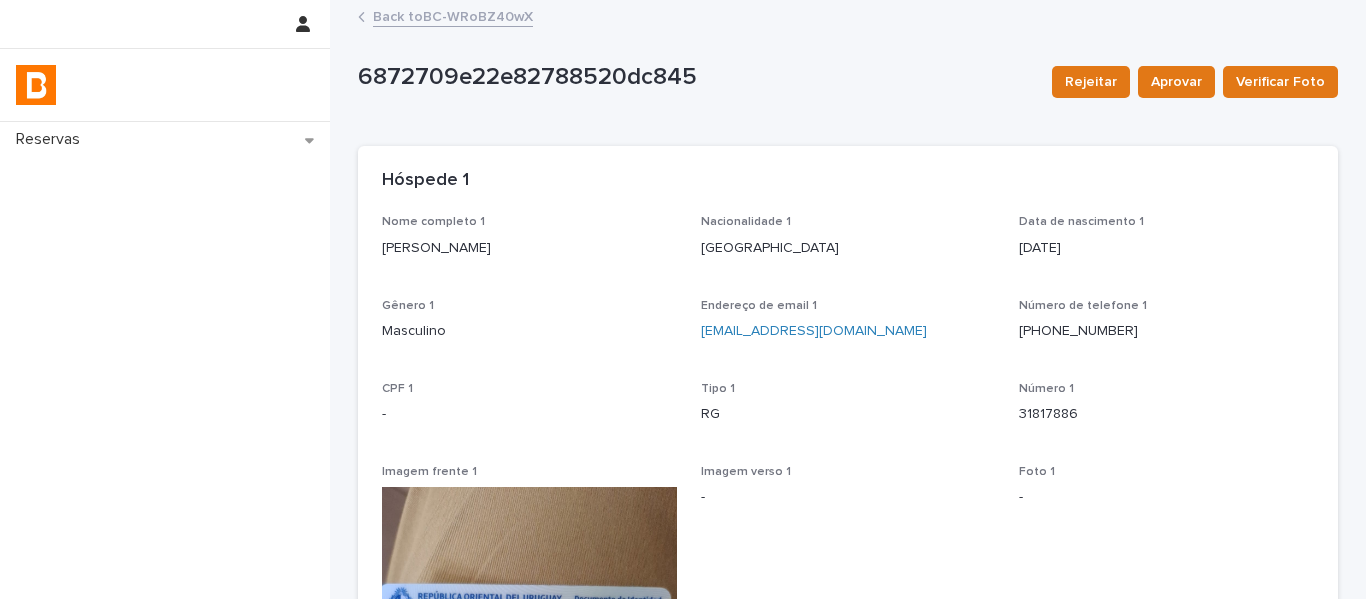 click on "Back to  BC-WRoBZ40wX" at bounding box center [453, 15] 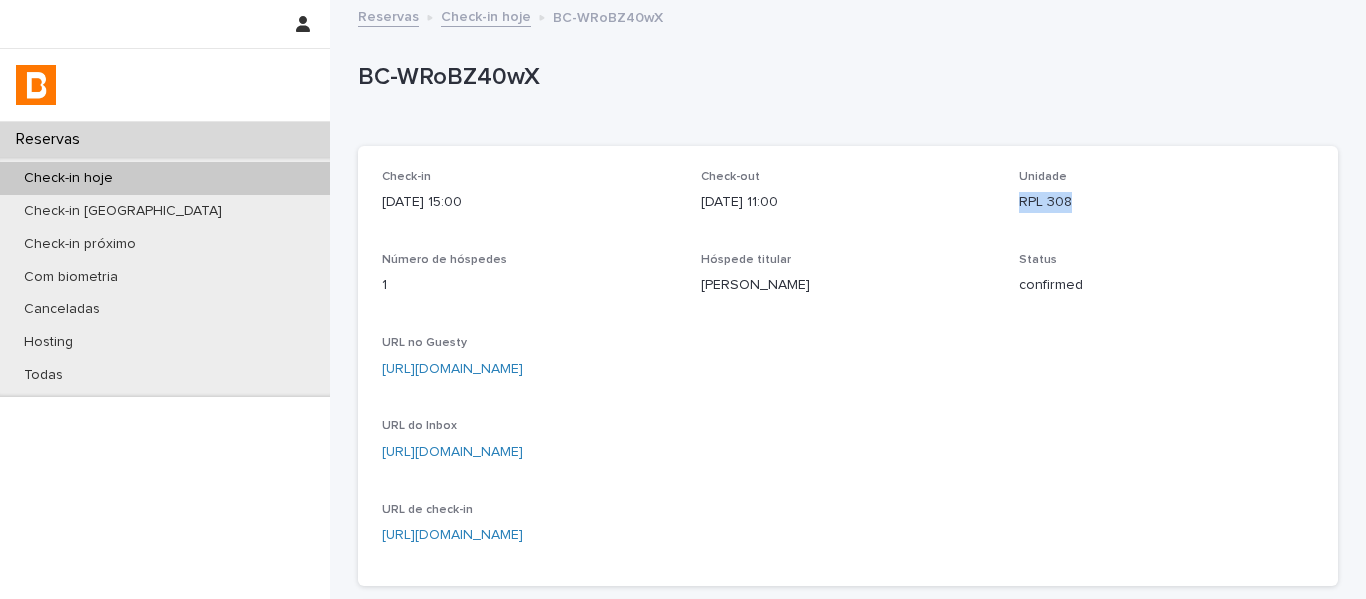 drag, startPoint x: 1076, startPoint y: 200, endPoint x: 1008, endPoint y: 210, distance: 68.73136 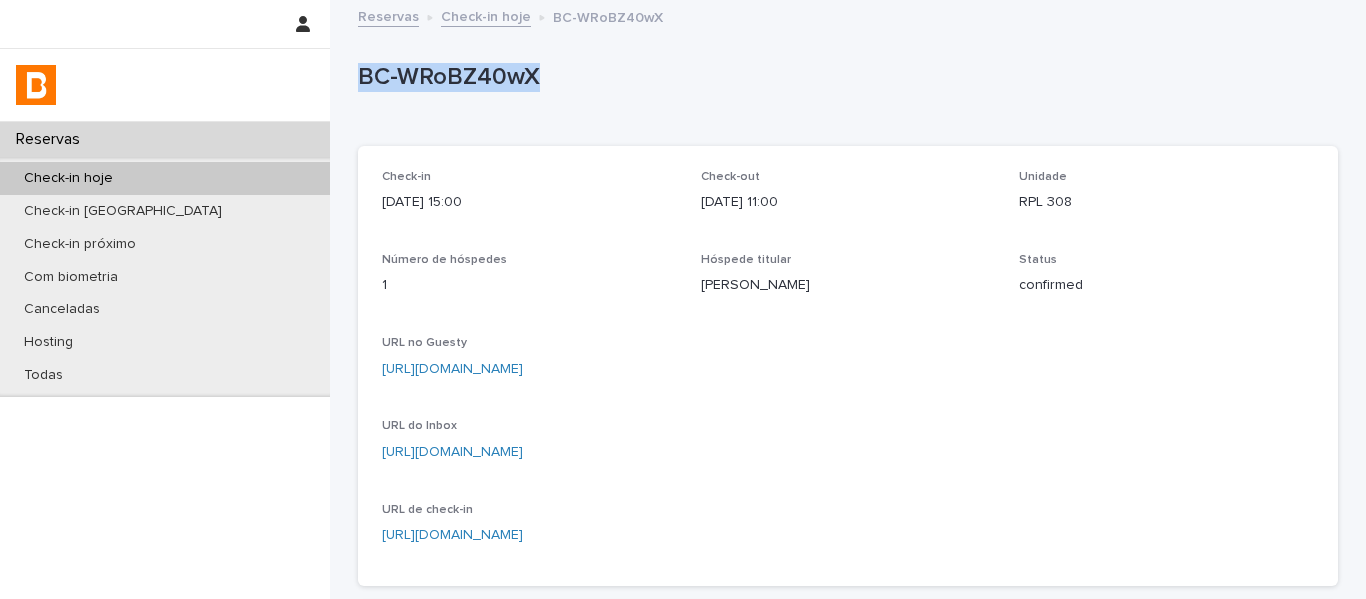 drag, startPoint x: 537, startPoint y: 81, endPoint x: 357, endPoint y: 92, distance: 180.3358 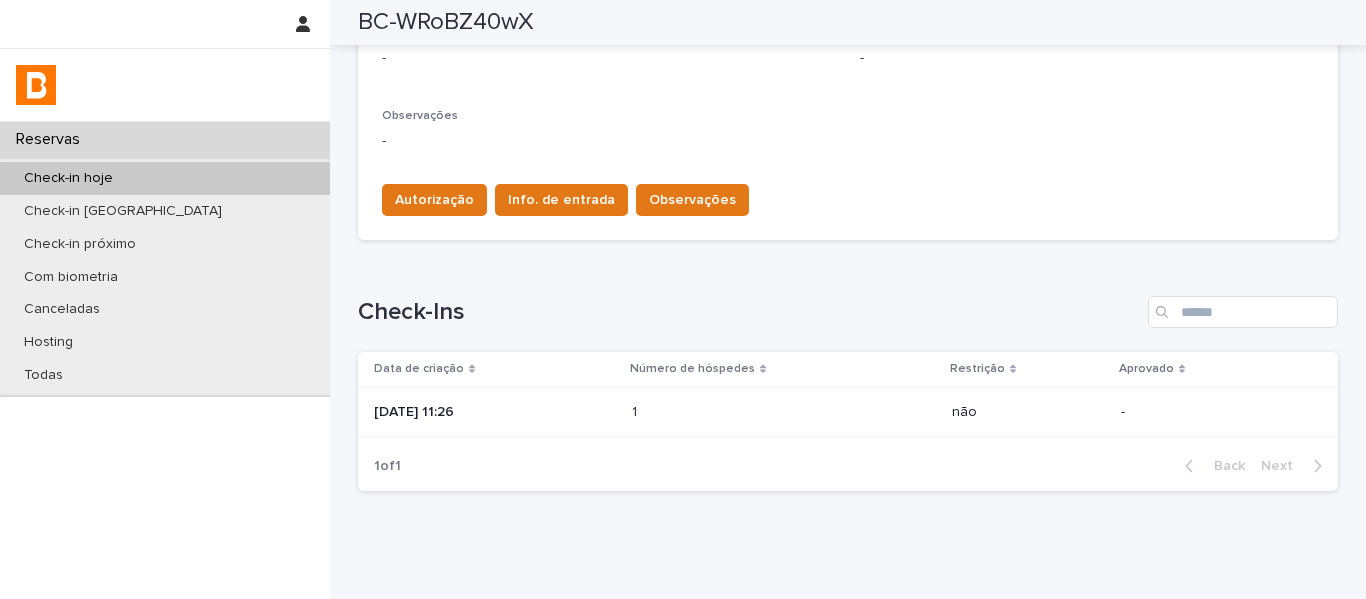 click at bounding box center (719, 412) 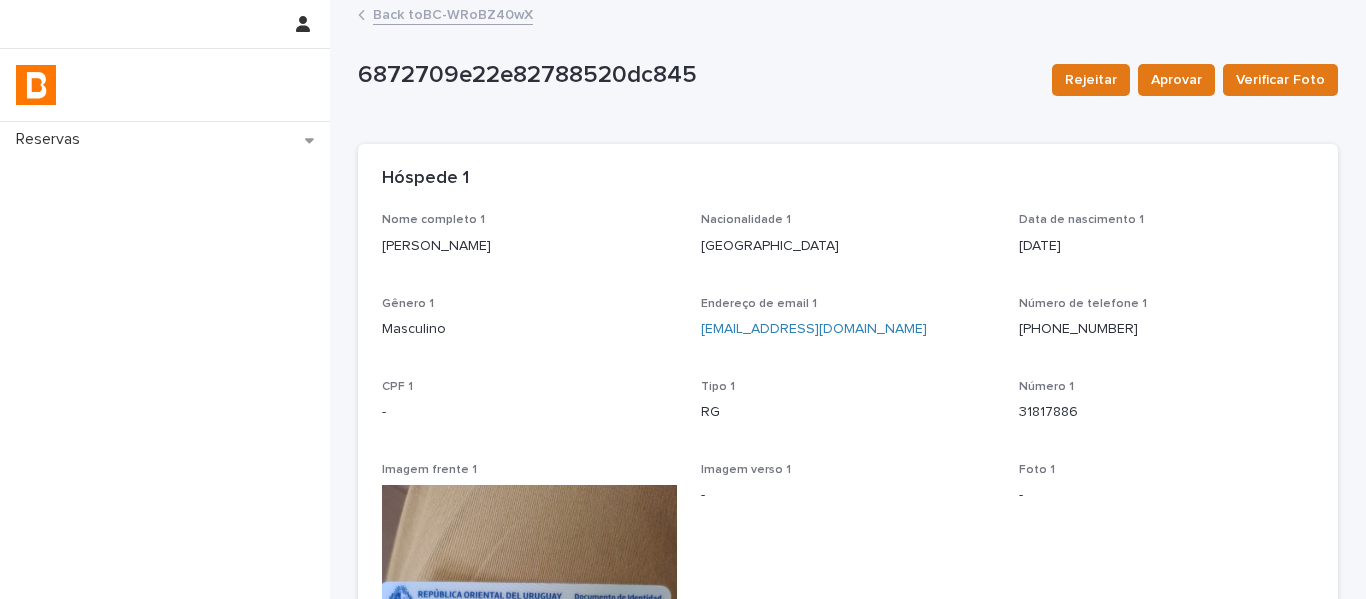 scroll, scrollTop: 0, scrollLeft: 0, axis: both 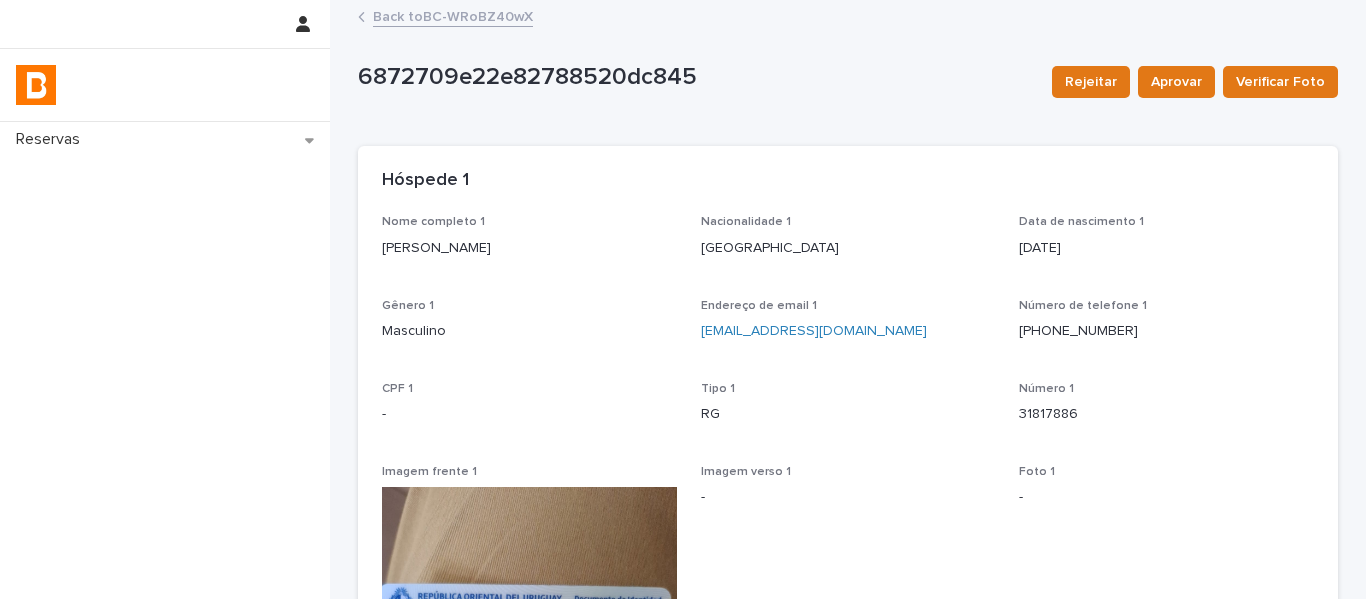 click on "Back to  BC-WRoBZ40wX" at bounding box center [453, 15] 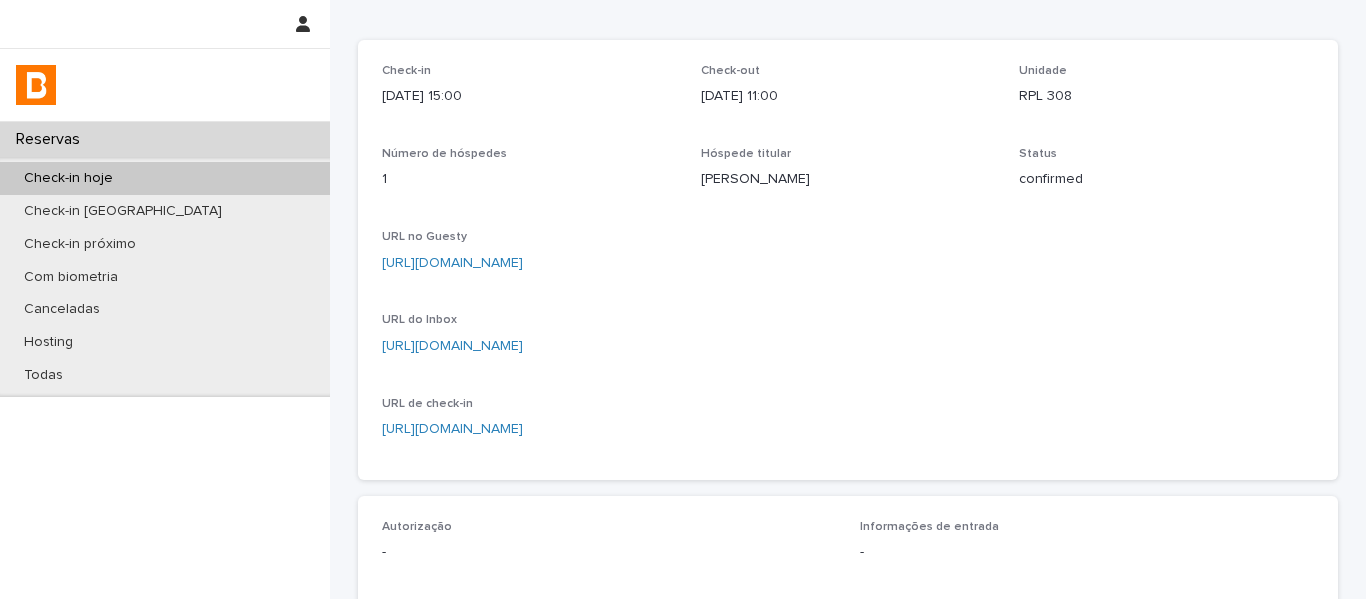 scroll, scrollTop: 200, scrollLeft: 0, axis: vertical 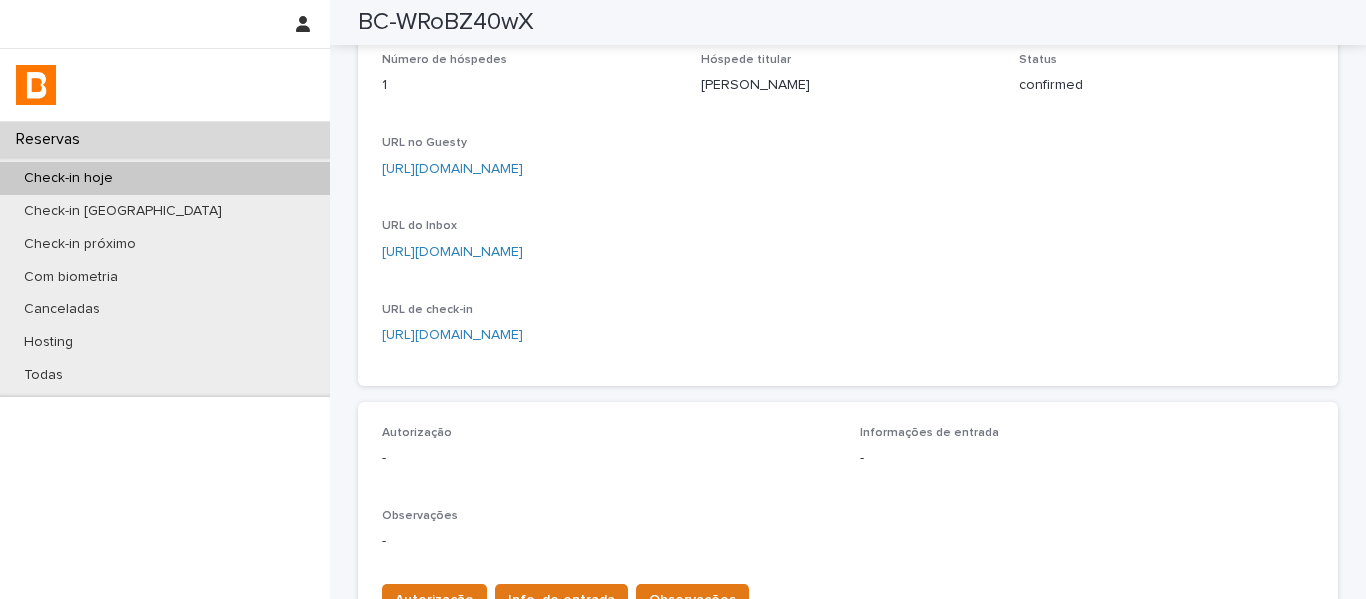 click on "[URL][DOMAIN_NAME]" at bounding box center [529, 252] 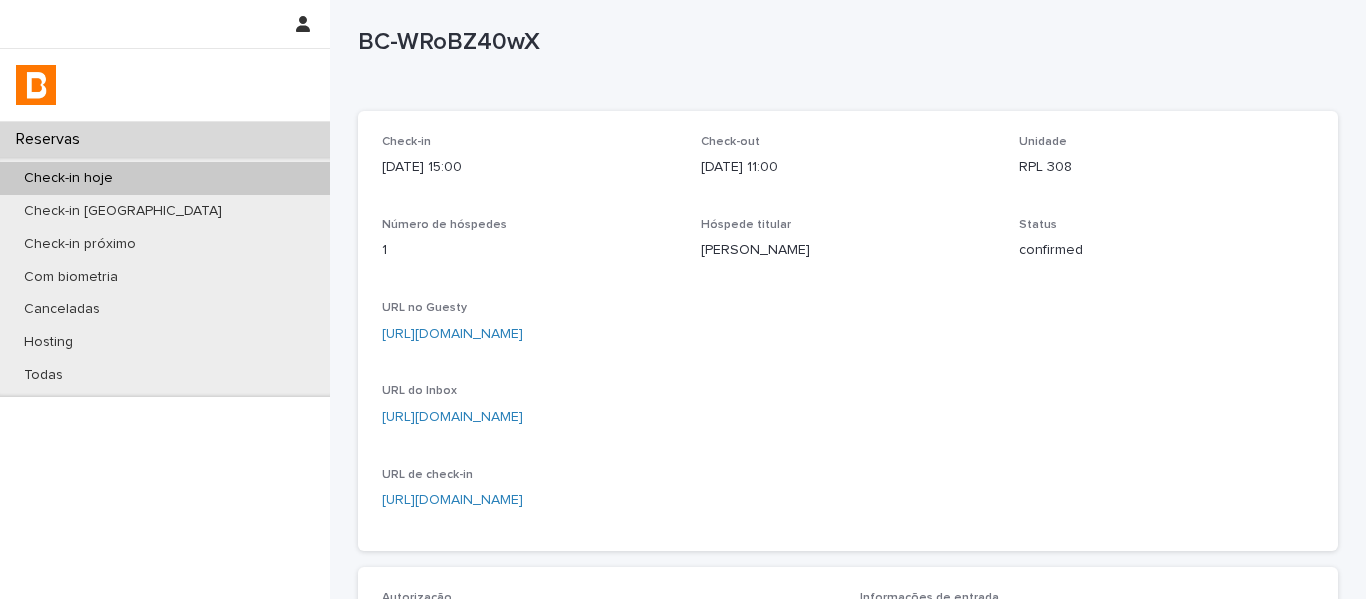 scroll, scrollTop: 0, scrollLeft: 0, axis: both 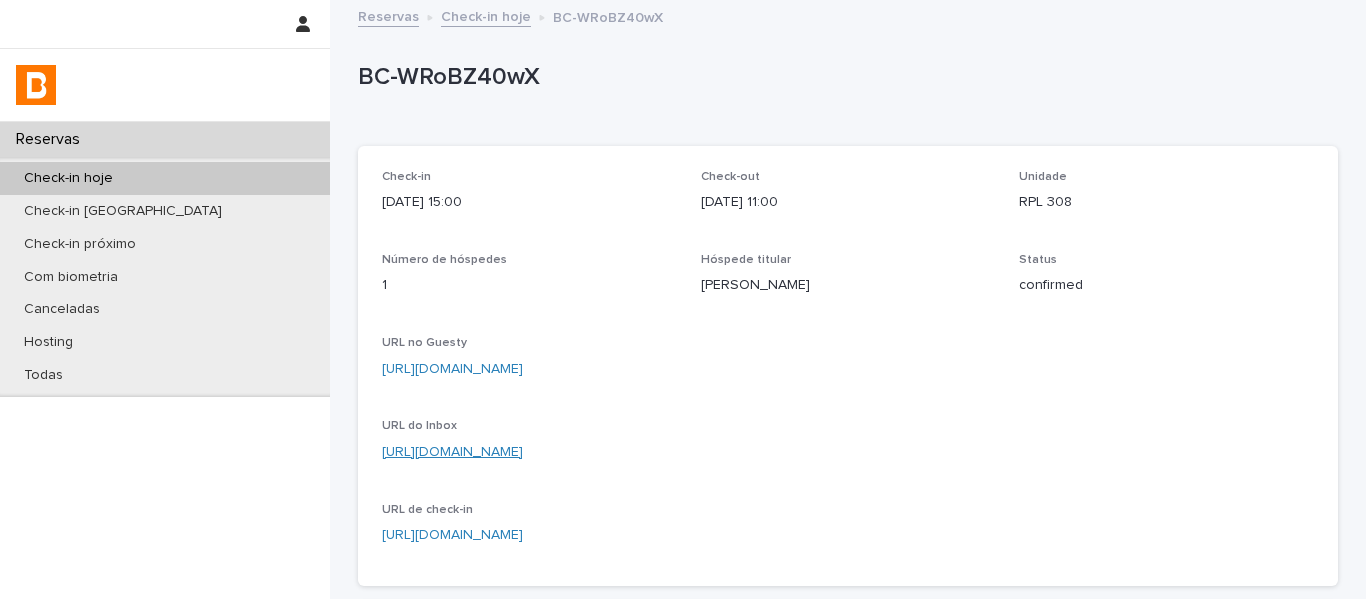 click on "[URL][DOMAIN_NAME]" at bounding box center [452, 452] 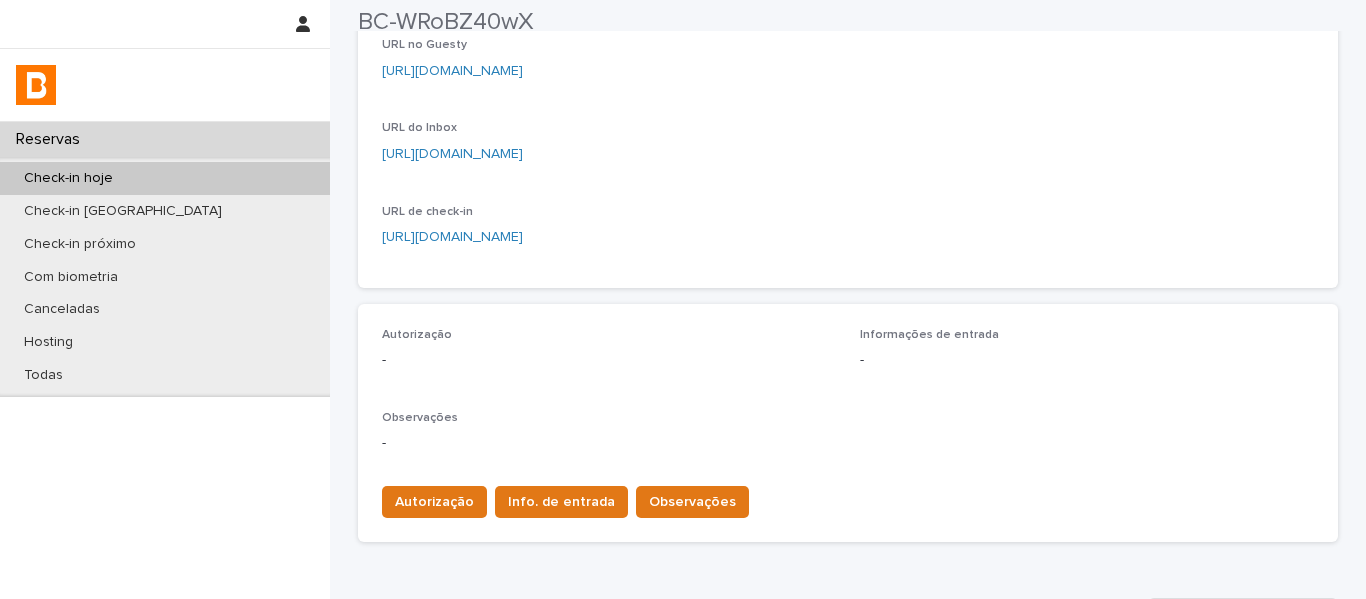scroll, scrollTop: 300, scrollLeft: 0, axis: vertical 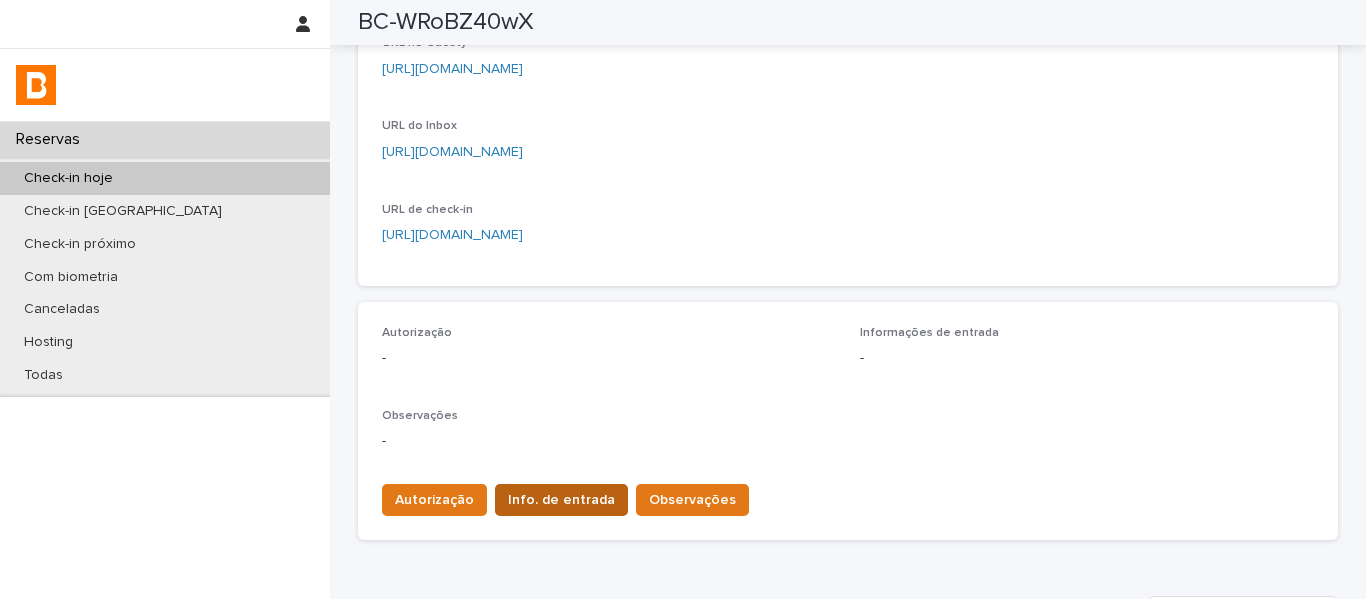 click on "Info. de entrada" at bounding box center [561, 500] 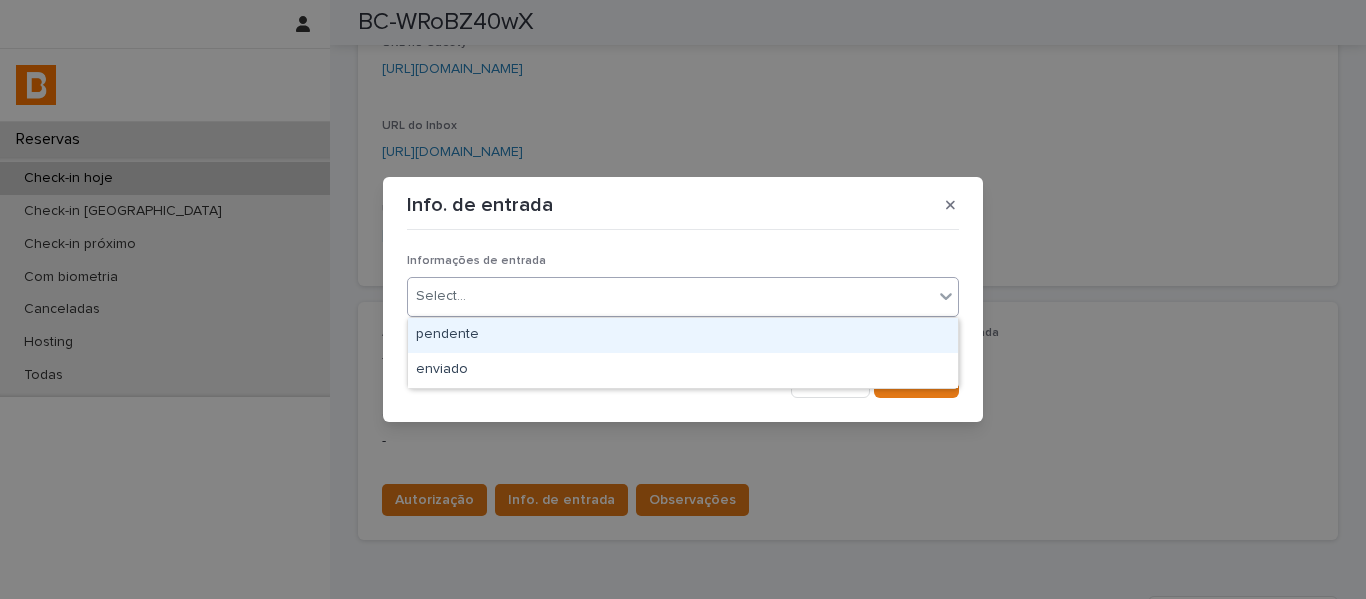 click on "Select..." at bounding box center (670, 296) 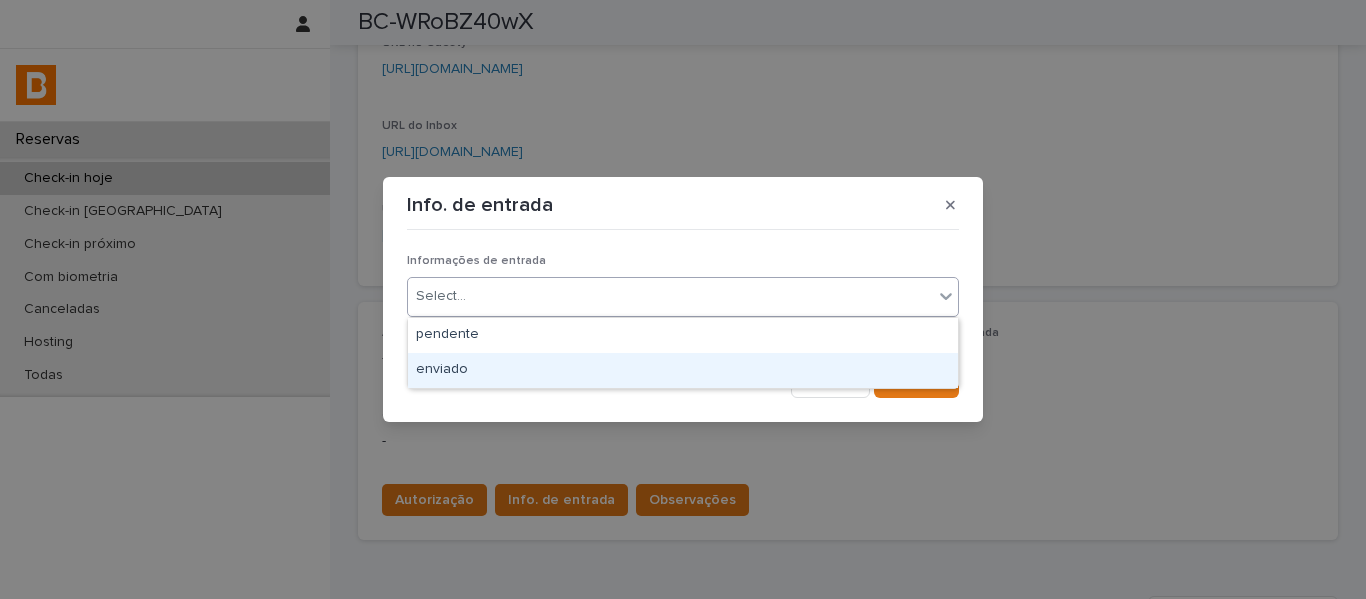drag, startPoint x: 517, startPoint y: 372, endPoint x: 742, endPoint y: 373, distance: 225.00223 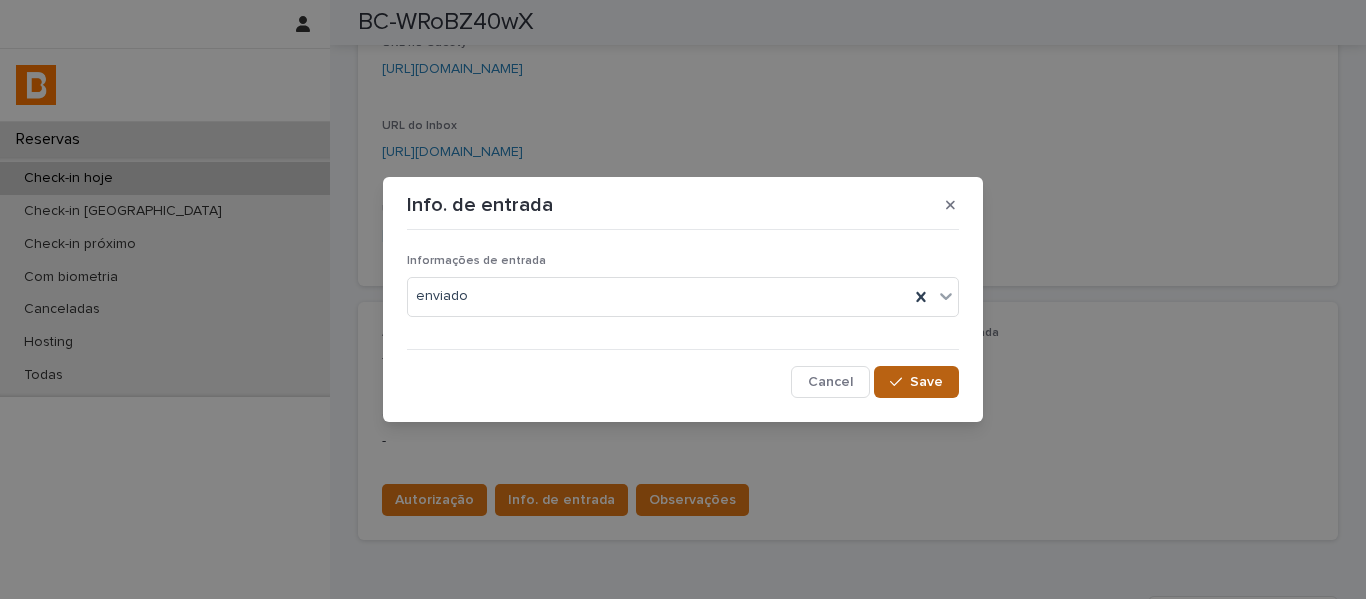 drag, startPoint x: 909, startPoint y: 389, endPoint x: 945, endPoint y: 339, distance: 61.611687 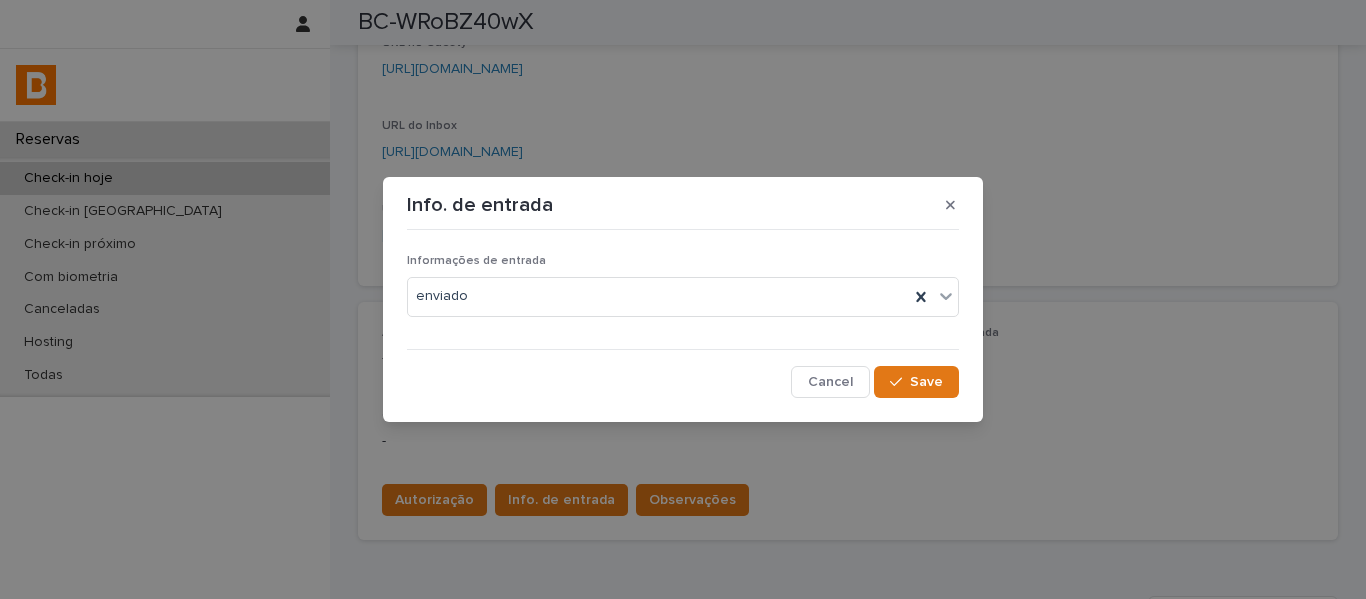 click on "Save" at bounding box center [916, 382] 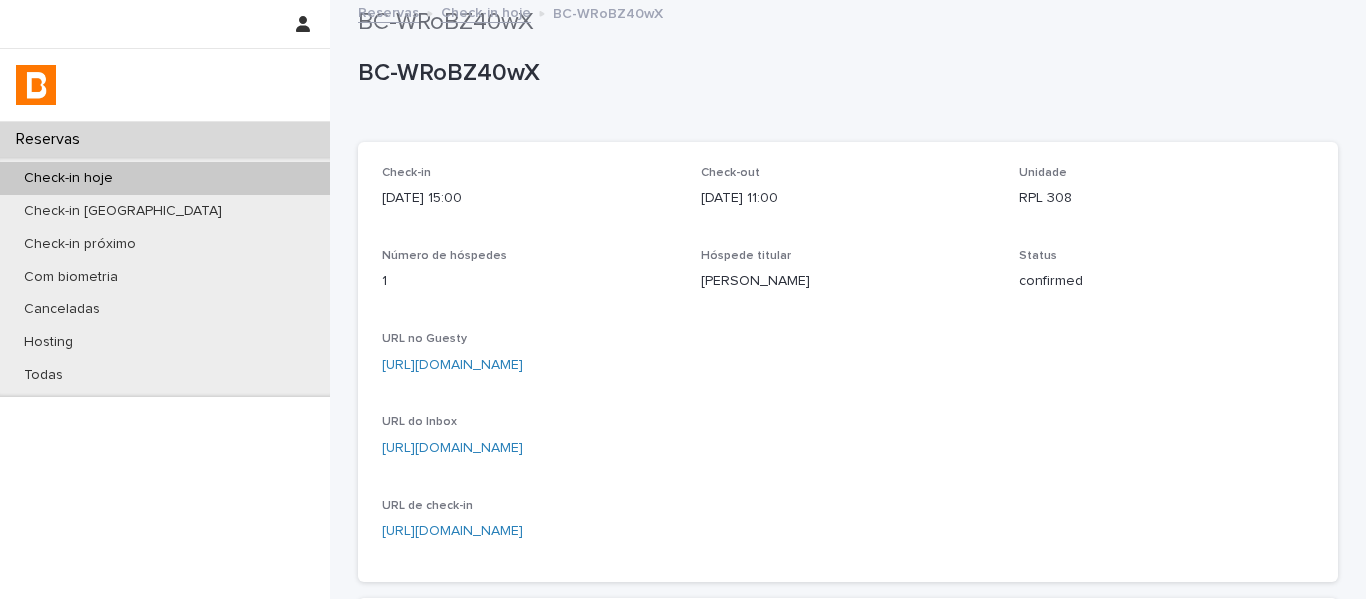 scroll, scrollTop: 0, scrollLeft: 0, axis: both 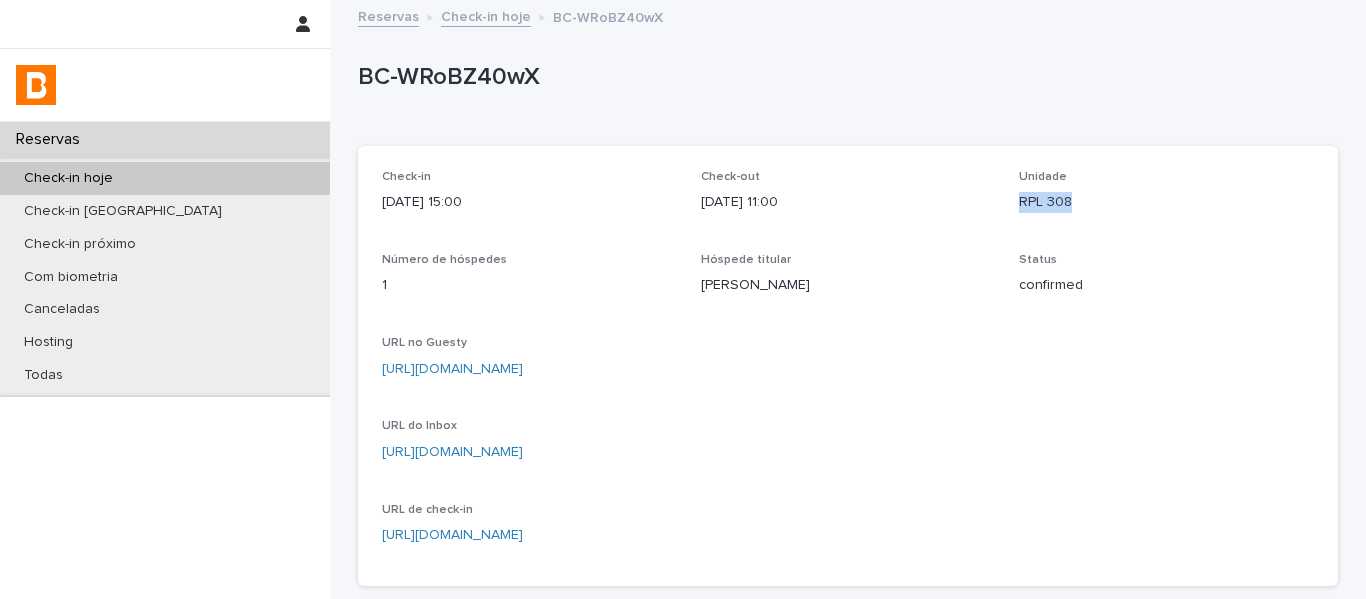 drag, startPoint x: 1070, startPoint y: 214, endPoint x: 1008, endPoint y: 211, distance: 62.072536 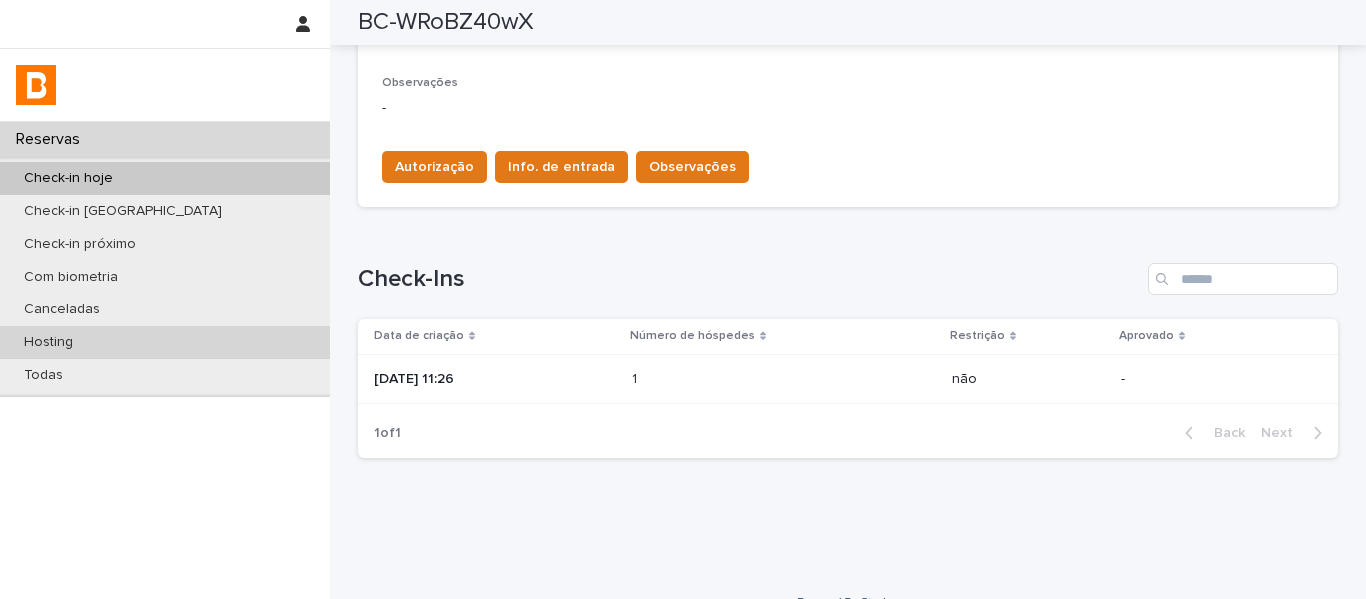 scroll, scrollTop: 665, scrollLeft: 0, axis: vertical 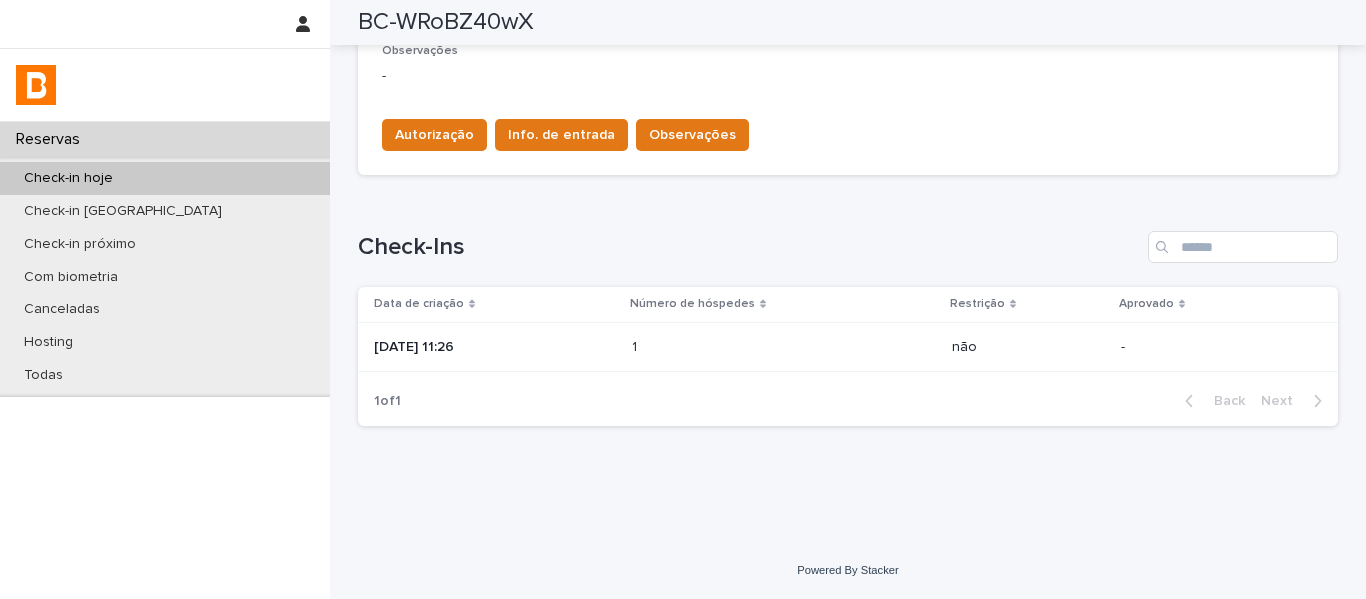 click on "[DATE] 11:26" at bounding box center (495, 347) 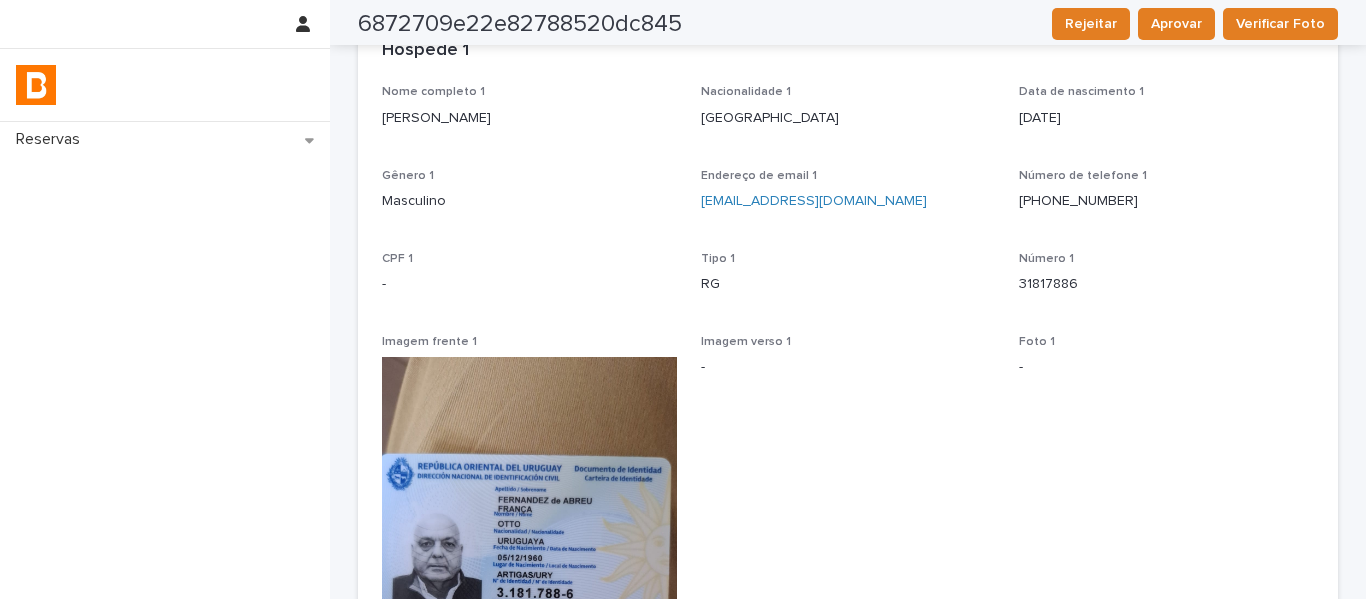 scroll, scrollTop: 0, scrollLeft: 0, axis: both 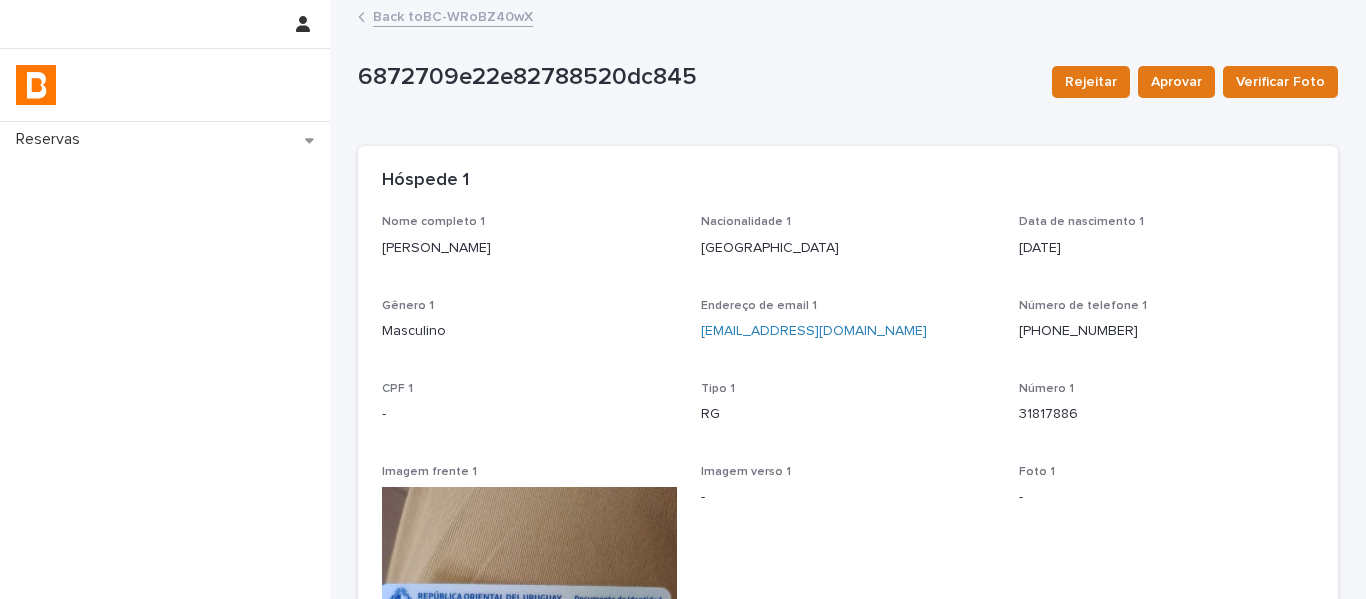drag, startPoint x: 554, startPoint y: 248, endPoint x: 373, endPoint y: 268, distance: 182.10162 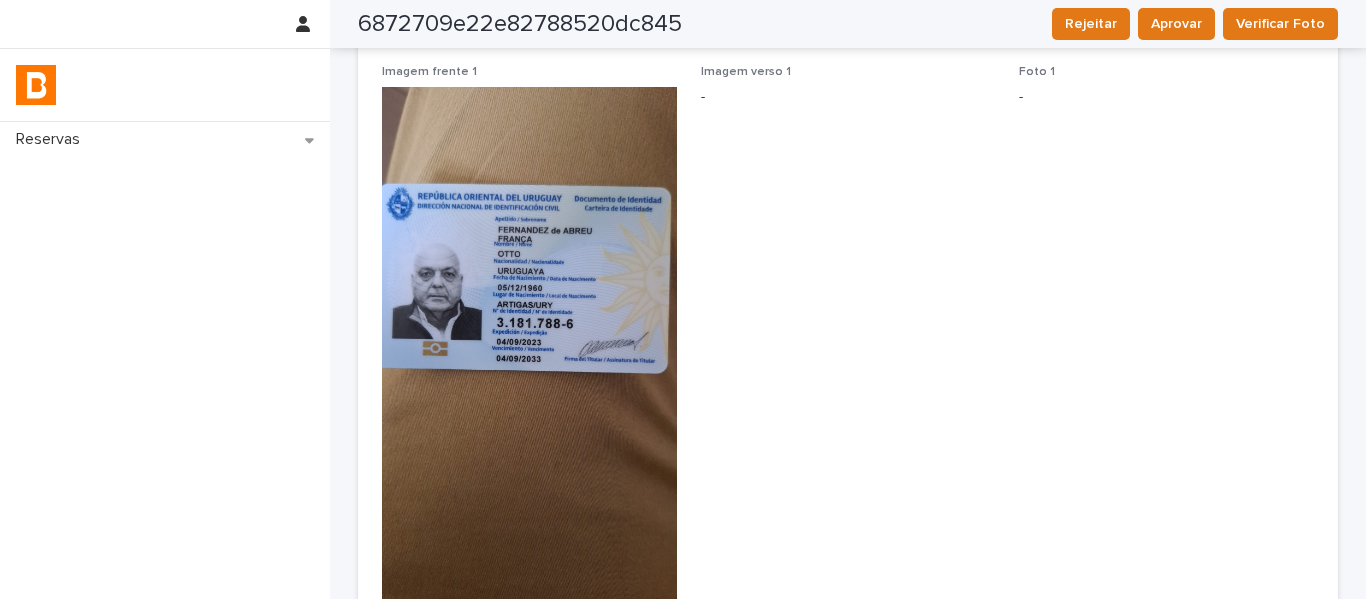 scroll, scrollTop: 200, scrollLeft: 0, axis: vertical 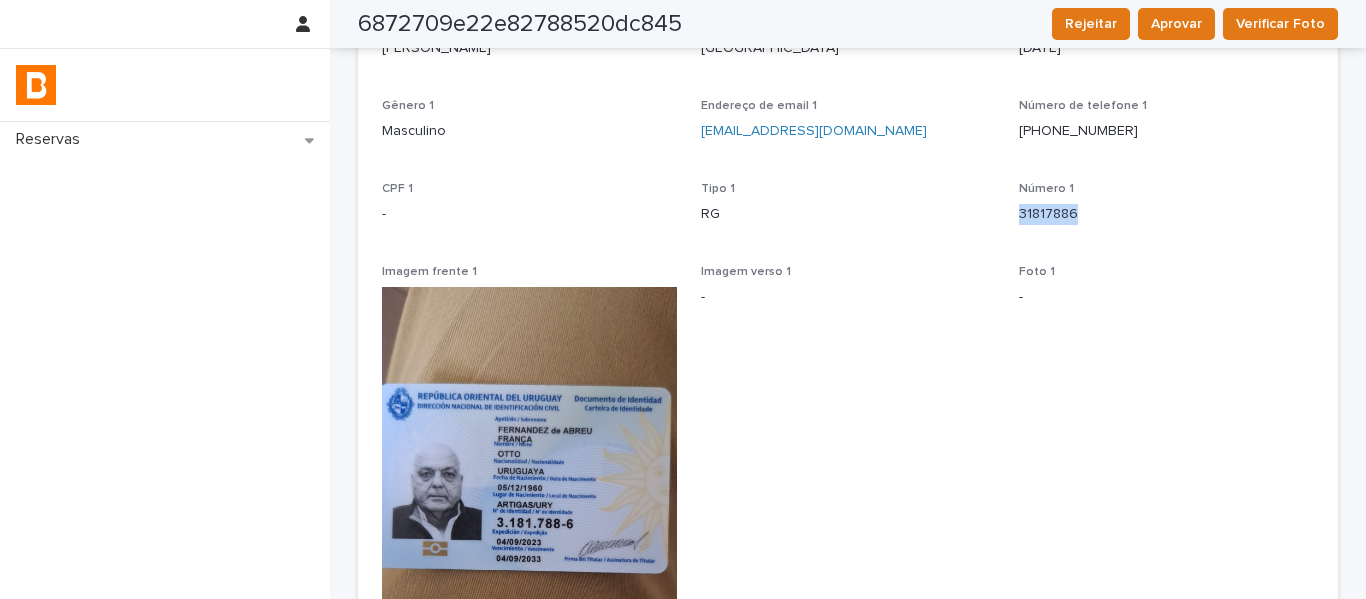 drag, startPoint x: 1083, startPoint y: 221, endPoint x: 1011, endPoint y: 219, distance: 72.02777 